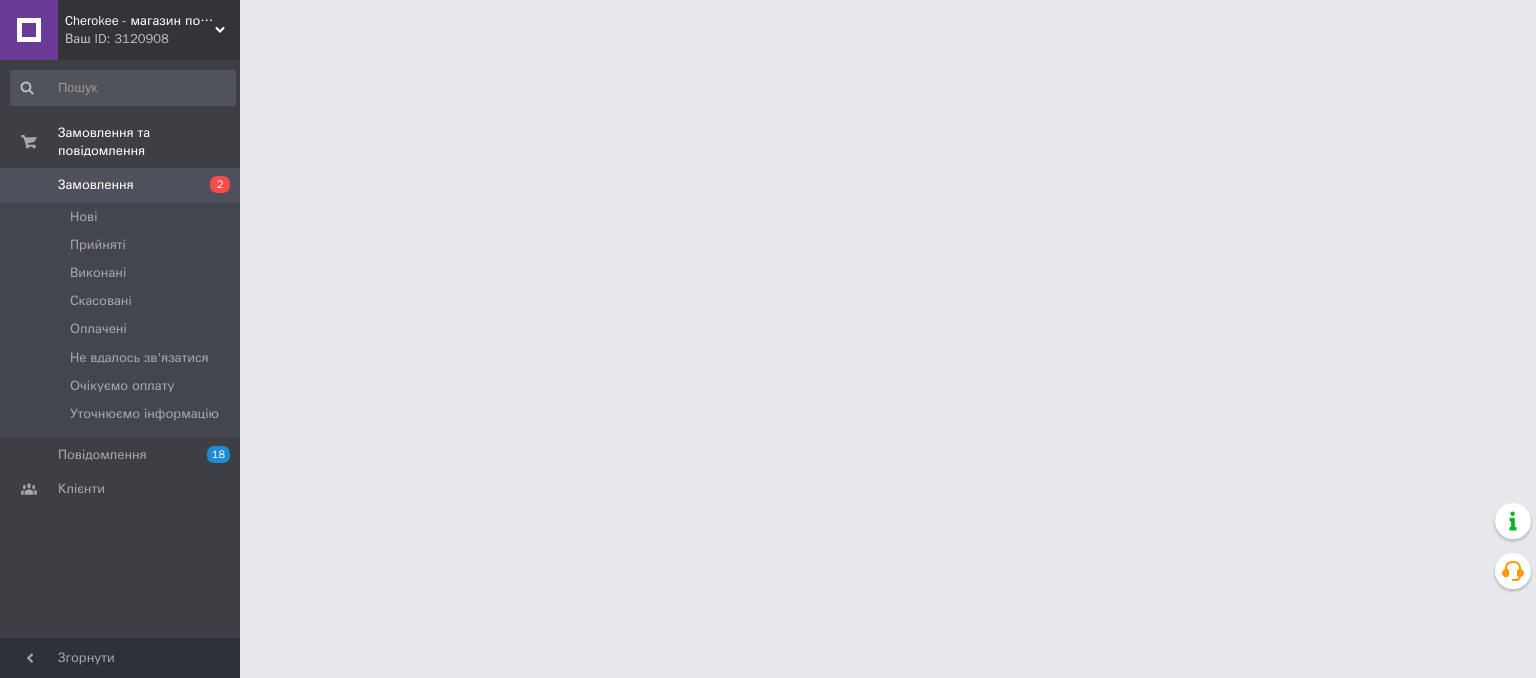 scroll, scrollTop: 0, scrollLeft: 0, axis: both 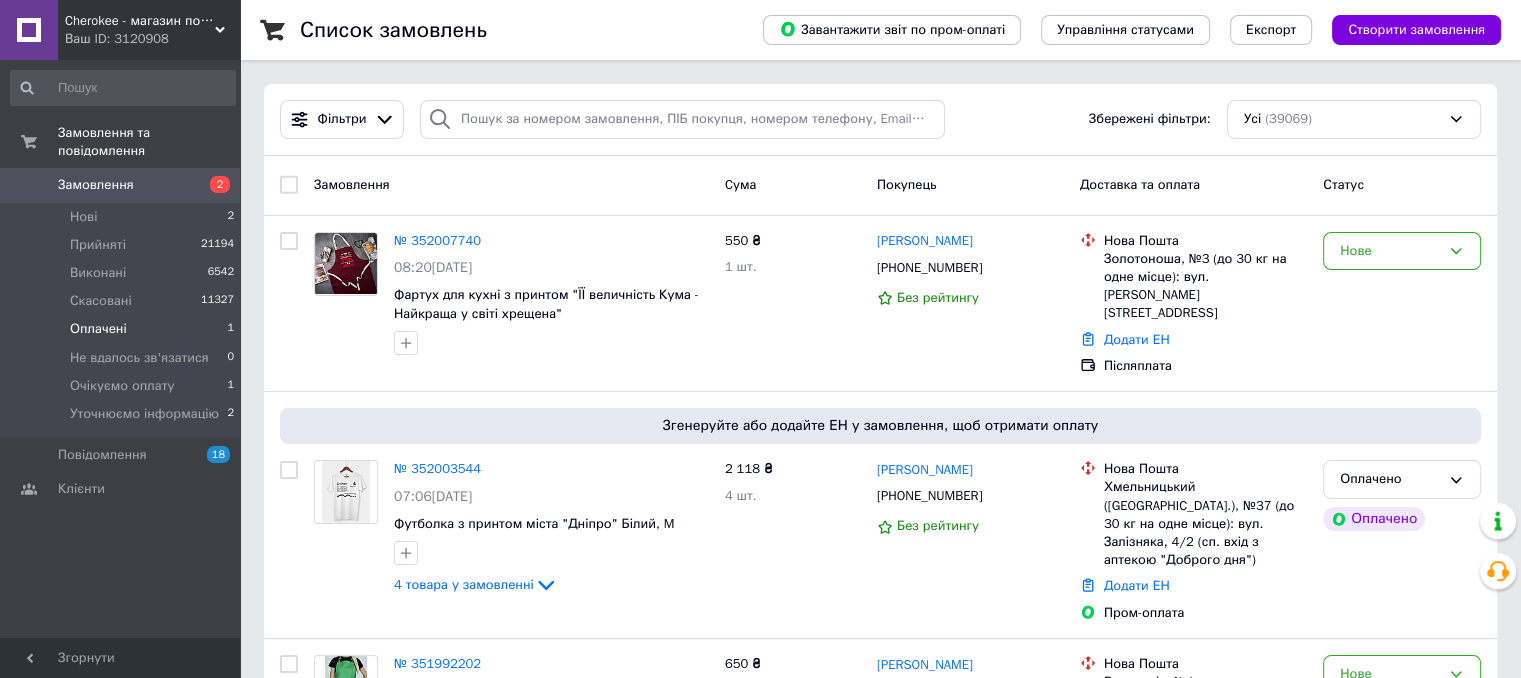 click on "Оплачені 1" at bounding box center (123, 329) 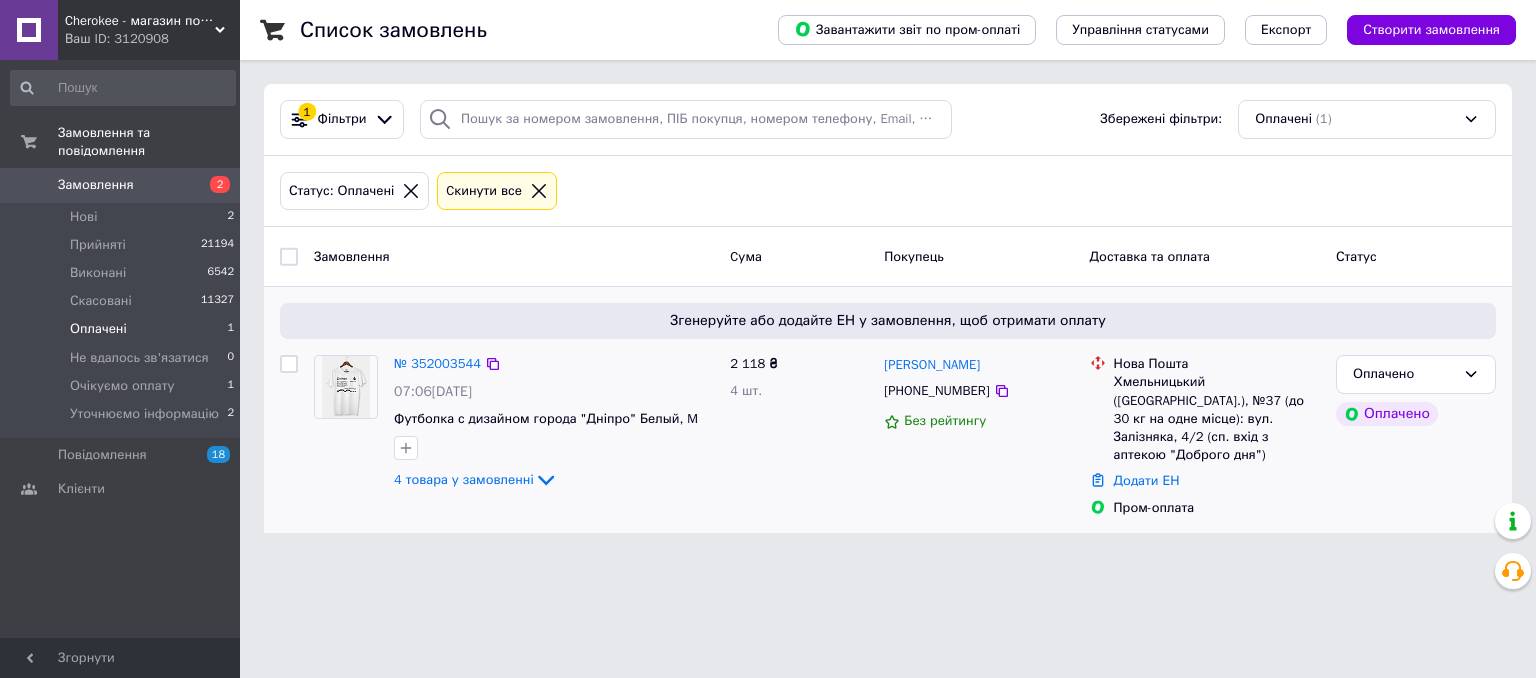 click on "[PHONE_NUMBER]" at bounding box center [978, 391] 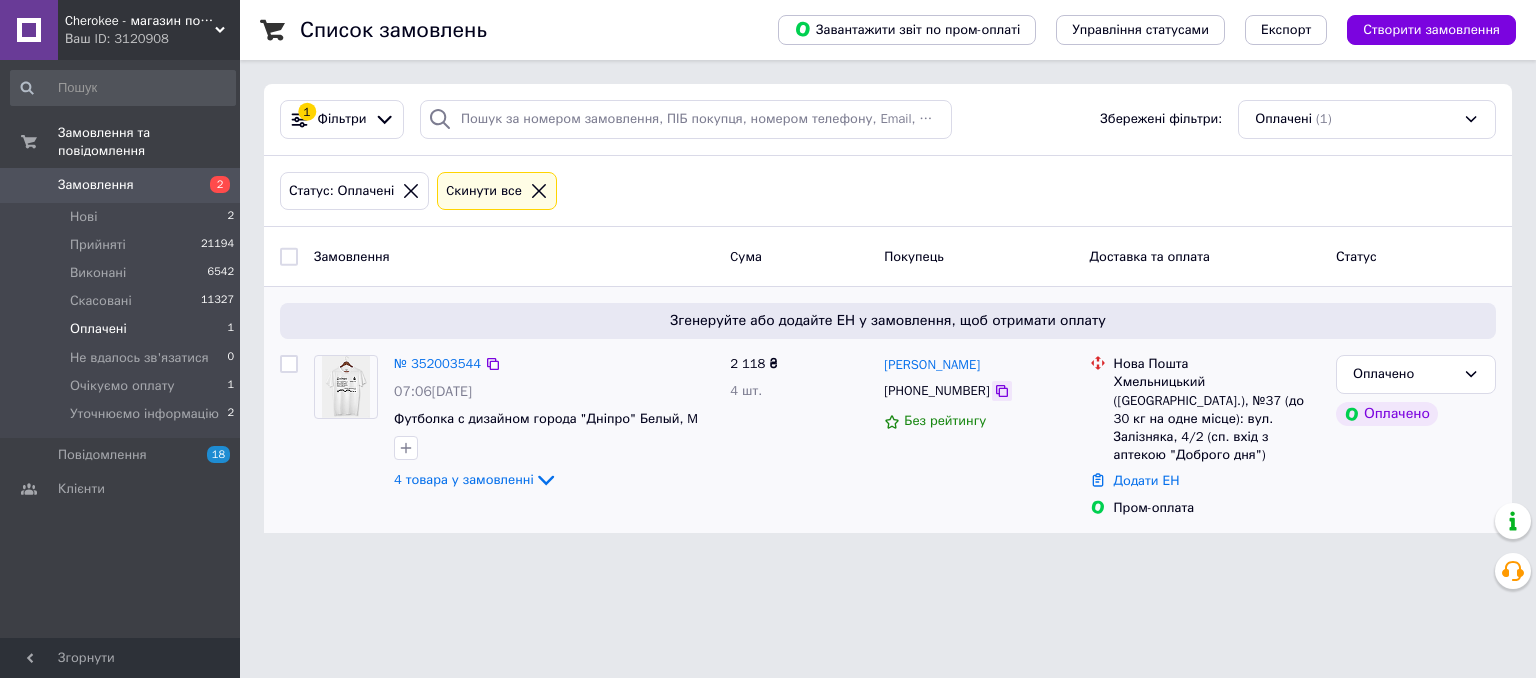 click 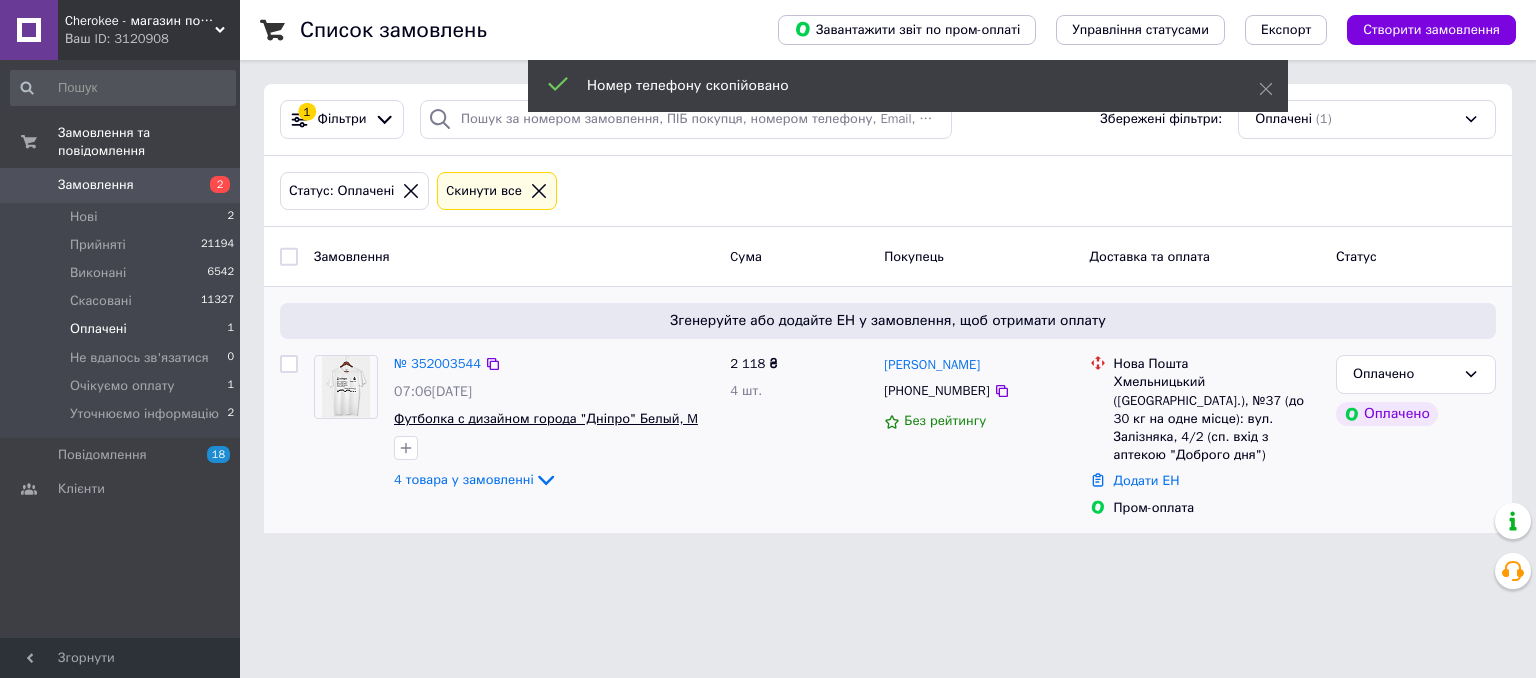 click on "Футболка с дизайном города "Дніпро" Белый, M" at bounding box center [546, 418] 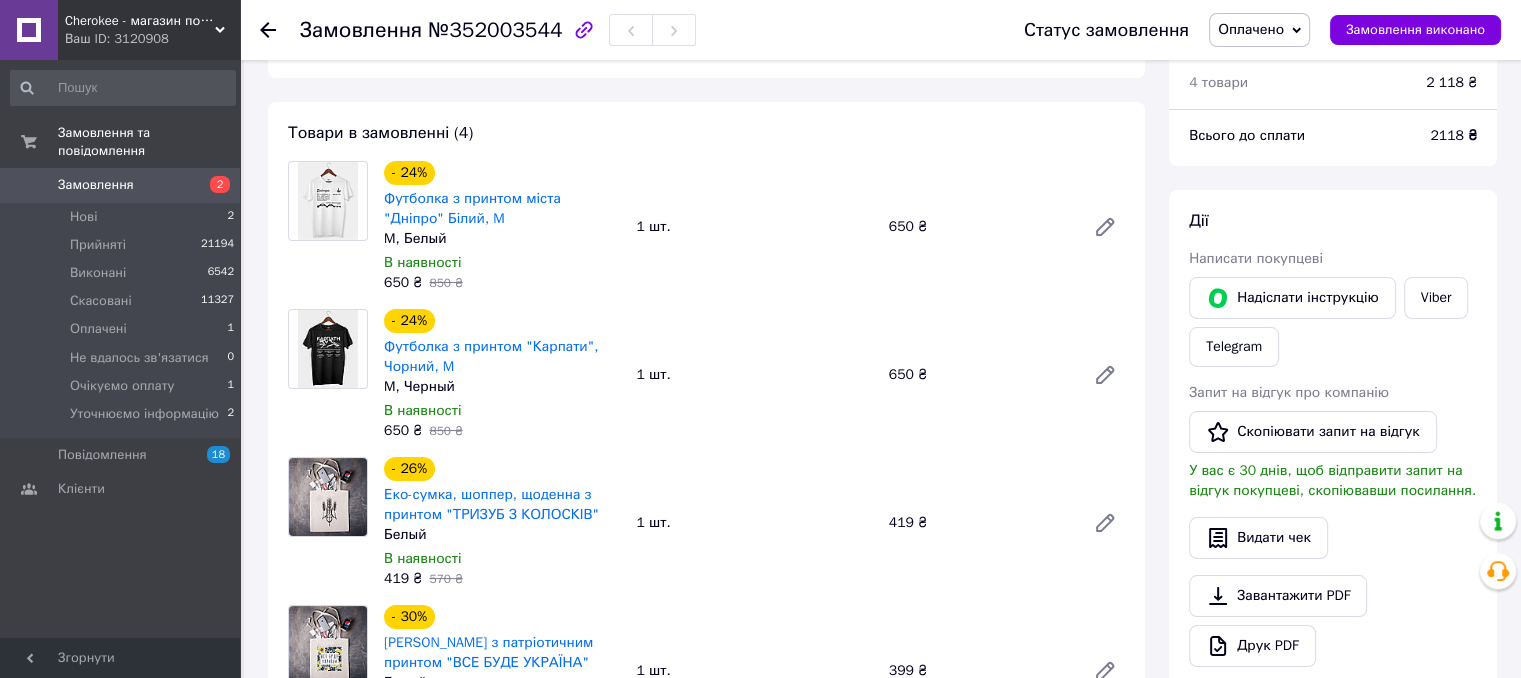 scroll, scrollTop: 0, scrollLeft: 0, axis: both 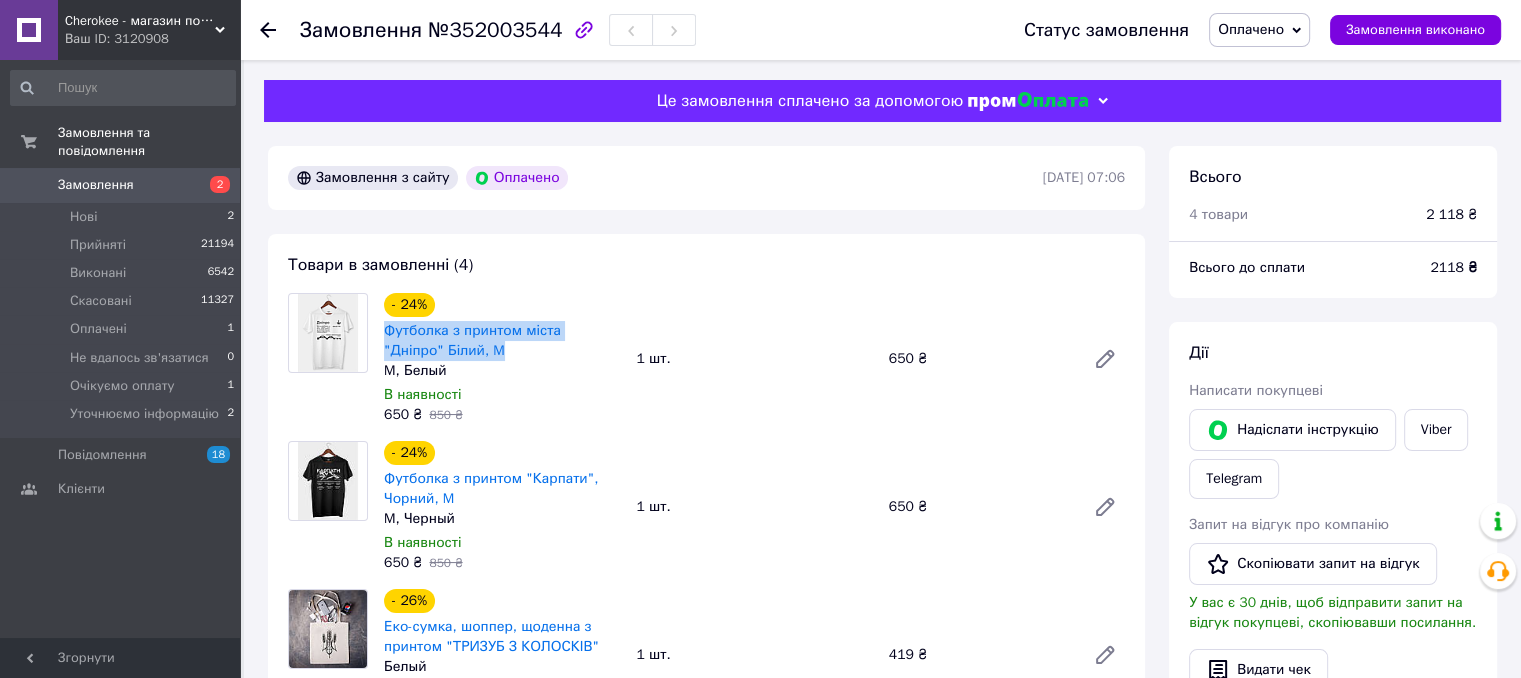 drag, startPoint x: 381, startPoint y: 327, endPoint x: 473, endPoint y: 349, distance: 94.59387 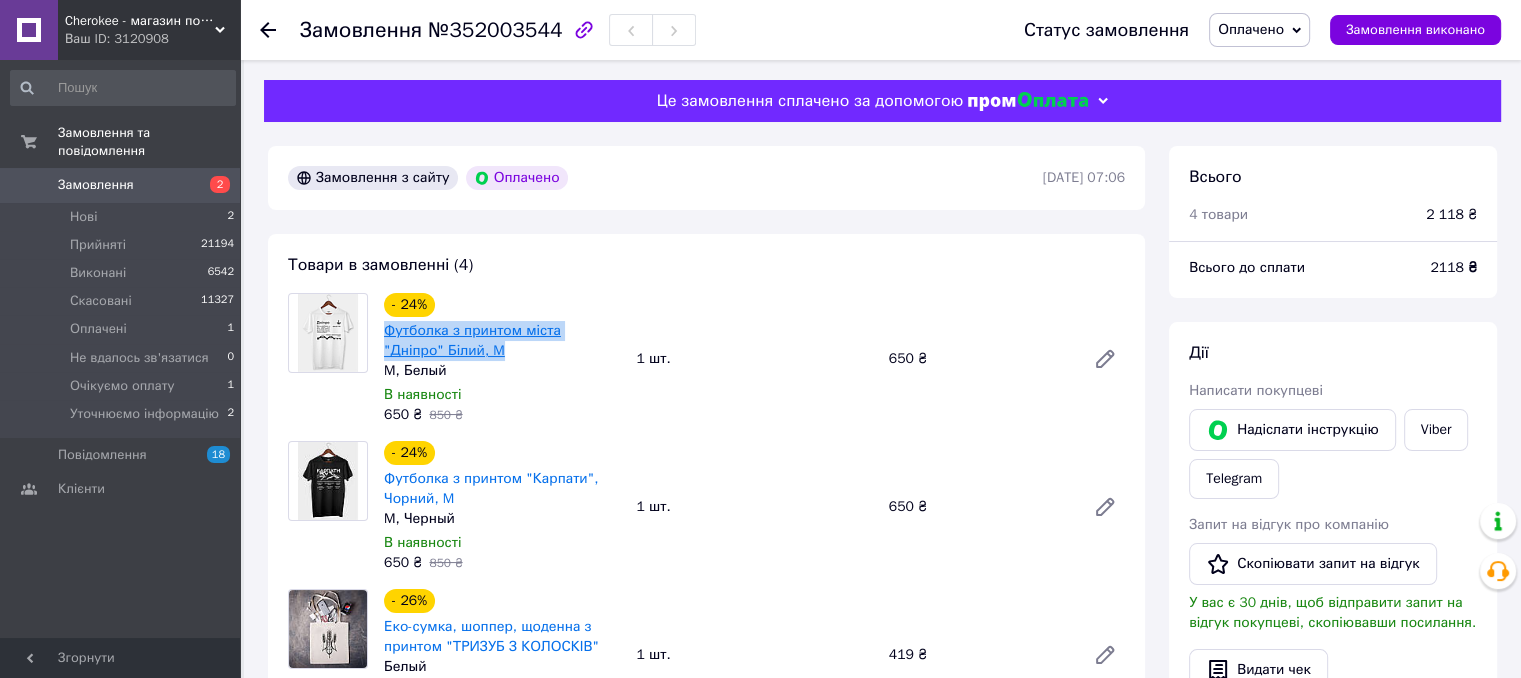 copy on "Футболка з принтом міста "Дніпро" Білий, M" 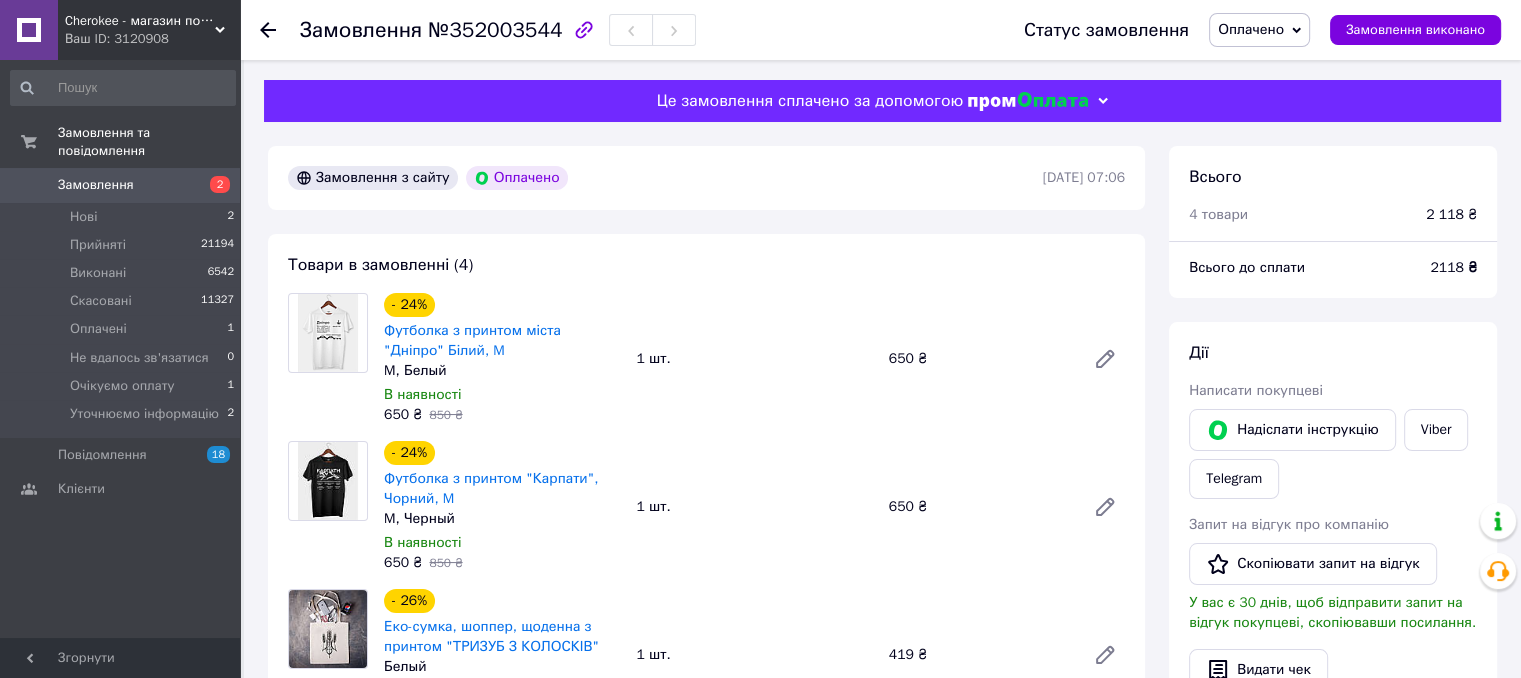 click on "Замовлення №352003544 Статус замовлення Оплачено Прийнято Виконано Скасовано Не вдалось зв'язатися Очікуємо оплату Уточнюємо інформацію Замовлення виконано Це замовлення сплачено за допомогою Замовлення з сайту Оплачено 10.07.2025 | 07:06 Товари в замовленні (4) - 24% Футболка з принтом міста "Дніпро" Білий, M M, Белый В наявності 650 ₴   850 ₴ 1 шт. 650 ₴ - 24% Футболка з принтом "Карпати", Чорний, M M, Черный В наявності 650 ₴   850 ₴ 1 шт. 650 ₴ - 26% Еко-сумка, шоппер, щоденна з принтом "ТРИЗУБ З КОЛОСКІВ" Белый В наявності 419 ₴   570 ₴ 1 шт. 419 ₴ - 30% Белый В наявності 399 ₴   570 ₴ 1 шт. 399 ₴   < >" at bounding box center [882, 977] 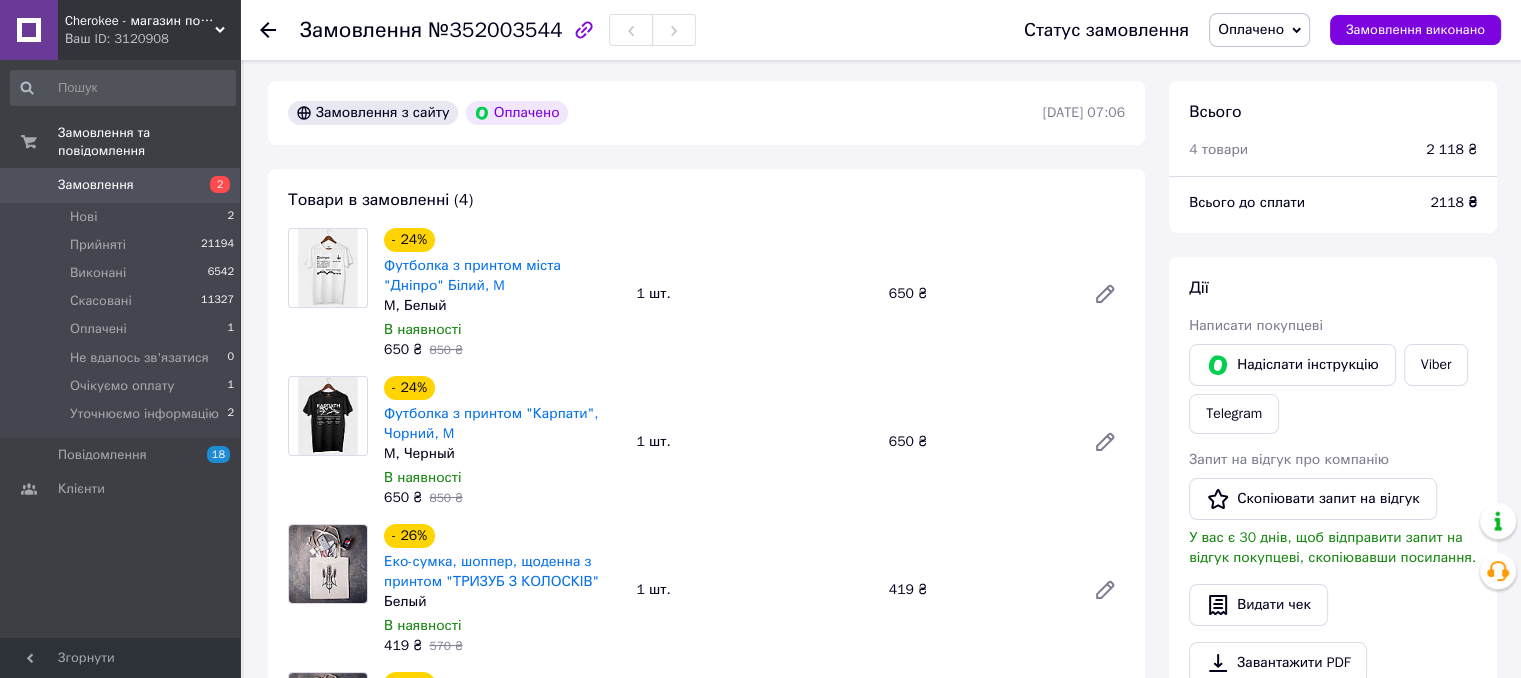 scroll, scrollTop: 100, scrollLeft: 0, axis: vertical 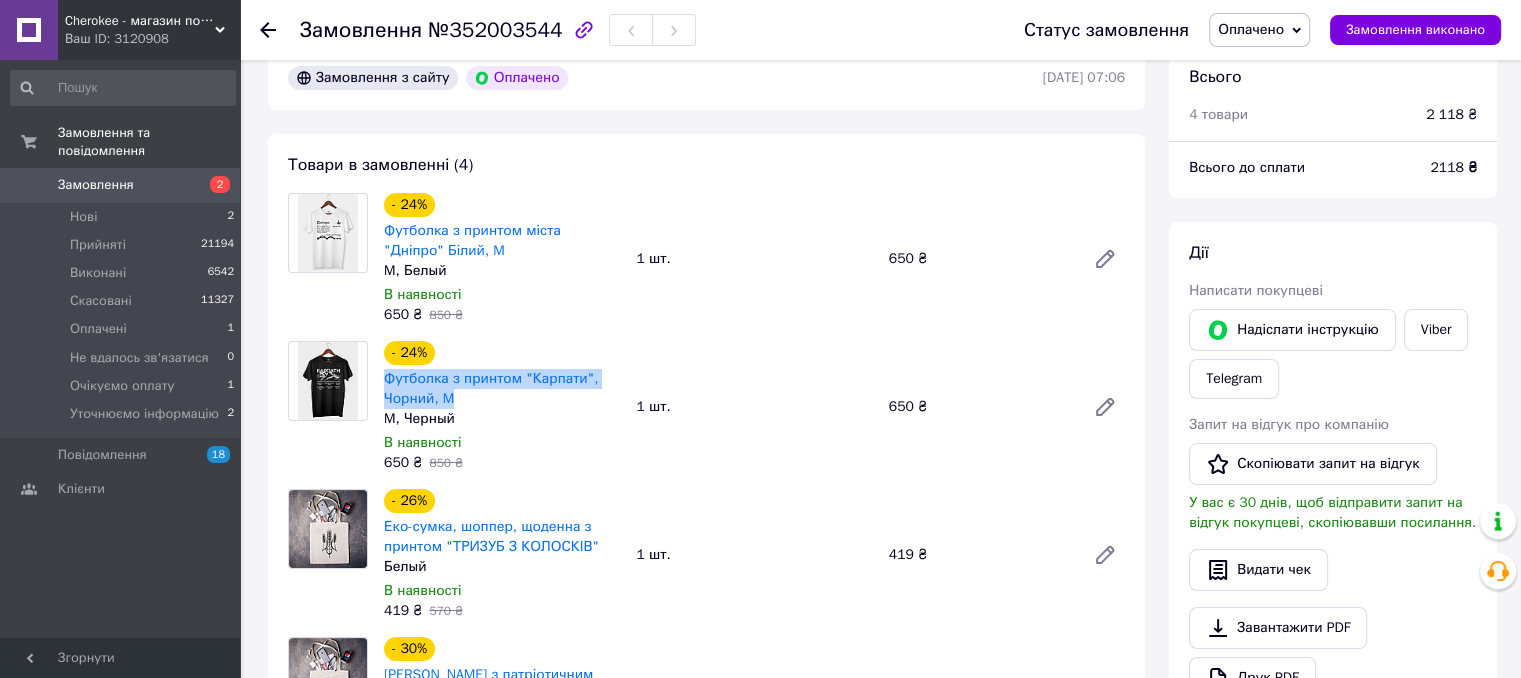 drag, startPoint x: 380, startPoint y: 378, endPoint x: 458, endPoint y: 401, distance: 81.32035 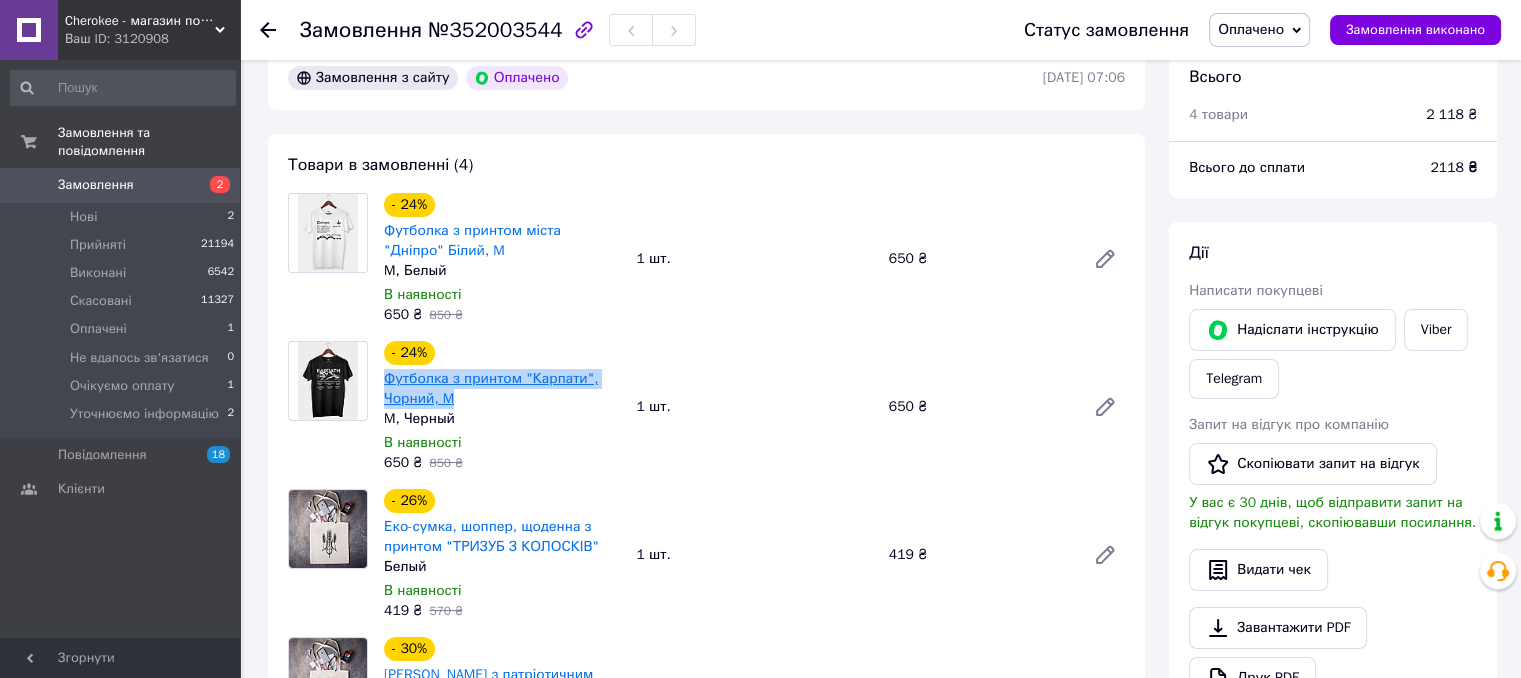 copy on "Футболка з принтом "Карпати", Чорний, M" 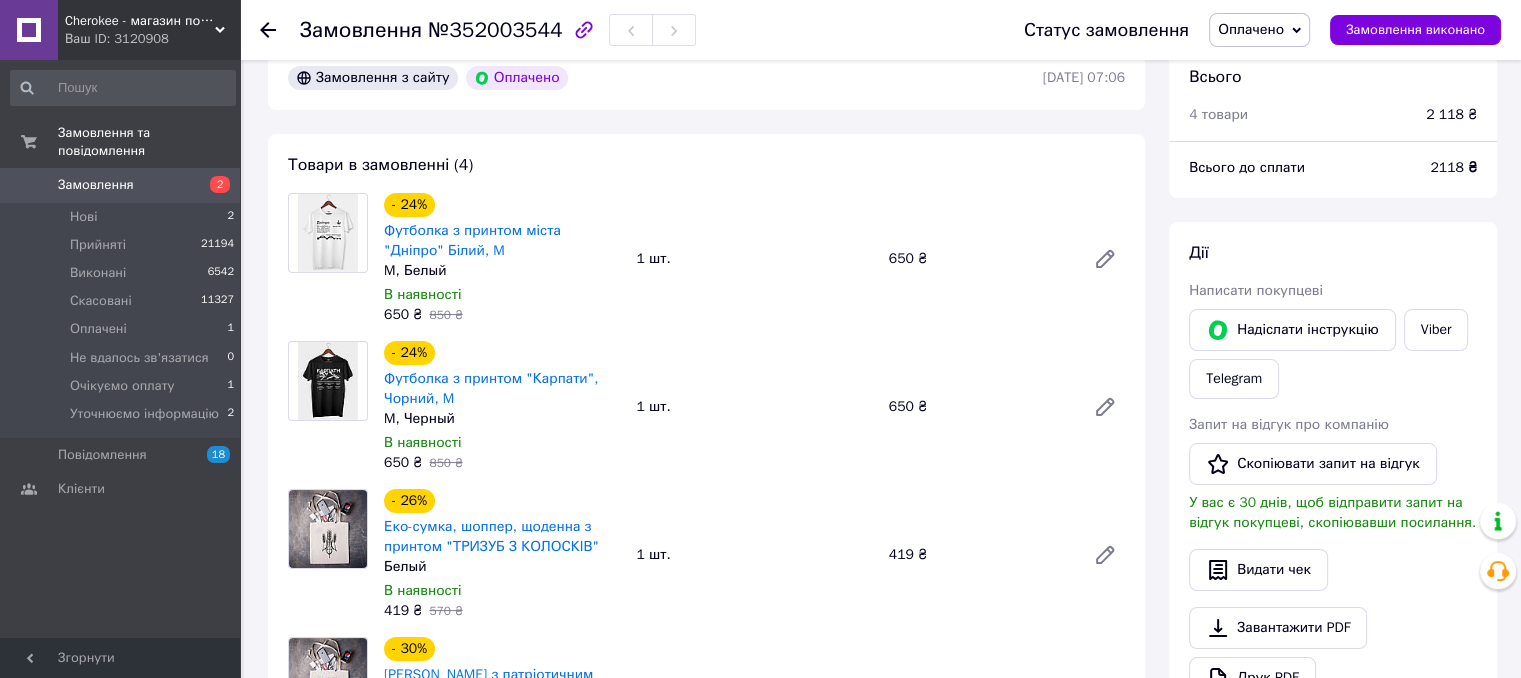click on "Замовлення з сайту Оплачено 10.07.2025 | 07:06 Товари в замовленні (4) - 24% Футболка з принтом міста "Дніпро" Білий, M M, Белый В наявності 650 ₴   850 ₴ 1 шт. 650 ₴ - 24% Футболка з принтом "Карпати", Чорний, M M, Черный В наявності 650 ₴   850 ₴ 1 шт. 650 ₴ - 26% Еко-сумка, шоппер, щоденна з принтом "ТРИЗУБ З КОЛОСКІВ" Белый В наявності 419 ₴   570 ₴ 1 шт. 419 ₴ - 30% Шопер з патріотичним принтом "ВСЕ БУДЕ УКРАЇНА" Белый В наявності 399 ₴   570 ₴ 1 шт. 399 ₴ Приховати товари Покупець Войтко Нааталія 1 замовлення у вас на 2 118 ₴ Без рейтингу   Додати відгук +380688321155 Оплата Оплачено Пром-оплата Доставка або <" at bounding box center (706, 908) 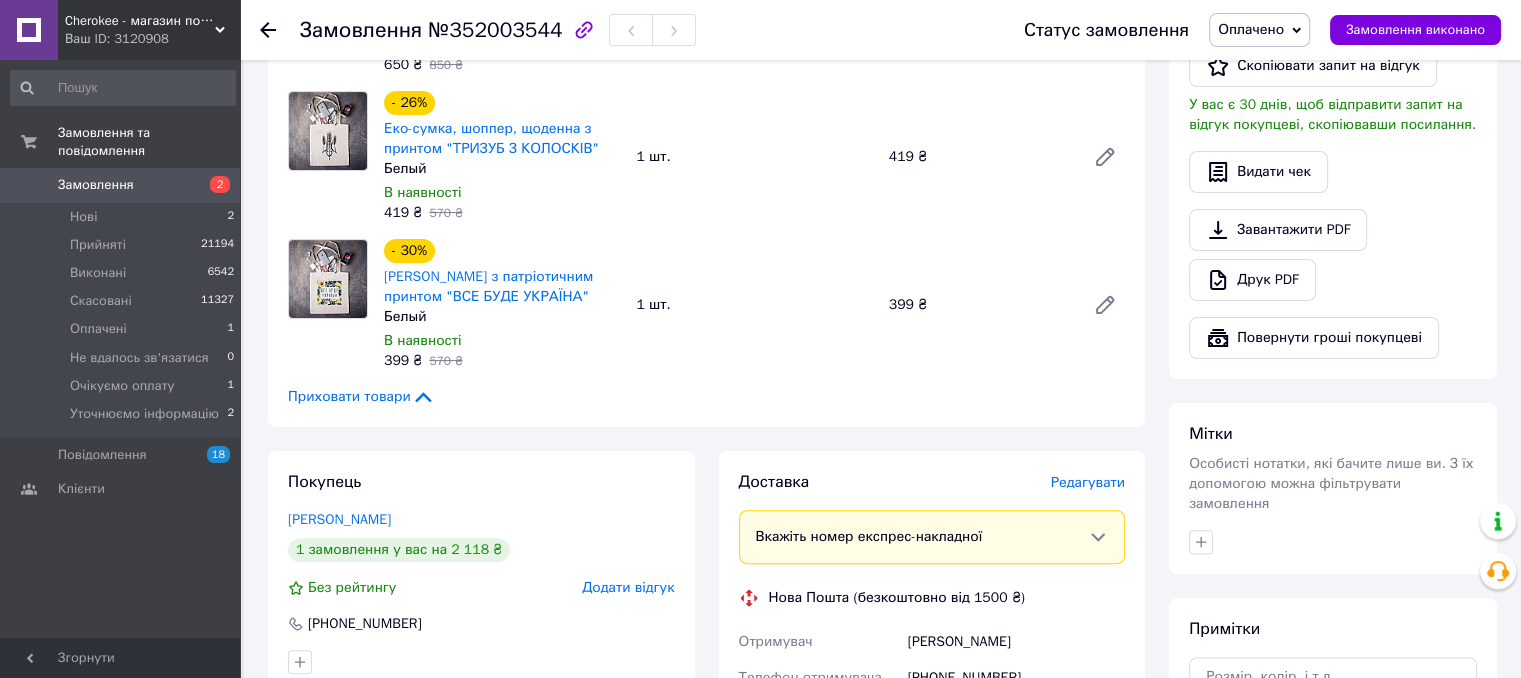 scroll, scrollTop: 500, scrollLeft: 0, axis: vertical 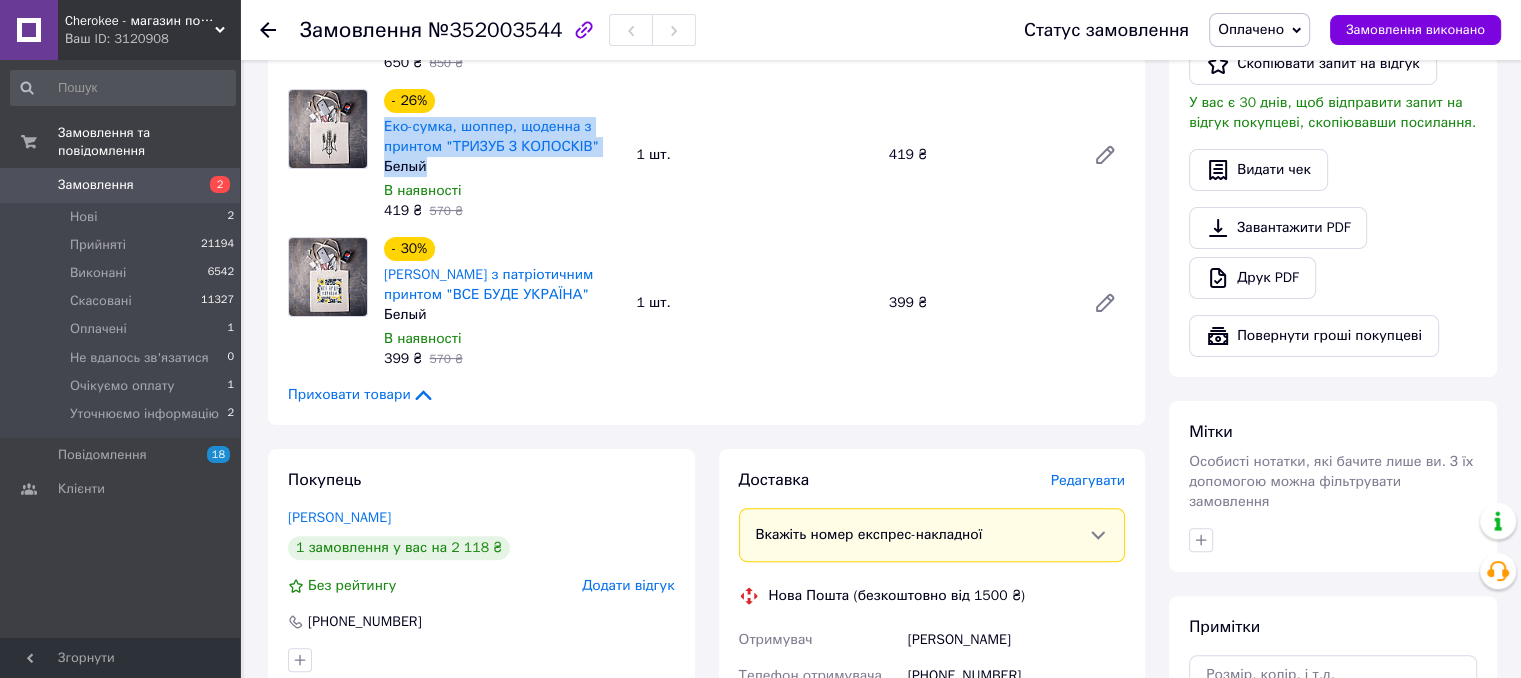 drag, startPoint x: 379, startPoint y: 125, endPoint x: 499, endPoint y: 165, distance: 126.491104 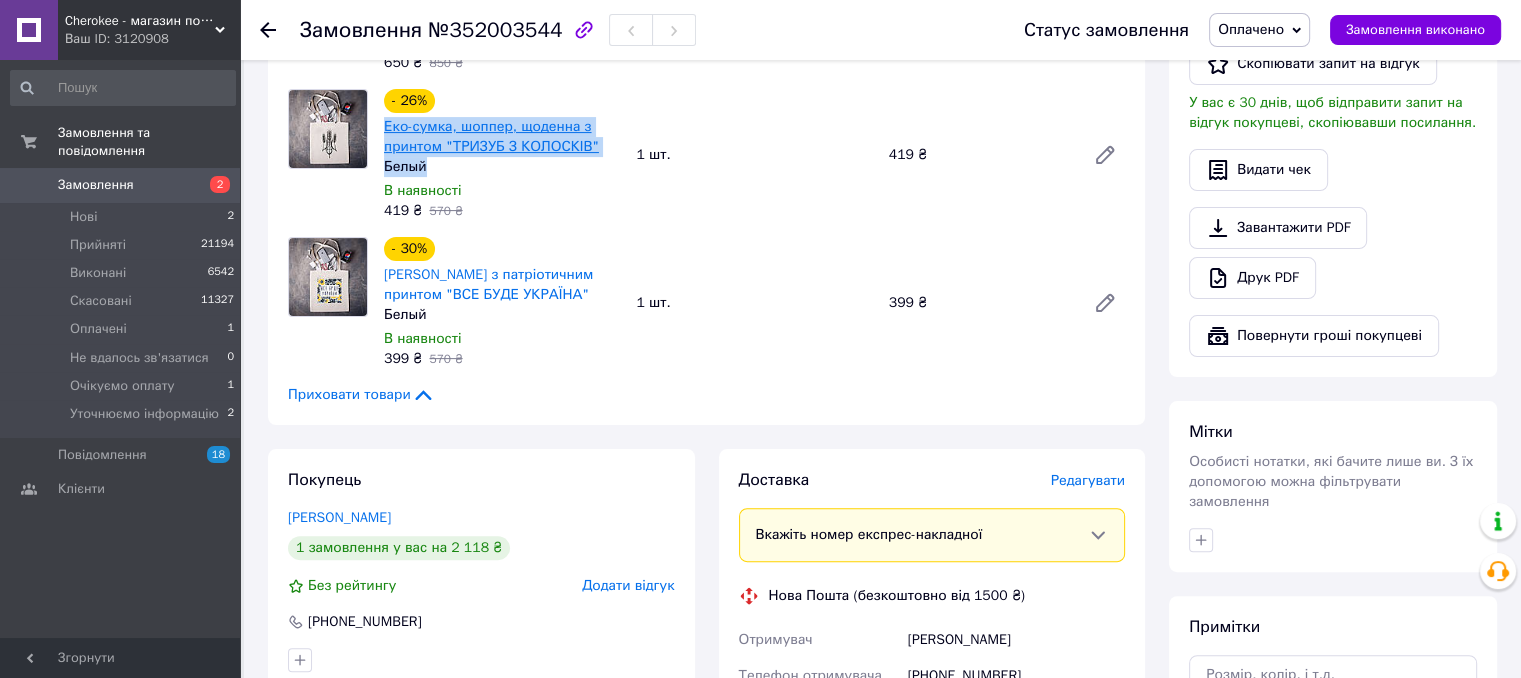 copy on "Еко-сумка, шоппер, щоденна з принтом "ТРИЗУБ З КОЛОСКІВ" Белый" 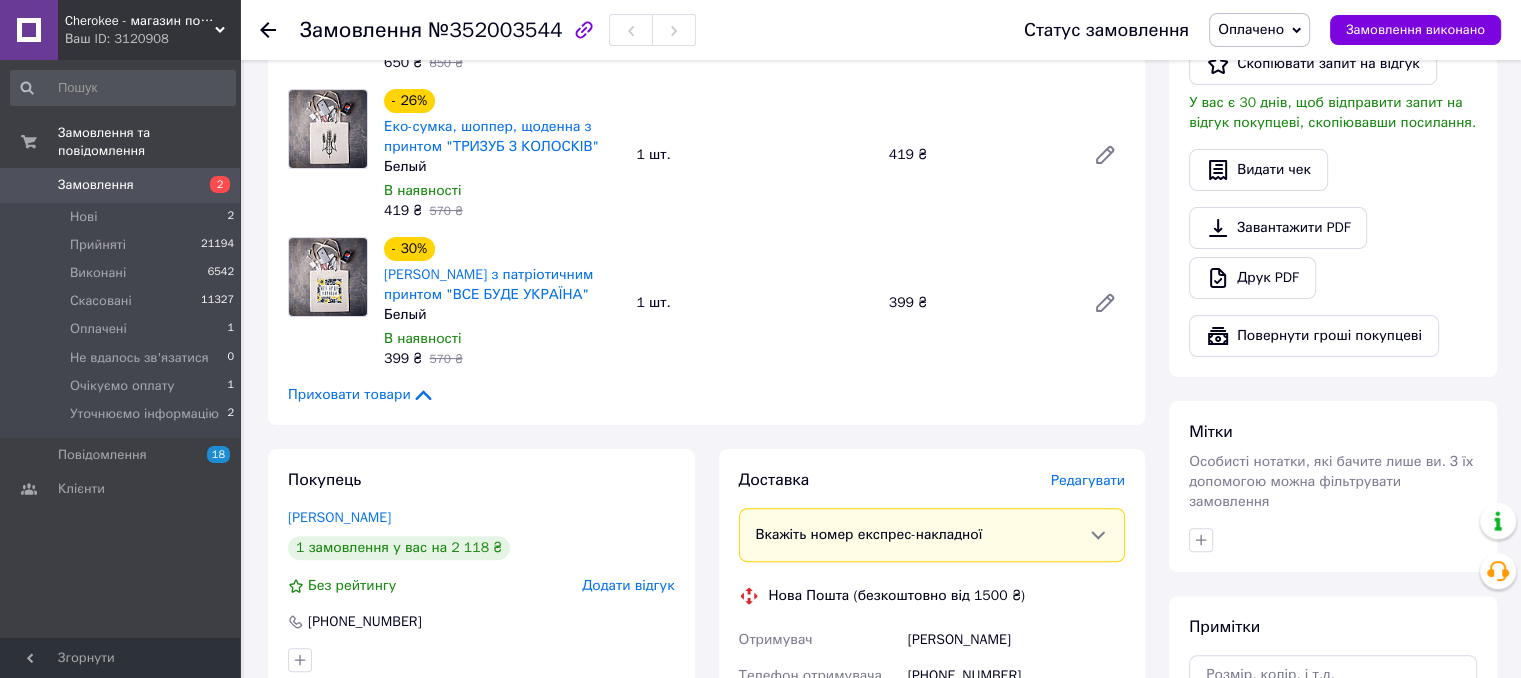 click on "Доставка Редагувати Вкажіть номер експрес-накладної Обов'язково введіть номер експрес-накладної,
якщо створювали її не на цій сторінці. У разі,
якщо номер ЕН не буде доданий, ми не зможемо
виплатити гроші за замовлення Мобільний номер покупця (із замовлення) повинен відповідати номеру отримувача за накладною Нова Пошта (безкоштовно від 1500 ₴) Отримувач Войтко Нааталія Телефон отримувача +380688321155 Адреса м. Хмельницький (Хмельницька обл.), №37 (до 30 кг на одне місце): вул. Залізняка, 4/2 (сп. вхід з аптекою "Доброго дня") Дата відправки 10.07.2025 Платник Відправник або" at bounding box center (932, 790) 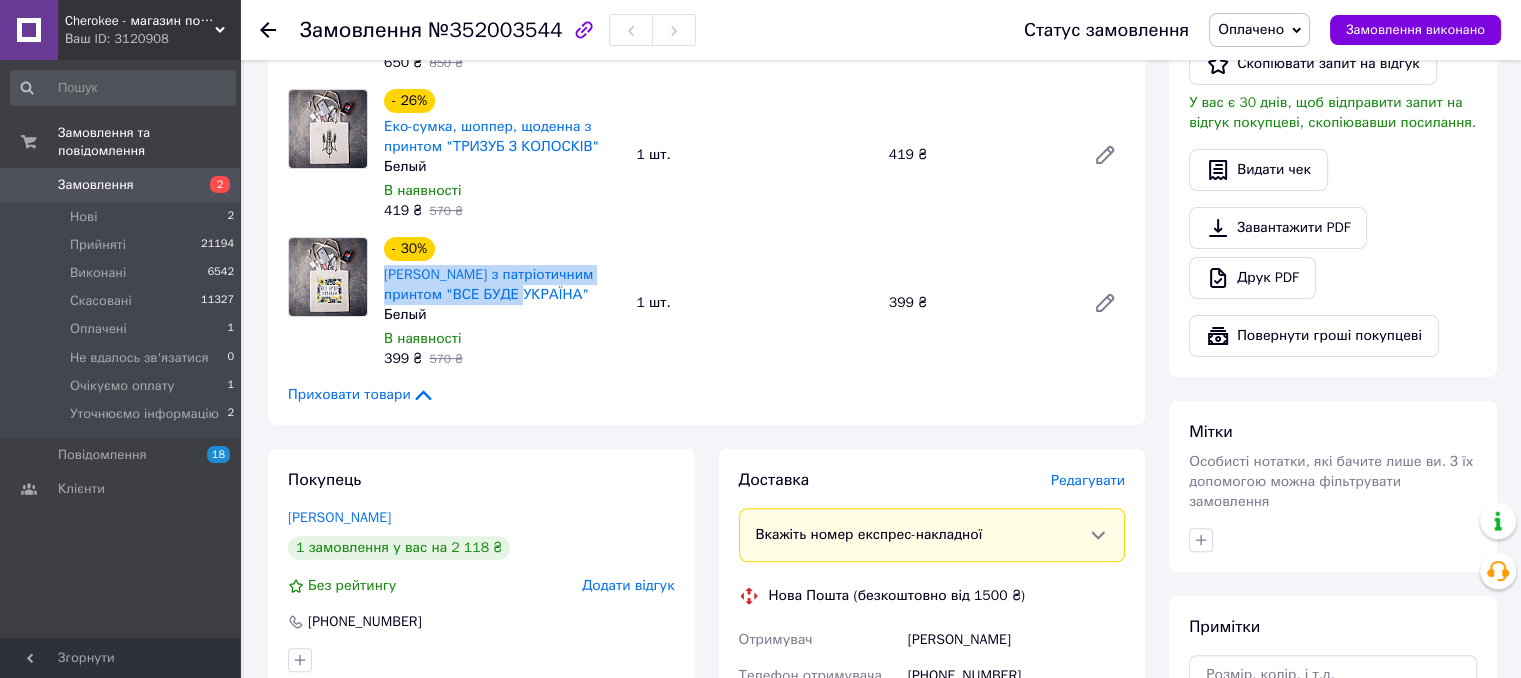 drag, startPoint x: 380, startPoint y: 276, endPoint x: 524, endPoint y: 309, distance: 147.73286 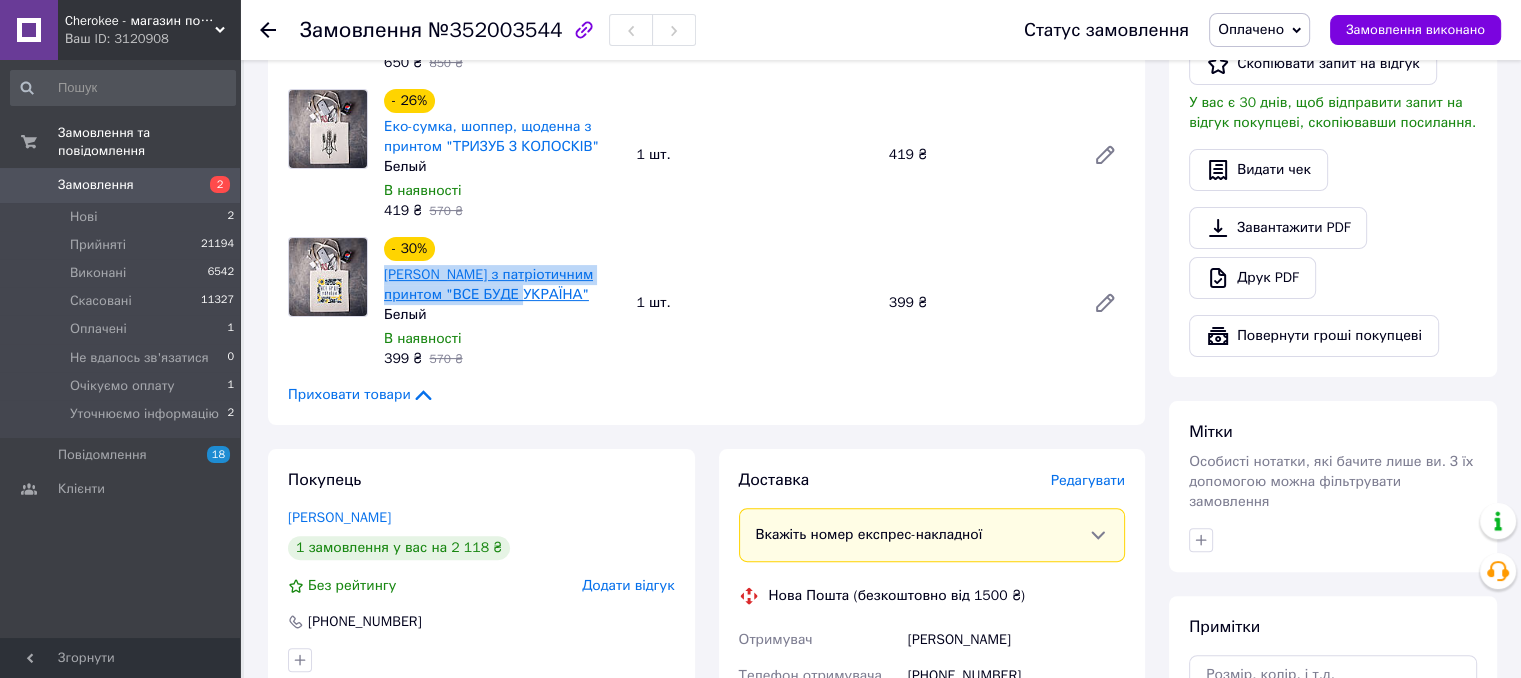 copy on "Шопер з патріотичним принтом "ВСЕ БУДЕ УКРАЇНА"" 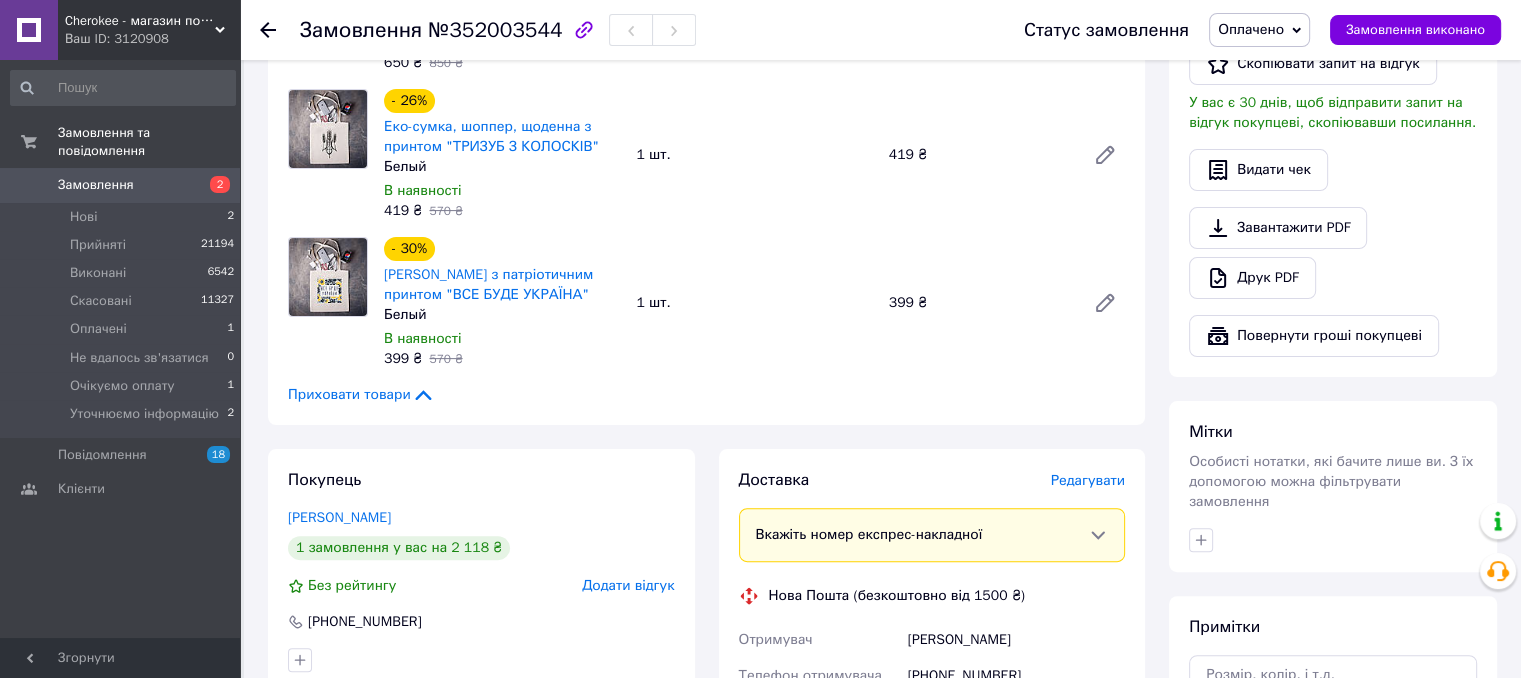 click on "Доставка Редагувати Вкажіть номер експрес-накладної Обов'язково введіть номер експрес-накладної,
якщо створювали її не на цій сторінці. У разі,
якщо номер ЕН не буде доданий, ми не зможемо
виплатити гроші за замовлення Мобільний номер покупця (із замовлення) повинен відповідати номеру отримувача за накладною Нова Пошта (безкоштовно від 1500 ₴) Отримувач Войтко Нааталія Телефон отримувача +380688321155 Адреса м. Хмельницький (Хмельницька обл.), №37 (до 30 кг на одне місце): вул. Залізняка, 4/2 (сп. вхід з аптекою "Доброго дня") Дата відправки 10.07.2025 Платник Відправник або" at bounding box center (932, 790) 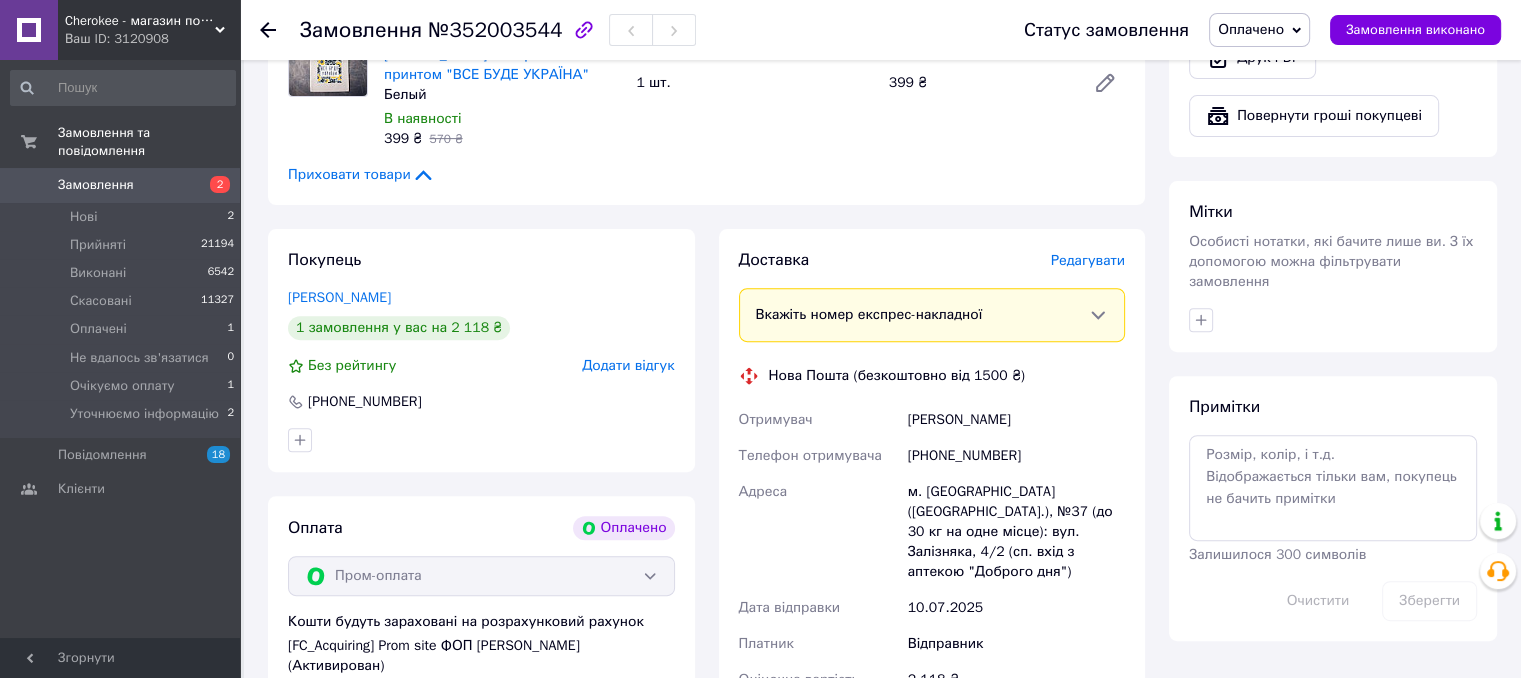 scroll, scrollTop: 800, scrollLeft: 0, axis: vertical 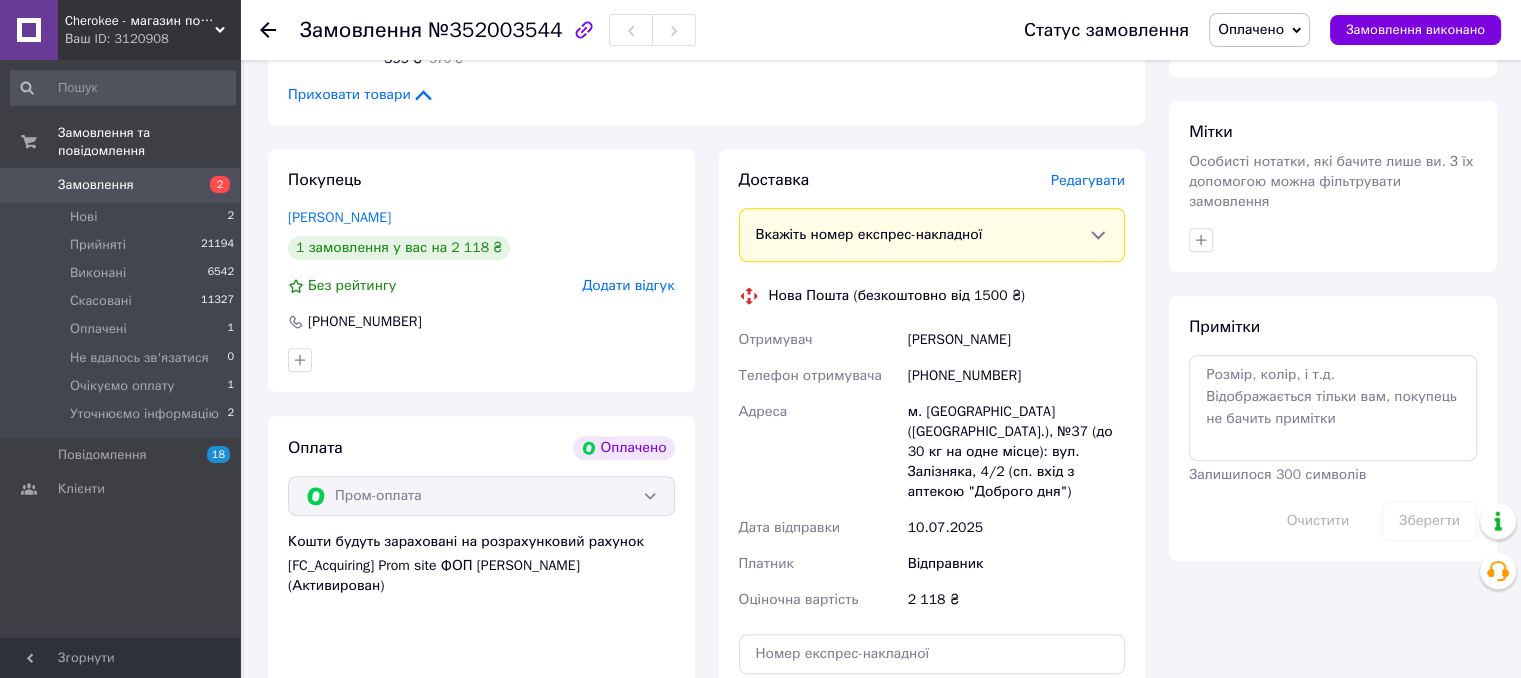 click on "Оплачено" at bounding box center [1259, 30] 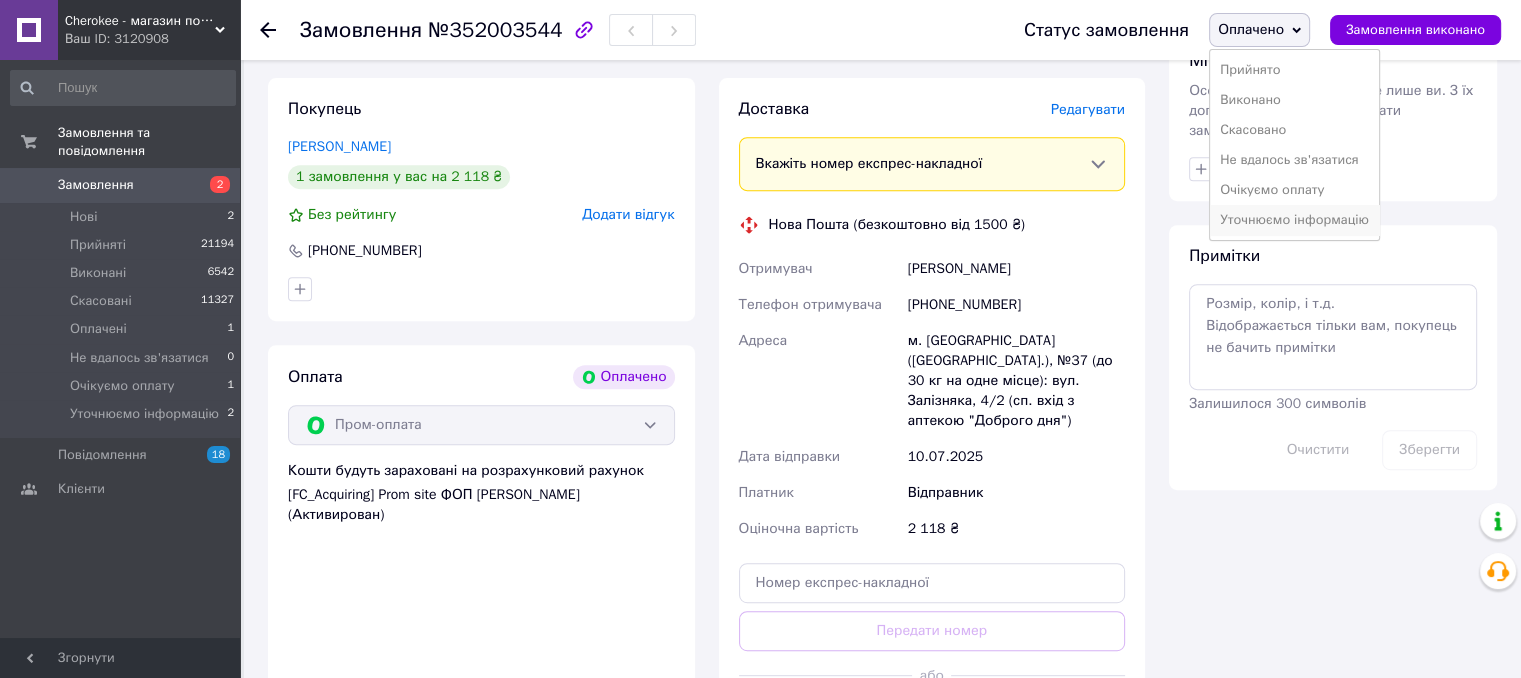 scroll, scrollTop: 900, scrollLeft: 0, axis: vertical 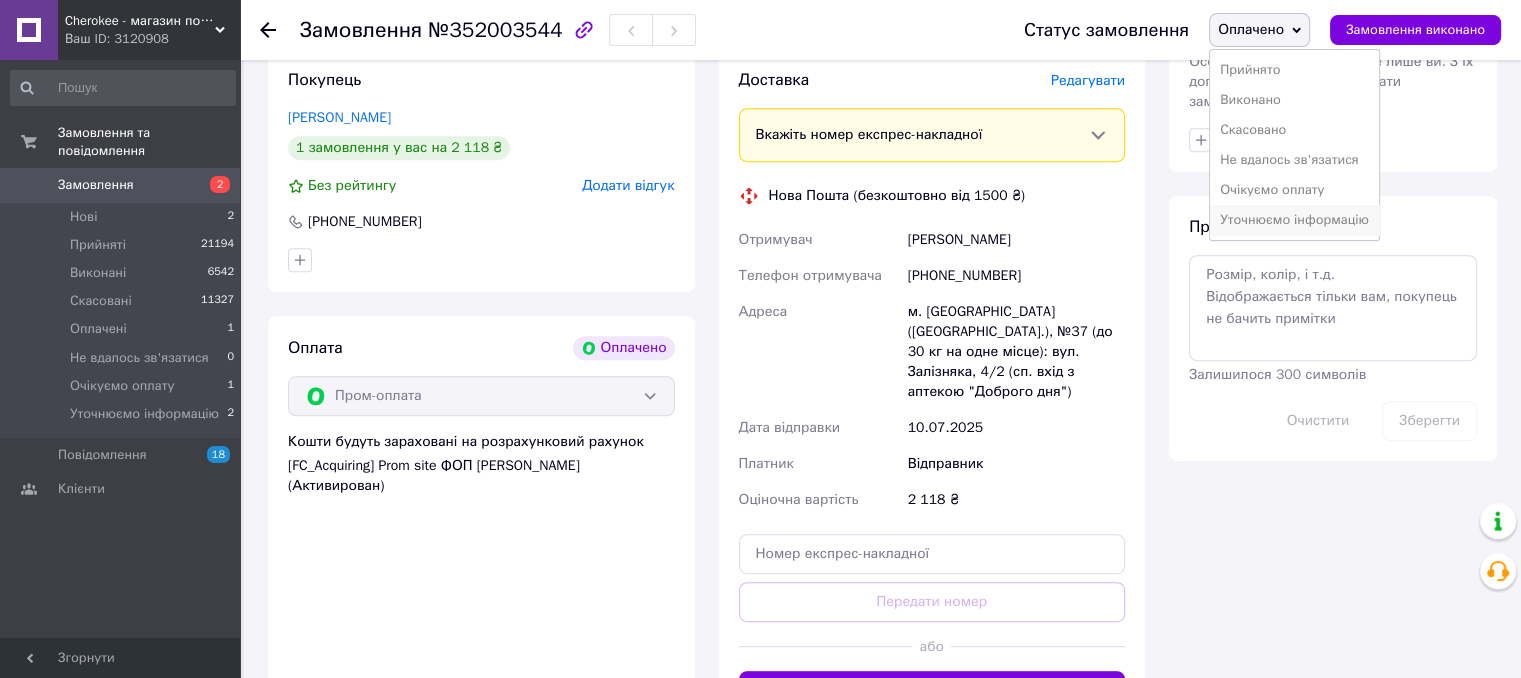 click on "Уточнюємо інформацію" at bounding box center (1294, 220) 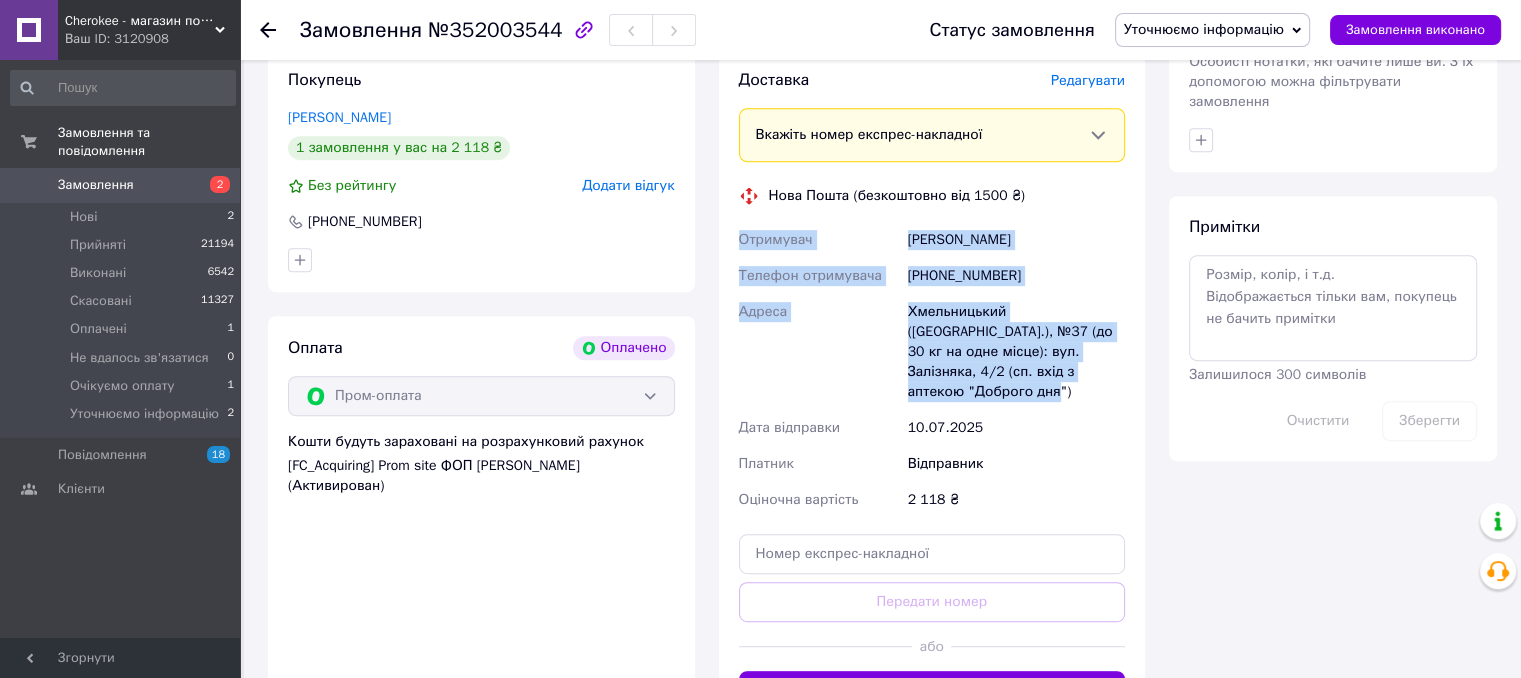 drag, startPoint x: 741, startPoint y: 245, endPoint x: 1101, endPoint y: 369, distance: 380.75714 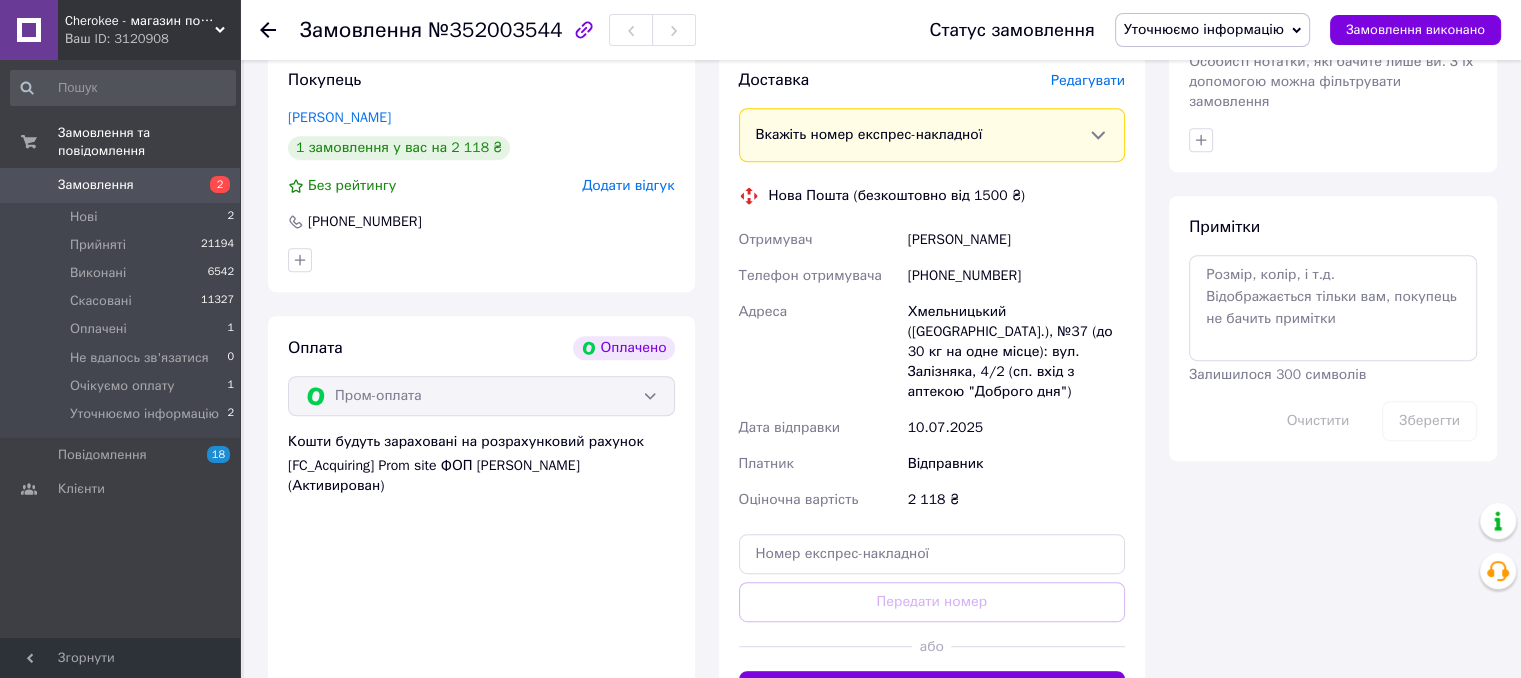 click on "Покупець Войтко Нааталія 1 замовлення у вас на 2 118 ₴ Без рейтингу   Додати відгук +380688321155 Оплата Оплачено Пром-оплата Кошти будуть зараховані на розрахунковий рахунок [FC_Acquiring] Prom site ФОП КОСОВСЬКИЙ ВІТАЛІЙ ПЕТРОВИЧ (Активирован)" at bounding box center (481, 390) 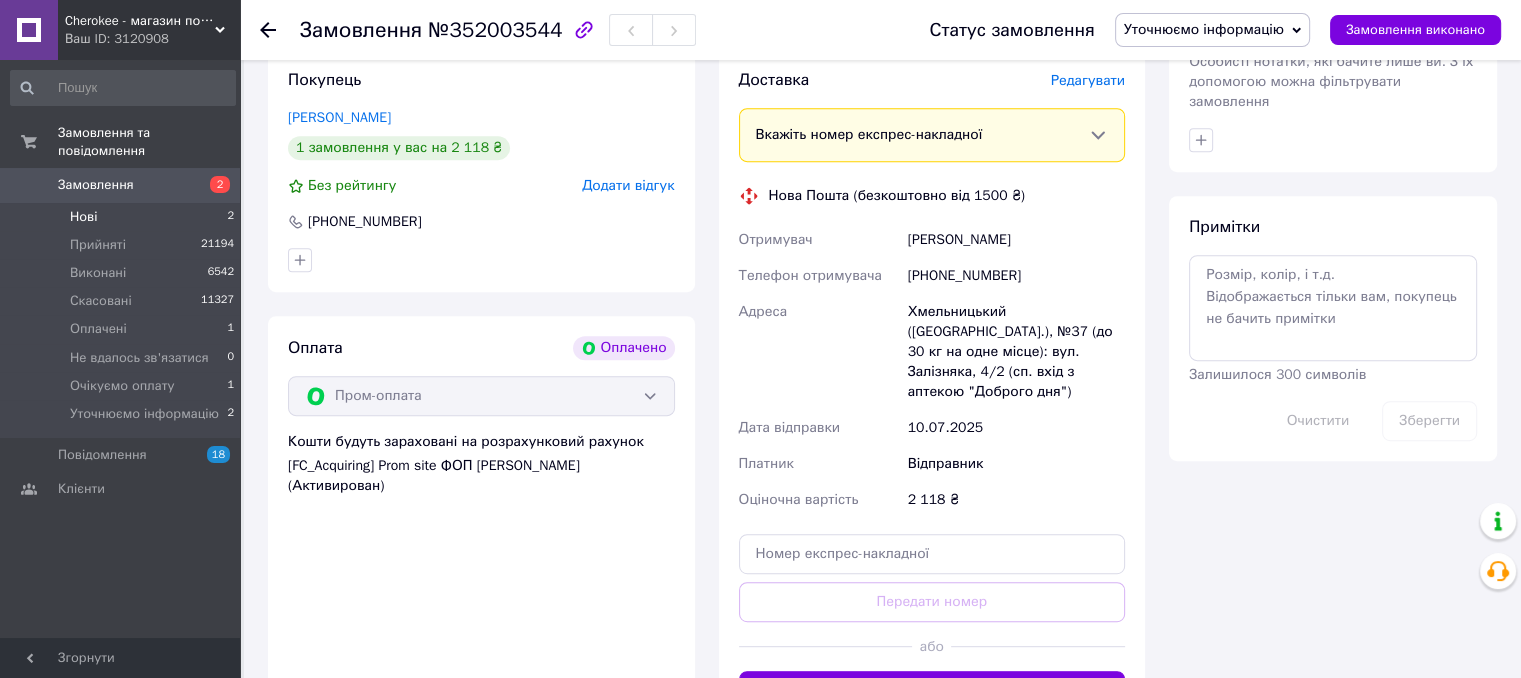 click on "Нові 2" at bounding box center [123, 217] 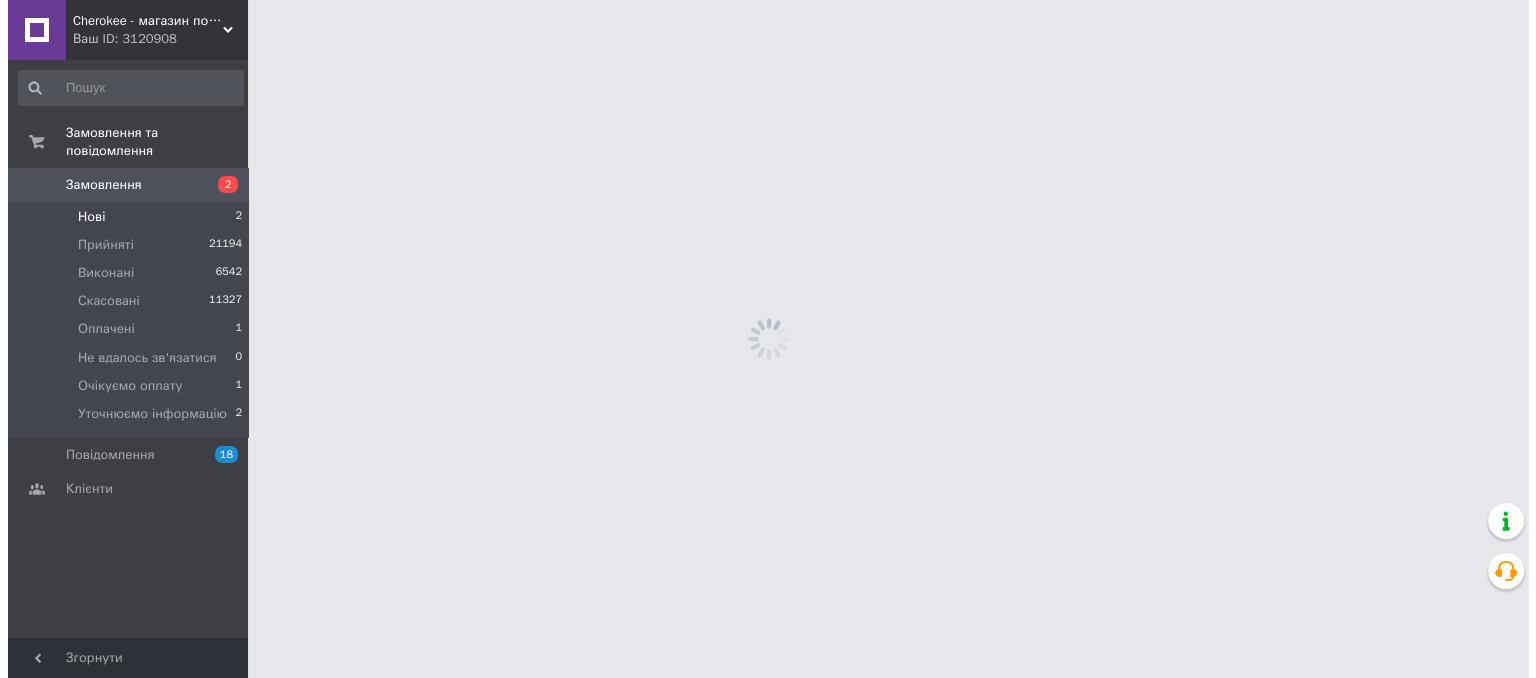 scroll, scrollTop: 0, scrollLeft: 0, axis: both 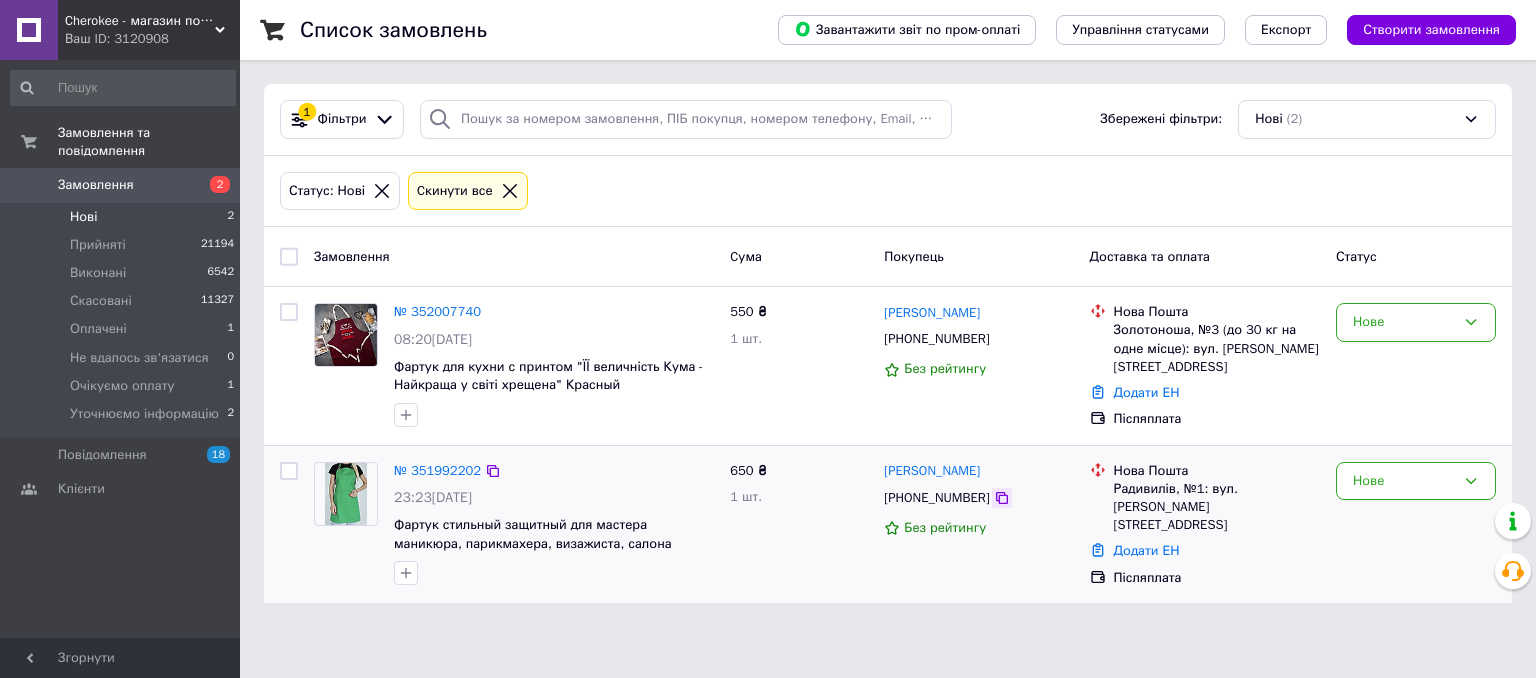 click 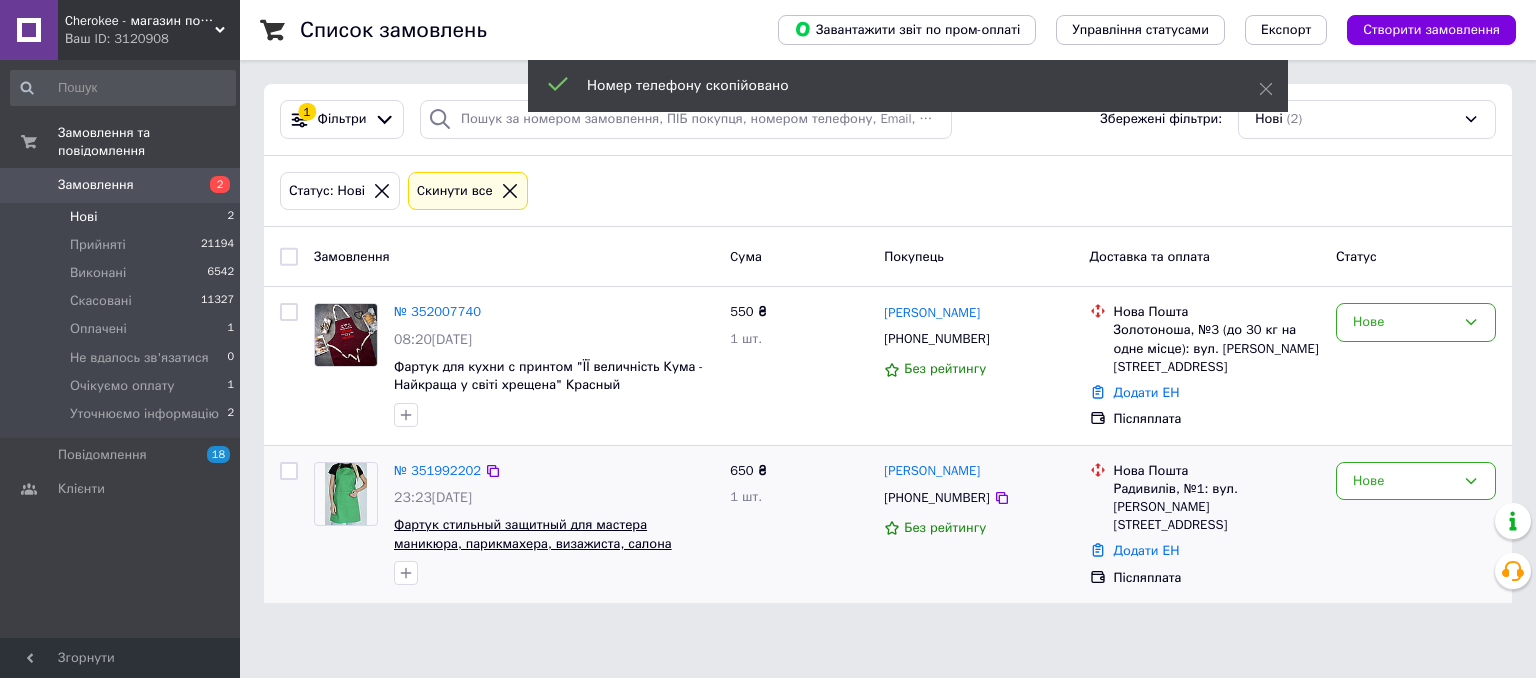 click on "Фартук стильный защитный для мастера маникюра, парикмахера, визажиста, салона красоты Салатового цвета" at bounding box center [533, 543] 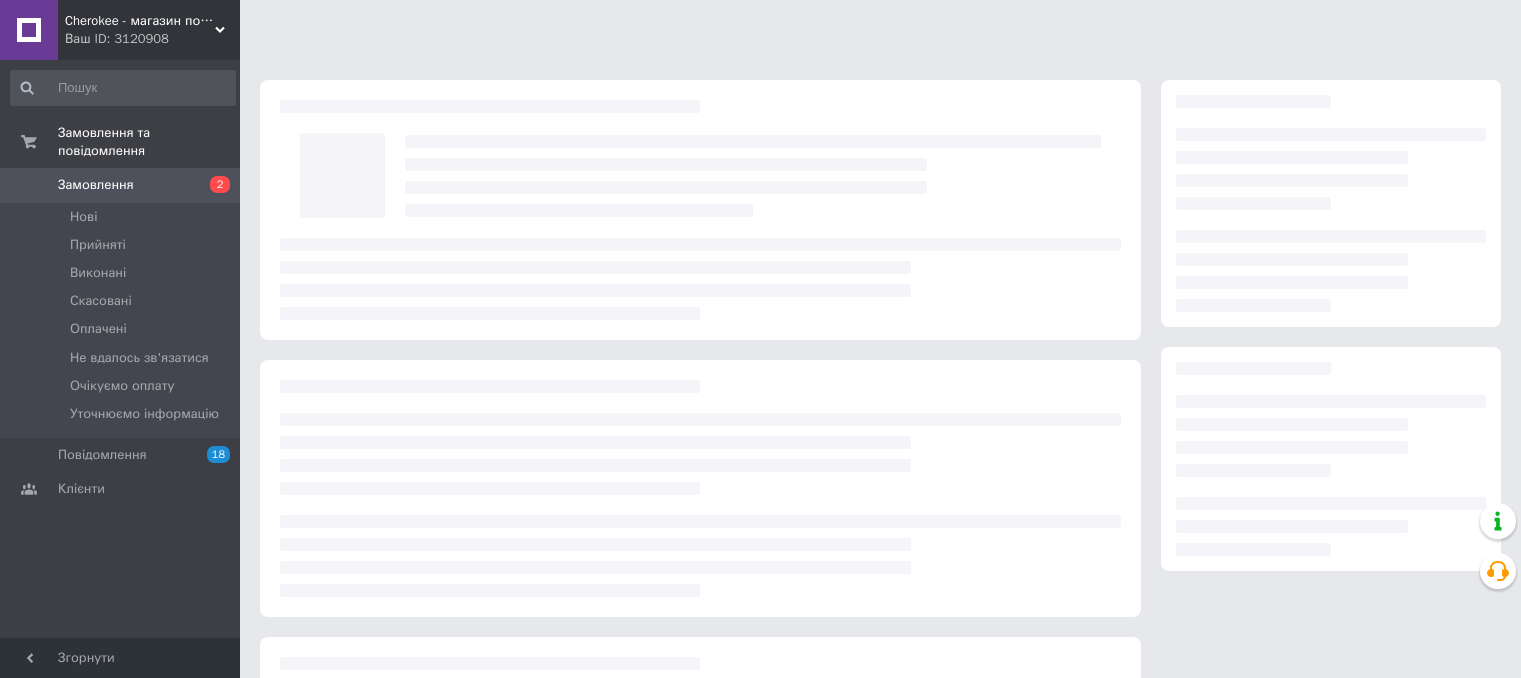 scroll, scrollTop: 0, scrollLeft: 0, axis: both 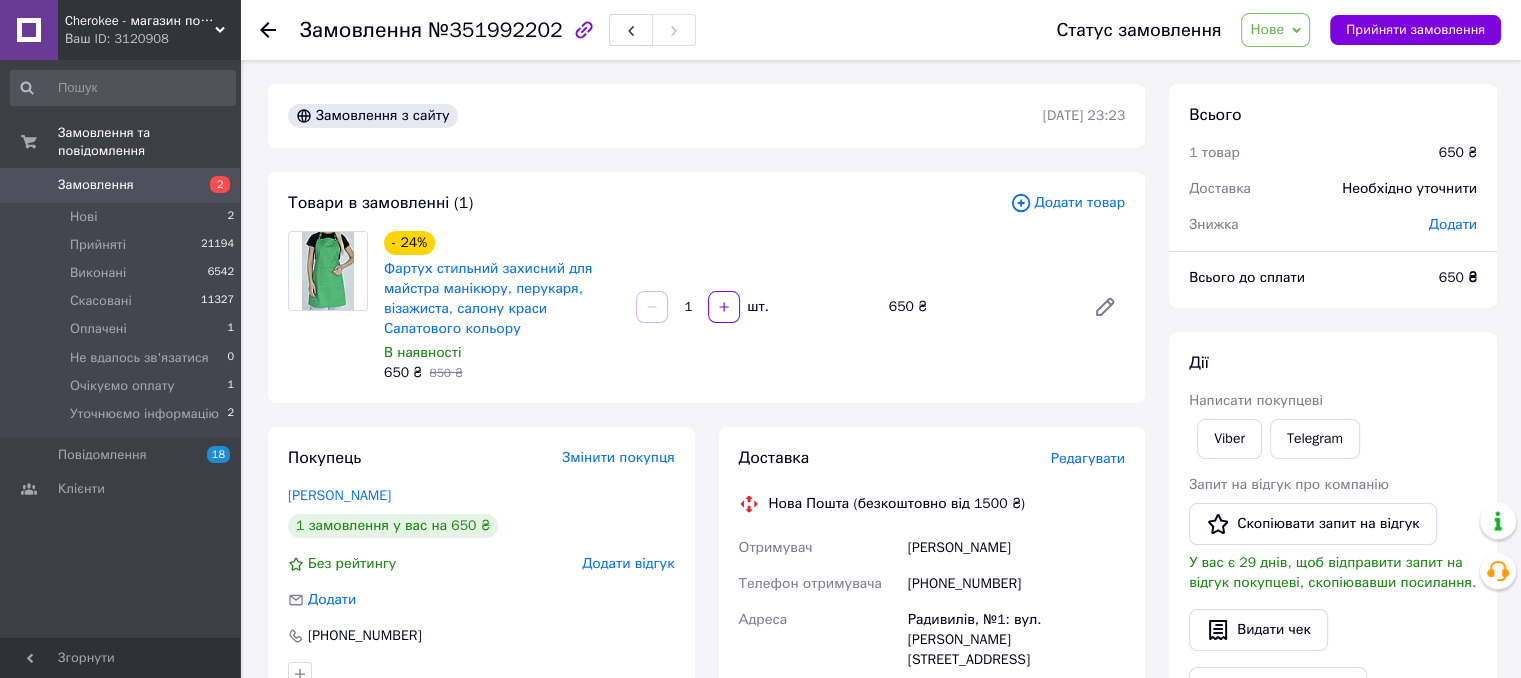 click on "Доставка Редагувати Нова Пошта (безкоштовно від 1500 ₴) Отримувач [PERSON_NAME] Телефон отримувача [PHONE_NUMBER] [PERSON_NAME], №1: вул. [PERSON_NAME], 1а Дата відправки [DATE] Платник Отримувач Оціночна вартість 650 ₴ Сума післяплати 650 ₴ Комісія за післяплату 33 ₴ Платник комісії післяплати Отримувач Передати номер або Згенерувати ЕН Платник Отримувач Відправник Прізвище отримувача [PERSON_NAME] отримувача [PERSON_NAME] батькові отримувача Телефон отримувача [PHONE_NUMBER] Тип доставки У відділенні Кур'єром В поштоматі Місто Радивилів Відділення Місце відправки 650" at bounding box center [932, 777] 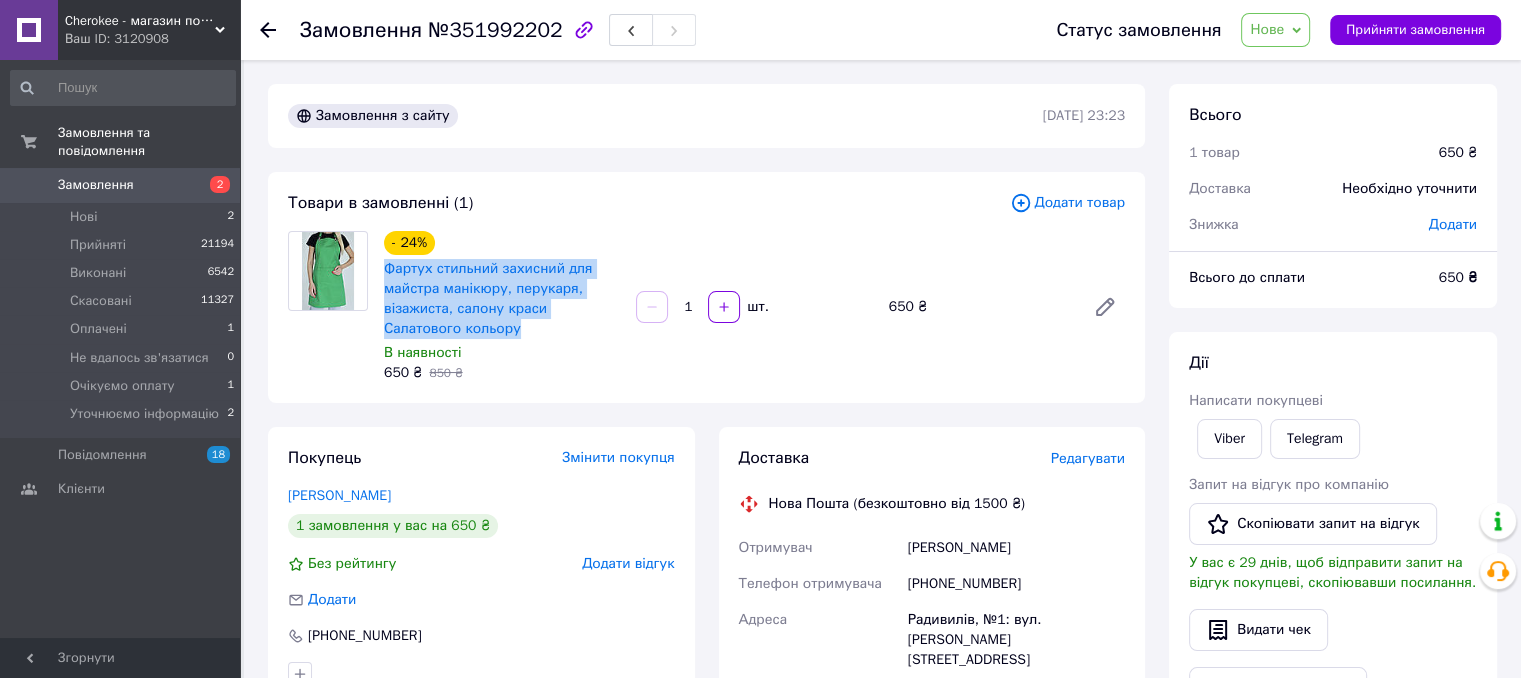 drag, startPoint x: 376, startPoint y: 261, endPoint x: 517, endPoint y: 325, distance: 154.84508 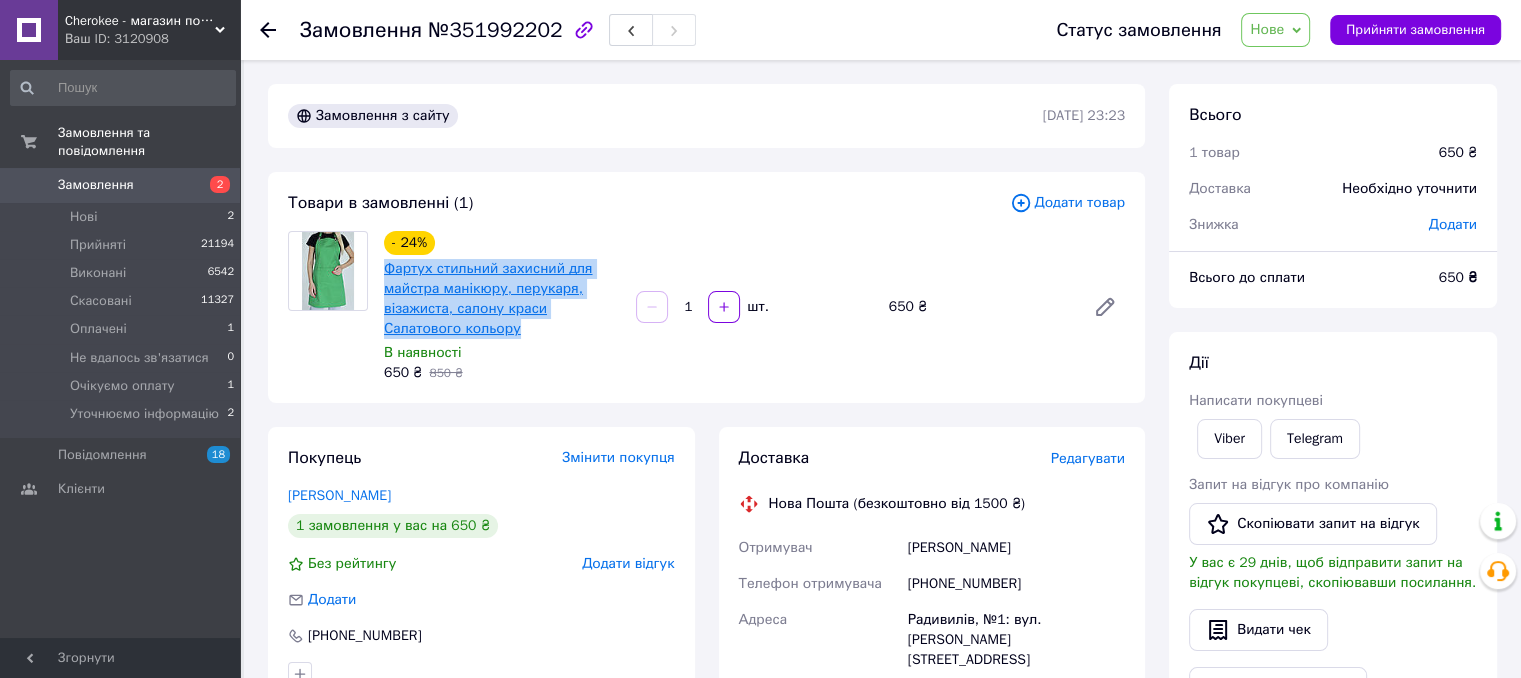 copy on "Фартух стильний захисний для майстра манікюру, перукаря, візажиста, салону краси Салатового кольору" 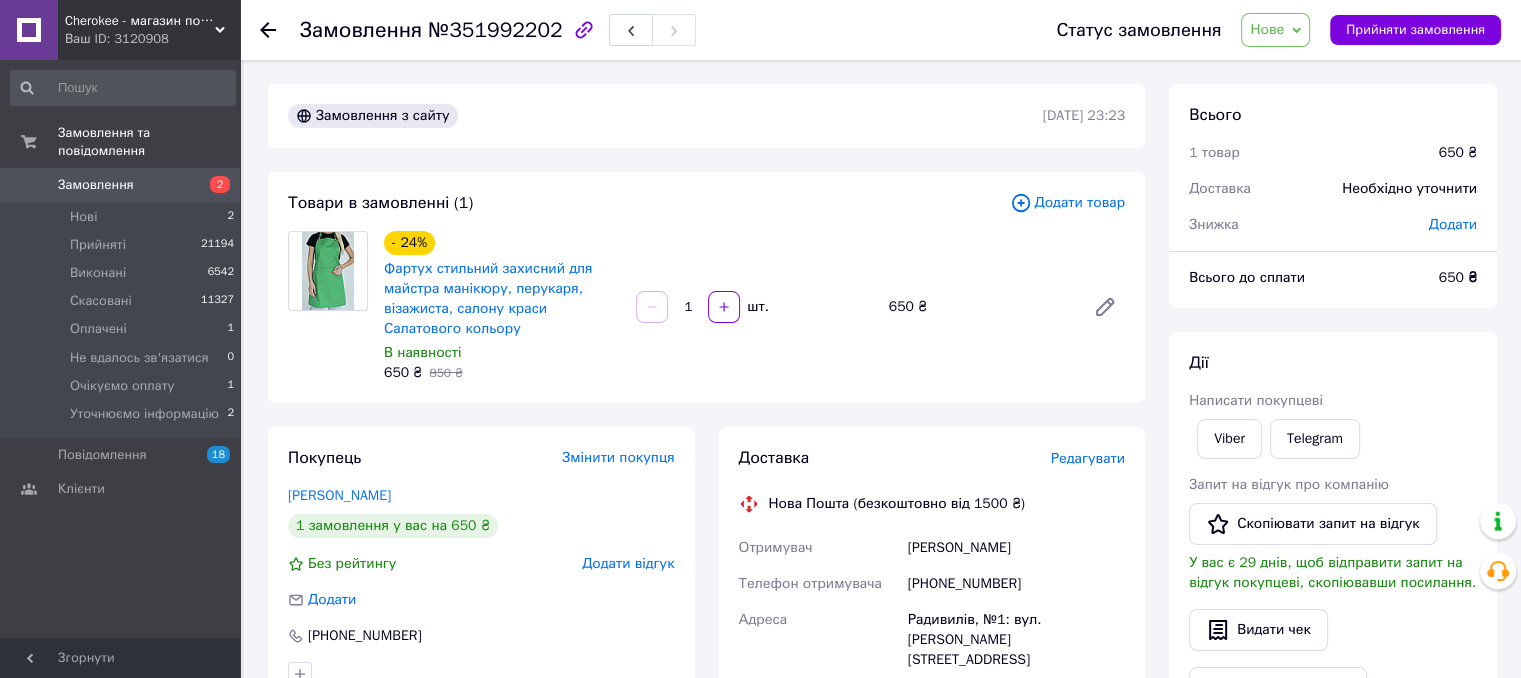 click on "Доставка Редагувати Нова Пошта (безкоштовно від 1500 ₴) Отримувач Андріюк Людмила Телефон отримувача +380673620370 Адреса Радивилів, №1: вул. Волковенка, 1а Дата відправки 10.07.2025 Платник Отримувач Оціночна вартість 650 ₴ Сума післяплати 650 ₴ Комісія за післяплату 33 ₴ Платник комісії післяплати Отримувач Передати номер або Згенерувати ЕН Платник Отримувач Відправник Прізвище отримувача Андріюк Ім'я отримувача Людмила По батькові отримувача Телефон отримувача +380673620370 Тип доставки У відділенні Кур'єром В поштоматі Місто Радивилів Відділення Місце відправки 650" at bounding box center [932, 777] 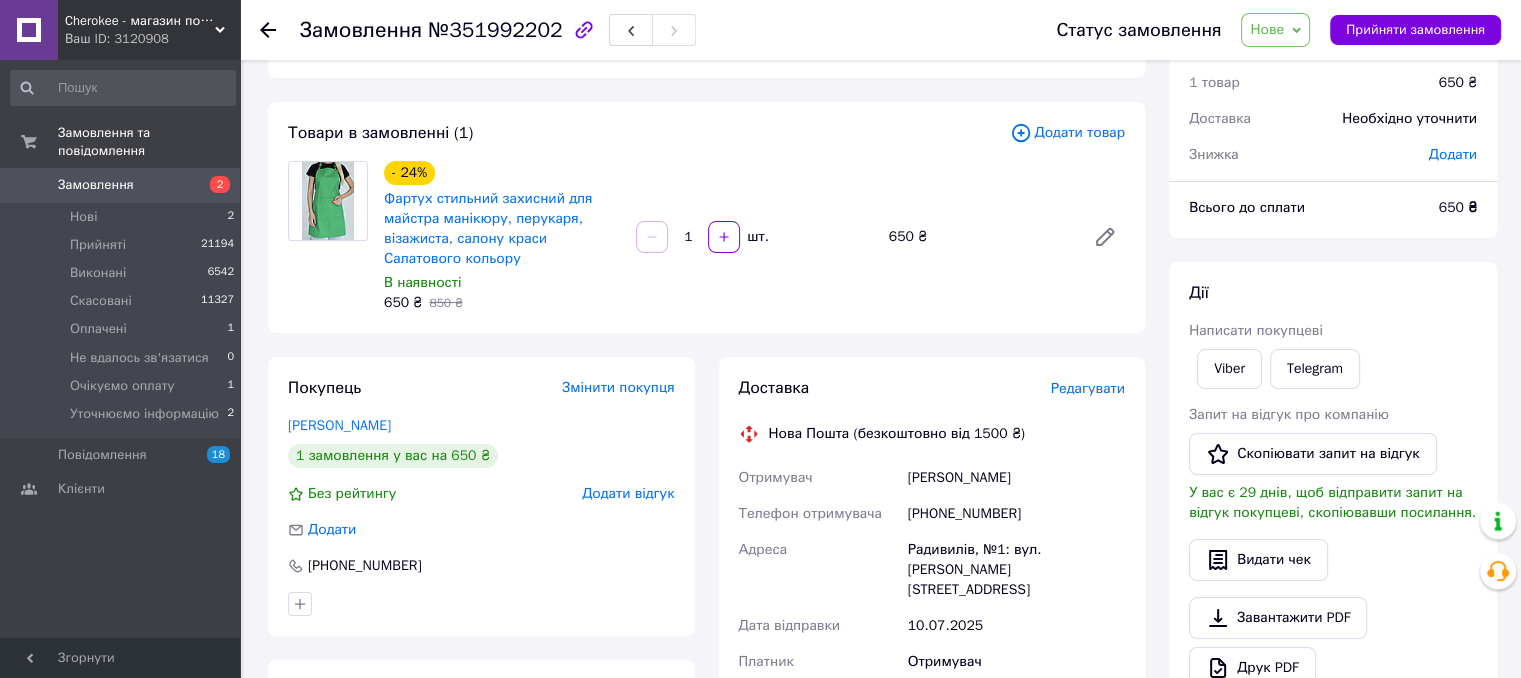 scroll, scrollTop: 100, scrollLeft: 0, axis: vertical 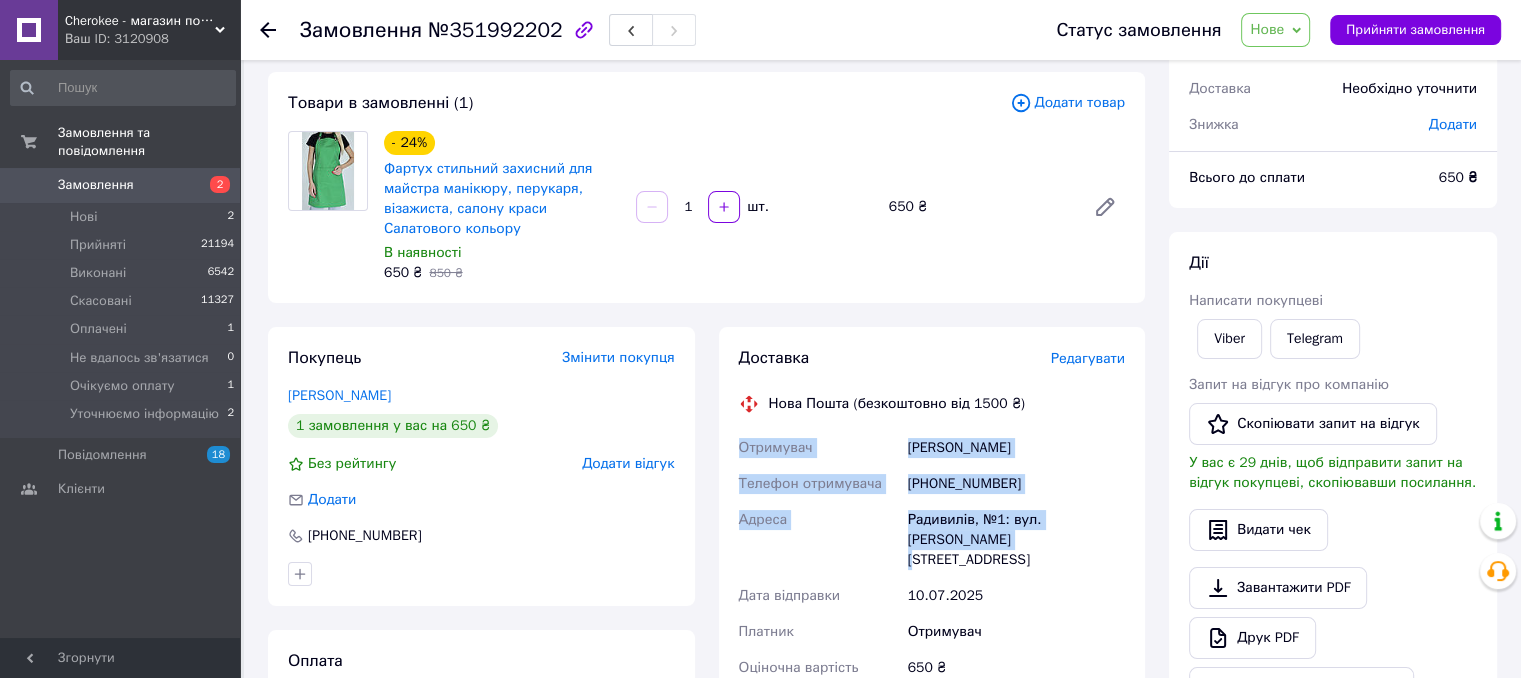 drag, startPoint x: 739, startPoint y: 449, endPoint x: 986, endPoint y: 547, distance: 265.73108 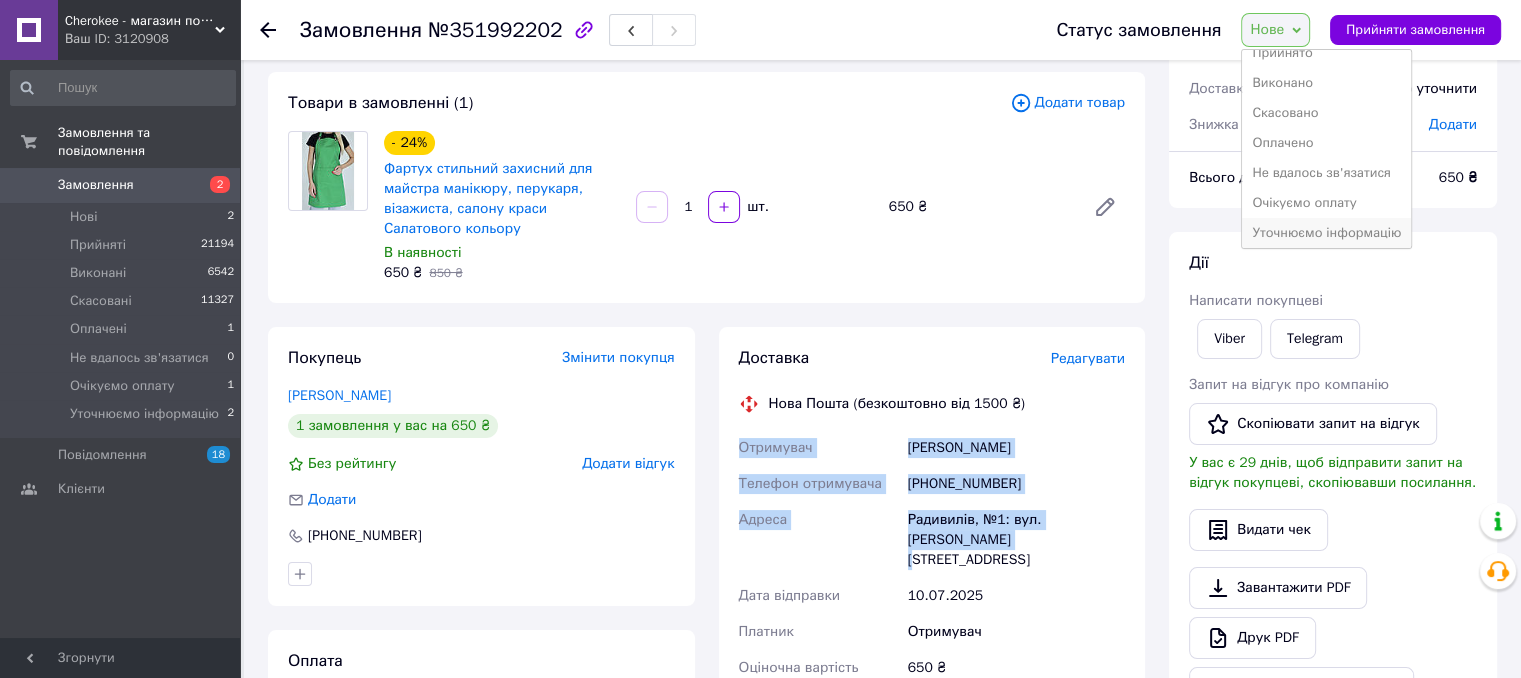 scroll, scrollTop: 21, scrollLeft: 0, axis: vertical 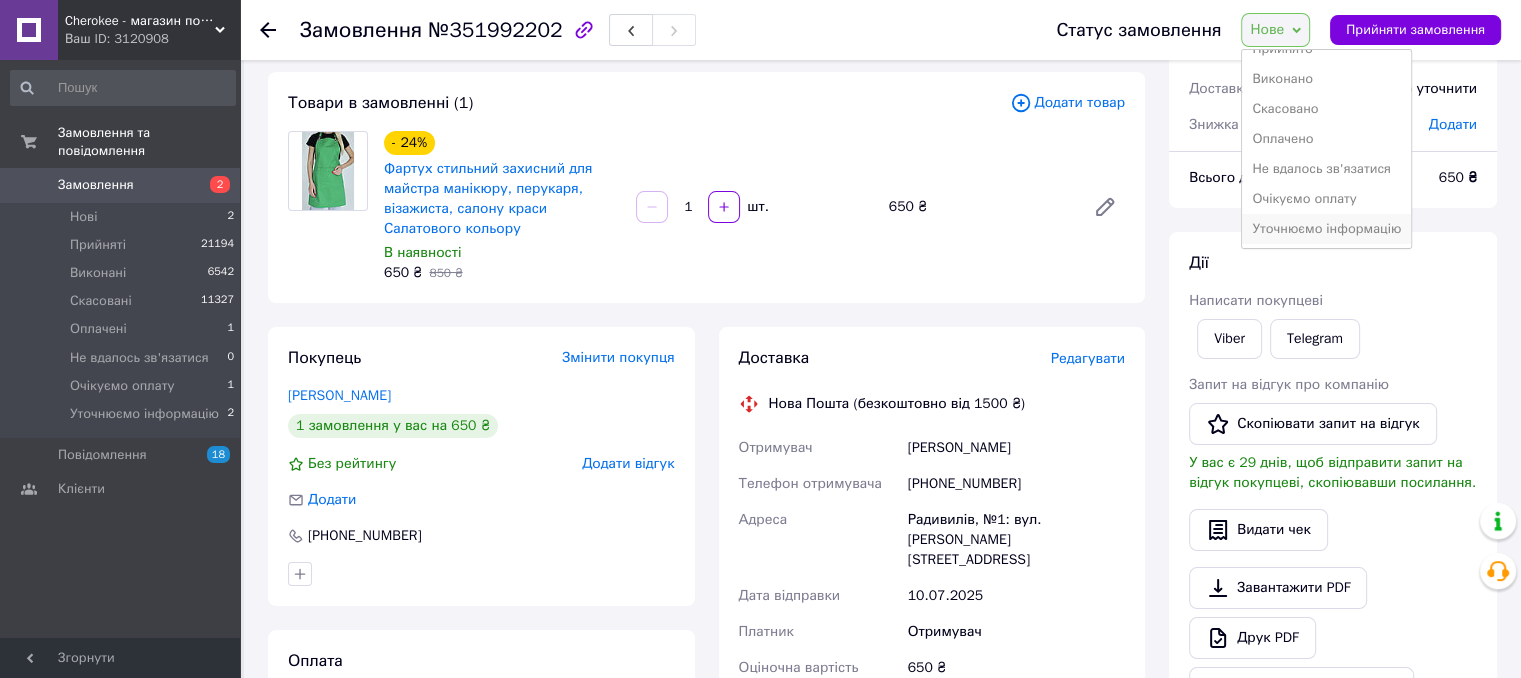 click on "Уточнюємо інформацію" at bounding box center (1326, 229) 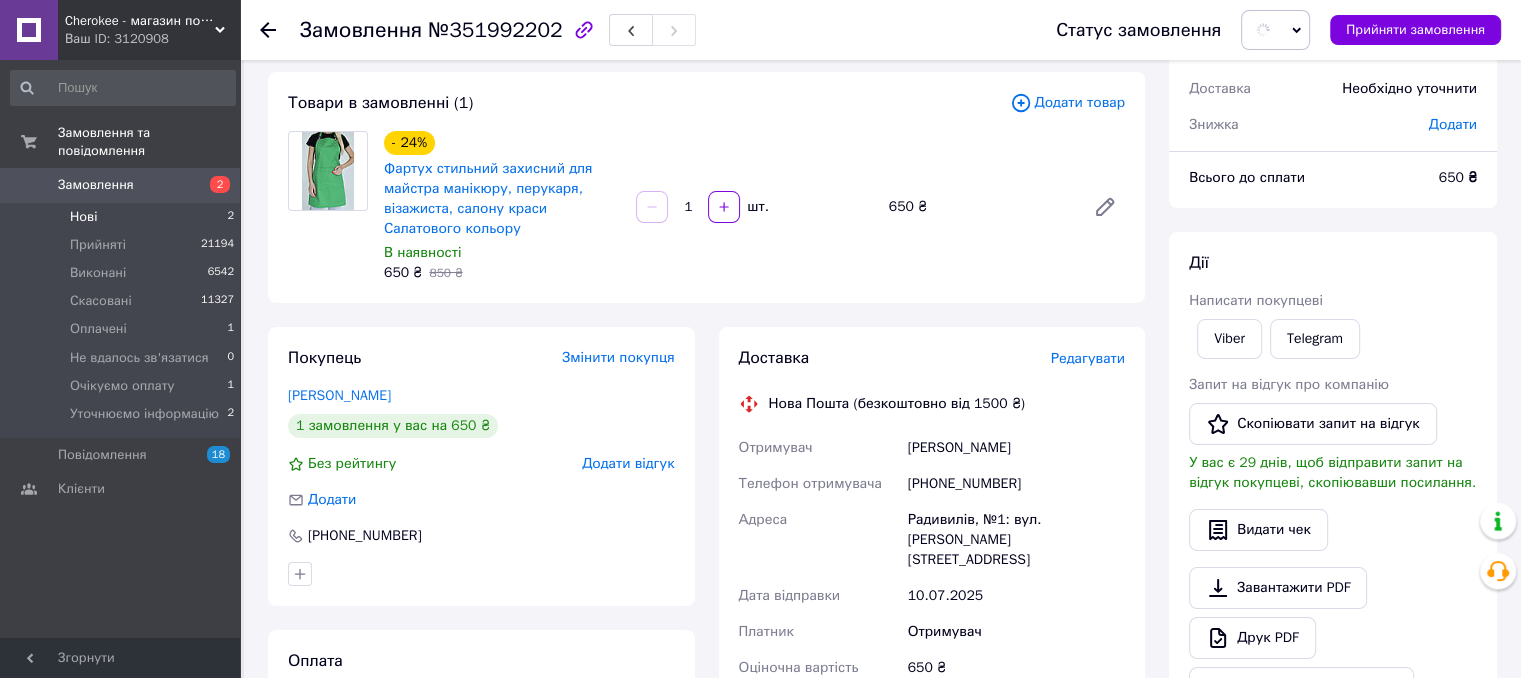 click on "Нові 2" at bounding box center [123, 217] 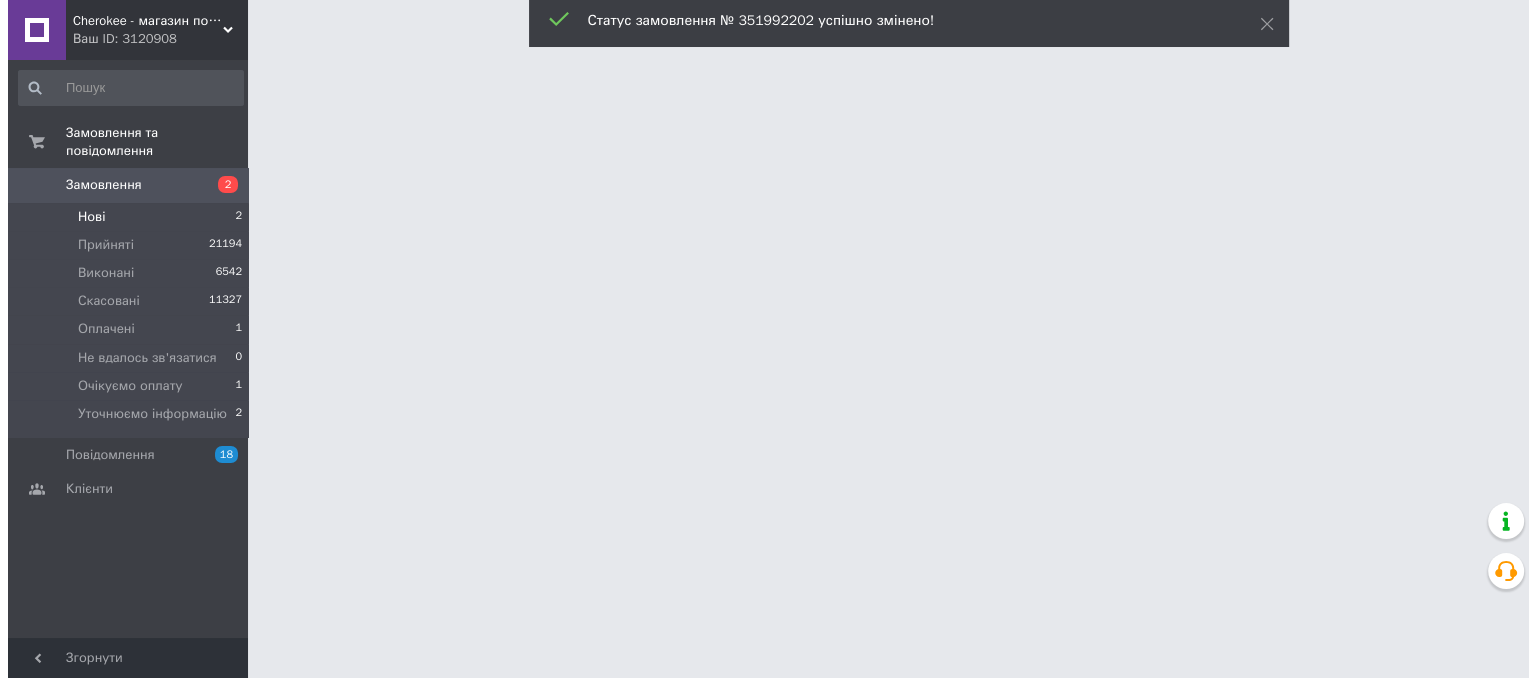 scroll, scrollTop: 0, scrollLeft: 0, axis: both 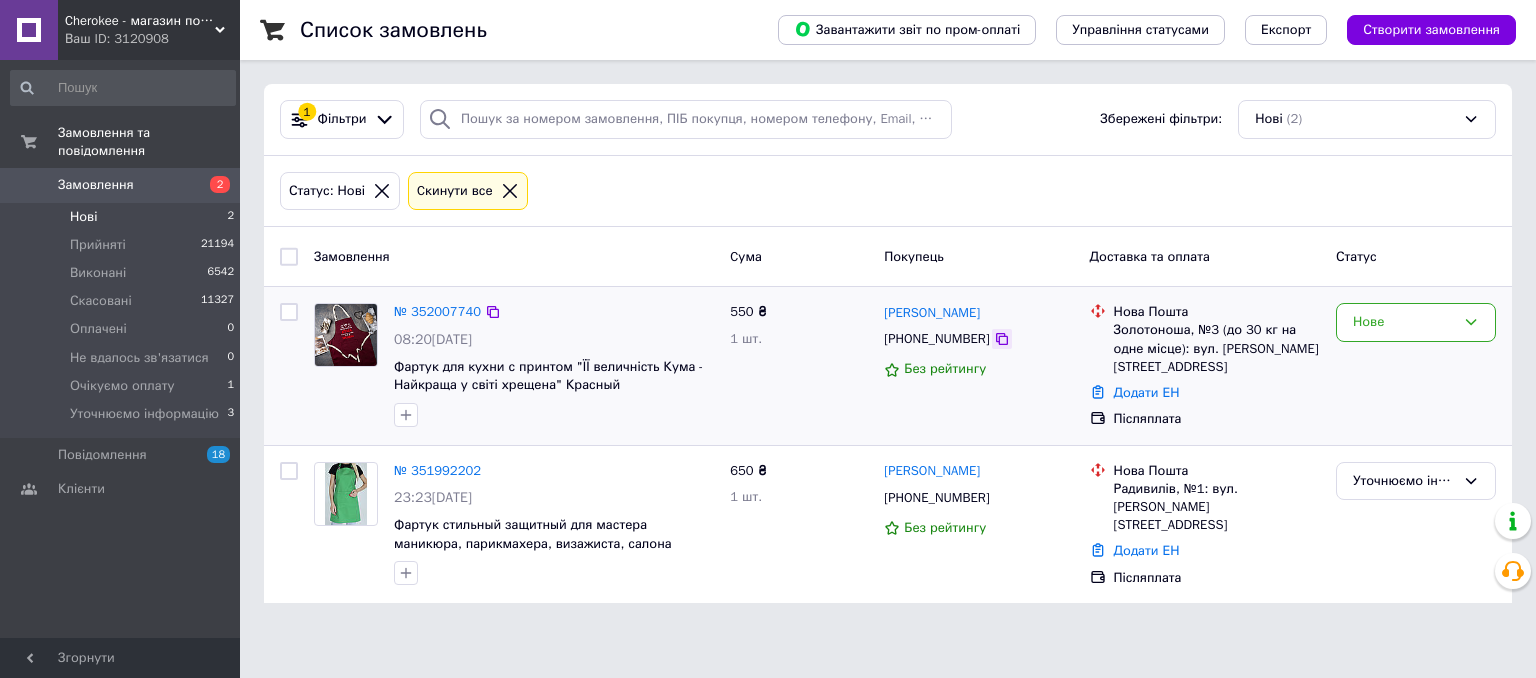click 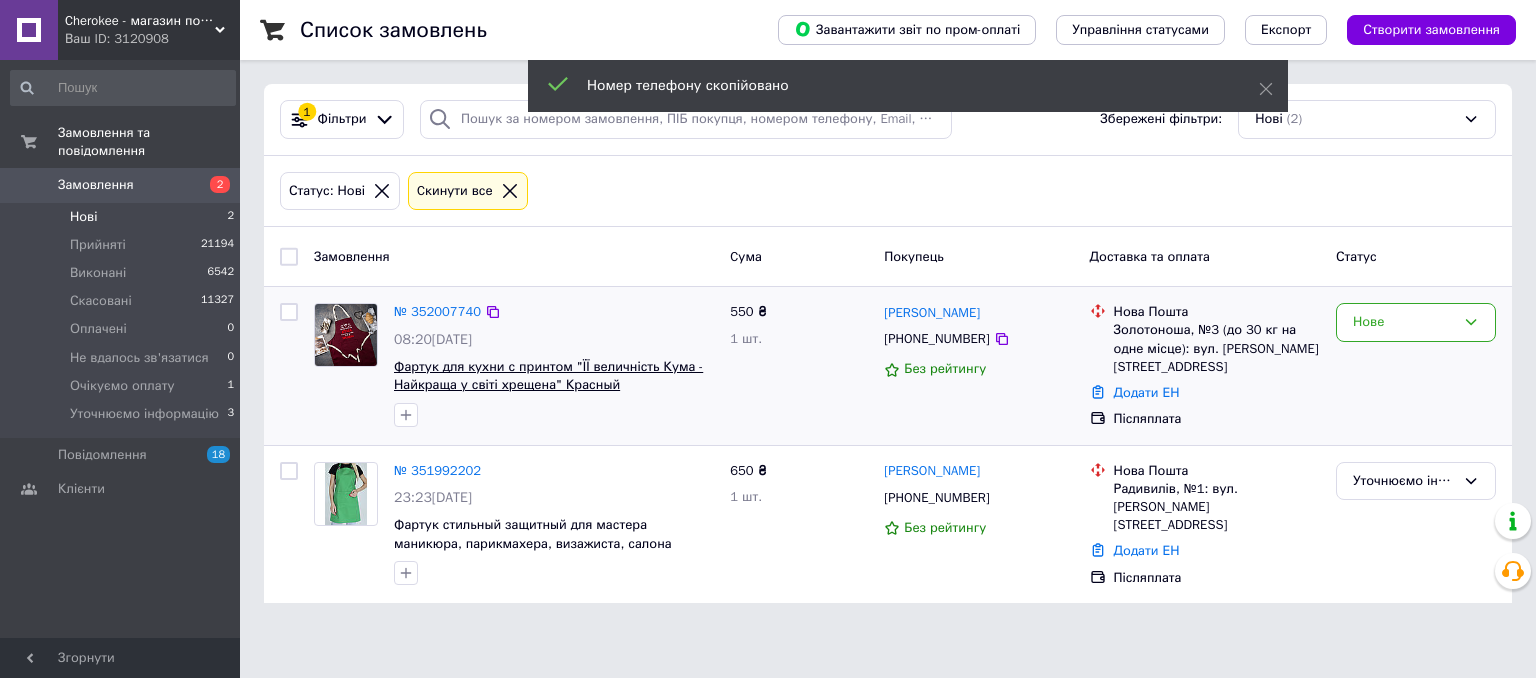 click on "Фартук для кухни с принтом "ЇЇ величність Кума - Найкраща у світі хрещена" Красный" at bounding box center [548, 376] 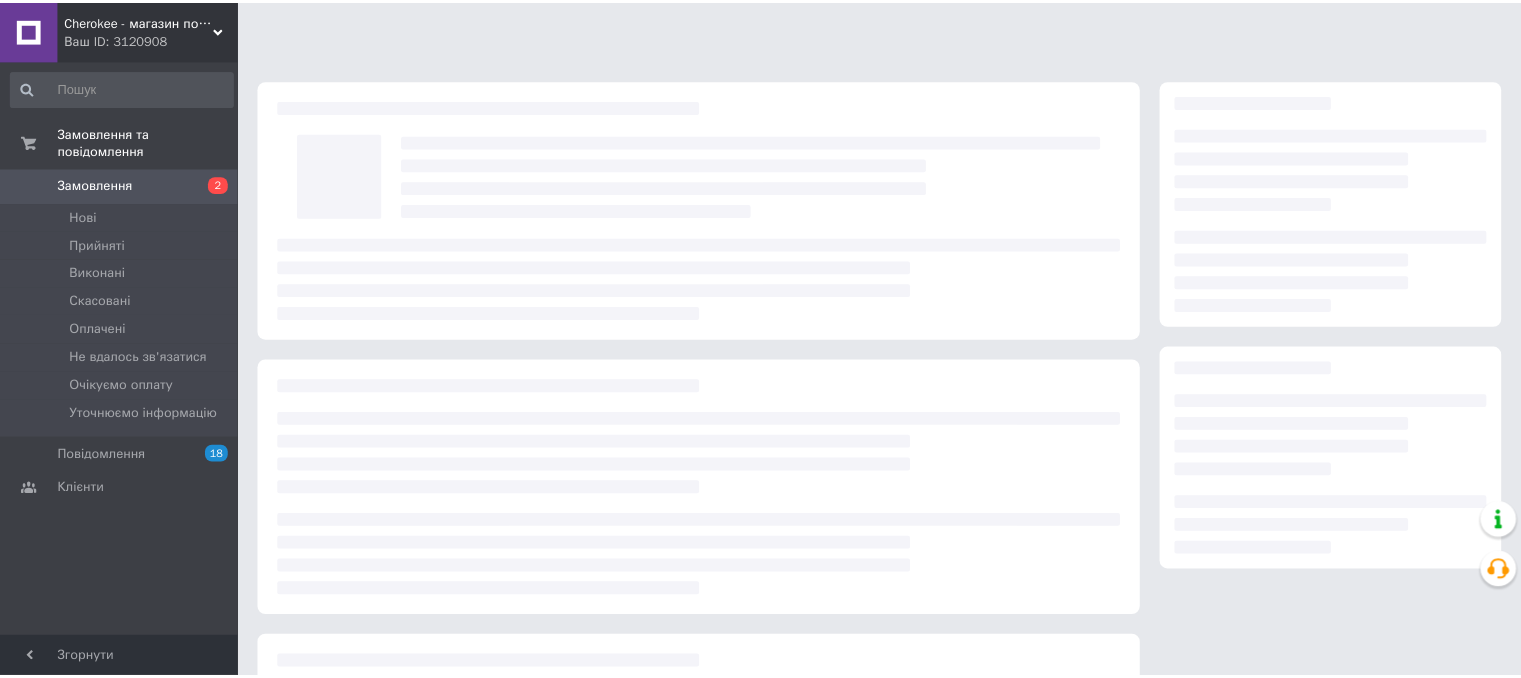 scroll, scrollTop: 0, scrollLeft: 0, axis: both 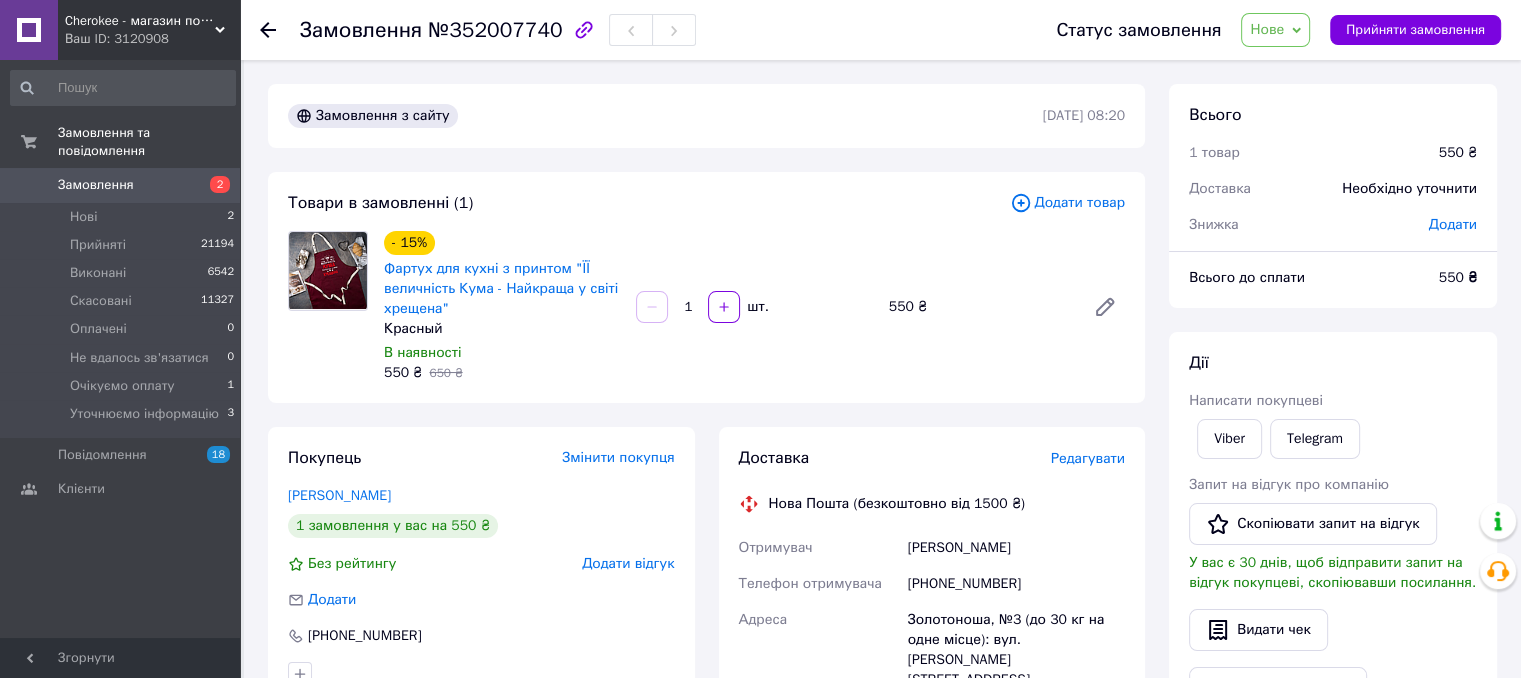 click on "Покупець Змінити покупця Присакар  Ірина 1 замовлення у вас на 550 ₴ Без рейтингу   Додати відгук Додати +380636428039 Оплата Післяплата" at bounding box center [481, 787] 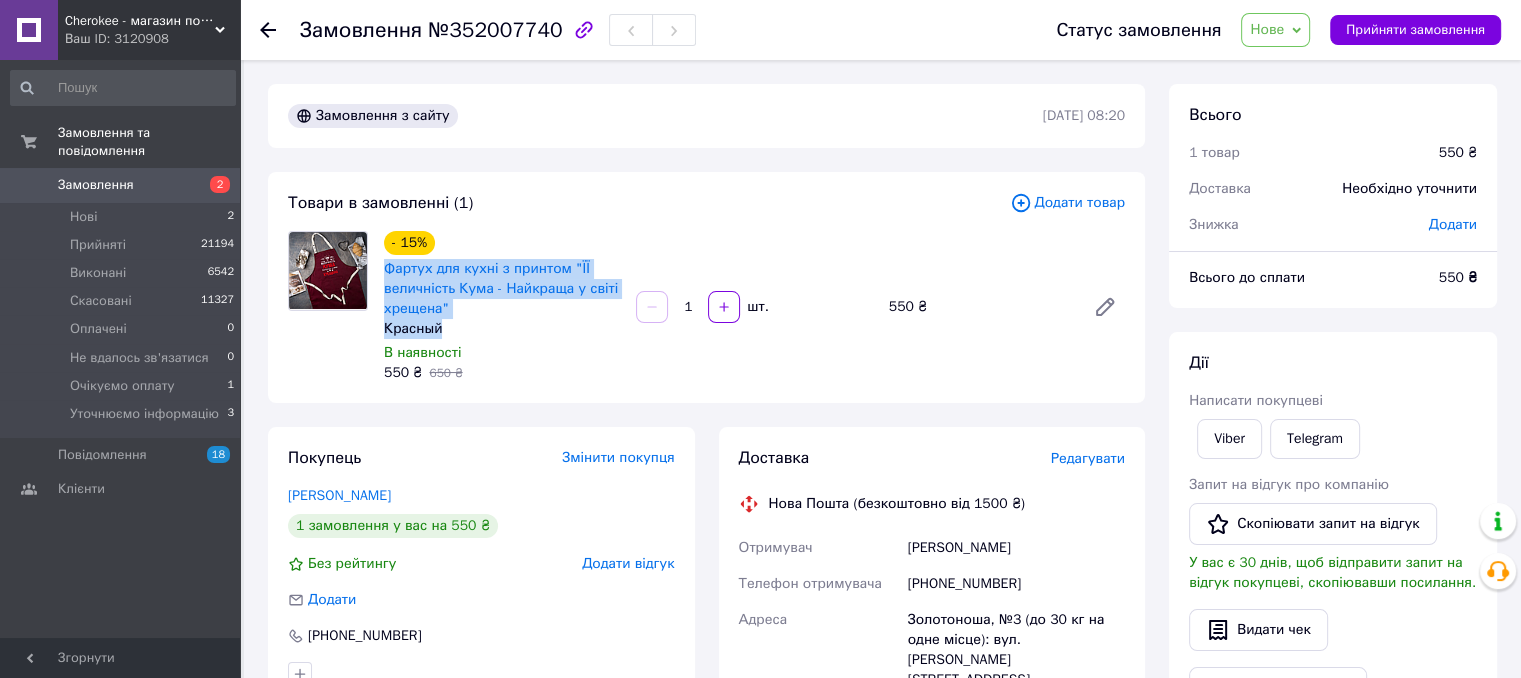 drag, startPoint x: 381, startPoint y: 264, endPoint x: 493, endPoint y: 327, distance: 128.50291 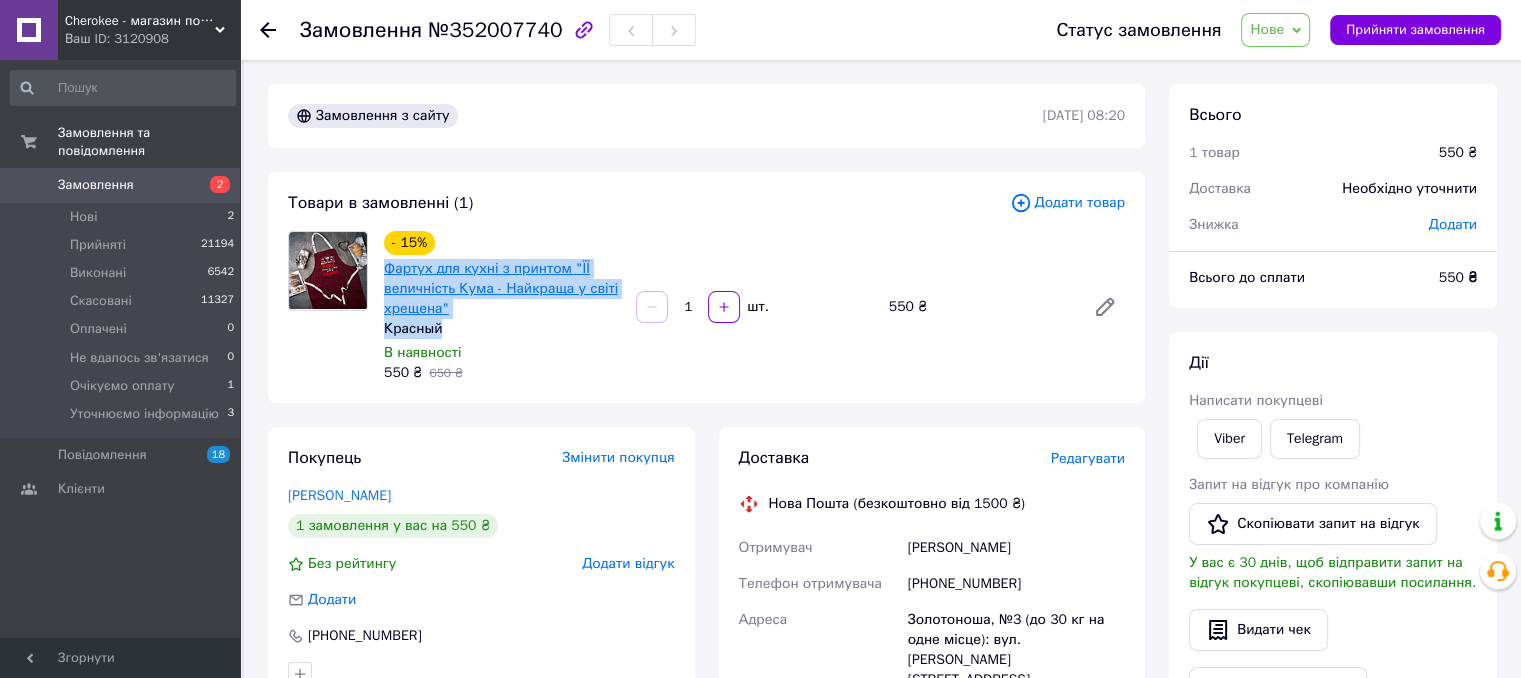 copy on "Фартух для кухні з принтом "ЇЇ величність Кума - Найкраща у світі хрещена" Красный" 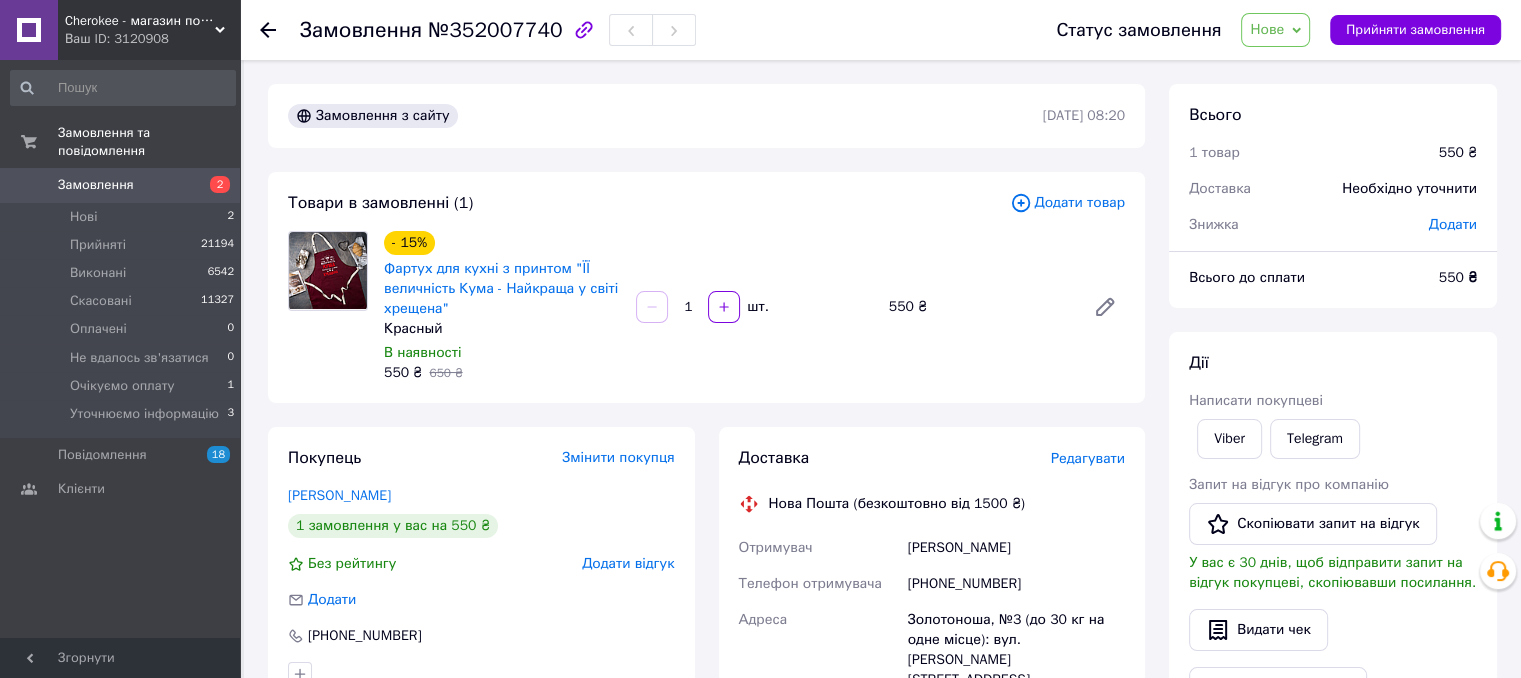 click on "Доставка Редагувати Нова Пошта (безкоштовно від 1500 ₴) Отримувач Присакар Ірина Телефон отримувача +380636428039 Адреса Золотоноша, №3 (до 30 кг на одне місце): вул. Обухова, 20 Дата відправки 10.07.2025 Платник Отримувач Оціночна вартість 550 ₴ Сума післяплати 550 ₴ Комісія за післяплату 31 ₴ Платник комісії післяплати Отримувач Передати номер або Згенерувати ЕН Платник Отримувач Відправник Прізвище отримувача Присакар Ім'я отримувача Ірина По батькові отримувача Телефон отримувача +380636428039 Тип доставки У відділенні Кур'єром В поштоматі Місто Золотоноша Відділення <" at bounding box center [932, 787] 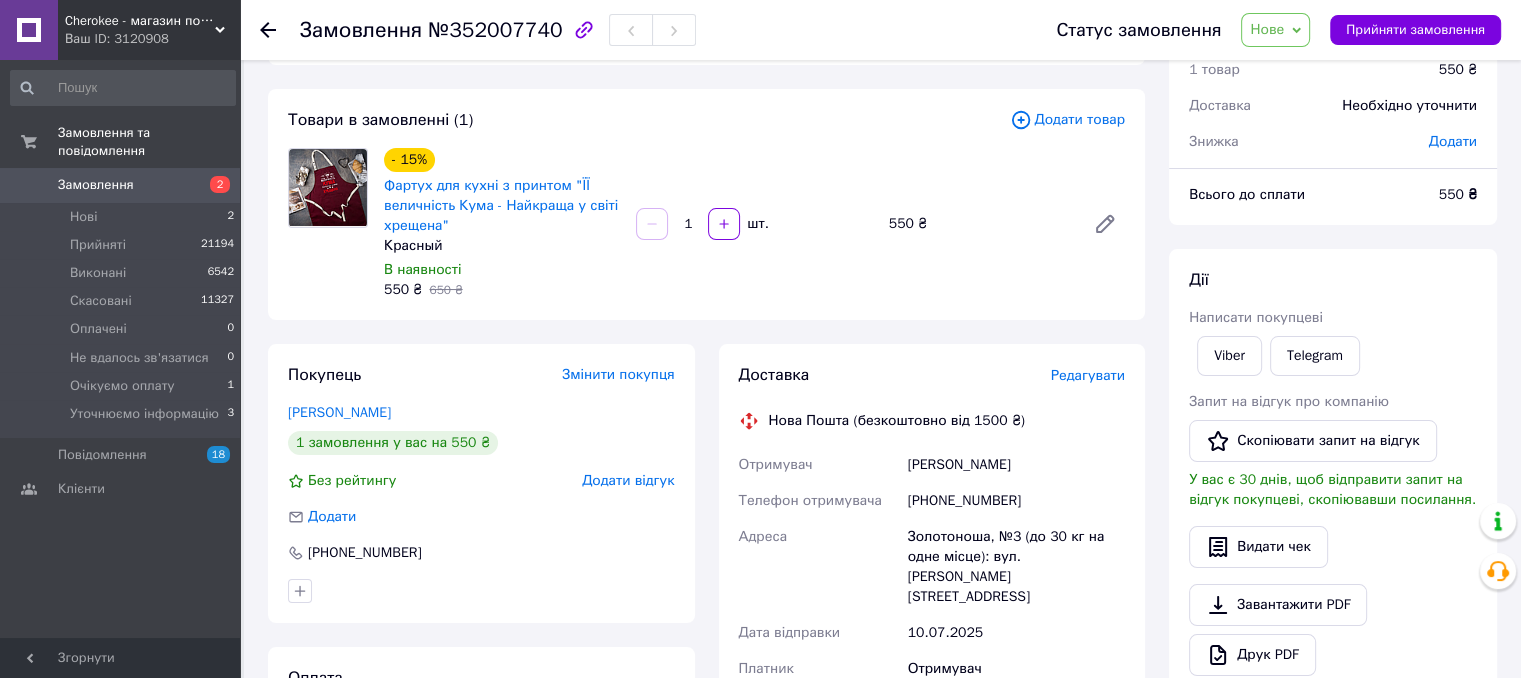 scroll, scrollTop: 200, scrollLeft: 0, axis: vertical 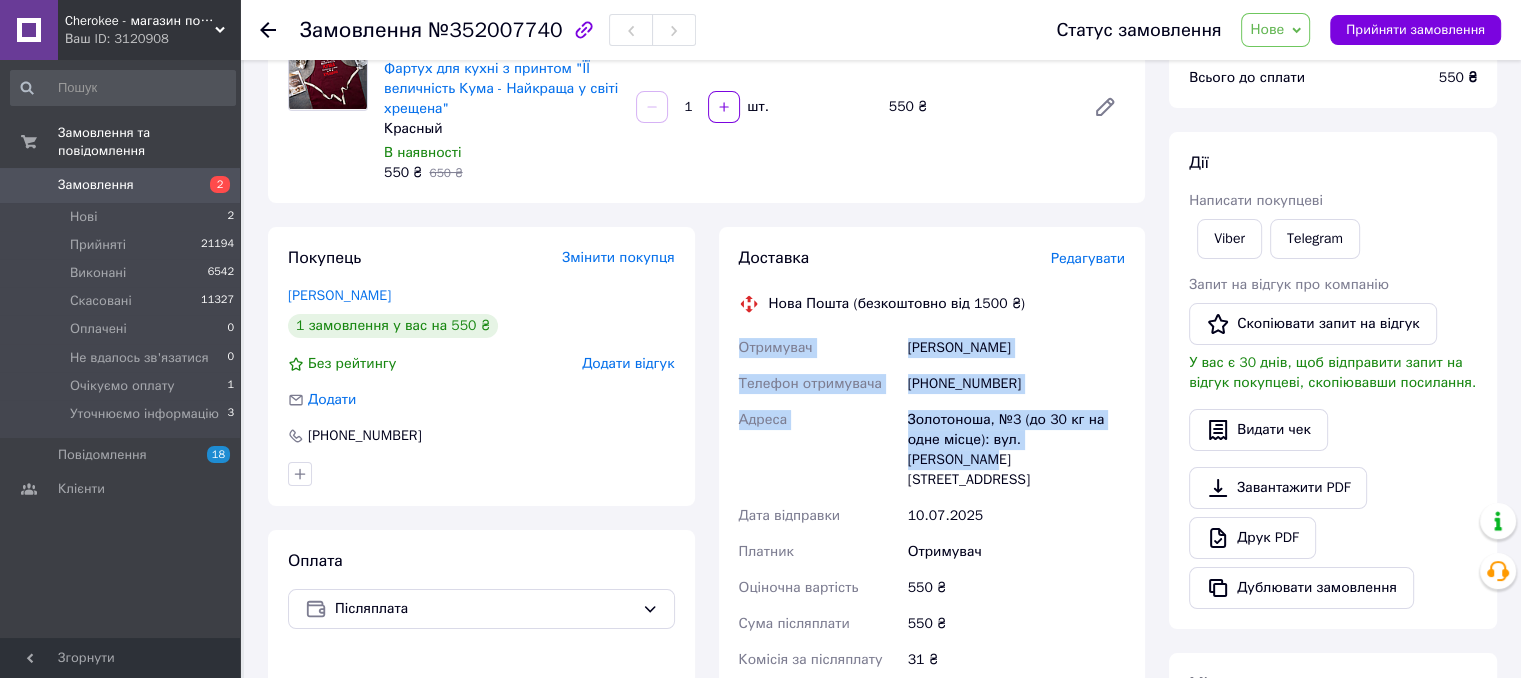 drag, startPoint x: 741, startPoint y: 345, endPoint x: 1100, endPoint y: 444, distance: 372.40033 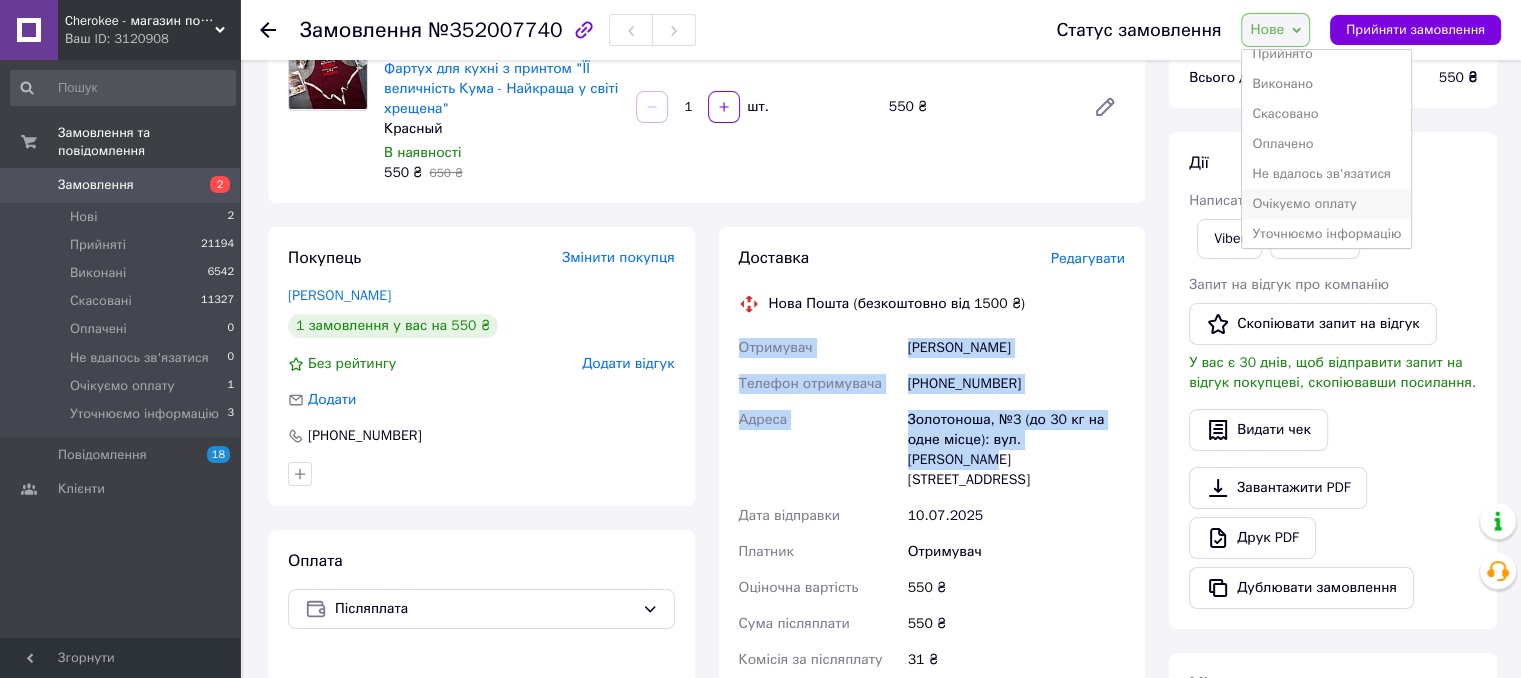 scroll, scrollTop: 21, scrollLeft: 0, axis: vertical 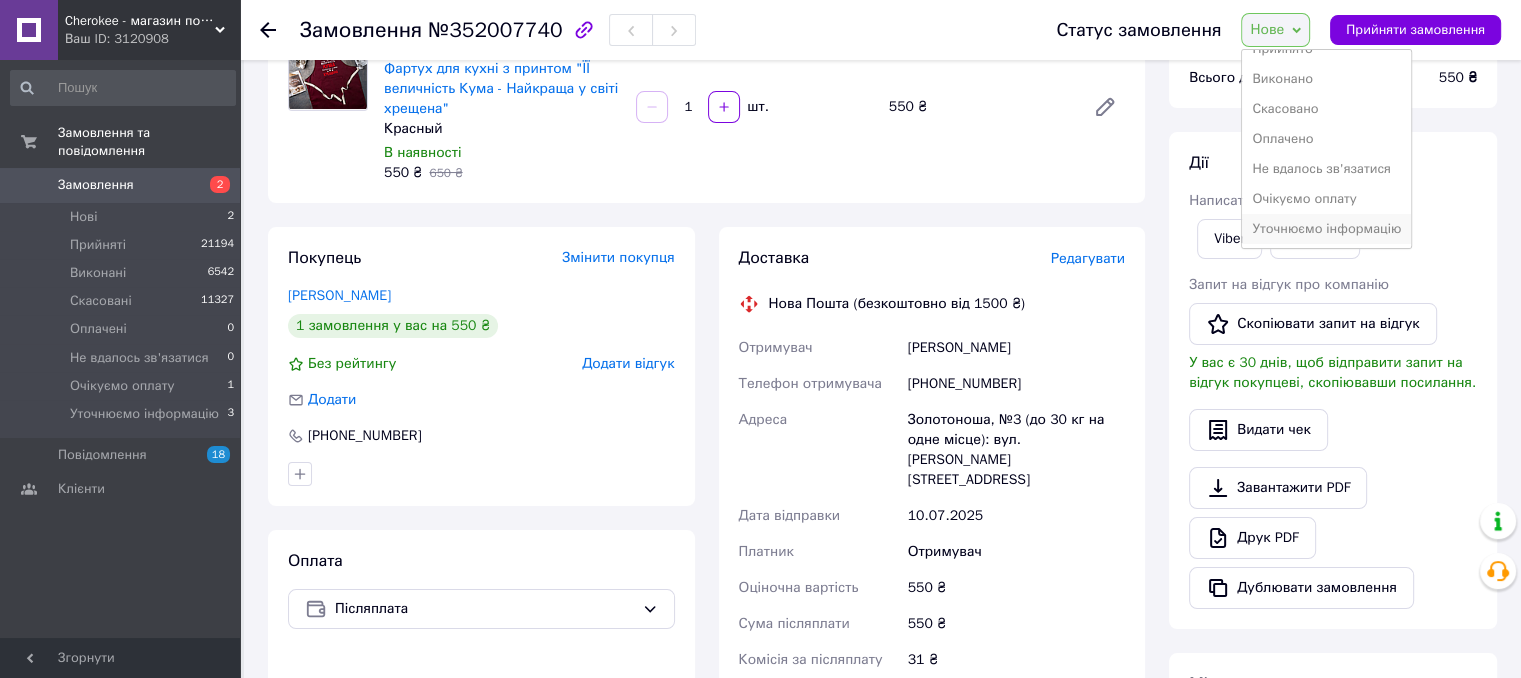 click on "Уточнюємо інформацію" at bounding box center [1326, 229] 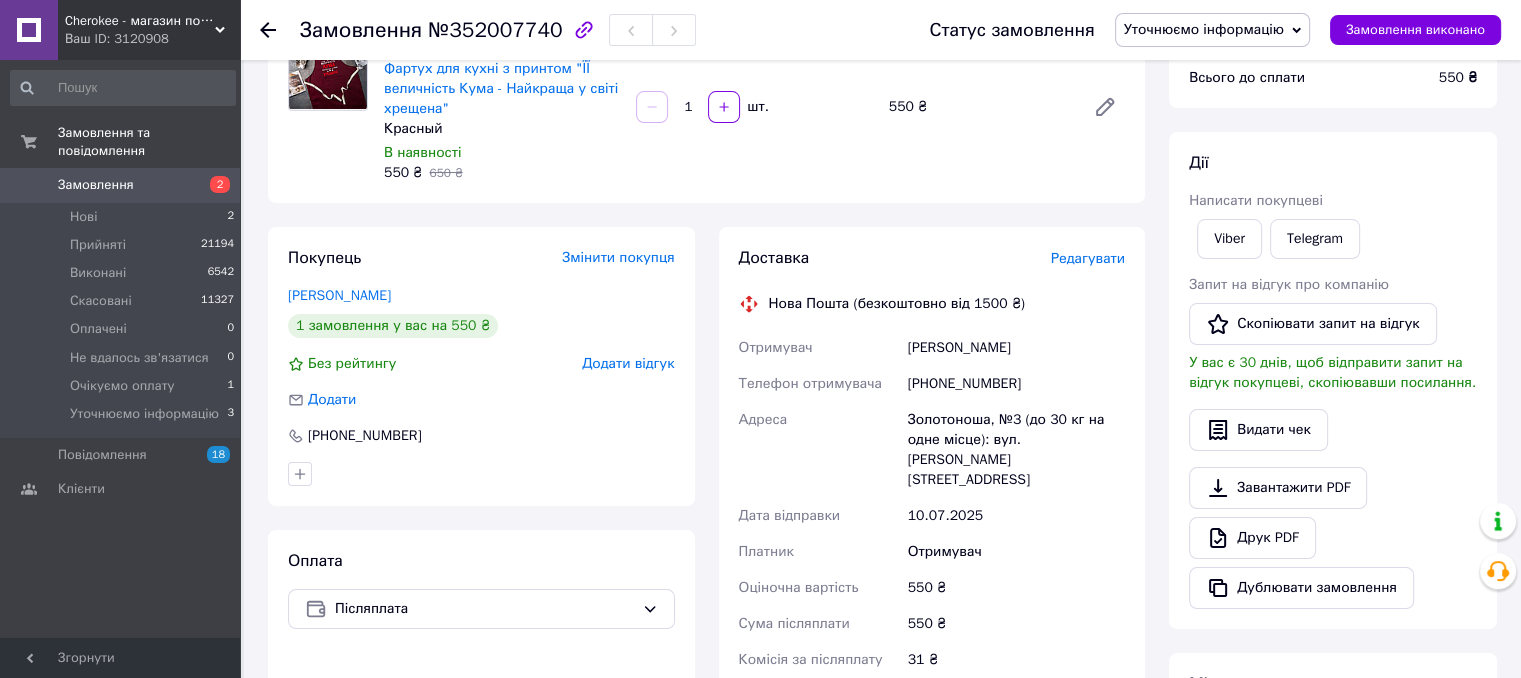 click on "Замовлення" at bounding box center [96, 185] 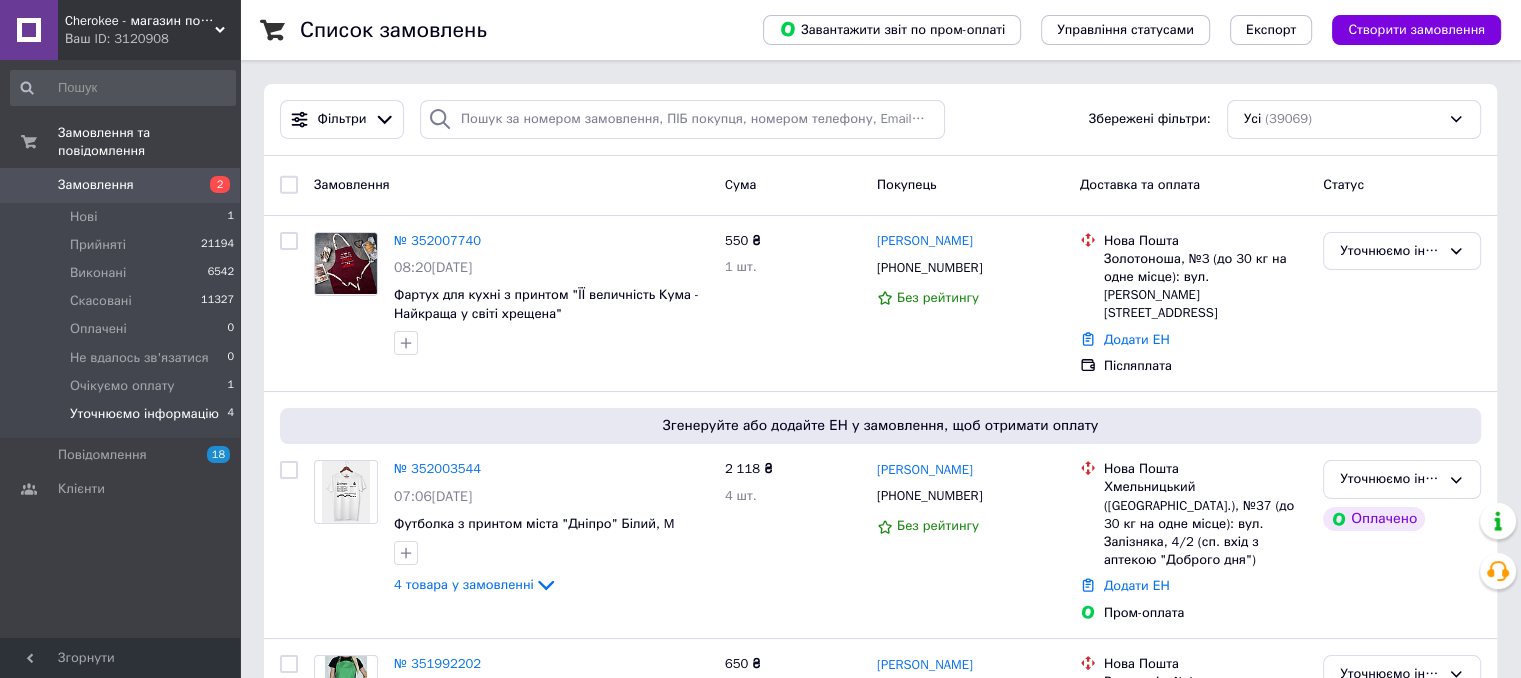 click on "Уточнюємо інформацію" at bounding box center (144, 414) 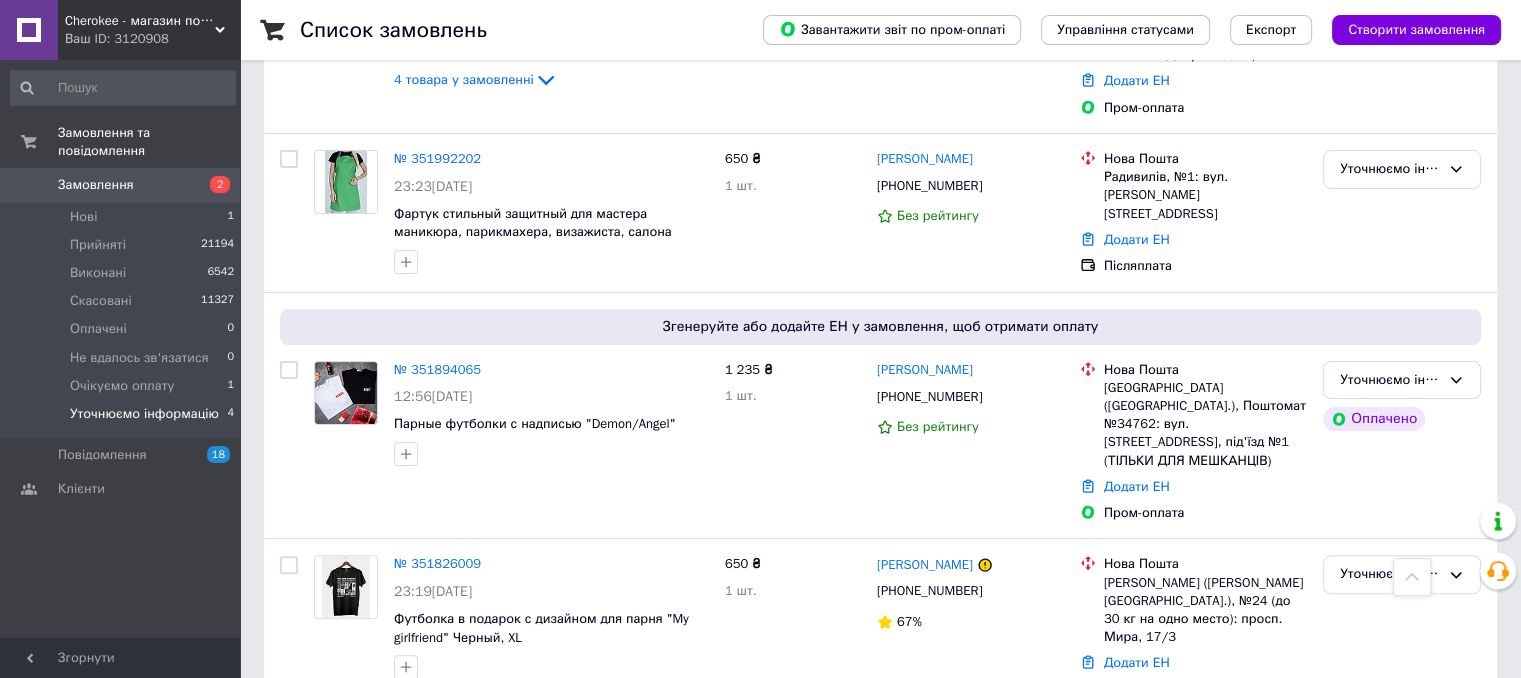 scroll, scrollTop: 404, scrollLeft: 0, axis: vertical 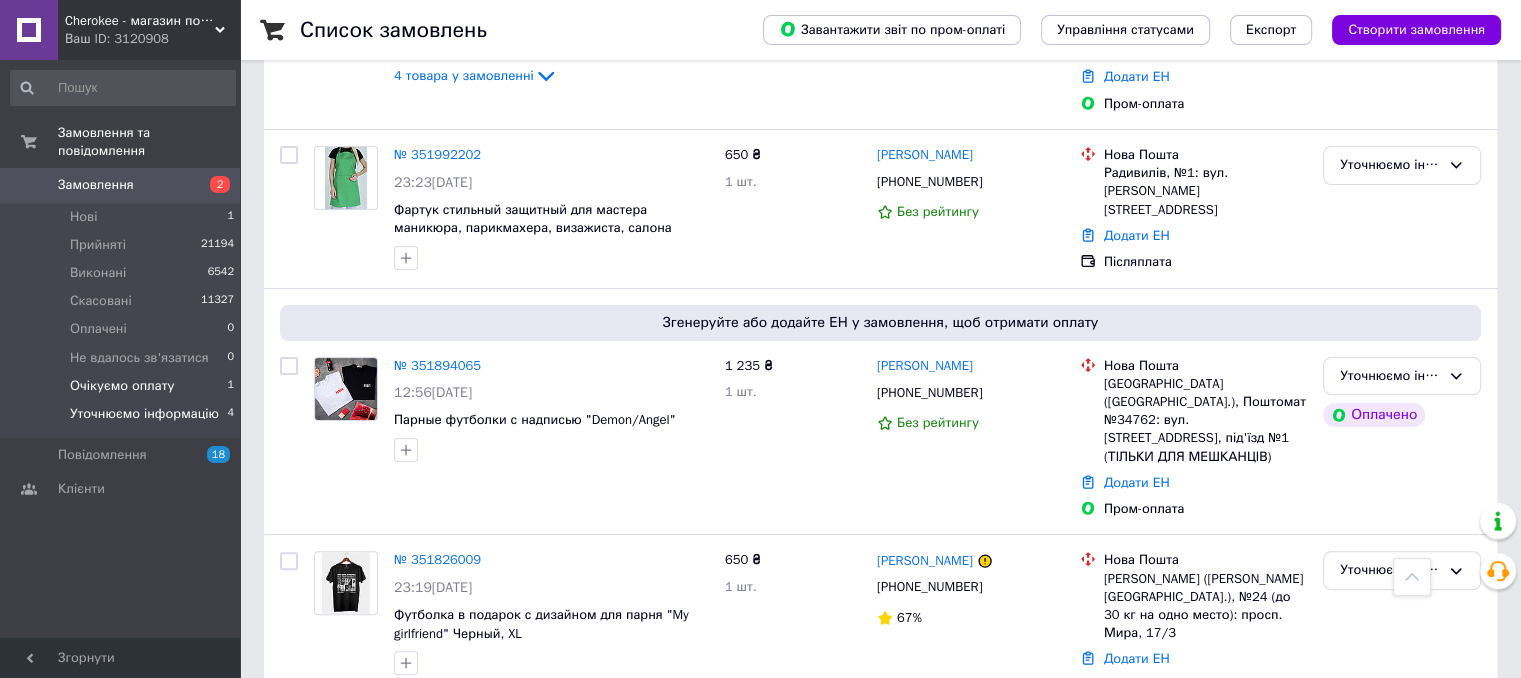click on "Очікуємо оплату 1" at bounding box center (123, 386) 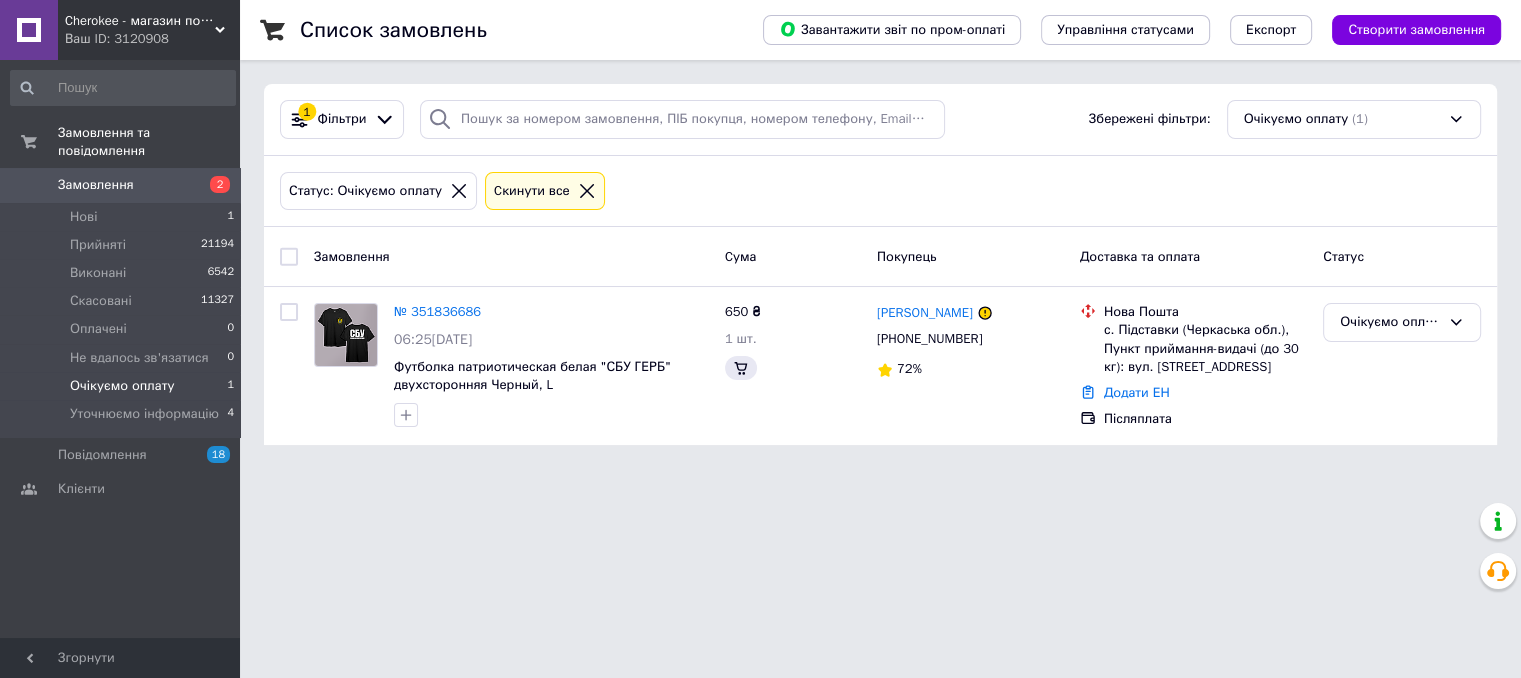 scroll, scrollTop: 0, scrollLeft: 0, axis: both 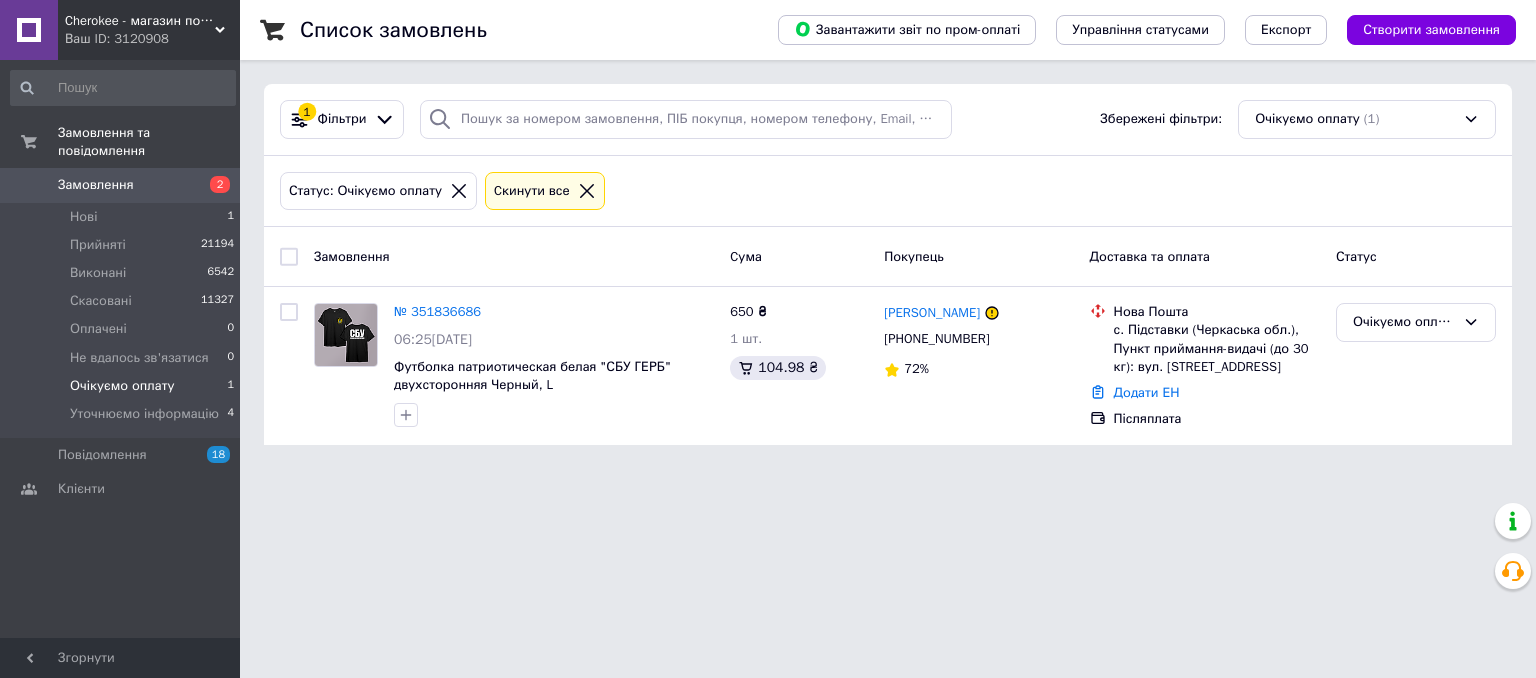 click on "Замовлення" at bounding box center (121, 185) 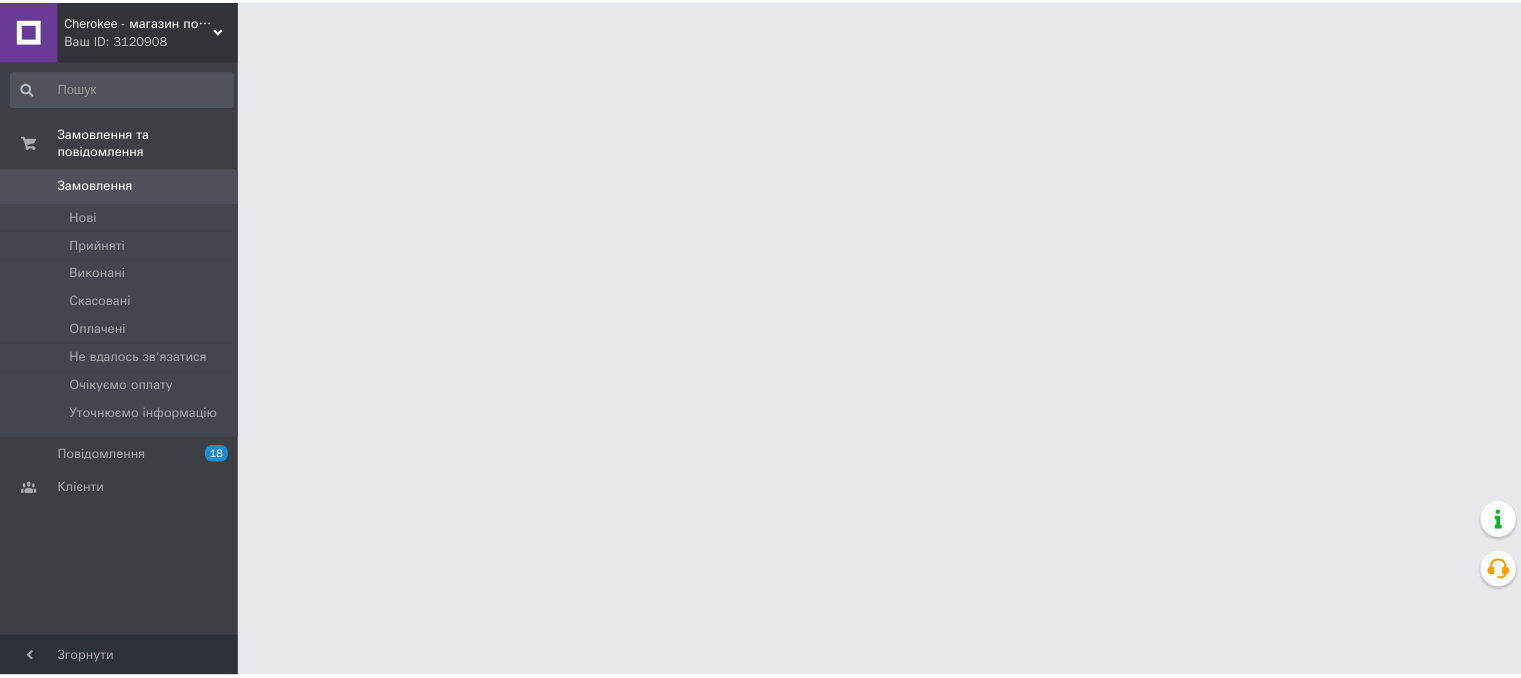 scroll, scrollTop: 0, scrollLeft: 0, axis: both 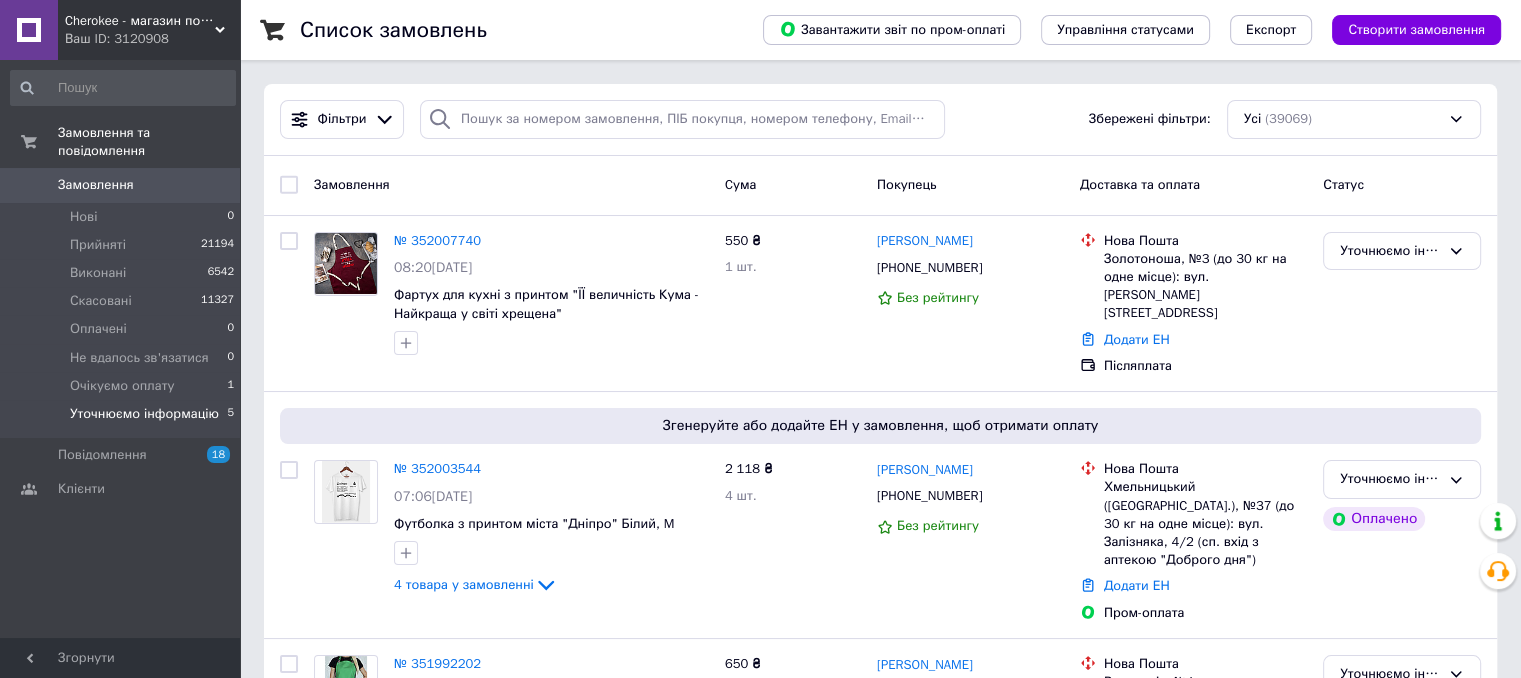 click on "Уточнюємо інформацію" at bounding box center [144, 414] 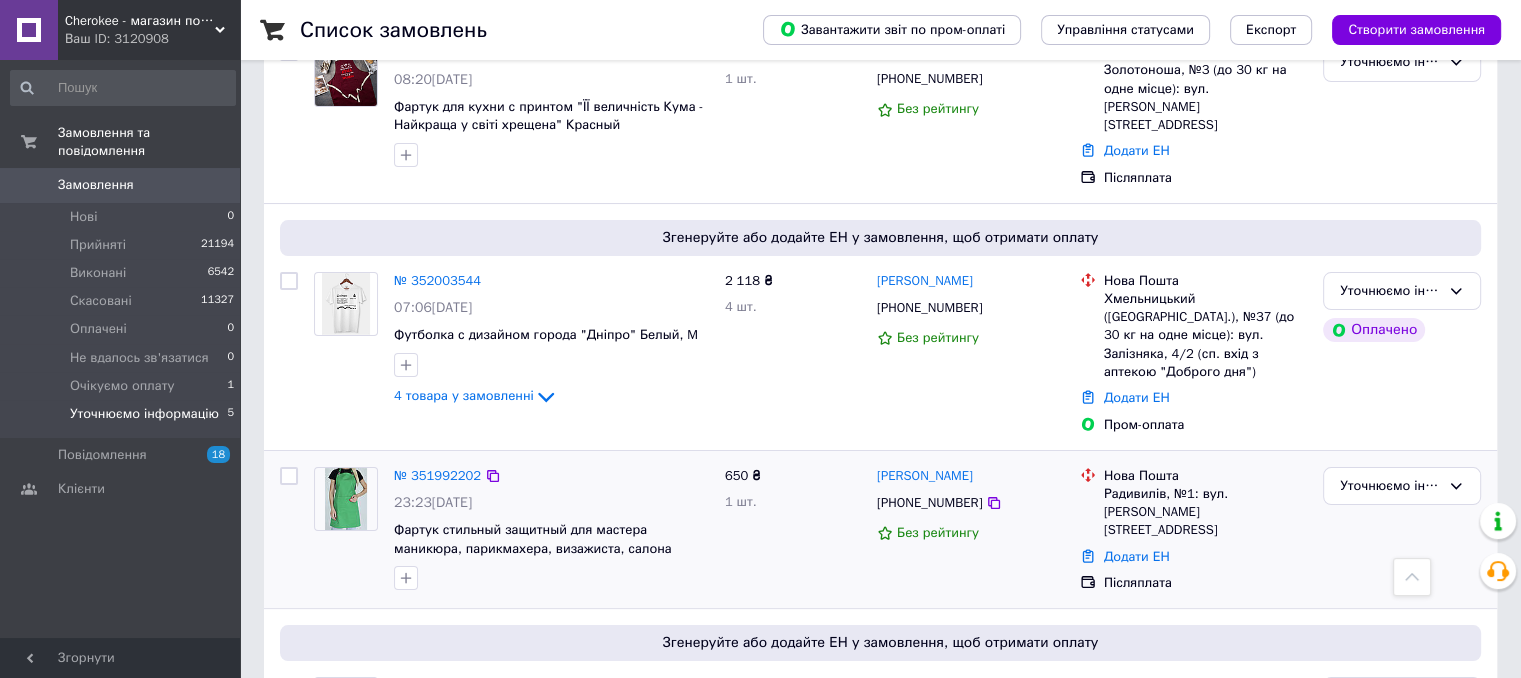 scroll, scrollTop: 0, scrollLeft: 0, axis: both 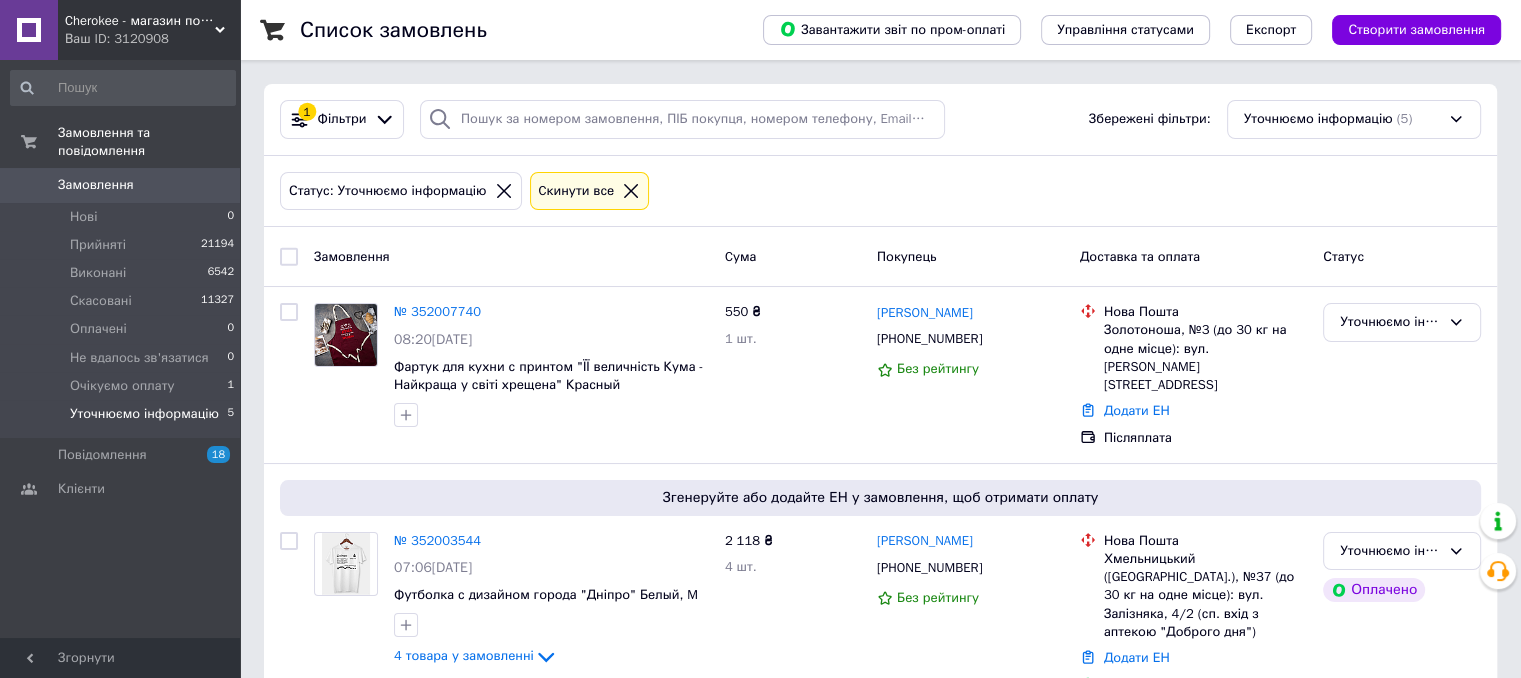 click on "Список замовлень   Завантажити звіт по пром-оплаті Управління статусами Експорт Створити замовлення 1 Фільтри Збережені фільтри: Уточнюємо інформацію (5) Статус: Уточнюємо інформацію Cкинути все Замовлення Cума Покупець Доставка та оплата Статус № 352007740 08:20[DATE] Фартук для кухни с принтом "ЇЇ величність Кума - Найкраща у світі хрещена" Красный 550 ₴ 1 шт. [PERSON_NAME]  [PHONE_NUMBER] Без рейтингу Нова Пошта Золотоноша, №3 (до 30 кг на одне місце): вул. [PERSON_NAME][STREET_ADDRESS] Додати ЕН Післяплата Уточнюємо інформацію Згенеруйте або додайте ЕН у замовлення, щоб отримати оплату 67%" at bounding box center (880, 658) 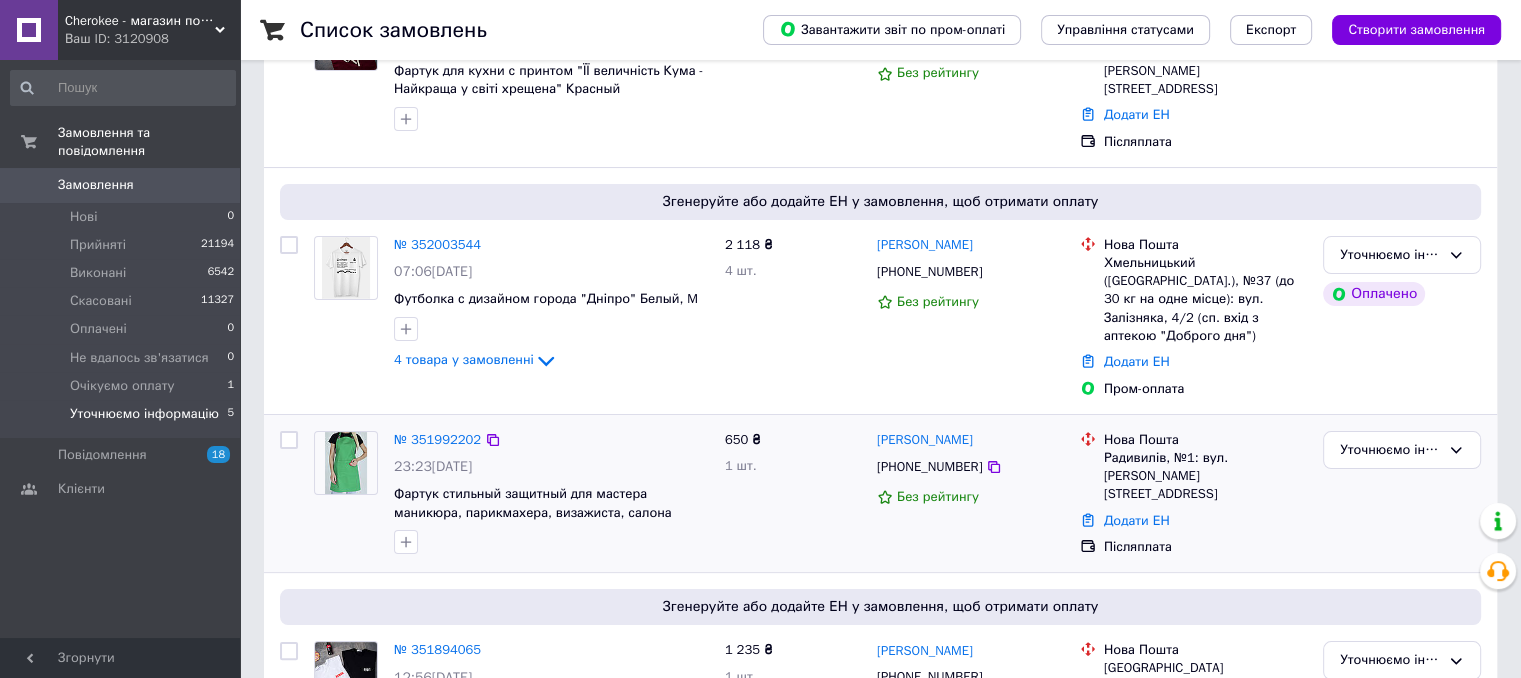 scroll, scrollTop: 300, scrollLeft: 0, axis: vertical 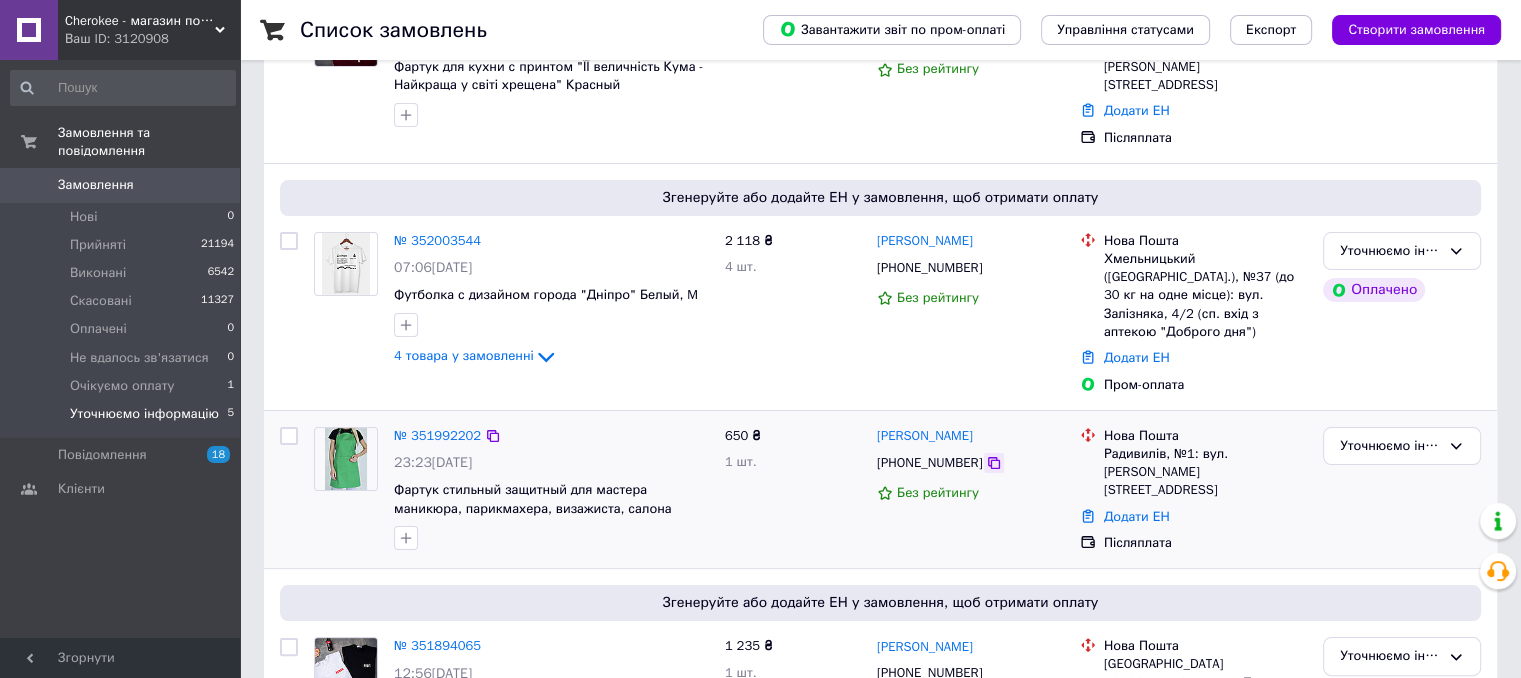 click 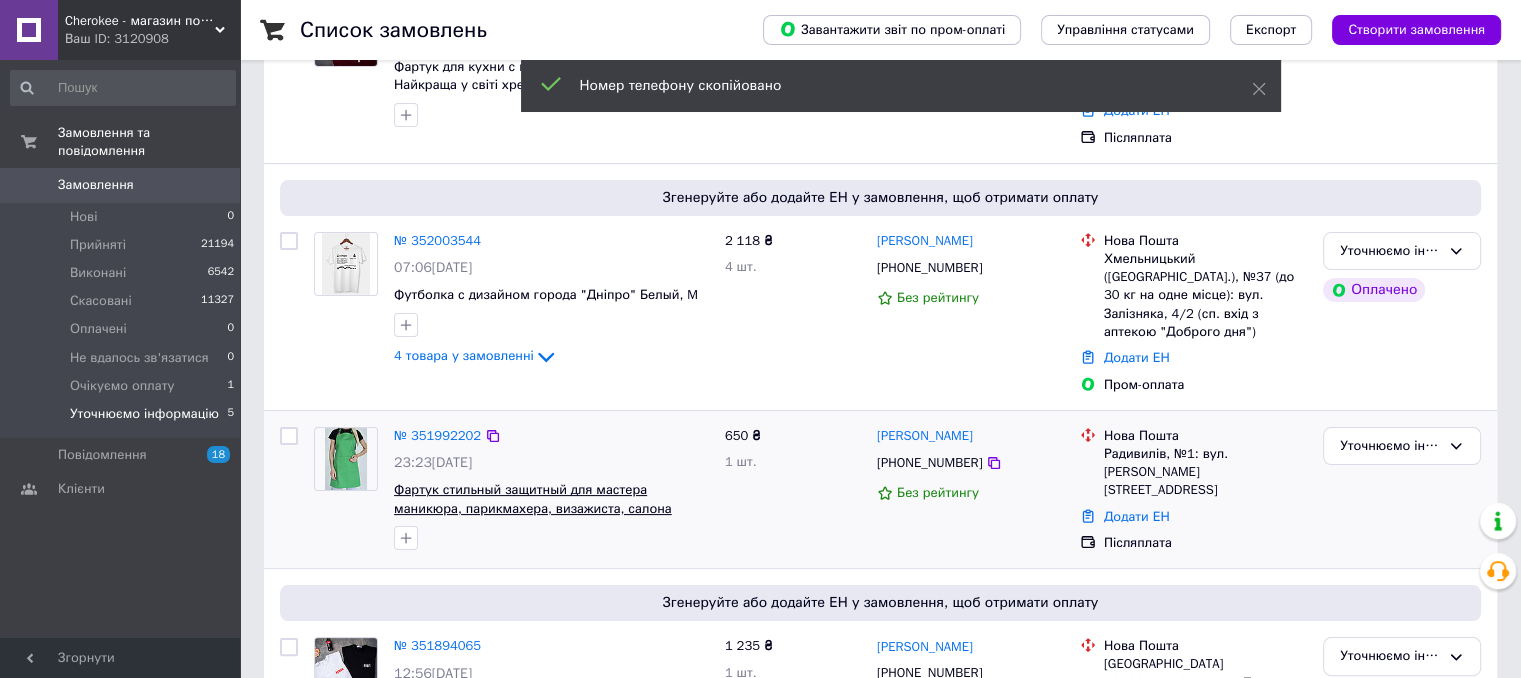 click on "Фартук стильный защитный для мастера маникюра, парикмахера, визажиста, салона красоты Салатового цвета" at bounding box center [533, 508] 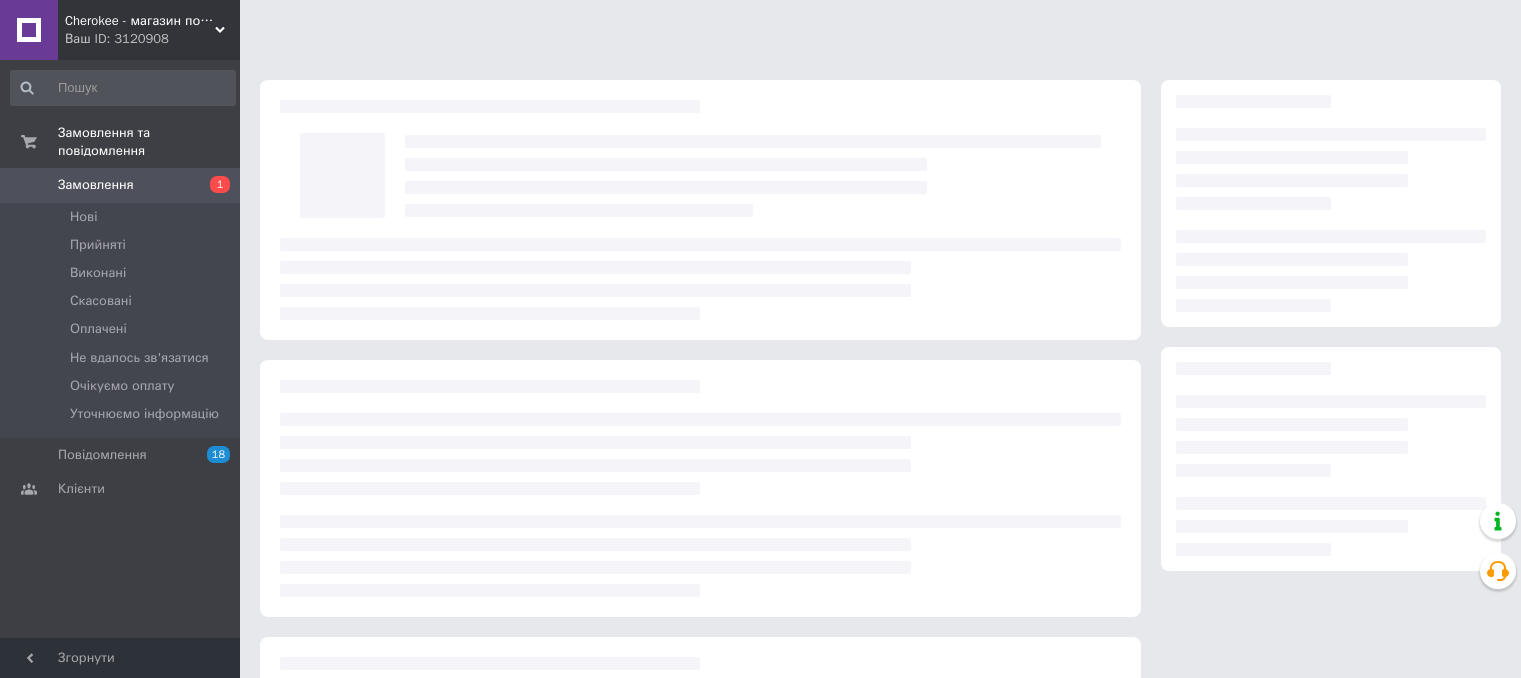 scroll, scrollTop: 0, scrollLeft: 0, axis: both 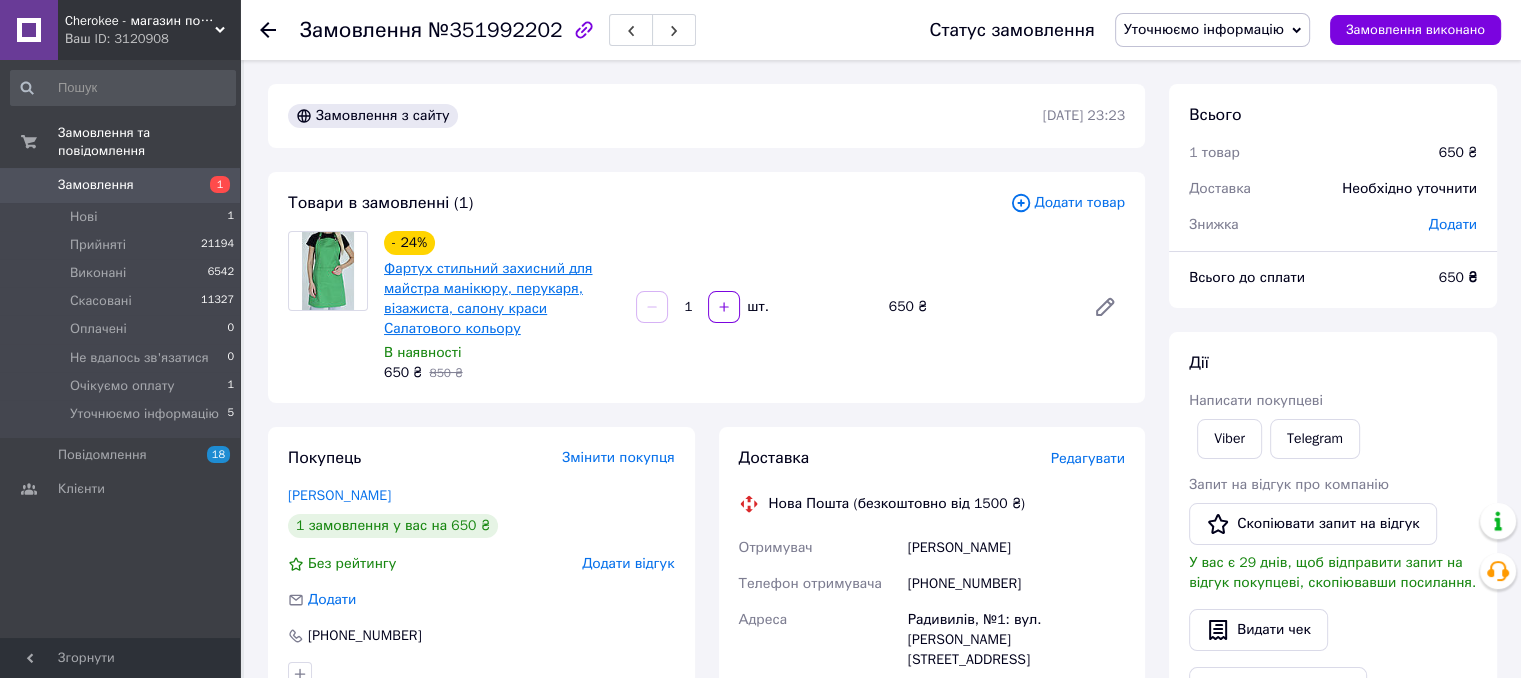 click on "Фартух стильний захисний для майстра манікюру, перукаря, візажиста, салону краси Салатового кольору" at bounding box center (488, 298) 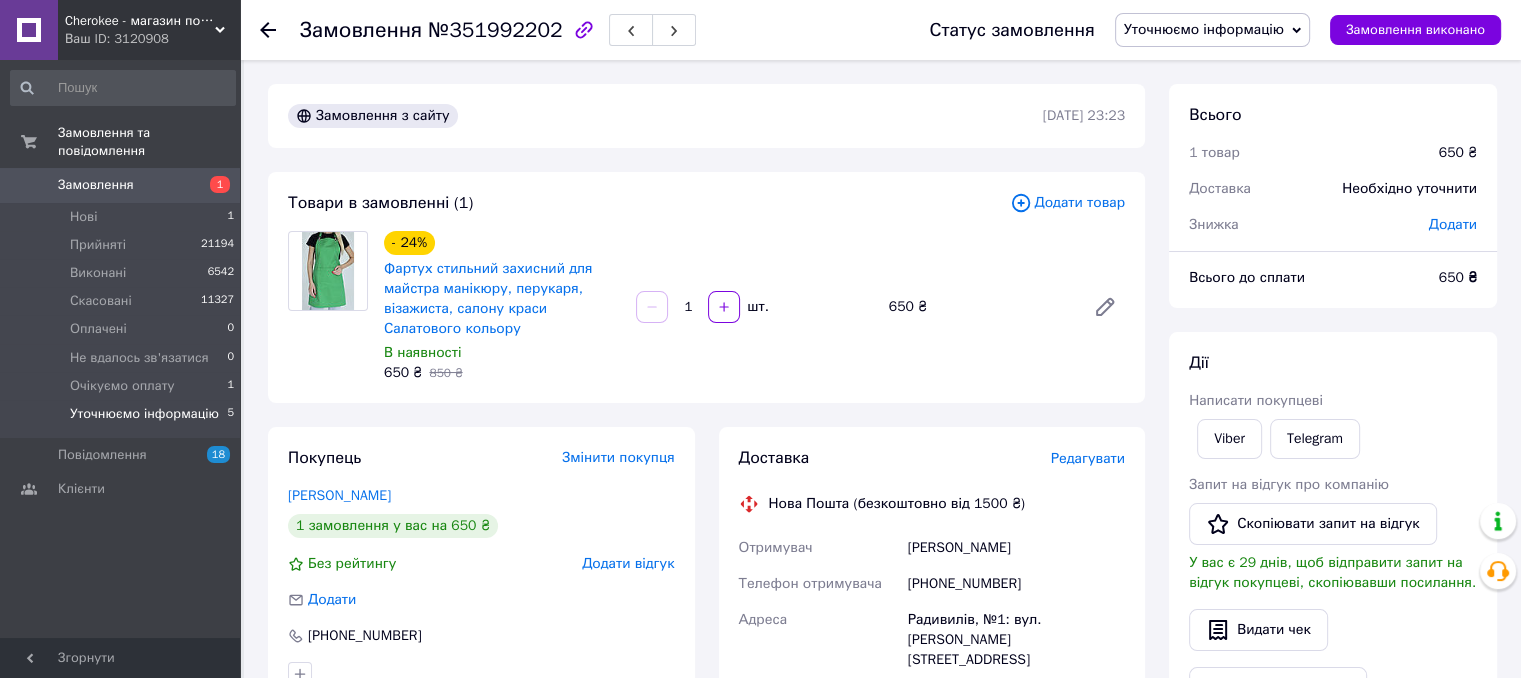 click on "5" at bounding box center (230, 414) 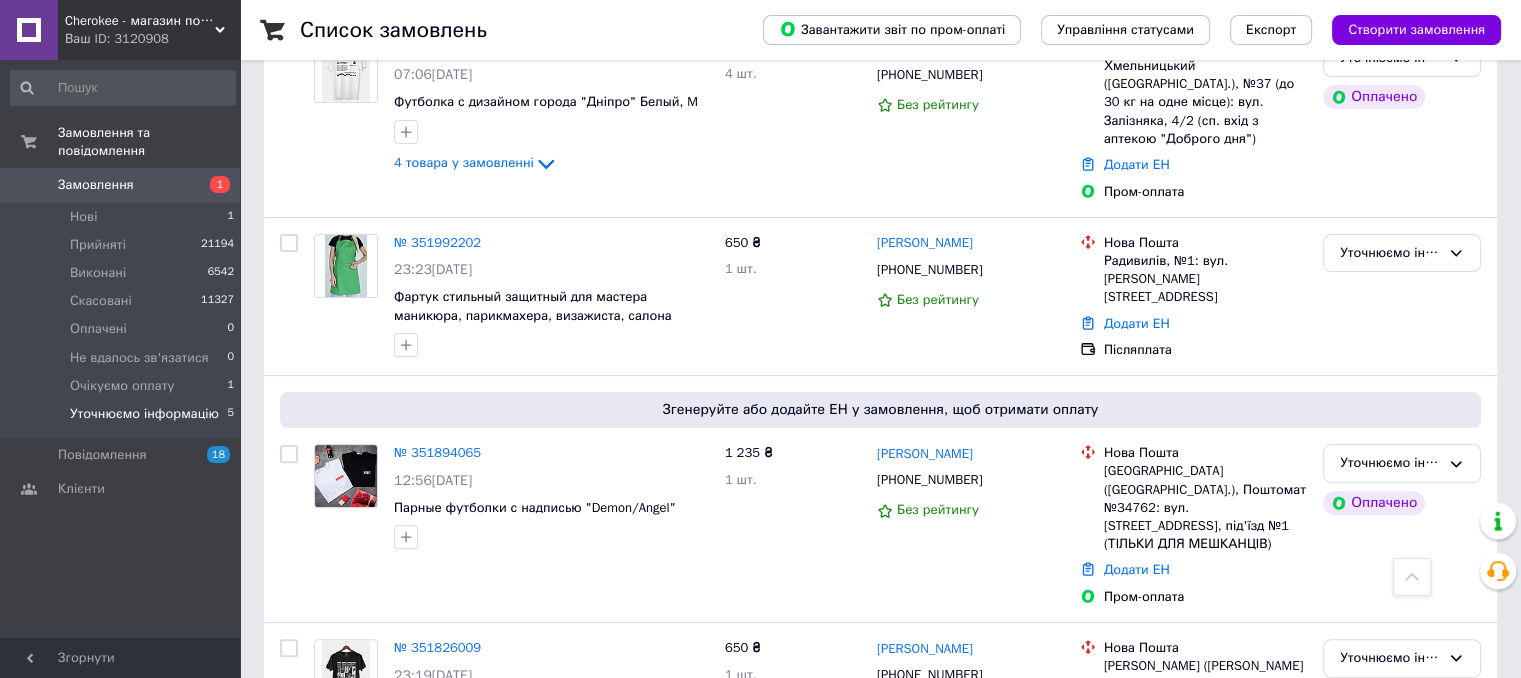 scroll, scrollTop: 560, scrollLeft: 0, axis: vertical 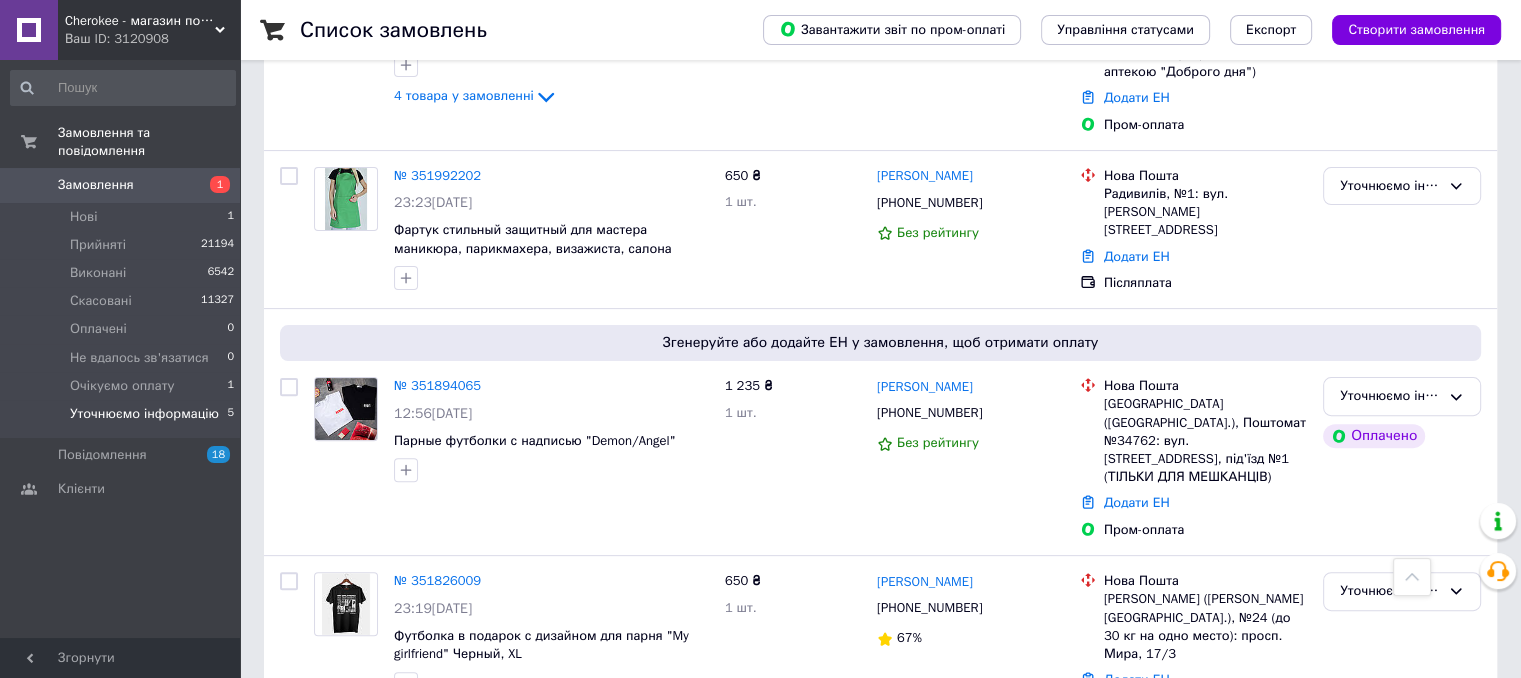 click on "Список замовлень   Завантажити звіт по пром-оплаті Управління статусами Експорт Створити замовлення 1 Фільтри Збережені фільтри: Уточнюємо інформацію (5) Статус: Уточнюємо інформацію Cкинути все Замовлення Cума Покупець Доставка та оплата Статус № 352007740 08:20, 10.07.2025 Фартук для кухни с принтом "ЇЇ величність Кума - Найкраща у світі хрещена" Красный 550 ₴ 1 шт. Ірина Присакар  +380636428039 Без рейтингу Нова Пошта Золотоноша, №3 (до 30 кг на одне місце): вул. Обухова, 20 Додати ЕН Післяплата Уточнюємо інформацію Згенеруйте або додайте ЕН у замовлення, щоб отримати оплату 67%" at bounding box center [880, 98] 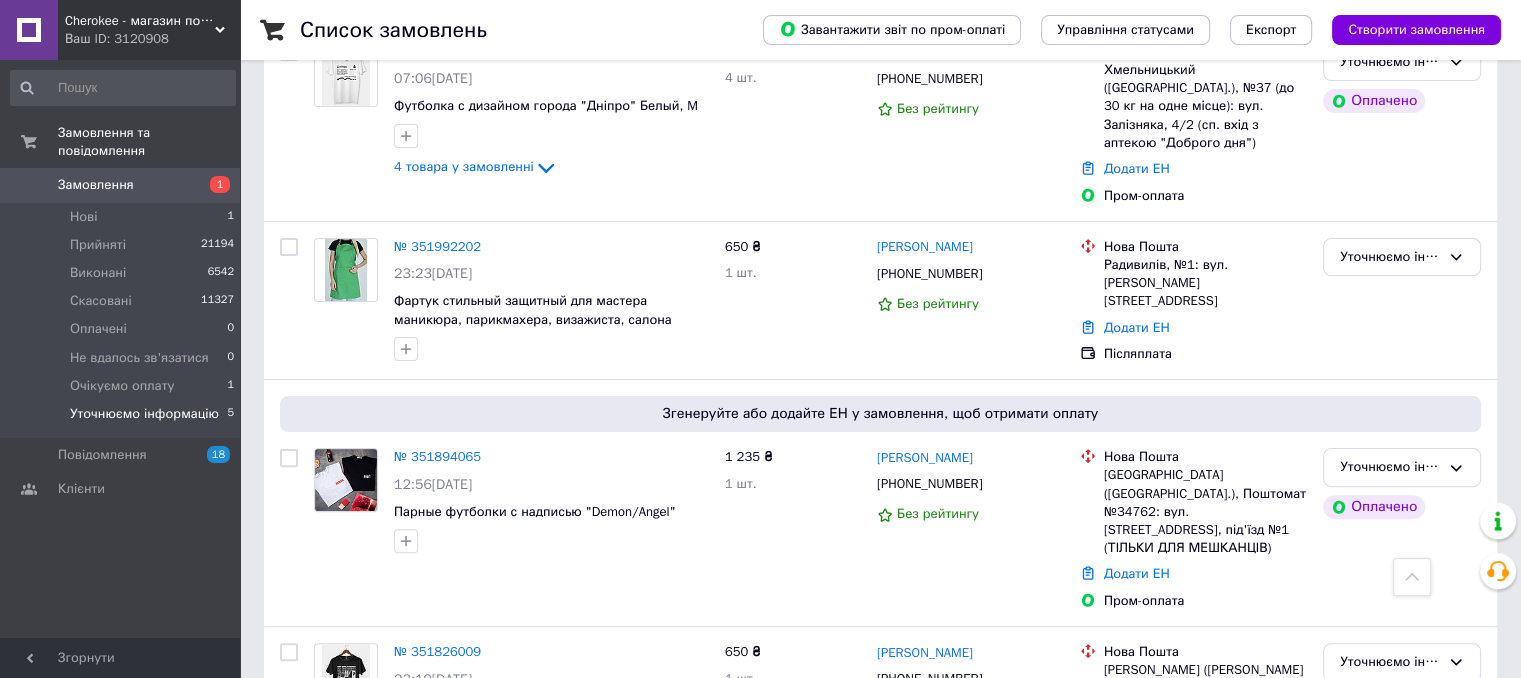 scroll, scrollTop: 460, scrollLeft: 0, axis: vertical 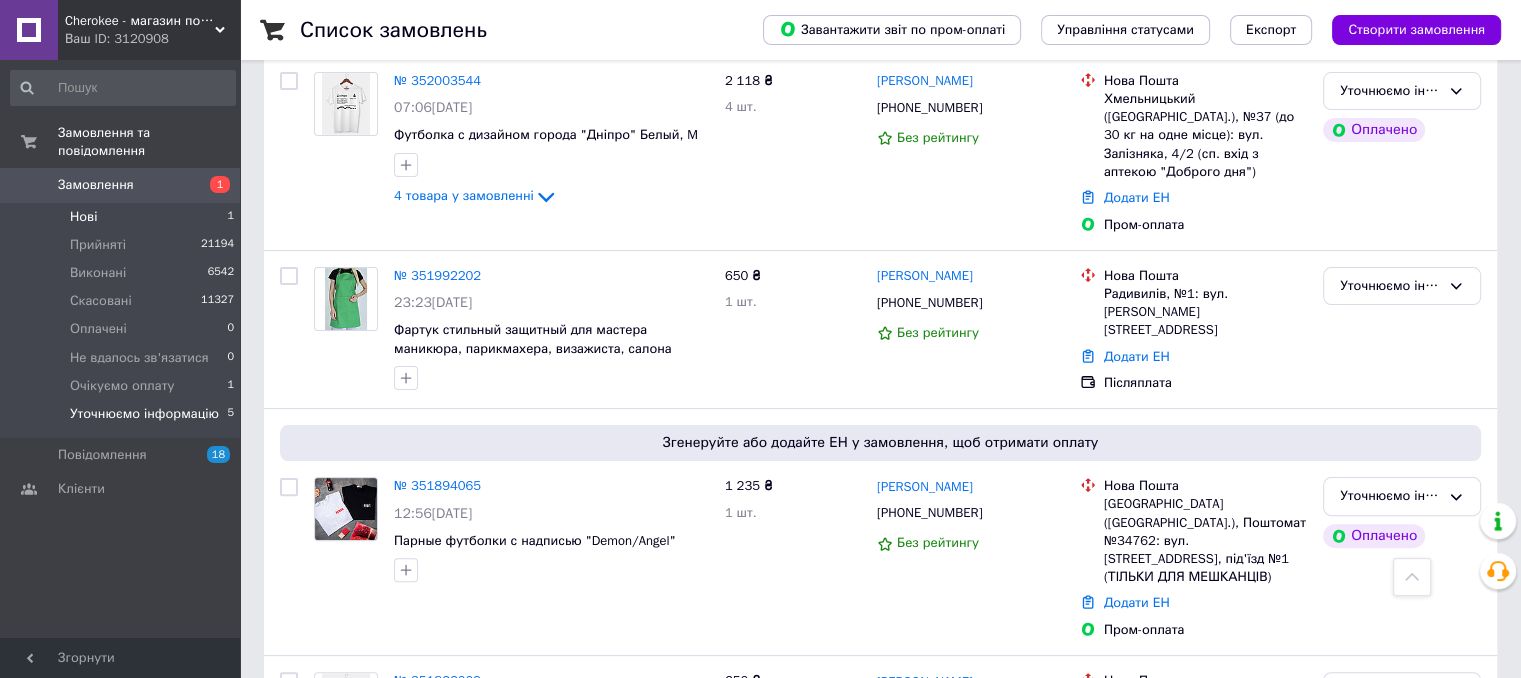 click on "Нові 1" at bounding box center [123, 217] 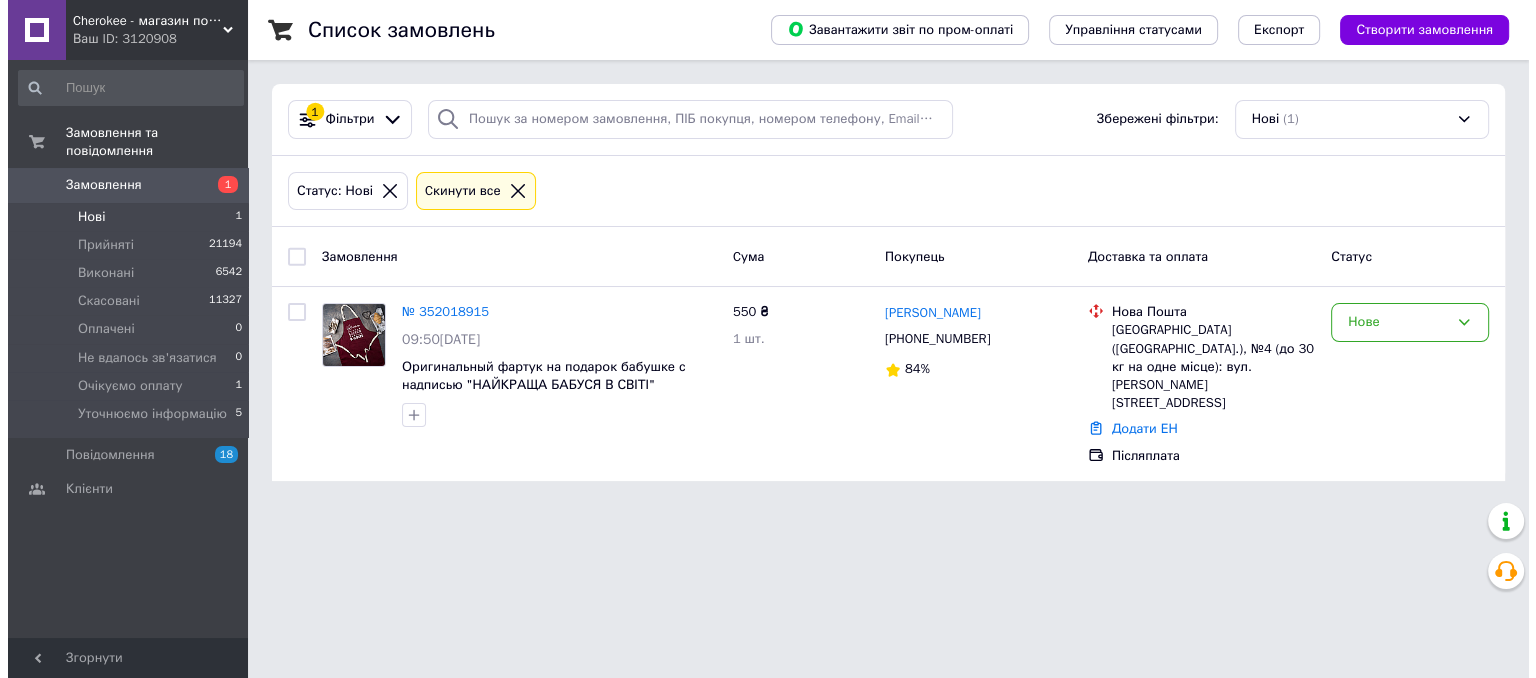 scroll, scrollTop: 0, scrollLeft: 0, axis: both 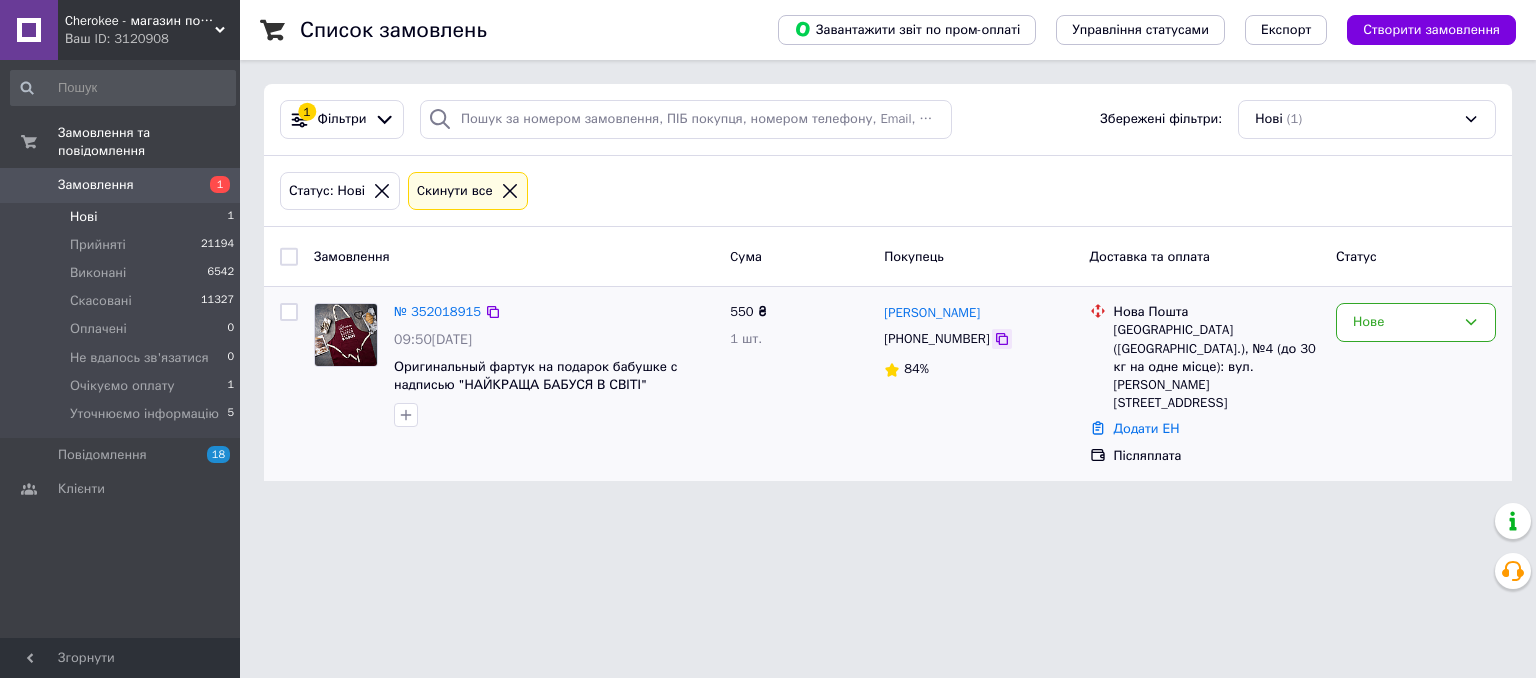 click 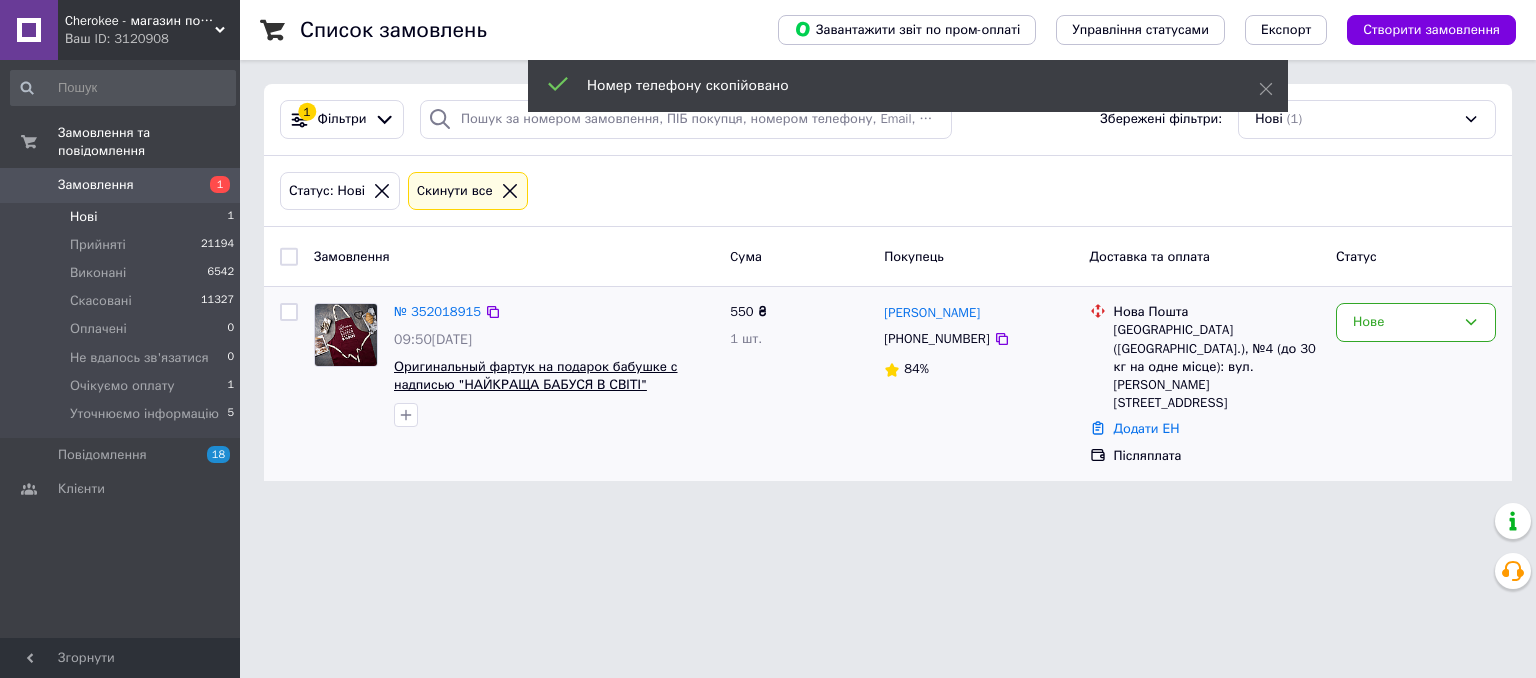 click on "Оригинальный фартук на подарок бабушке с надписью "НАЙКРАЩА БАБУСЯ В СВІТІ"" at bounding box center (536, 376) 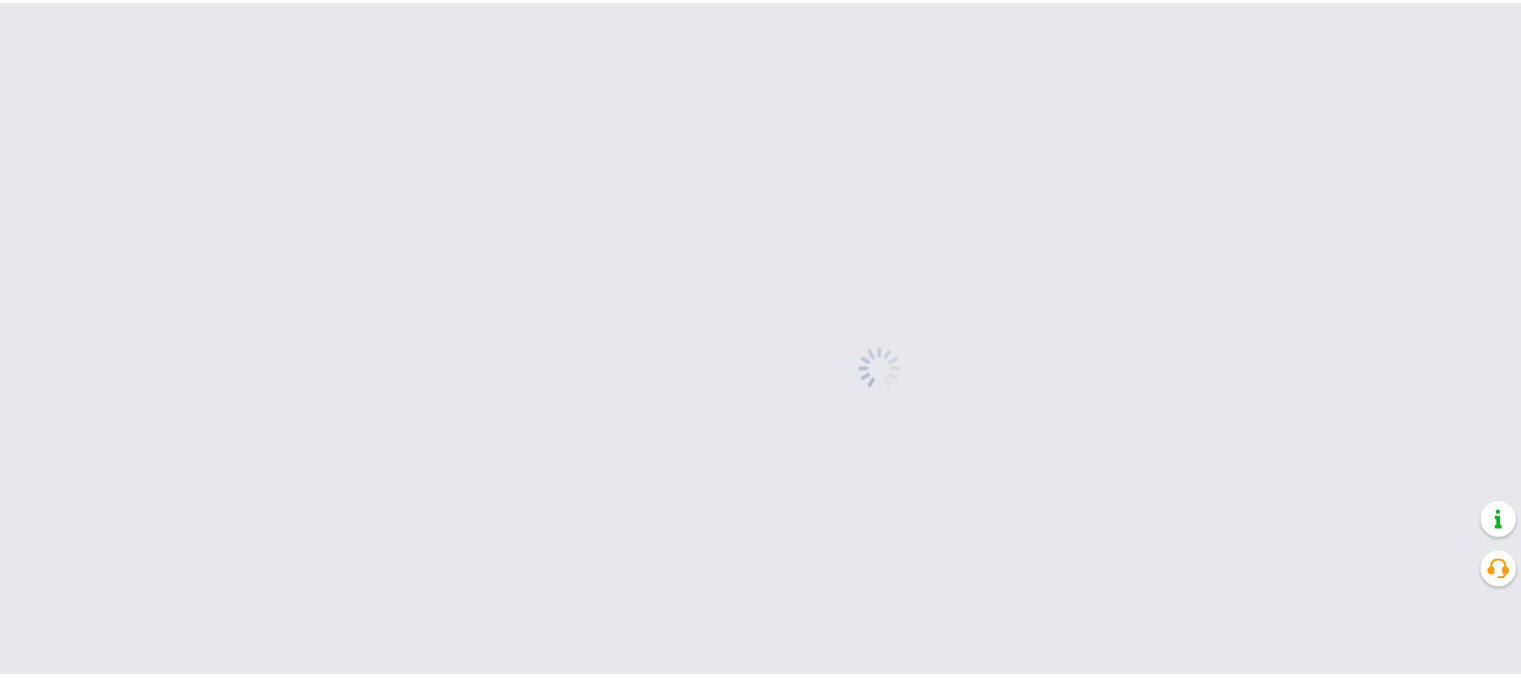 scroll, scrollTop: 0, scrollLeft: 0, axis: both 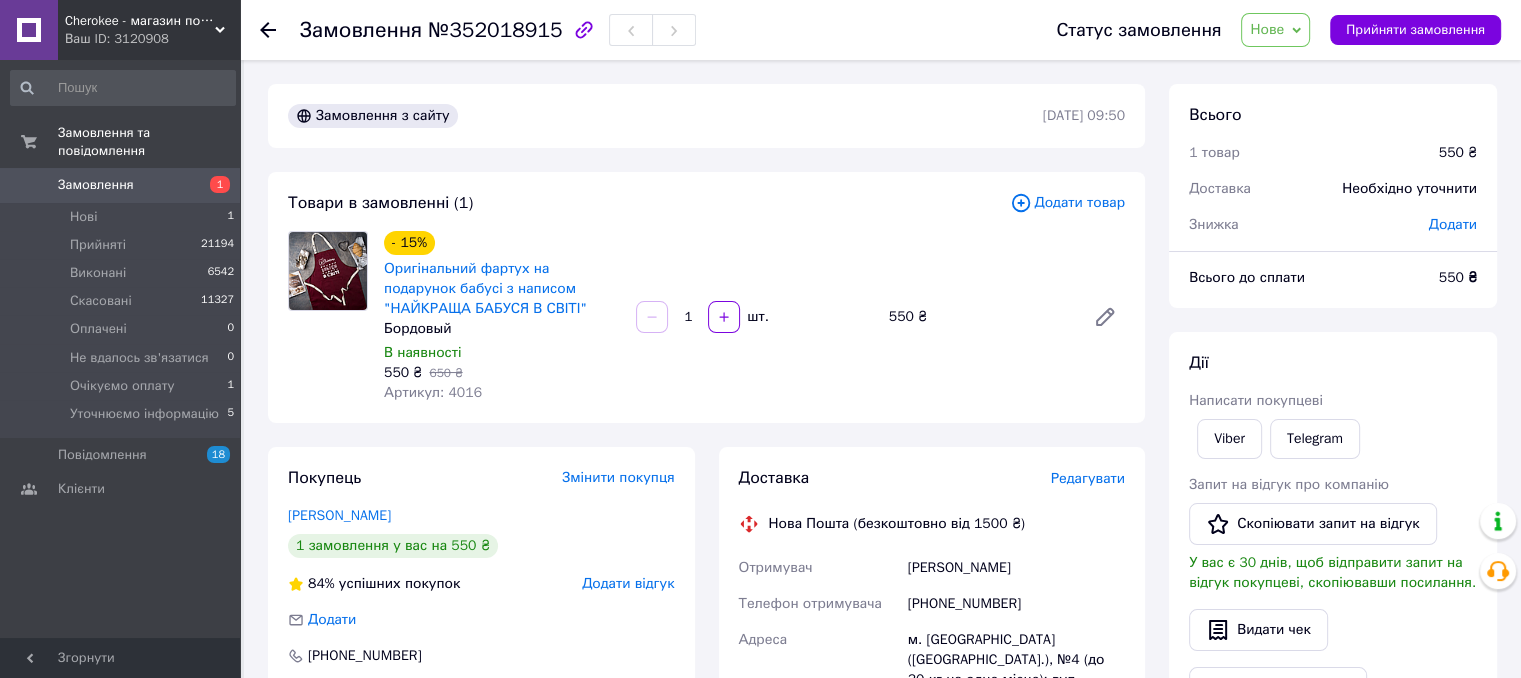 click on "Доставка Редагувати Нова Пошта (безкоштовно від 1500 ₴) Отримувач [PERSON_NAME] Телефон отримувача [PHONE_NUMBER] Адреса м. [GEOGRAPHIC_DATA] ([GEOGRAPHIC_DATA].), №4 (до 30 кг на одне місце): вул. [PERSON_NAME], 7б Дата відправки [DATE] Платник Отримувач Оціночна вартість 550 ₴ Сума післяплати 550 ₴ Комісія за післяплату 31 ₴ Платник комісії післяплати Отримувач Передати номер або Згенерувати ЕН Платник Отримувач Відправник Прізвище отримувача [PERSON_NAME] Ім'я отримувача [PERSON_NAME] батькові отримувача Телефон отримувача [PHONE_NUMBER] Тип доставки У відділенні Кур'єром" at bounding box center [932, 817] 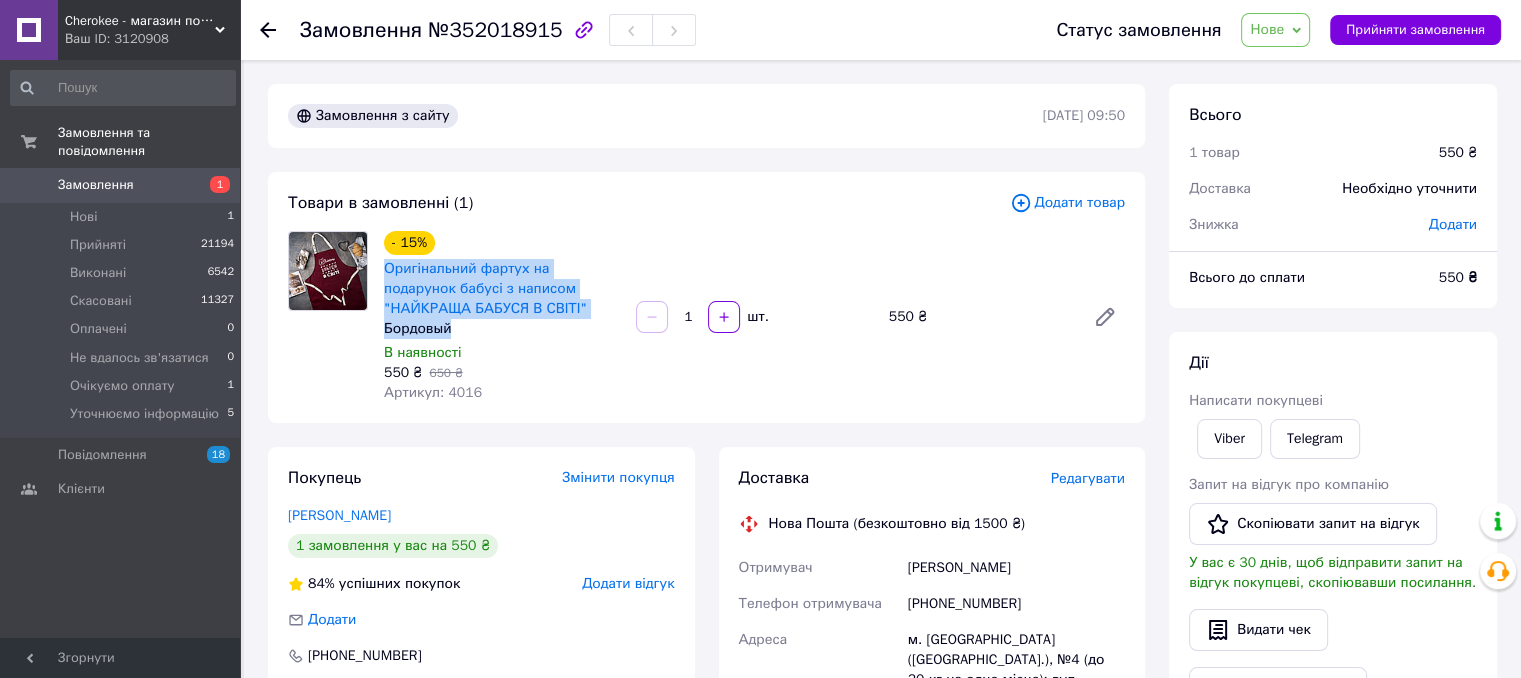 drag, startPoint x: 383, startPoint y: 266, endPoint x: 526, endPoint y: 325, distance: 154.69324 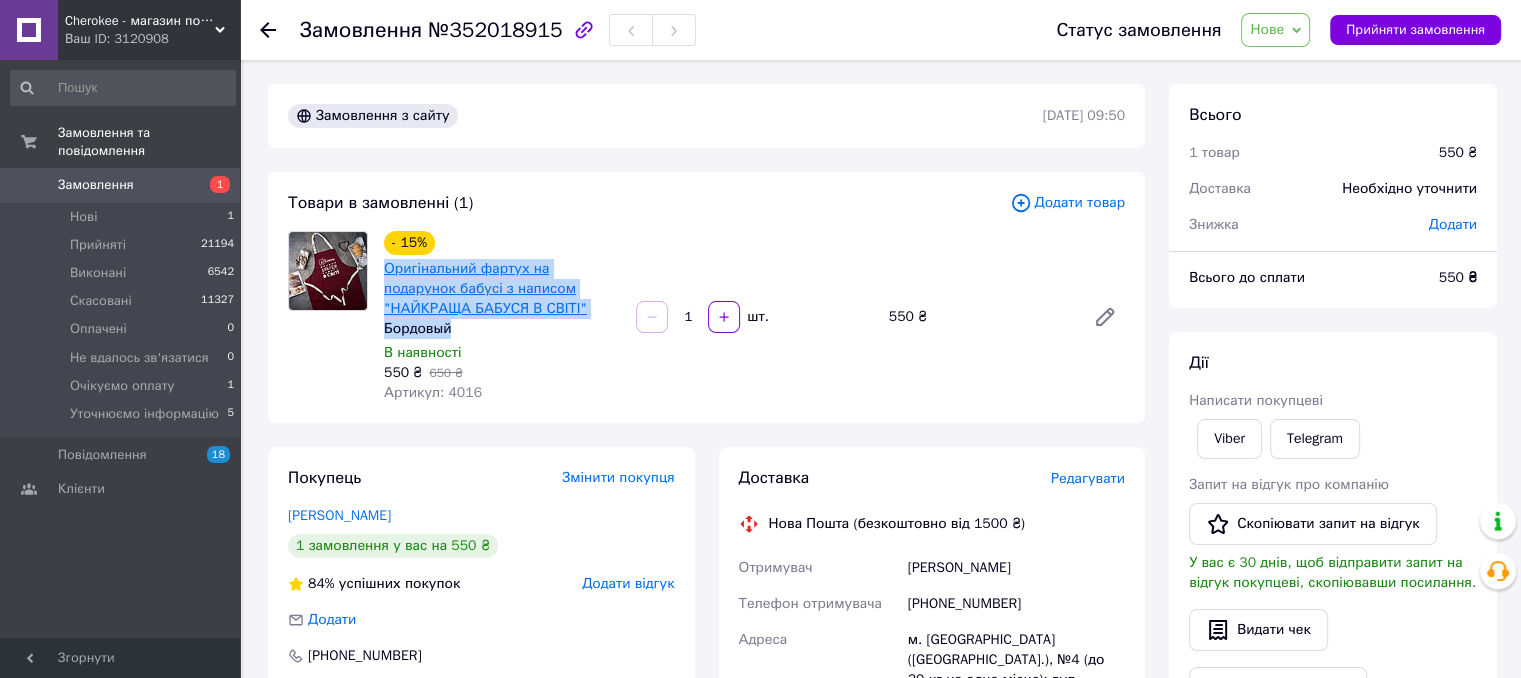 copy on "Оригінальний фартух на подарунок бабусі з написом "НАЙКРАЩА БАБУСЯ В СВІТІ" Бордовый" 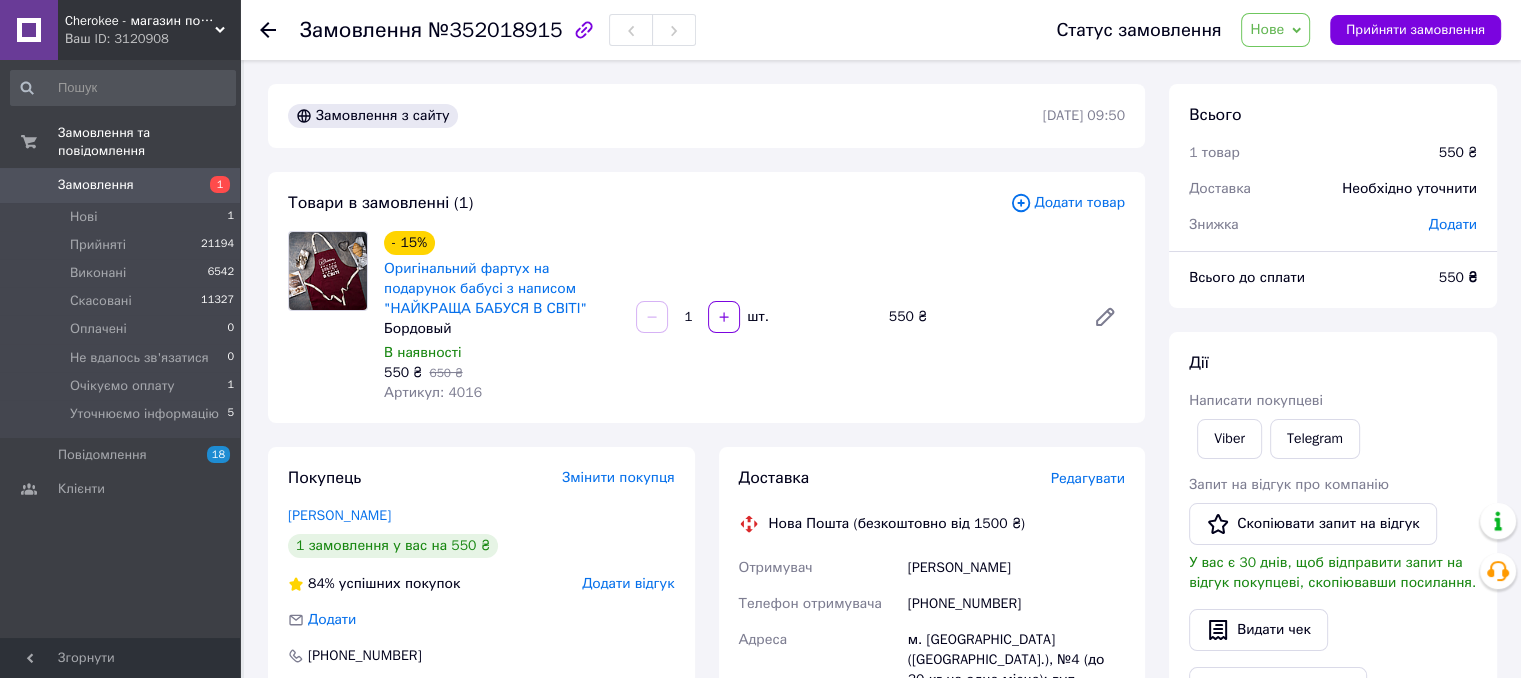 drag, startPoint x: 695, startPoint y: 651, endPoint x: 696, endPoint y: 609, distance: 42.0119 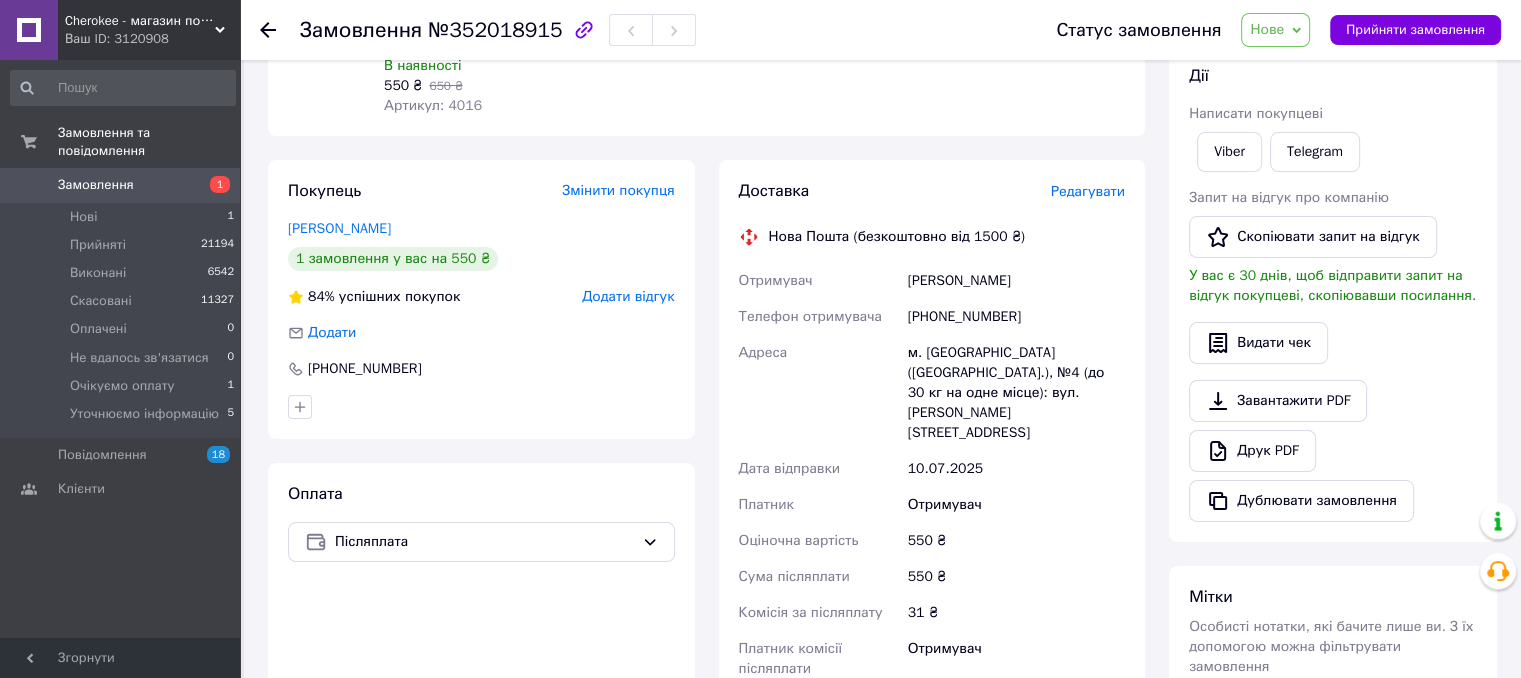scroll, scrollTop: 300, scrollLeft: 0, axis: vertical 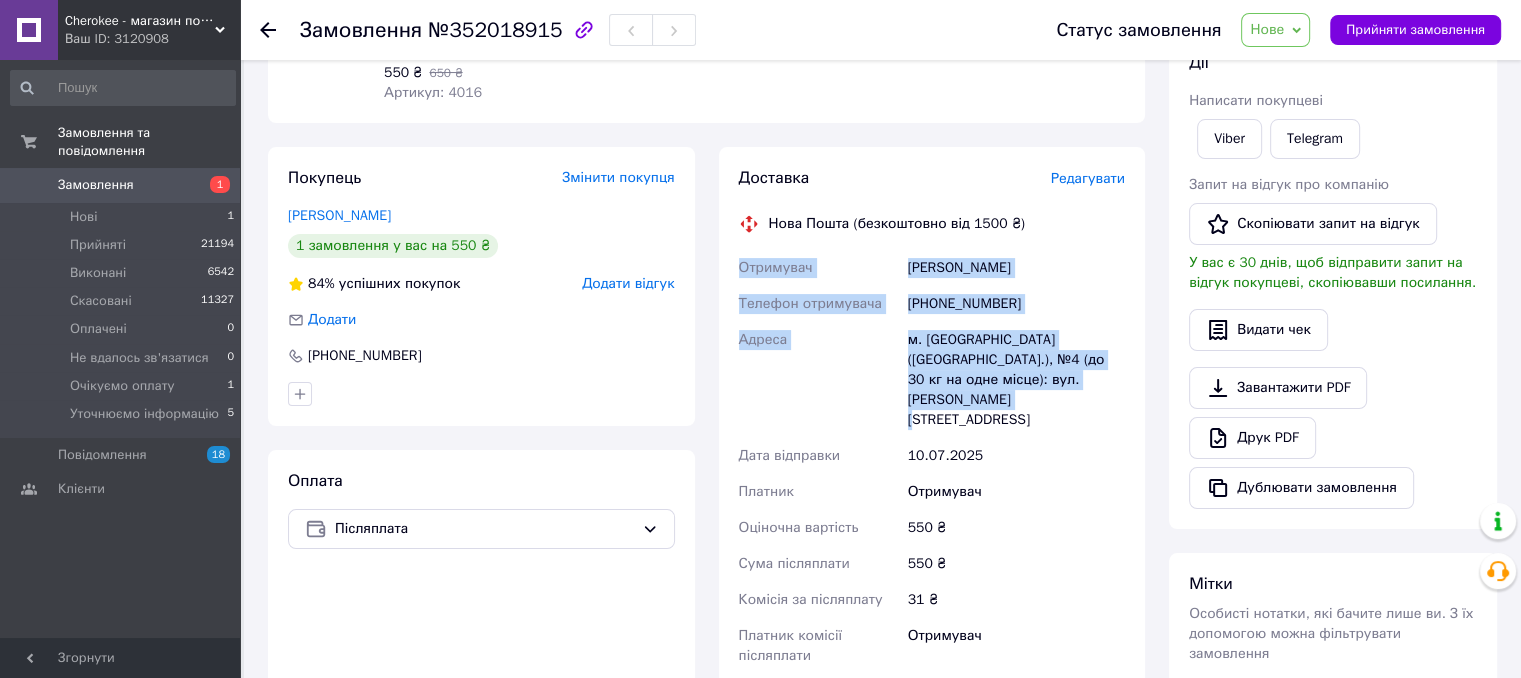 drag, startPoint x: 743, startPoint y: 268, endPoint x: 1096, endPoint y: 389, distance: 373.16217 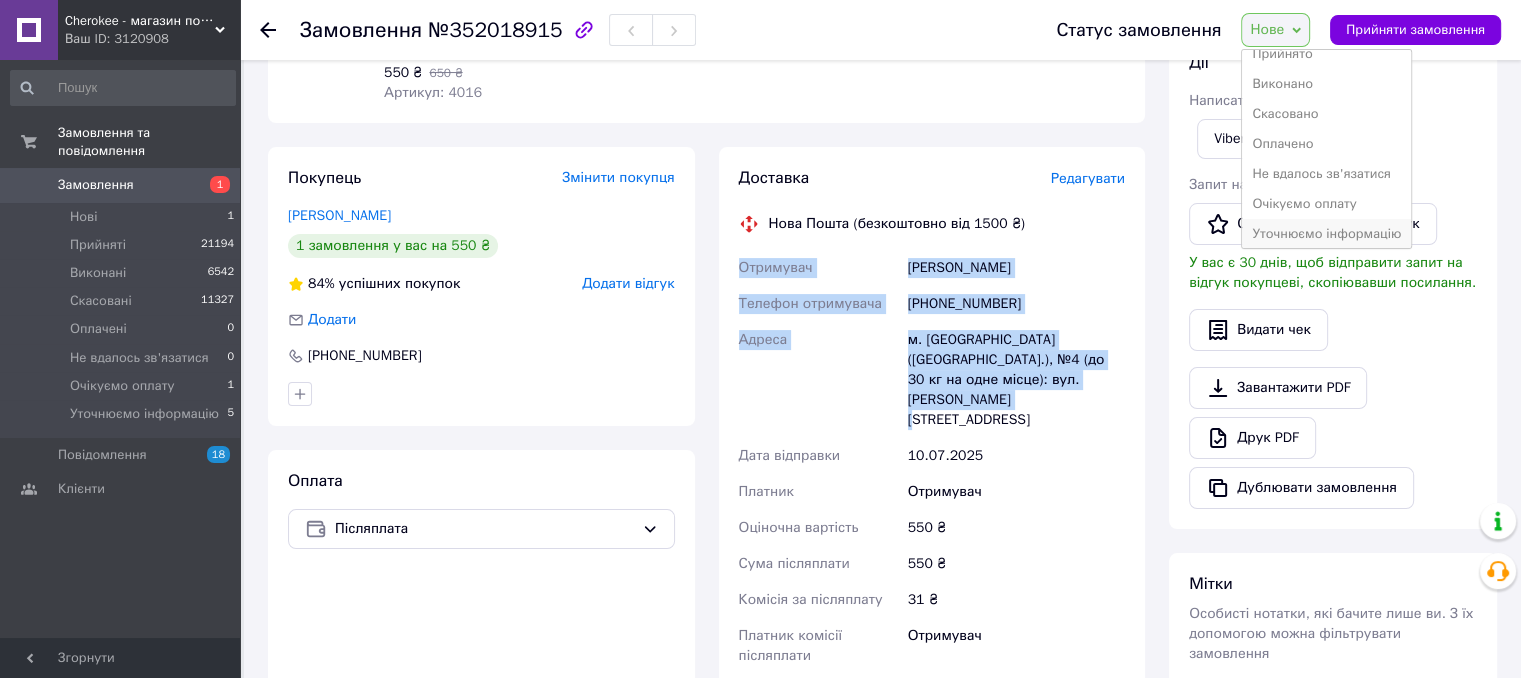 scroll, scrollTop: 21, scrollLeft: 0, axis: vertical 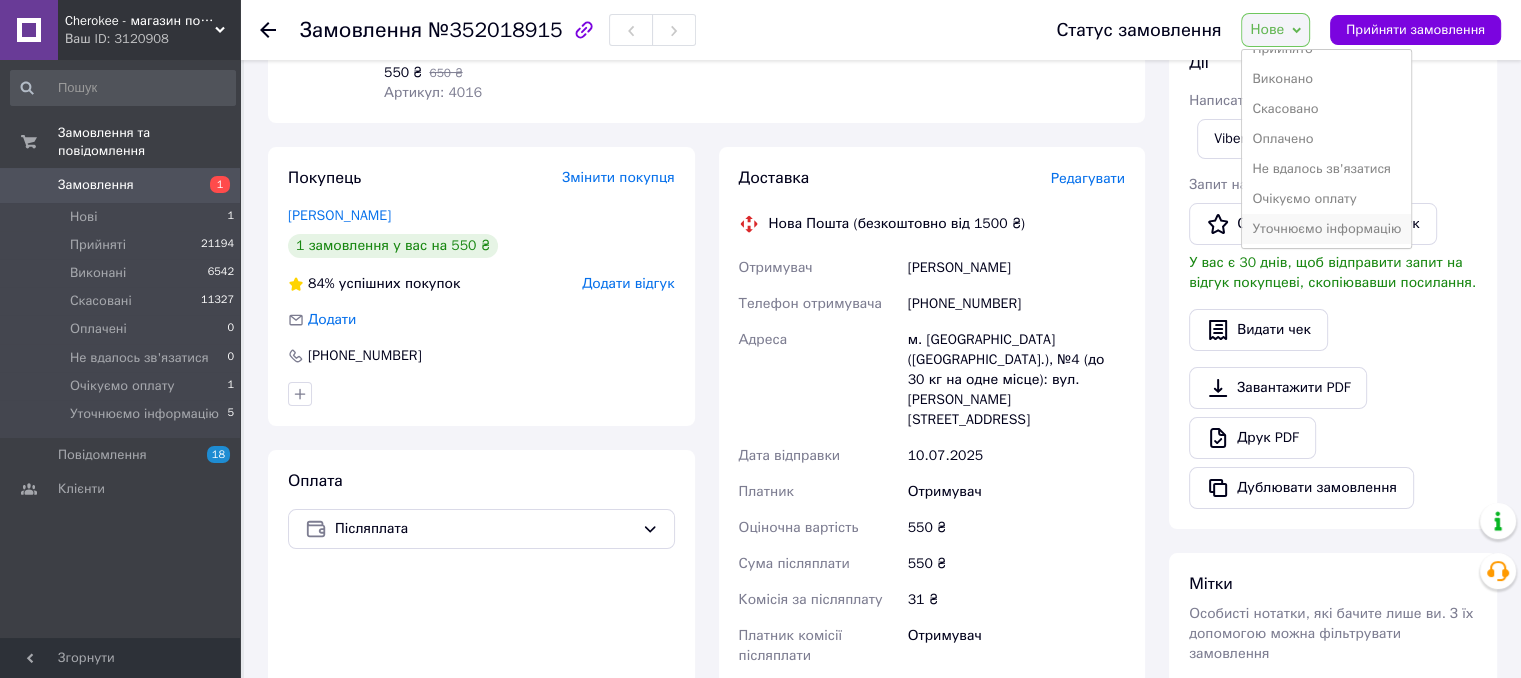 click on "Уточнюємо інформацію" at bounding box center [1326, 229] 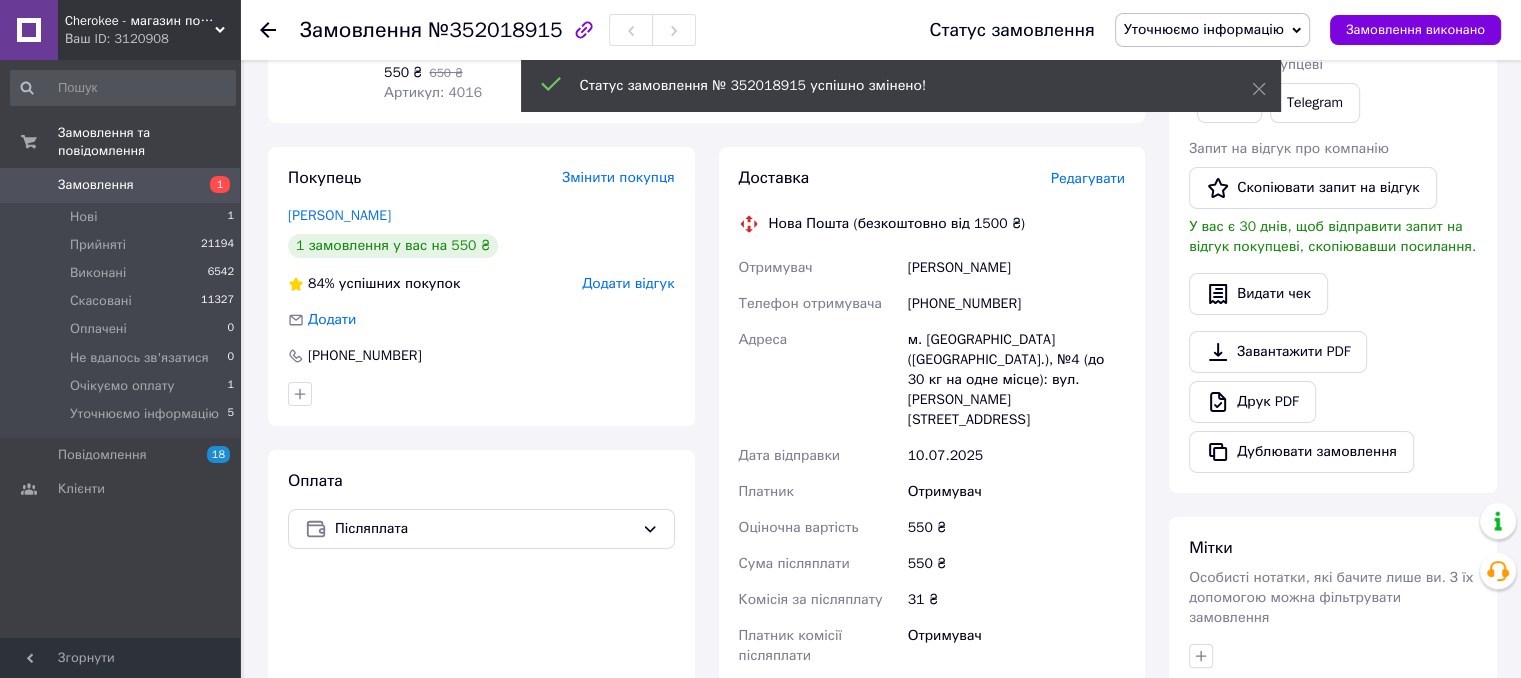 click on "Замовлення" at bounding box center [121, 185] 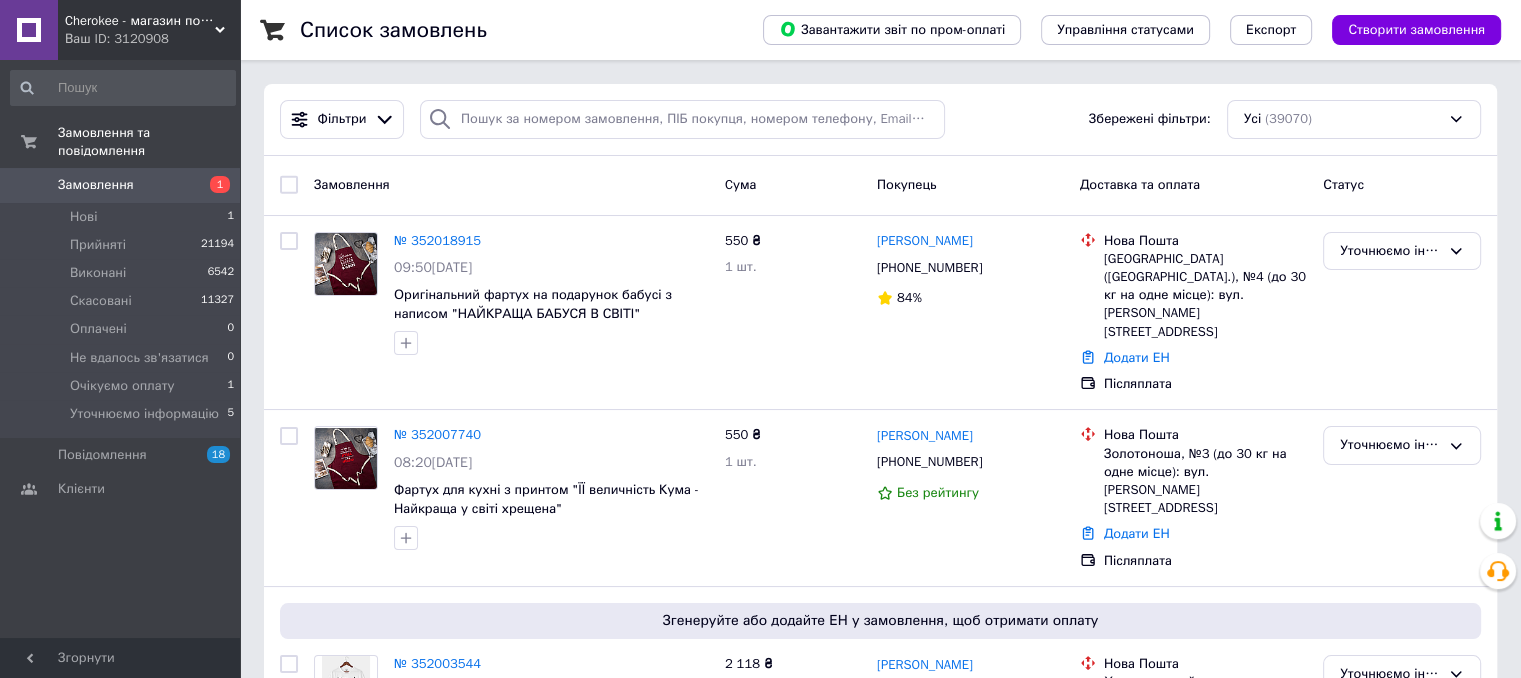 click on "Замовлення" at bounding box center [121, 185] 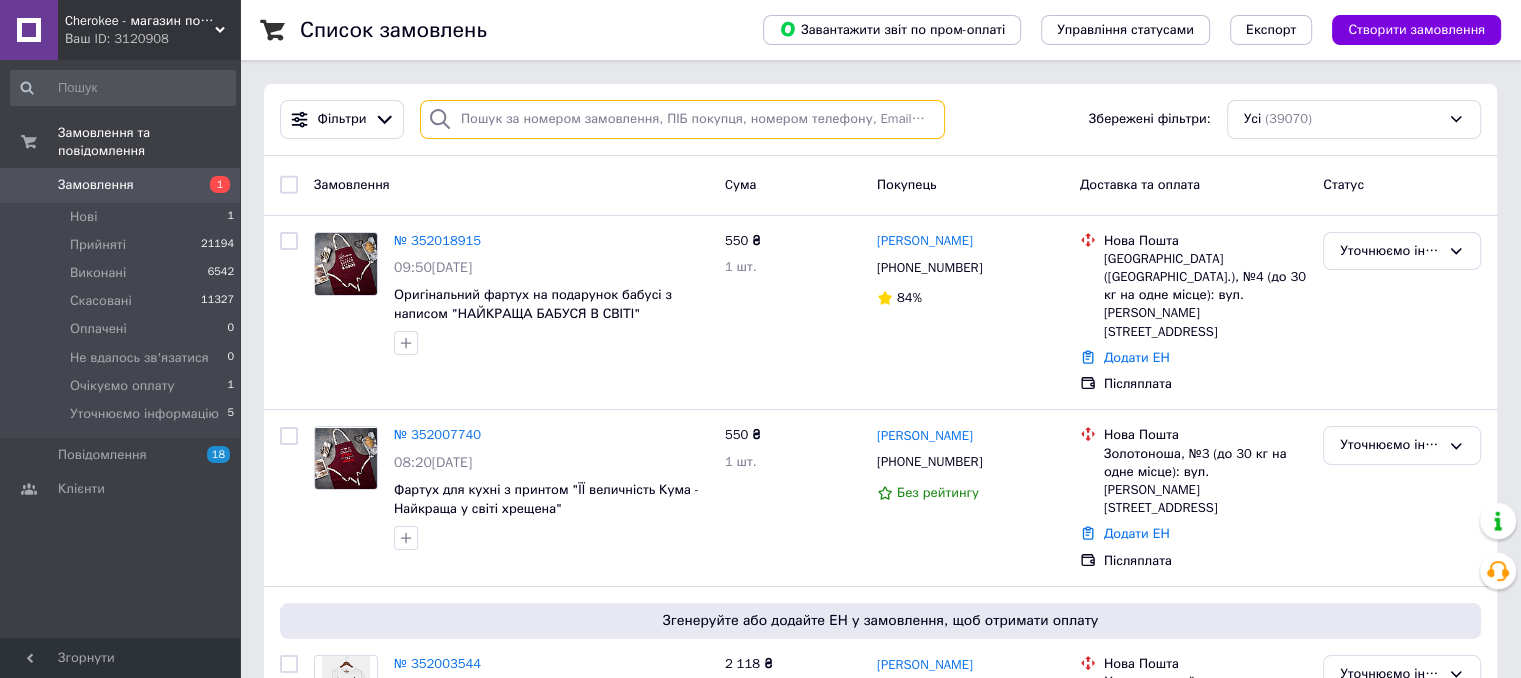 paste on "[PHONE_NUMBER]" 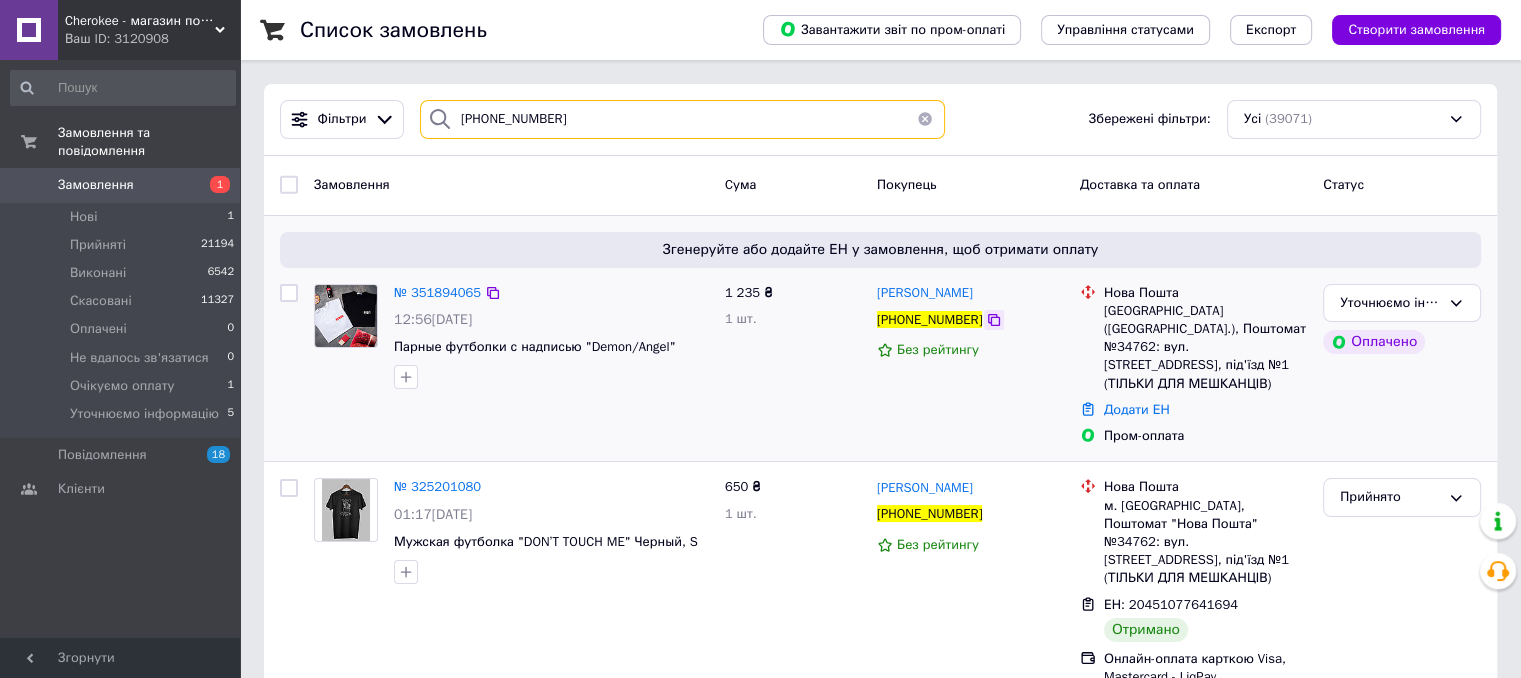 type on "[PHONE_NUMBER]" 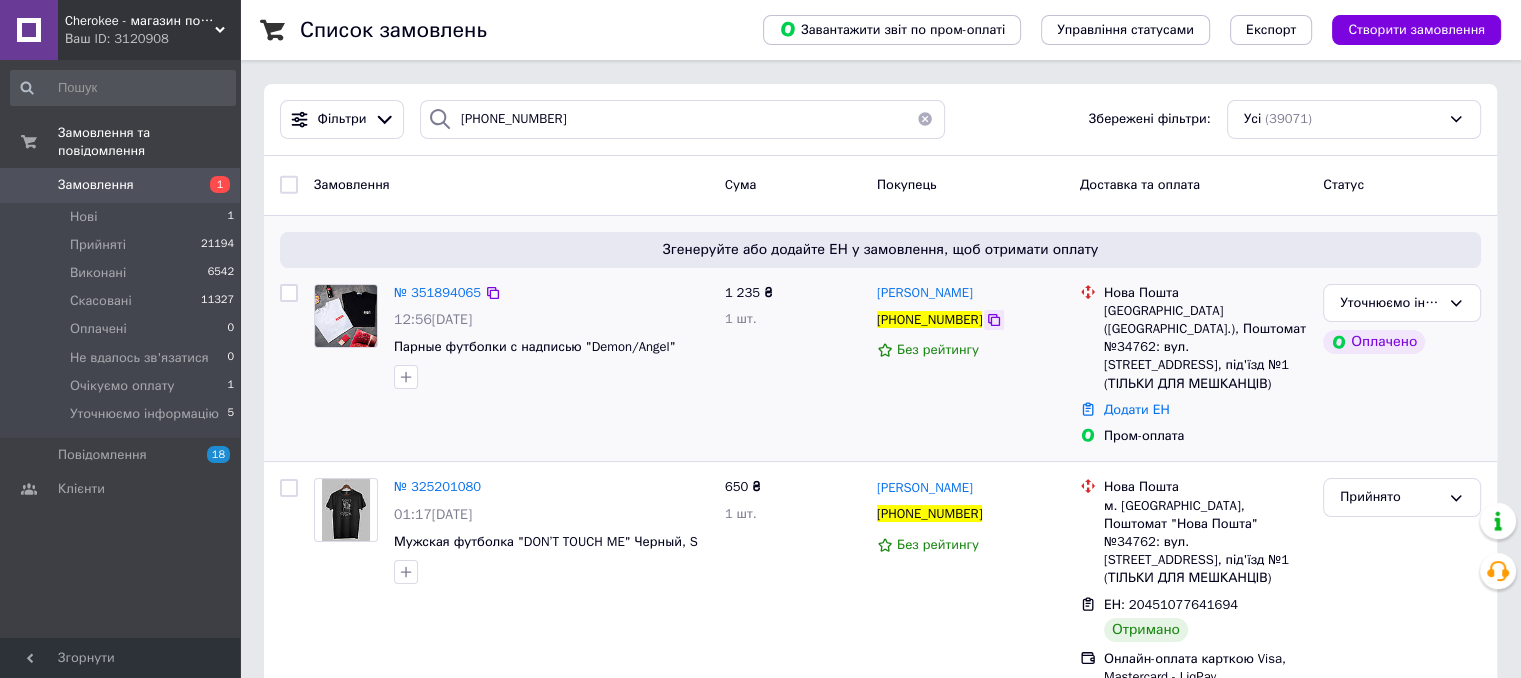 click 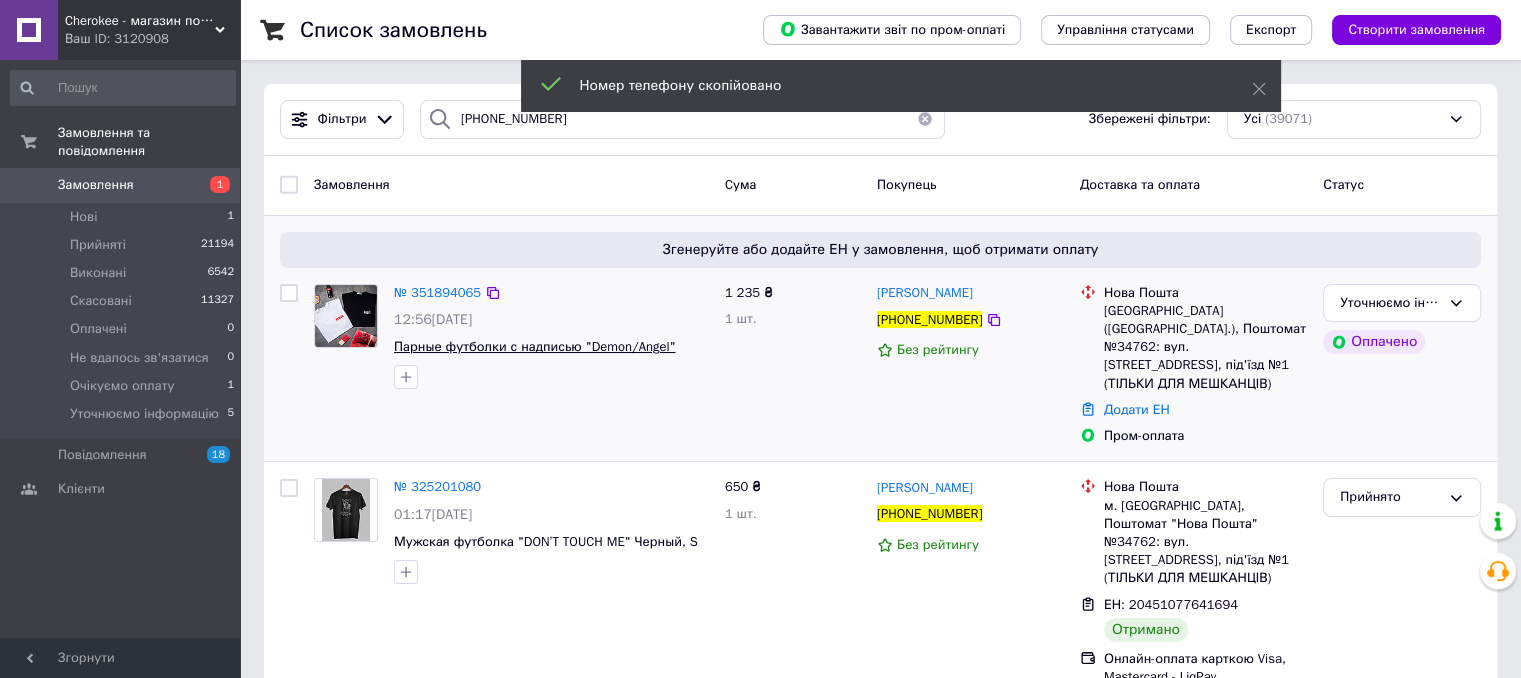 click on "Парные футболки с надписью   "Demon/Angel"" at bounding box center (535, 346) 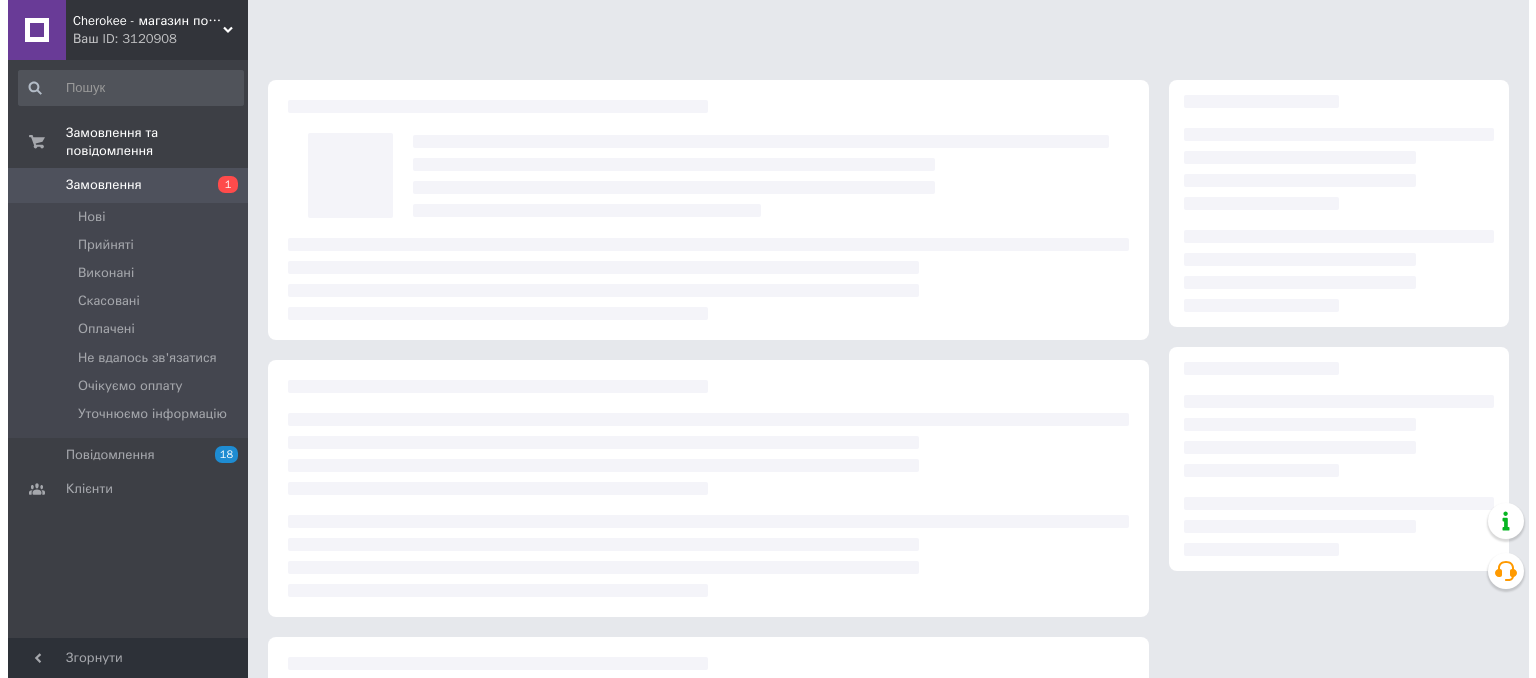 scroll, scrollTop: 0, scrollLeft: 0, axis: both 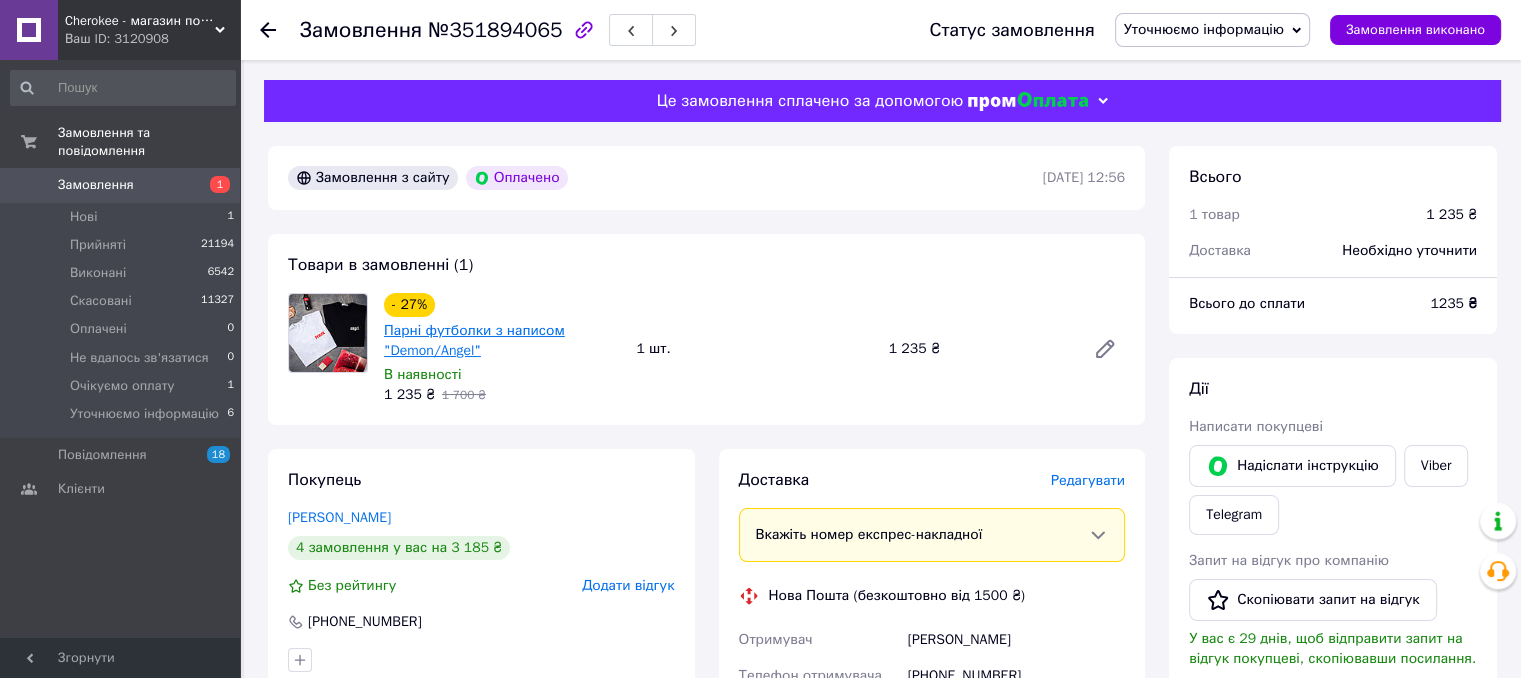 click on "Парні футболки з написом   "Demon/Angel"" at bounding box center (474, 340) 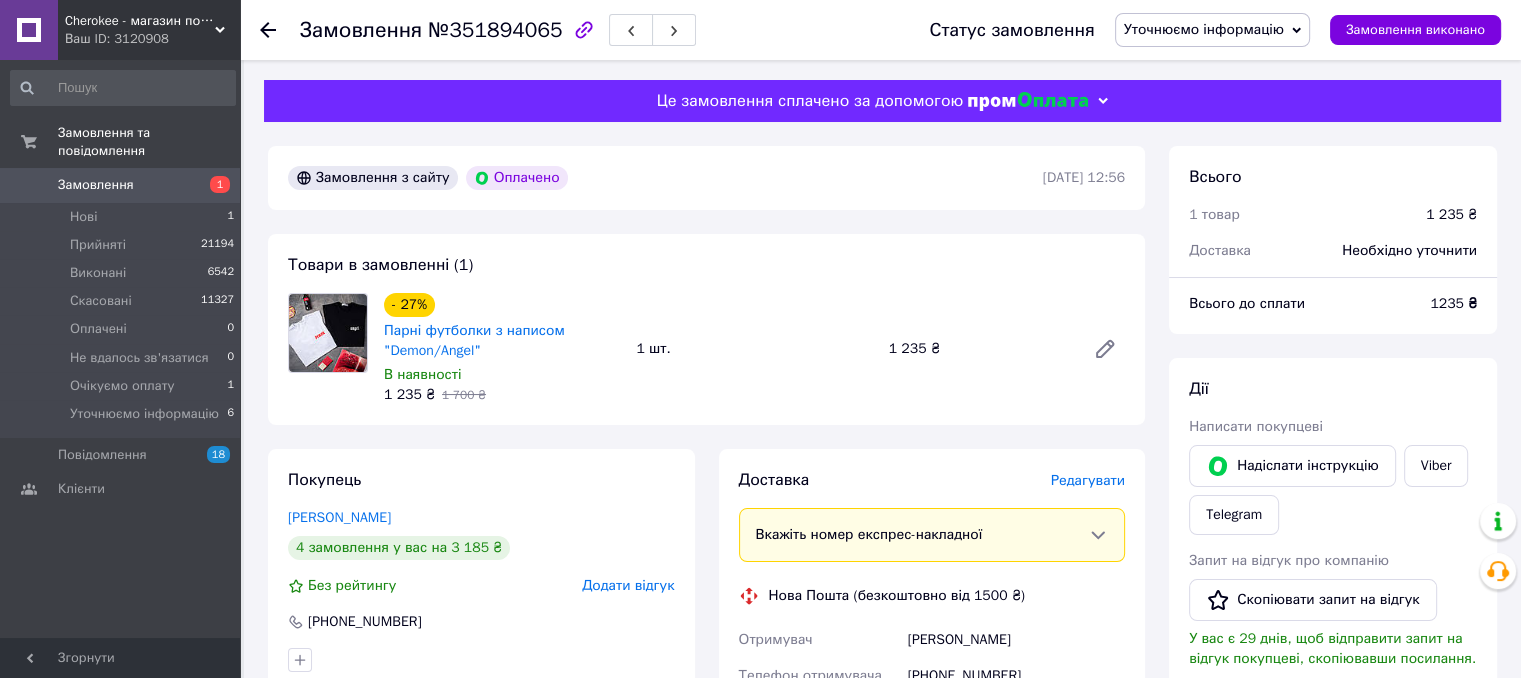 click on "Уточнюємо інформацію" at bounding box center (1204, 29) 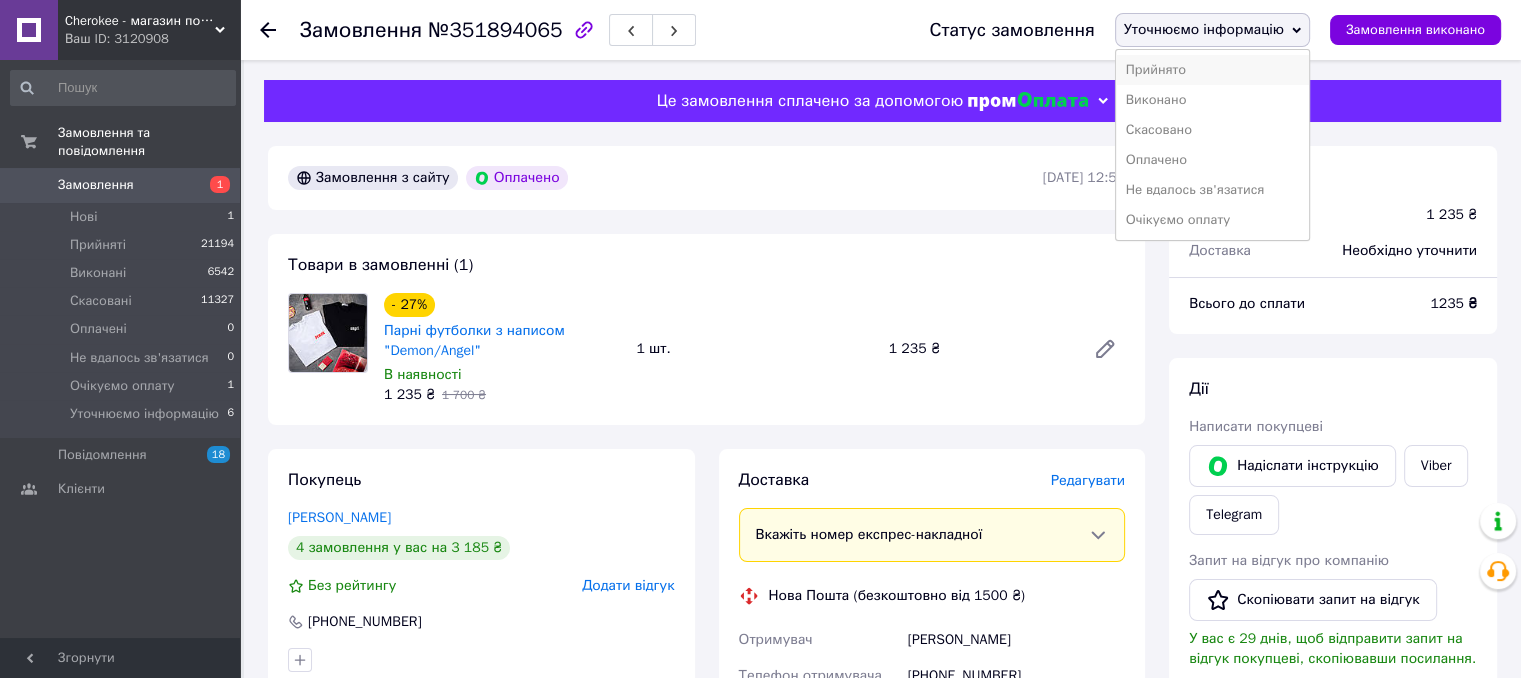 click on "Прийнято" at bounding box center (1212, 70) 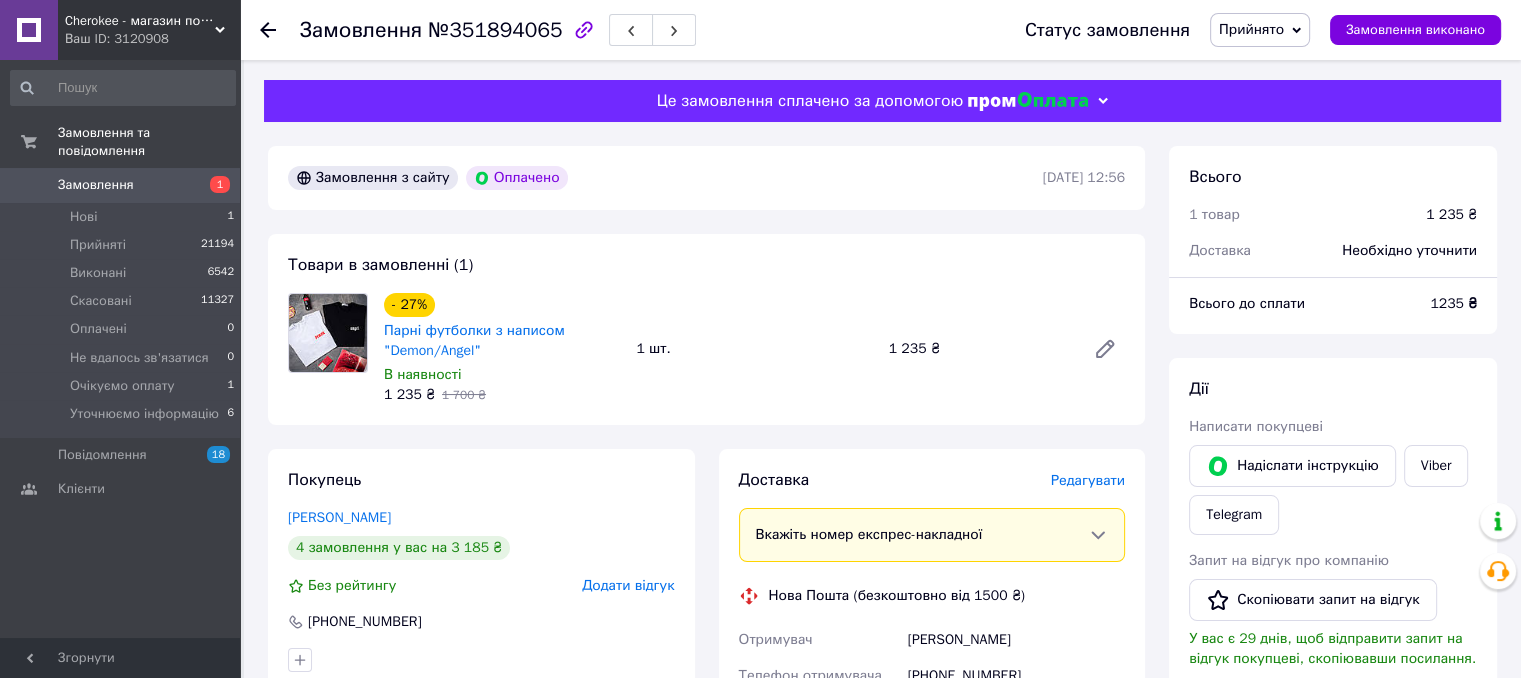 click on "Замовлення" at bounding box center (121, 185) 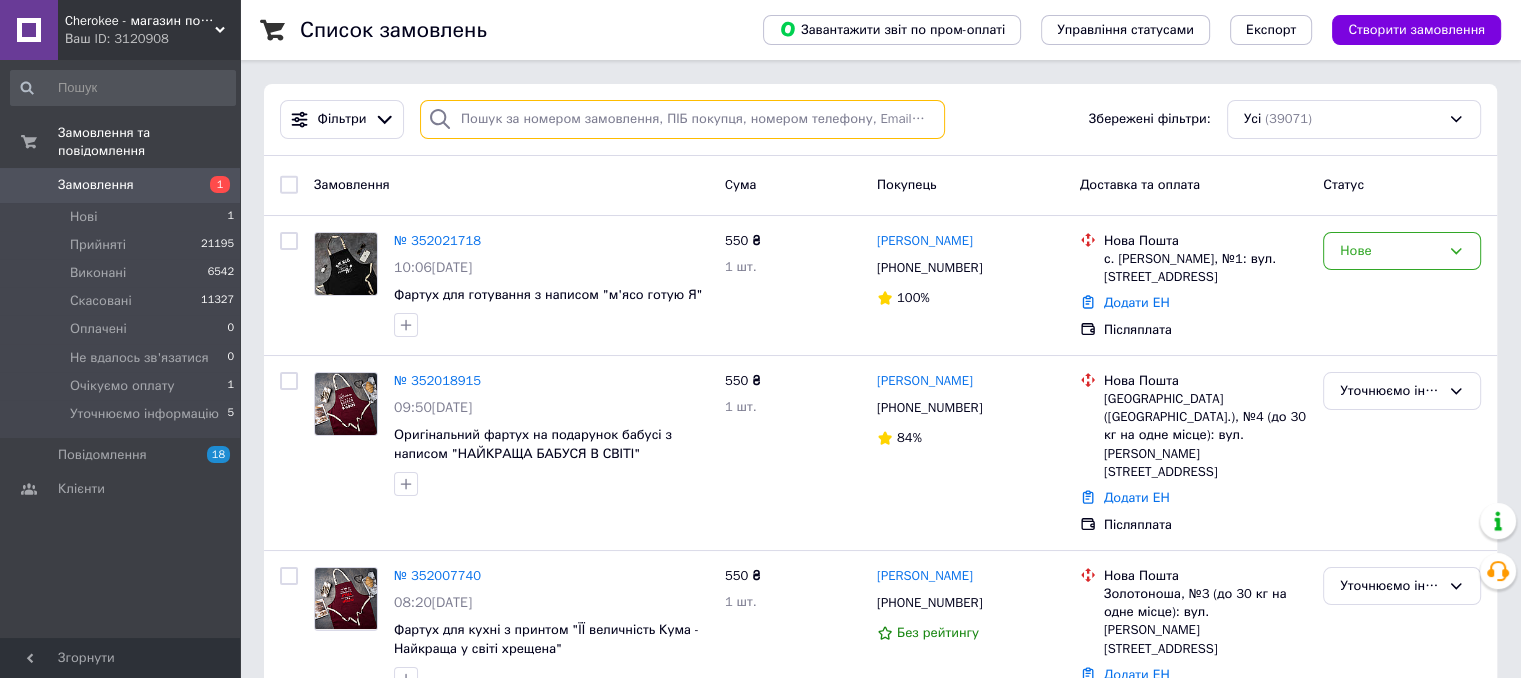 paste on "[PHONE_NUMBER]" 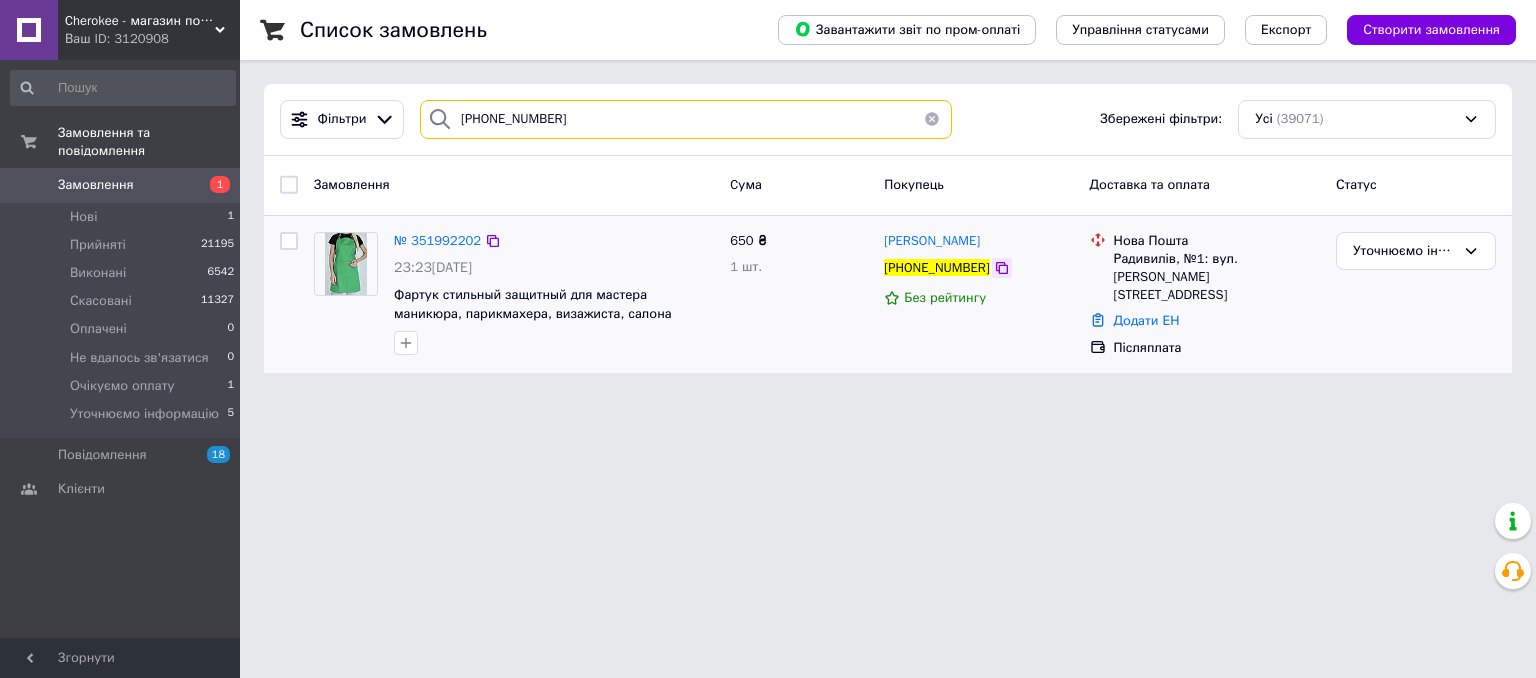 type on "[PHONE_NUMBER]" 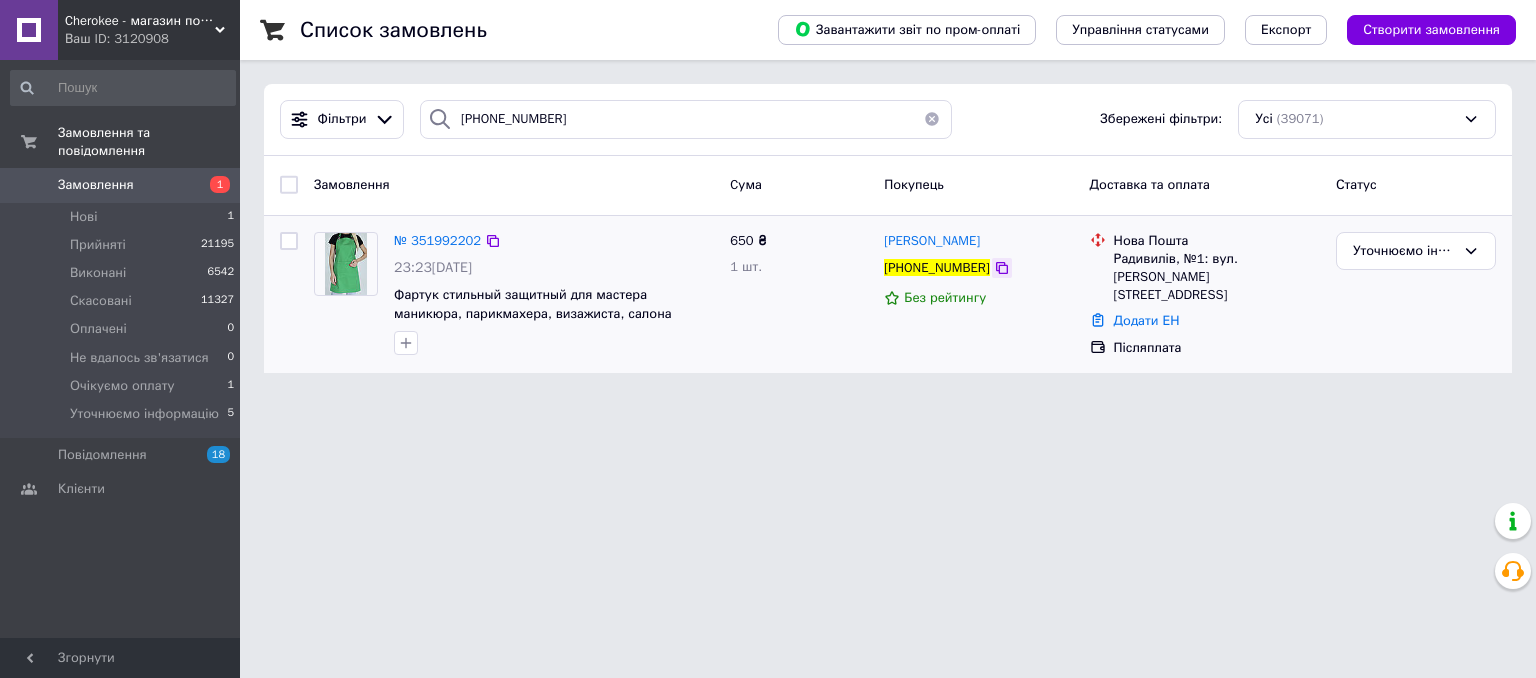 click 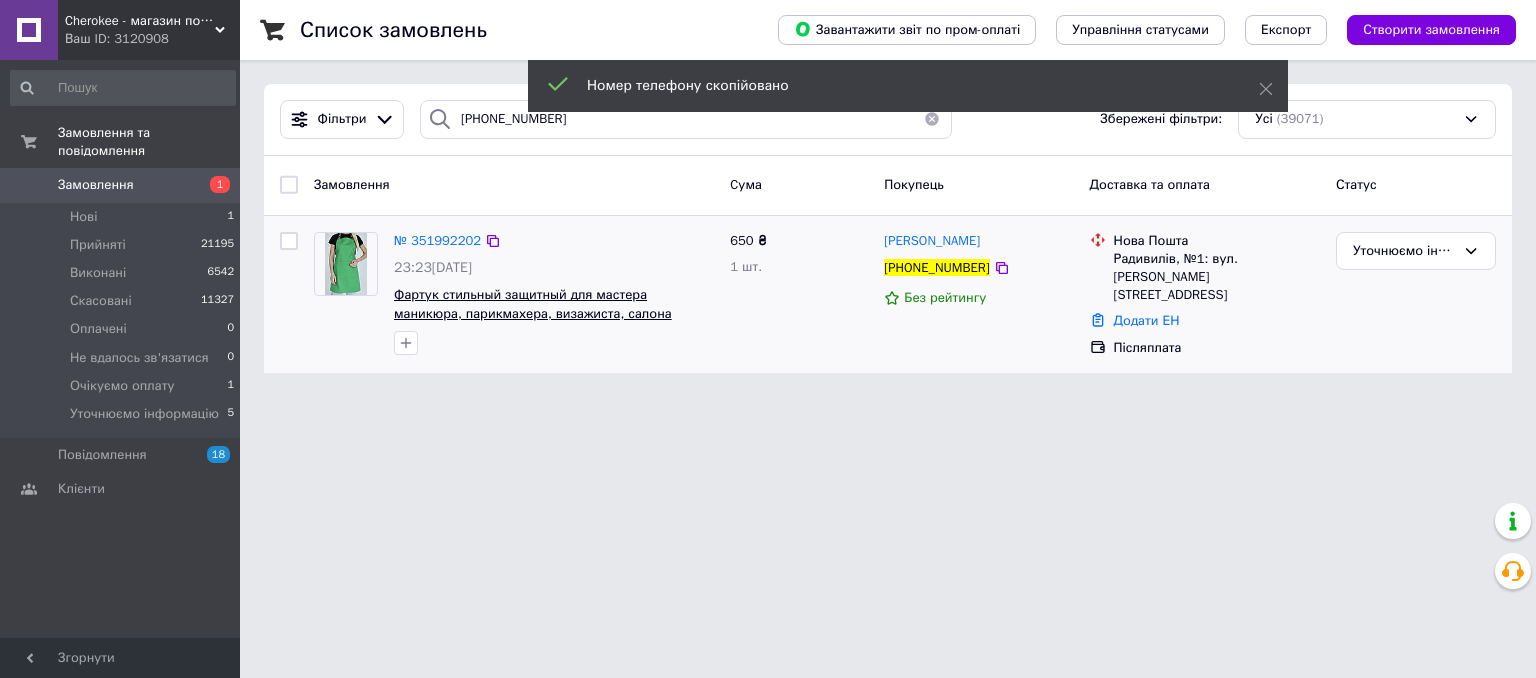 click on "Фартук стильный защитный для мастера маникюра, парикмахера, визажиста, салона красоты Салатового цвета" at bounding box center (533, 313) 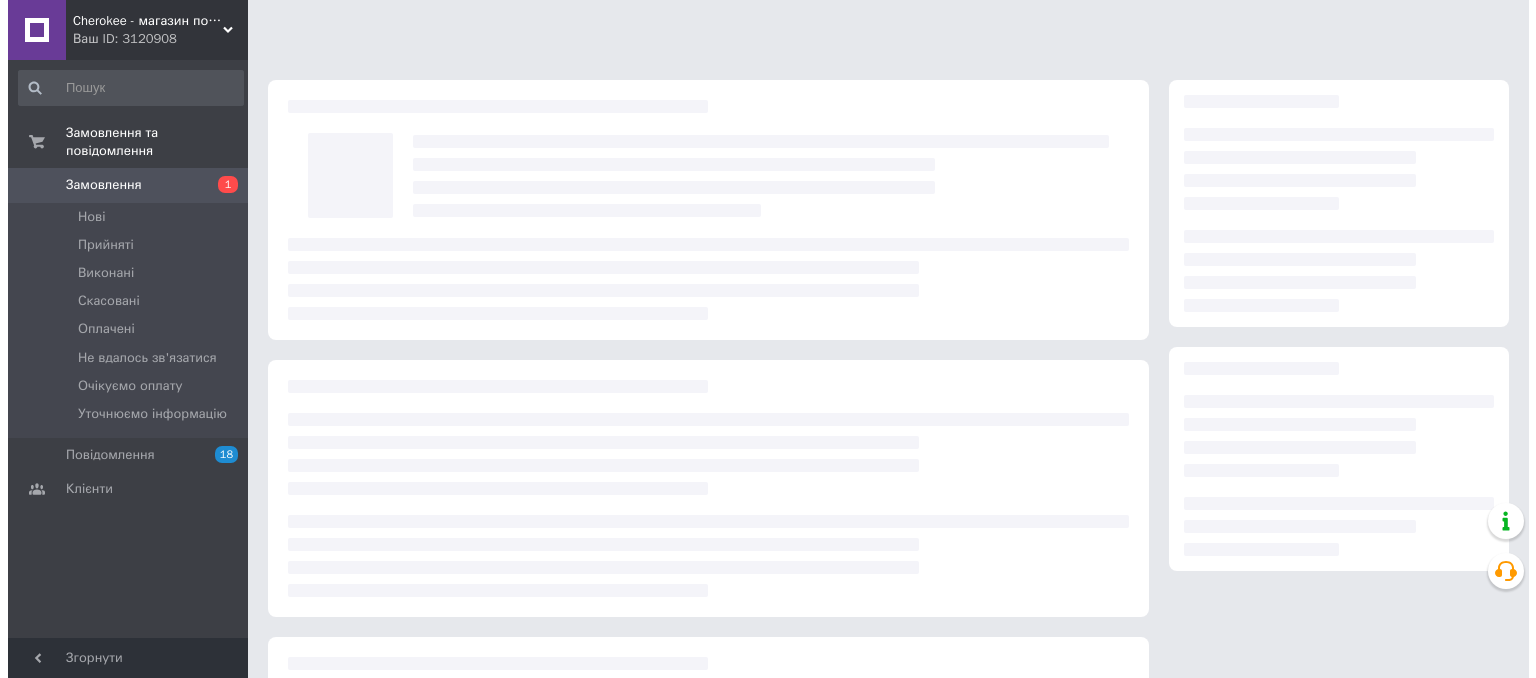 scroll, scrollTop: 0, scrollLeft: 0, axis: both 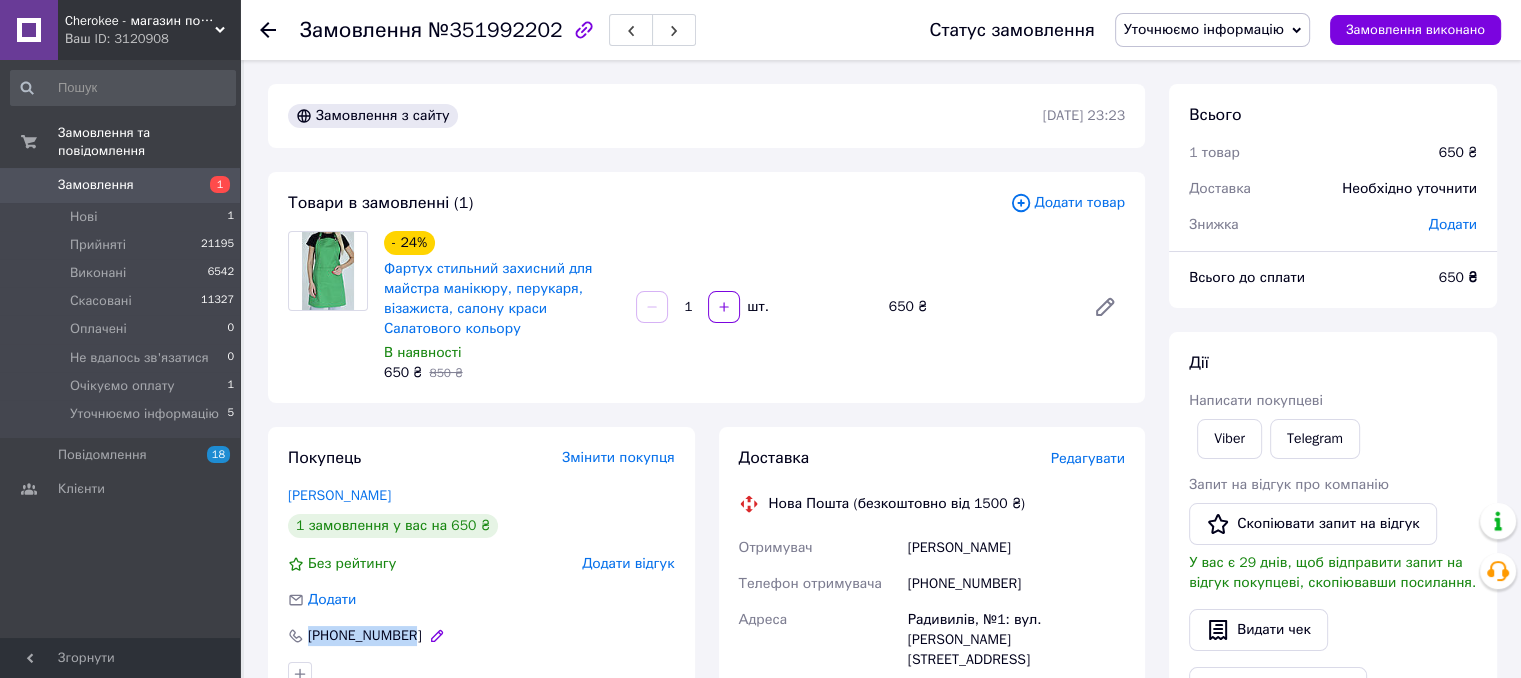 drag, startPoint x: 407, startPoint y: 638, endPoint x: 303, endPoint y: 628, distance: 104.47966 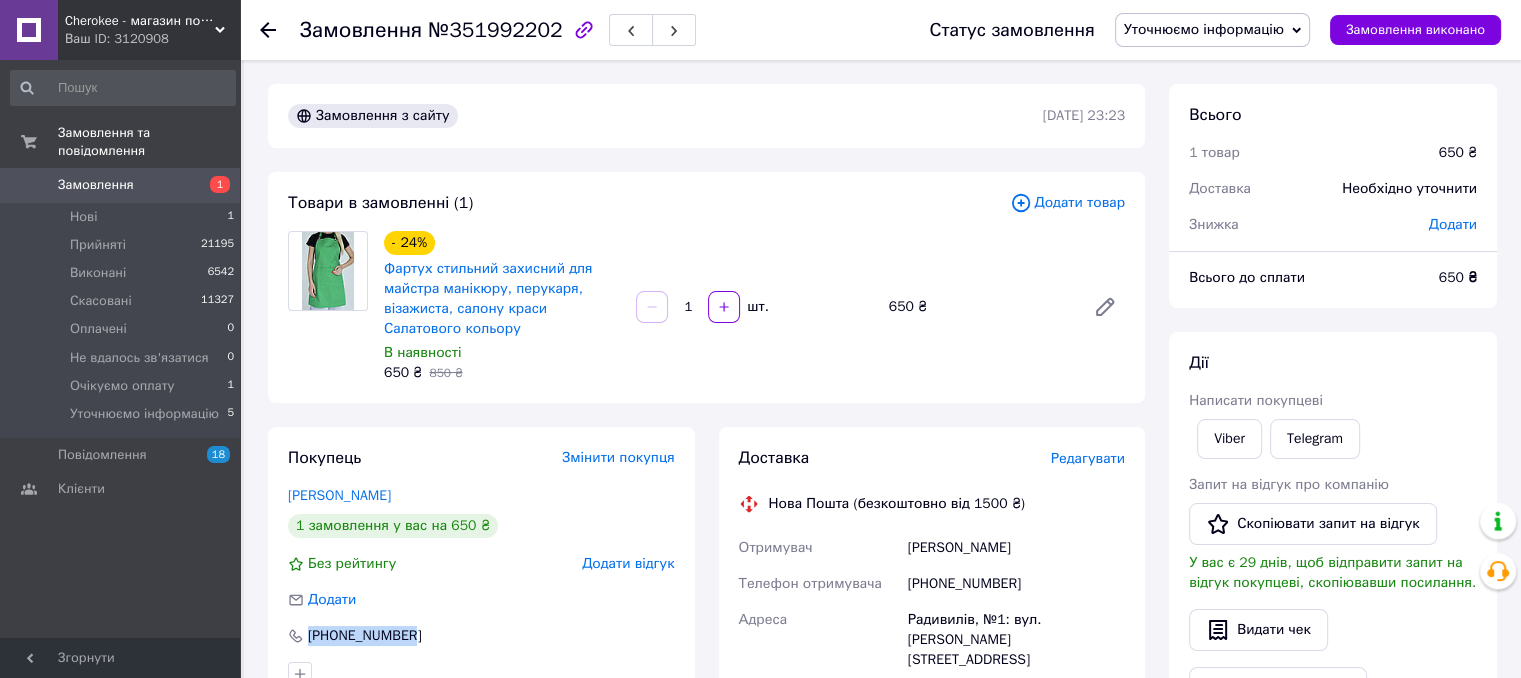 click on "Уточнюємо інформацію" at bounding box center (1204, 29) 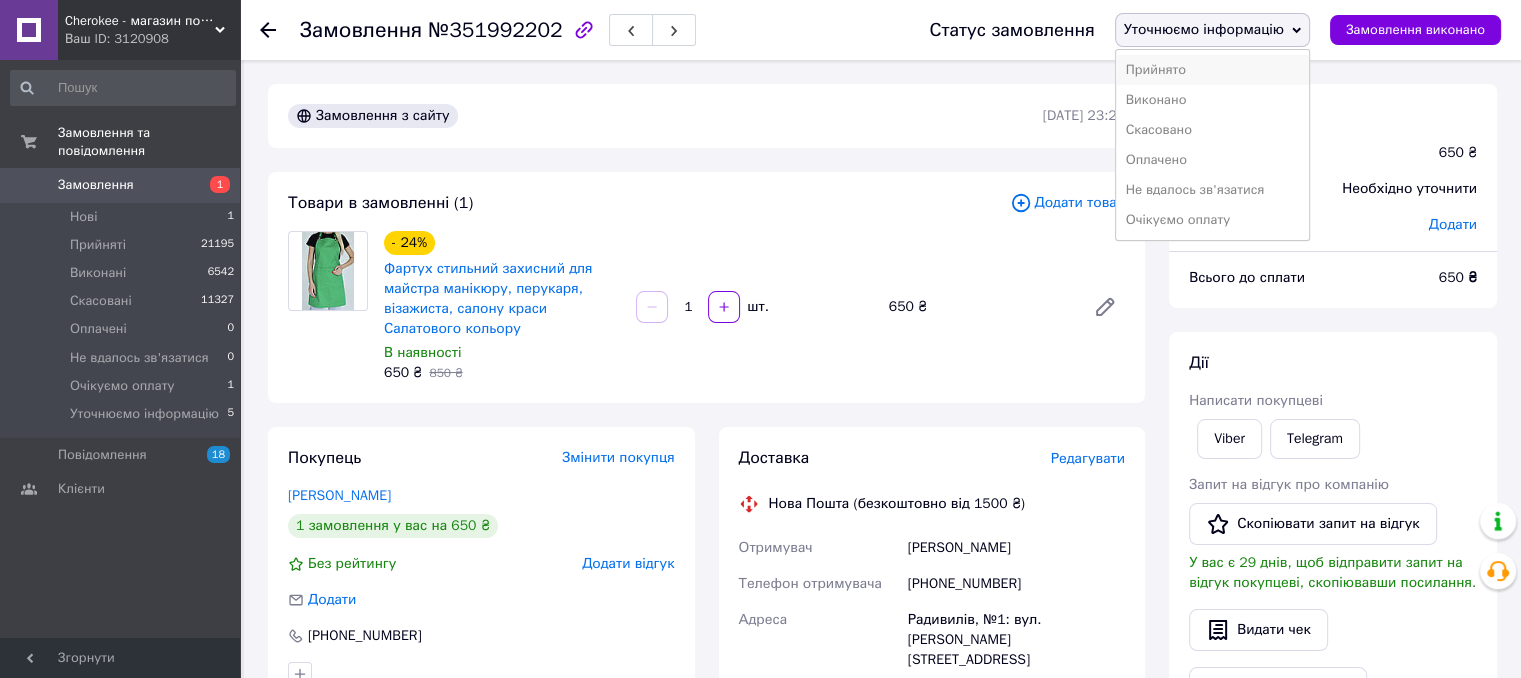 click on "Прийнято" at bounding box center (1212, 70) 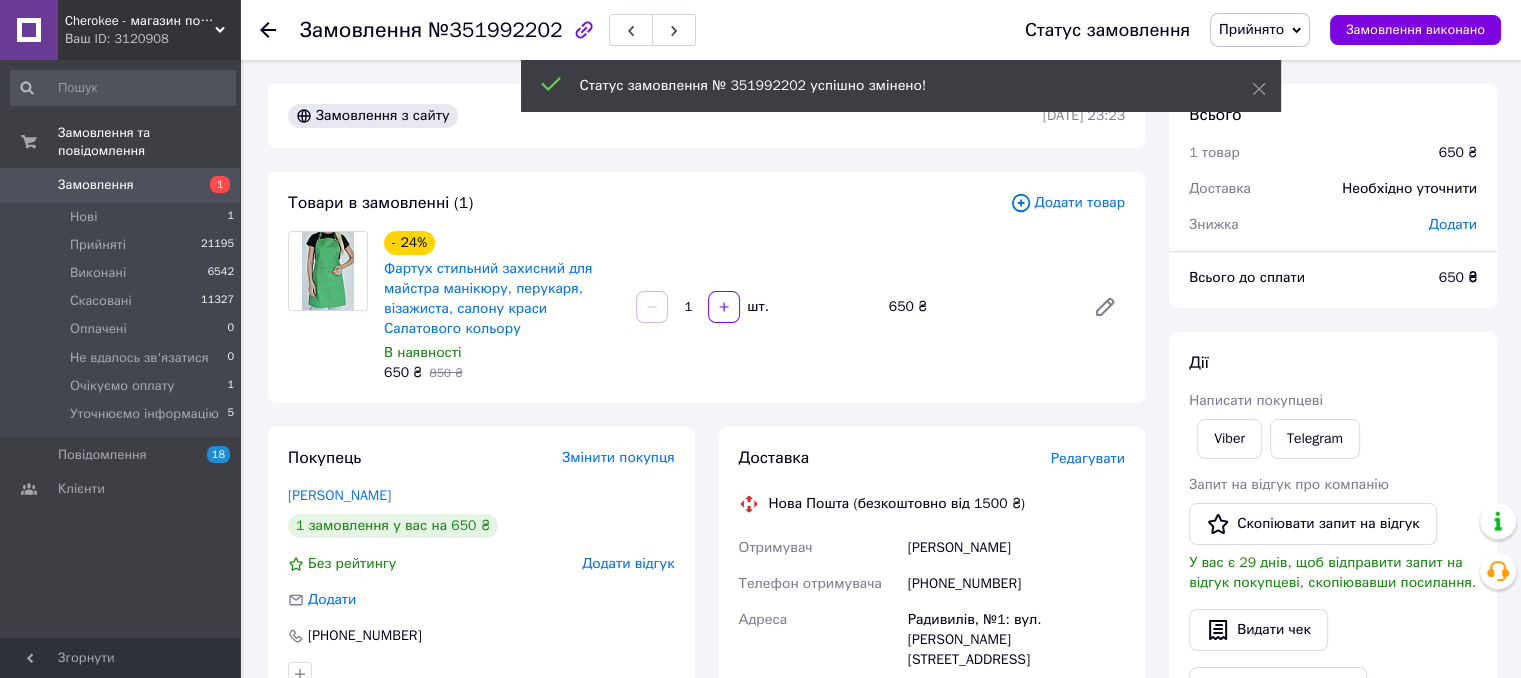 click on "Нові 1" at bounding box center (123, 217) 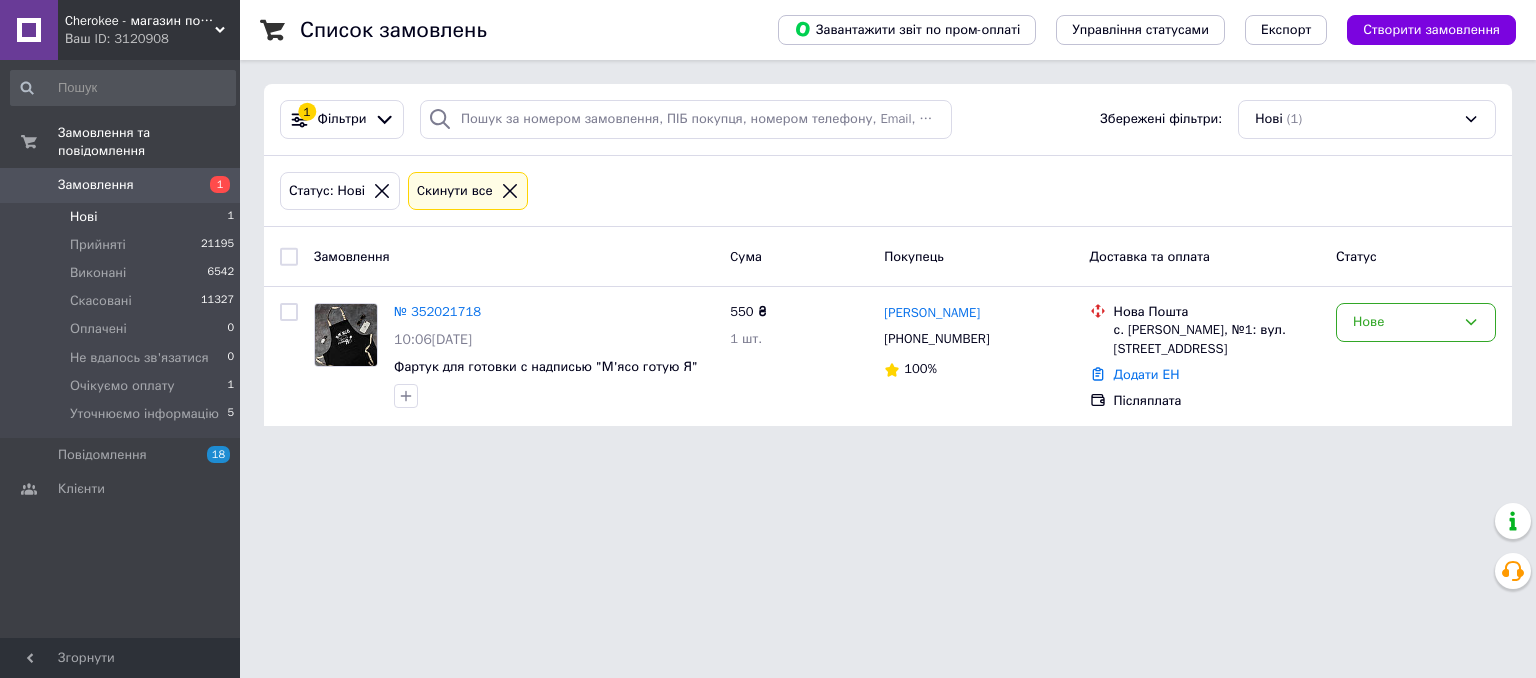 click on "Список замовлень   Завантажити звіт по пром-оплаті Управління статусами Експорт Створити замовлення 1 Фільтри Збережені фільтри: Нові (1) Статус: Нові Cкинути все Замовлення Cума Покупець Доставка та оплата Статус № 352021718 10:06, 10.07.2025 Фартук  для готовки с надписью "М'ясо готую Я" 550 ₴ 1 шт. Андрей Горбатенко +380977314220 100% Нова Пошта с. Тучин, №1: вул. Староміська, 11 Додати ЕН Післяплата Нове" at bounding box center (888, 225) 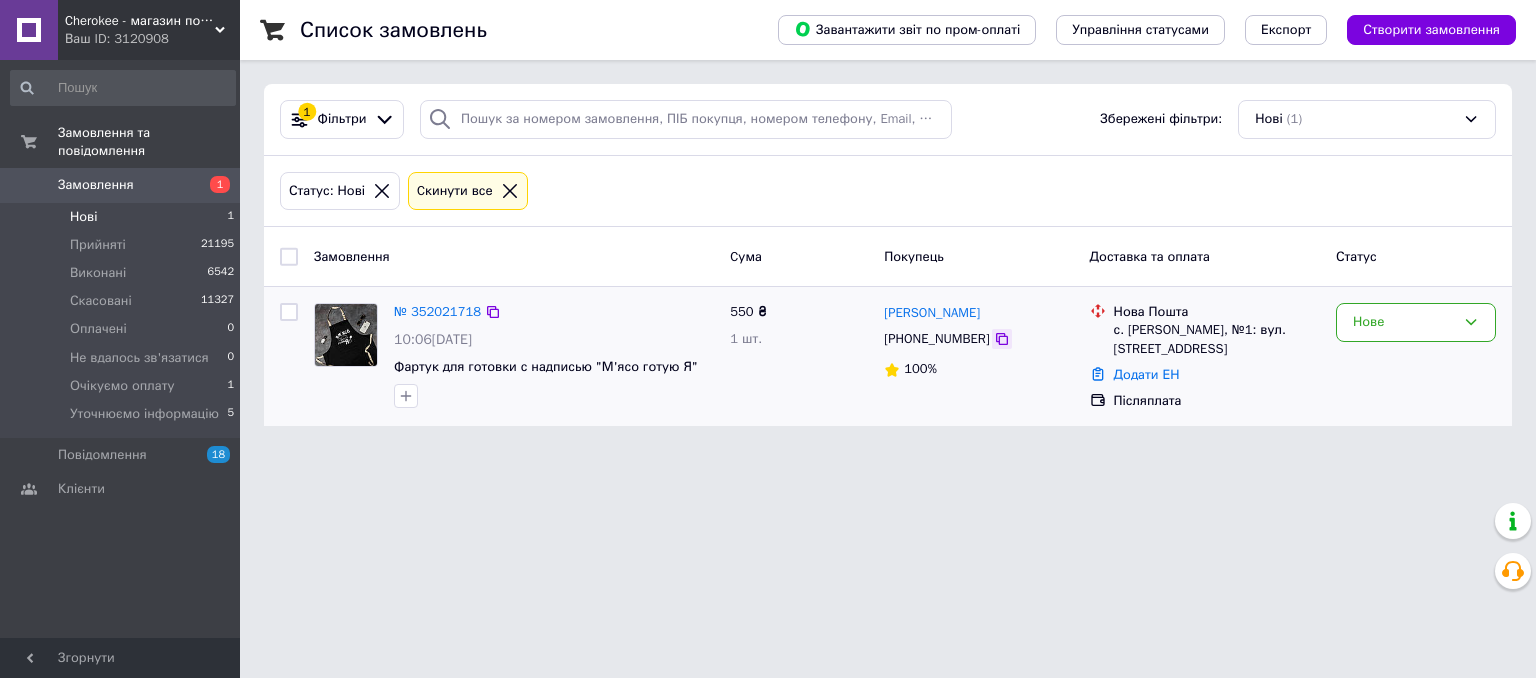 click 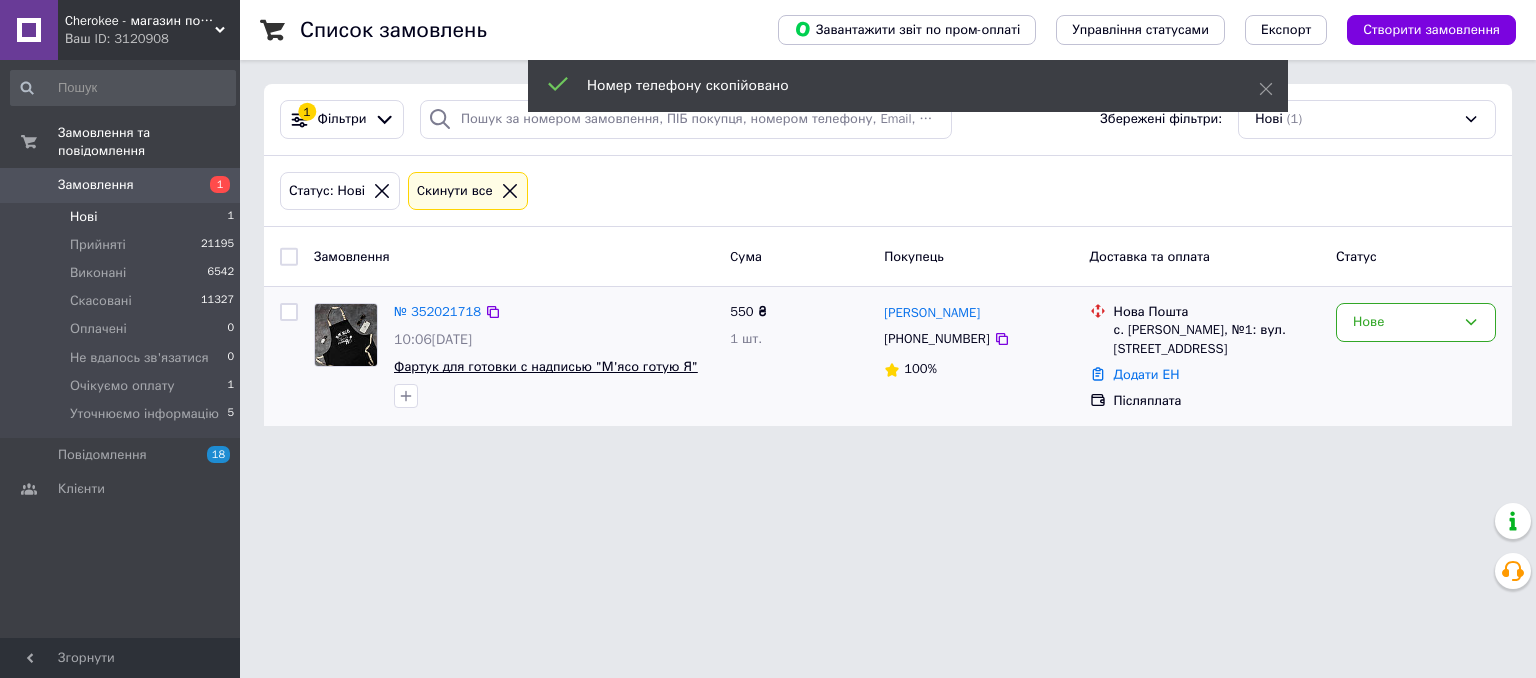 click on "Фартук  для готовки с надписью "М'ясо готую Я"" at bounding box center (546, 366) 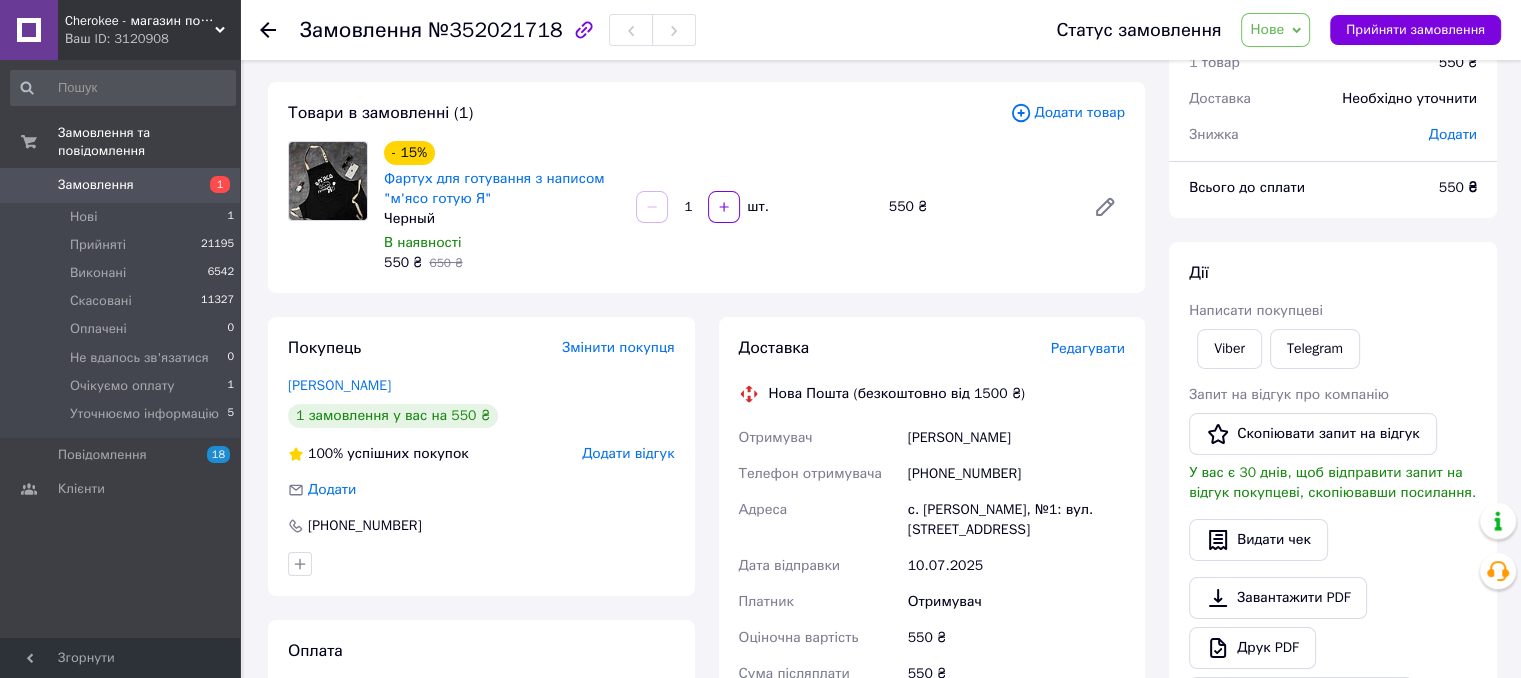 scroll, scrollTop: 300, scrollLeft: 0, axis: vertical 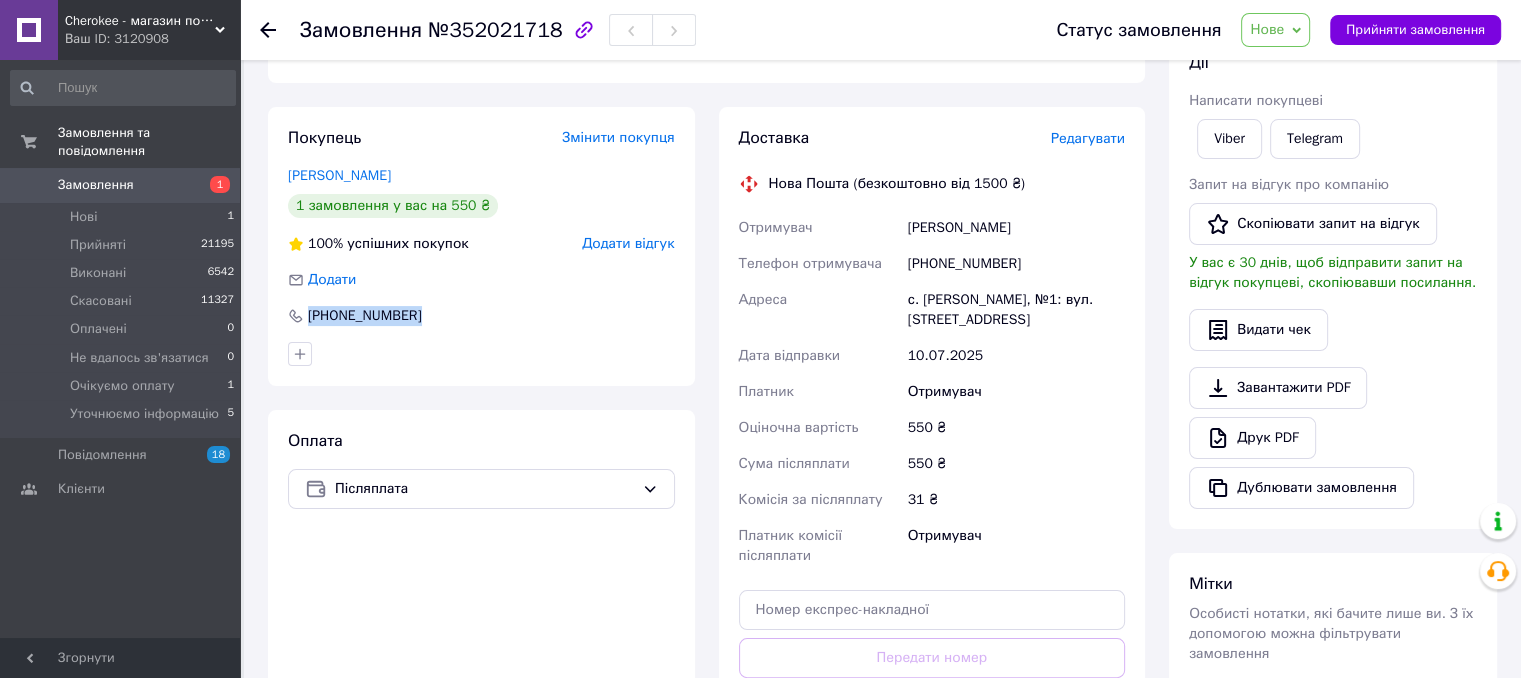 drag, startPoint x: 409, startPoint y: 317, endPoint x: 308, endPoint y: 303, distance: 101.96568 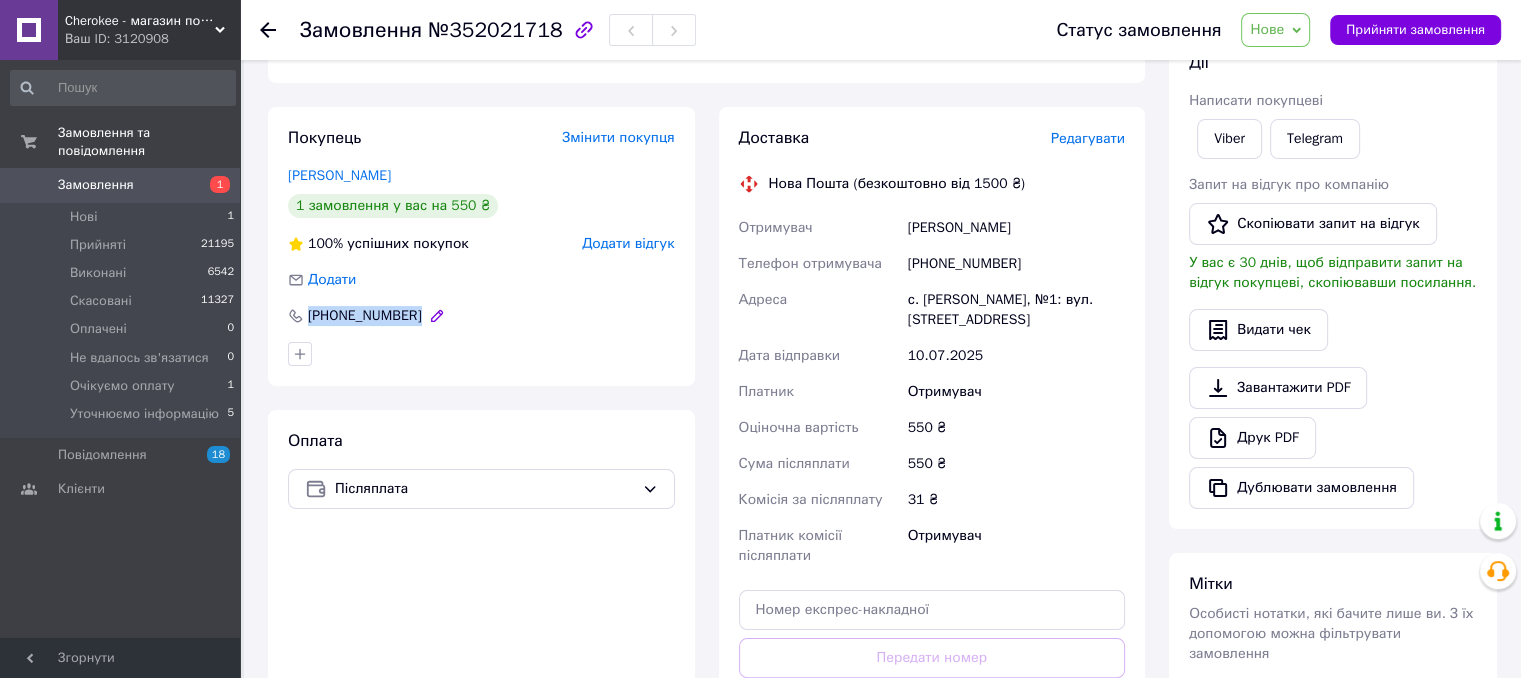 copy on "[PHONE_NUMBER]" 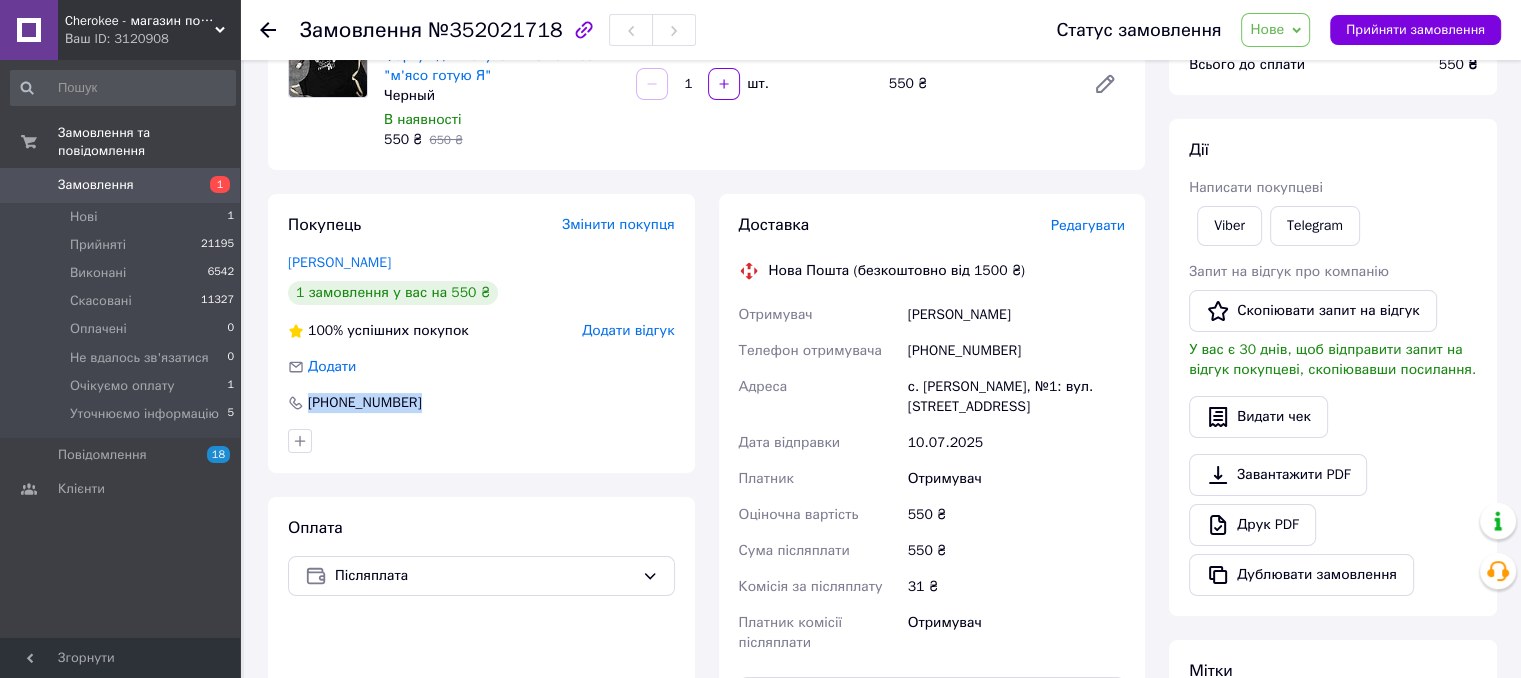 scroll, scrollTop: 100, scrollLeft: 0, axis: vertical 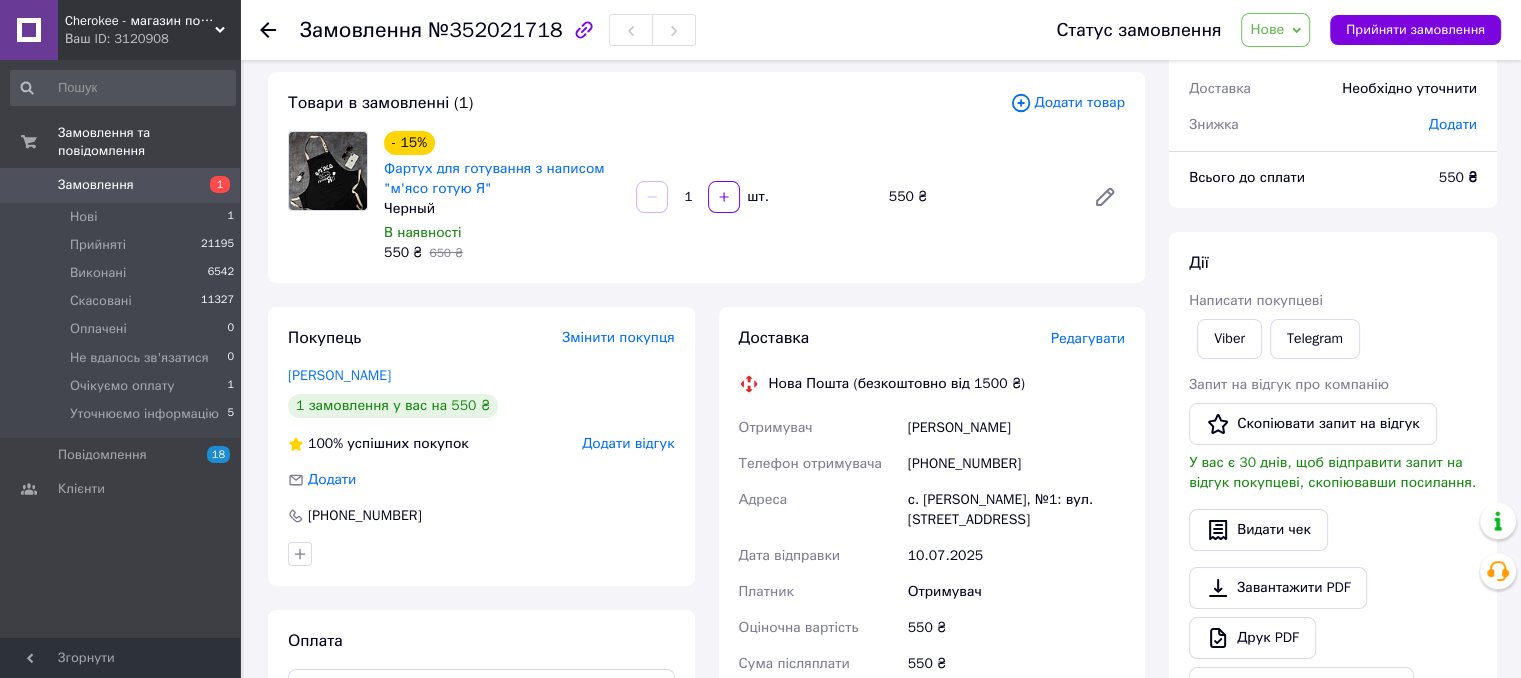 click on "Доставка Редагувати Нова Пошта (безкоштовно від 1500 ₴) Отримувач Горбатенко Андрей Телефон отримувача +380977314220 Адреса с. Тучин, №1: вул. Староміська, 11 Дата відправки 10.07.2025 Платник Отримувач Оціночна вартість 550 ₴ Сума післяплати 550 ₴ Комісія за післяплату 31 ₴ Платник комісії післяплати Отримувач Передати номер або Згенерувати ЕН Платник Отримувач Відправник Прізвище отримувача Горбатенко Ім'я отримувача Андрей По батькові отримувача Телефон отримувача +380977314220 Тип доставки У відділенні Кур'єром В поштоматі Місто с. Тучин Відділення Місце відправки 550" at bounding box center [932, 647] 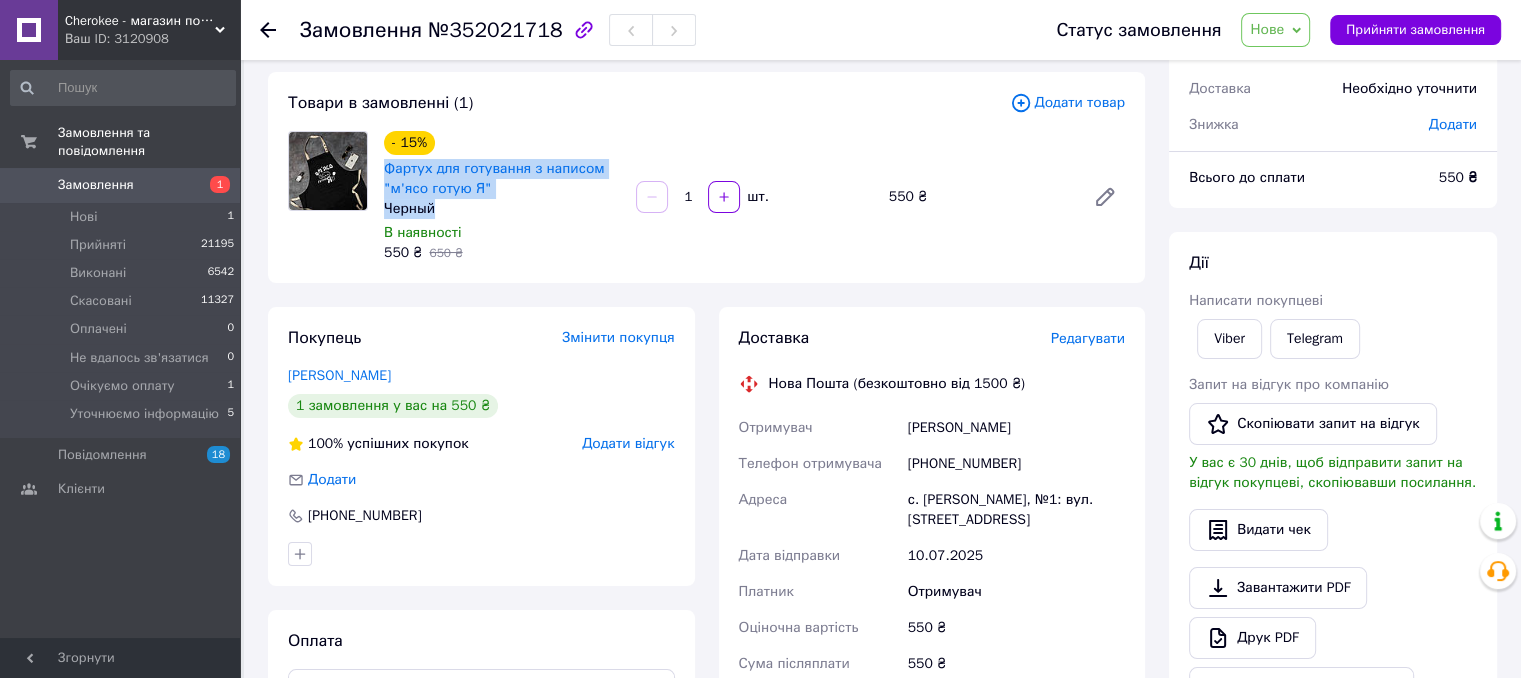 drag, startPoint x: 379, startPoint y: 163, endPoint x: 493, endPoint y: 209, distance: 122.93088 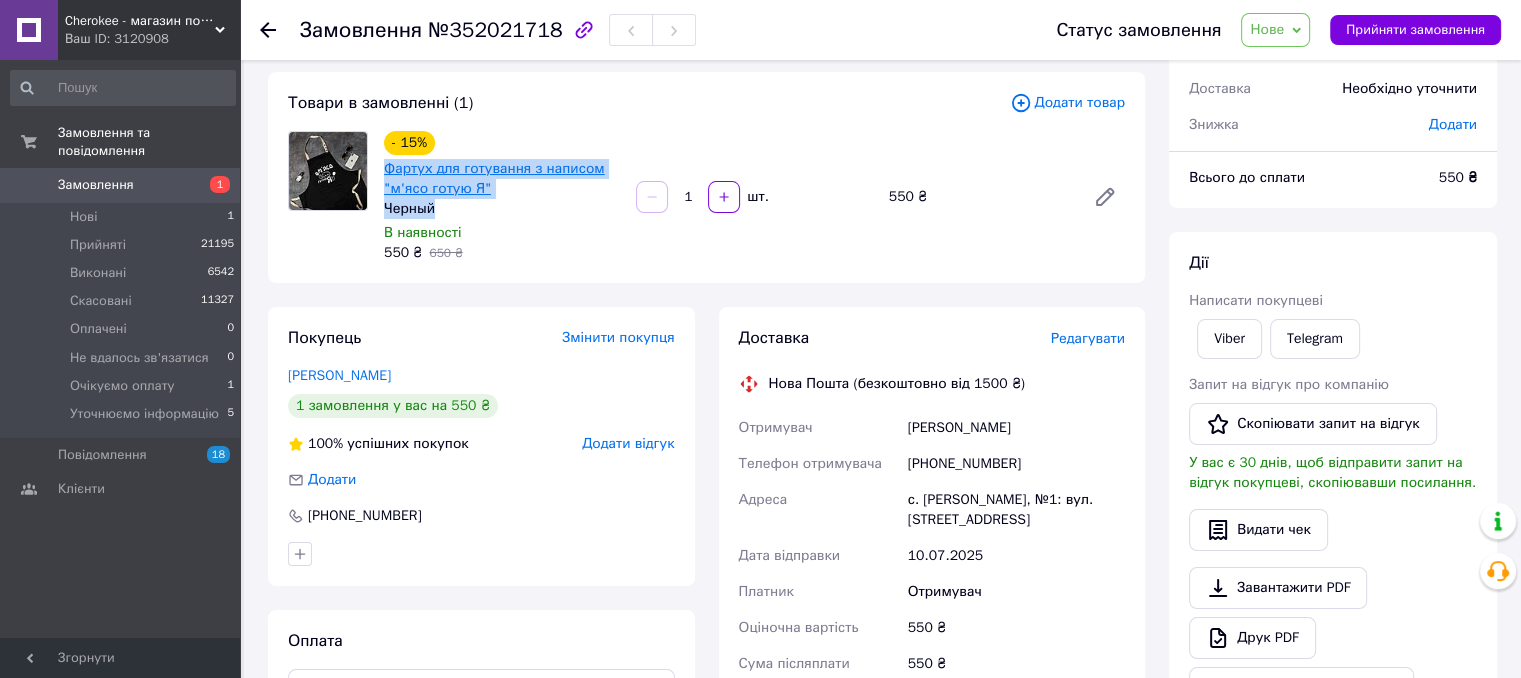 copy on "Фартух для готування з написом "м'ясо готую Я" Черный" 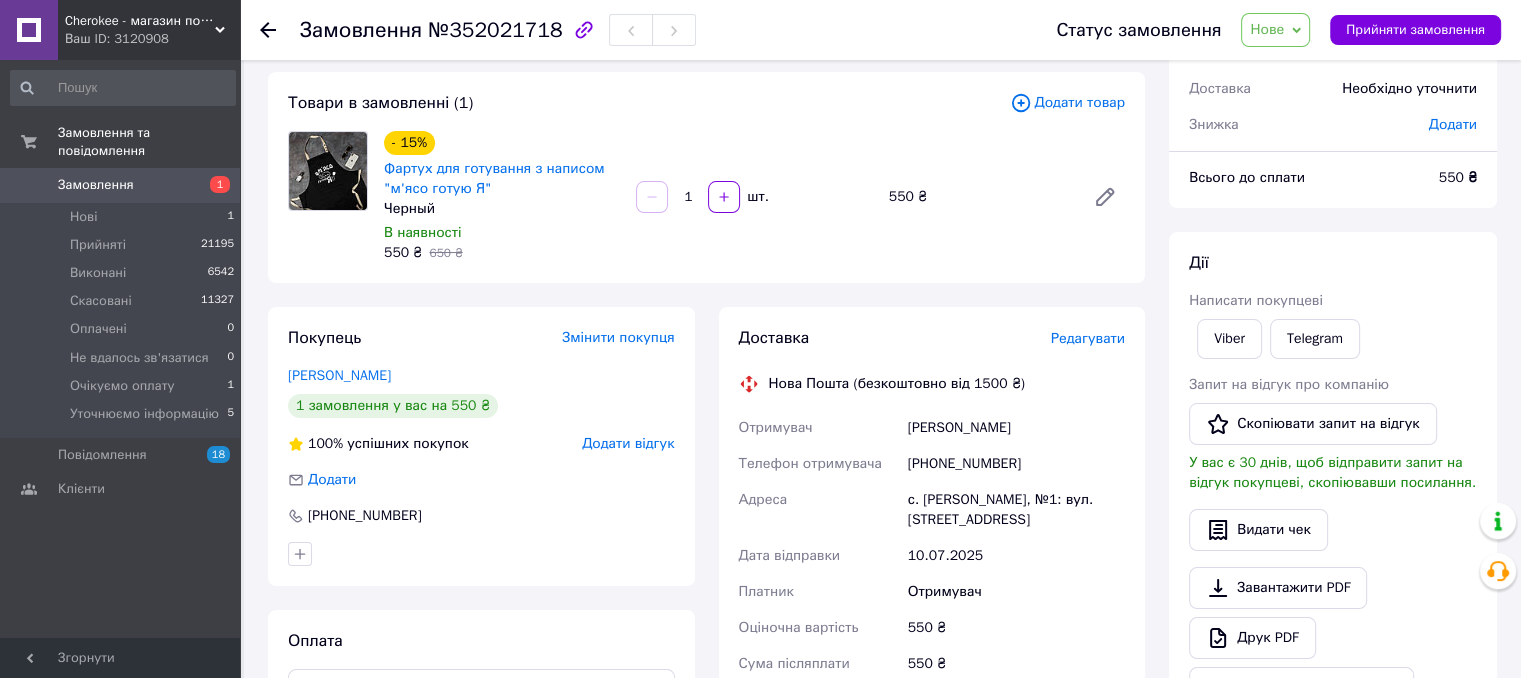 click on "Доставка Редагувати Нова Пошта (безкоштовно від 1500 ₴) Отримувач Горбатенко Андрей Телефон отримувача +380977314220 Адреса с. Тучин, №1: вул. Староміська, 11 Дата відправки 10.07.2025 Платник Отримувач Оціночна вартість 550 ₴ Сума післяплати 550 ₴ Комісія за післяплату 31 ₴ Платник комісії післяплати Отримувач Передати номер або Згенерувати ЕН Платник Отримувач Відправник Прізвище отримувача Горбатенко Ім'я отримувача Андрей По батькові отримувача Телефон отримувача +380977314220 Тип доставки У відділенні Кур'єром В поштоматі Місто с. Тучин Відділення Місце відправки 550" at bounding box center [932, 647] 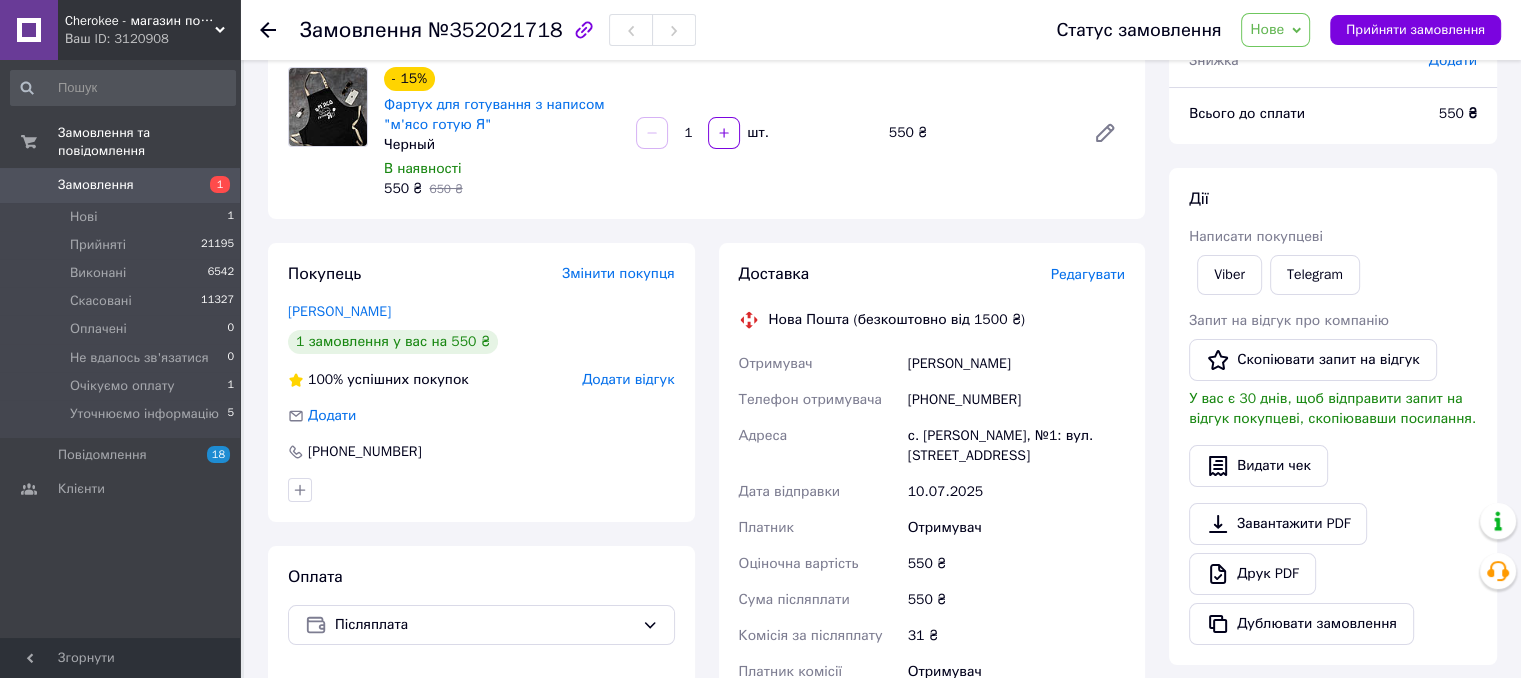 scroll, scrollTop: 200, scrollLeft: 0, axis: vertical 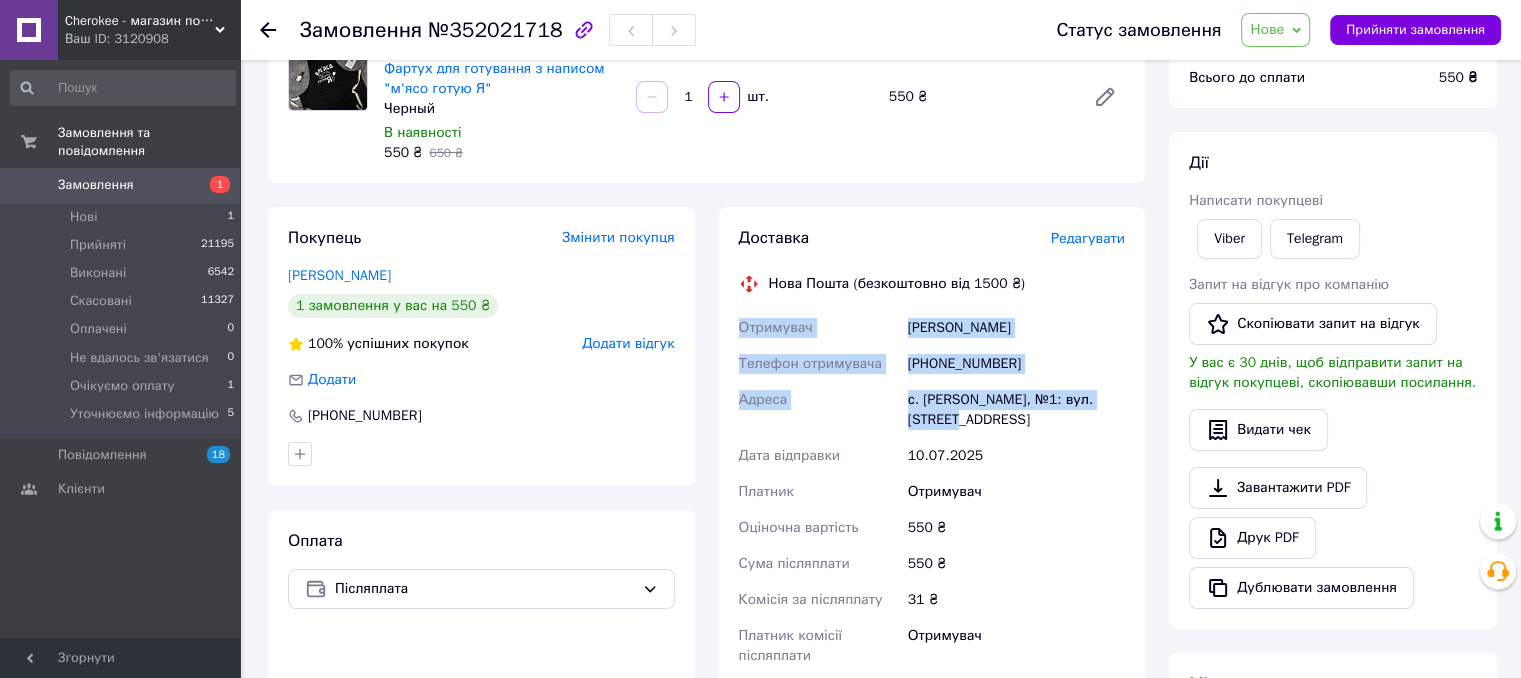 drag, startPoint x: 739, startPoint y: 328, endPoint x: 955, endPoint y: 413, distance: 232.12282 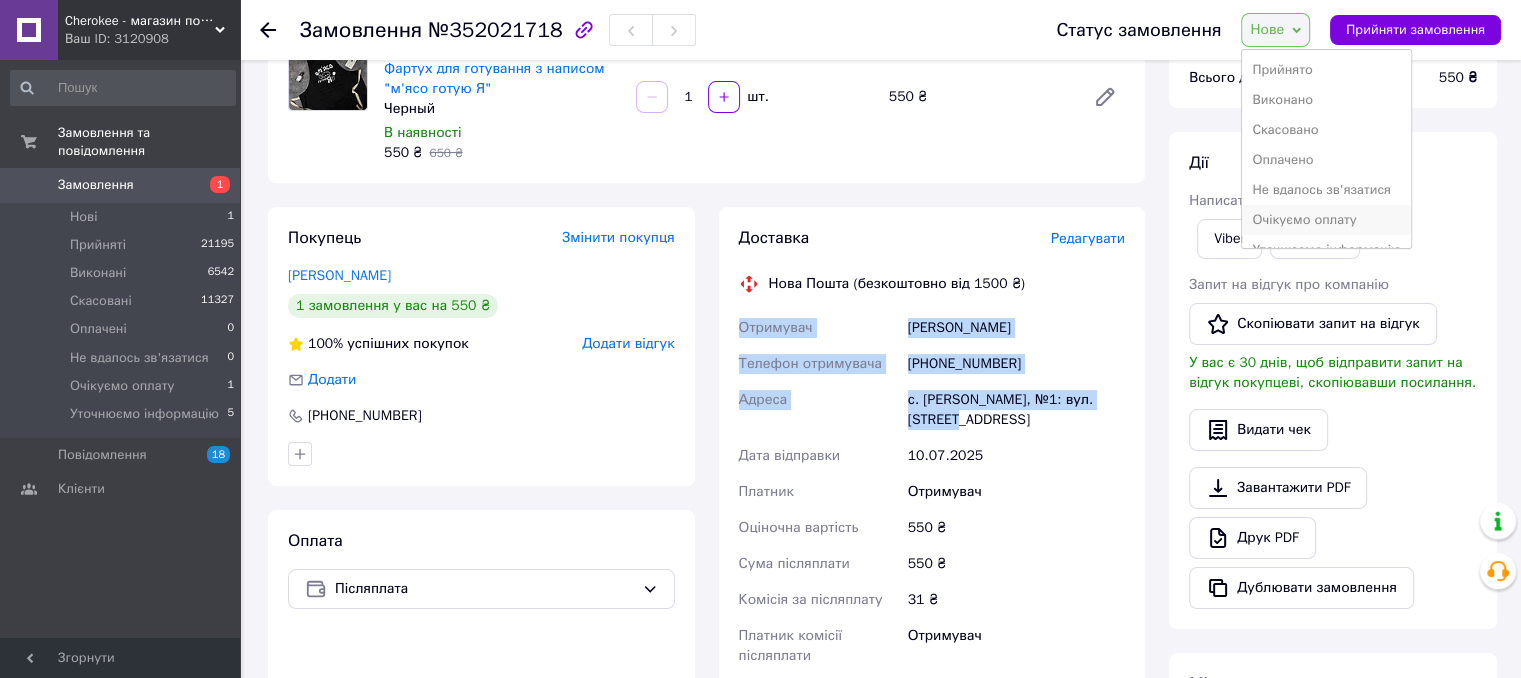 scroll, scrollTop: 21, scrollLeft: 0, axis: vertical 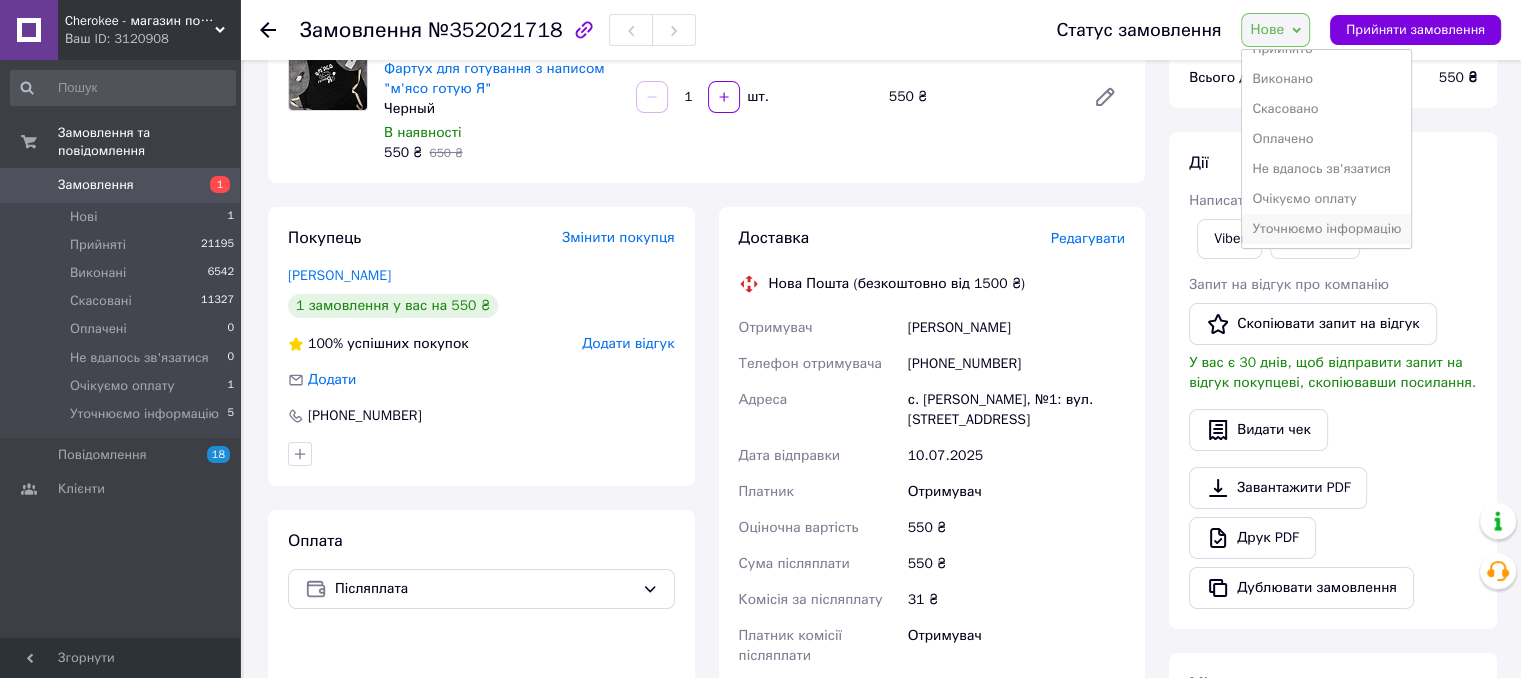 click on "Уточнюємо інформацію" at bounding box center [1326, 229] 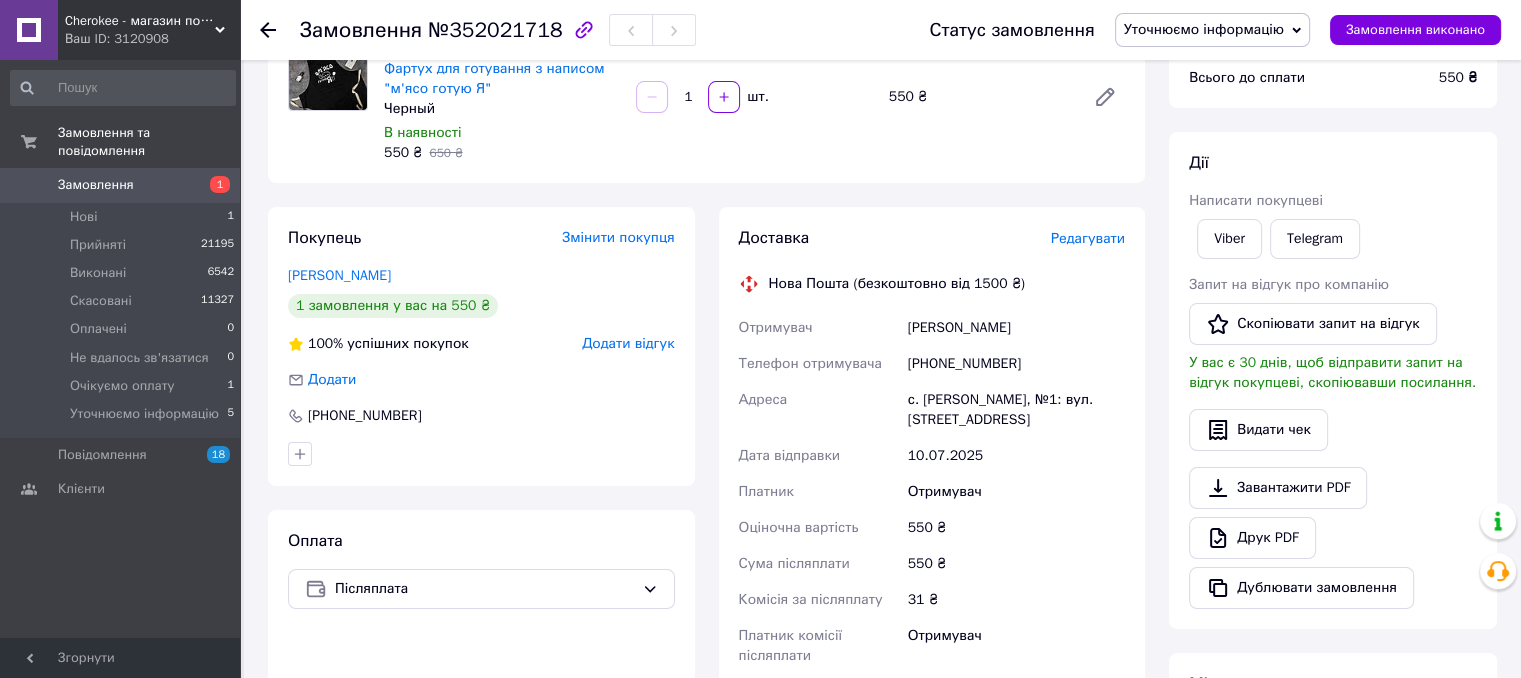 click on "Замовлення" at bounding box center (96, 185) 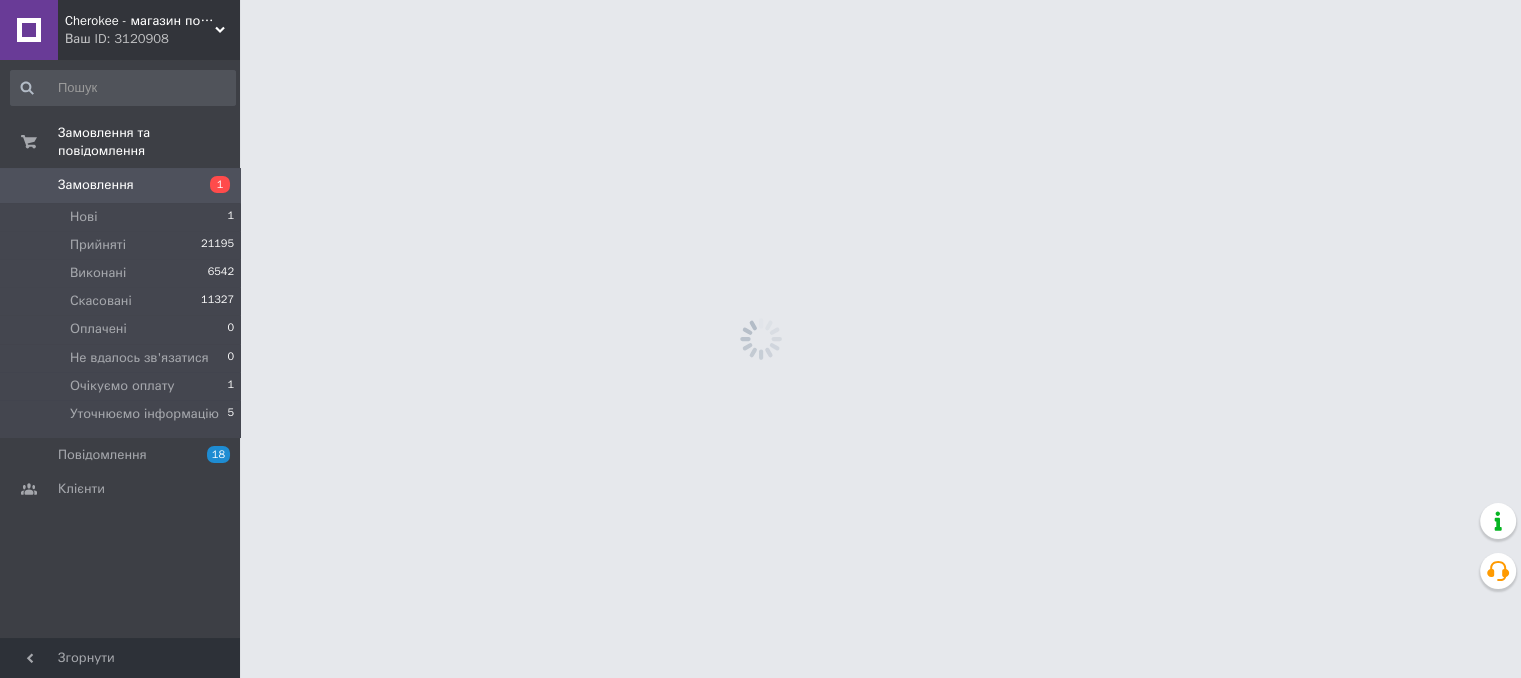 scroll, scrollTop: 0, scrollLeft: 0, axis: both 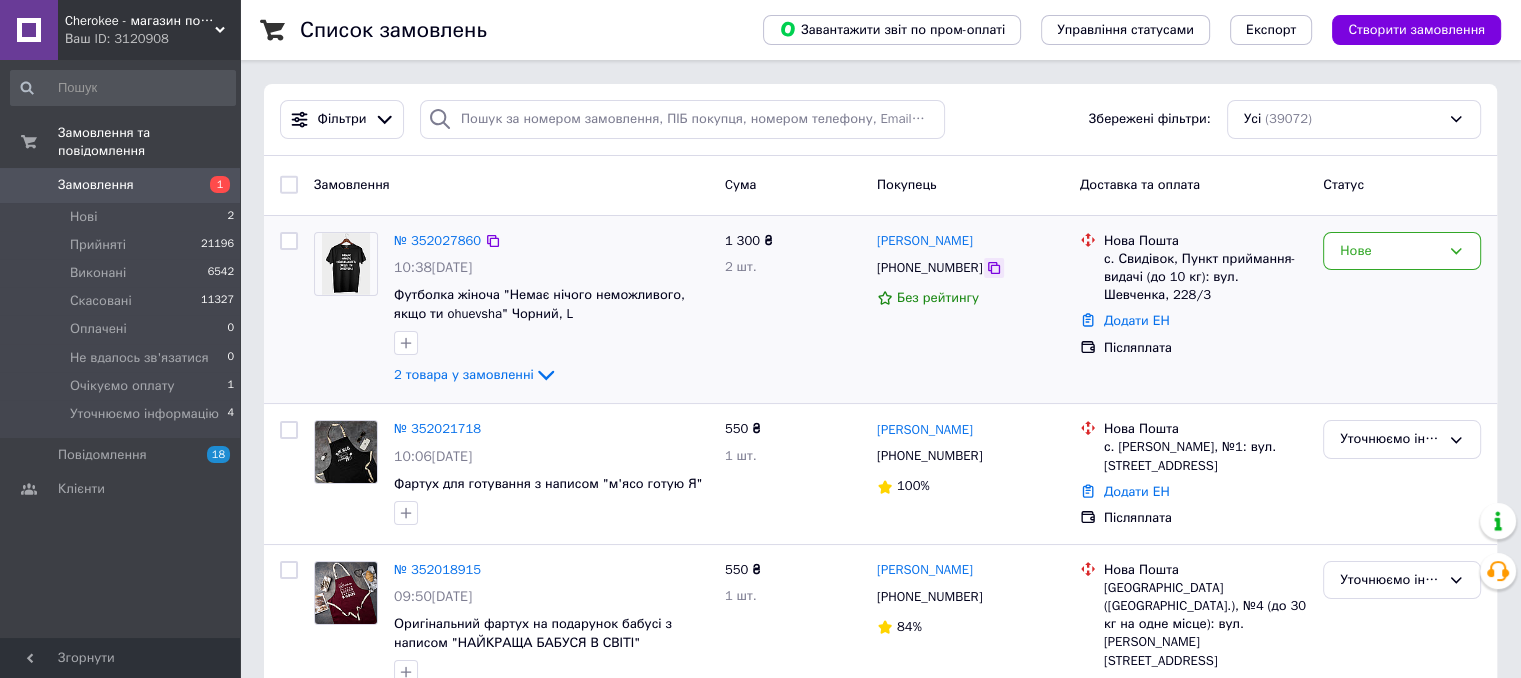 click 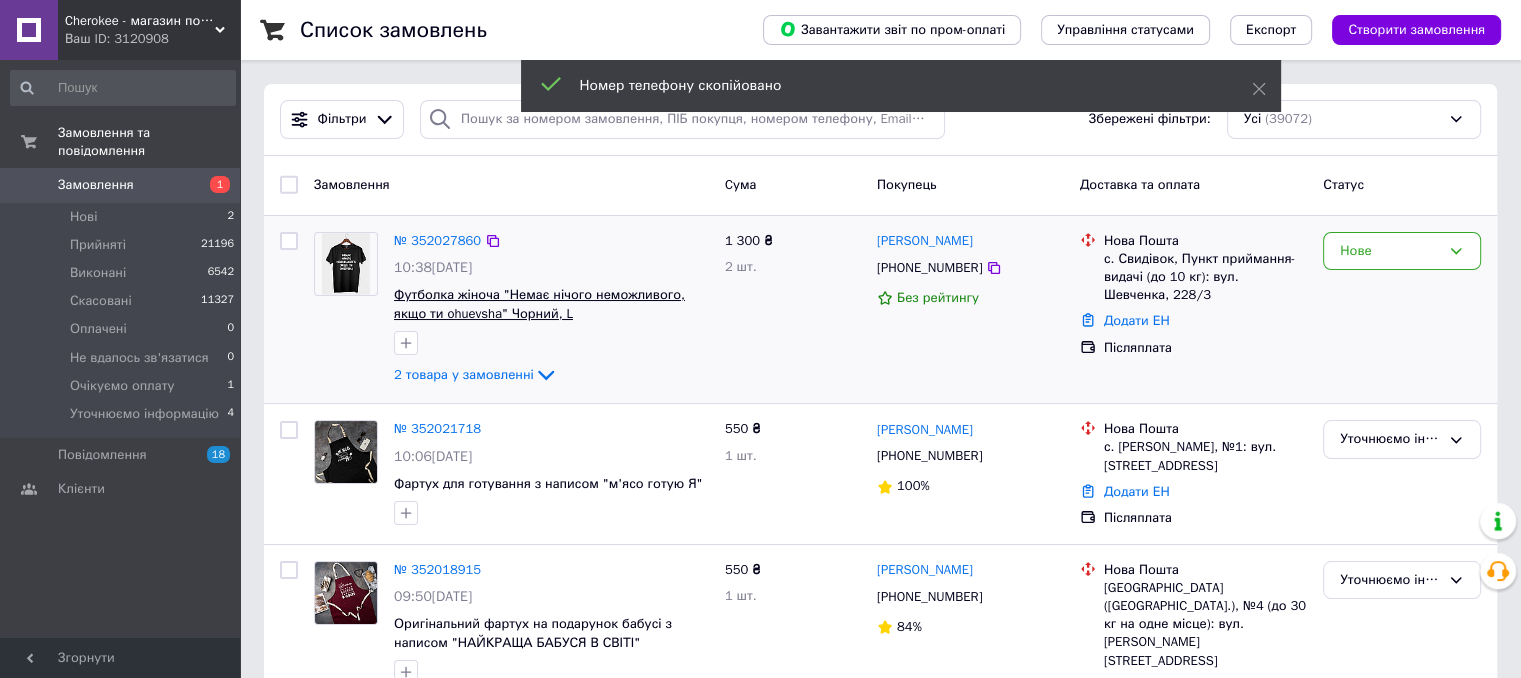 click on "Футболка жіноча "Немає нічого неможливого, якщо ти ohuevsha" Чорний, L" at bounding box center [539, 304] 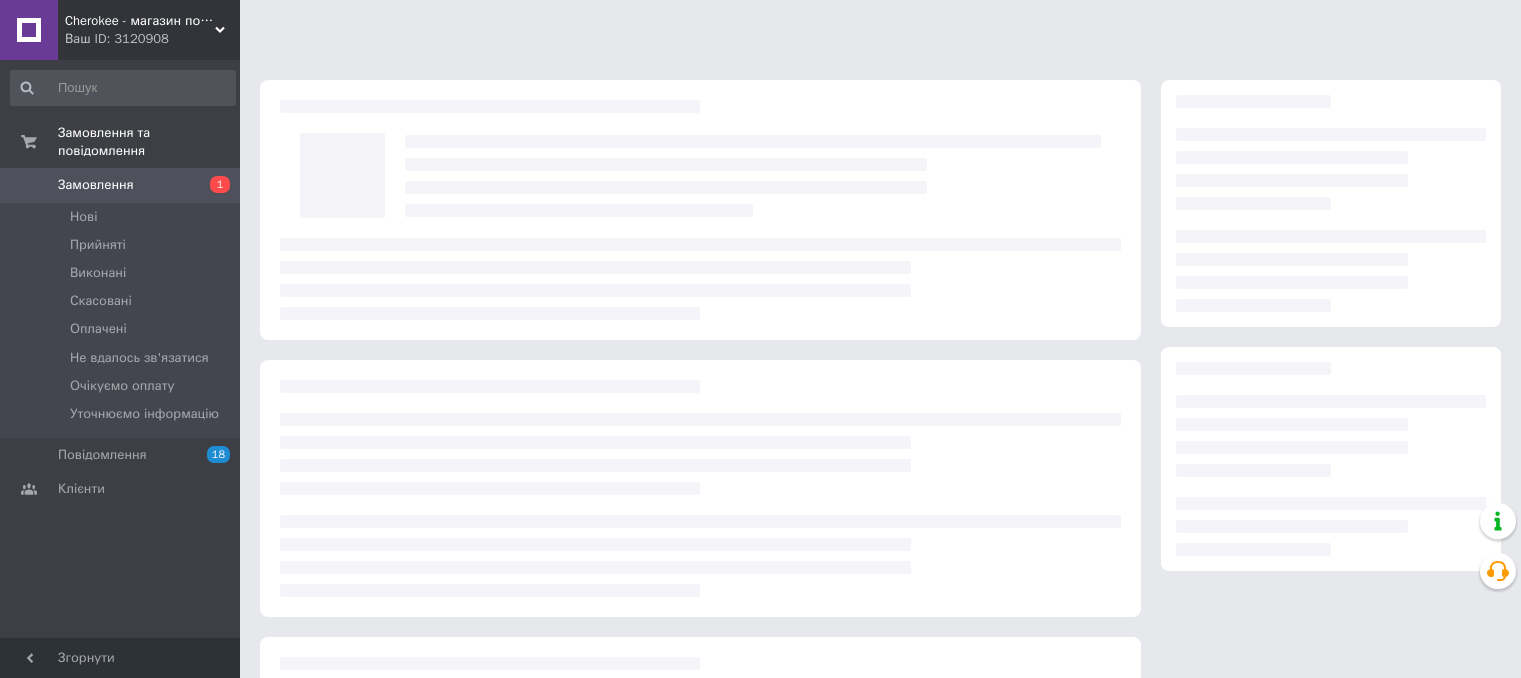 scroll, scrollTop: 0, scrollLeft: 0, axis: both 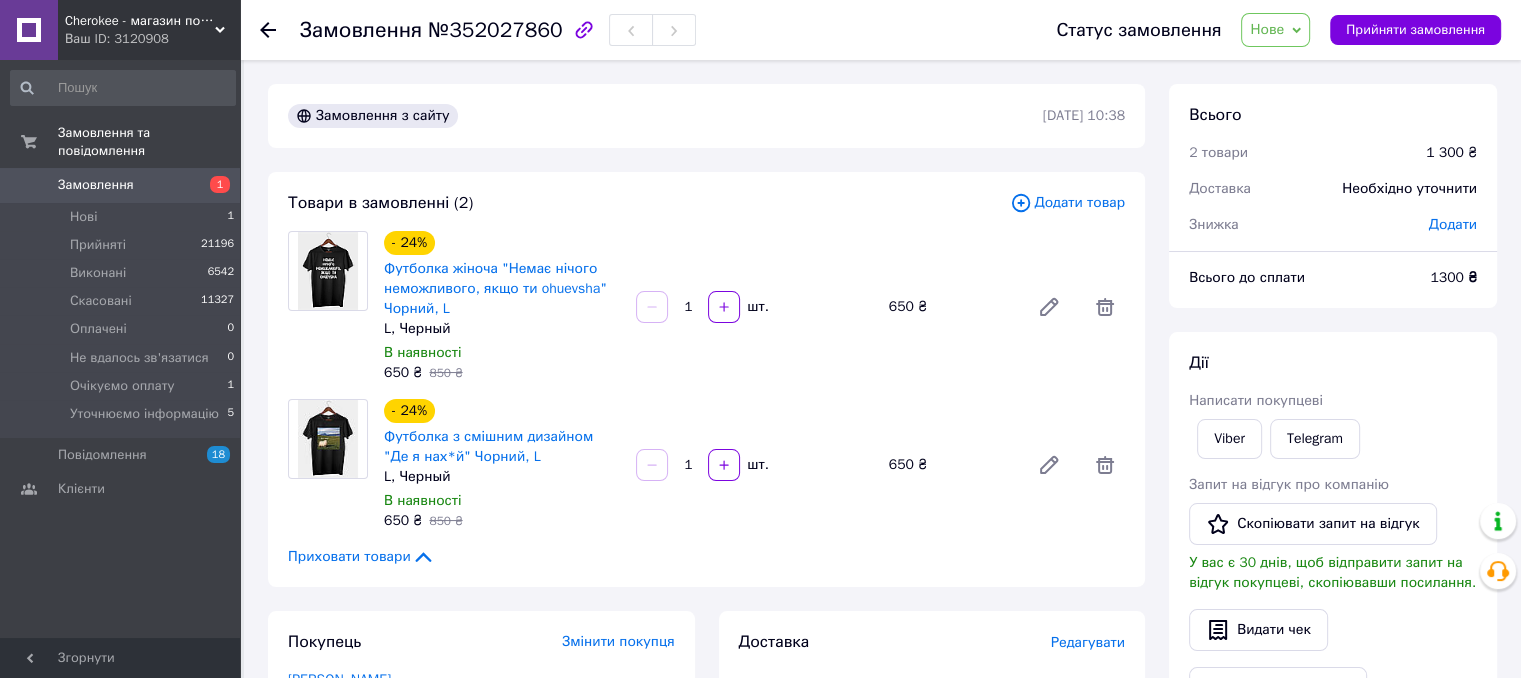 click on "Покупець Змінити покупця [PERSON_NAME] 1 замовлення у вас на 1 300 ₴ Без рейтингу   Додати відгук Додати [PHONE_NUMBER] Оплата Післяплата" at bounding box center (481, 961) 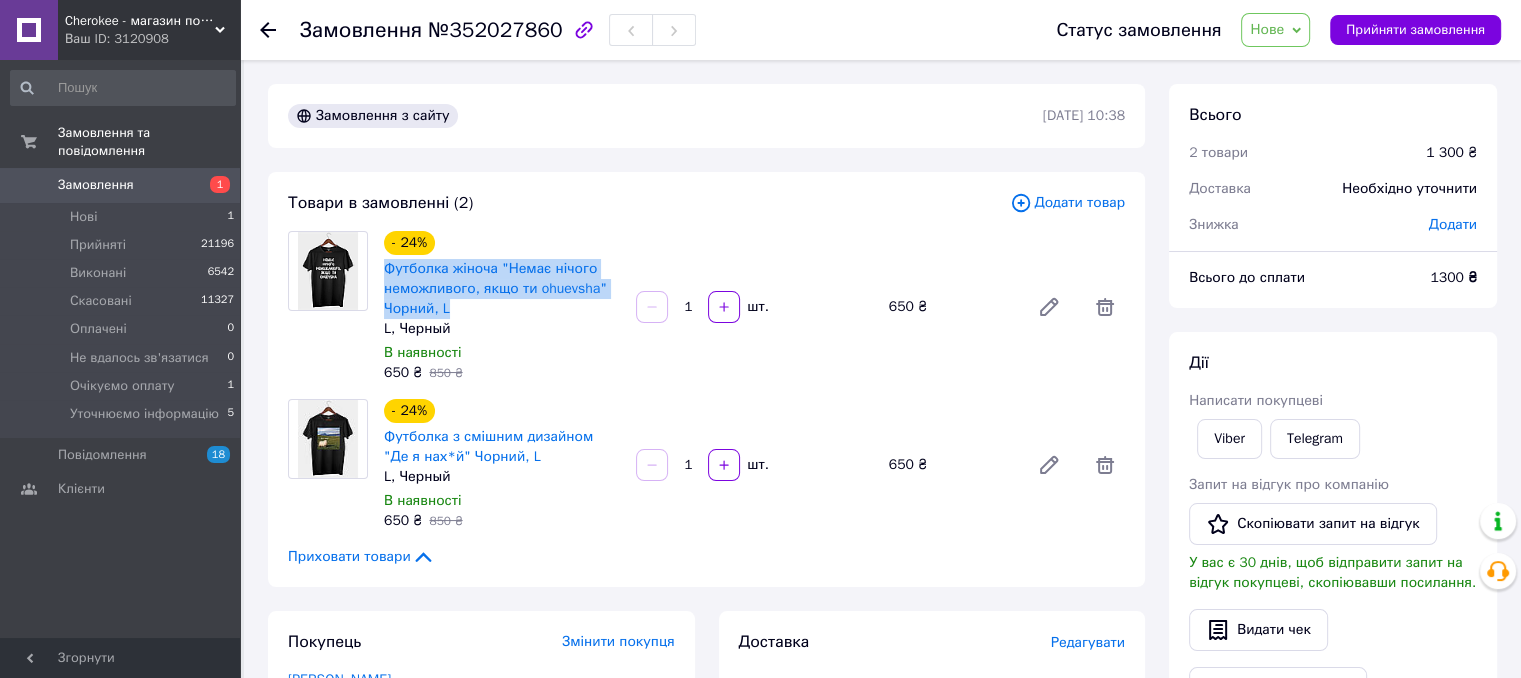 drag, startPoint x: 381, startPoint y: 262, endPoint x: 476, endPoint y: 309, distance: 105.99056 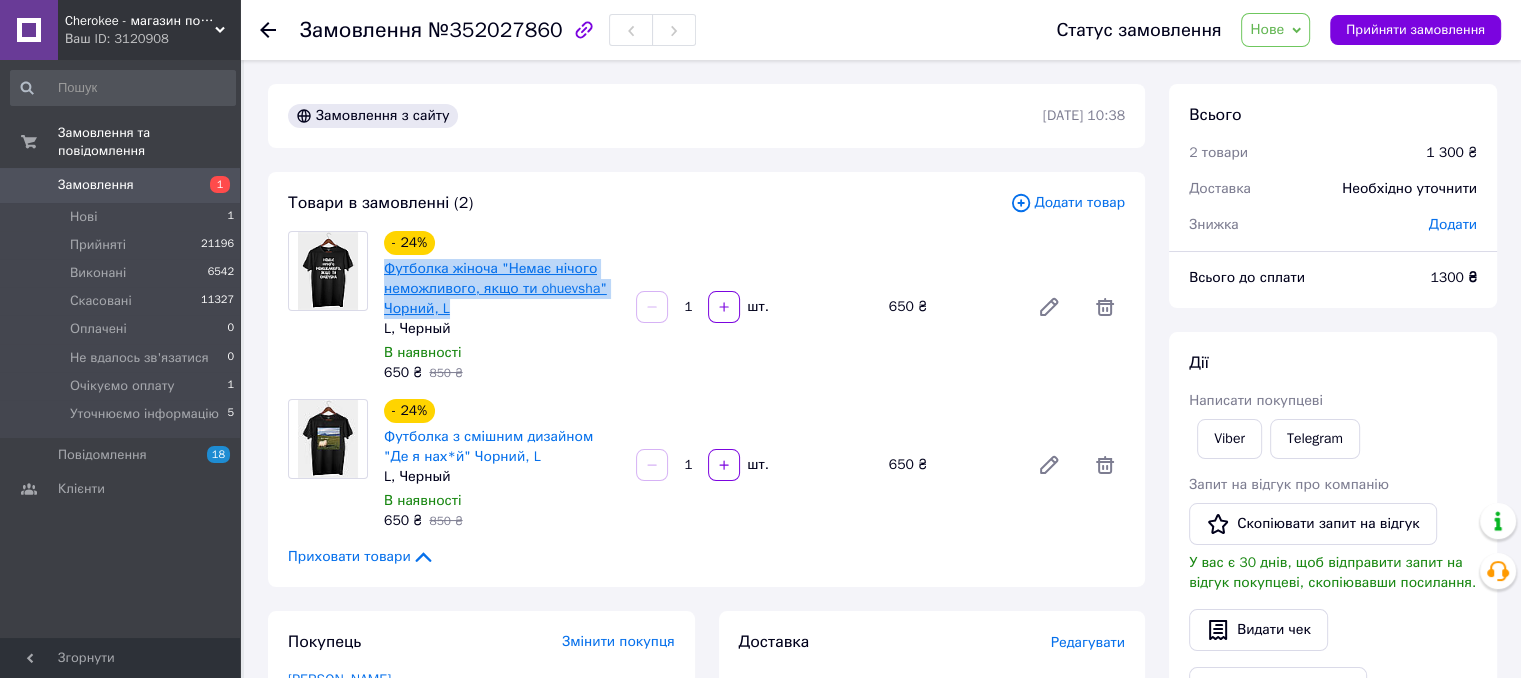 copy on "Футболка жіноча "Немає нічого неможливого, якщо ти ohuevsha" Чорний, L" 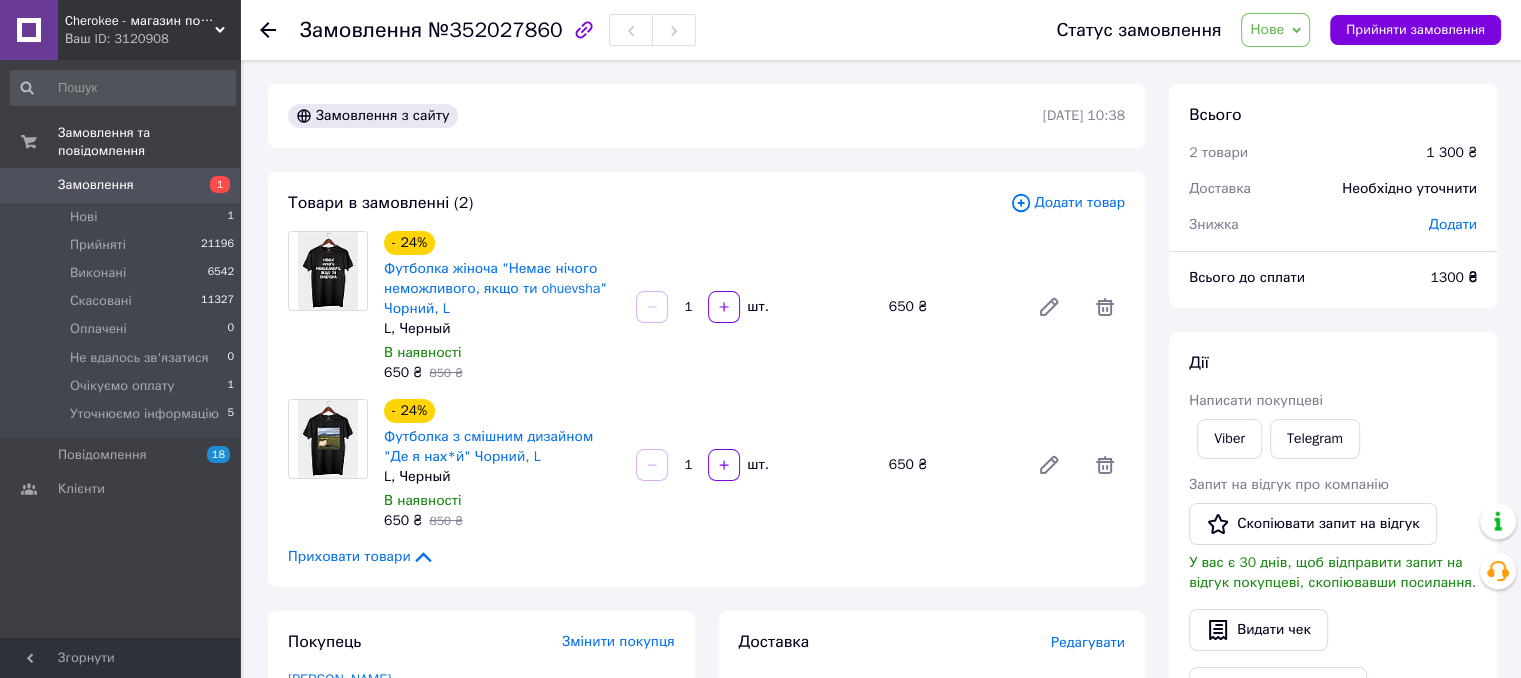 click on "Доставка Редагувати Нова Пошта (безкоштовно від 1500 ₴) Отримувач Токаренко Алина Телефон отримувача +380689522744 Адреса с. Свидівок, Пункт приймання-видачі (до 10 кг): вул. Шевченка, 228/3 Дата відправки 10.07.2025 Платник Отримувач Оціночна вартість 1 300 ₴ Сума післяплати 1 300 ₴ Комісія за післяплату 46 ₴ Платник комісії післяплати Отримувач Передати номер або Згенерувати ЕН Платник Отримувач Відправник Прізвище отримувача Токаренко Ім'я отримувача Алина По батькові отримувача Телефон отримувача +380689522744 Тип доставки У відділенні Кур'єром В поштоматі Місто Вантаж <" at bounding box center (932, 961) 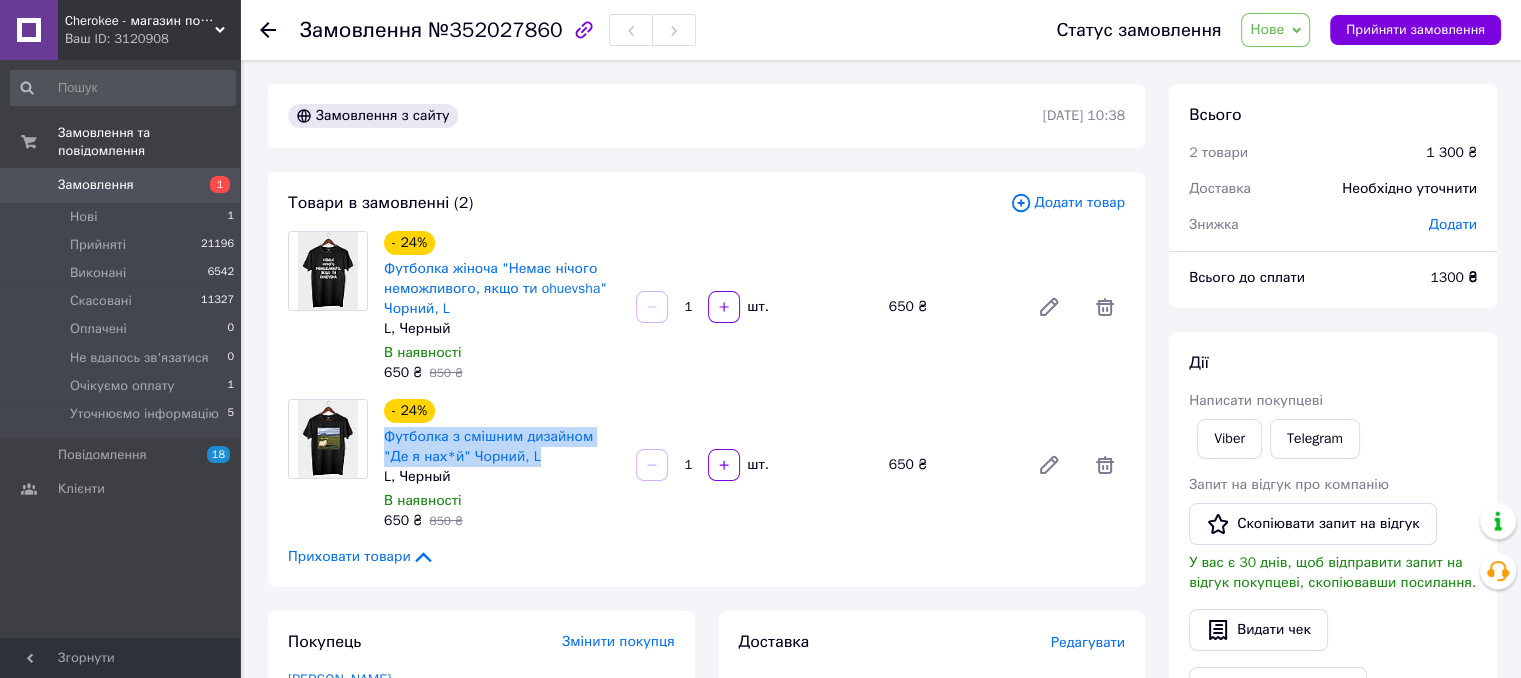 drag, startPoint x: 380, startPoint y: 437, endPoint x: 517, endPoint y: 462, distance: 139.26234 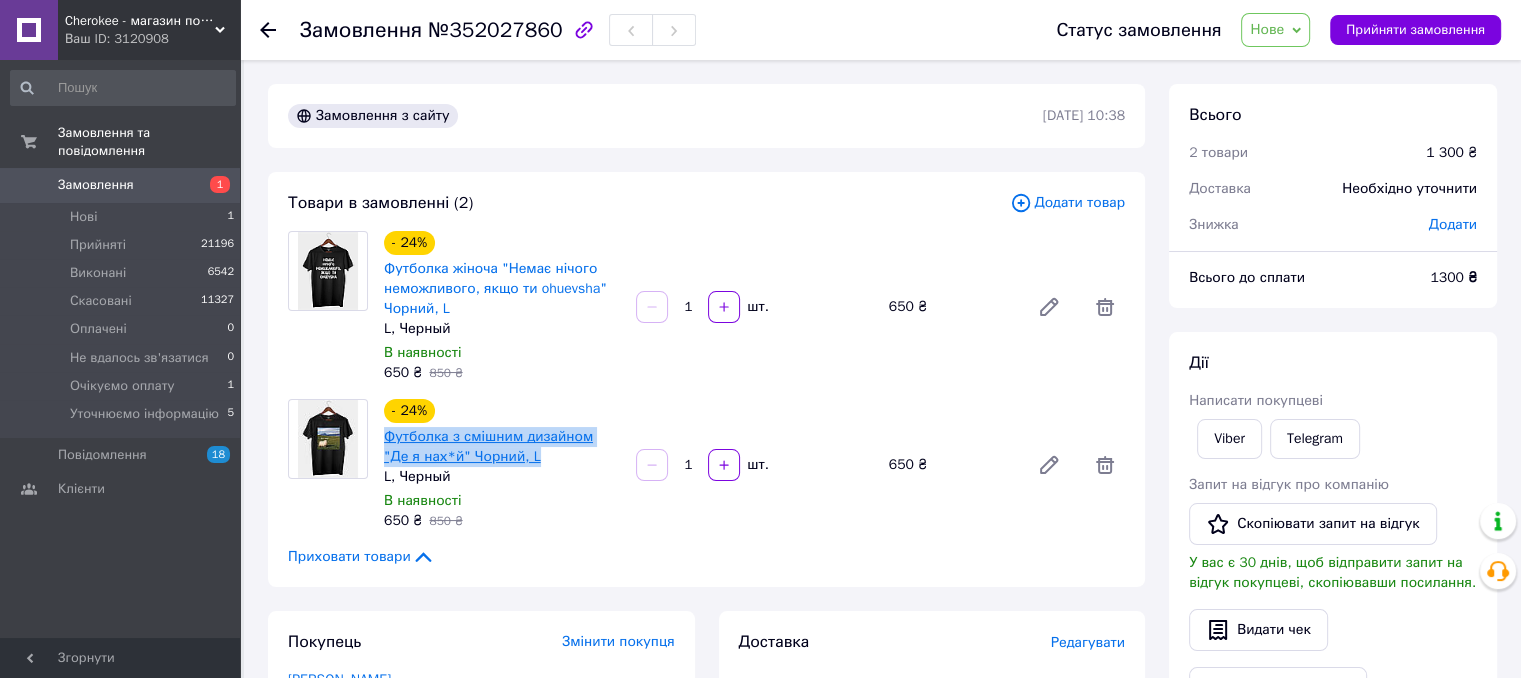 copy on "Футболка з смішним дизайном "Де я нах*й" Чорний, L" 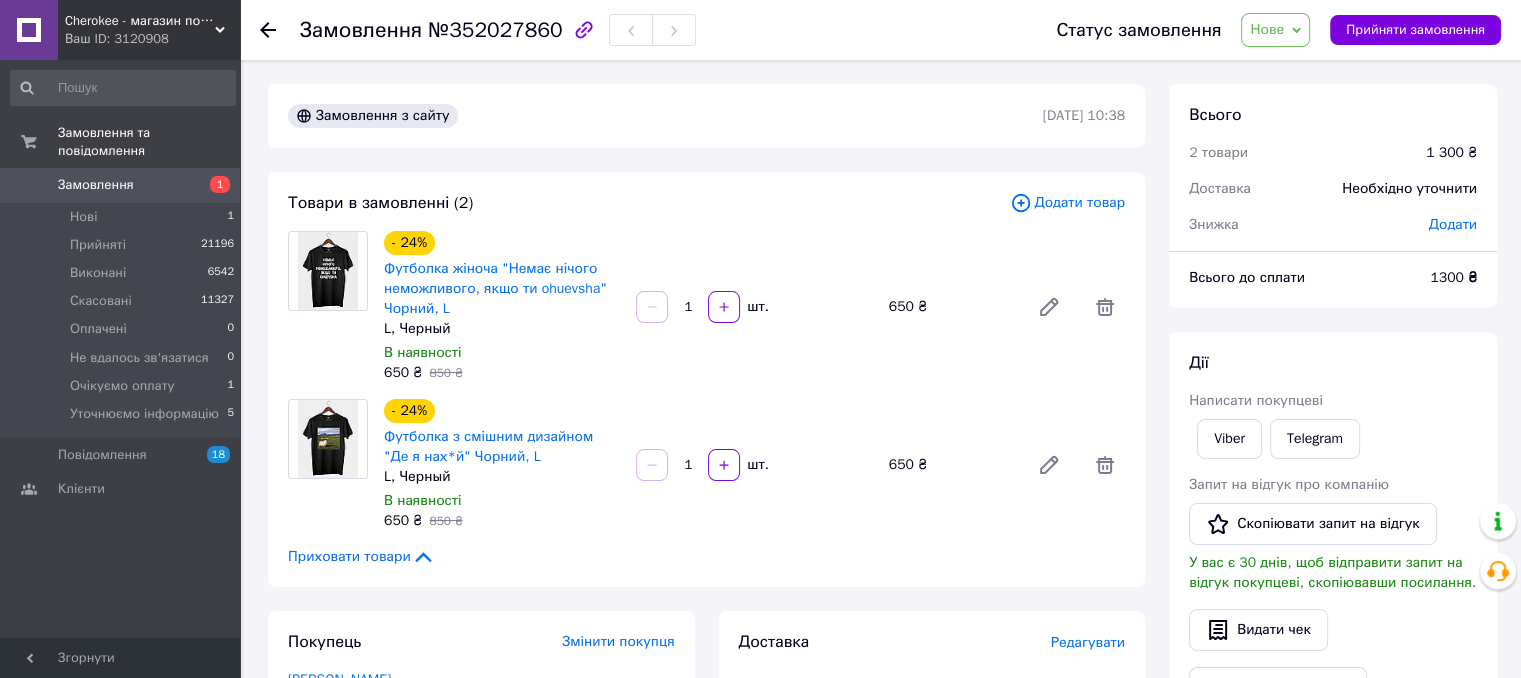 click on "Доставка Редагувати Нова Пошта (безкоштовно від 1500 ₴) Отримувач Токаренко Алина Телефон отримувача +380689522744 Адреса с. Свидівок, Пункт приймання-видачі (до 10 кг): вул. Шевченка, 228/3 Дата відправки 10.07.2025 Платник Отримувач Оціночна вартість 1 300 ₴ Сума післяплати 1 300 ₴ Комісія за післяплату 46 ₴ Платник комісії післяплати Отримувач Передати номер або Згенерувати ЕН Платник Отримувач Відправник Прізвище отримувача Токаренко Ім'я отримувача Алина По батькові отримувача Телефон отримувача +380689522744 Тип доставки У відділенні Кур'єром В поштоматі Місто Вантаж <" at bounding box center (932, 961) 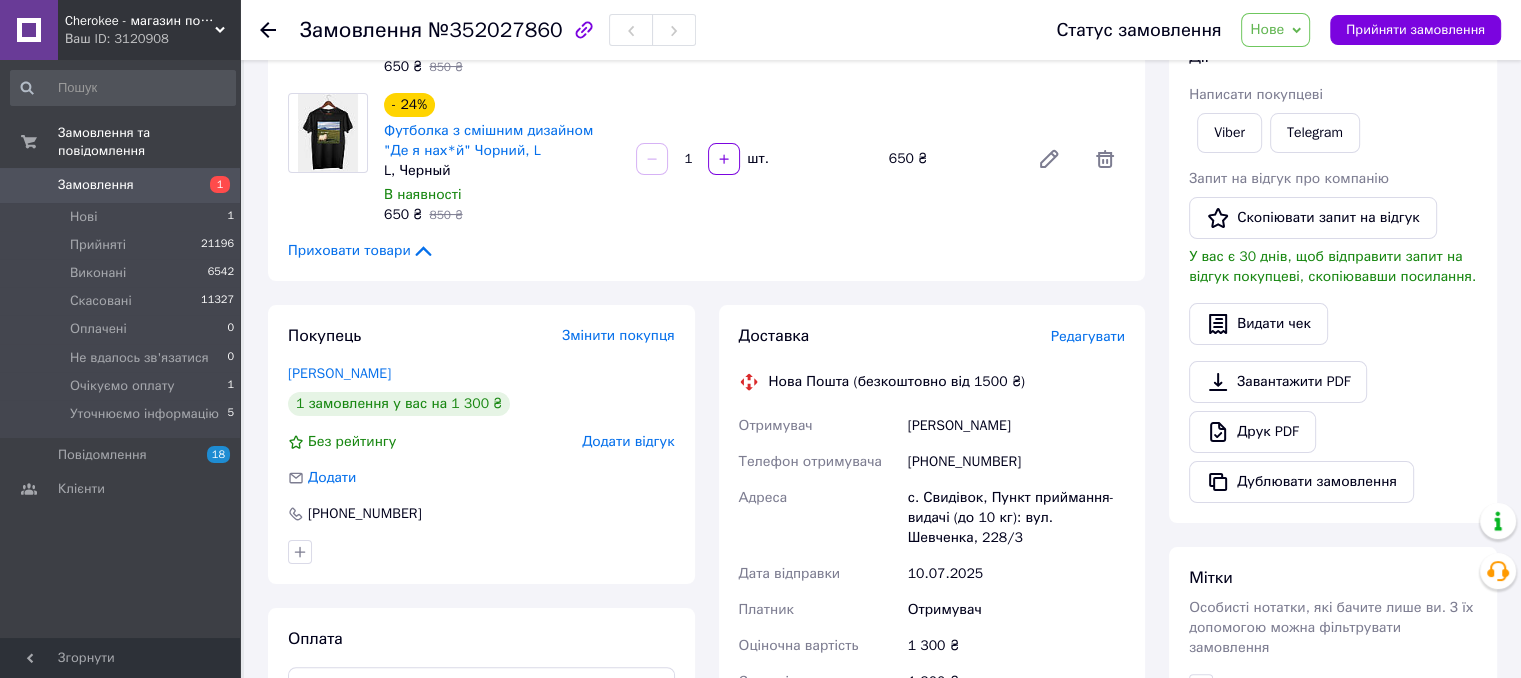 scroll, scrollTop: 500, scrollLeft: 0, axis: vertical 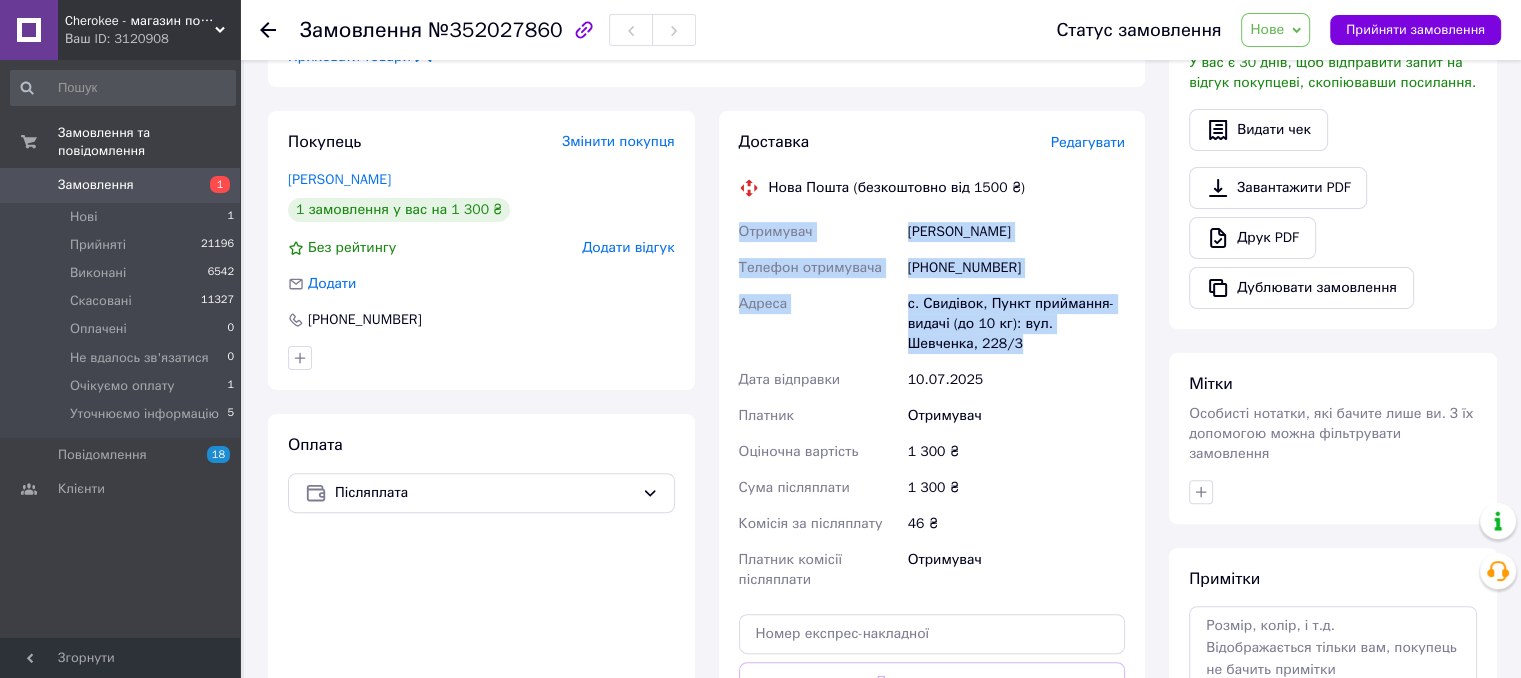 drag, startPoint x: 739, startPoint y: 234, endPoint x: 997, endPoint y: 345, distance: 280.86475 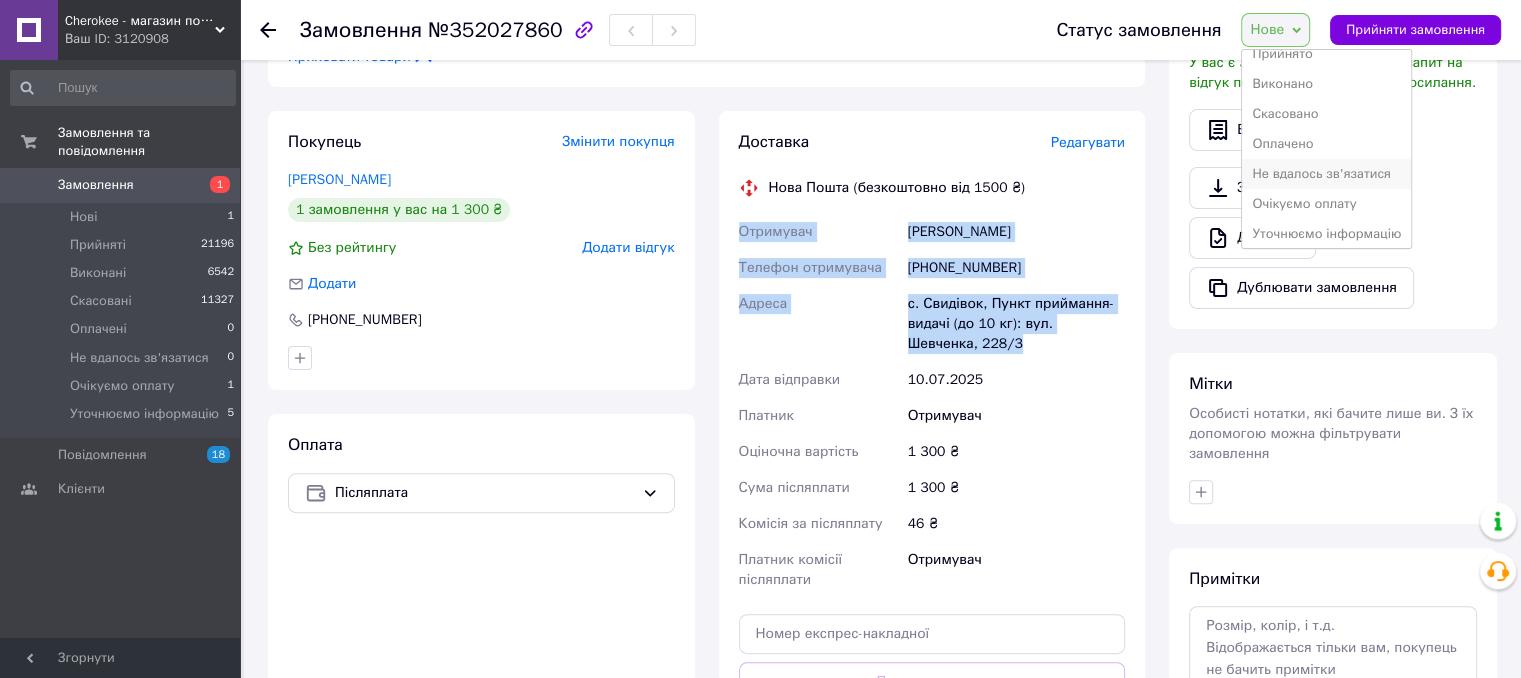 scroll, scrollTop: 21, scrollLeft: 0, axis: vertical 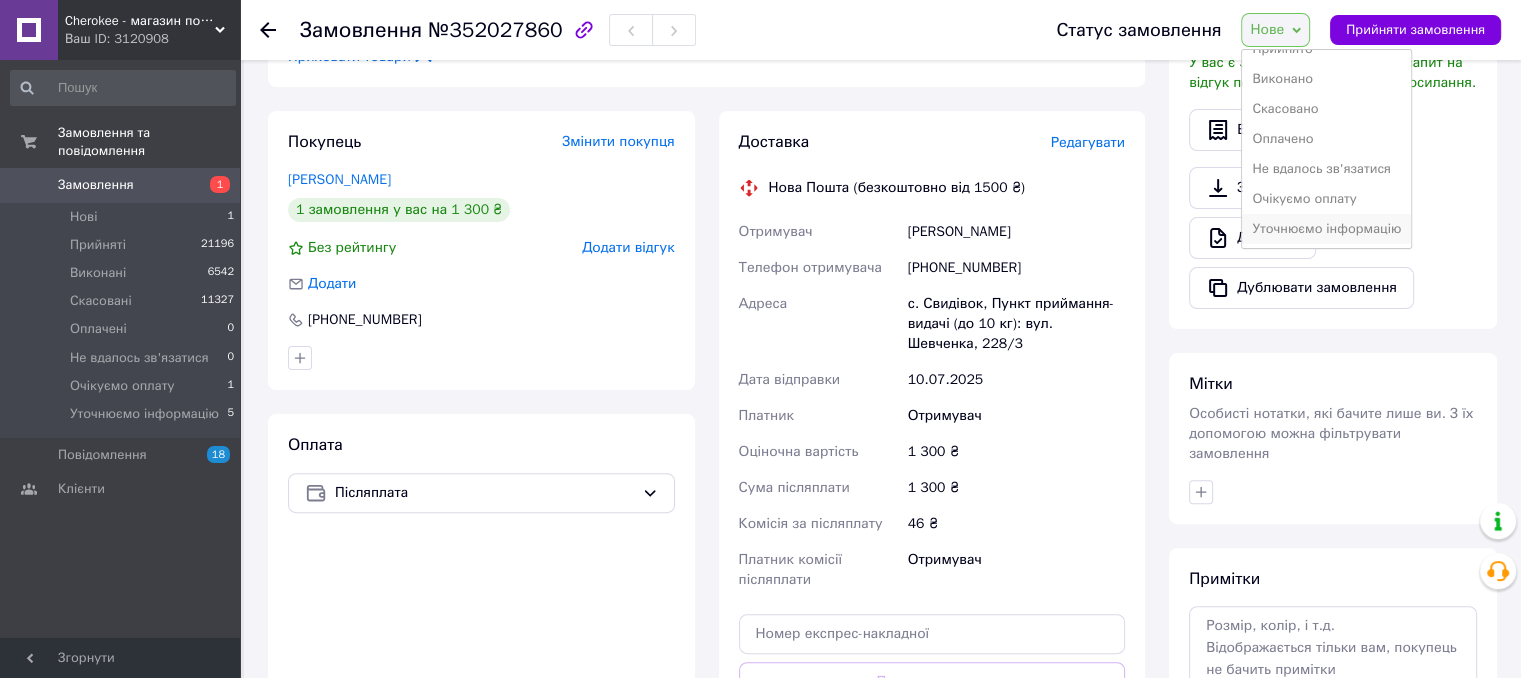 click on "Уточнюємо інформацію" at bounding box center (1326, 229) 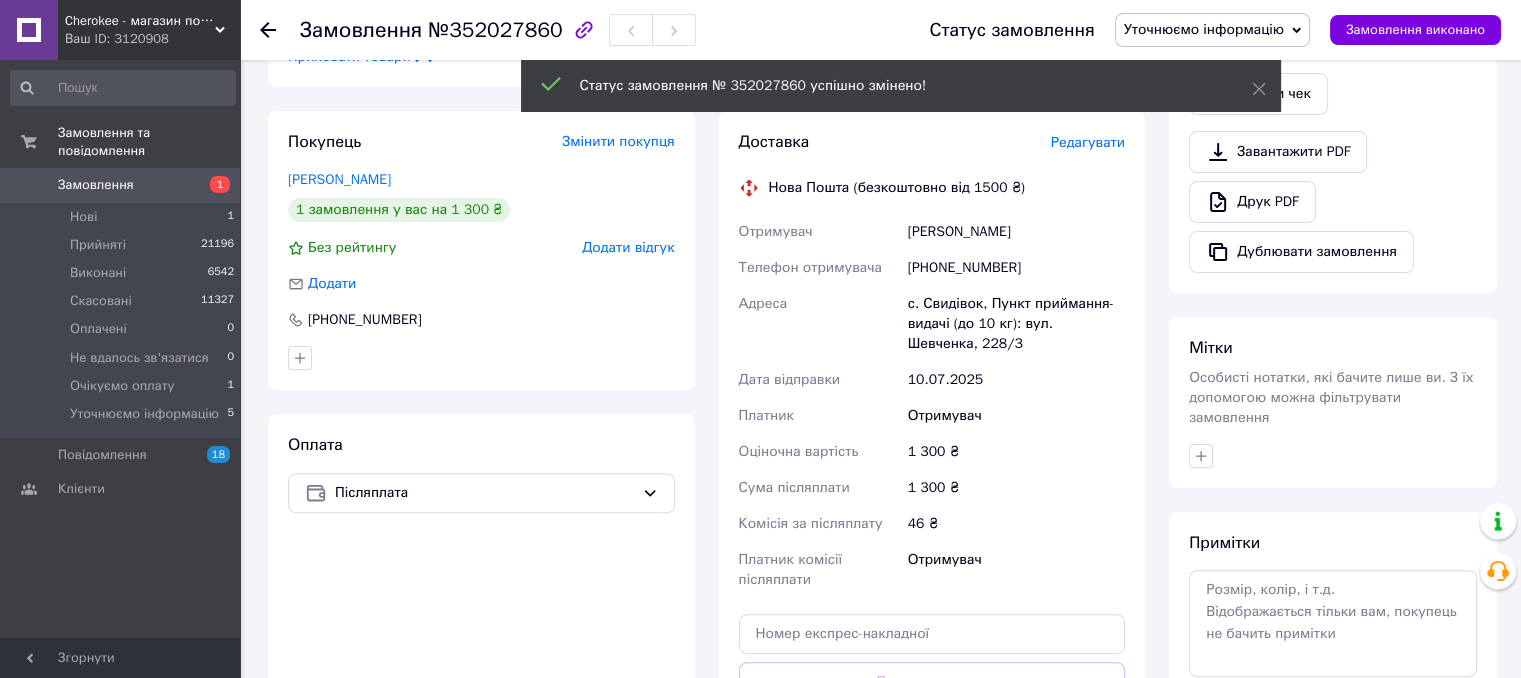 click on "Замовлення" at bounding box center (96, 185) 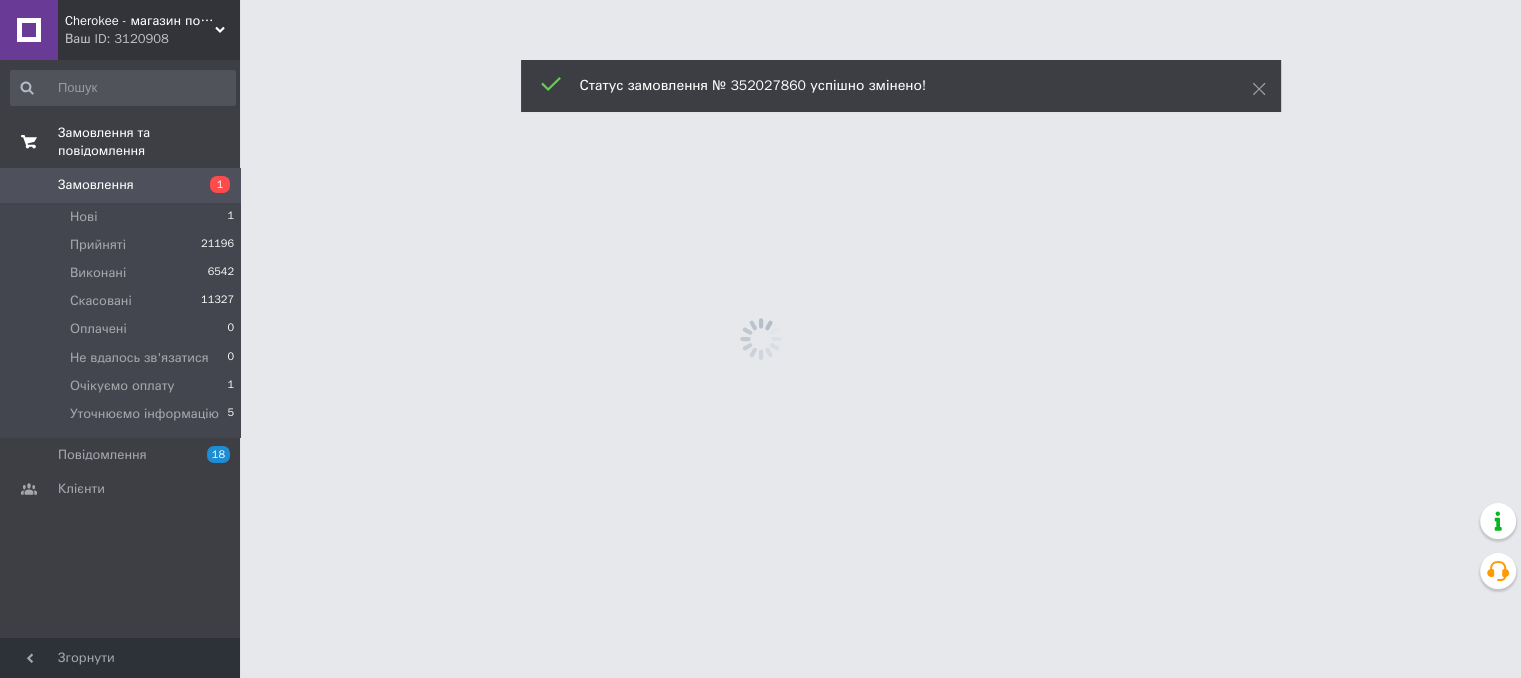 scroll, scrollTop: 0, scrollLeft: 0, axis: both 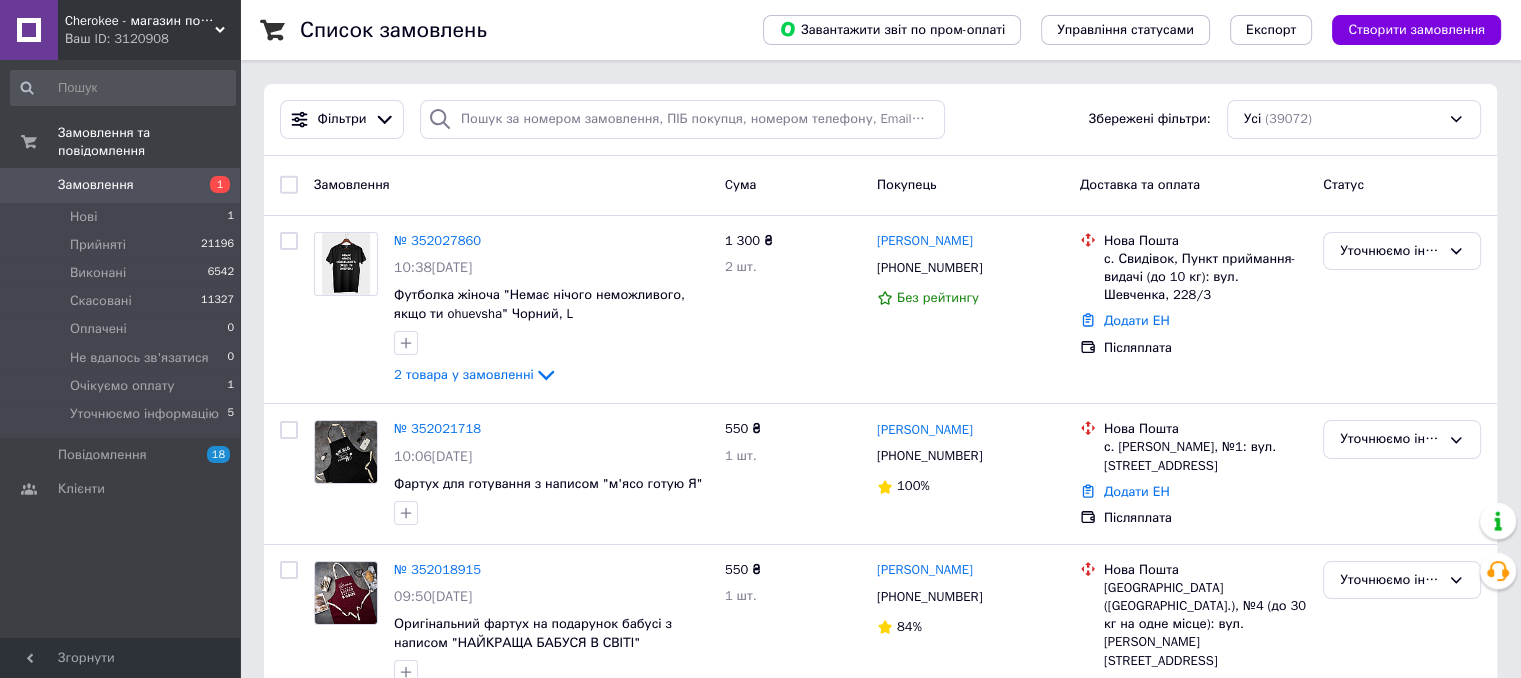 click on "Список замовлень   Завантажити звіт по пром-оплаті Управління статусами Експорт Створити замовлення Фільтри Збережені фільтри: Усі (39072) Замовлення Cума Покупець Доставка та оплата Статус № 352027860 10:38, 10.07.2025 Футболка жіноча "Немає нічого неможливого, якщо ти ohuevsha" Чорний, L 2 товара у замовленні 1 300 ₴ 2 шт. Алина Токаренко +380689522744 Без рейтингу Нова Пошта с. Свидівок, Пункт приймання-видачі (до 10 кг): вул. Шевченка, 228/3 Додати ЕН Післяплата Уточнюємо інформацію № 352021718 10:06, 10.07.2025 Фартух для готування з написом "м'ясо готую Я" 550 ₴ 1 шт. Андрей Горбатенко +380977314220 100% 84% 1" at bounding box center [880, 2108] 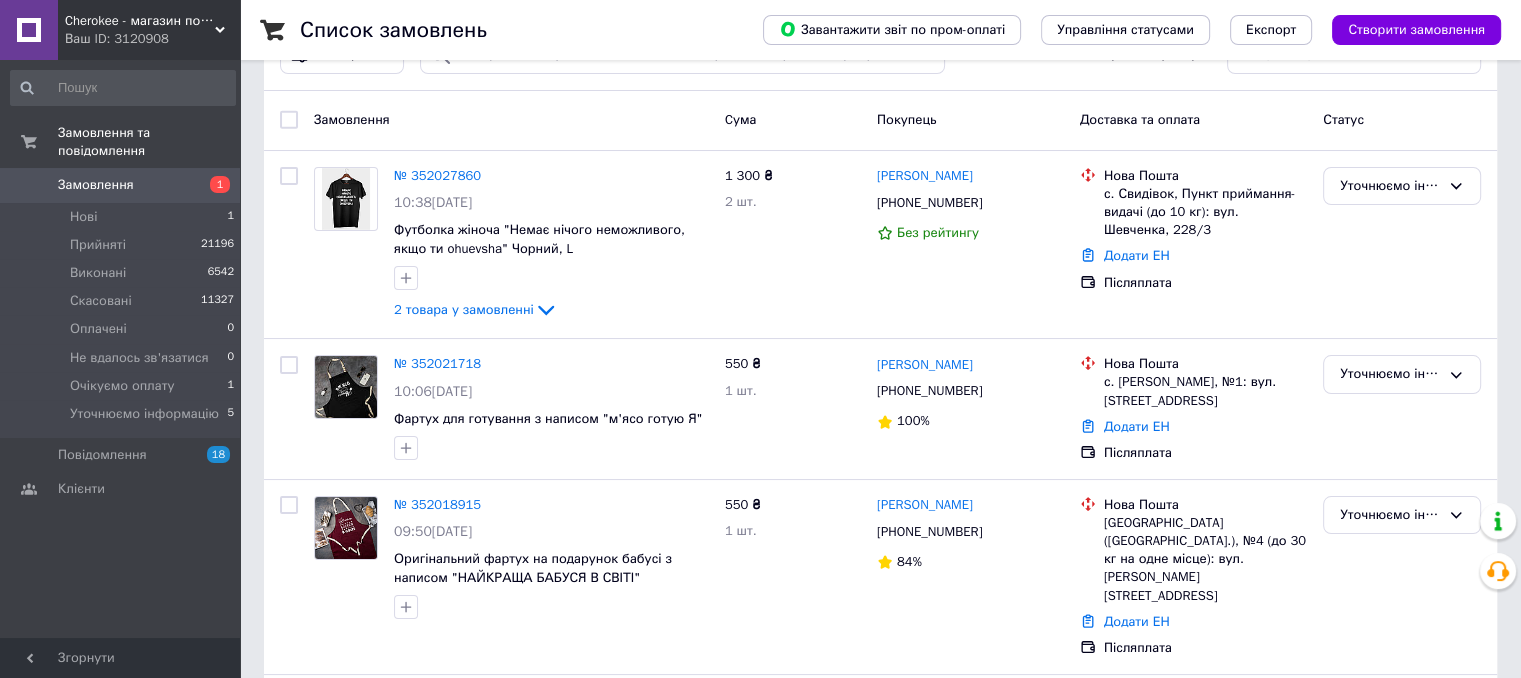 scroll, scrollTop: 0, scrollLeft: 0, axis: both 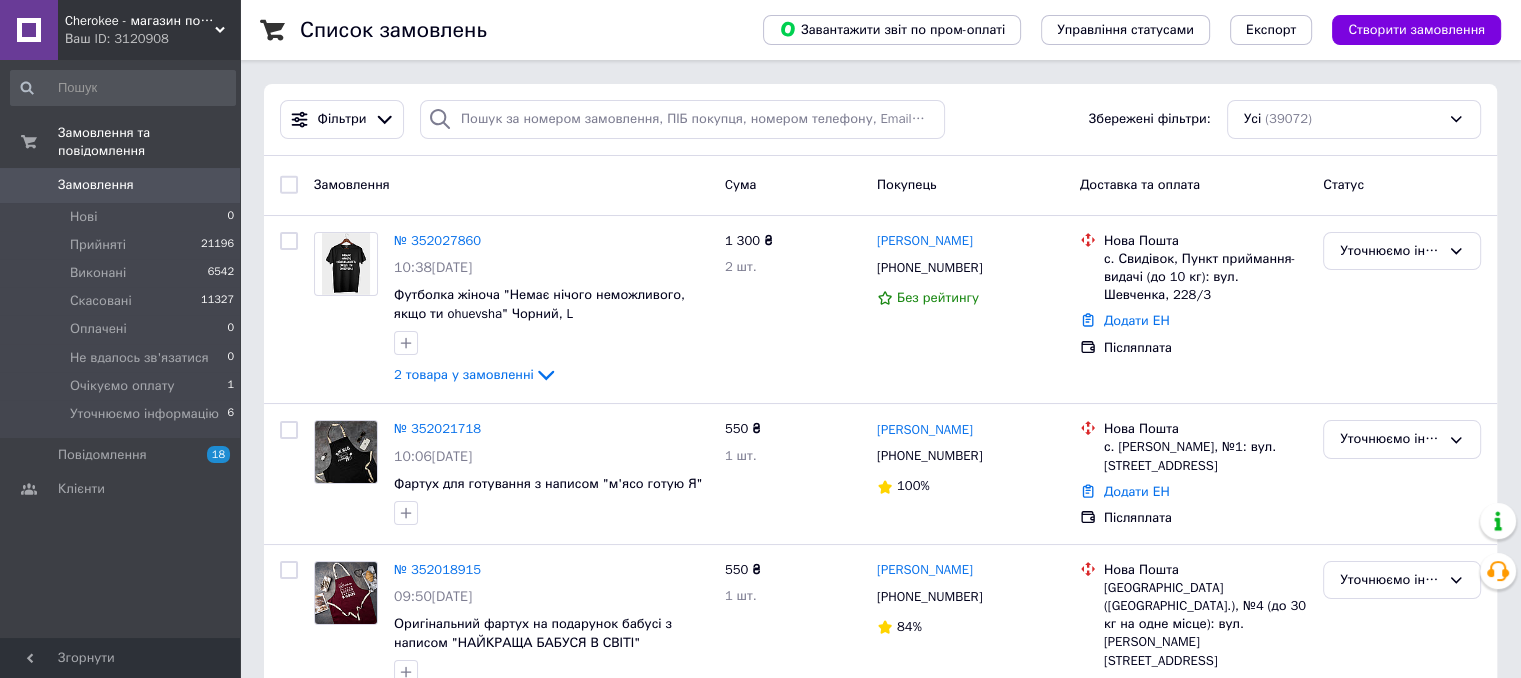 click on "Список замовлень   Завантажити звіт по пром-оплаті Управління статусами Експорт Створити замовлення Фільтри Збережені фільтри: Усі (39072) Замовлення Cума Покупець Доставка та оплата Статус № 352027860 10:38[DATE] Футболка жіноча "Немає нічого неможливого, якщо ти ohuevsha" Чорний, L 2 товара у замовленні 1 300 ₴ 2 шт. [PERSON_NAME] [PHONE_NUMBER] Без рейтингу Нова Пошта с. Свидівок, Пункт приймання-видачі (до 10 кг): вул. [PERSON_NAME], 228/3 Додати ЕН Післяплата Уточнюємо інформацію № 352021718 10:06[DATE] Фартух для готування з написом "м'ясо готую Я" 550 ₴ 1 шт. [PERSON_NAME] [PHONE_NUMBER] 100% 84% 1" at bounding box center (880, 2108) 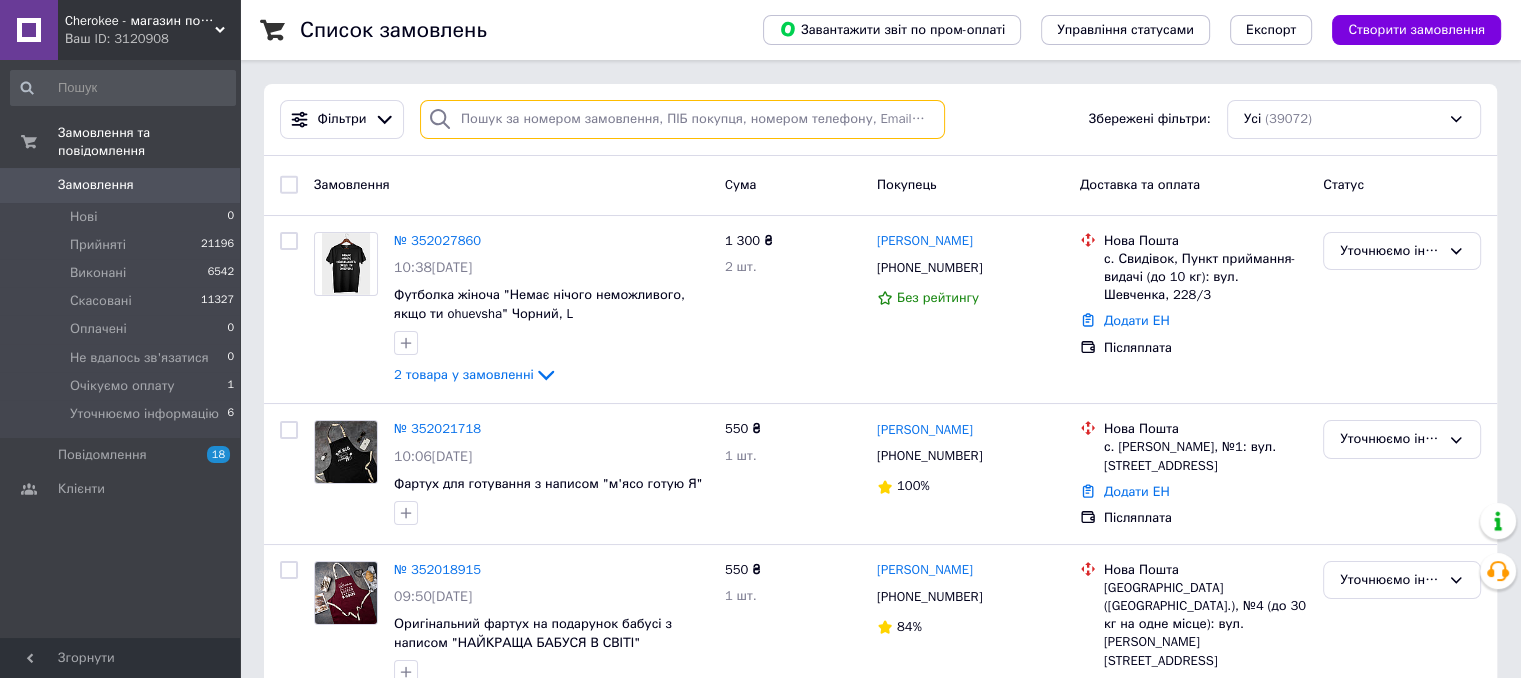 paste on "[PHONE_NUMBER]" 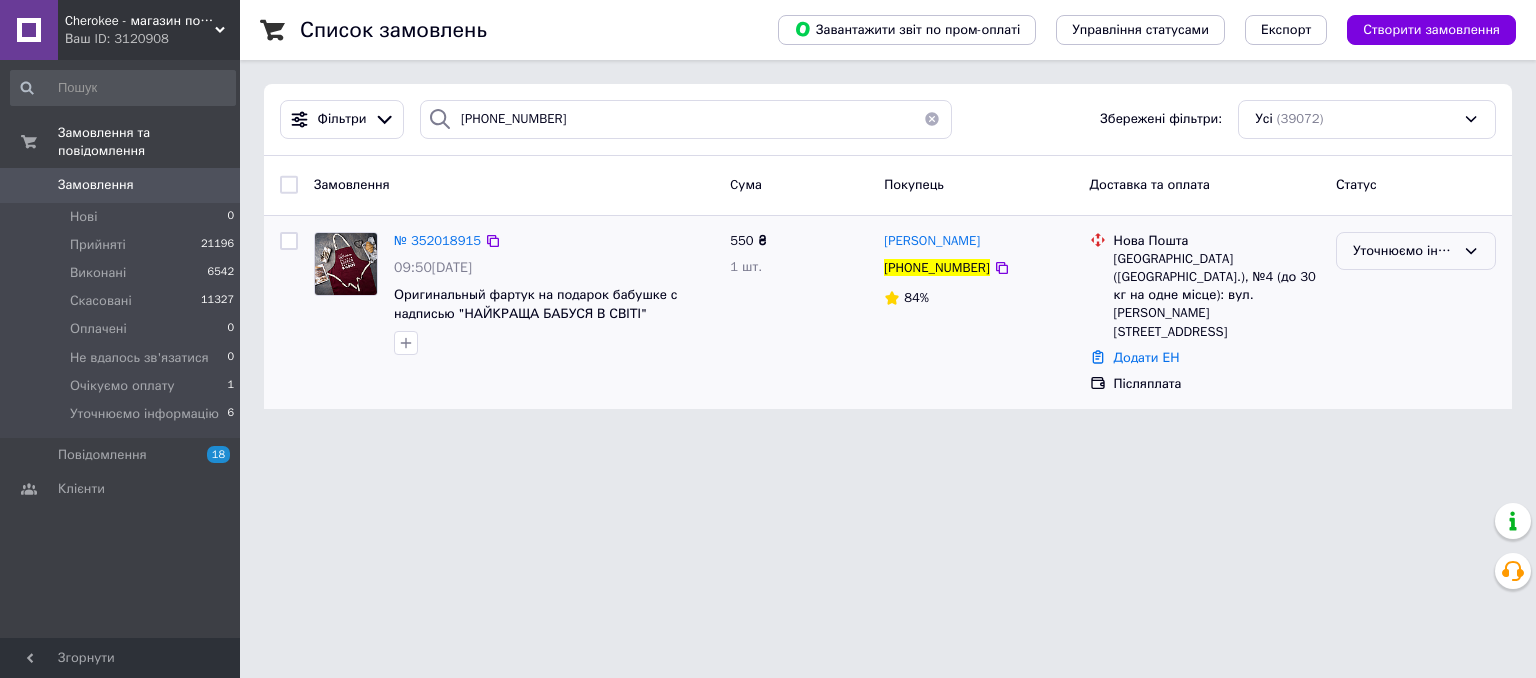 click on "Уточнюємо інформацію" at bounding box center [1404, 251] 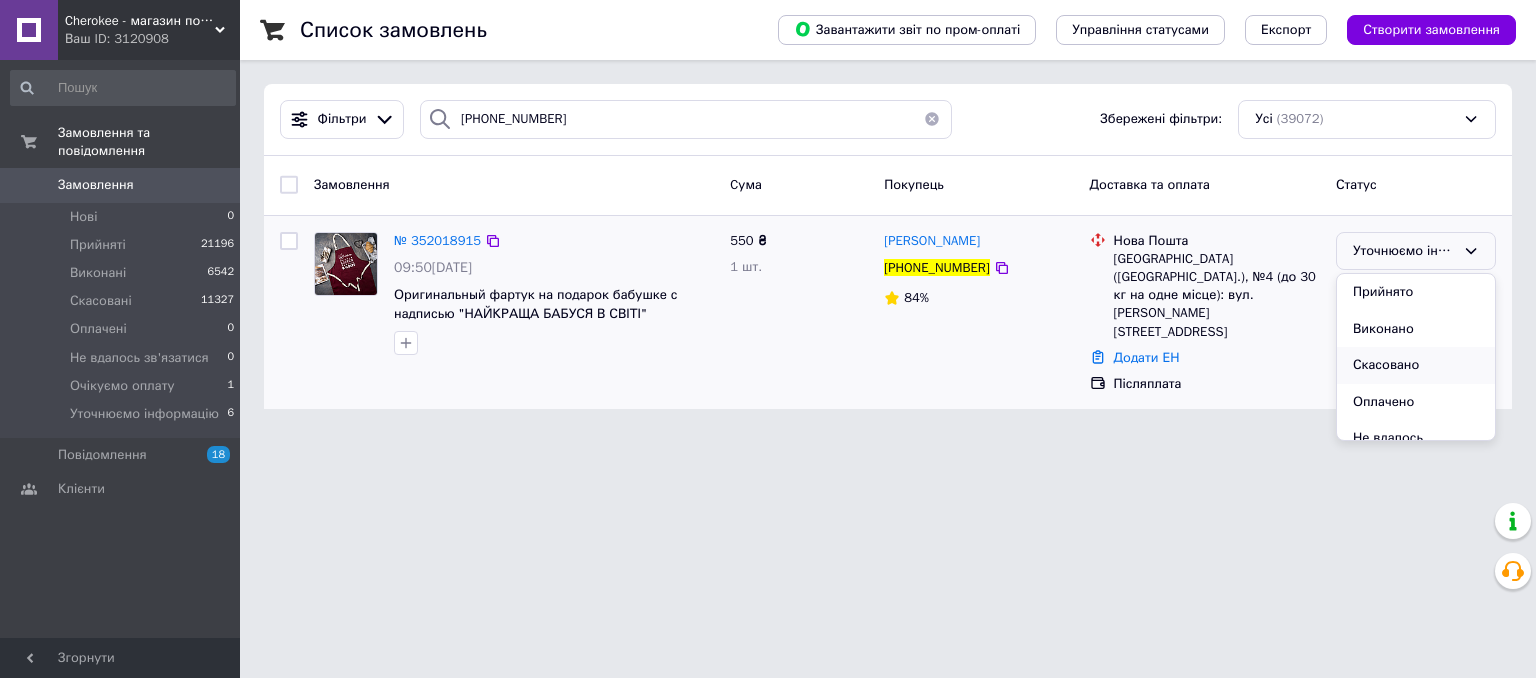 click on "Скасовано" at bounding box center (1416, 365) 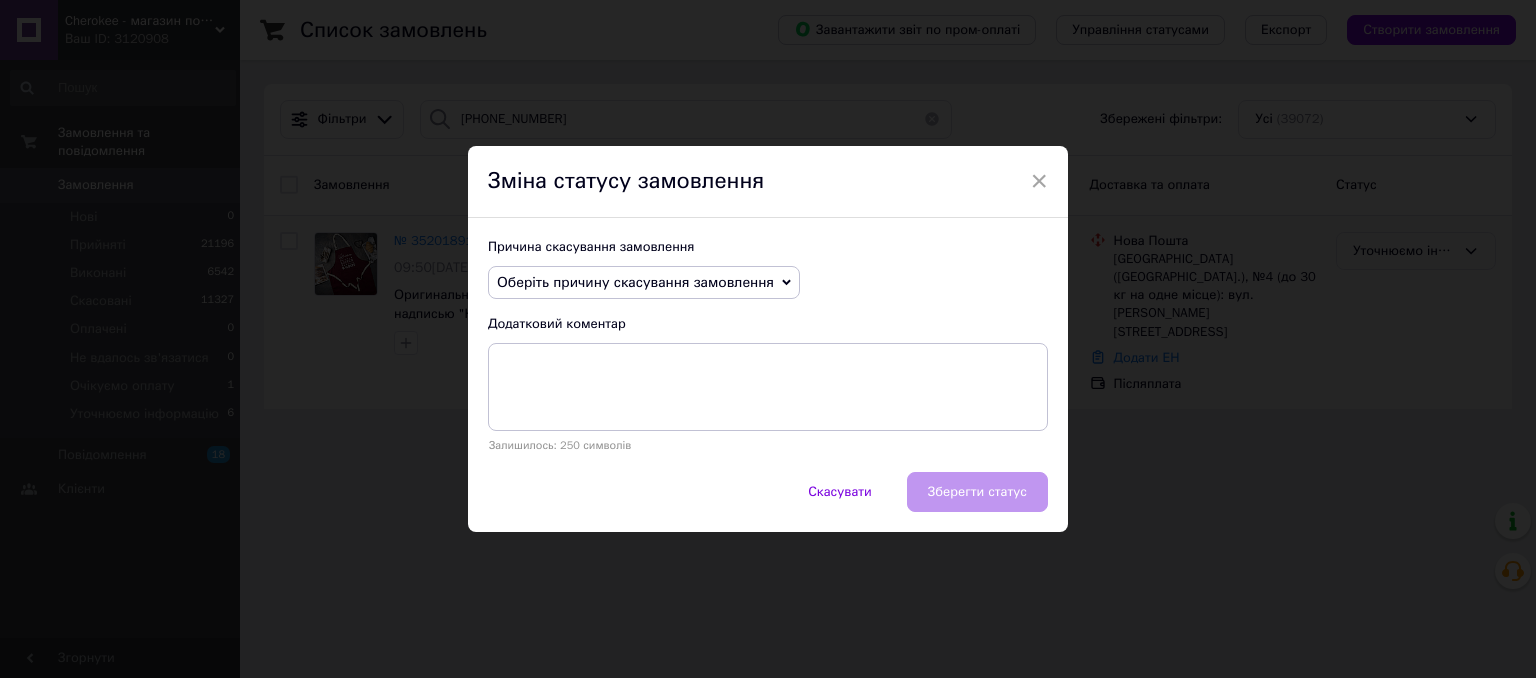 click on "Оберіть причину скасування замовлення" at bounding box center [635, 282] 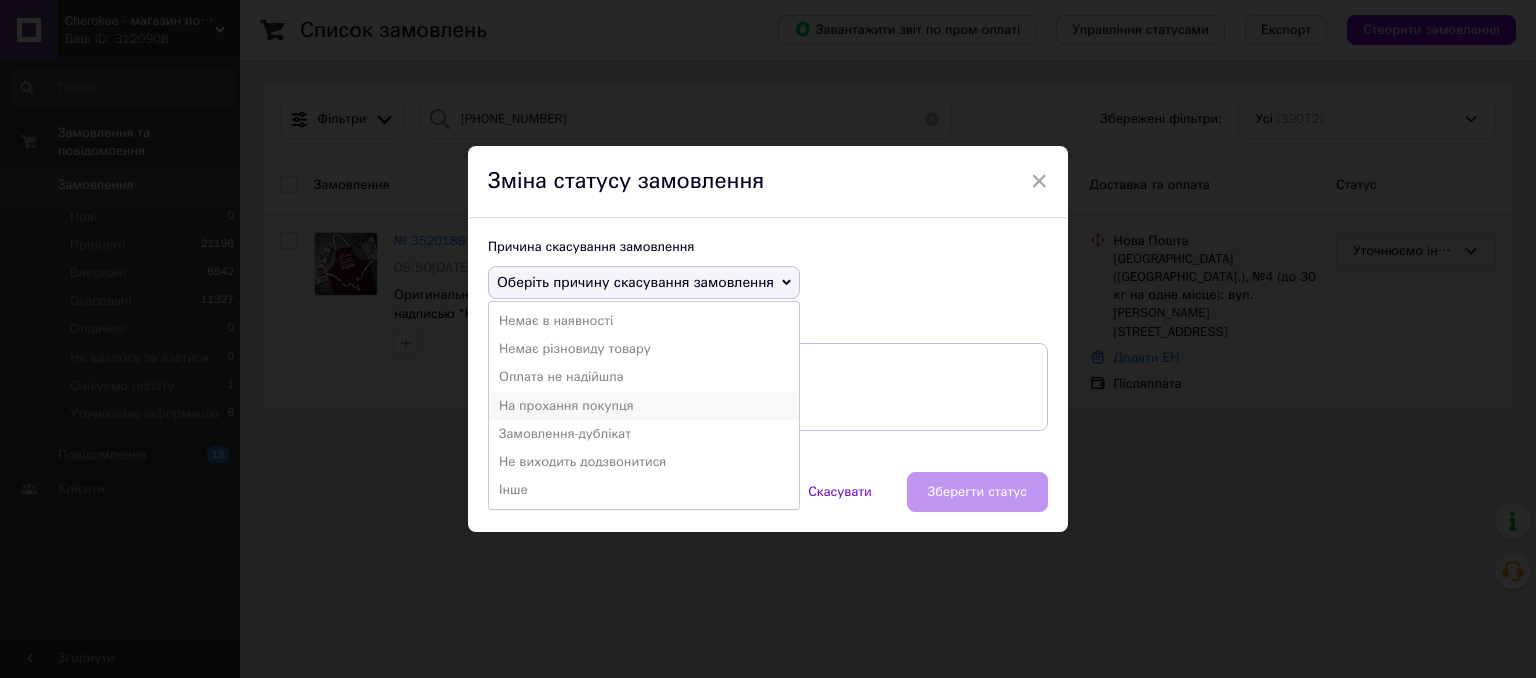 click on "На прохання покупця" at bounding box center [644, 406] 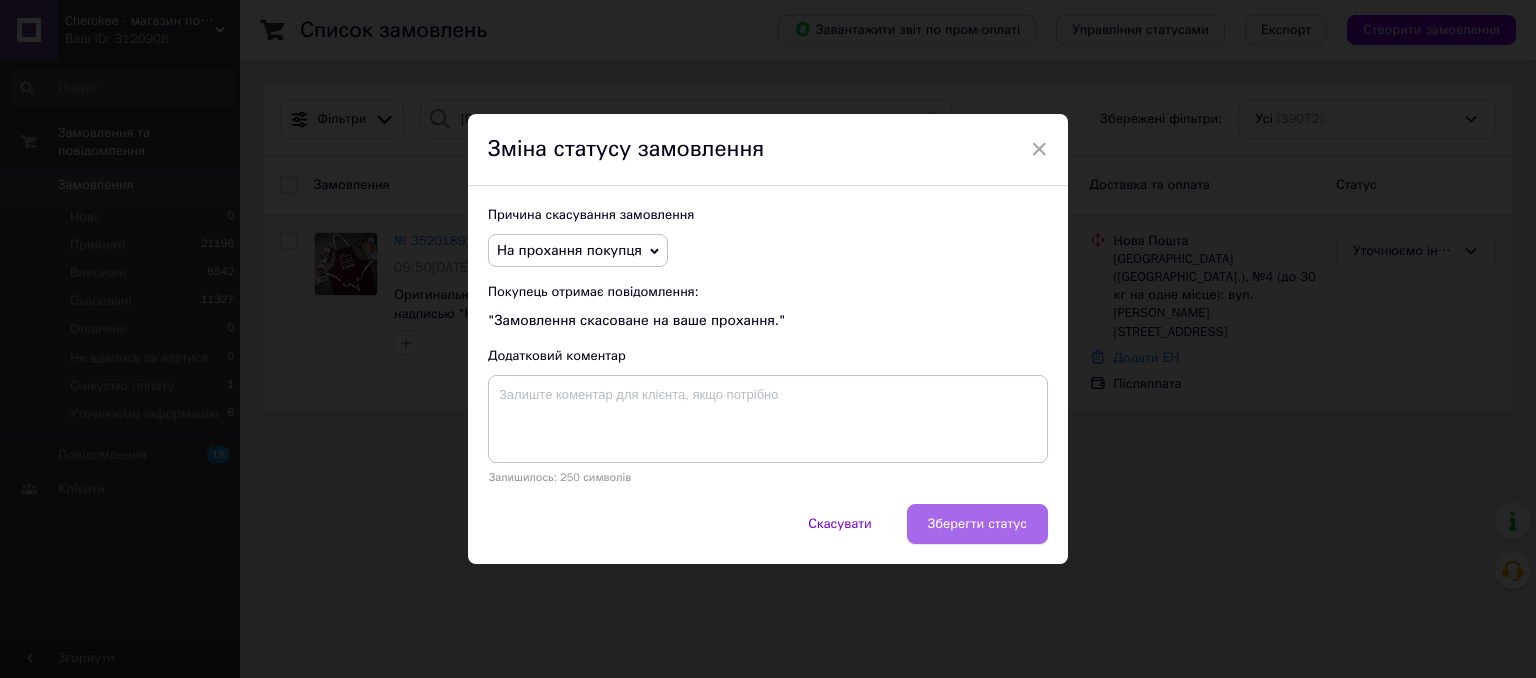click on "Зберегти статус" at bounding box center [977, 524] 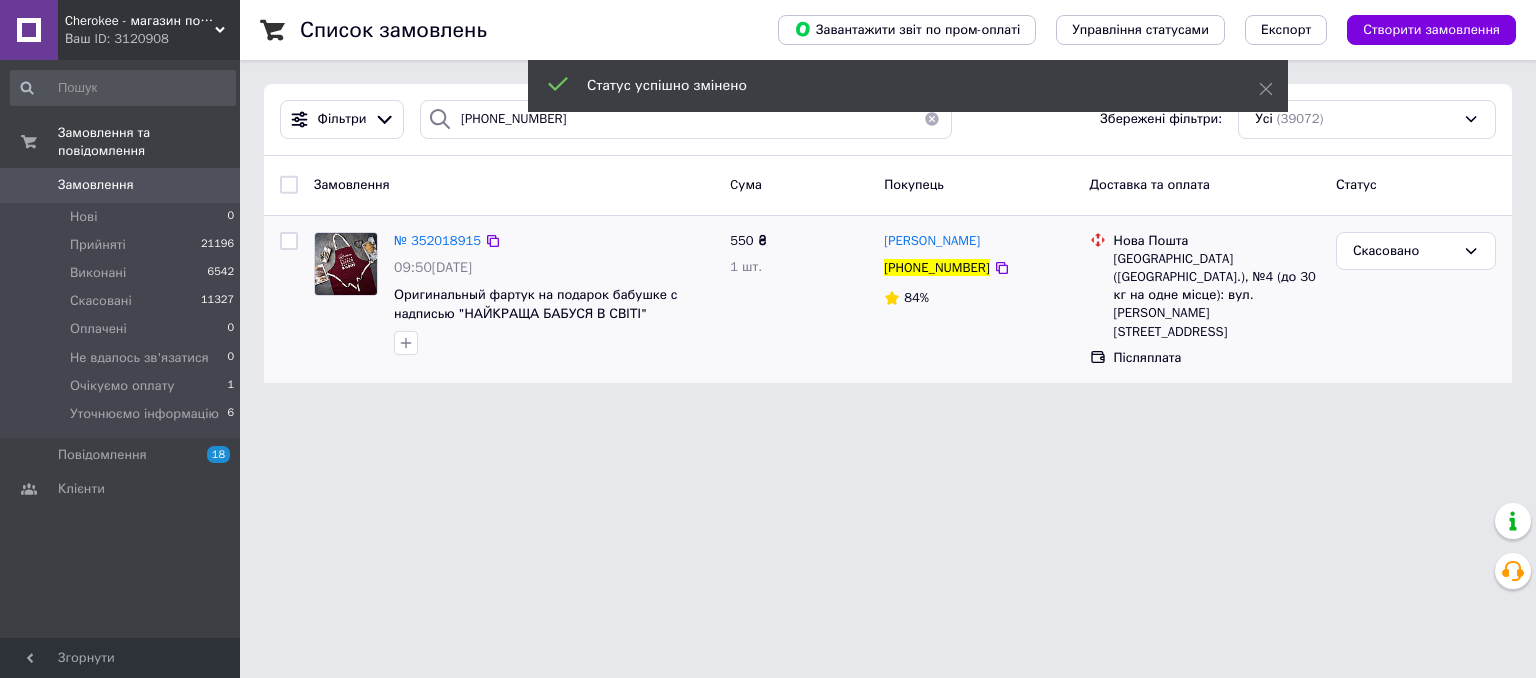 click on "Cherokee - магазин подарунків Ваш ID: 3120908 Сайт Cherokee - магазин подарунків Кабінет покупця Перевірити стан системи Сторінка на порталі [PERSON_NAME] Довідка Вийти Замовлення та повідомлення Замовлення 0 Нові 0 Прийняті 21196 Виконані 6542 Скасовані 11327 Оплачені 0 Не вдалось зв'язатися 0 Очікуємо оплату 1 Уточнюємо інформацію 6 Повідомлення 18 Клієнти Згорнути
Список замовлень   Завантажити звіт по пром-оплаті Управління статусами Експорт Створити замовлення Фільтри [PHONE_NUMBER] Збережені фільтри: Усі 84%" at bounding box center (768, 203) 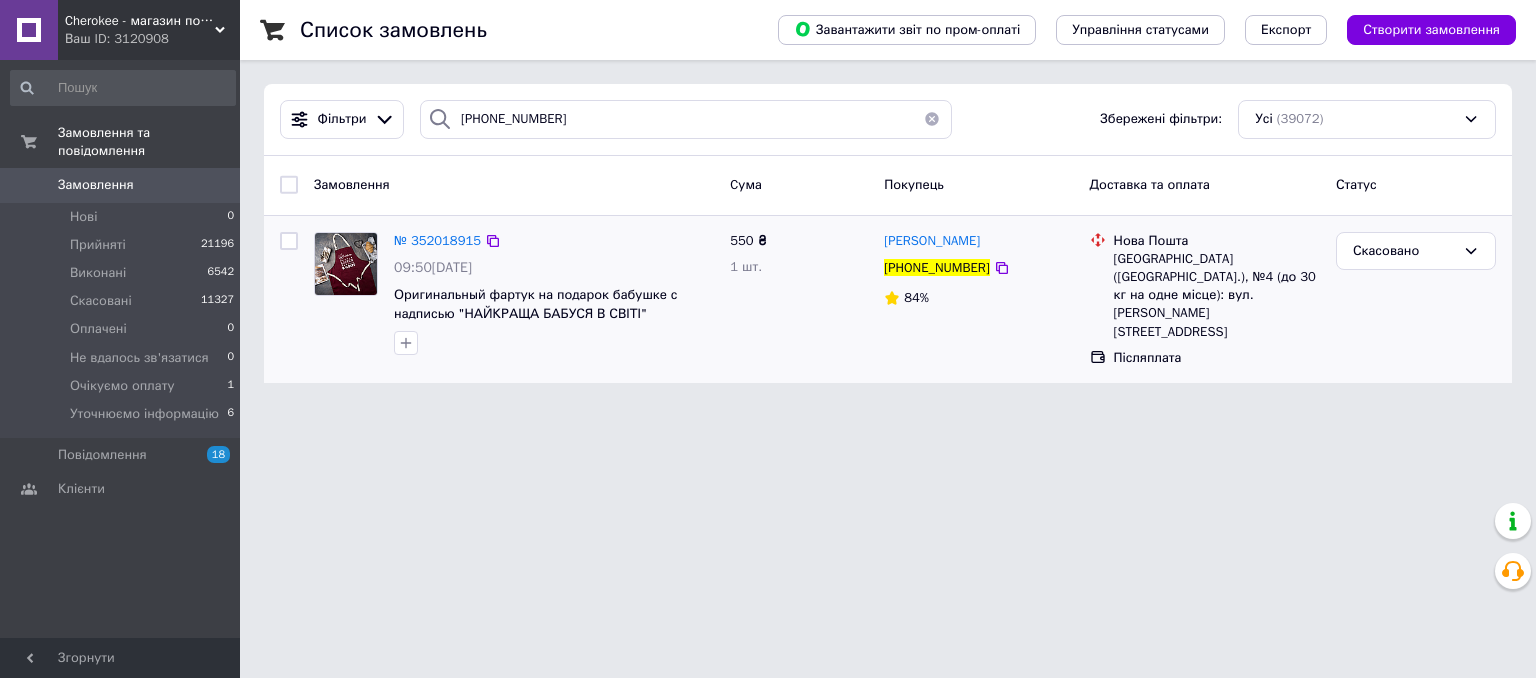 click on "Cherokee - магазин подарунків Ваш ID: 3120908 Сайт Cherokee - магазин подарунків Кабінет покупця Перевірити стан системи Сторінка на порталі [PERSON_NAME] Довідка Вийти Замовлення та повідомлення Замовлення 0 Нові 0 Прийняті 21196 Виконані 6542 Скасовані 11327 Оплачені 0 Не вдалось зв'язатися 0 Очікуємо оплату 1 Уточнюємо інформацію 6 Повідомлення 18 Клієнти Згорнути
Список замовлень   Завантажити звіт по пром-оплаті Управління статусами Експорт Створити замовлення Фільтри [PHONE_NUMBER] Збережені фільтри: Усі 84%" at bounding box center (768, 203) 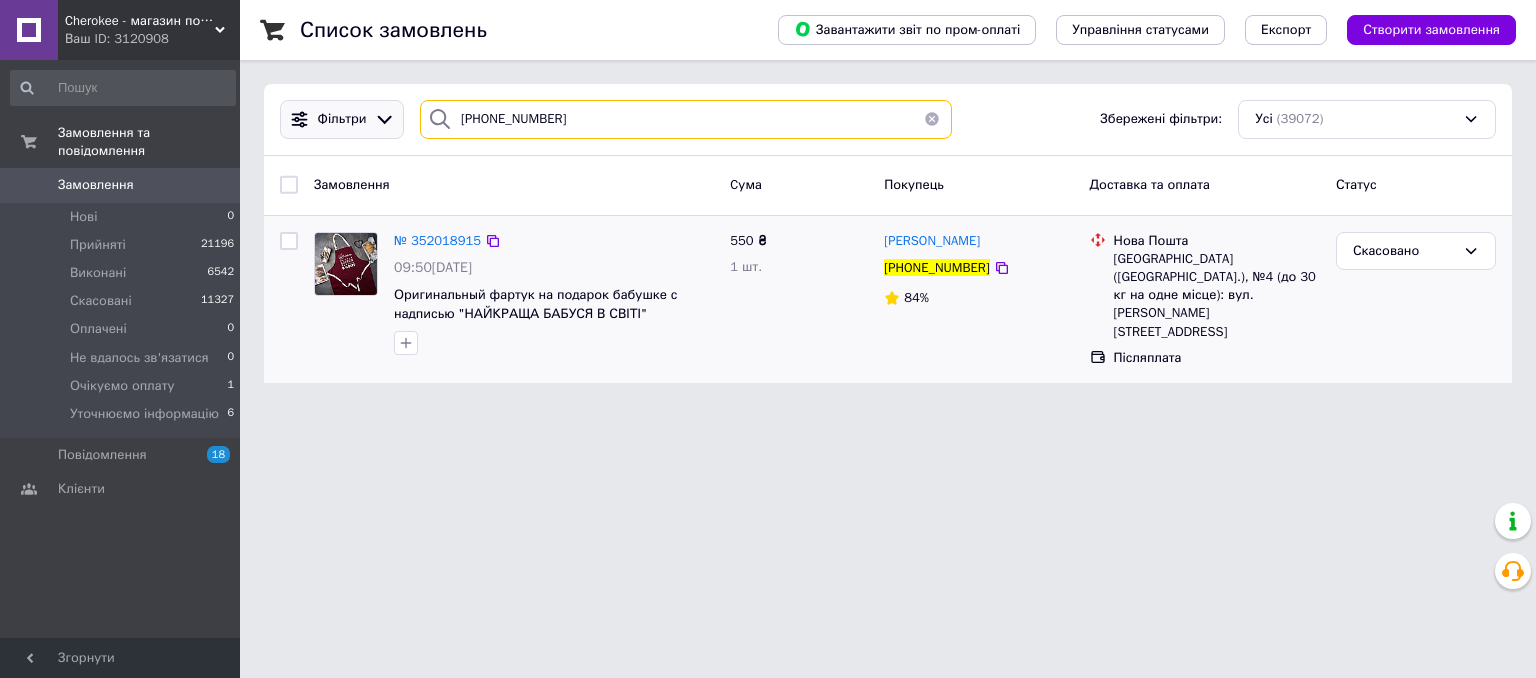 drag, startPoint x: 586, startPoint y: 115, endPoint x: 376, endPoint y: 119, distance: 210.03809 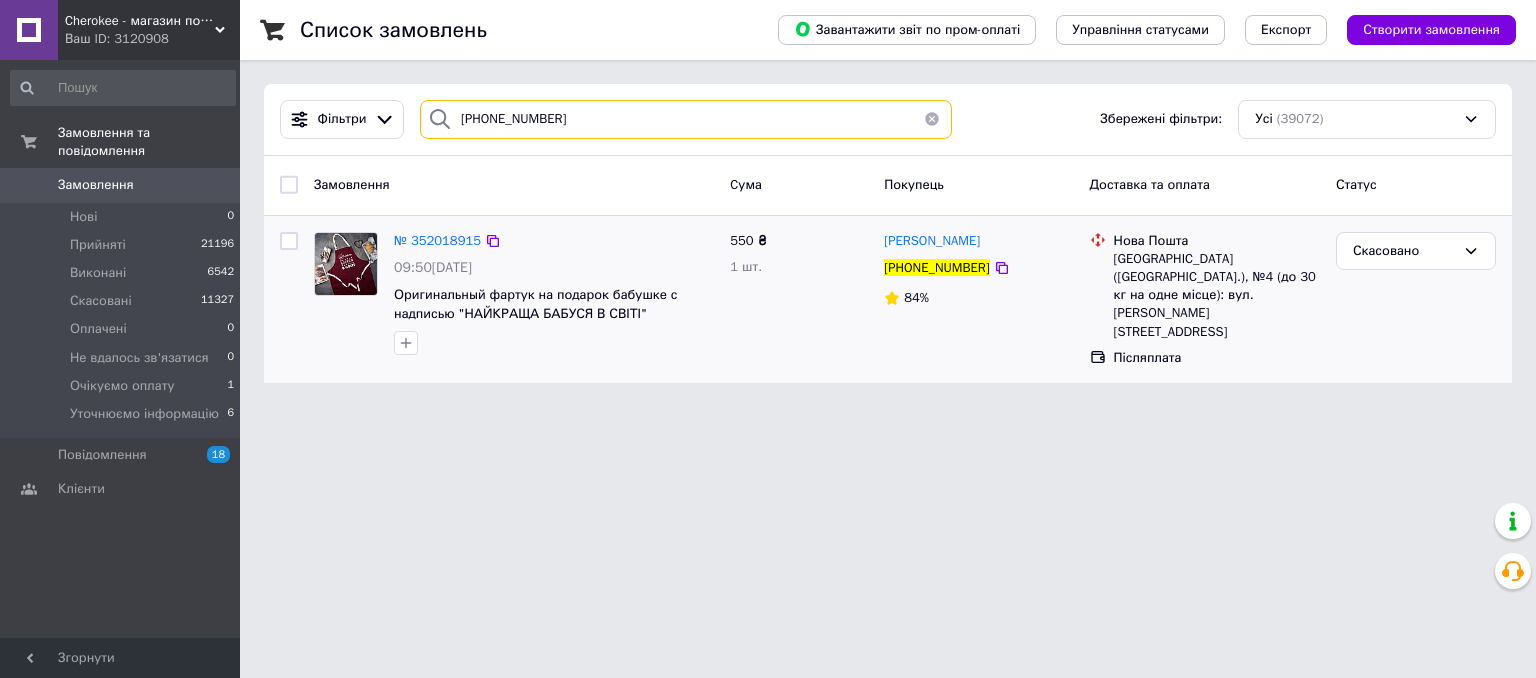 paste on "688321155" 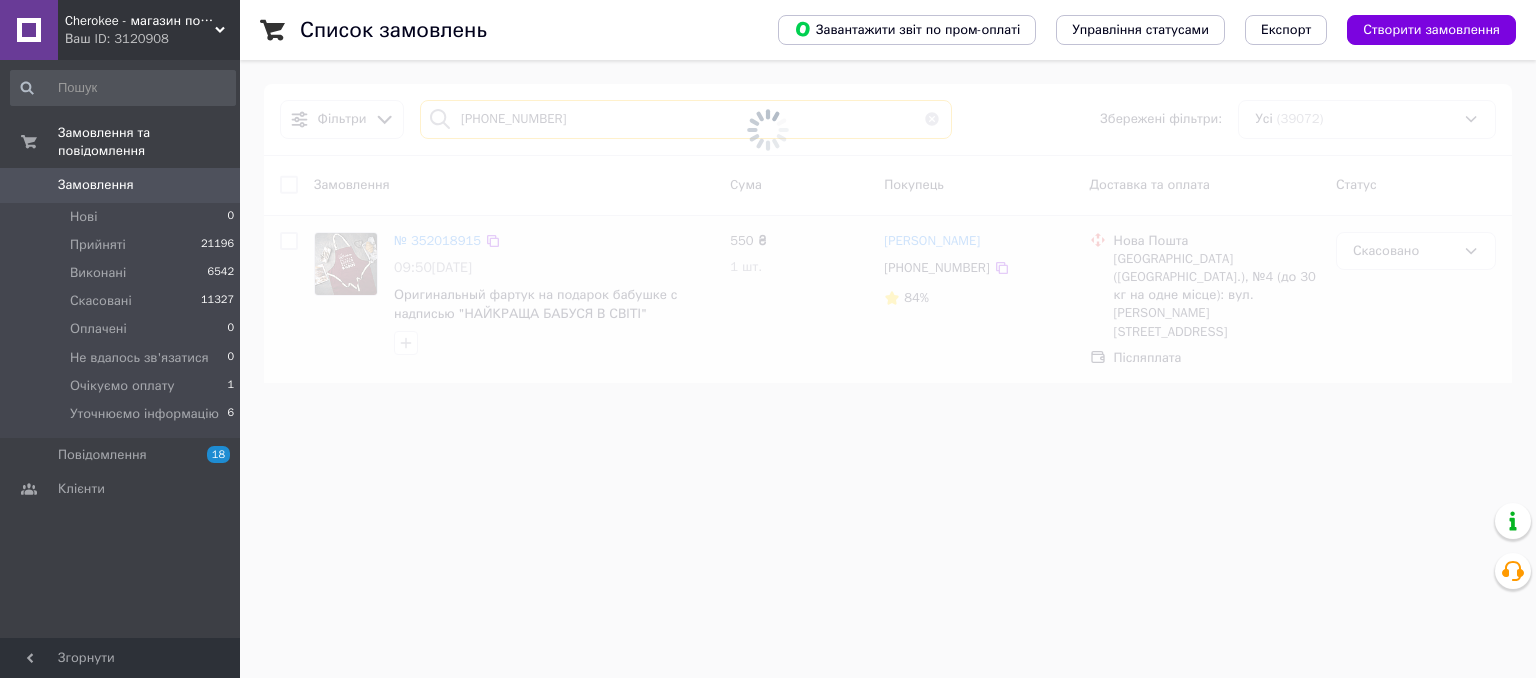 type on "[PHONE_NUMBER]" 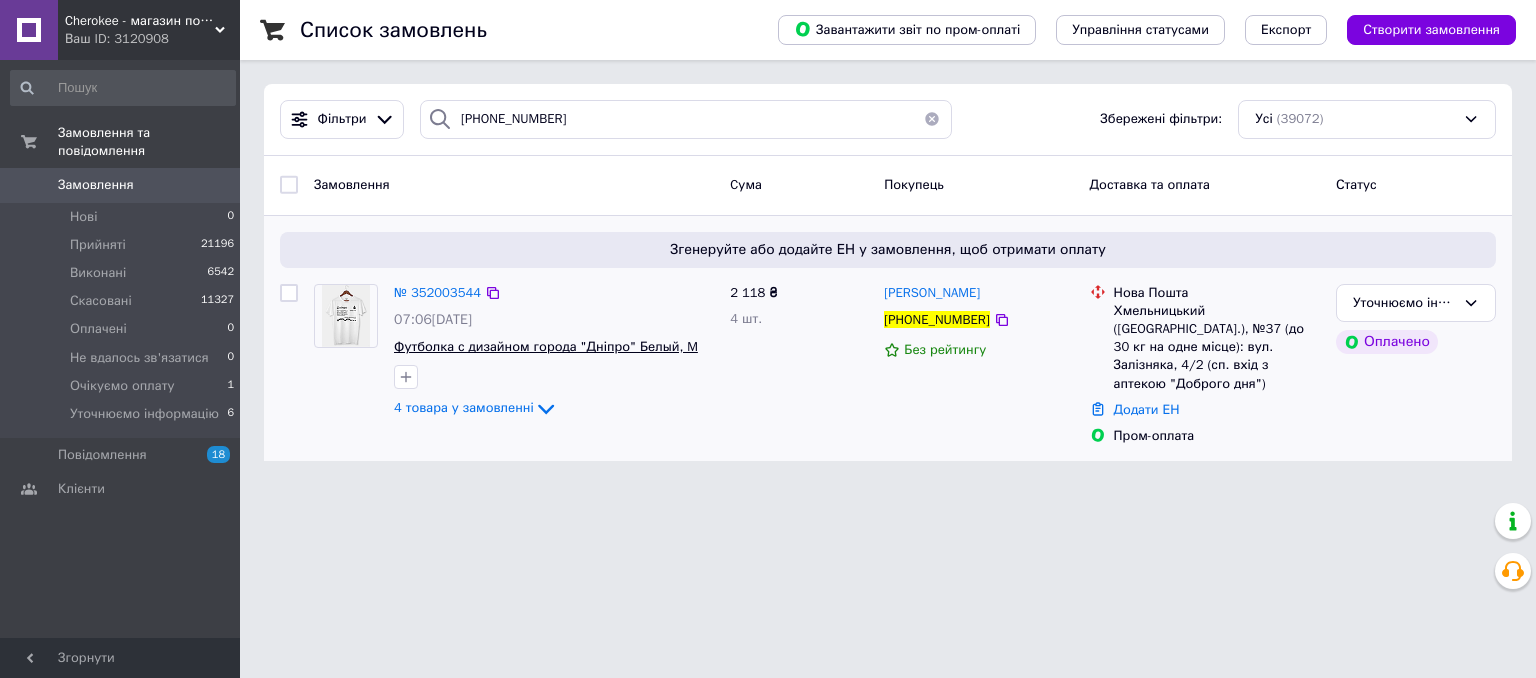 click on "Футболка с дизайном города "Дніпро" Белый, M" at bounding box center [546, 346] 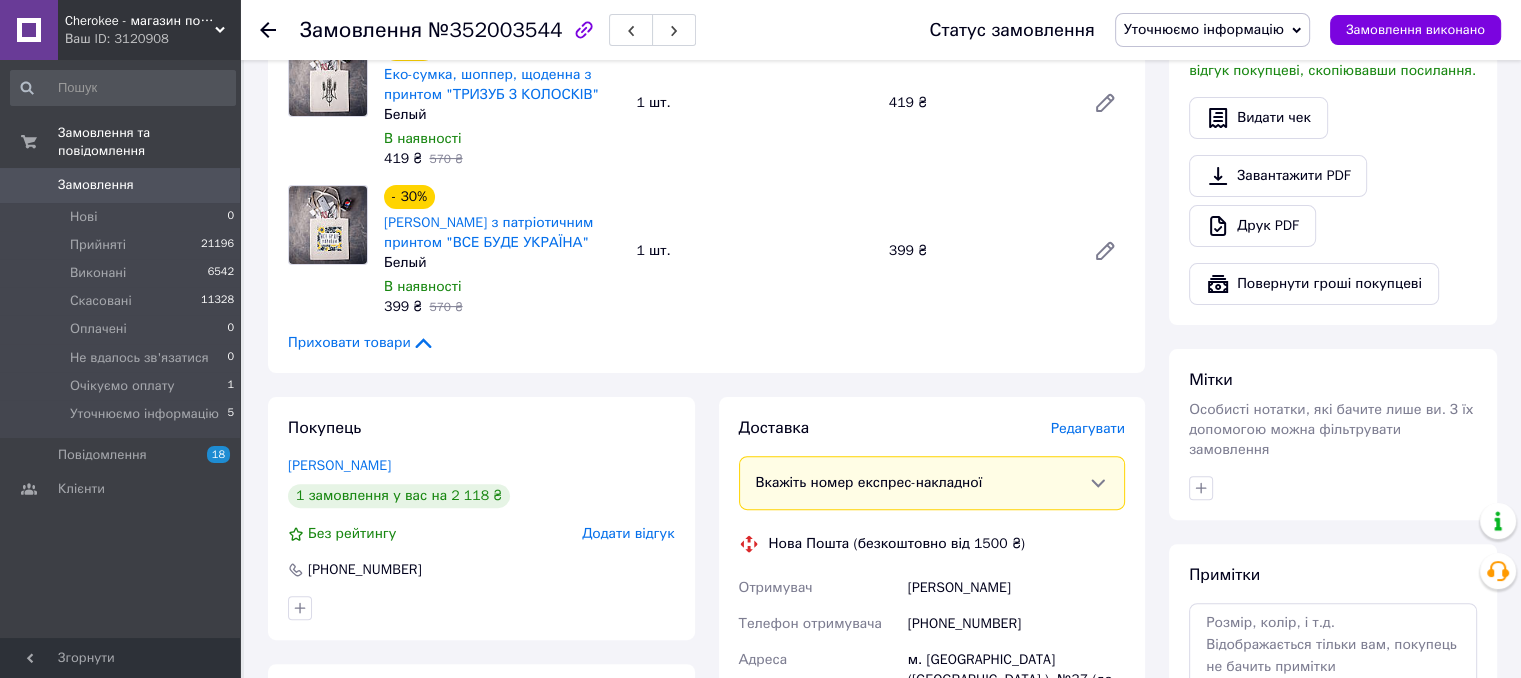 scroll, scrollTop: 600, scrollLeft: 0, axis: vertical 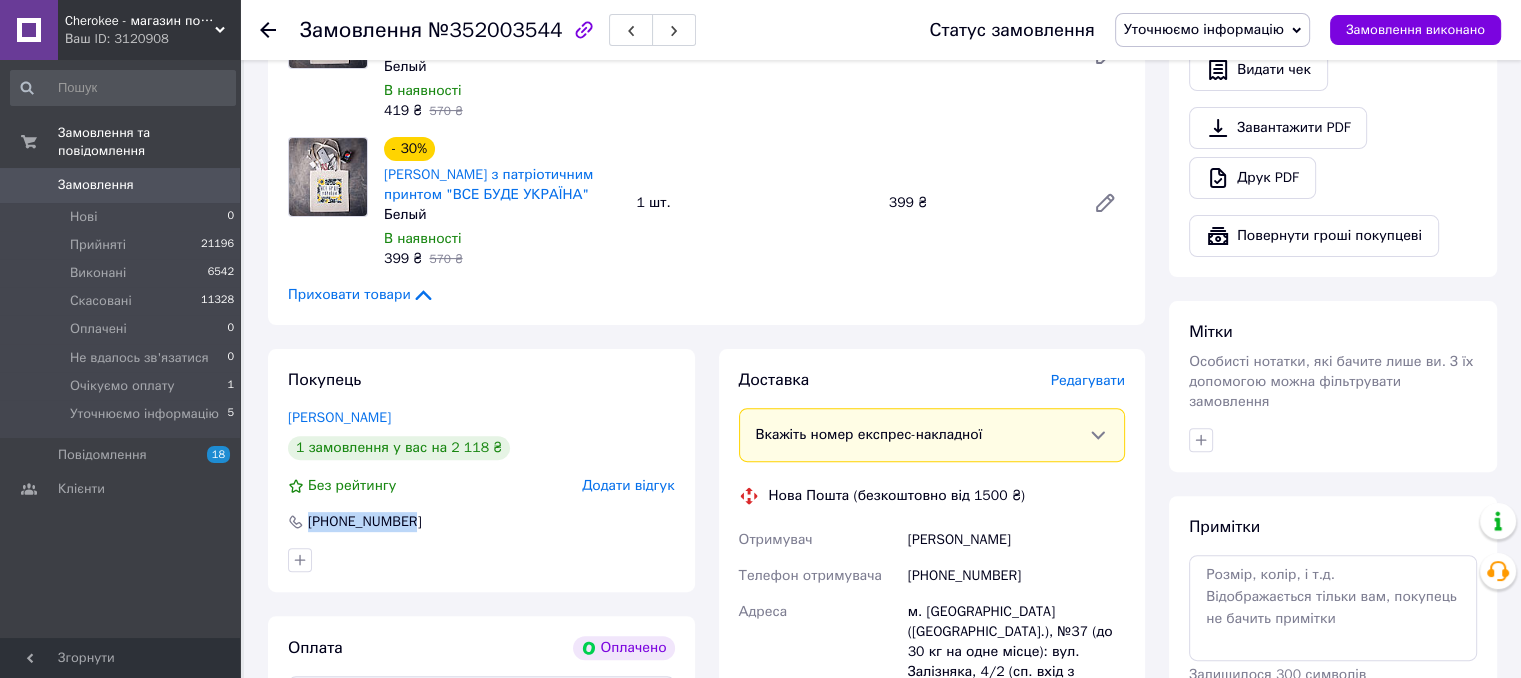 drag, startPoint x: 407, startPoint y: 522, endPoint x: 284, endPoint y: 521, distance: 123.00407 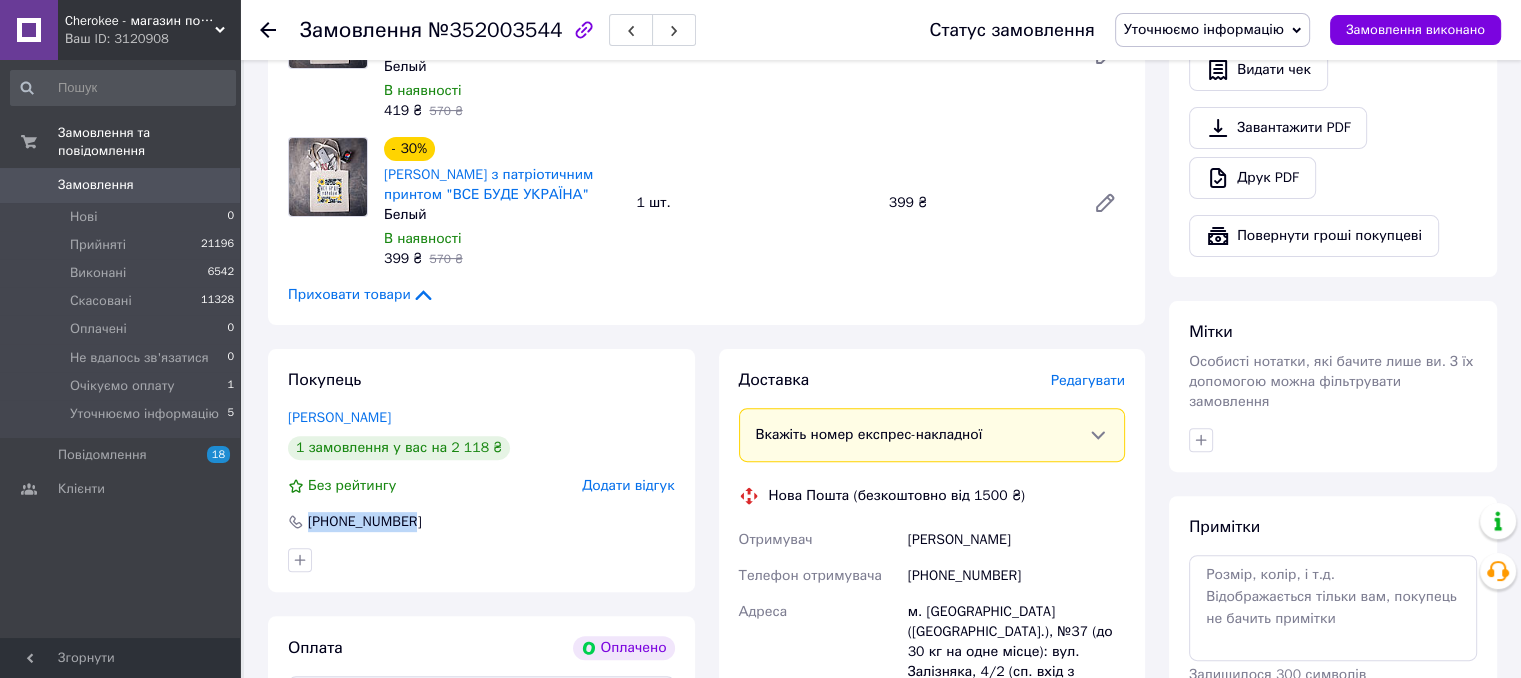 copy on "[PHONE_NUMBER]" 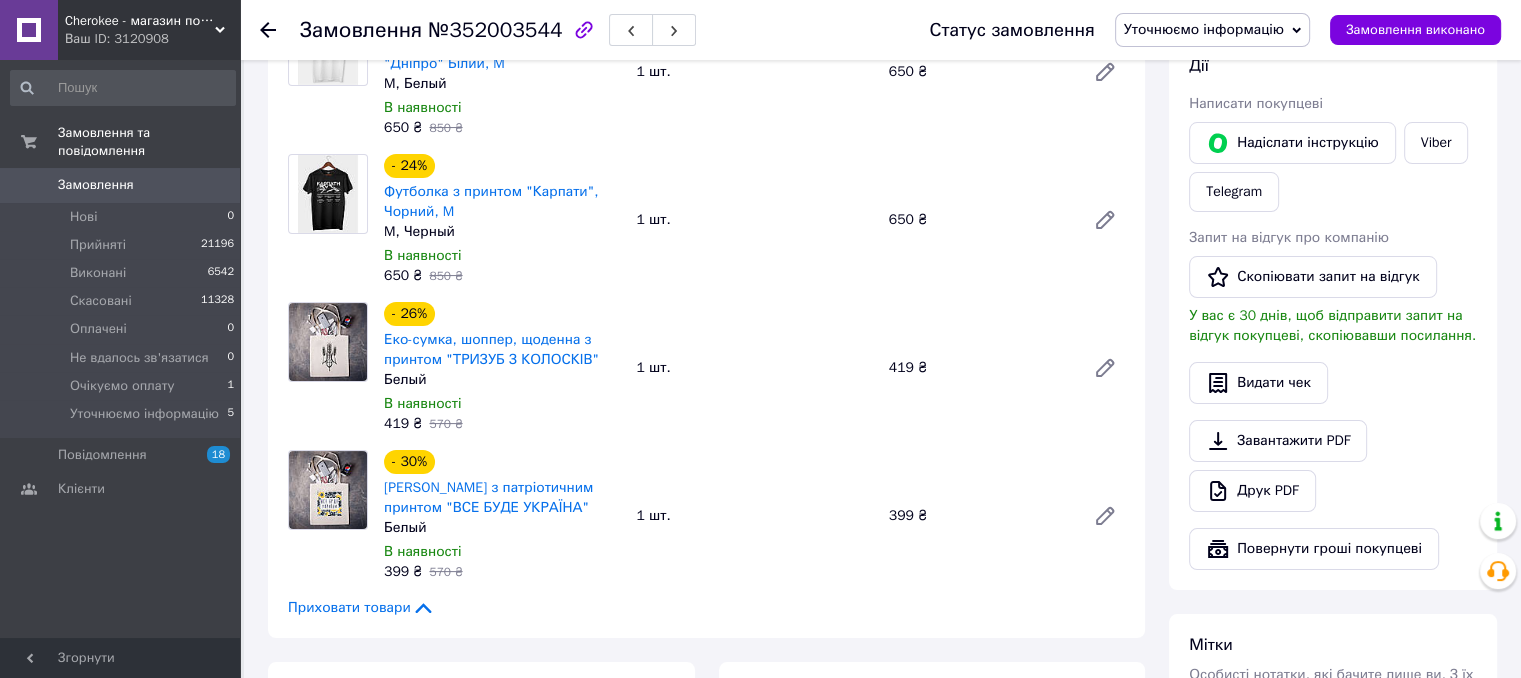 scroll, scrollTop: 300, scrollLeft: 0, axis: vertical 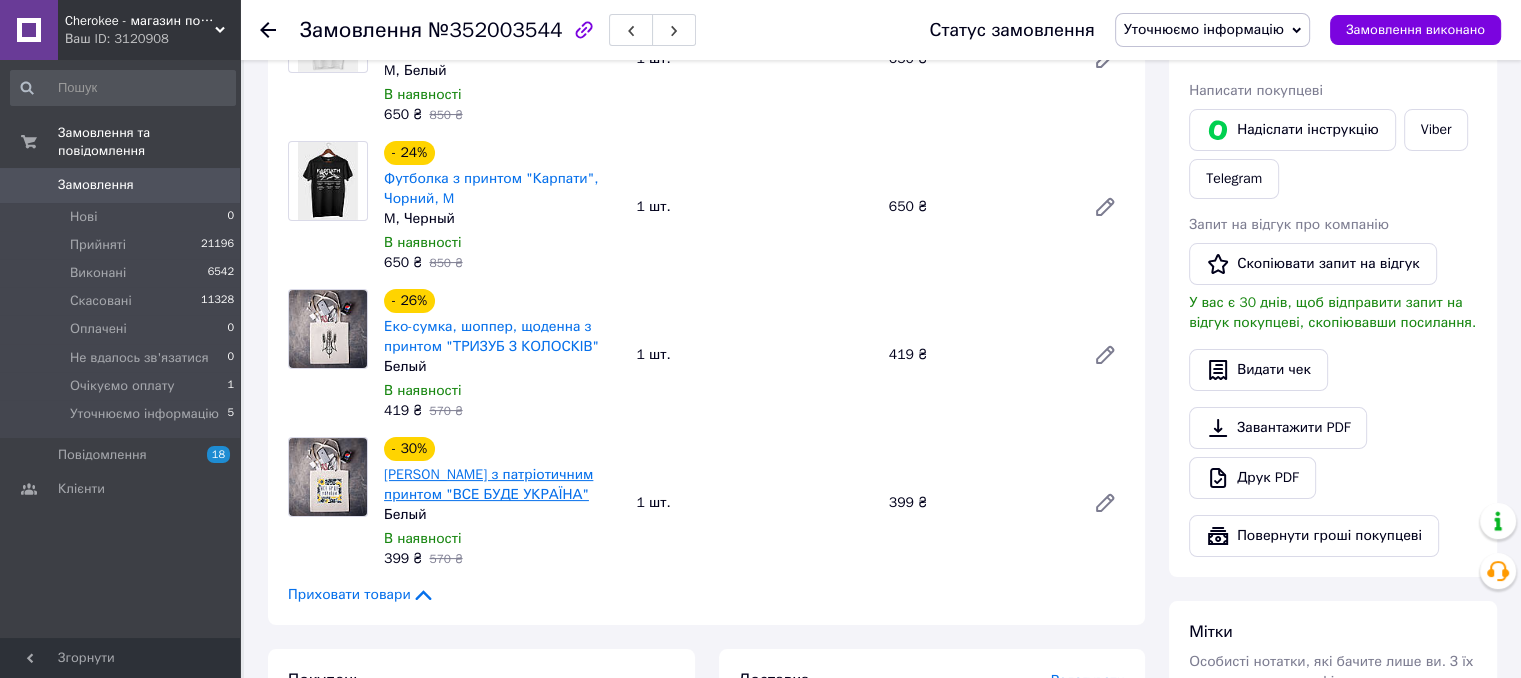 click on "[PERSON_NAME] з патріотичним принтом "ВСЕ БУДЕ УКРАЇНА"" at bounding box center (488, 484) 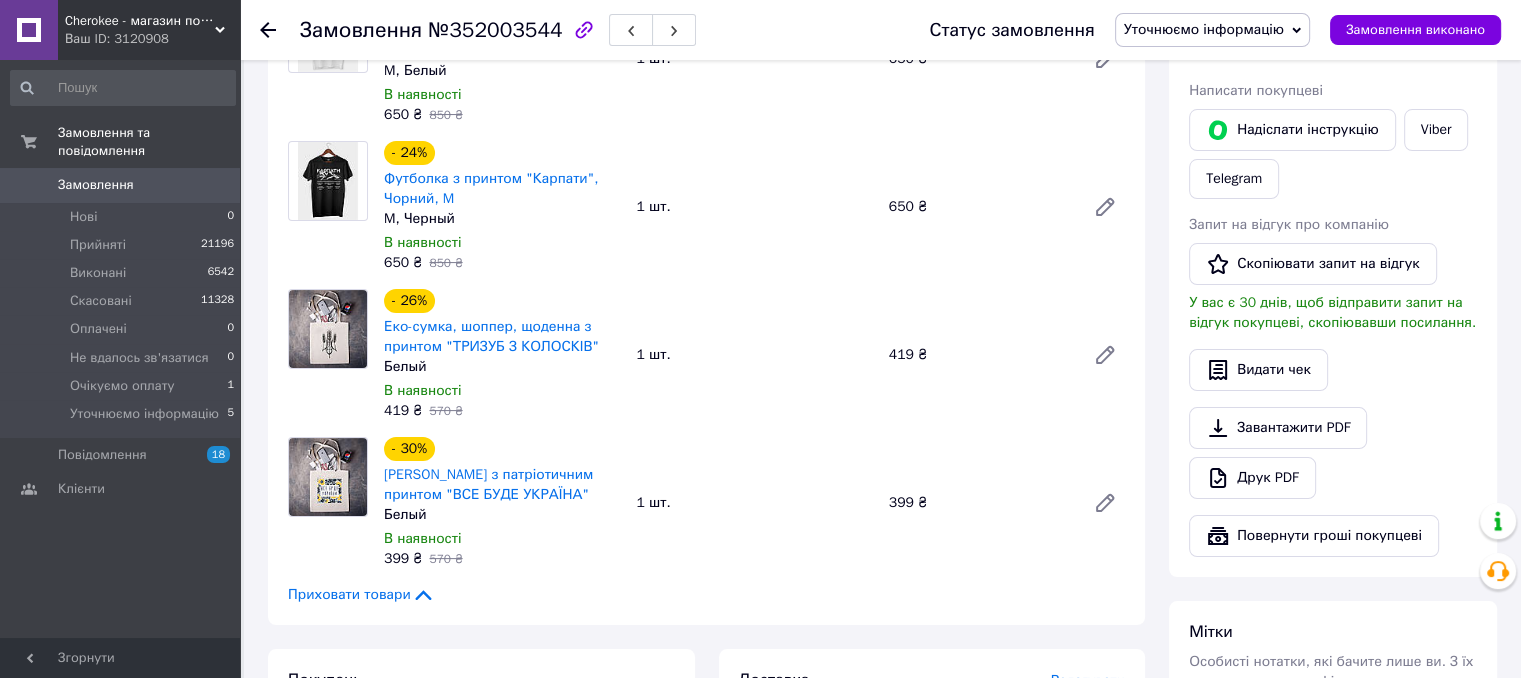click on "Уточнюємо інформацію" at bounding box center (1204, 29) 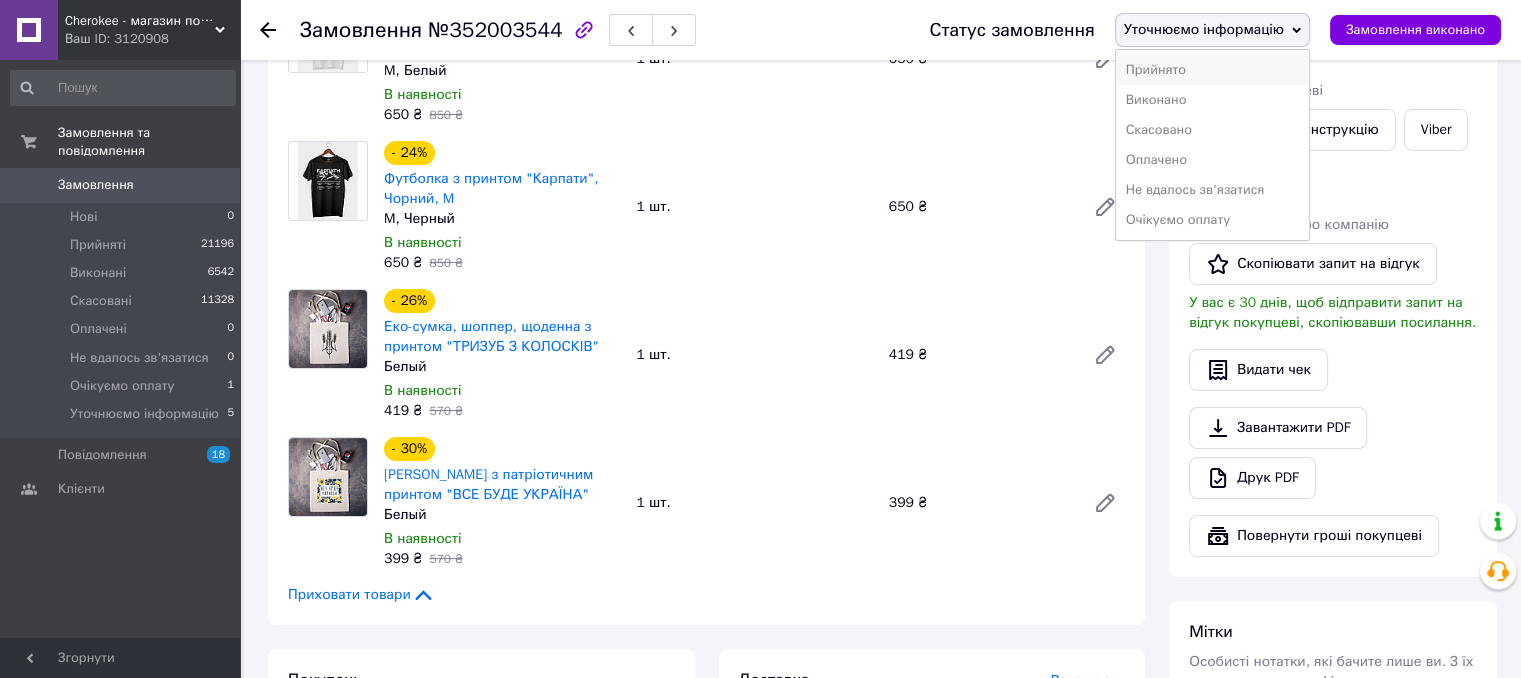click on "Прийнято" at bounding box center [1212, 70] 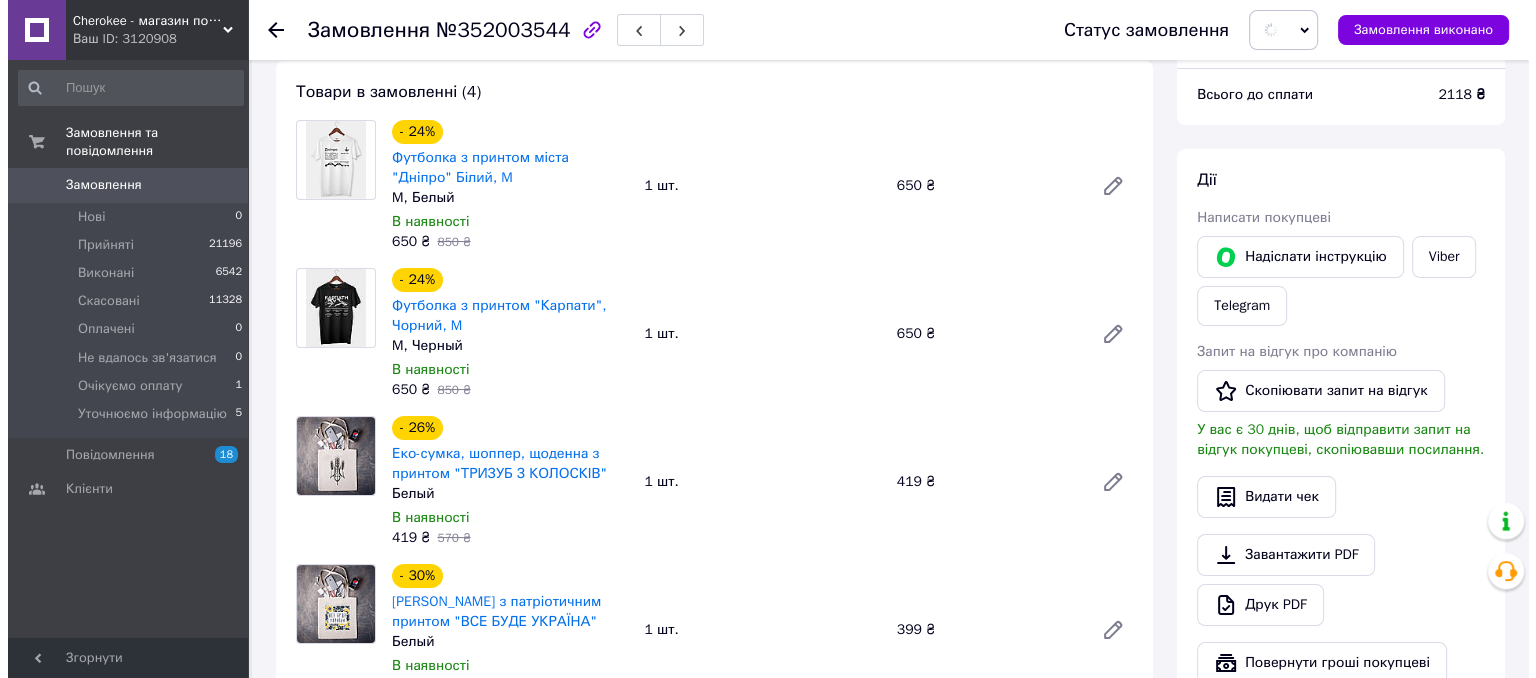 scroll, scrollTop: 0, scrollLeft: 0, axis: both 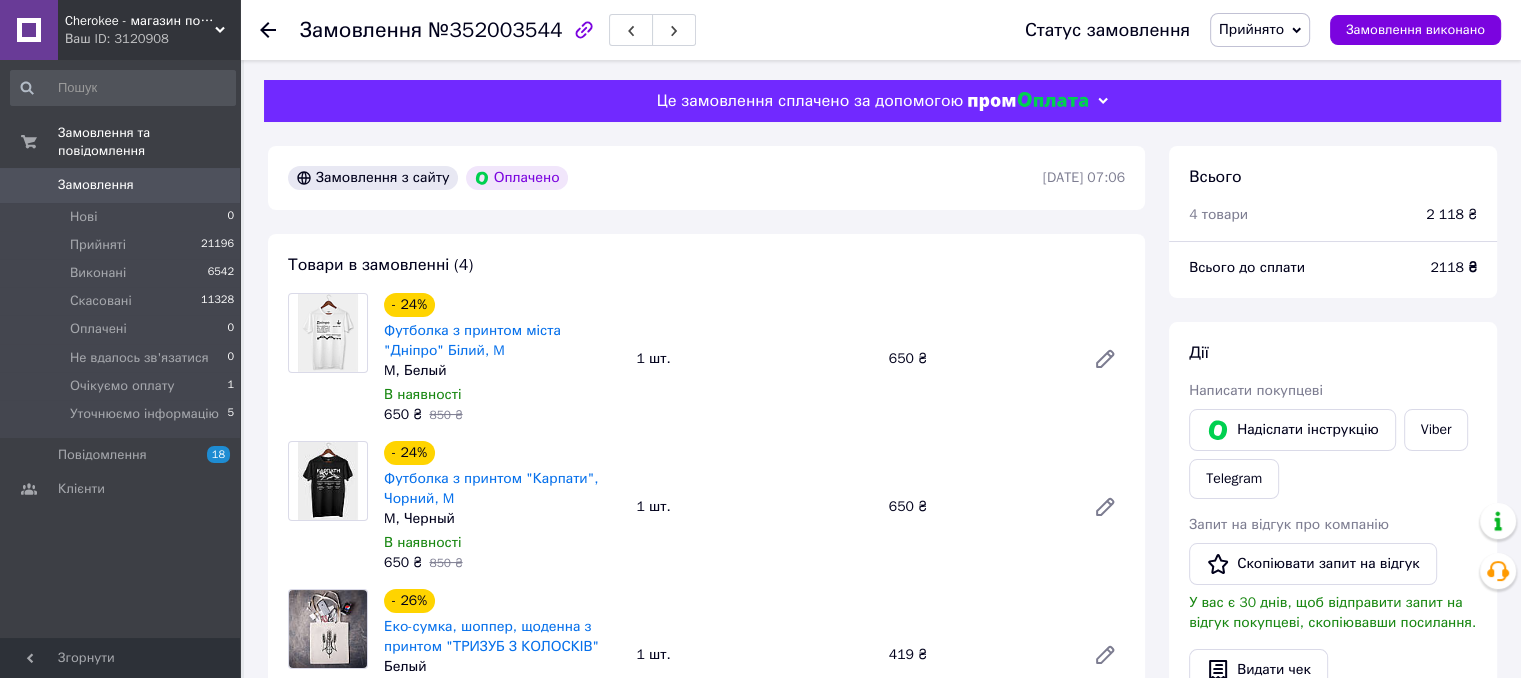 click on "Замовлення" at bounding box center [121, 185] 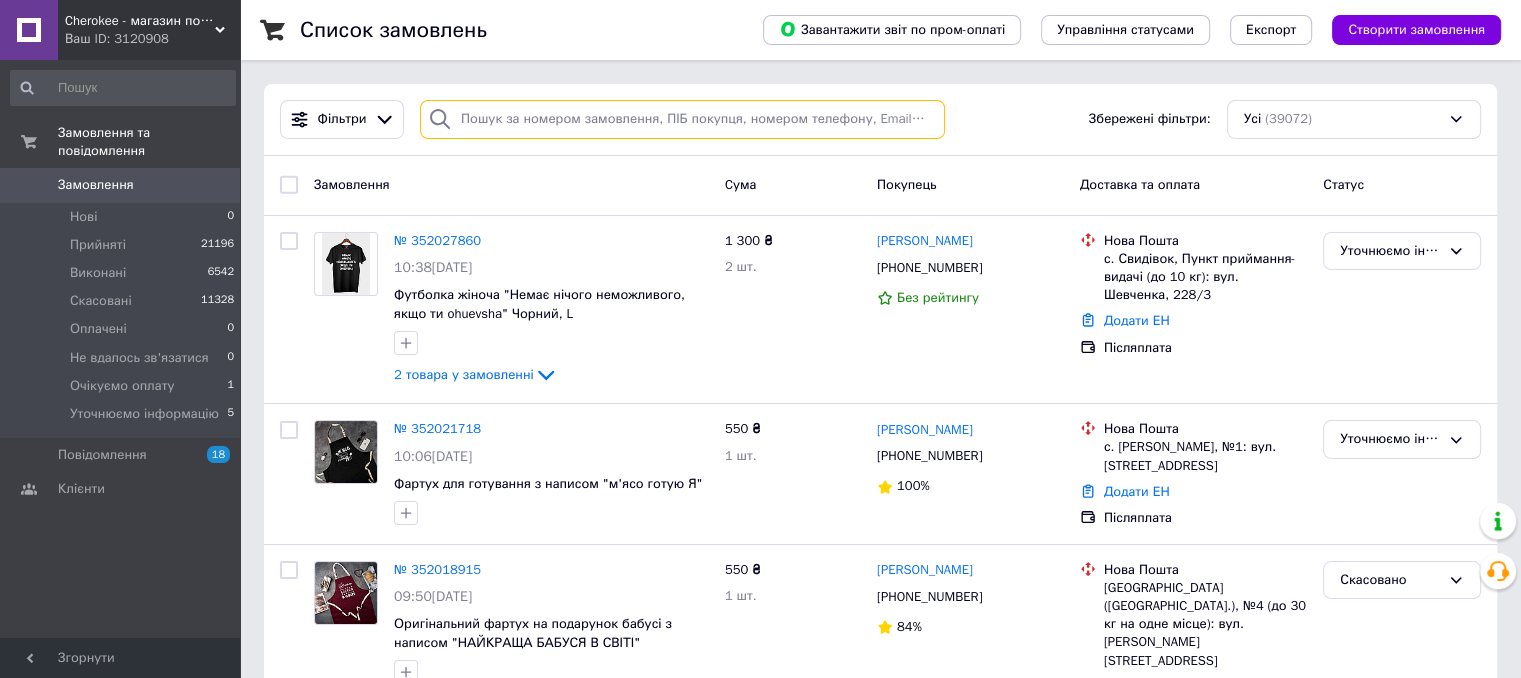 paste on "[PHONE_NUMBER]" 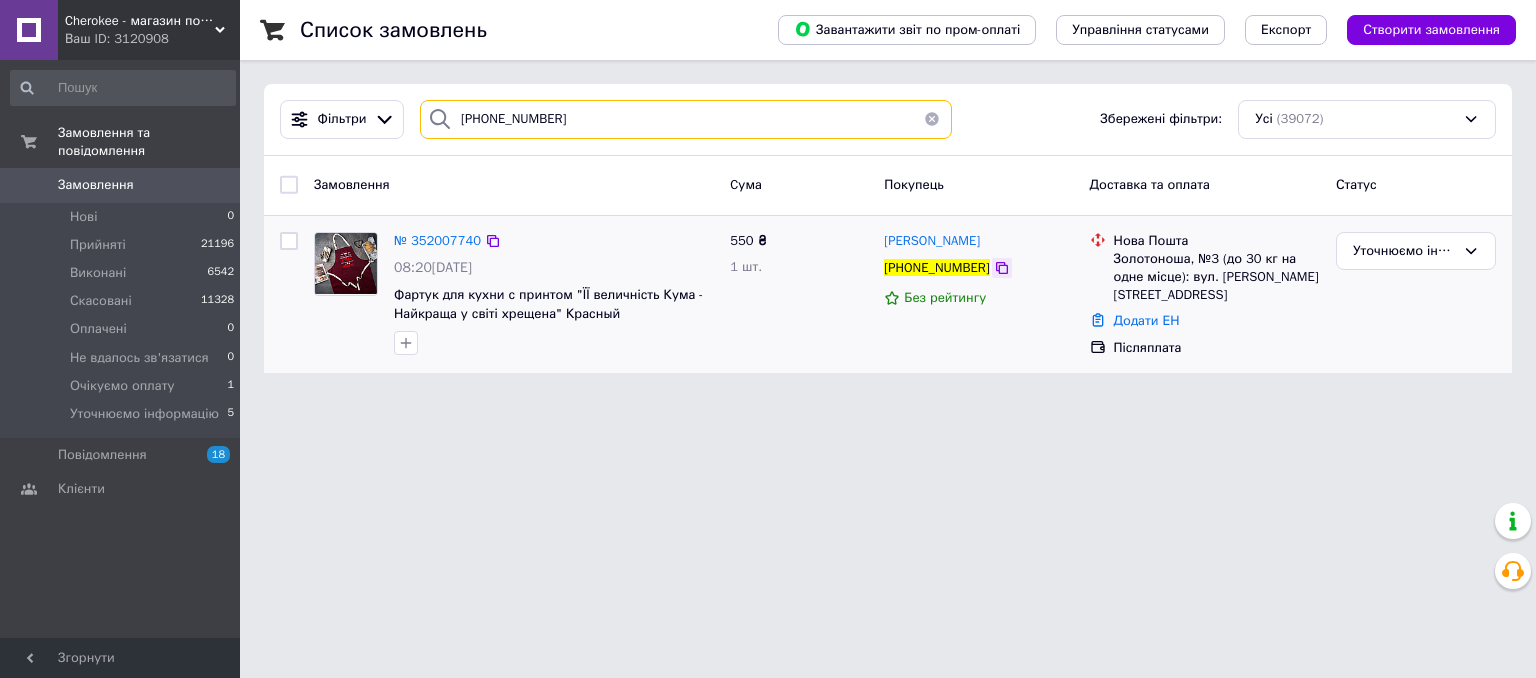 type on "[PHONE_NUMBER]" 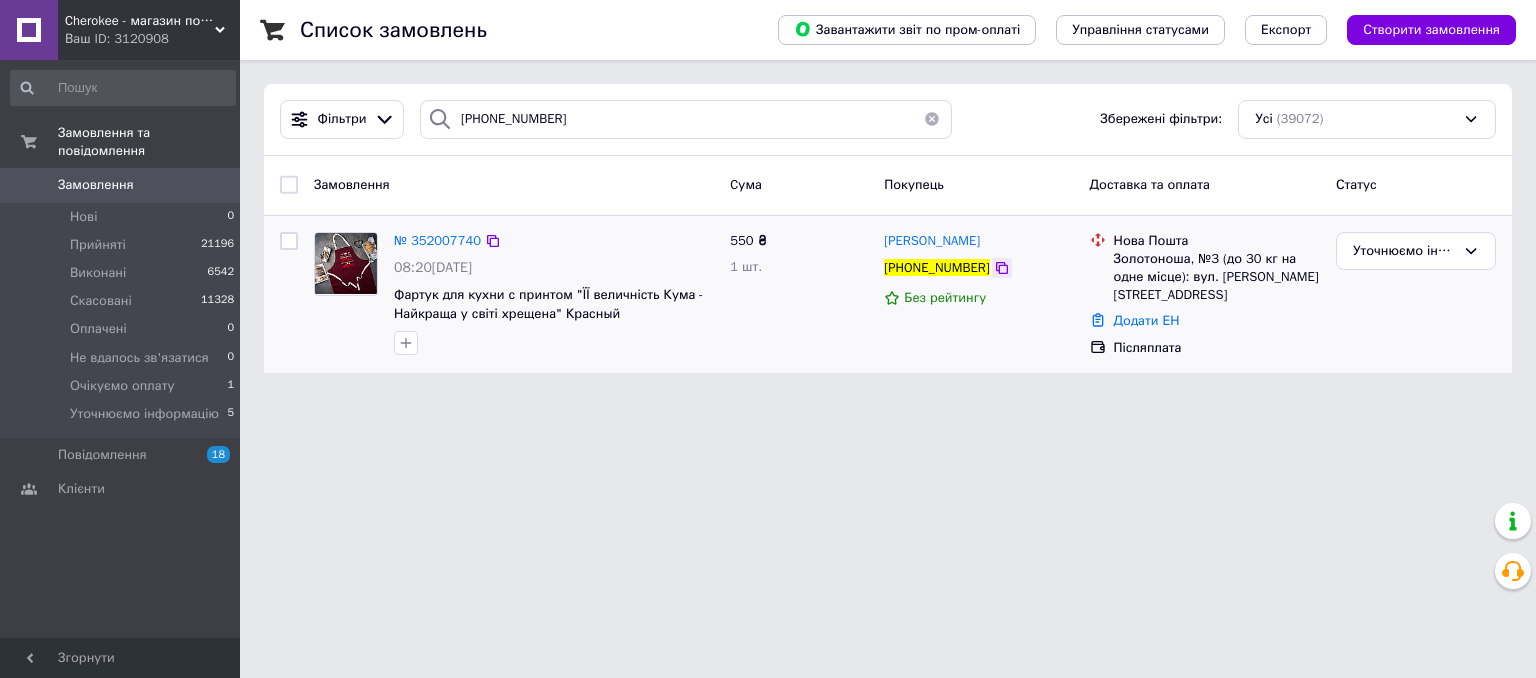 click 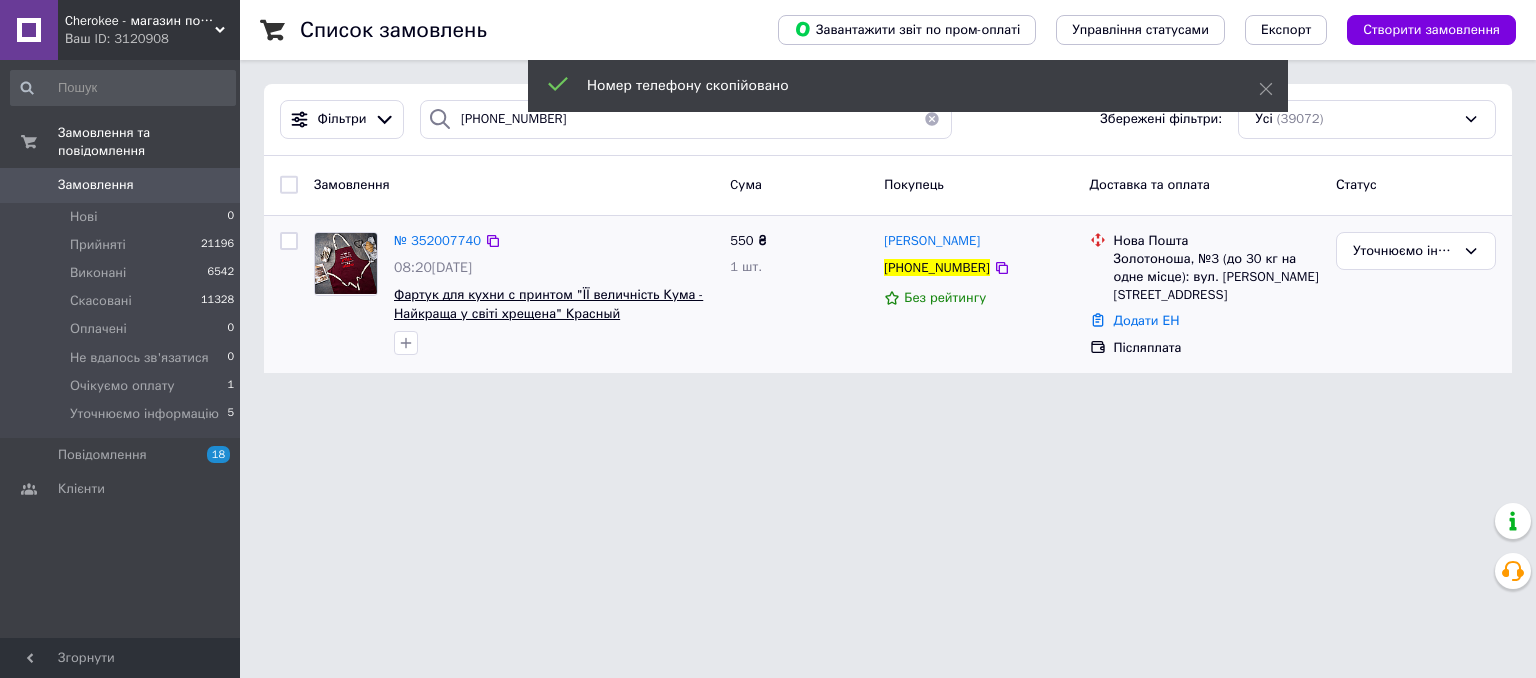 click on "Фартук для кухни с принтом "ЇЇ величність Кума - Найкраща у світі хрещена" Красный" at bounding box center (548, 304) 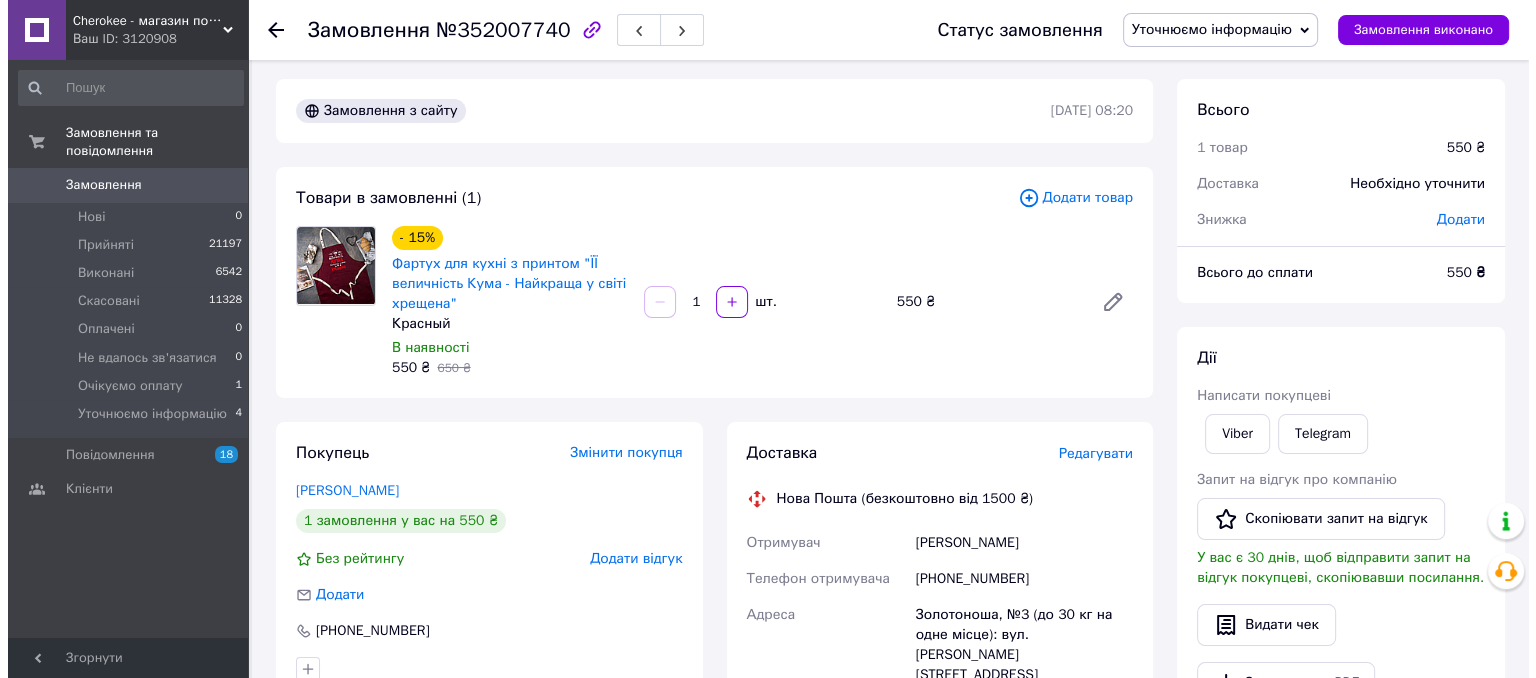 scroll, scrollTop: 0, scrollLeft: 0, axis: both 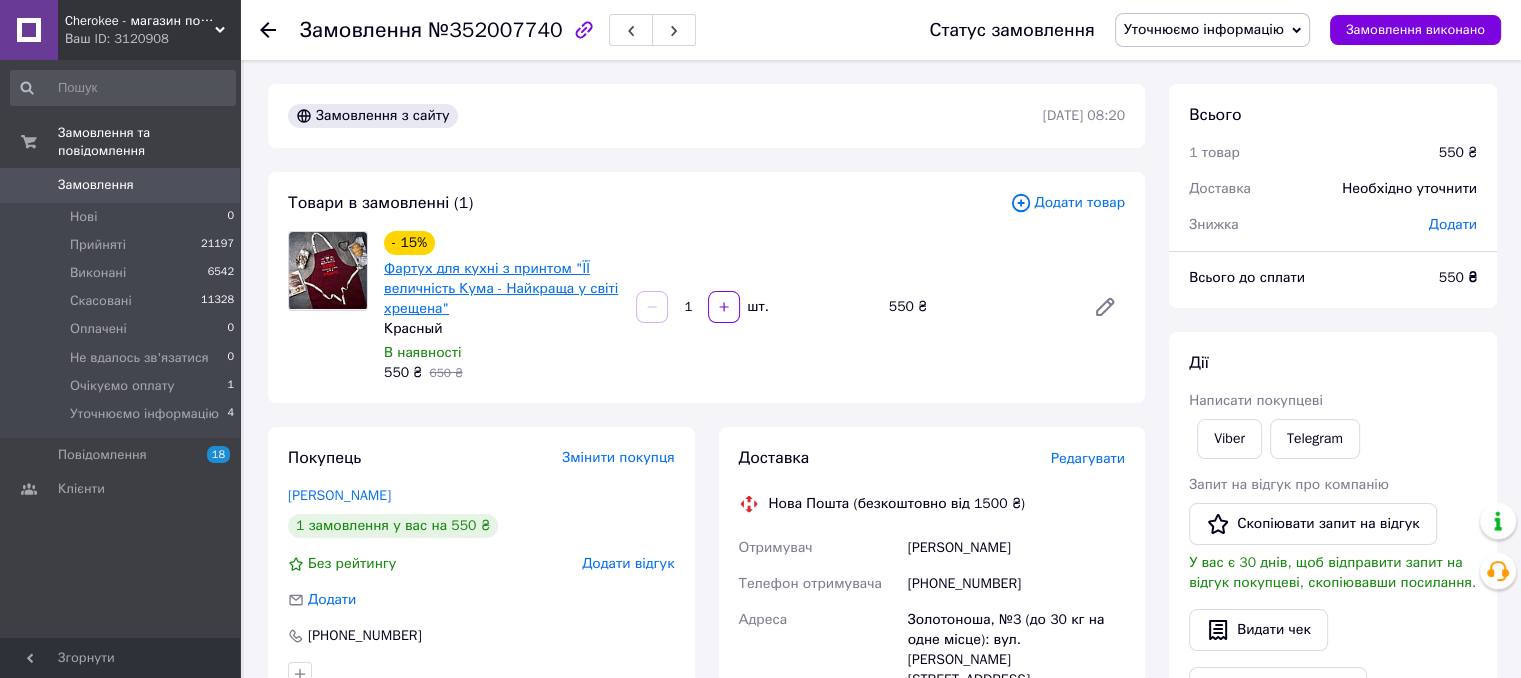 click on "Фартух для кухні з принтом "ЇЇ величність Кума - Найкраща у світі хрещена"" at bounding box center (501, 288) 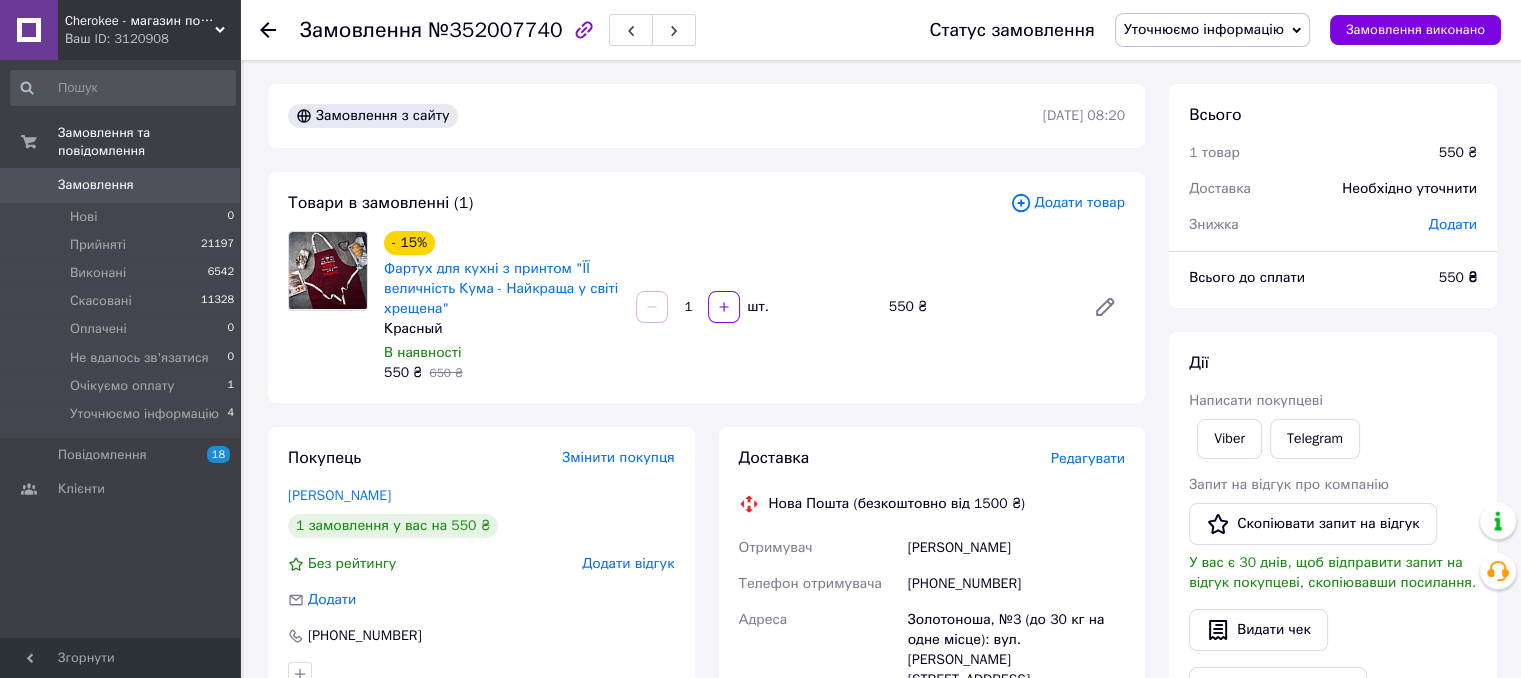click on "Уточнюємо інформацію" at bounding box center [1204, 29] 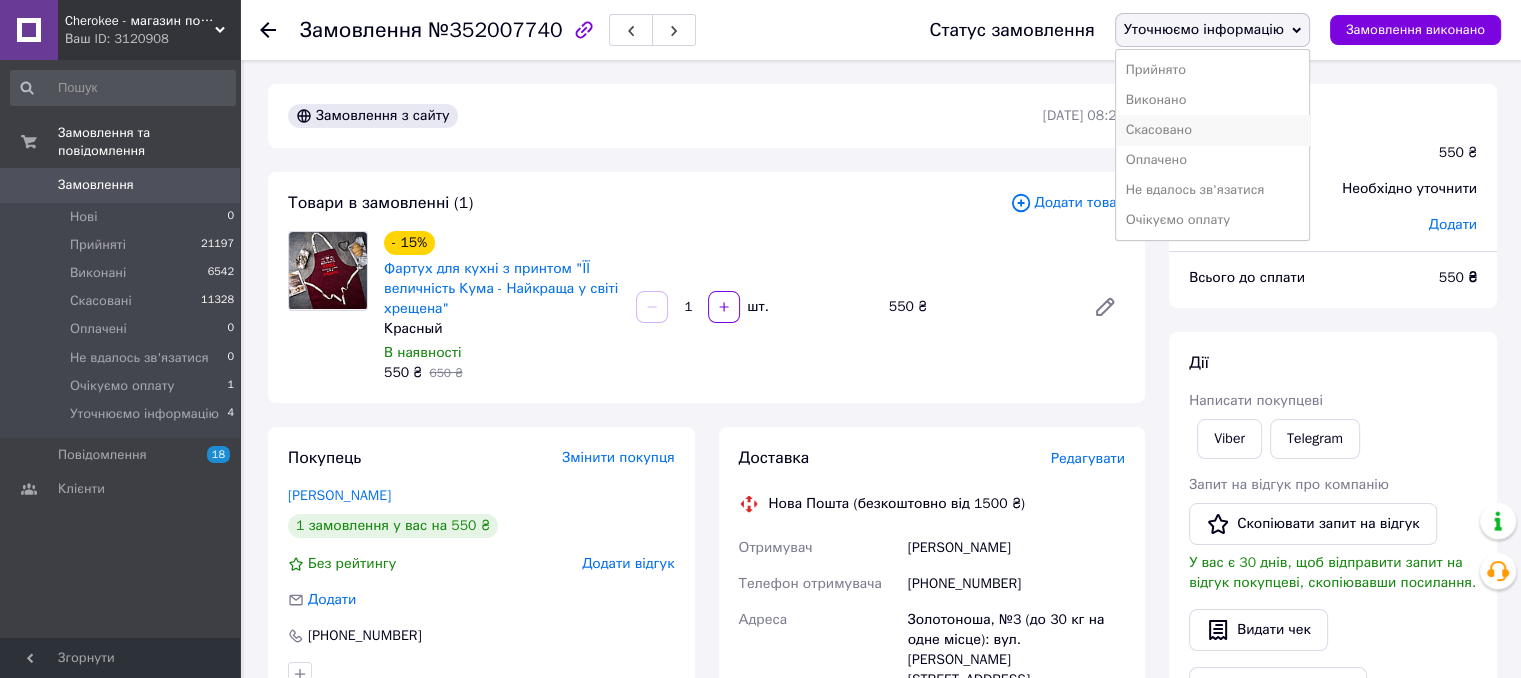 click on "Скасовано" at bounding box center [1212, 130] 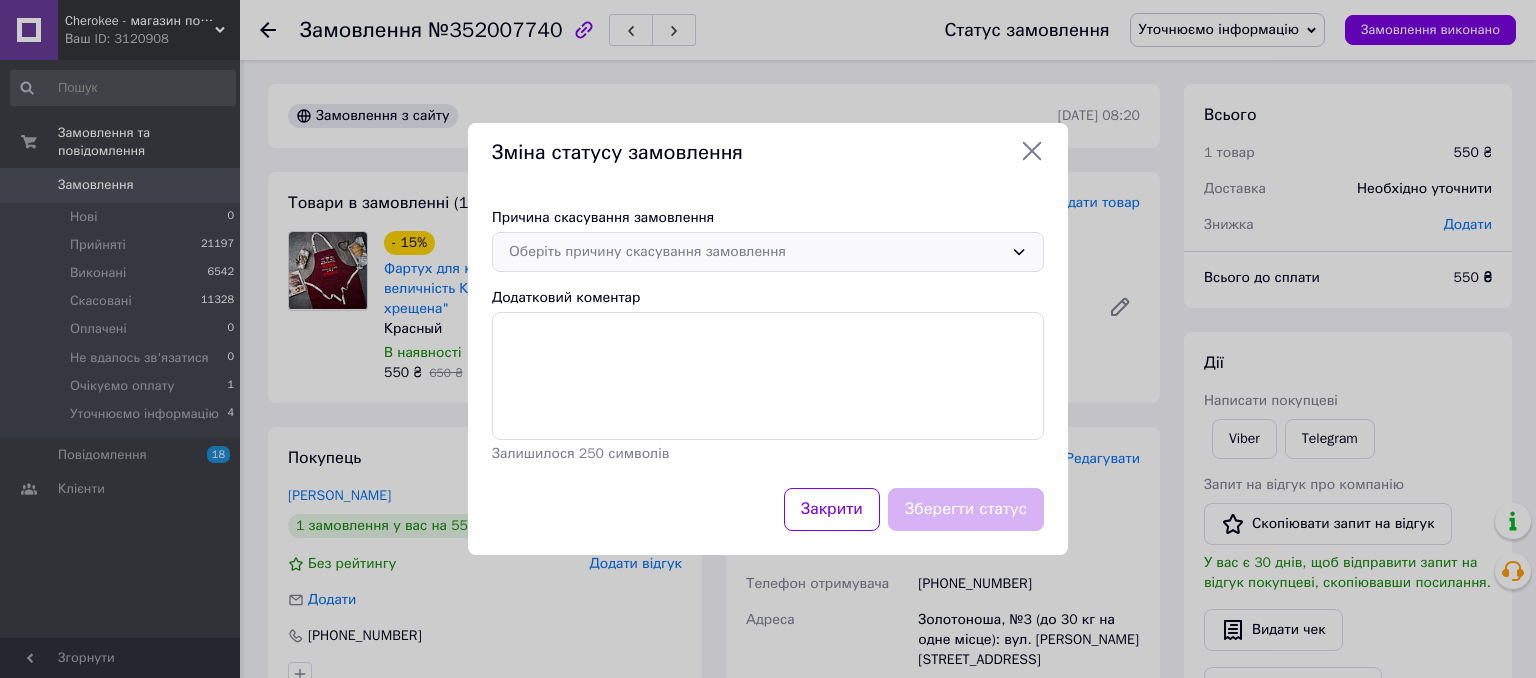 click on "Оберіть причину скасування замовлення" at bounding box center (756, 252) 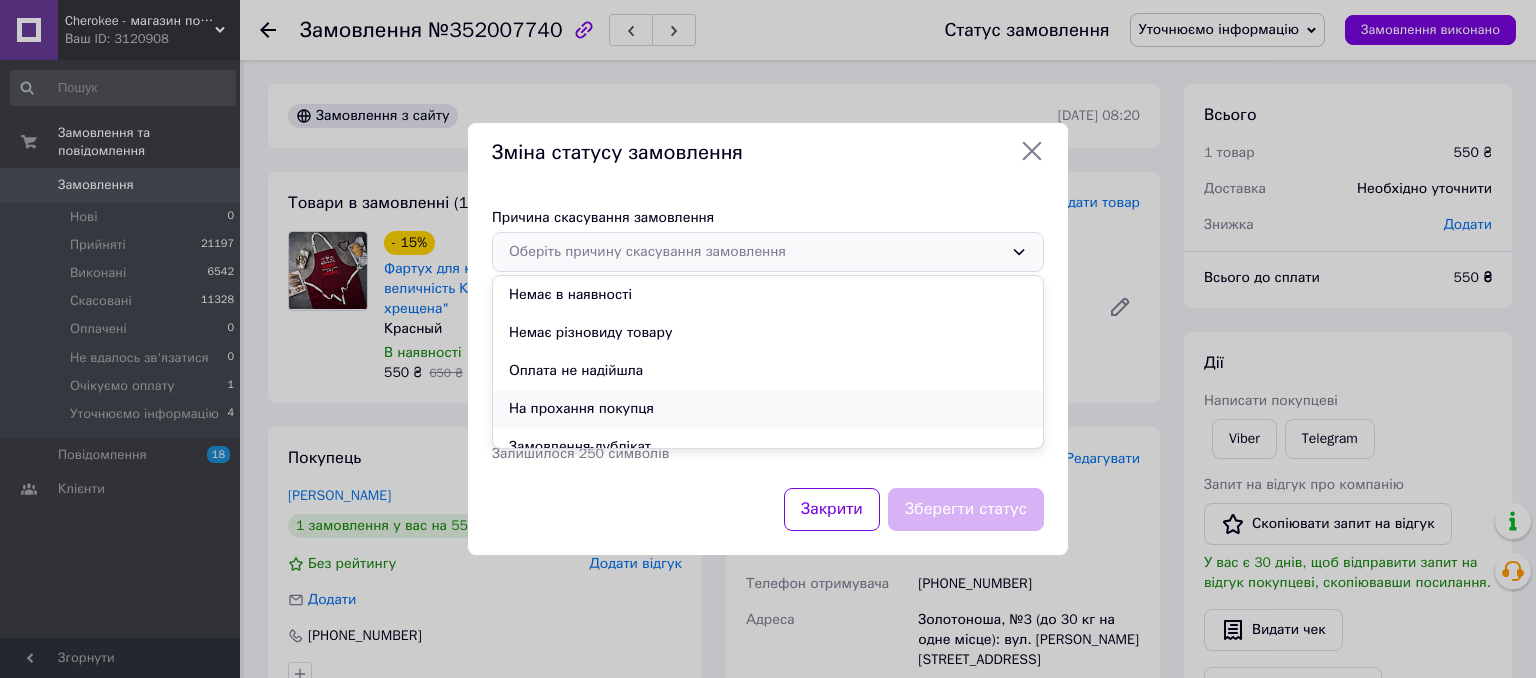 click on "На прохання покупця" at bounding box center [768, 409] 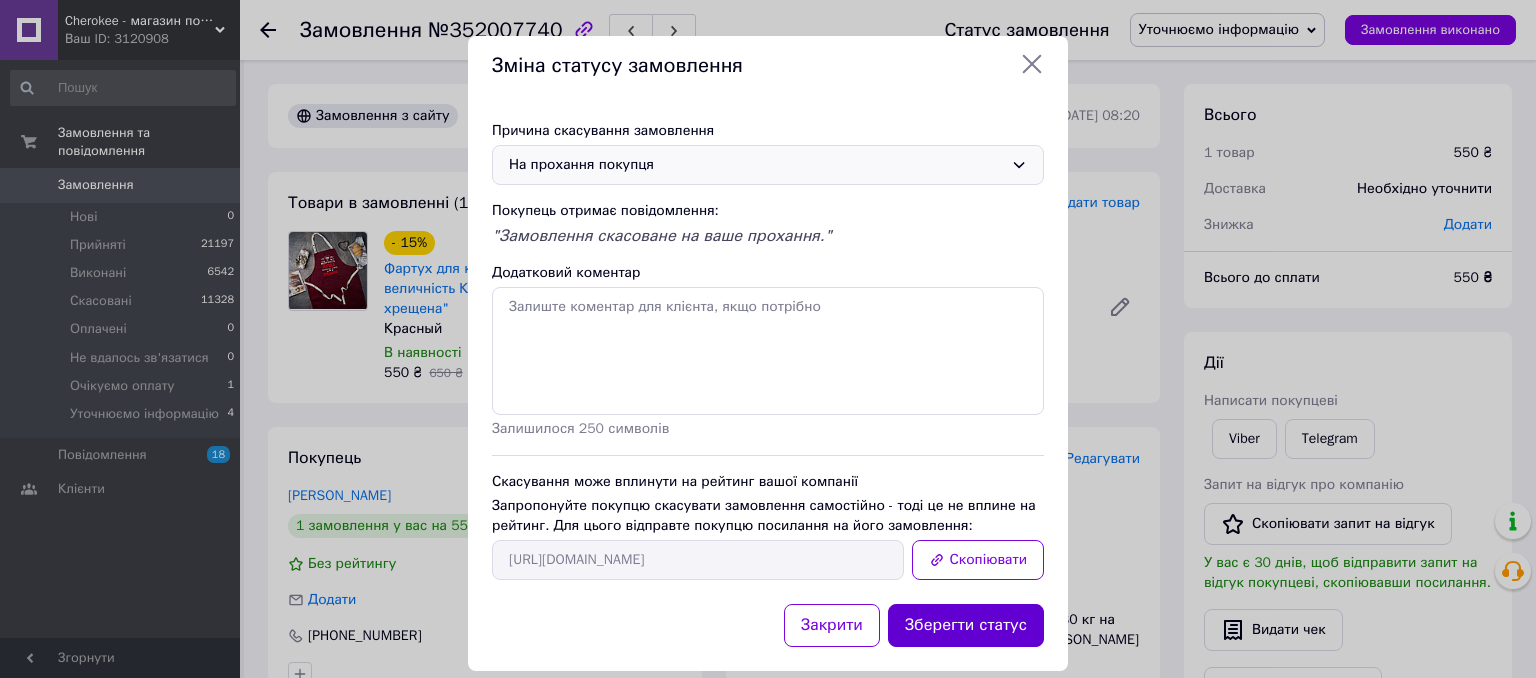 click on "Зберегти статус" at bounding box center (966, 625) 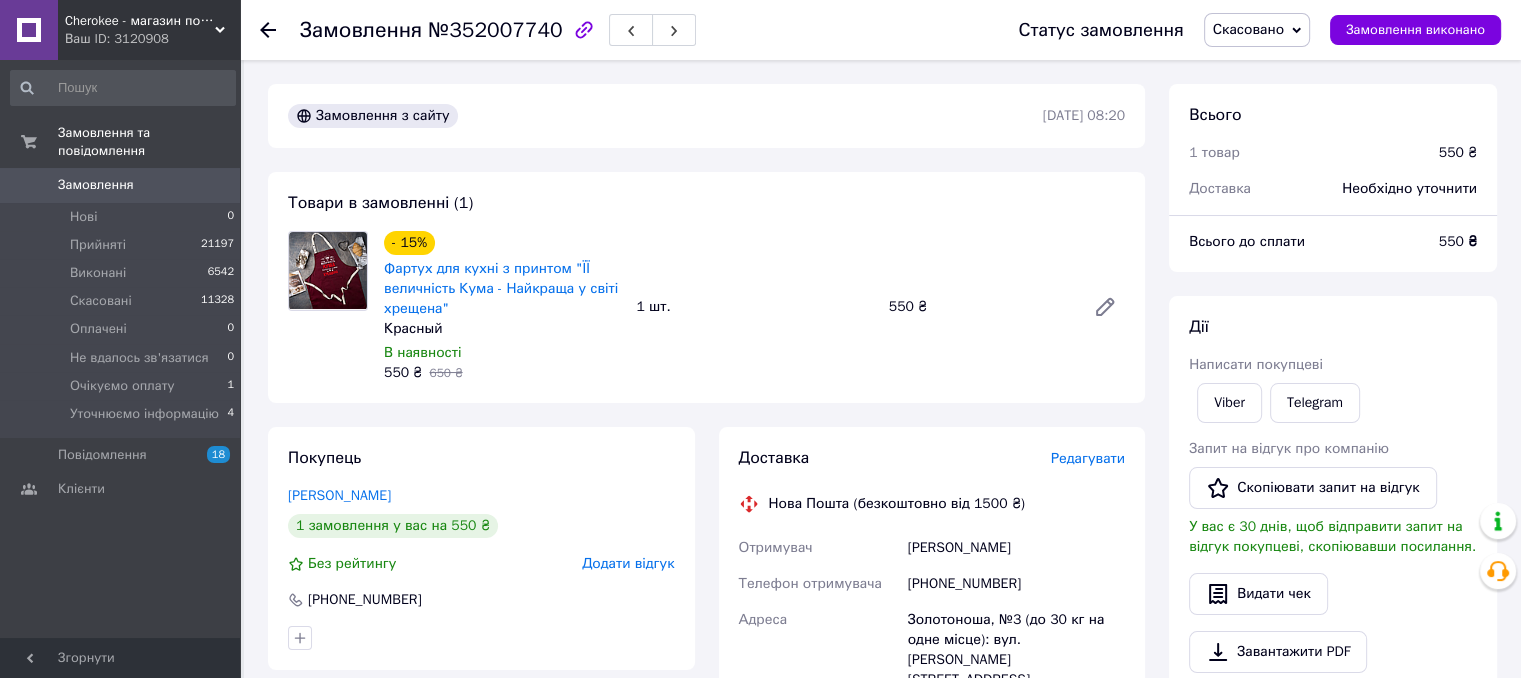 click on "Замовлення 0" at bounding box center (123, 185) 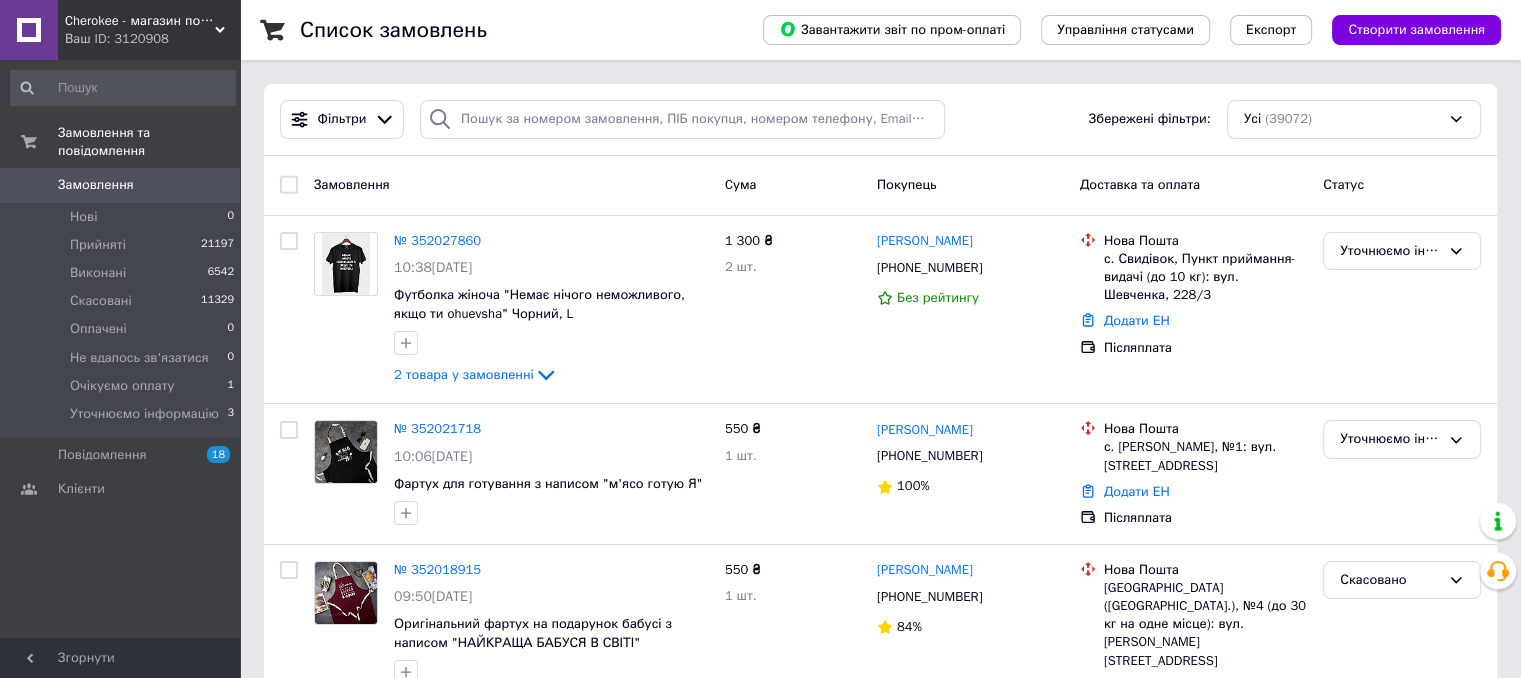 click on "Список замовлень   Завантажити звіт по пром-оплаті Управління статусами Експорт Створити замовлення Фільтри Збережені фільтри: Усі (39072) Замовлення Cума Покупець Доставка та оплата Статус № 352027860 10:38, 10.07.2025 Футболка жіноча "Немає нічого неможливого, якщо ти ohuevsha" Чорний, L 2 товара у замовленні 1 300 ₴ 2 шт. Алина Токаренко +380689522744 Без рейтингу Нова Пошта с. Свидівок, Пункт приймання-видачі (до 10 кг): вул. Шевченка, 228/3 Додати ЕН Післяплата Уточнюємо інформацію № 352021718 10:06, 10.07.2025 Фартух для готування з написом "м'ясо готую Я" 550 ₴ 1 шт. Андрей Горбатенко +380977314220 100% 84% 1" at bounding box center [880, 2113] 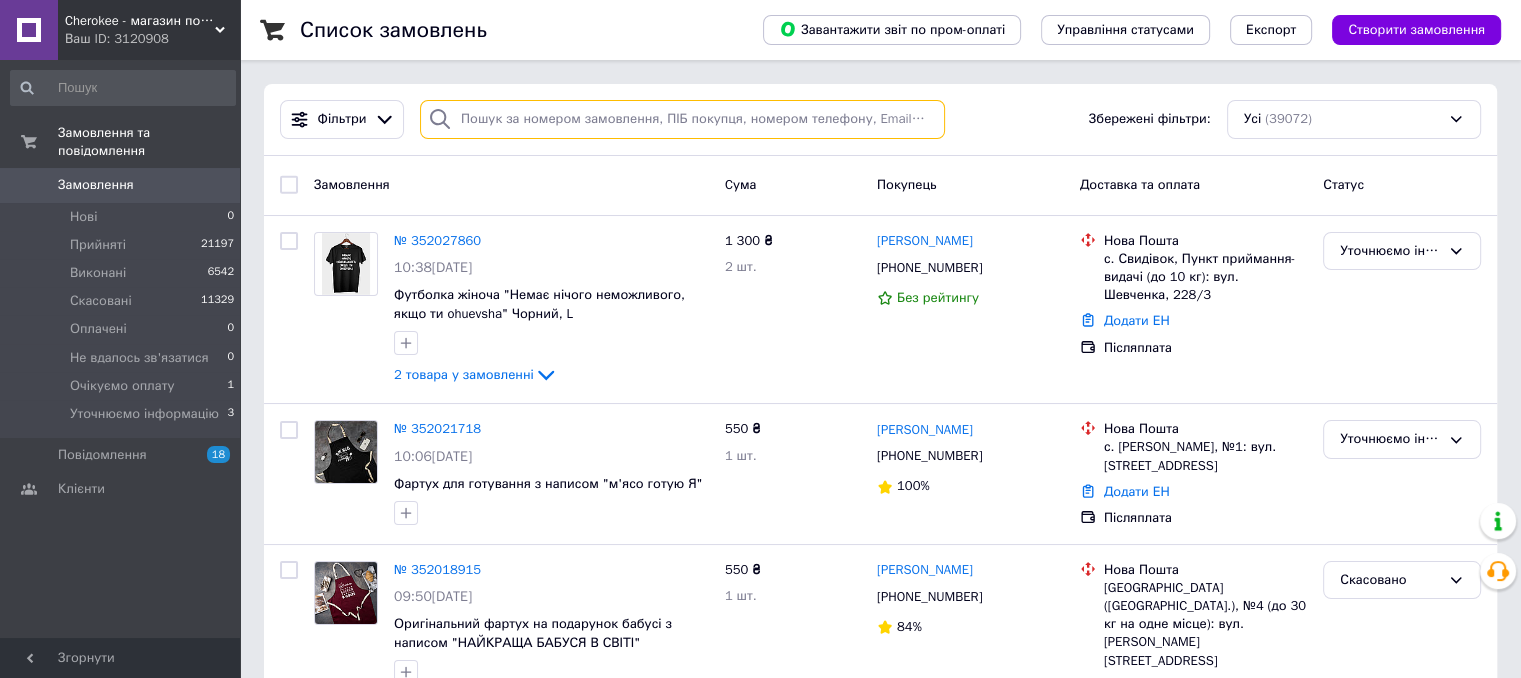 paste on "[PHONE_NUMBER]" 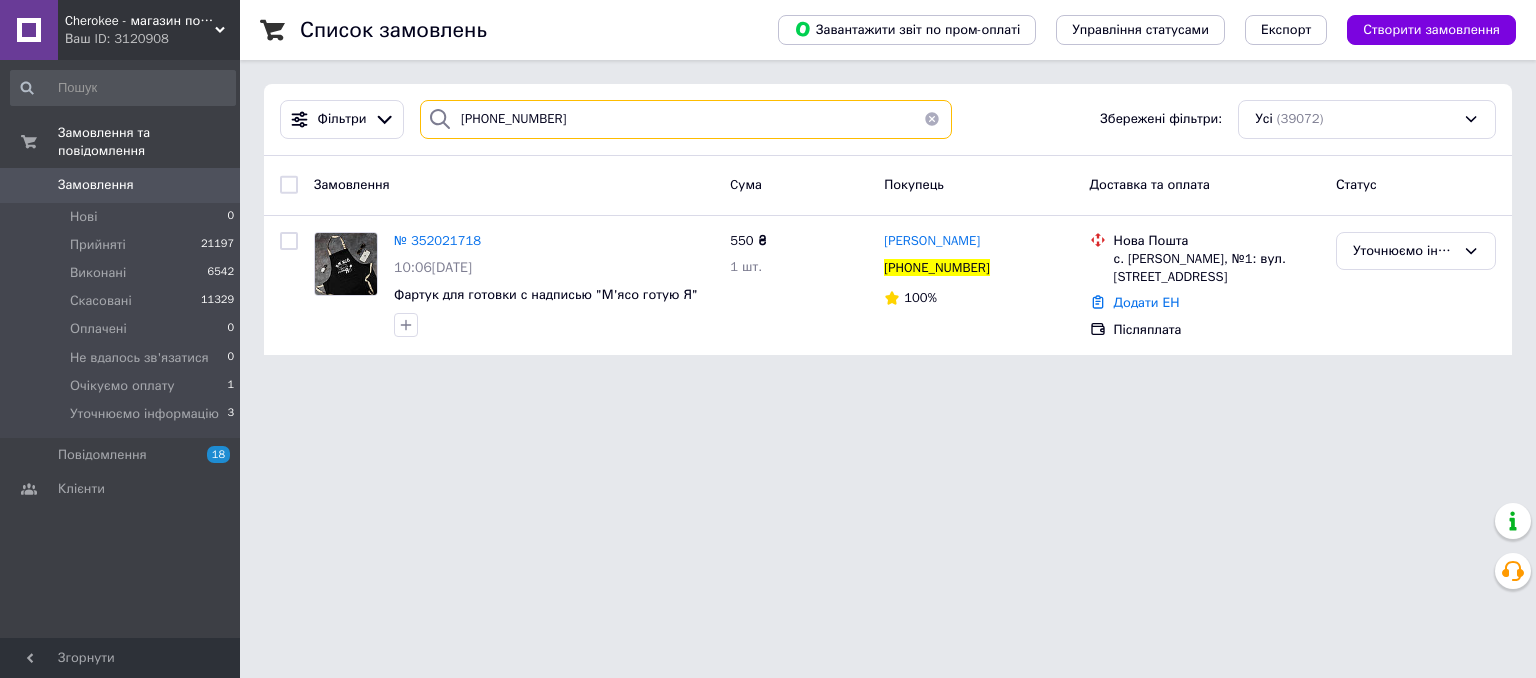 type on "[PHONE_NUMBER]" 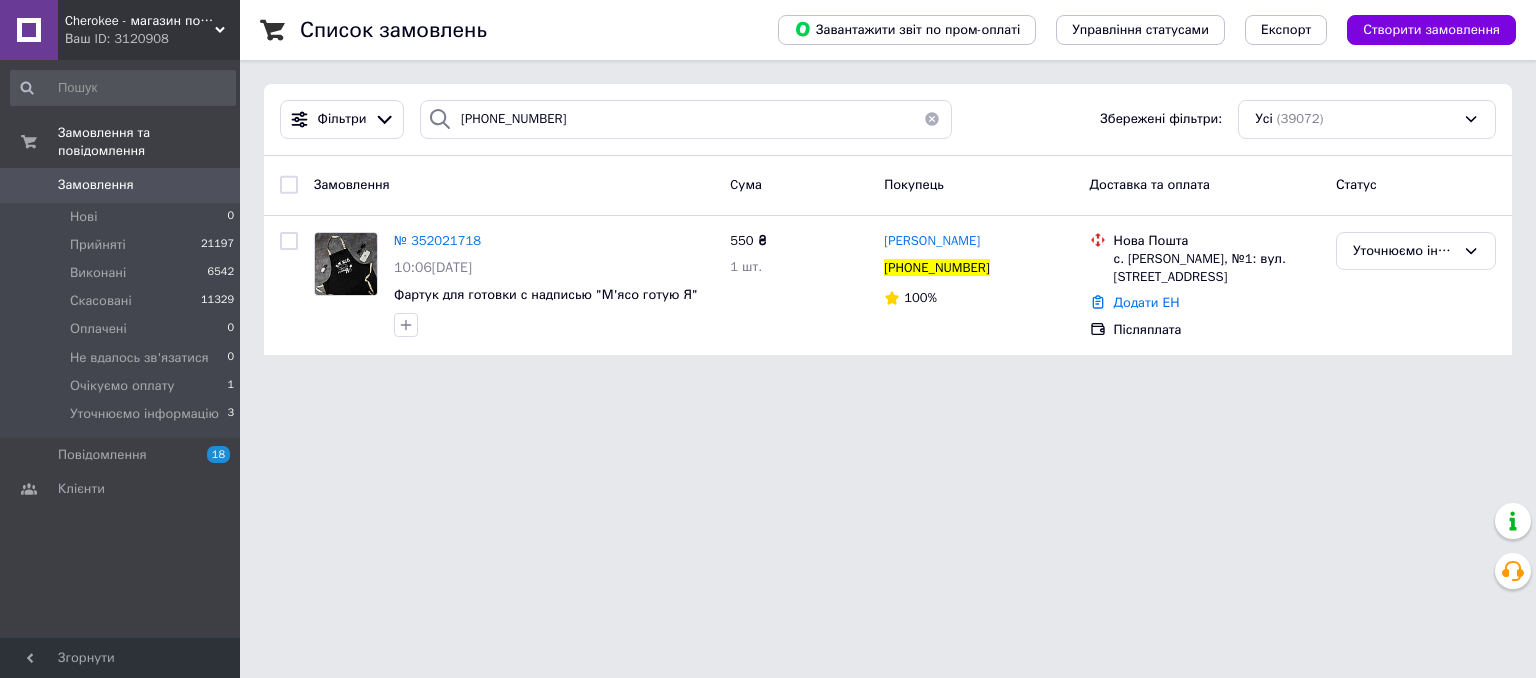 click on "Cherokee - магазин подарунків Ваш ID: 3120908 Сайт Cherokee - магазин подарунків Кабінет покупця Перевірити стан системи Сторінка на порталі Катерина  Самойленко Довідка Вийти Замовлення та повідомлення Замовлення 0 Нові 0 Прийняті 21197 Виконані 6542 Скасовані 11329 Оплачені 0 Не вдалось зв'язатися 0 Очікуємо оплату 1 Уточнюємо інформацію 3 Повідомлення 18 Клієнти Згорнути
Список замовлень   Завантажити звіт по пром-оплаті Управління статусами Експорт Створити замовлення Фільтри +380977314220 Збережені фільтри: Усі" at bounding box center [768, 189] 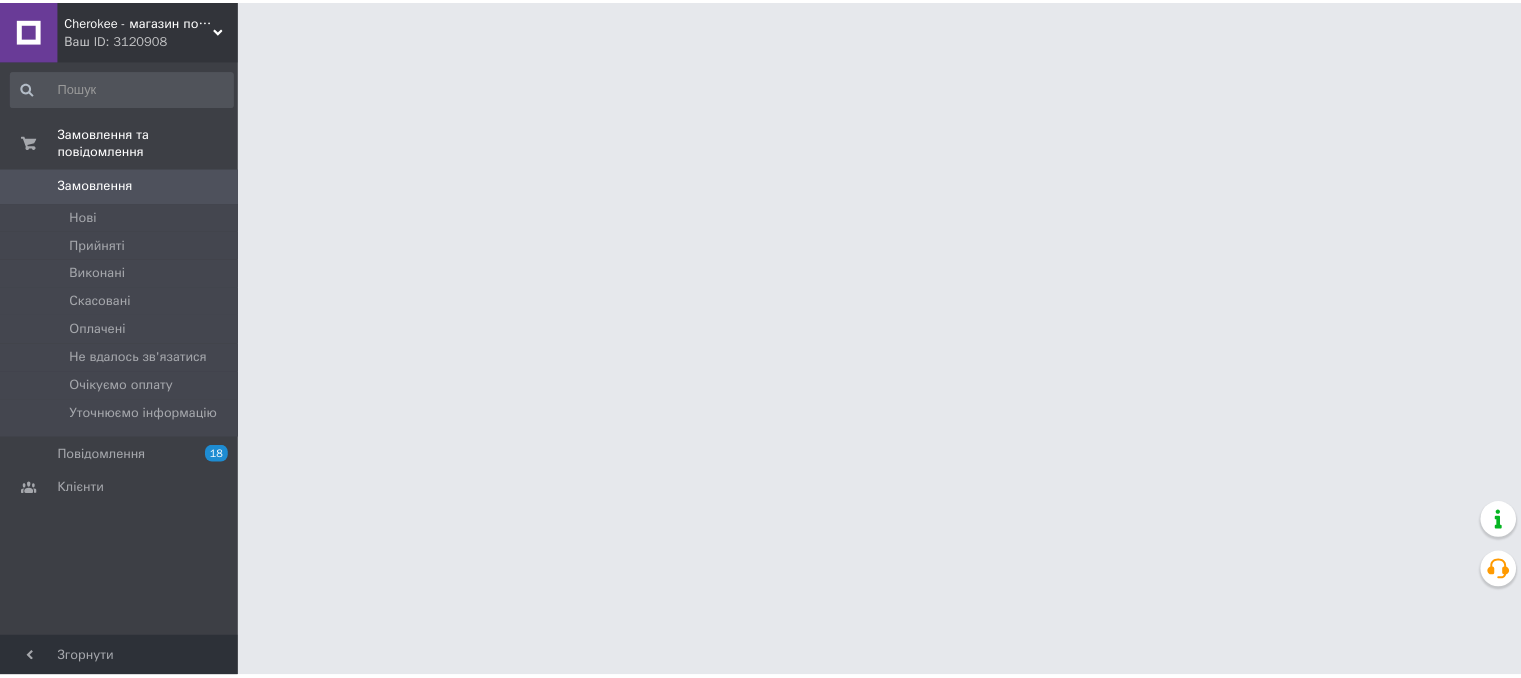 scroll, scrollTop: 0, scrollLeft: 0, axis: both 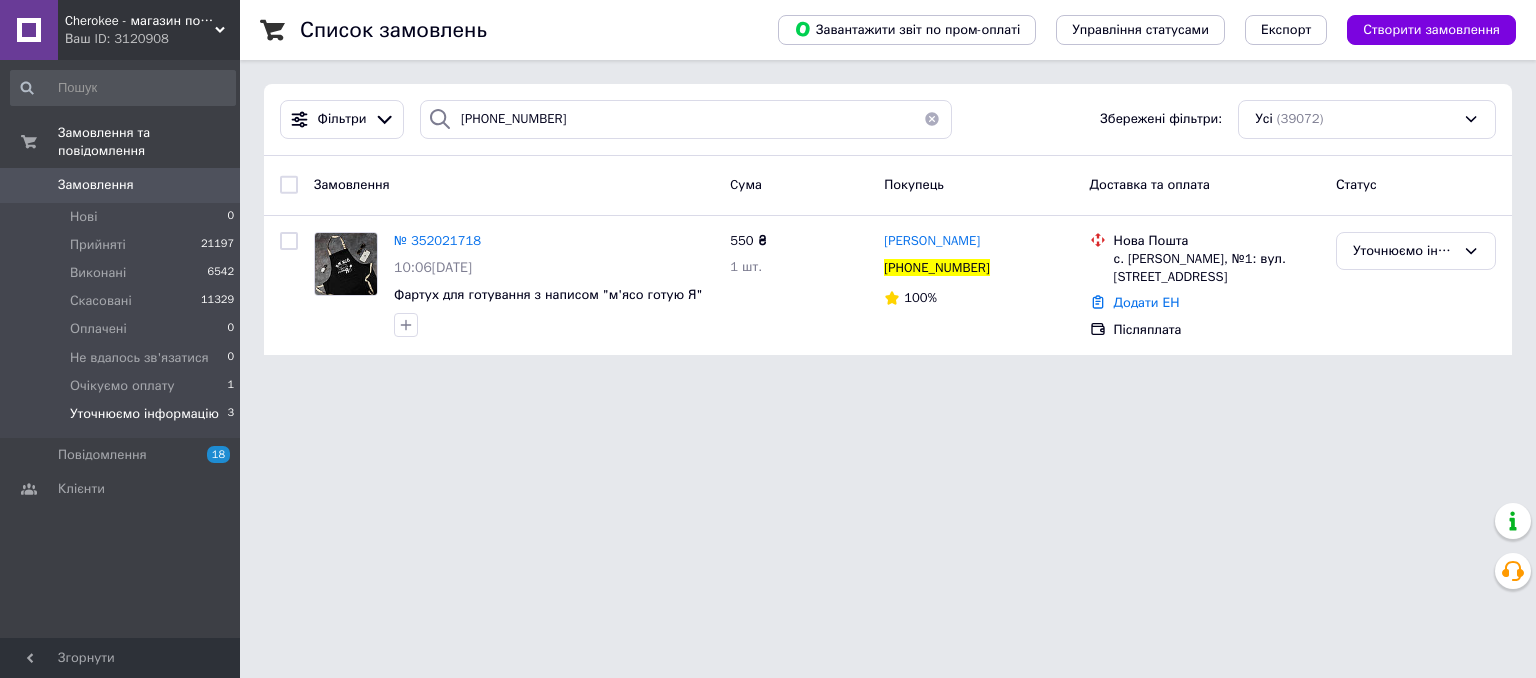 click on "3" at bounding box center [230, 414] 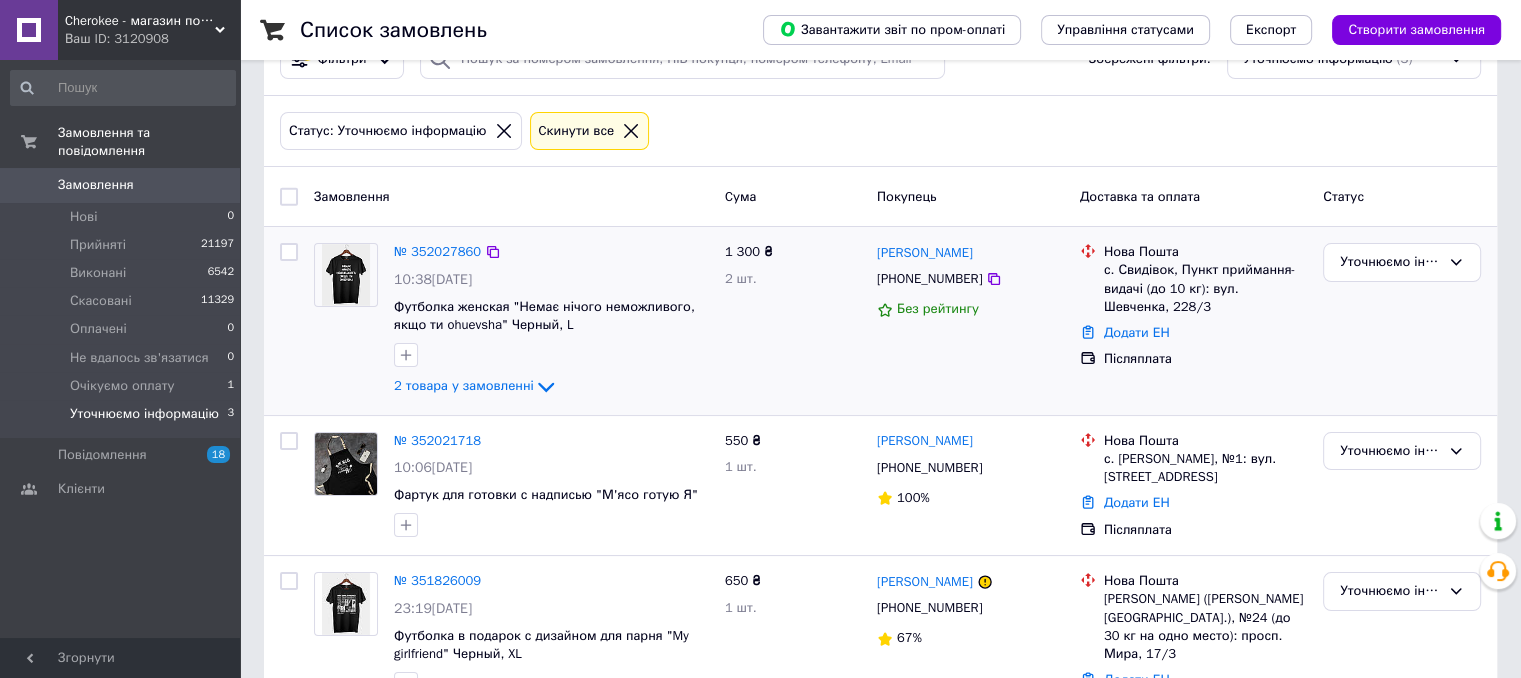 scroll, scrollTop: 116, scrollLeft: 0, axis: vertical 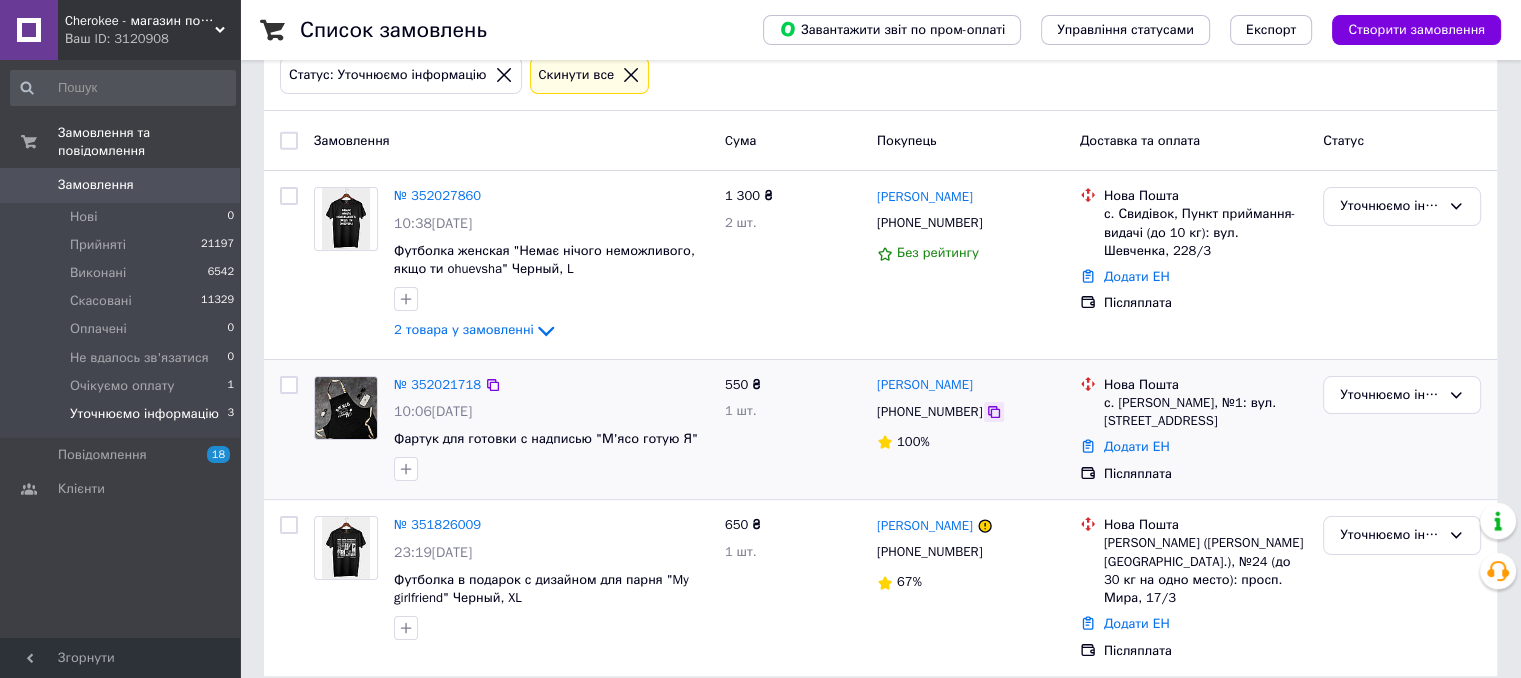click 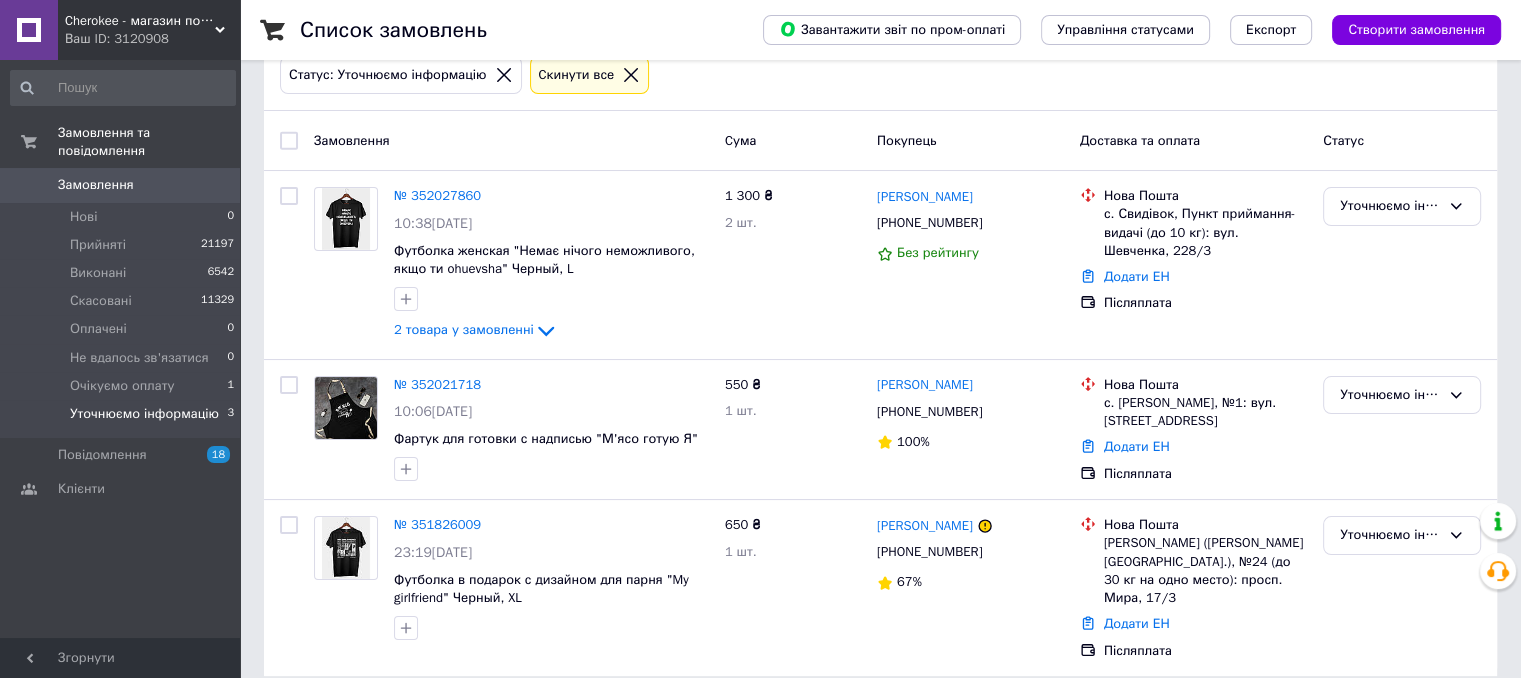 click on "Список замовлень   Завантажити звіт по пром-оплаті Управління статусами Експорт Створити замовлення 1 Фільтри Збережені фільтри: Уточнюємо інформацію (3) Статус: Уточнюємо інформацію Cкинути все Замовлення Cума Покупець Доставка та оплата Статус № 352027860 10:38, 10.07.2025 Футболка женская "Немає нічого неможливого, якщо ти ohuevsha" Черный, L 2 товара у замовленні 1 300 ₴ 2 шт. Алина Токаренко +380689522744 Без рейтингу Нова Пошта с. Свидівок, Пункт приймання-видачі (до 10 кг): вул. Шевченка, 228/3 Додати ЕН Післяплата Уточнюємо інформацію № 352021718 10:06, 10.07.2025 550 ₴ 1 шт. Андрей Горбатенко" at bounding box center [880, 292] 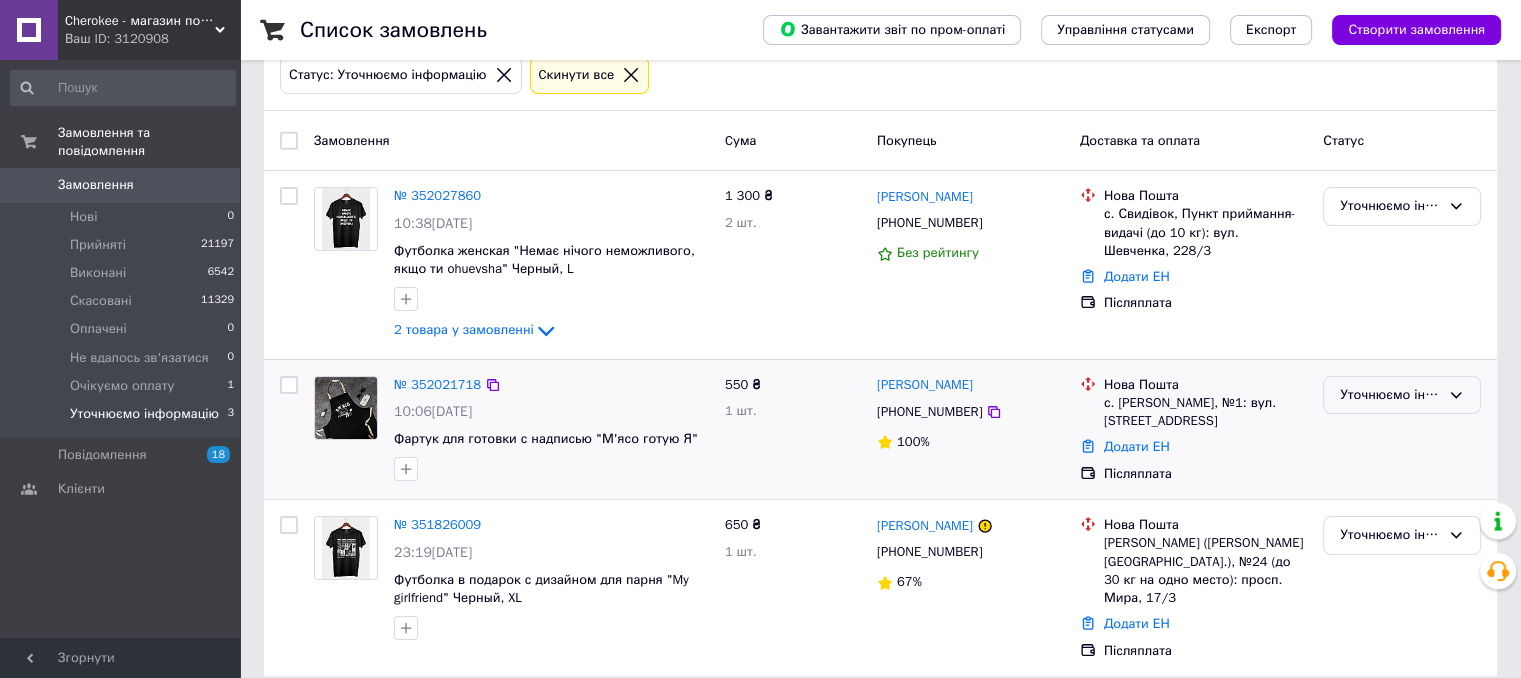 click on "Уточнюємо інформацію" at bounding box center [1390, 395] 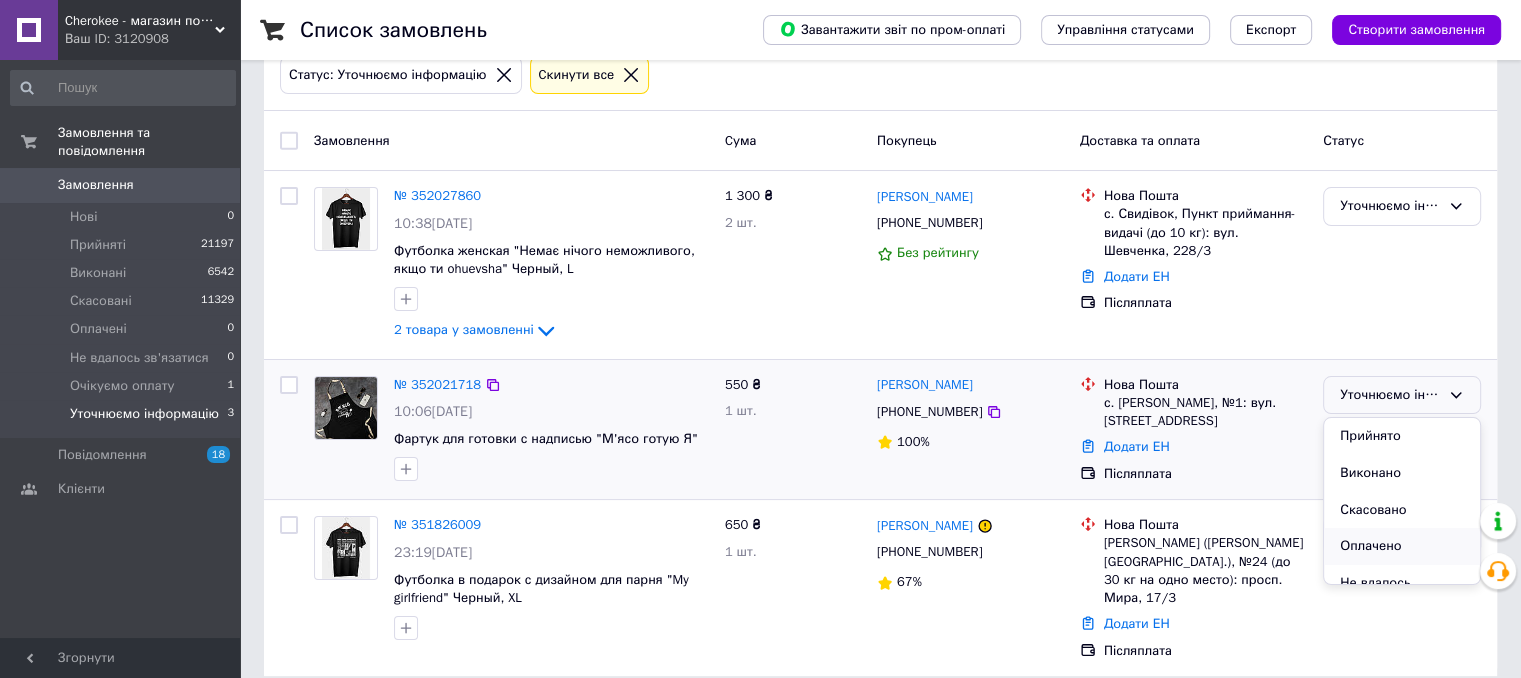 scroll, scrollTop: 74, scrollLeft: 0, axis: vertical 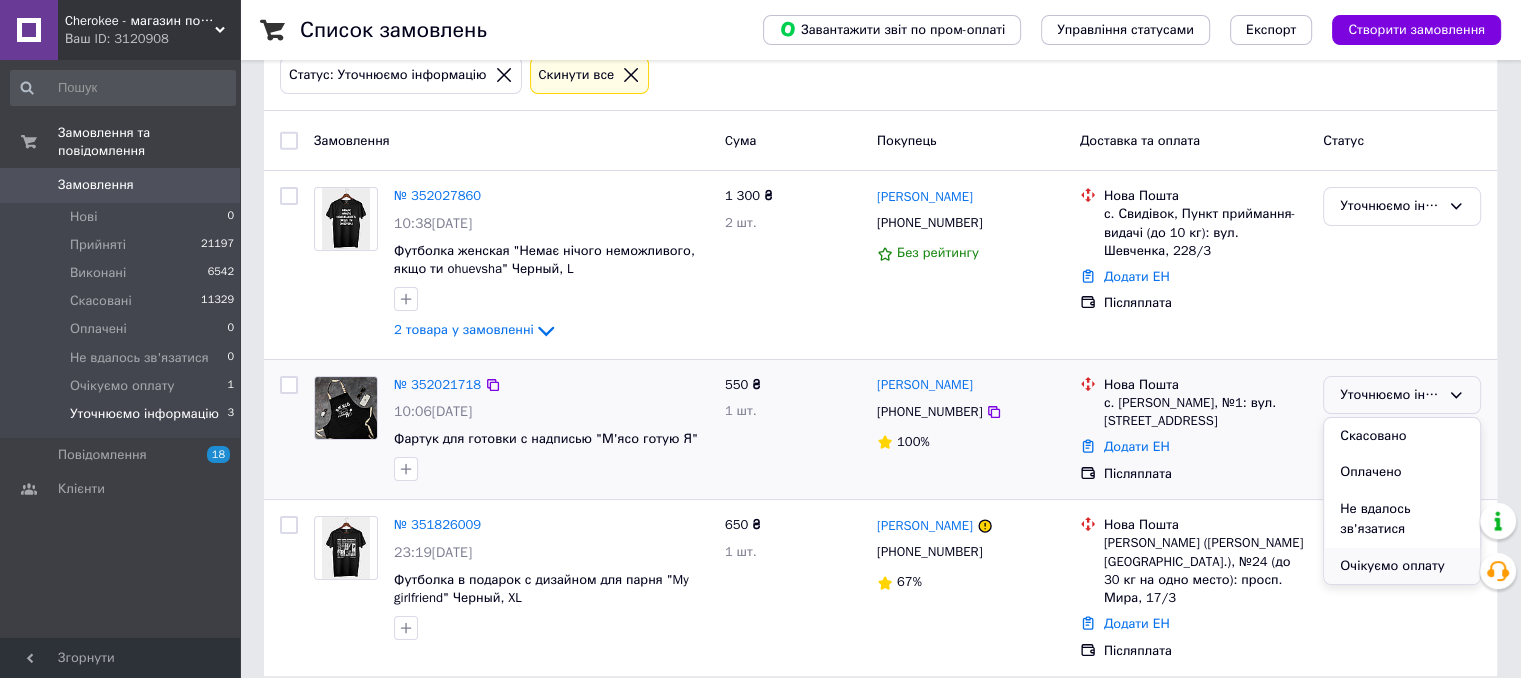 click on "Очікуємо оплату" at bounding box center (1402, 566) 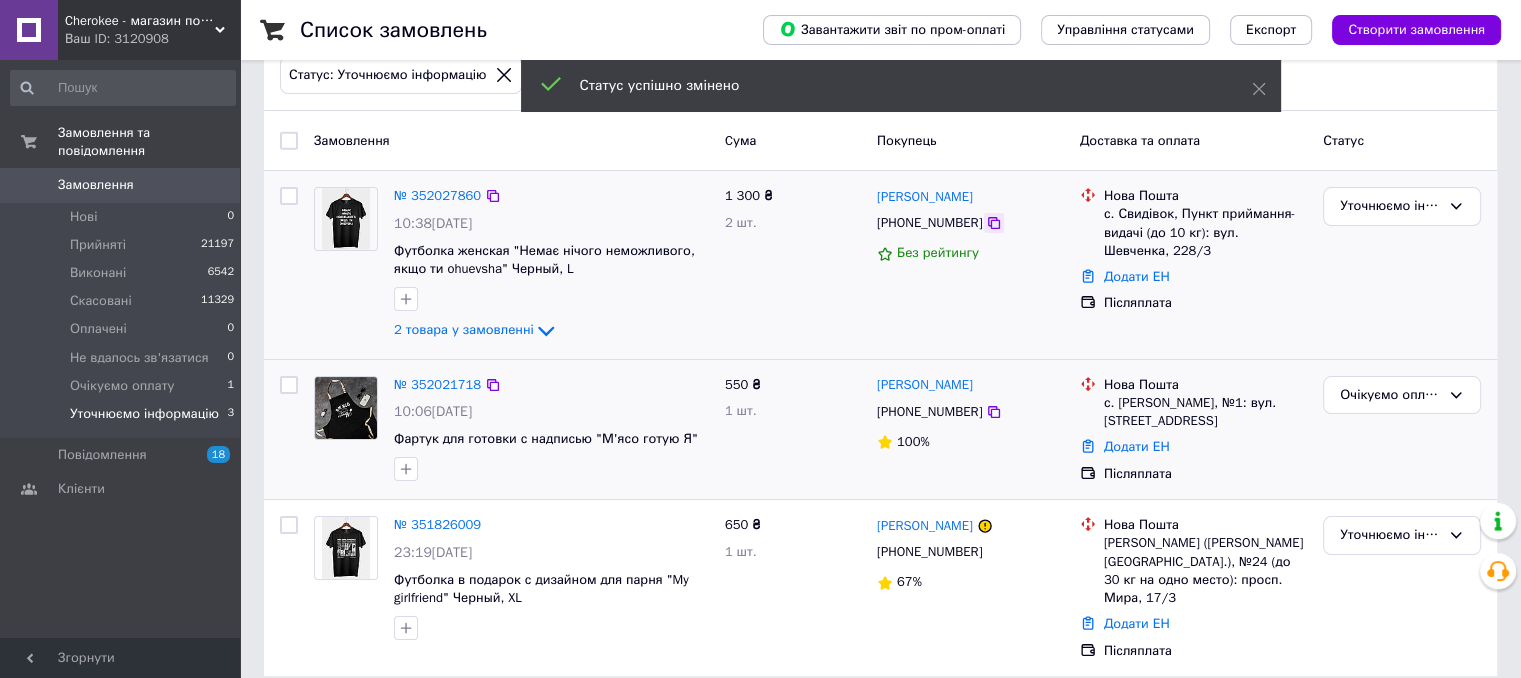 click 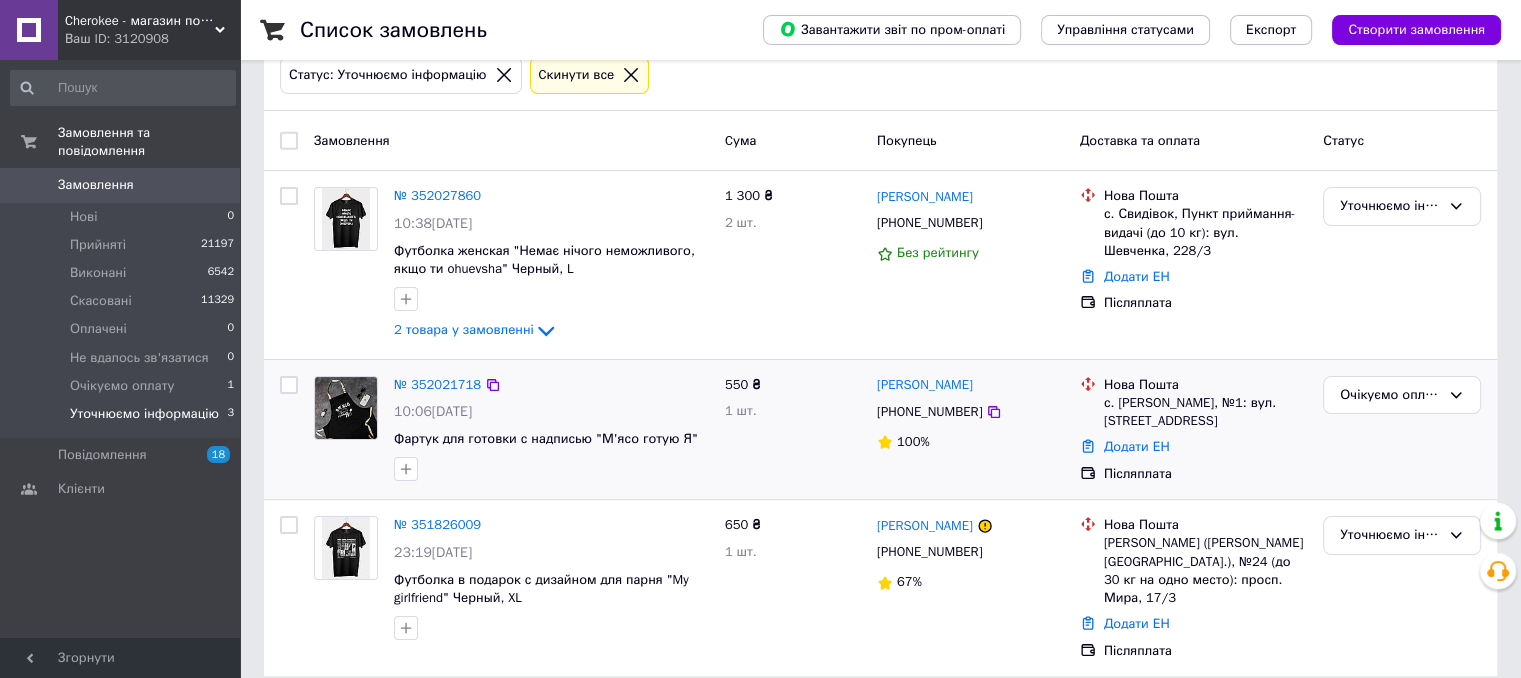 click on "Список замовлень   Завантажити звіт по пром-оплаті Управління статусами Експорт Створити замовлення 1 Фільтри Збережені фільтри: Уточнюємо інформацію (3) Статус: Уточнюємо інформацію Cкинути все Замовлення Cума Покупець Доставка та оплата Статус № 352027860 10:38, 10.07.2025 Футболка женская "Немає нічого неможливого, якщо ти ohuevsha" Черный, L 2 товара у замовленні 1 300 ₴ 2 шт. Алина Токаренко +380689522744 Без рейтингу Нова Пошта с. Свидівок, Пункт приймання-видачі (до 10 кг): вул. Шевченка, 228/3 Додати ЕН Післяплата Уточнюємо інформацію № 352021718 10:06, 10.07.2025 550 ₴ 1 шт. Андрей Горбатенко" at bounding box center (880, 292) 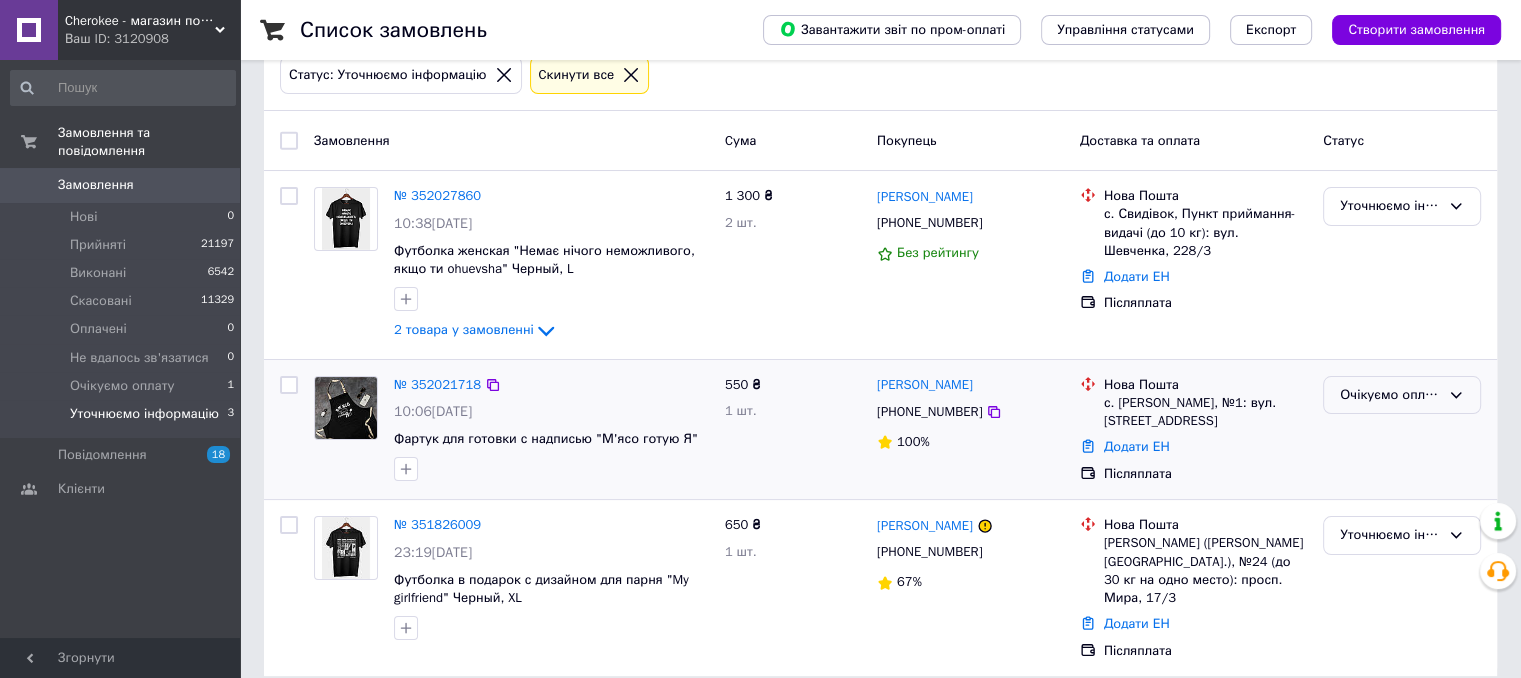 click on "Очікуємо оплату" at bounding box center [1390, 395] 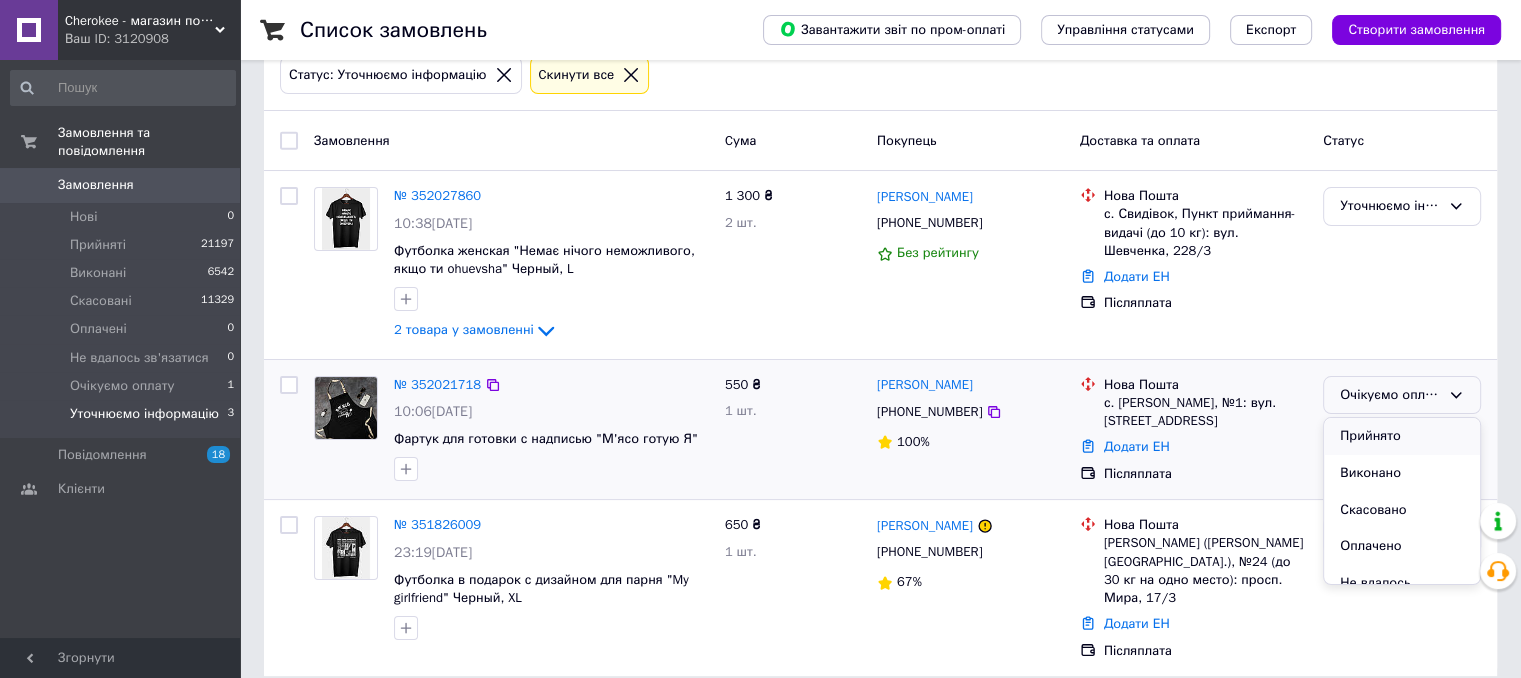 click on "Прийнято" at bounding box center (1402, 436) 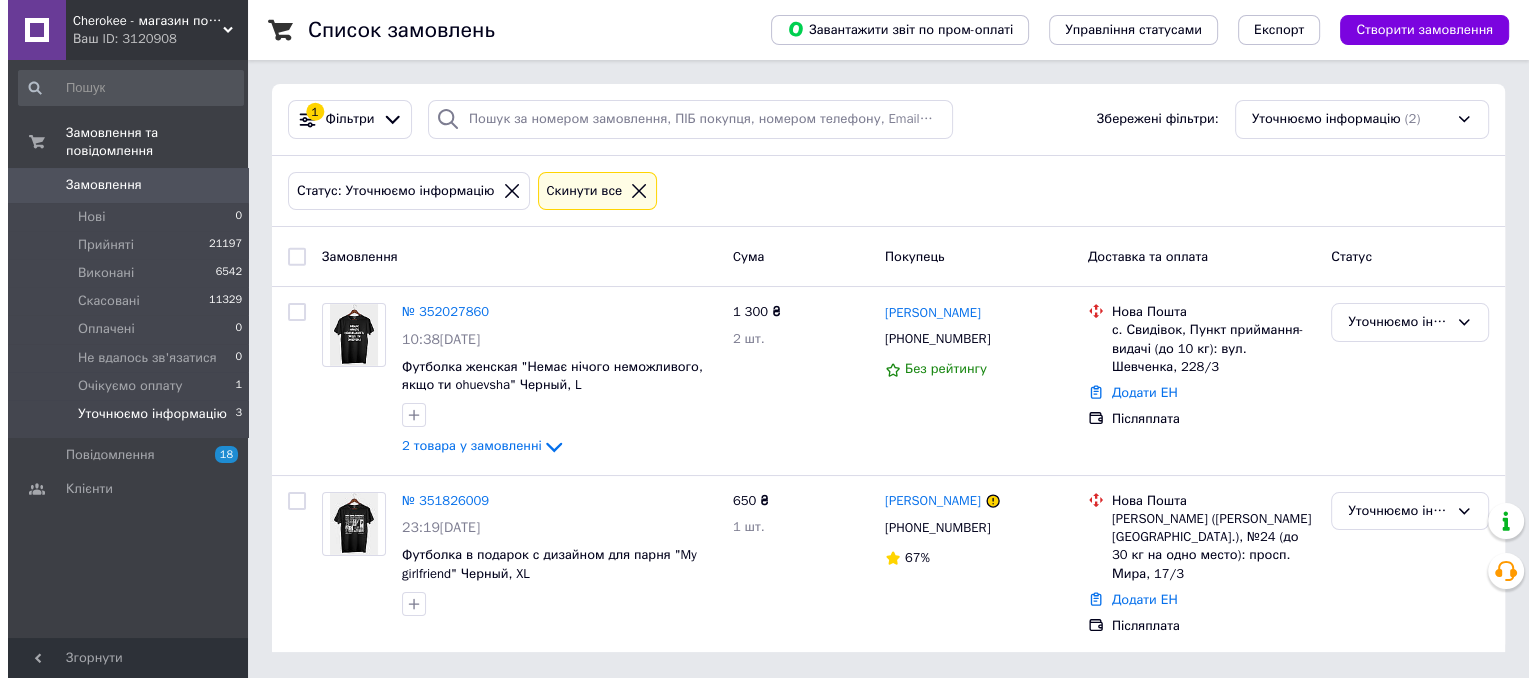 scroll, scrollTop: 0, scrollLeft: 0, axis: both 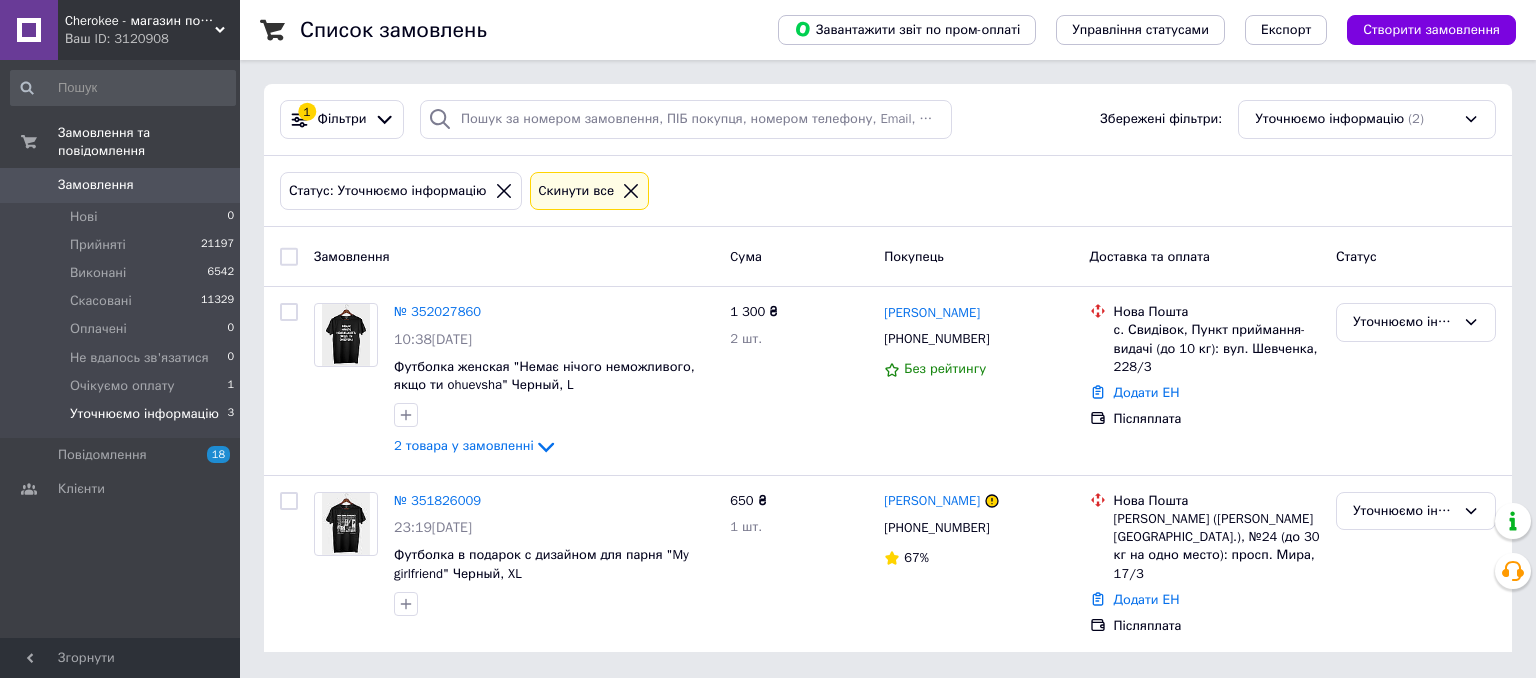 click on "Список замовлень   Завантажити звіт по пром-оплаті Управління статусами Експорт Створити замовлення 1 Фільтри Збережені фільтри: Уточнюємо інформацію (2) Статус: Уточнюємо інформацію Cкинути все Замовлення Cума Покупець Доставка та оплата Статус № 352027860 10:38, 10.07.2025 Футболка женская "Немає нічого неможливого, якщо ти ohuevsha" Черный, L 2 товара у замовленні 1 300 ₴ 2 шт. Алина Токаренко +380689522744 Без рейтингу Нова Пошта с. Свидівок, Пункт приймання-видачі (до 10 кг): вул. Шевченка, 228/3 Додати ЕН Післяплата Уточнюємо інформацію № 351826009 23:19, 08.07.2025 650 ₴ 1 шт. Стас Поляруш 67%" at bounding box center [888, 338] 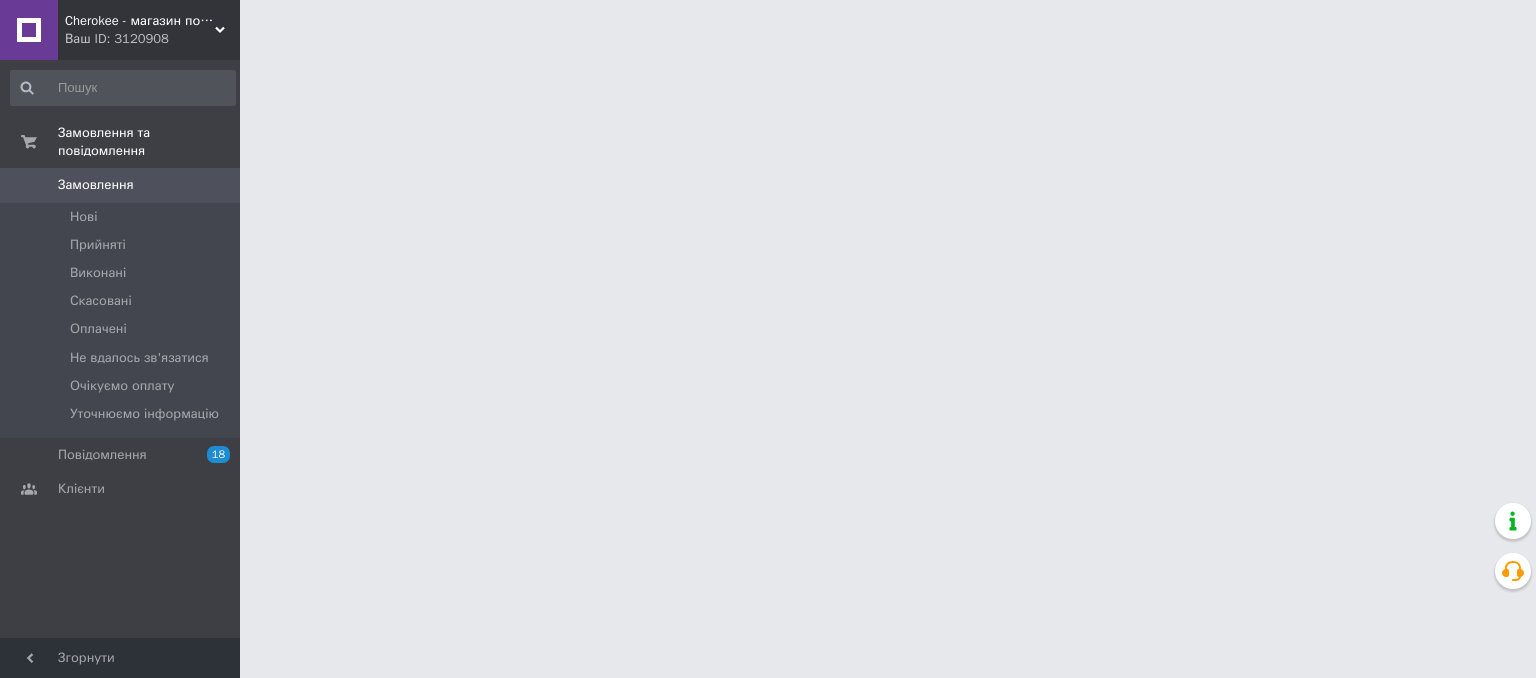 scroll, scrollTop: 0, scrollLeft: 0, axis: both 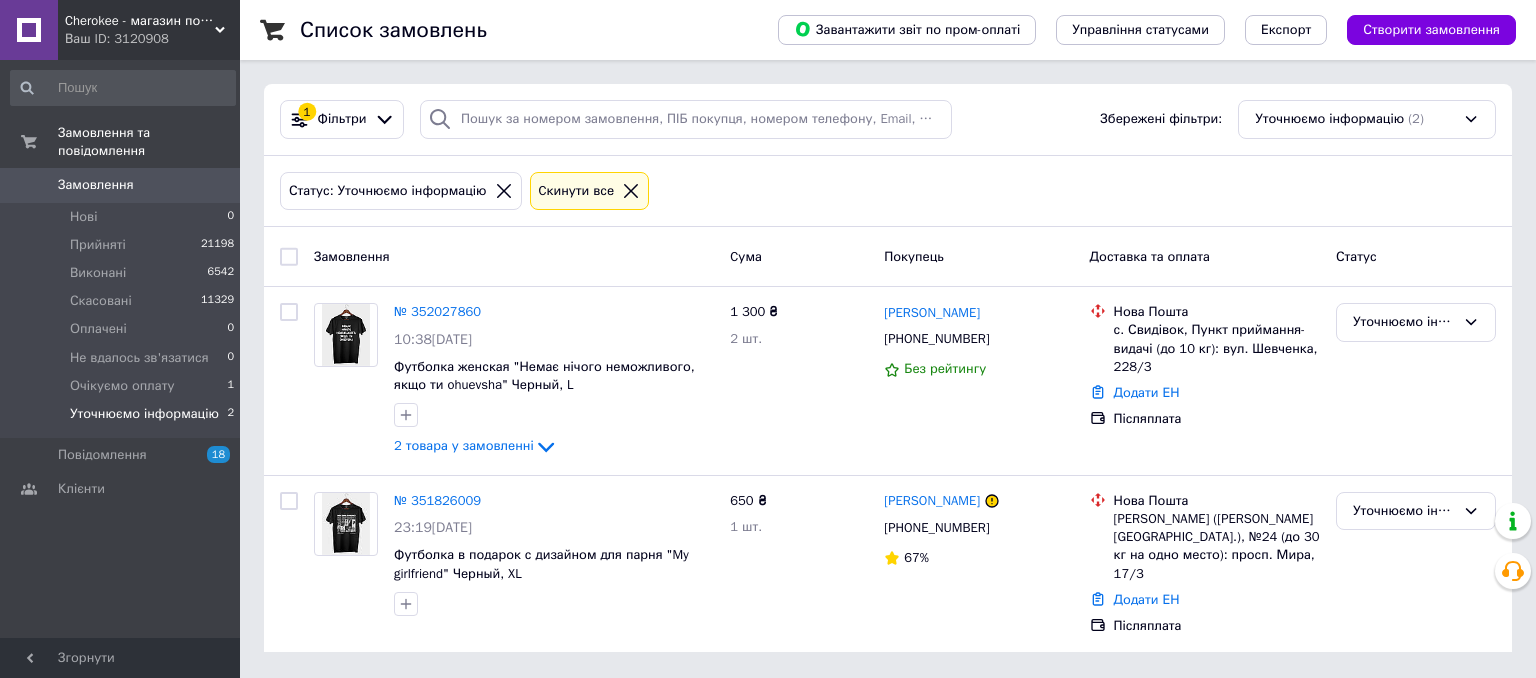 click on "Список замовлень   Завантажити звіт по пром-оплаті Управління статусами Експорт Створити замовлення 1 Фільтри Збережені фільтри: Уточнюємо інформацію (2) Статус: Уточнюємо інформацію Cкинути все Замовлення Cума Покупець Доставка та оплата Статус № 352027860 10:38[DATE] Футболка женская "Немає нічого неможливого, якщо ти ohuevsha" Черный, L 2 товара у замовленні 1 300 ₴ 2 шт. [PERSON_NAME] [PHONE_NUMBER] Без рейтингу Нова Пошта с. Свидівок, Пункт приймання-видачі (до 10 кг): вул. [PERSON_NAME], 228/3 Додати ЕН Післяплата Уточнюємо інформацію № 351826009 23:19[DATE] 650 ₴ 1 шт. [PERSON_NAME] 67%" at bounding box center (888, 338) 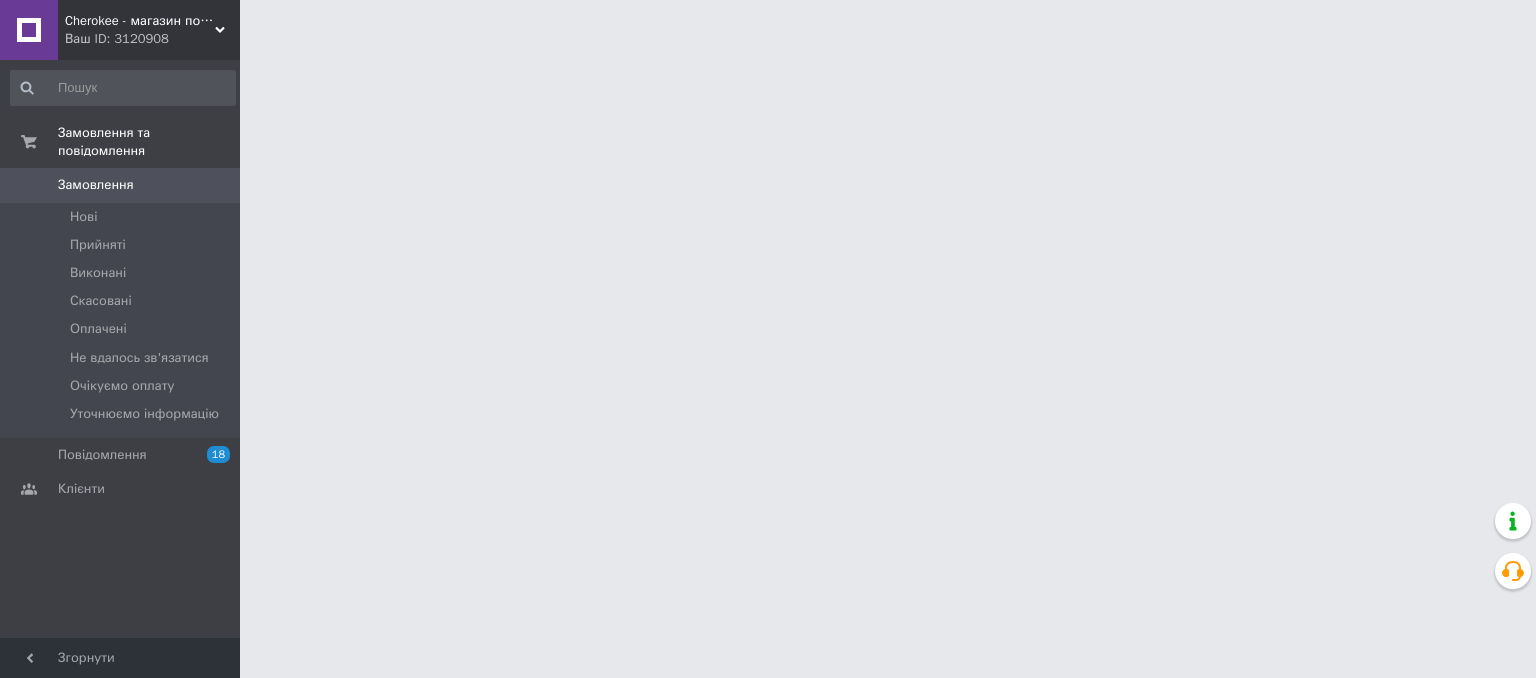 scroll, scrollTop: 0, scrollLeft: 0, axis: both 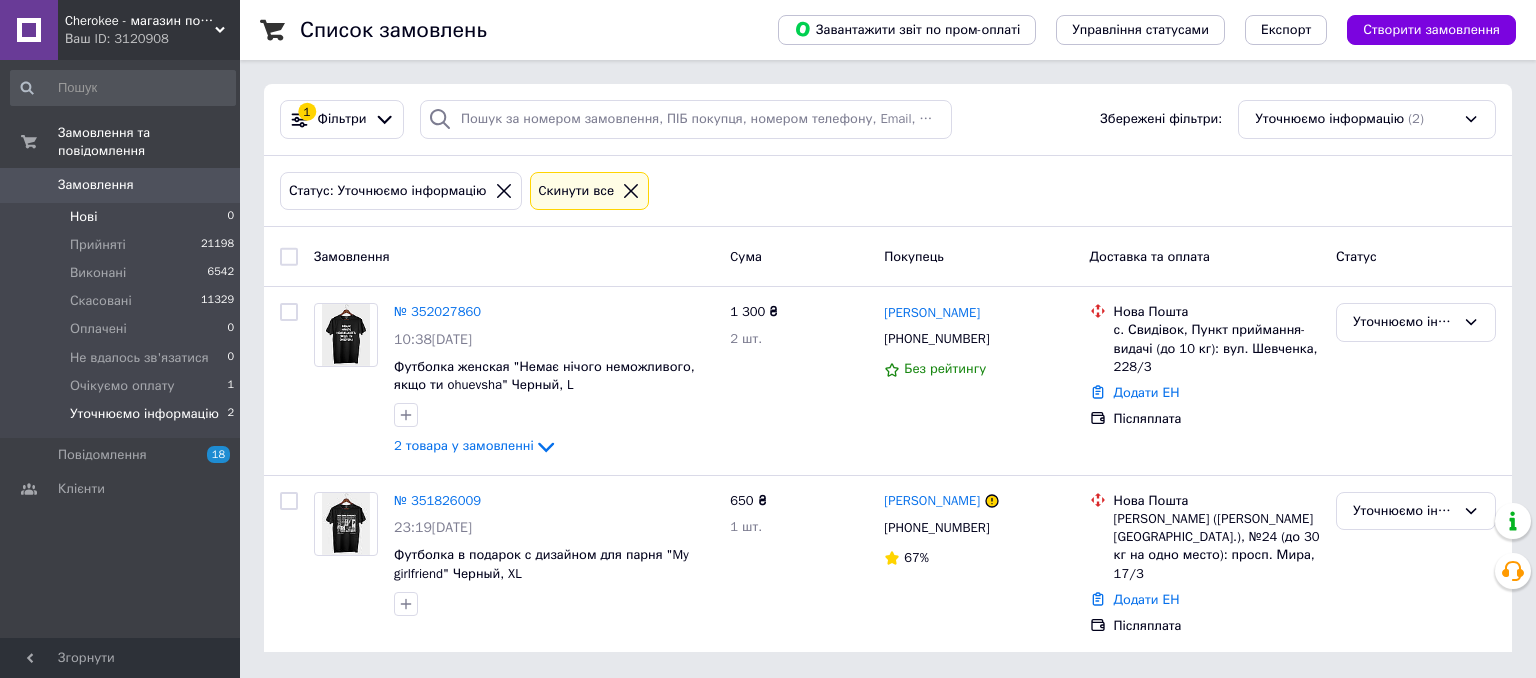 click on "Нові 0" at bounding box center (123, 217) 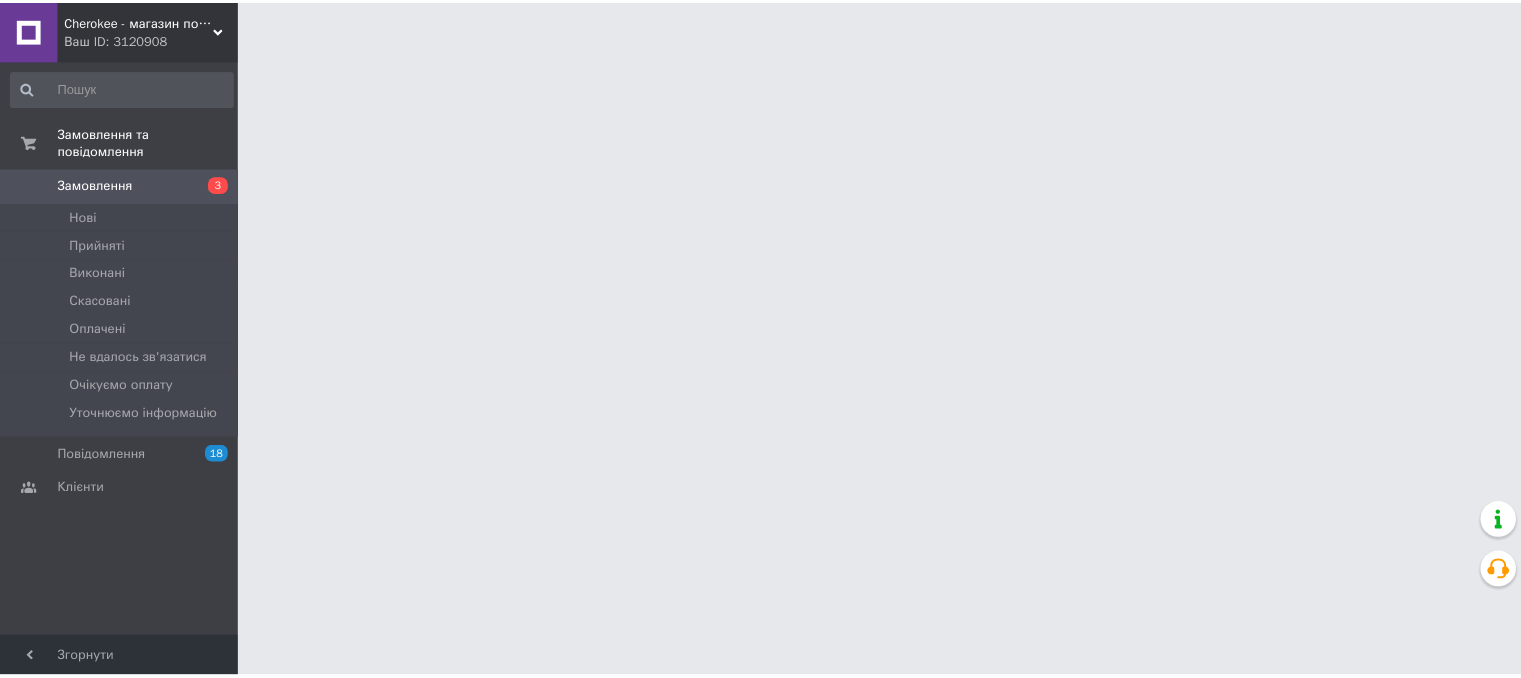 scroll, scrollTop: 0, scrollLeft: 0, axis: both 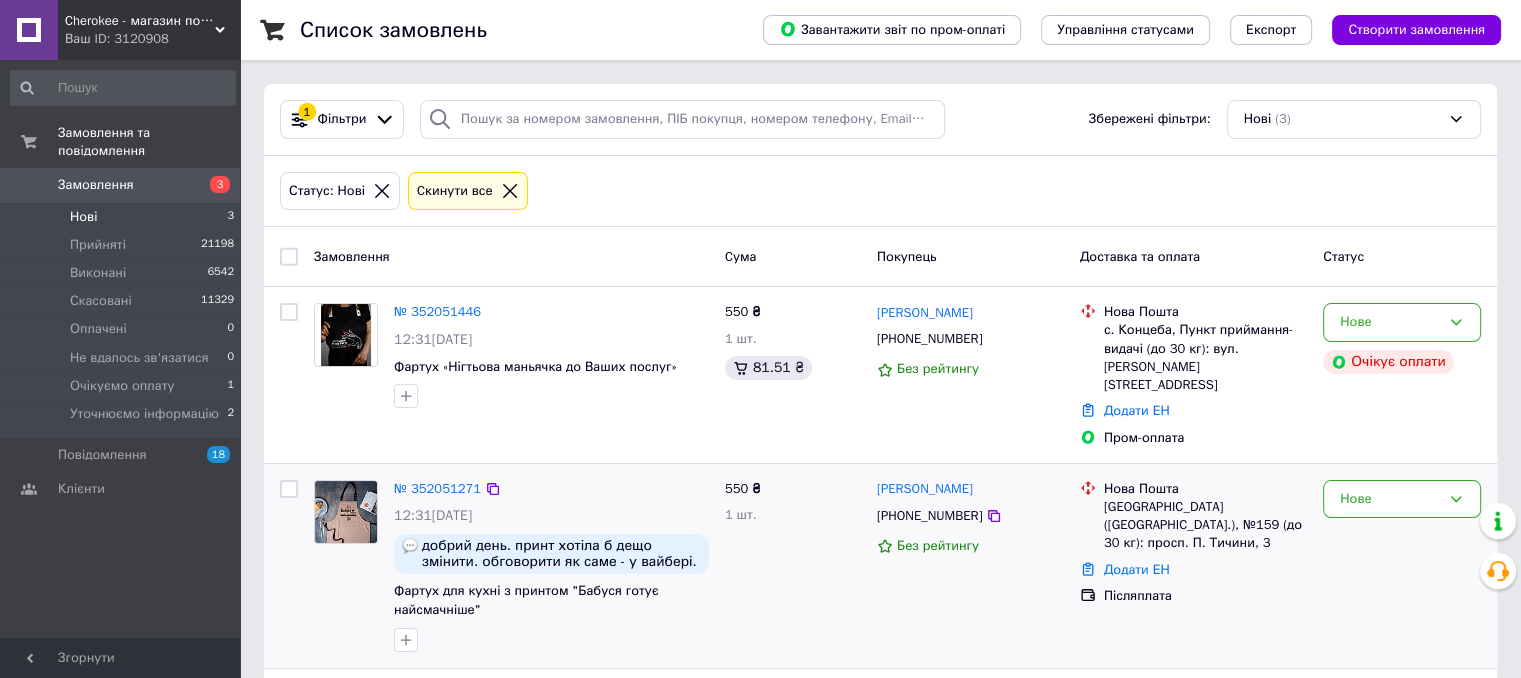 click at bounding box center (346, 512) 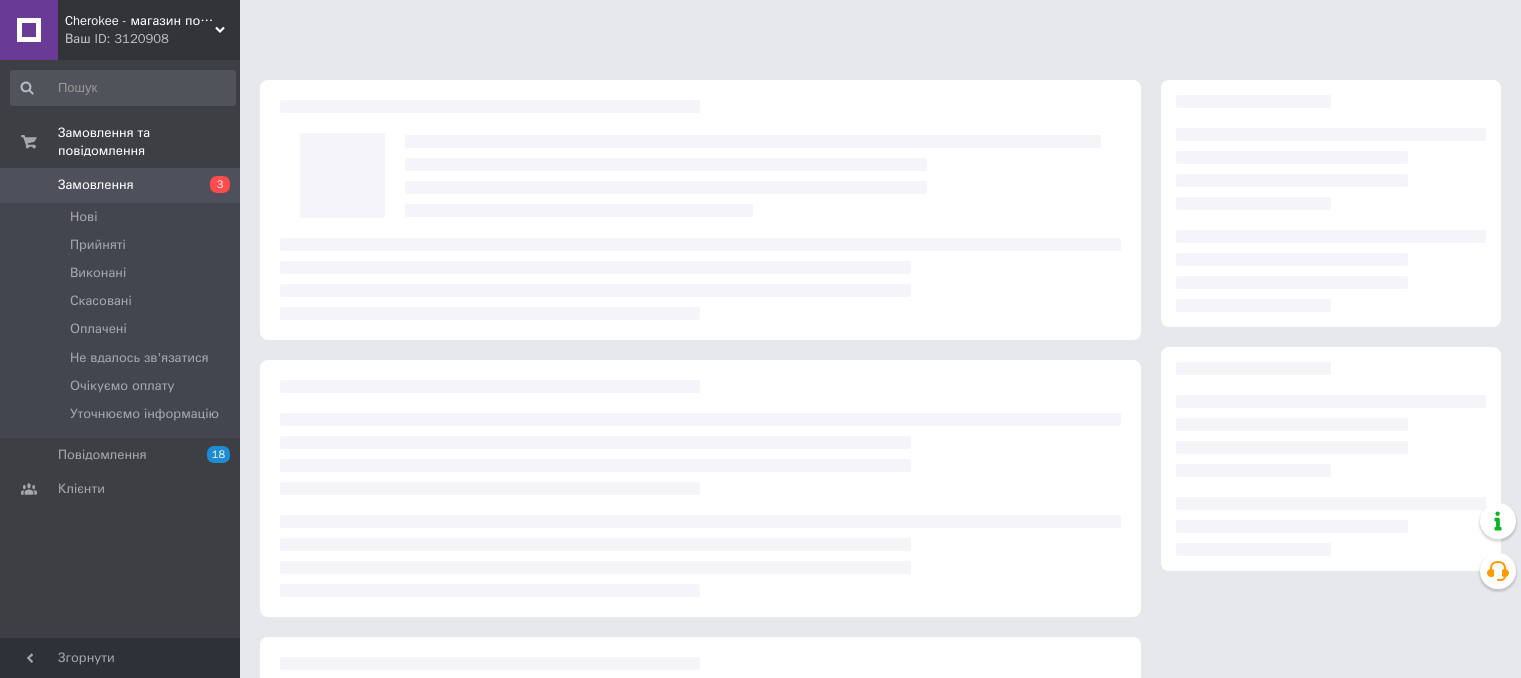 scroll, scrollTop: 0, scrollLeft: 0, axis: both 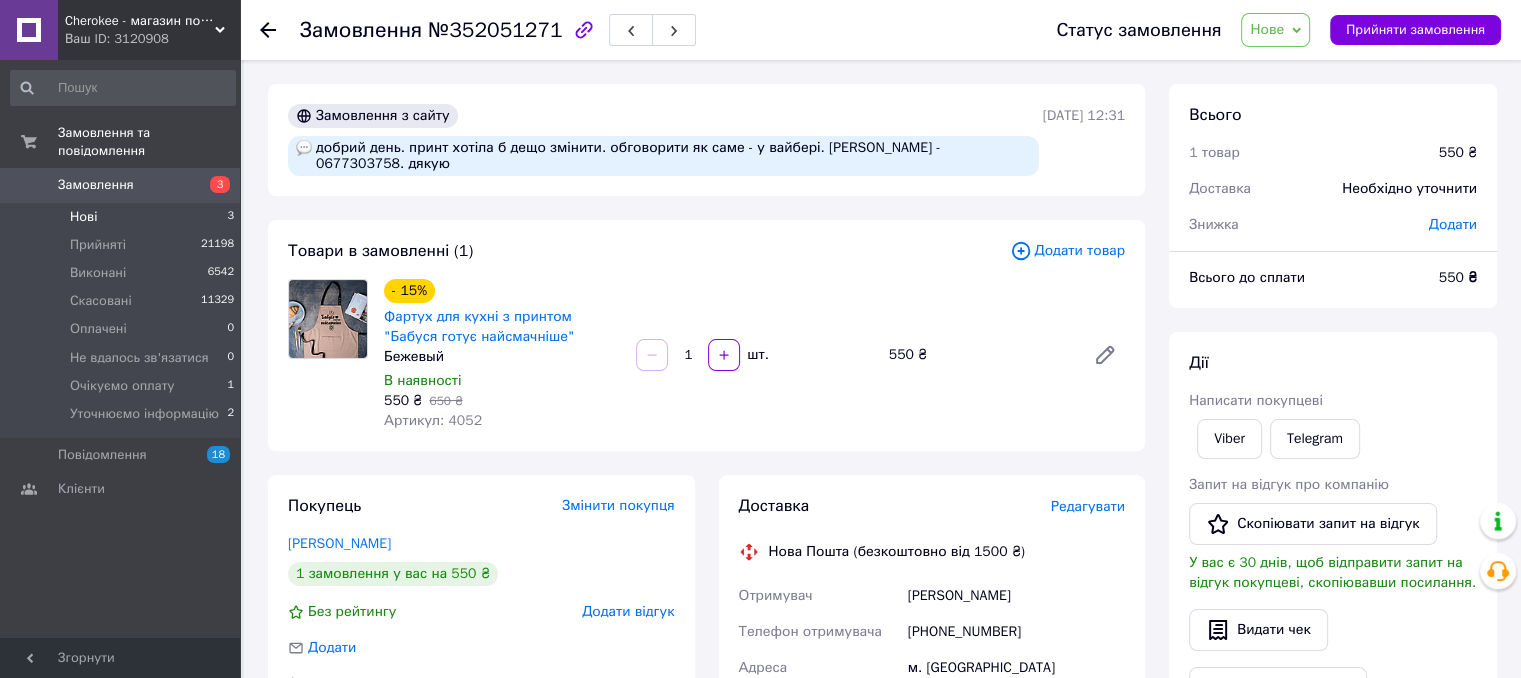 click on "Нові 3" at bounding box center (123, 217) 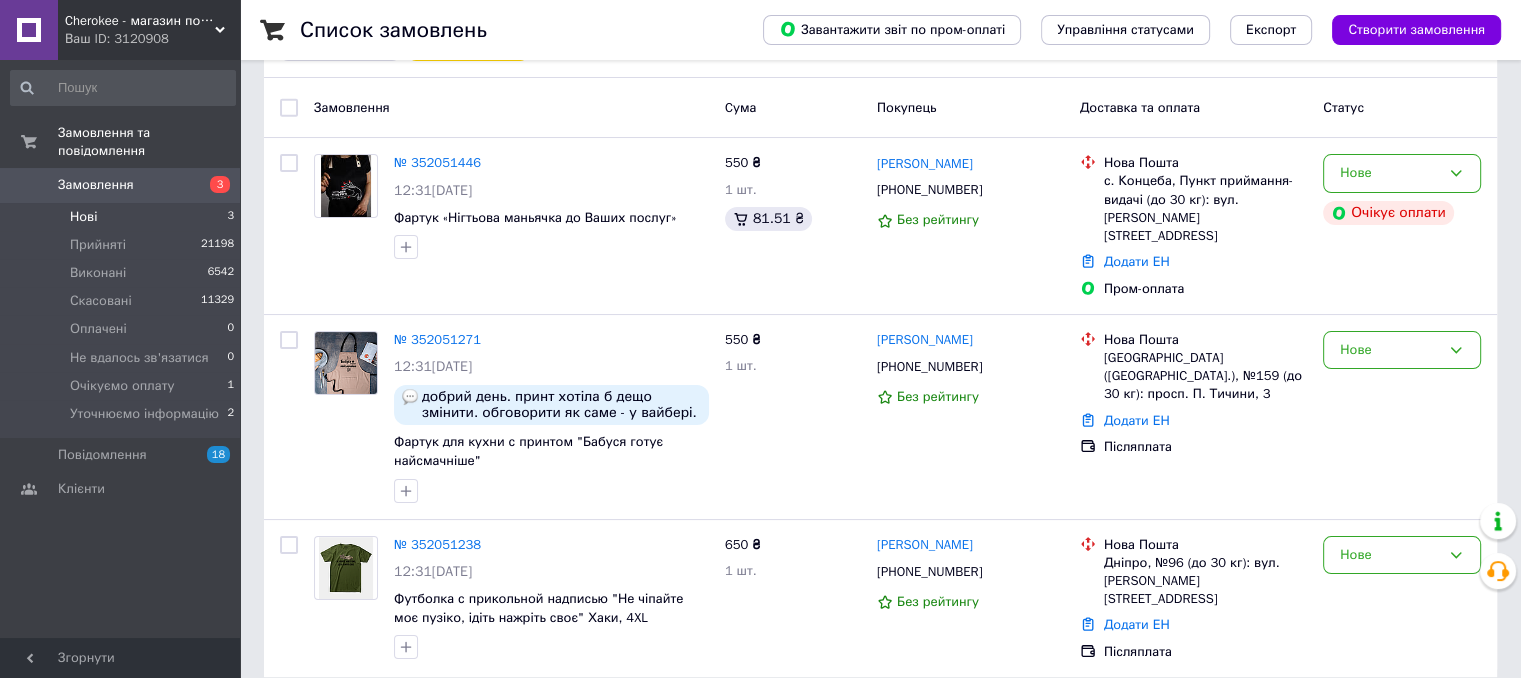 scroll, scrollTop: 151, scrollLeft: 0, axis: vertical 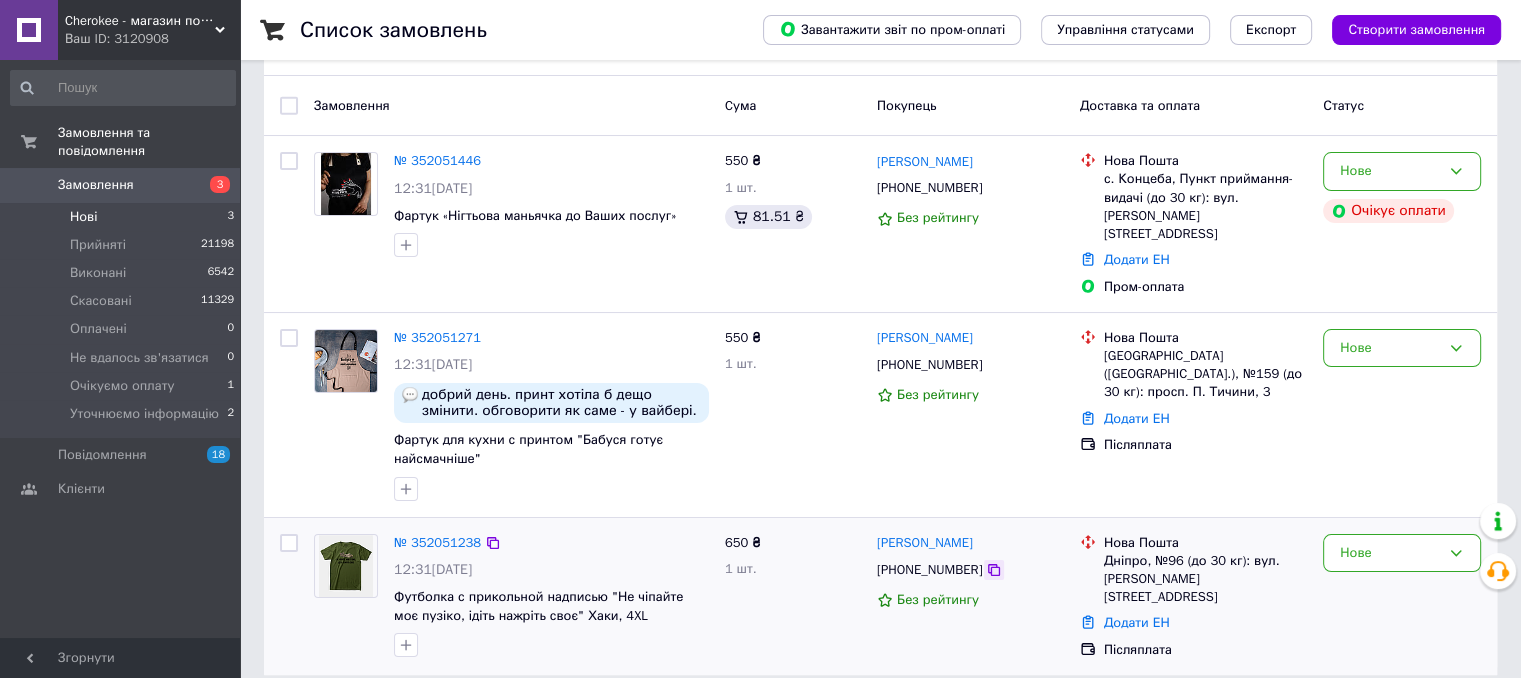 click 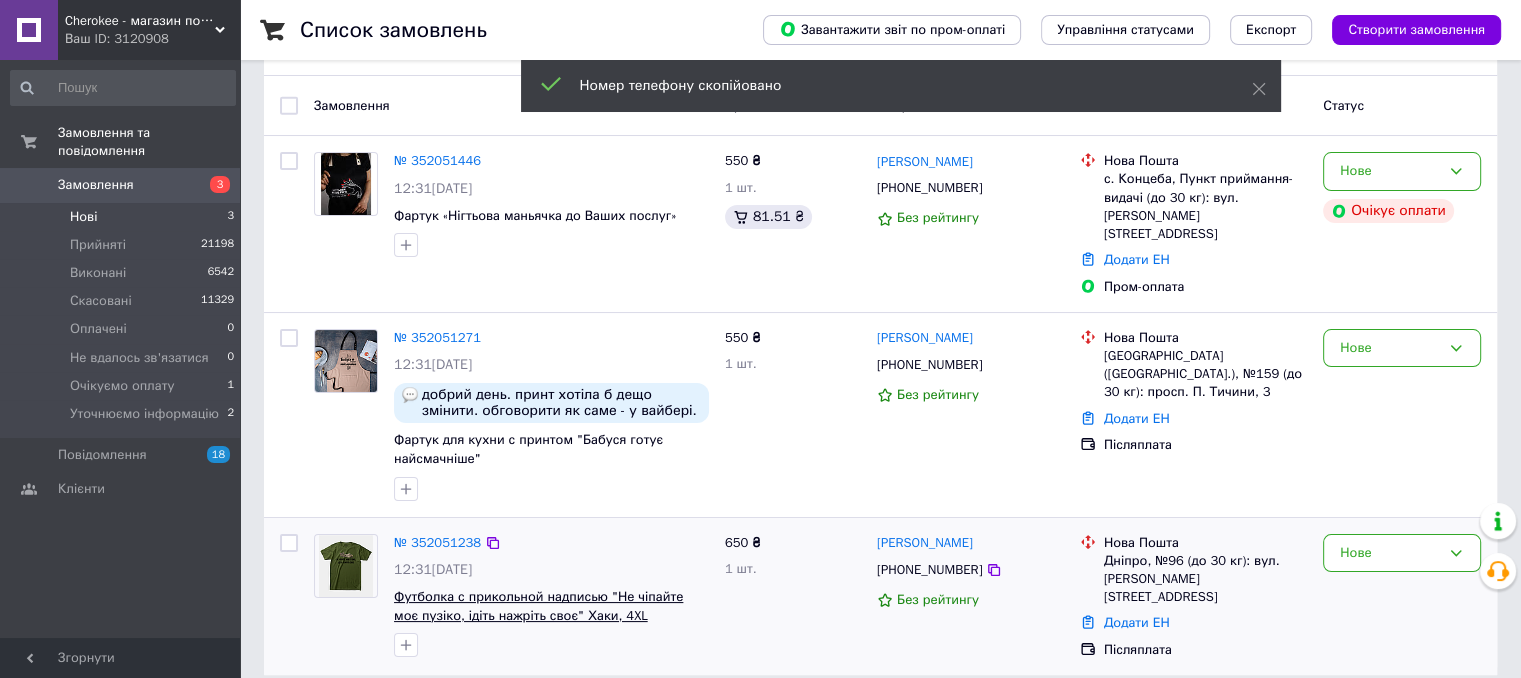 click on "Футболка с прикольной надписью "Не чіпайте моє пузіко, ідіть нажріть своє" Хаки, 4XL" at bounding box center [538, 606] 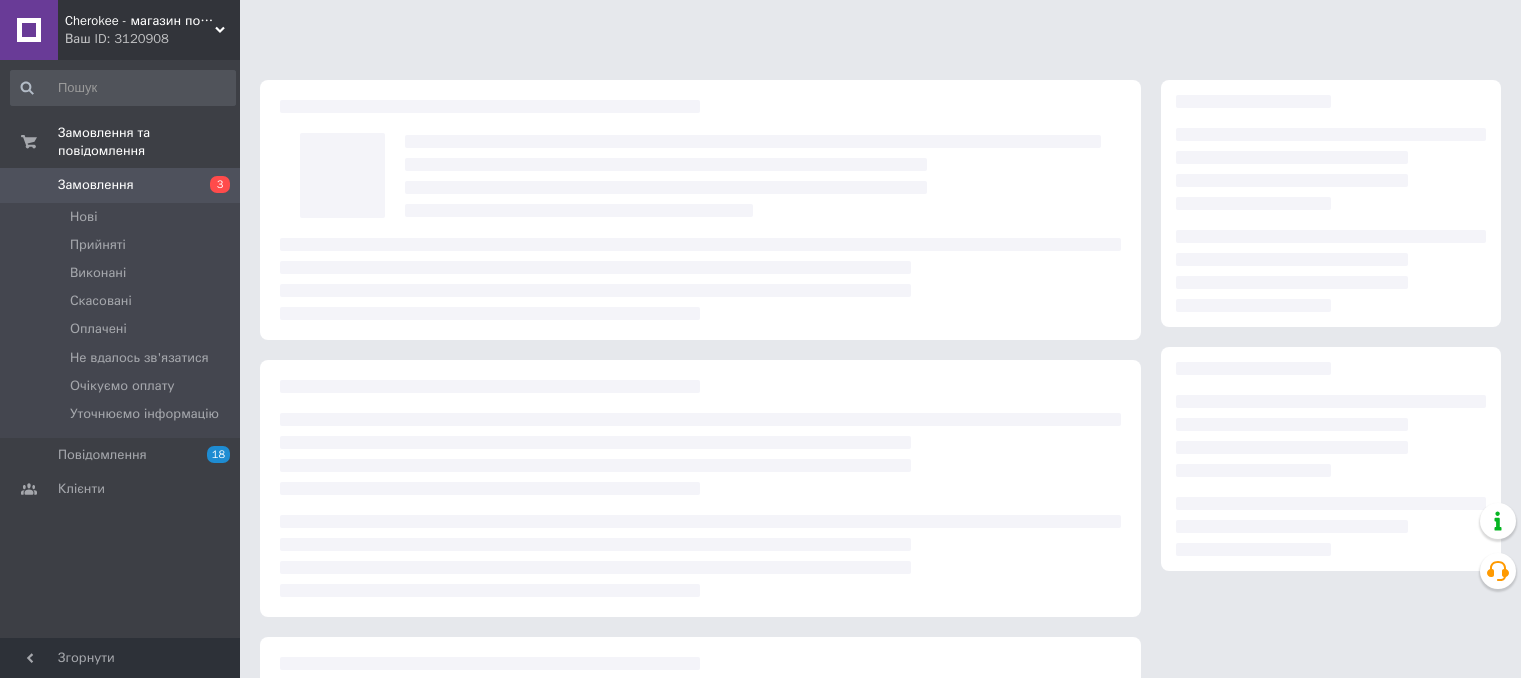 scroll, scrollTop: 0, scrollLeft: 0, axis: both 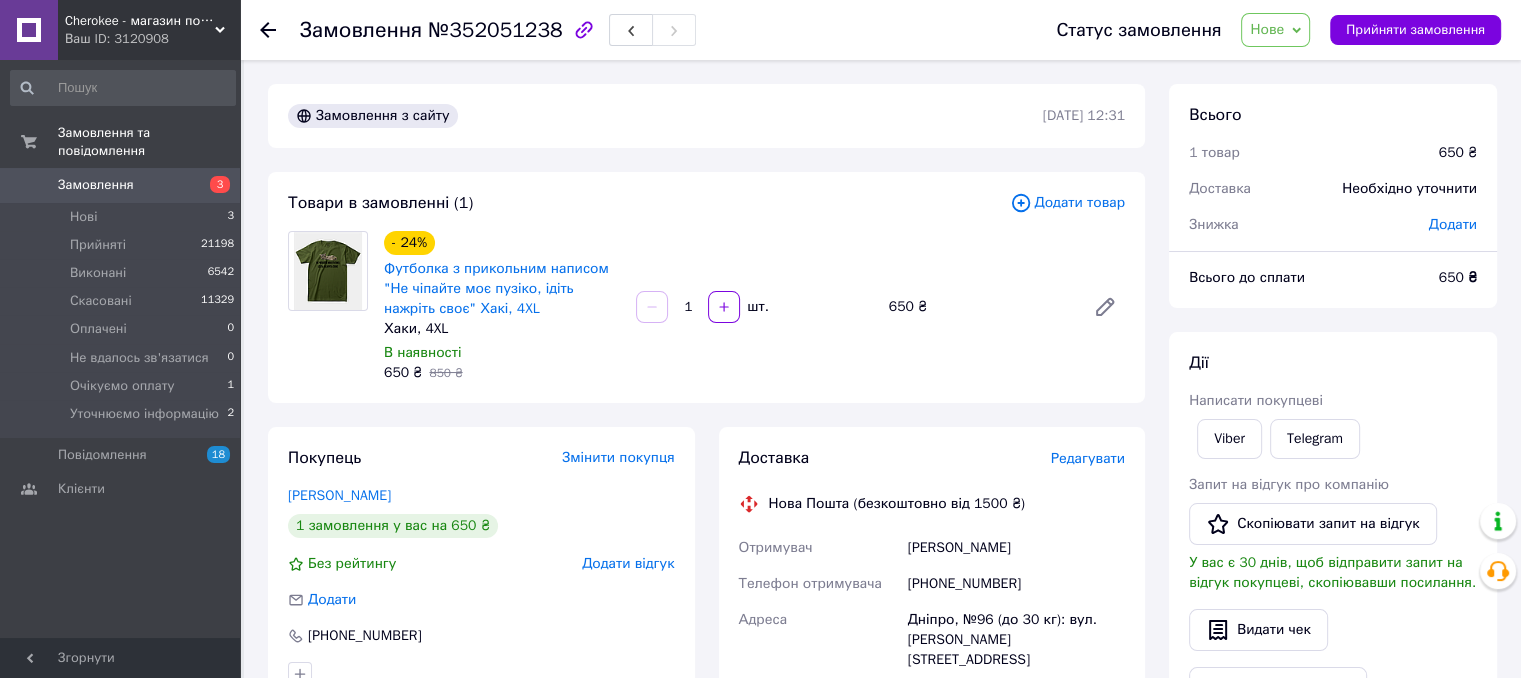 click on "Покупець Змінити покупця [PERSON_NAME] 1 замовлення у вас на 650 ₴ Без рейтингу   Додати відгук Додати [PHONE_NUMBER] Оплата Післяплата" at bounding box center [481, 777] 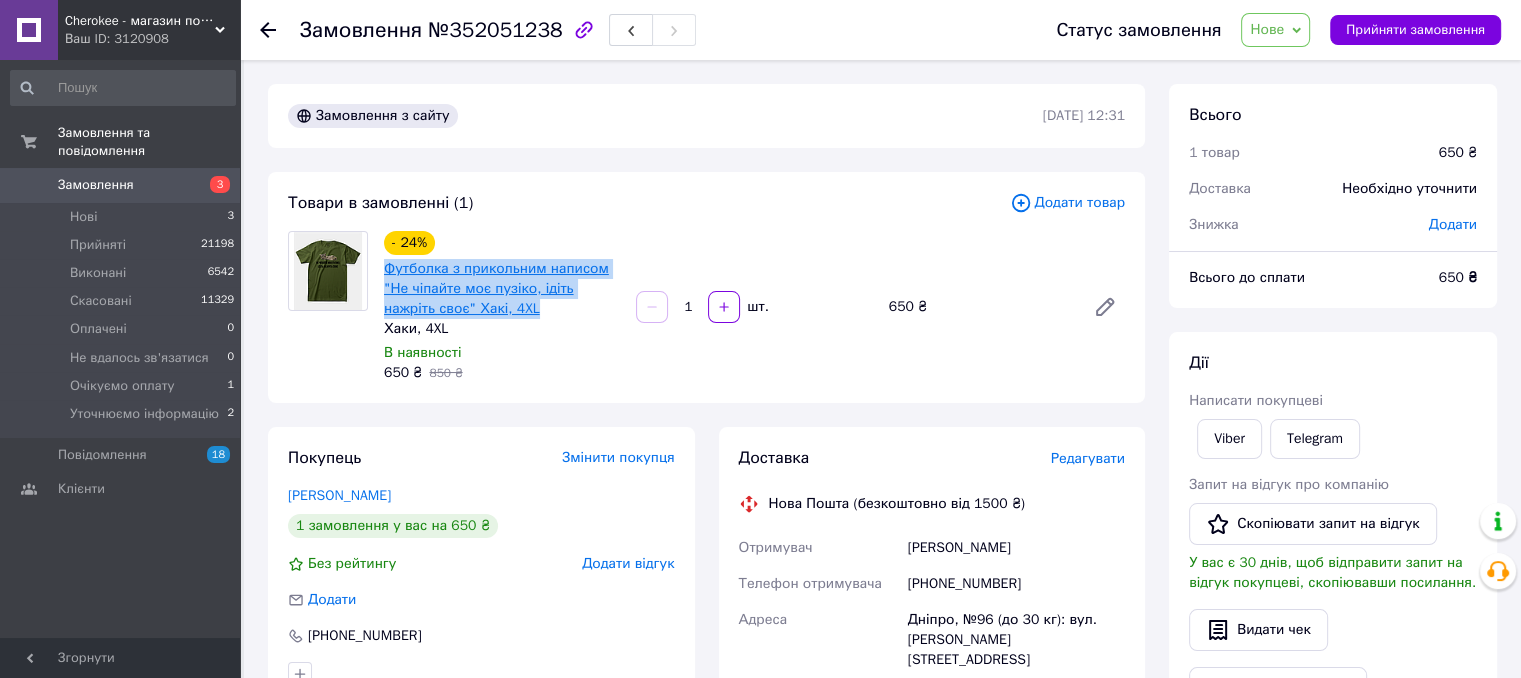 drag, startPoint x: 380, startPoint y: 262, endPoint x: 451, endPoint y: 295, distance: 78.29432 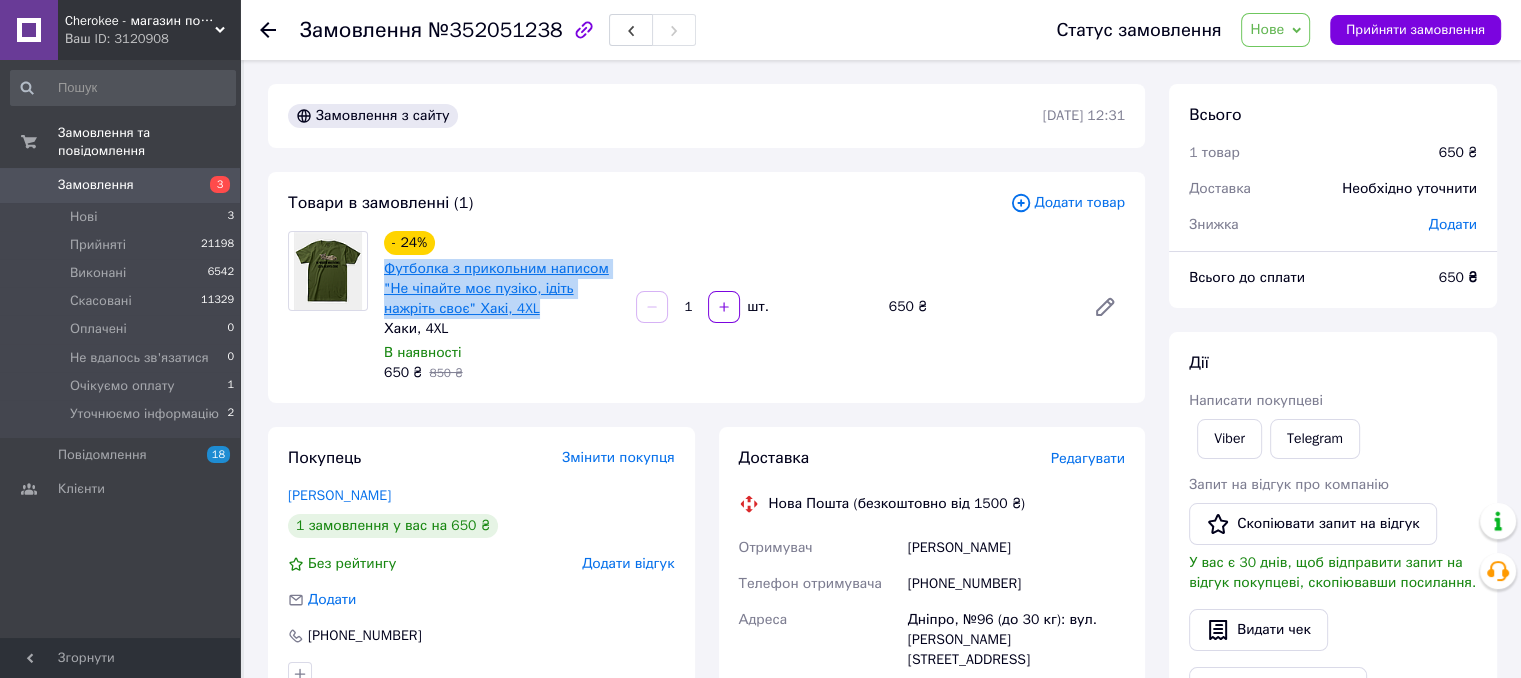 copy on "Футболка з прикольним написом "Не чіпайте моє пузіко, ідіть нажріть своє" Хакі, 4XL" 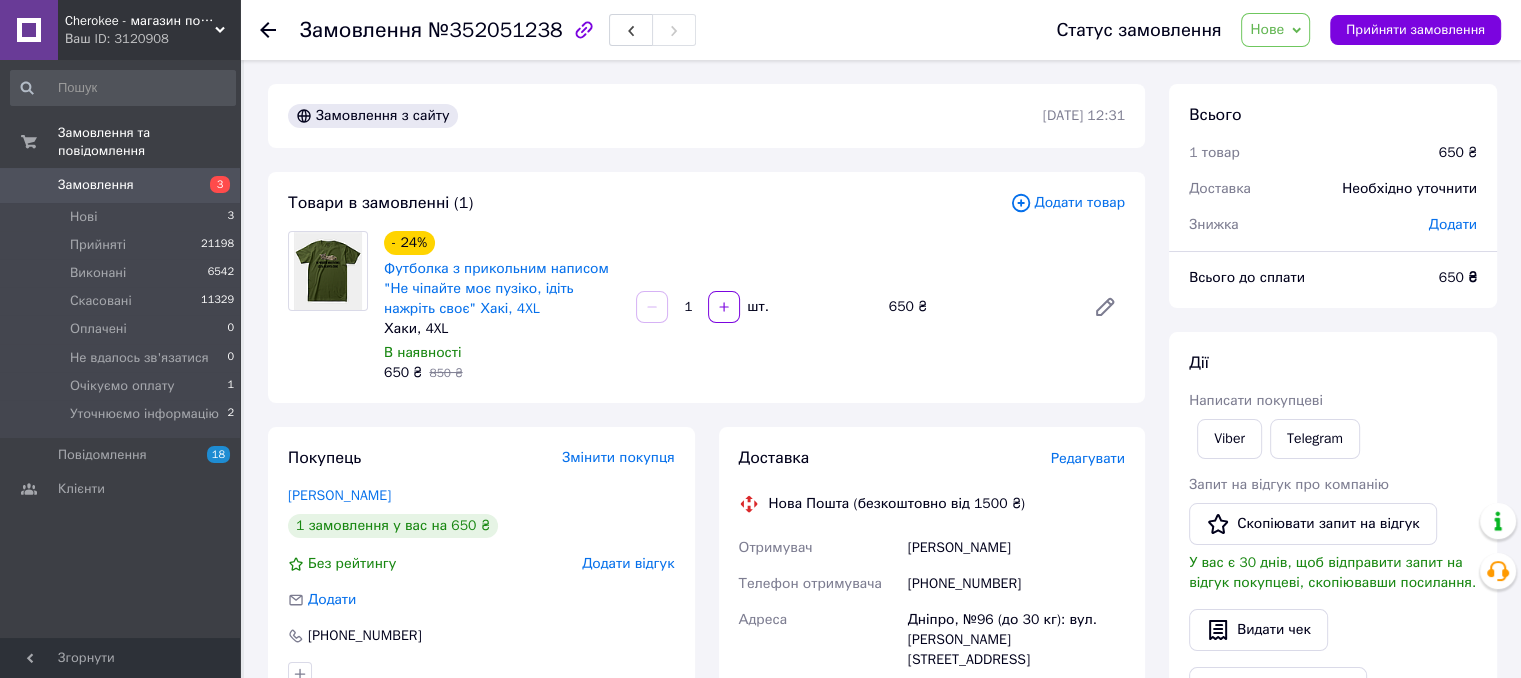 click on "Доставка Редагувати Нова Пошта (безкоштовно від 1500 ₴) Отримувач Сегеда Вікторія Телефон отримувача +380956706020 Адреса Дніпро, №96 (до 30 кг): вул. Калинова, 83а Дата відправки 10.07.2025 Платник Отримувач Оціночна вартість 650 ₴ Сума післяплати 650 ₴ Комісія за післяплату 33 ₴ Платник комісії післяплати Отримувач Передати номер або Згенерувати ЕН Платник Отримувач Відправник Прізвище отримувача Сегеда Ім'я отримувача Вікторія По батькові отримувача Телефон отримувача +380956706020 Тип доставки У відділенні Кур'єром В поштоматі Місто Дніпро Відділення Місце відправки 650" at bounding box center [932, 777] 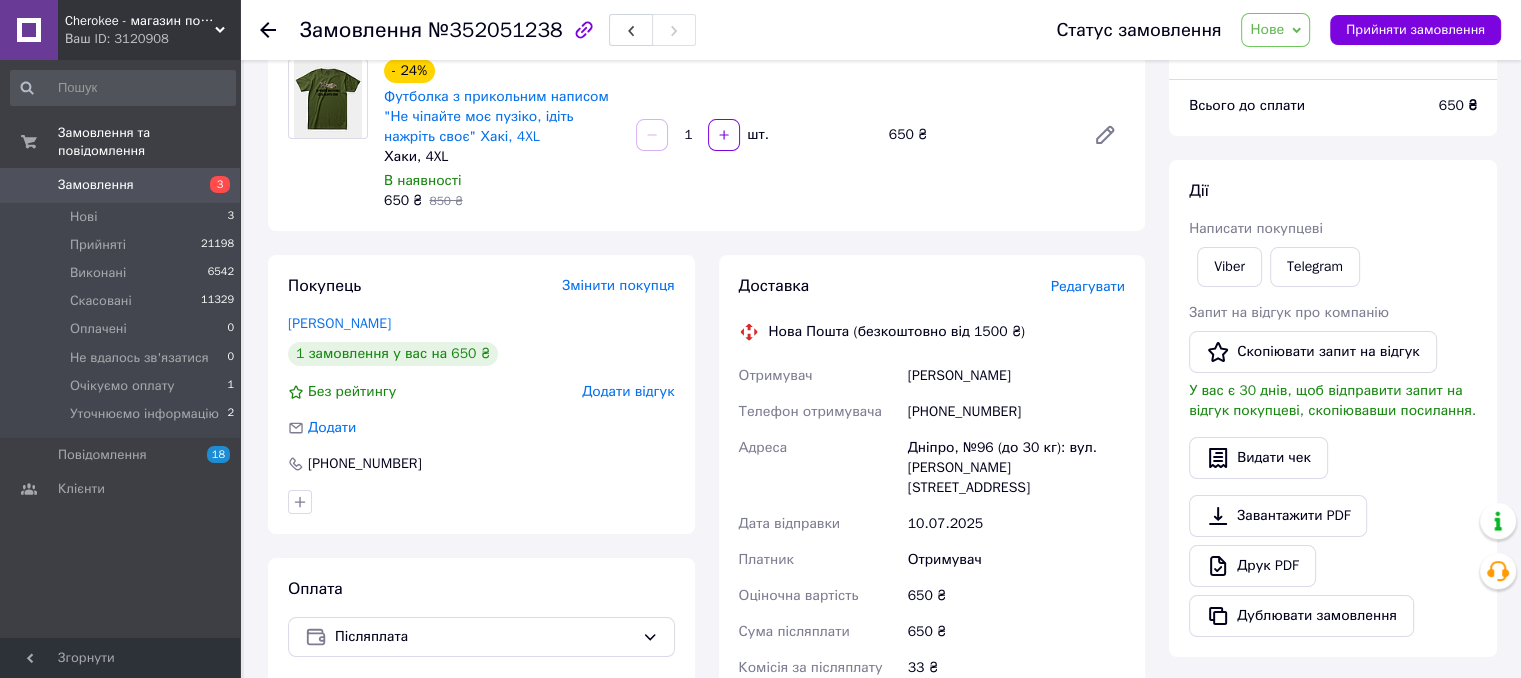 scroll, scrollTop: 200, scrollLeft: 0, axis: vertical 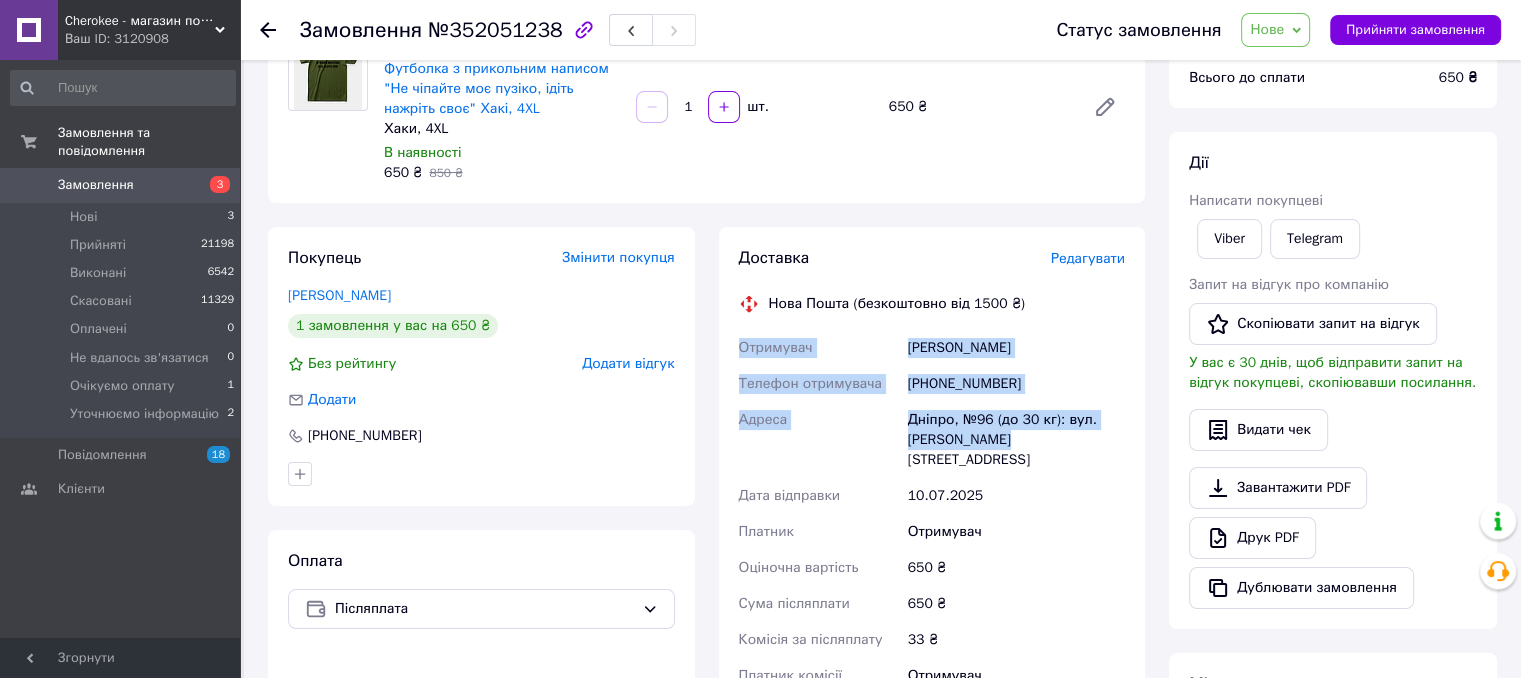 drag, startPoint x: 740, startPoint y: 349, endPoint x: 1007, endPoint y: 449, distance: 285.11224 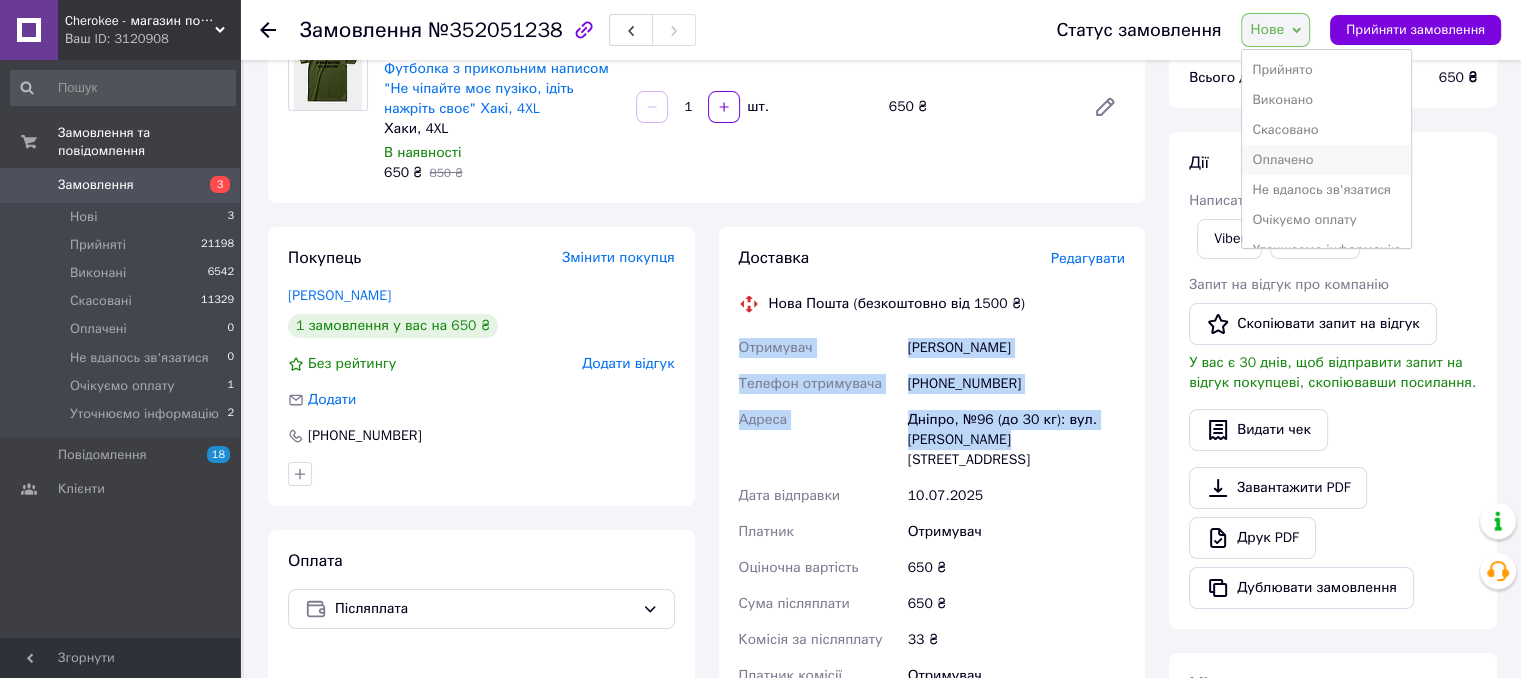 scroll, scrollTop: 21, scrollLeft: 0, axis: vertical 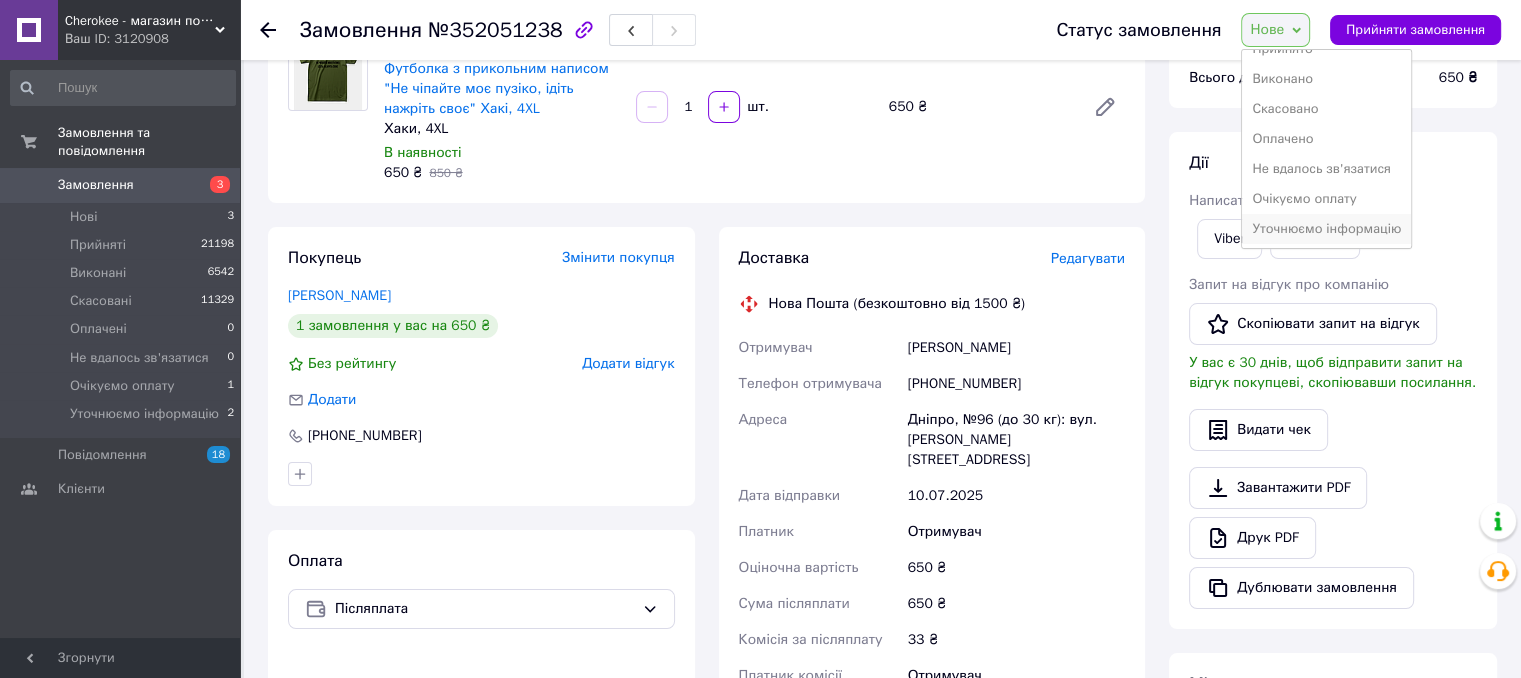 click on "Уточнюємо інформацію" at bounding box center [1326, 229] 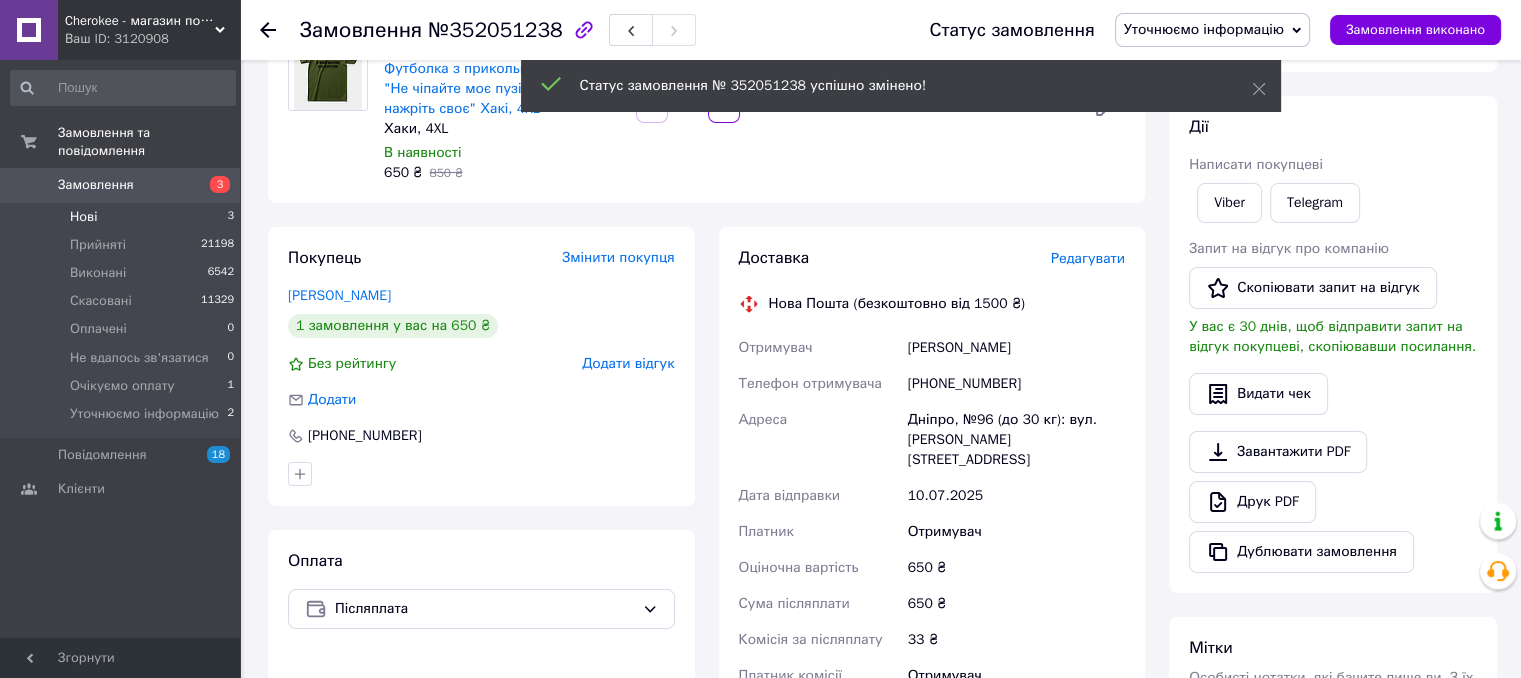 click on "Нові 3" at bounding box center [123, 217] 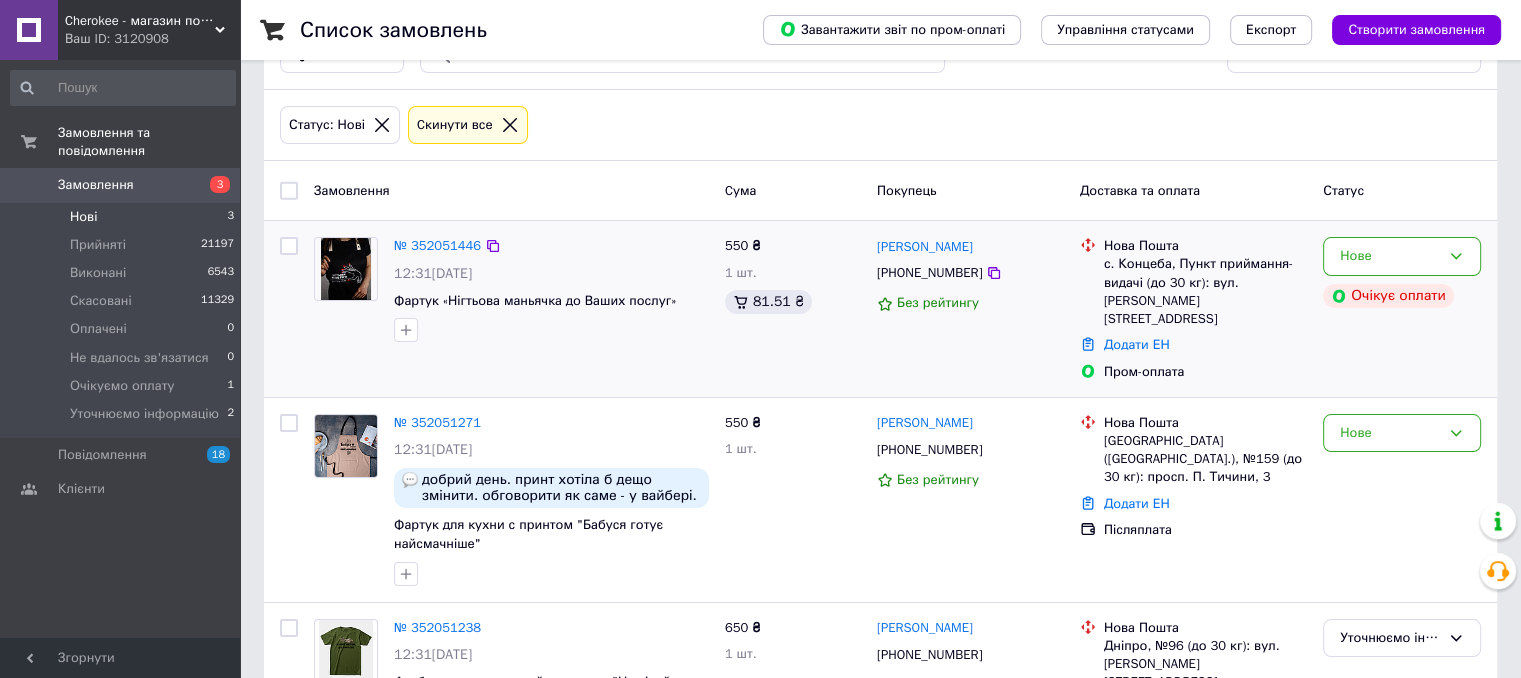 scroll, scrollTop: 151, scrollLeft: 0, axis: vertical 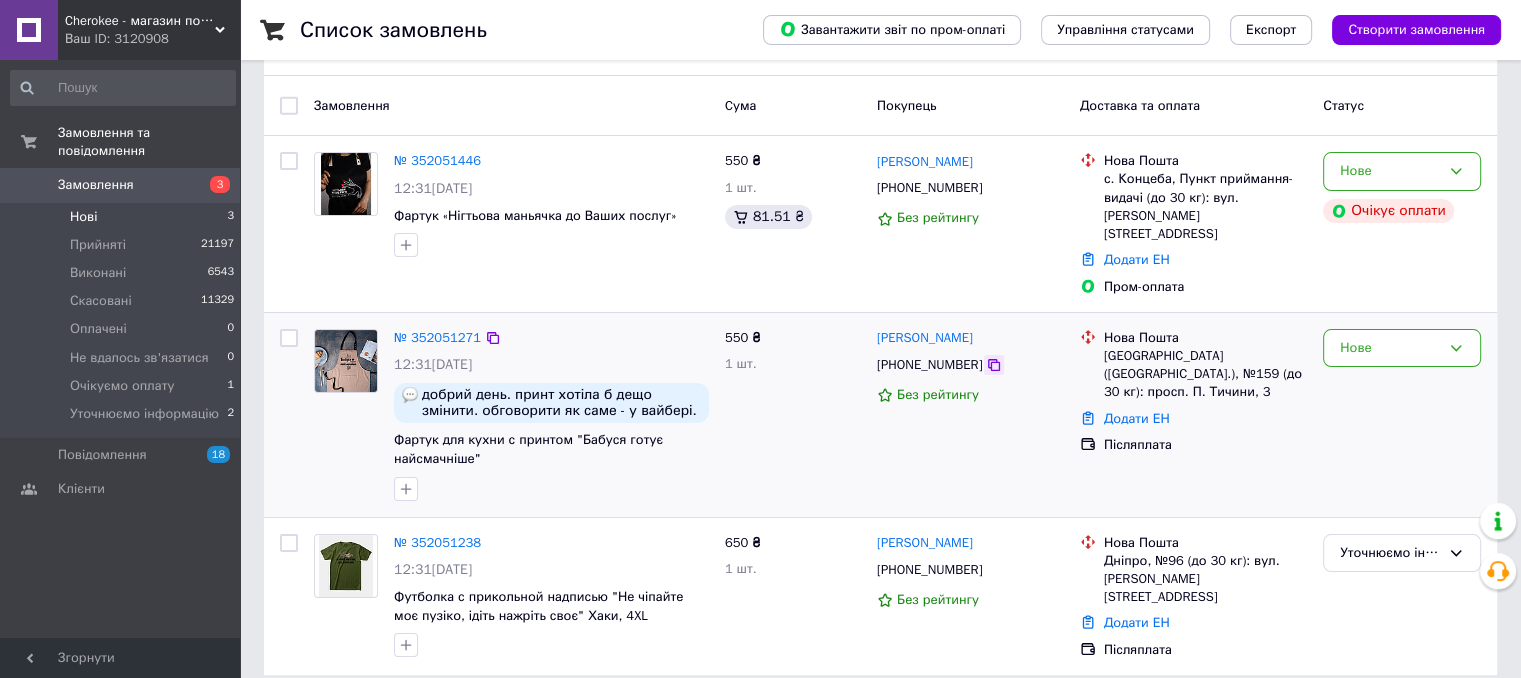click 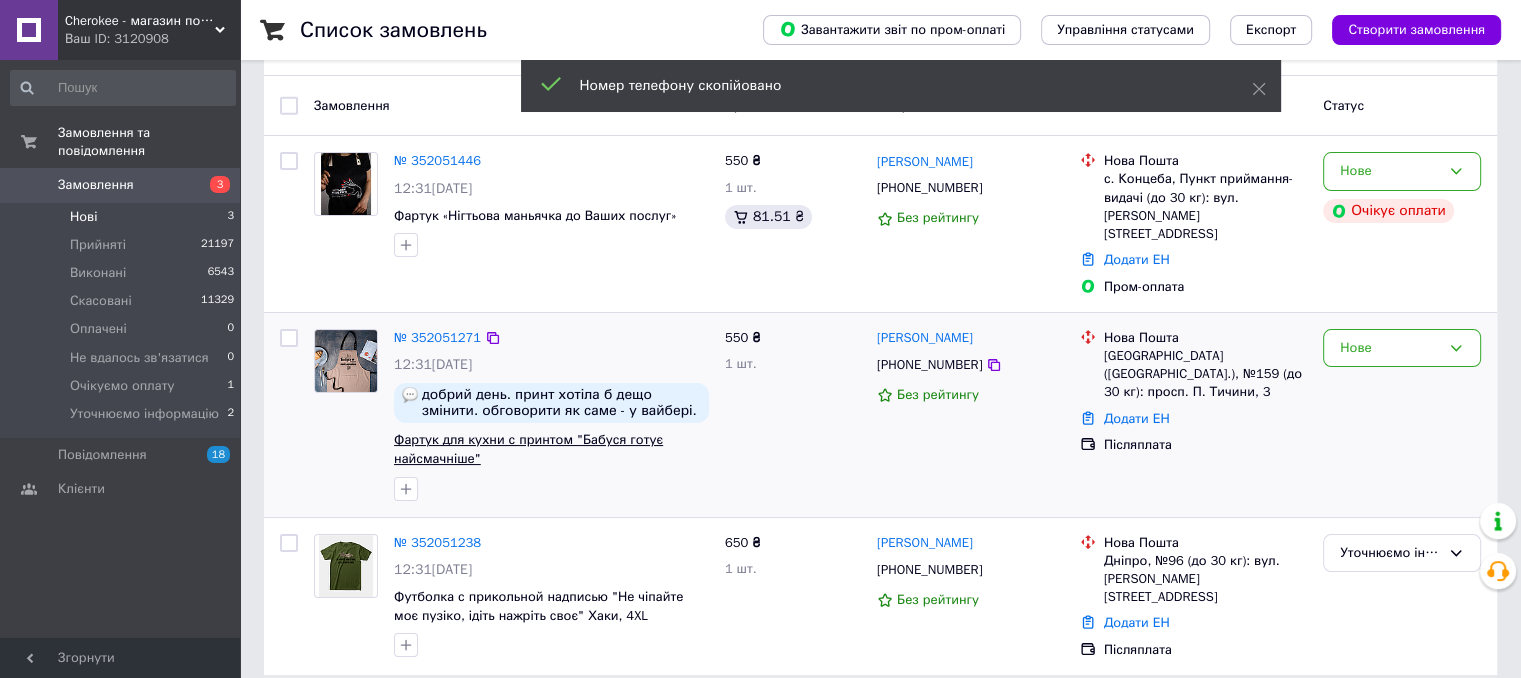 click on "Фартук для кухни с принтом "Бабуся готує найсмачніше"" at bounding box center [528, 449] 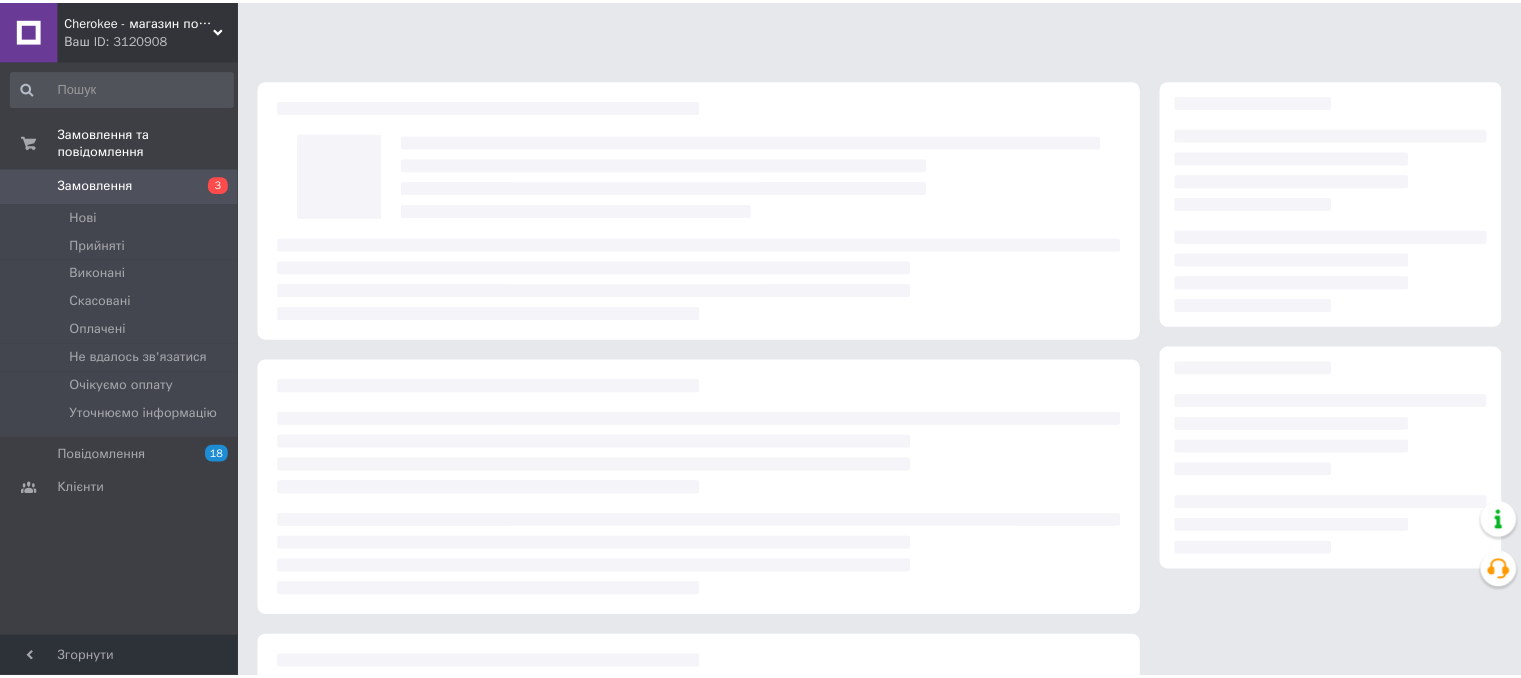 scroll, scrollTop: 0, scrollLeft: 0, axis: both 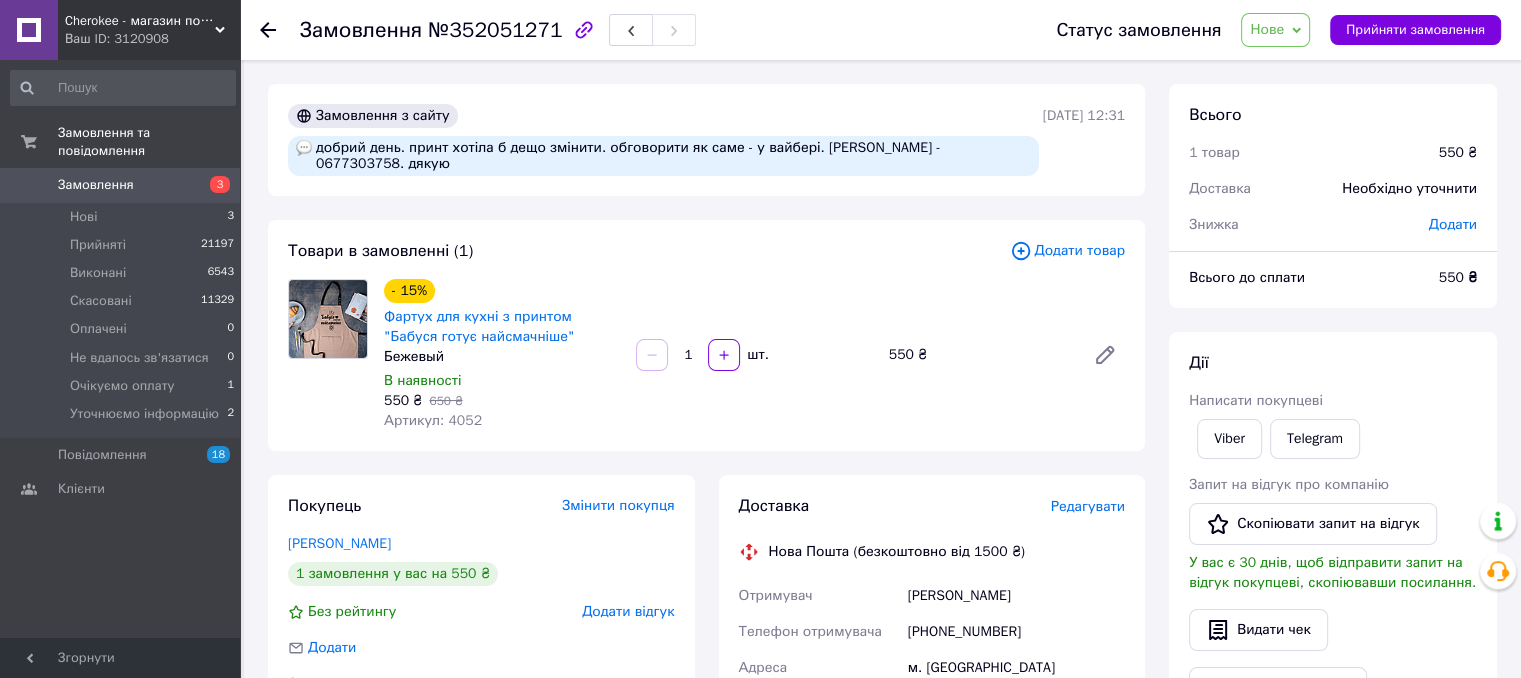 click on "Покупець Змінити покупця Ковіня Жанна 1 замовлення у вас на 550 ₴ Без рейтингу   Додати відгук Додати +380677303758 Оплата Післяплата" at bounding box center (481, 825) 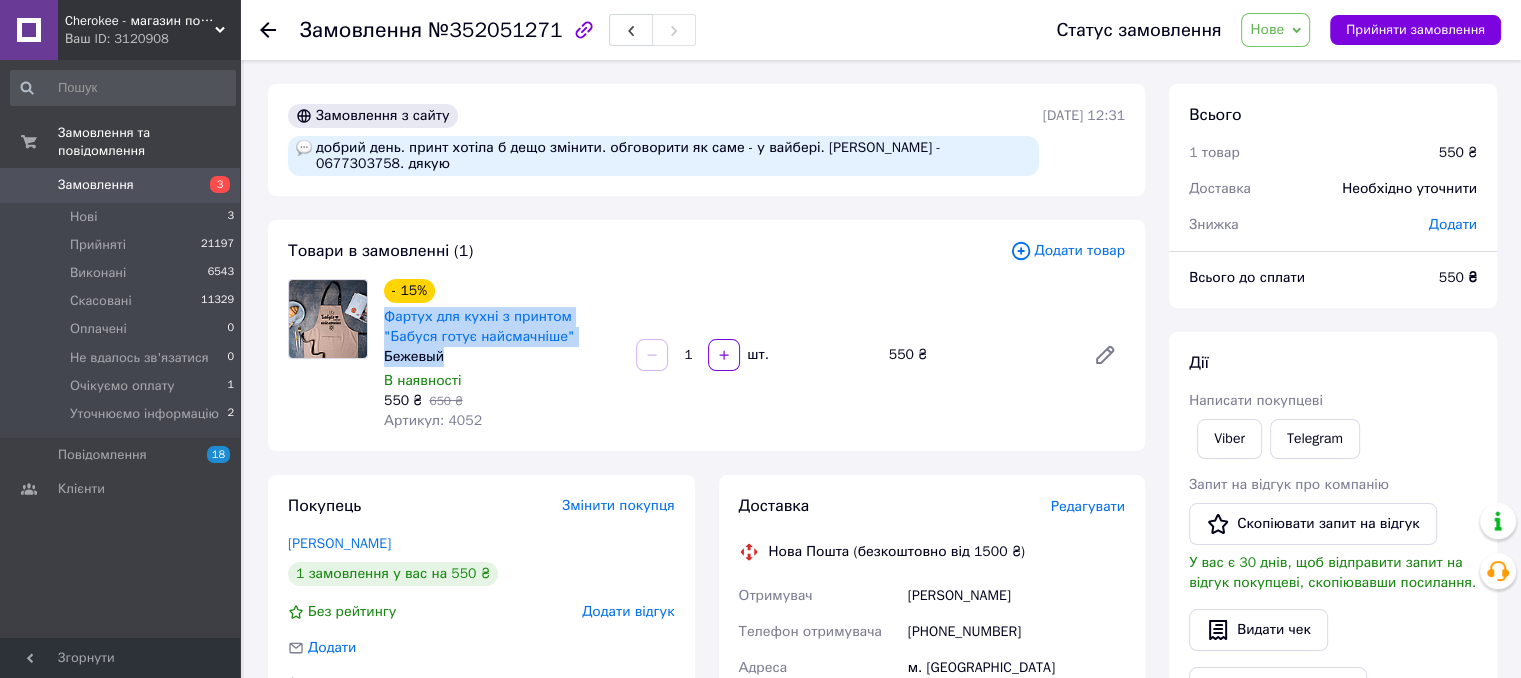 drag, startPoint x: 380, startPoint y: 313, endPoint x: 524, endPoint y: 356, distance: 150.28307 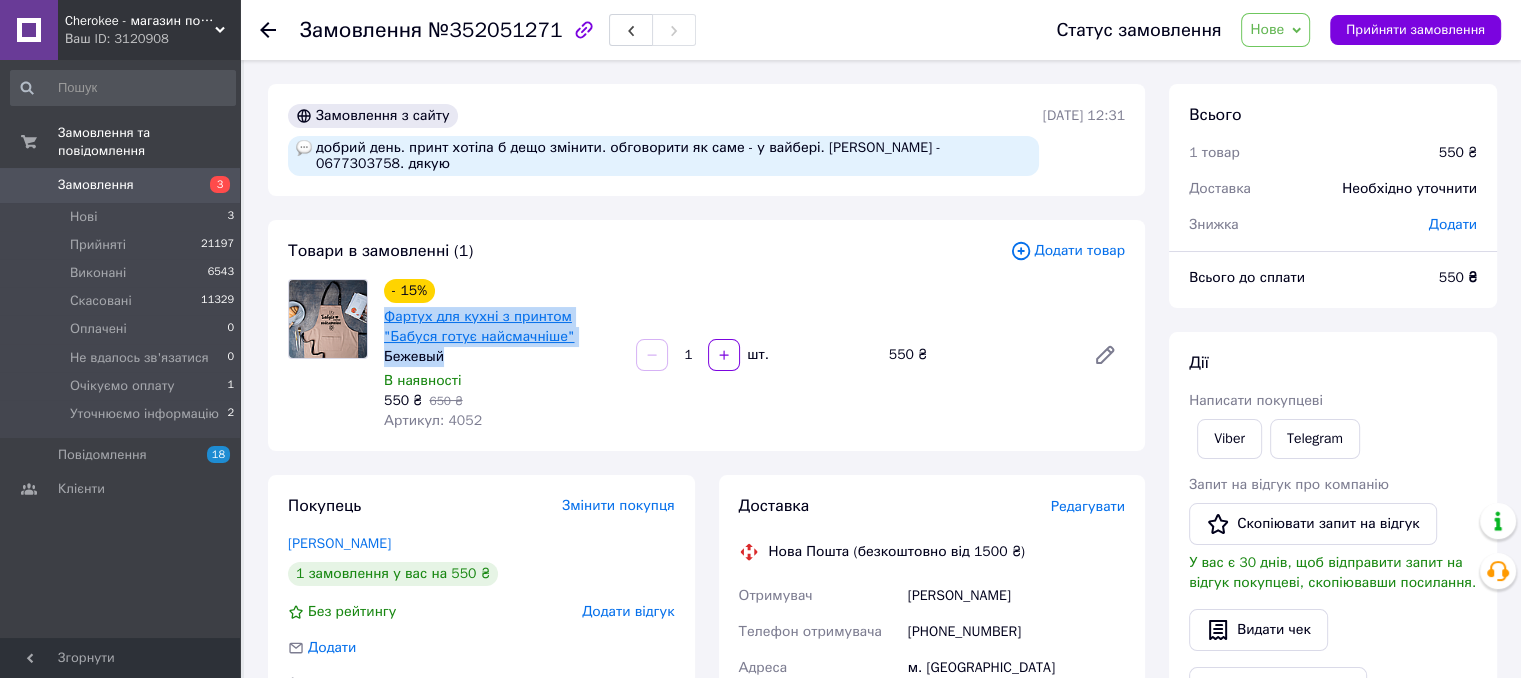 copy on "Фартух для кухні з принтом "Бабуся готує найсмачніше" Бежевый" 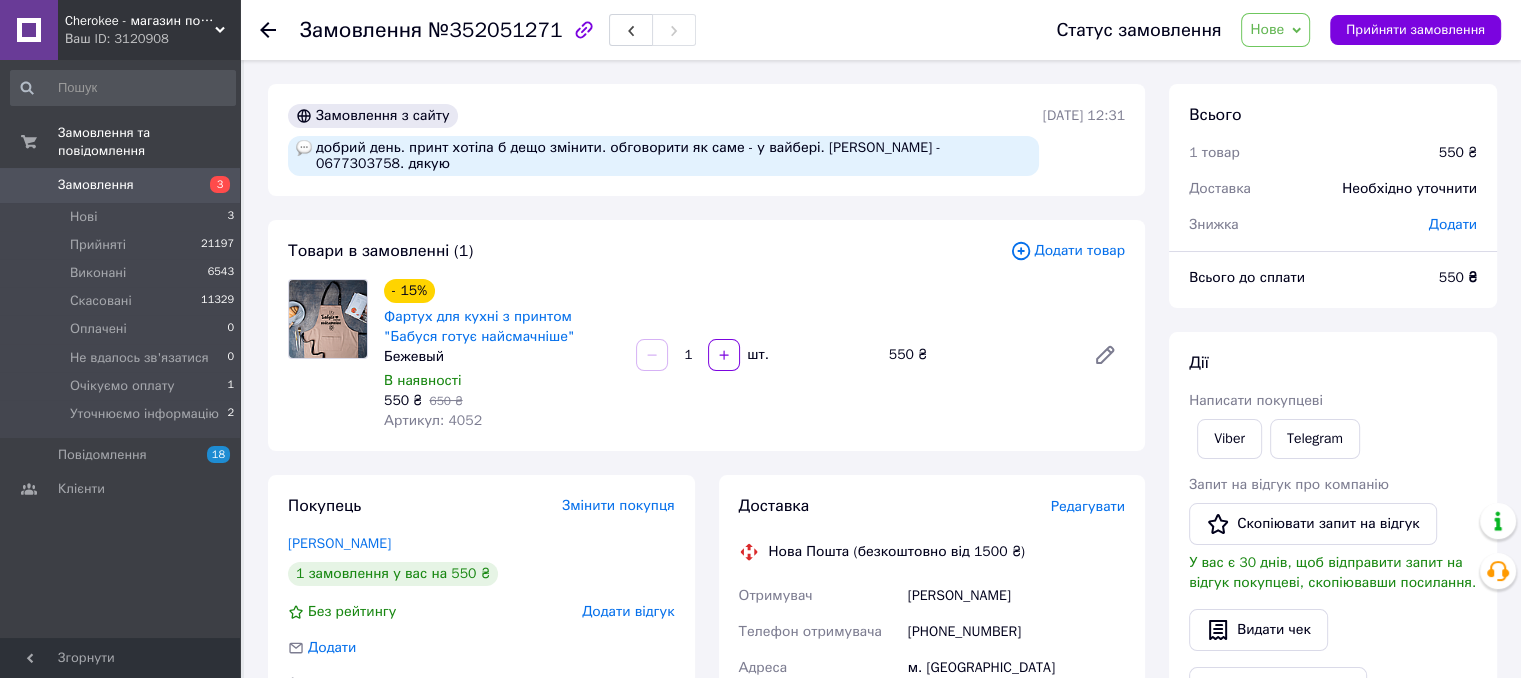 click on "Доставка Редагувати Нова Пошта (безкоштовно від 1500 ₴) Отримувач Ковіня Жанна Телефон отримувача +380677303758 Адреса м. Київ (Київська обл.), №159 (до 30 кг): просп. П. Тичини, 3 Дата відправки 10.07.2025 Платник Отримувач Оціночна вартість 550 ₴ Сума післяплати 550 ₴ Комісія за післяплату 31 ₴ Платник комісії післяплати Отримувач Передати номер або Згенерувати ЕН Платник Отримувач Відправник Прізвище отримувача Ковіня Ім'я отримувача Жанна По батькові отримувача Телефон отримувача +380677303758 Тип доставки У відділенні Кур'єром В поштоматі Місто м. Київ (Київська обл.) 550 < 2025" at bounding box center (932, 825) 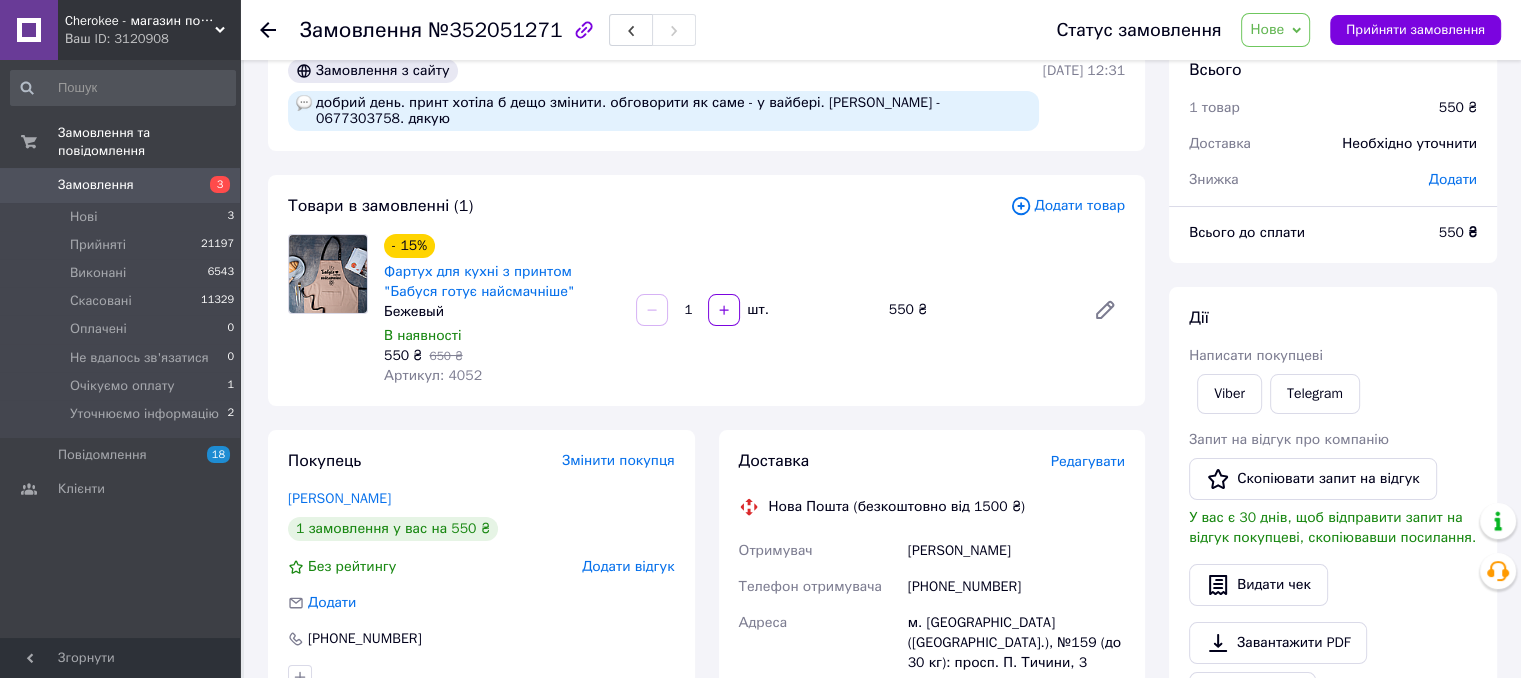 scroll, scrollTop: 0, scrollLeft: 0, axis: both 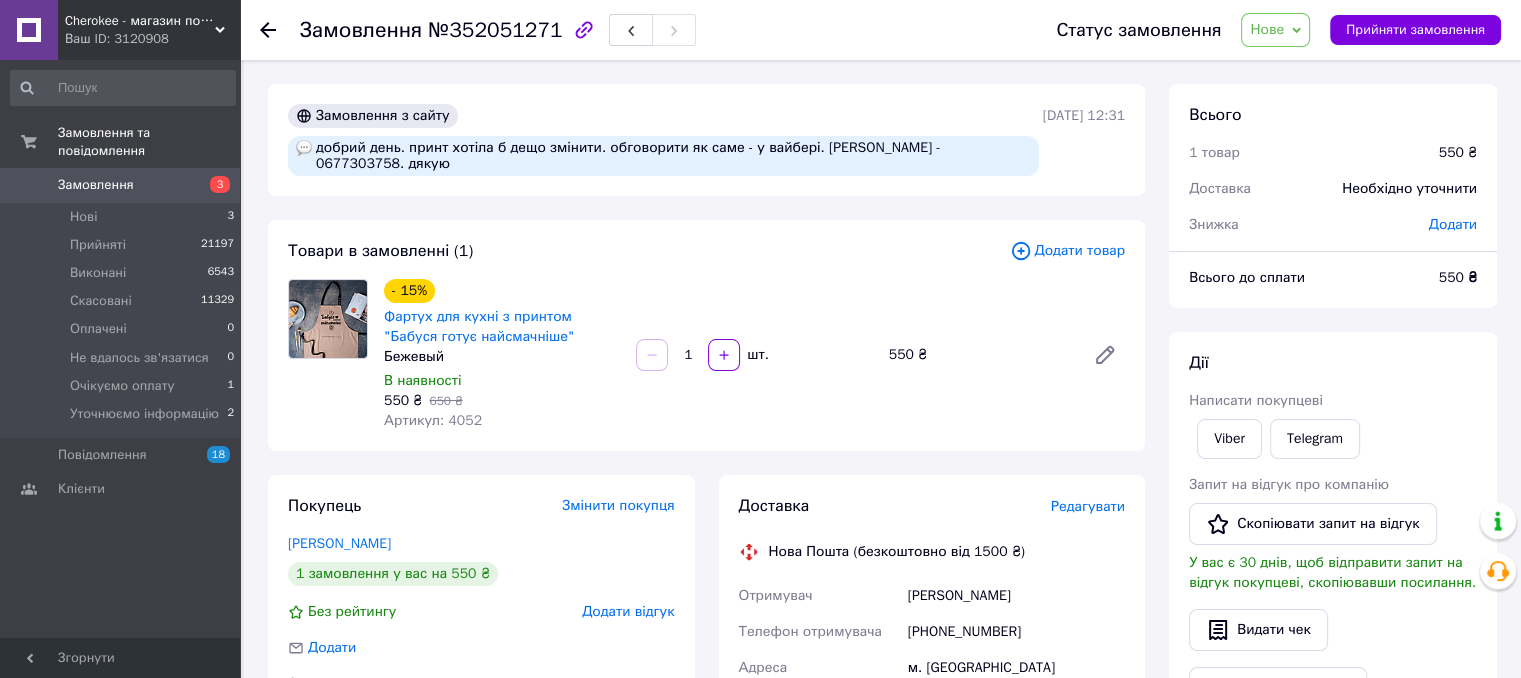 click on "Доставка Редагувати Нова Пошта (безкоштовно від 1500 ₴) Отримувач Ковіня Жанна Телефон отримувача +380677303758 Адреса м. Київ (Київська обл.), №159 (до 30 кг): просп. П. Тичини, 3 Дата відправки 10.07.2025 Платник Отримувач Оціночна вартість 550 ₴ Сума післяплати 550 ₴ Комісія за післяплату 31 ₴ Платник комісії післяплати Отримувач Передати номер або Згенерувати ЕН Платник Отримувач Відправник Прізвище отримувача Ковіня Ім'я отримувача Жанна По батькові отримувача Телефон отримувача +380677303758 Тип доставки У відділенні Кур'єром В поштоматі Місто м. Київ (Київська обл.) 550 < 2025" at bounding box center (932, 825) 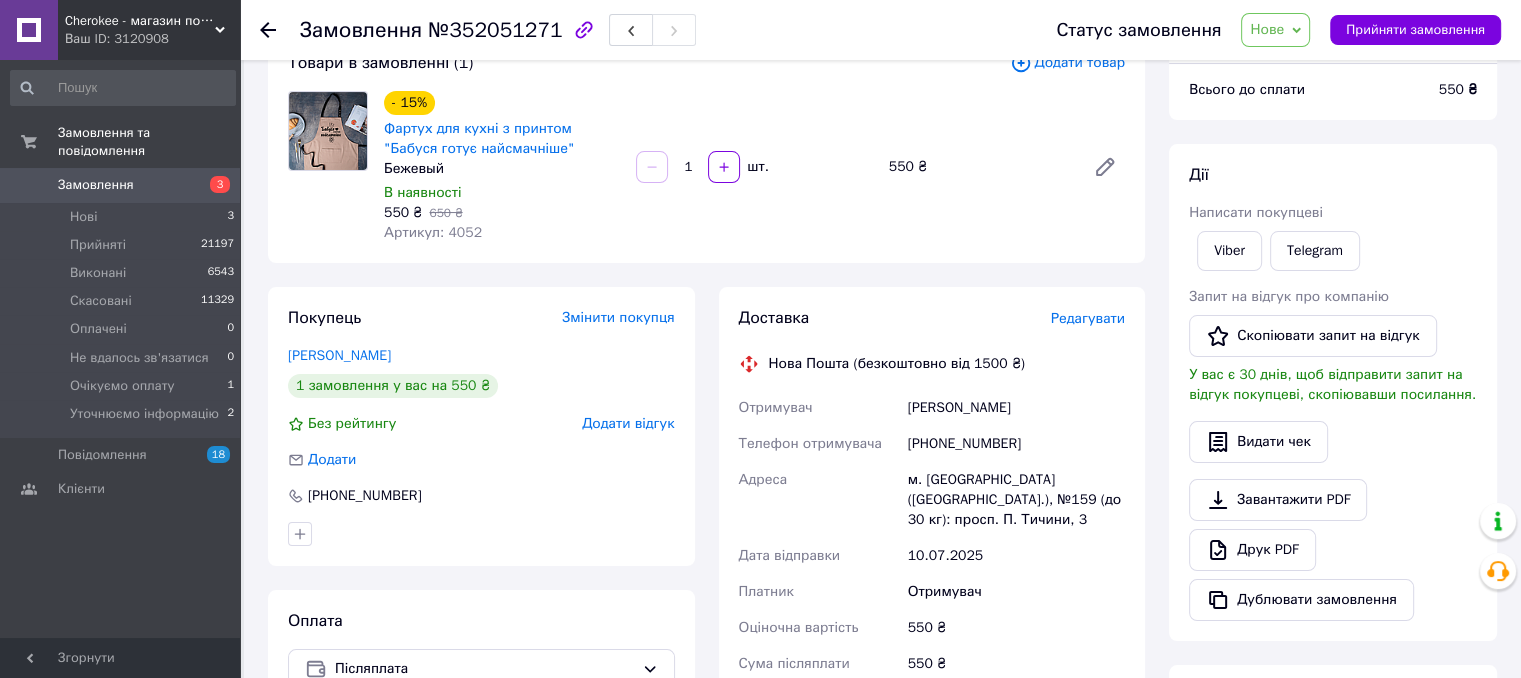 scroll, scrollTop: 200, scrollLeft: 0, axis: vertical 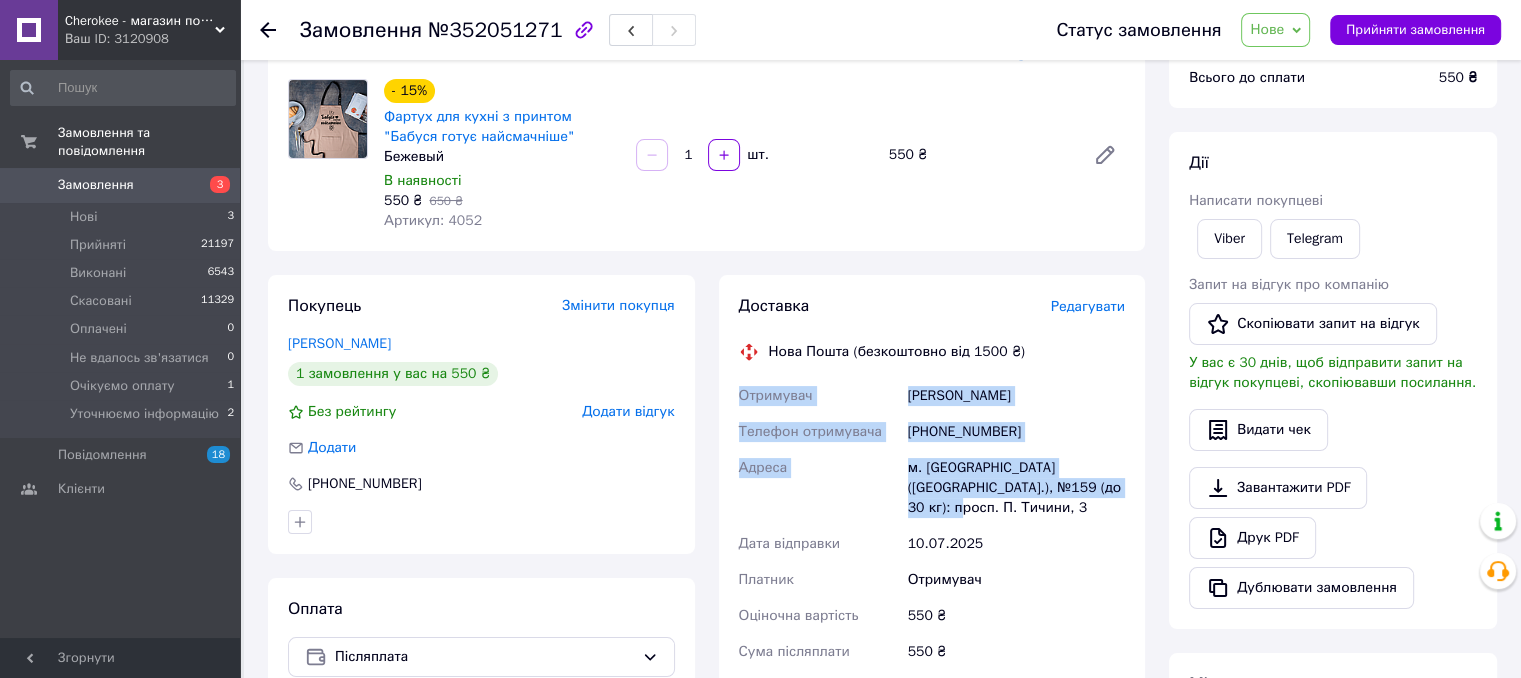 drag, startPoint x: 737, startPoint y: 396, endPoint x: 1076, endPoint y: 482, distance: 349.73846 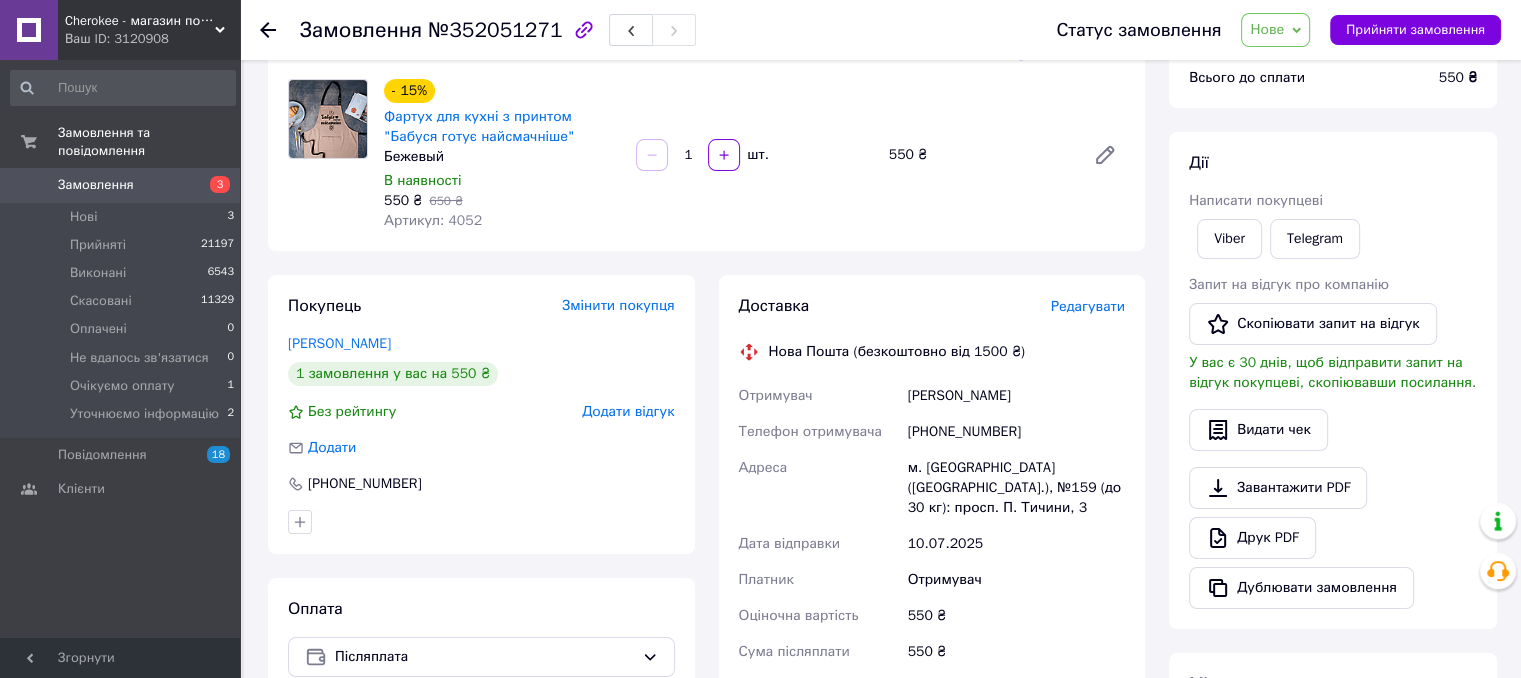 click on "Покупець Змінити покупця Ковіня Жанна 1 замовлення у вас на 550 ₴ Без рейтингу   Додати відгук Додати +380677303758 Оплата Післяплата" at bounding box center (481, 625) 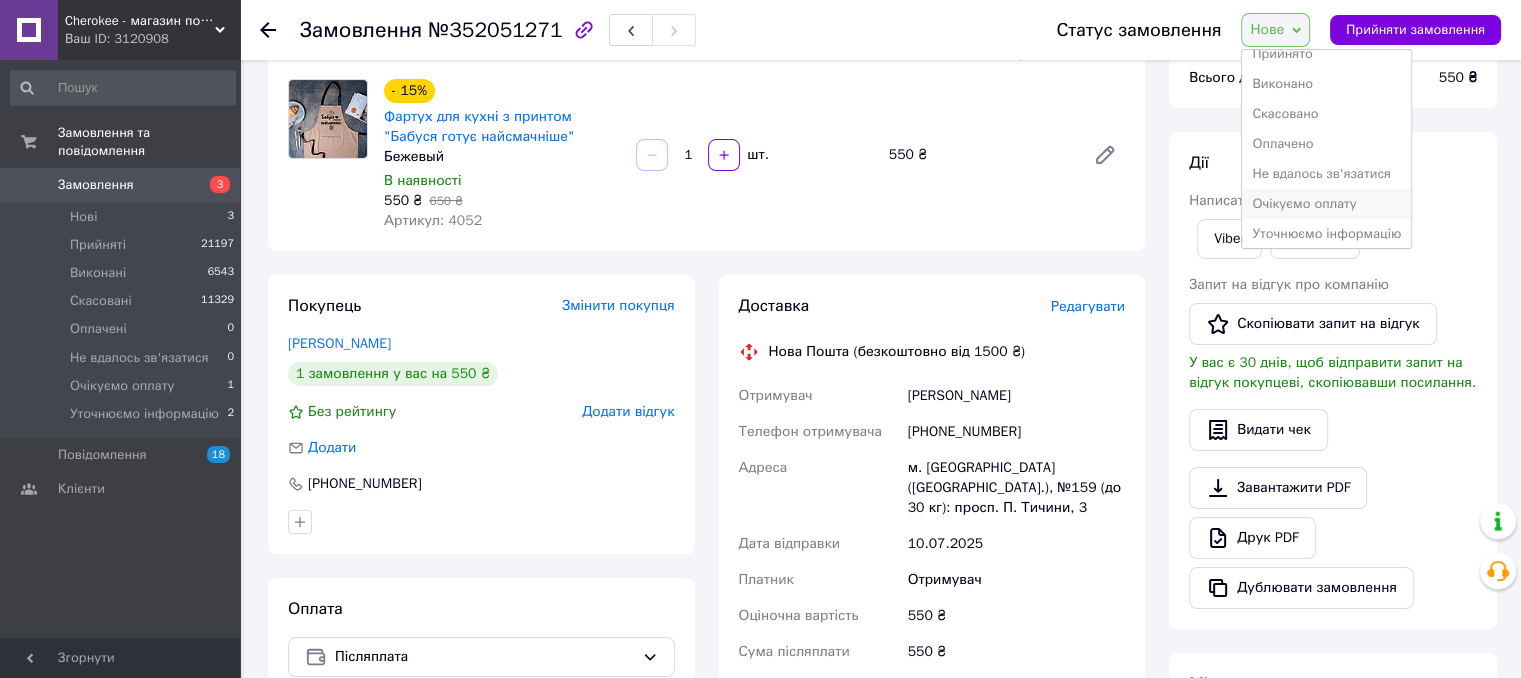 scroll, scrollTop: 21, scrollLeft: 0, axis: vertical 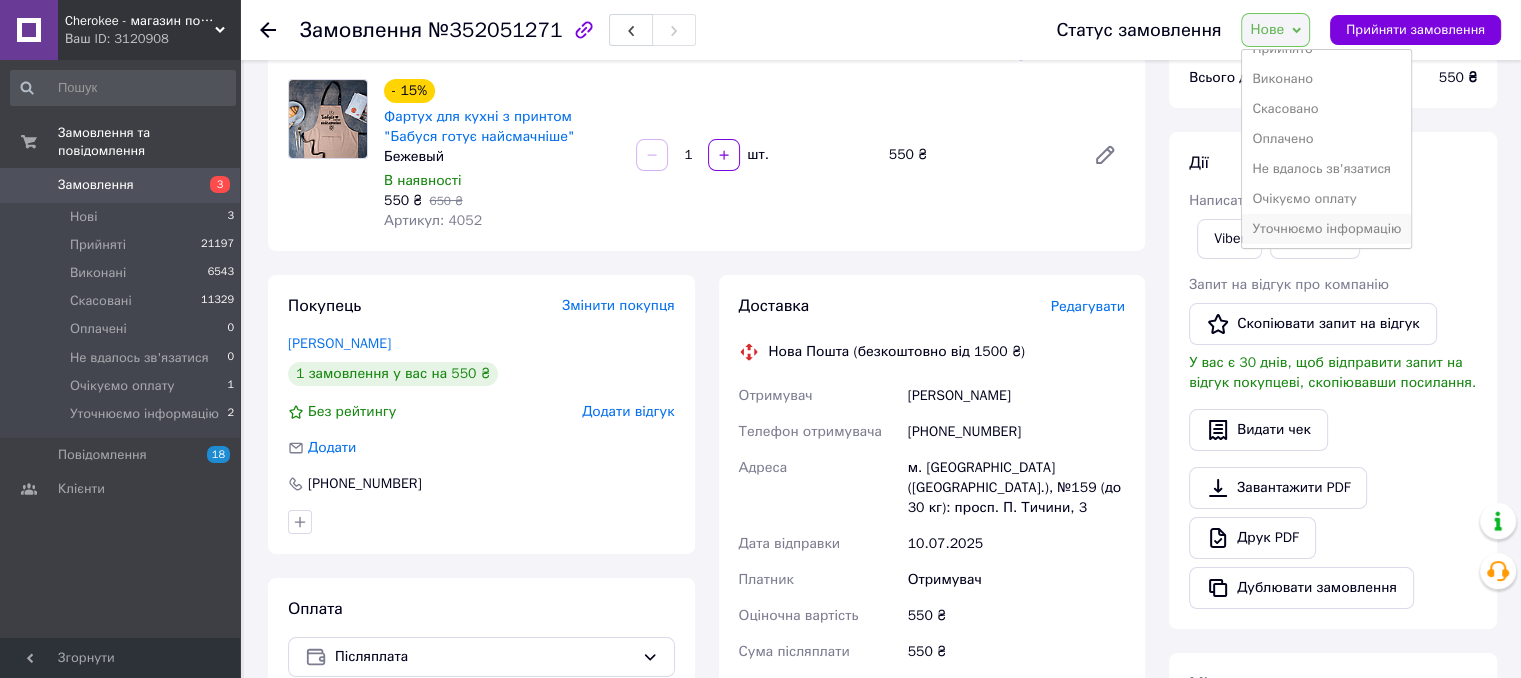 click on "Уточнюємо інформацію" at bounding box center [1326, 229] 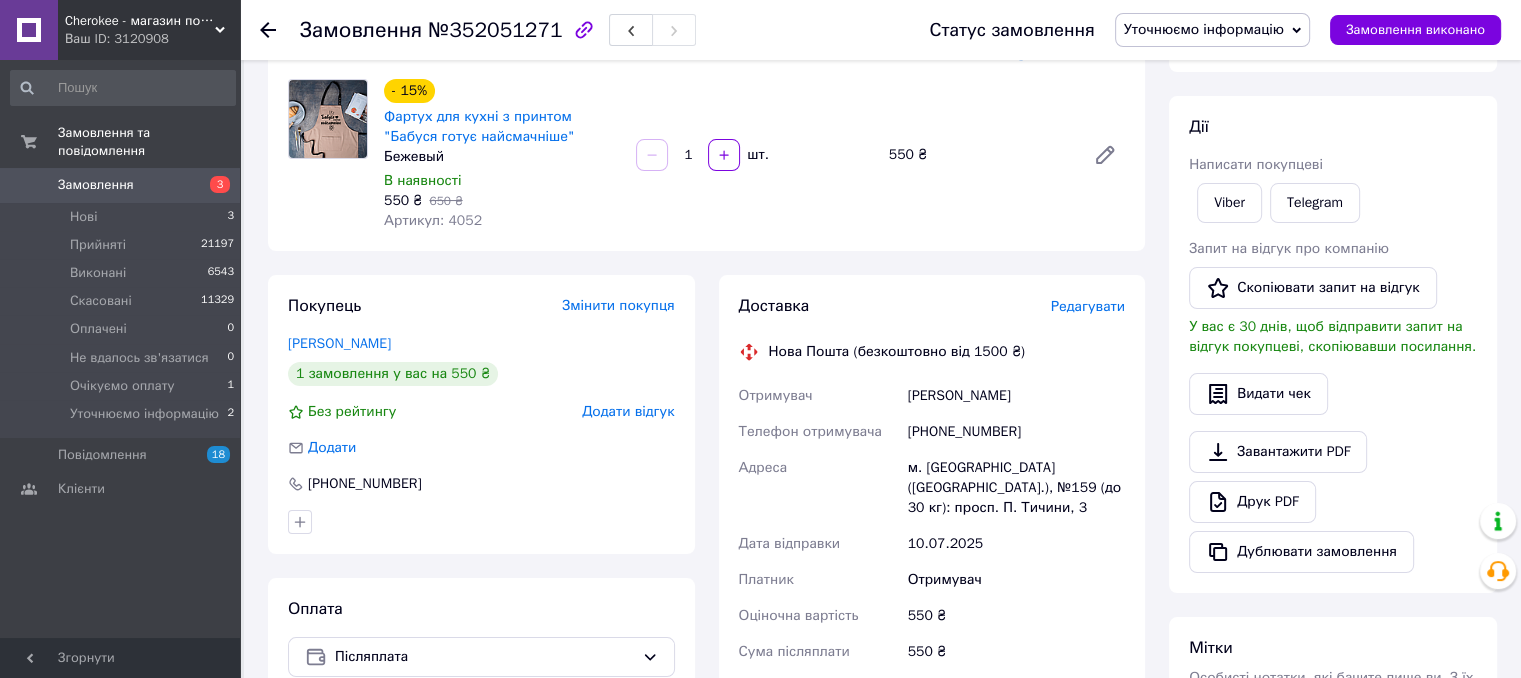 click on "Замовлення" at bounding box center (121, 185) 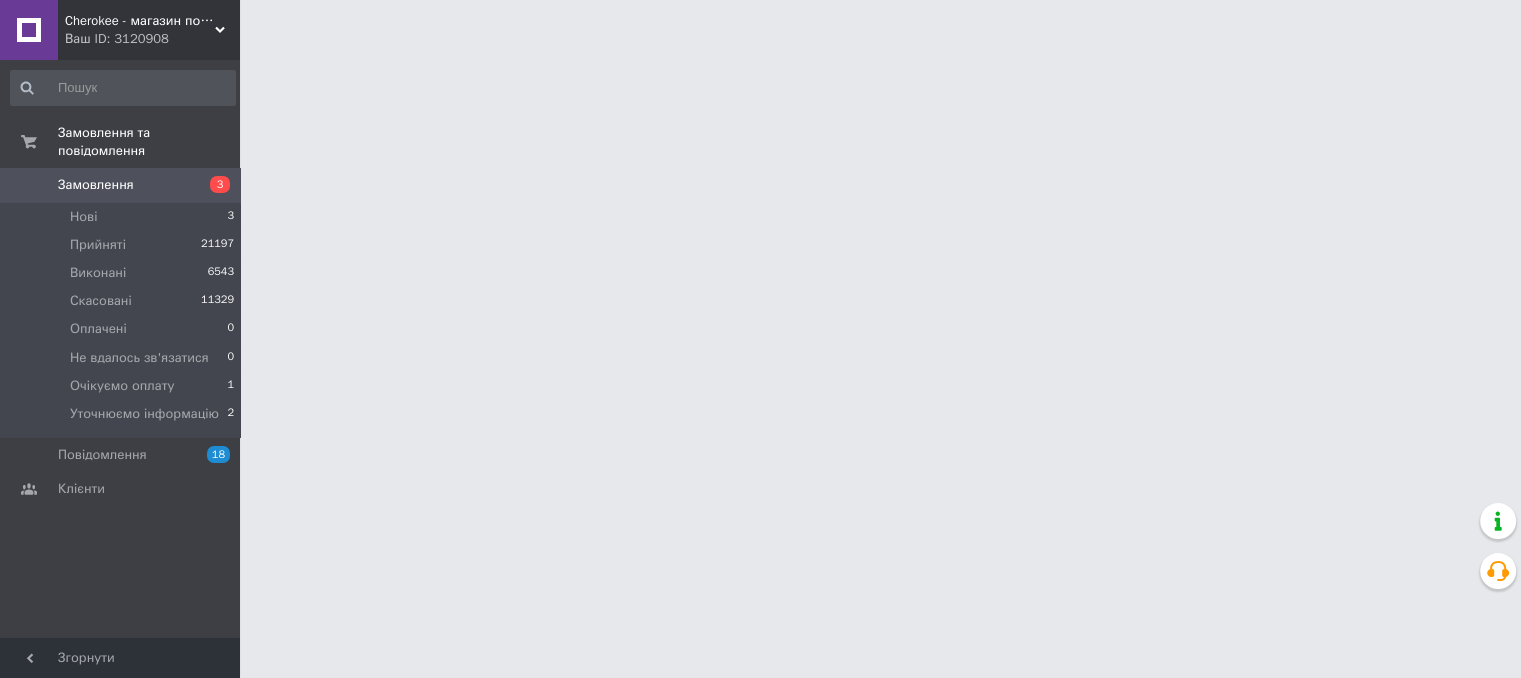 scroll, scrollTop: 0, scrollLeft: 0, axis: both 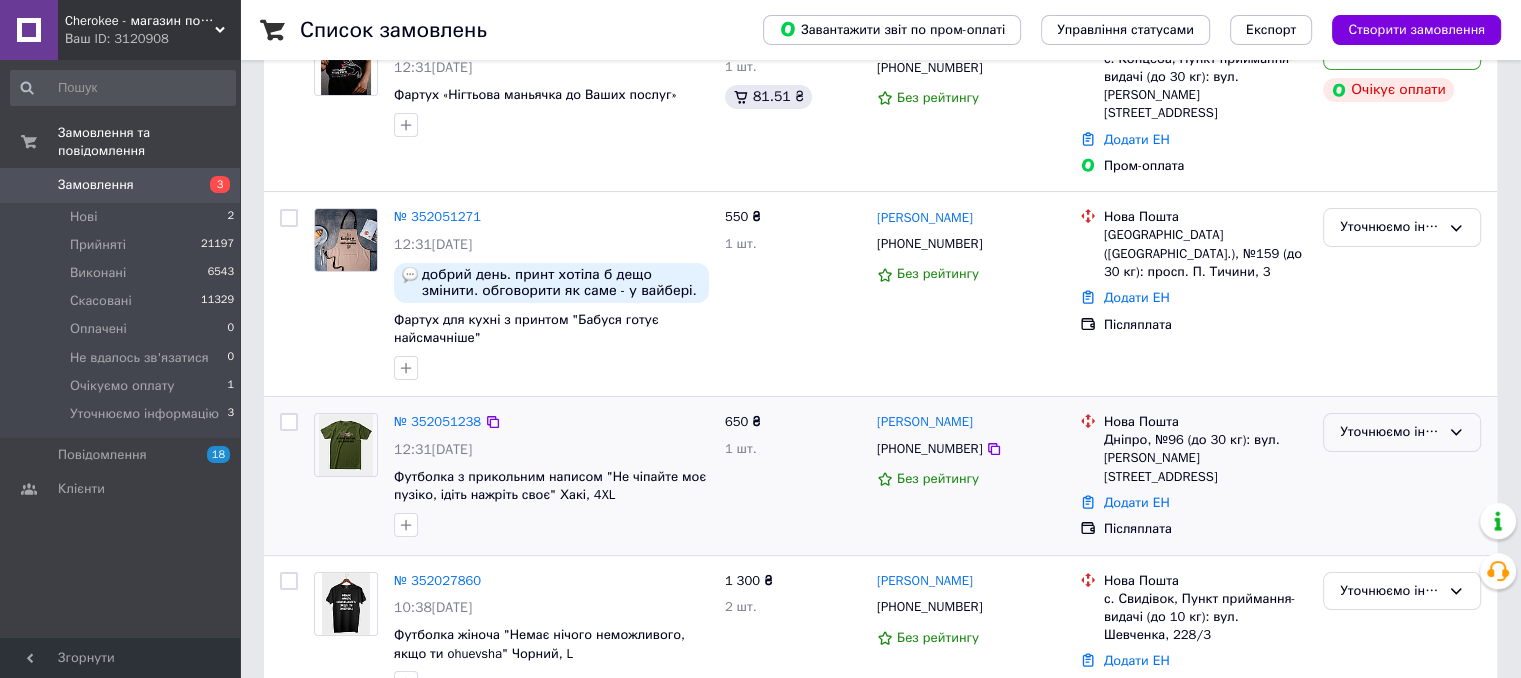 click on "Уточнюємо інформацію" at bounding box center (1390, 432) 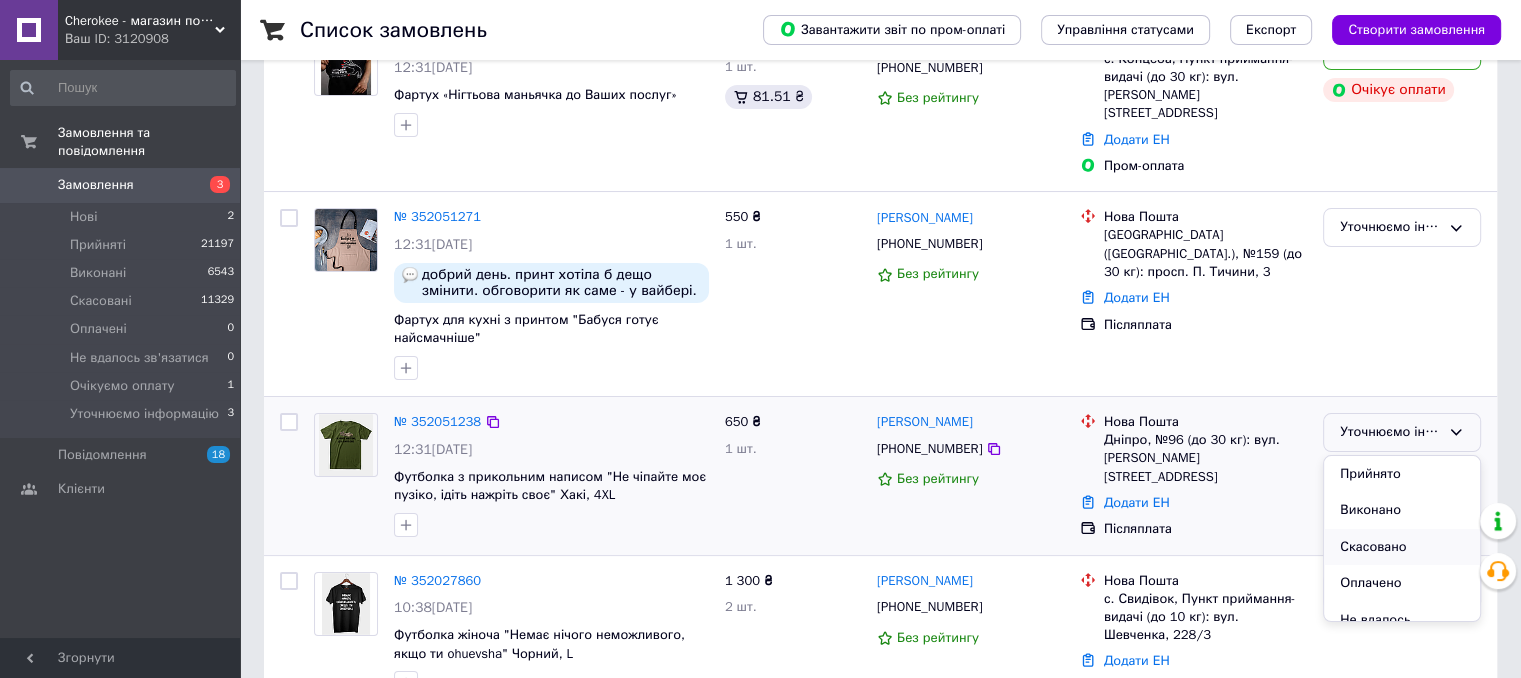 click on "Скасовано" at bounding box center (1402, 547) 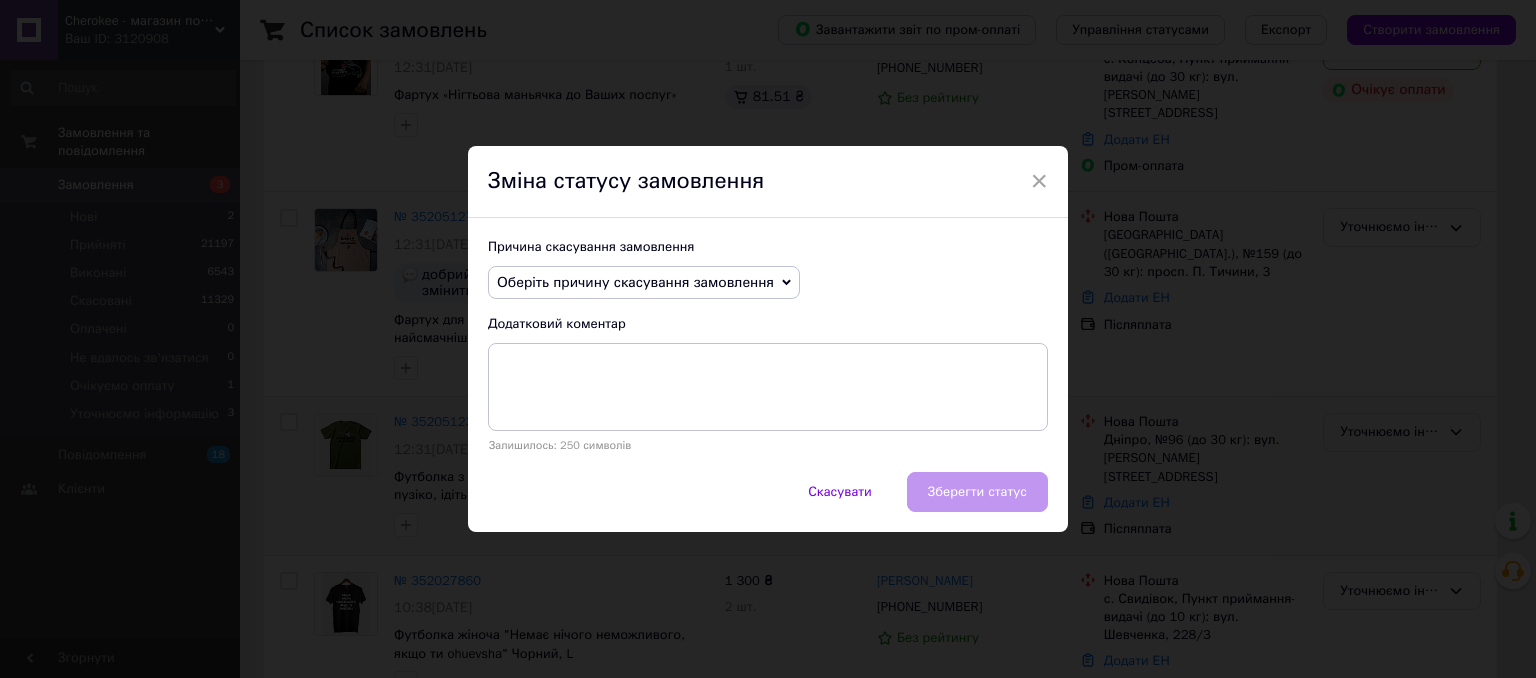 click on "Оберіть причину скасування замовлення" at bounding box center (635, 282) 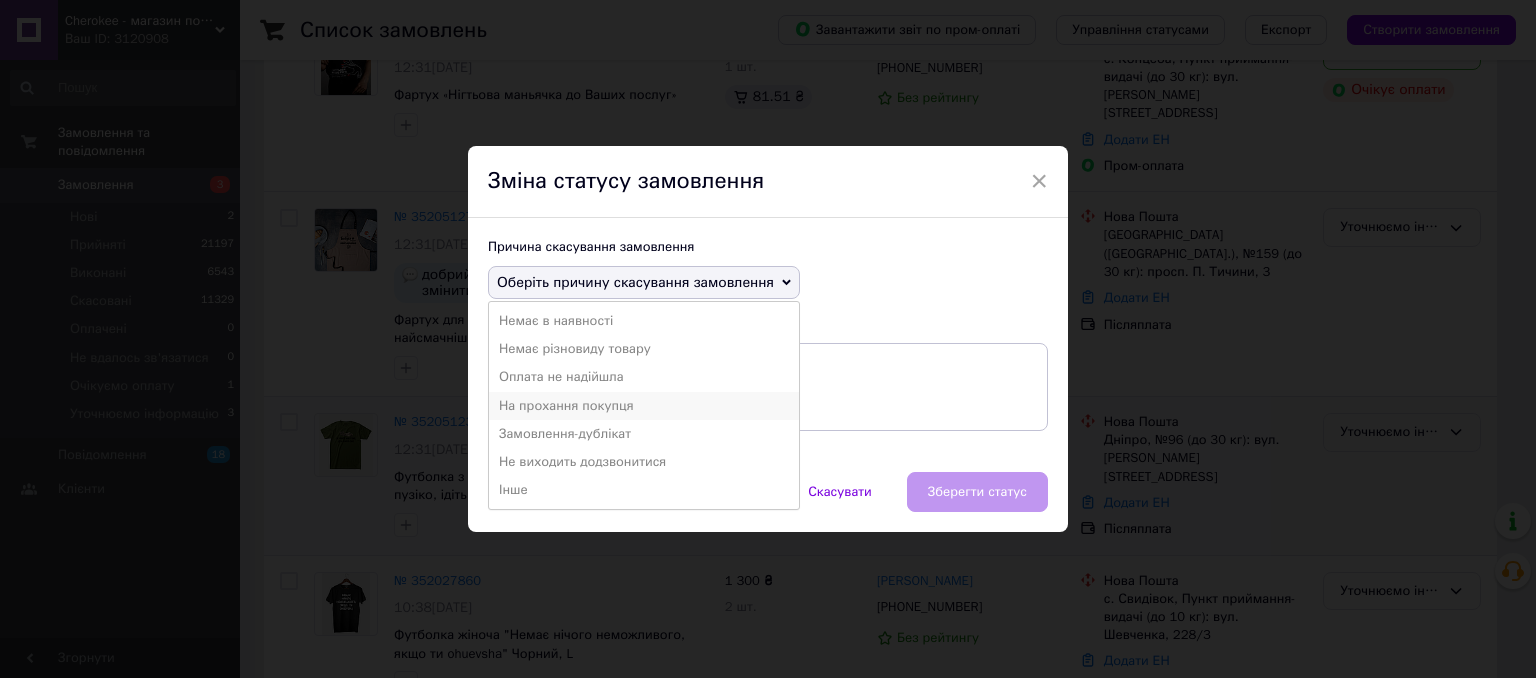 click on "На прохання покупця" at bounding box center (644, 406) 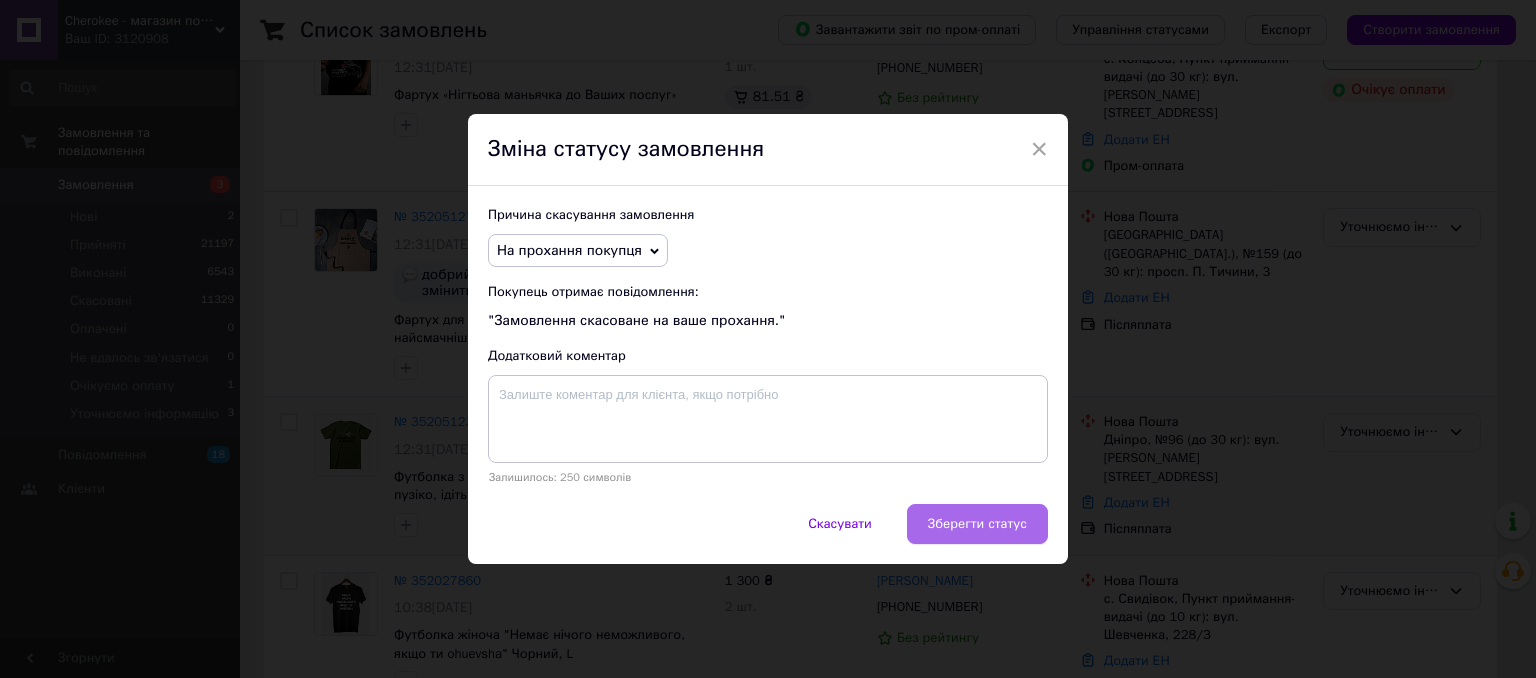 click on "Зберегти статус" at bounding box center (977, 524) 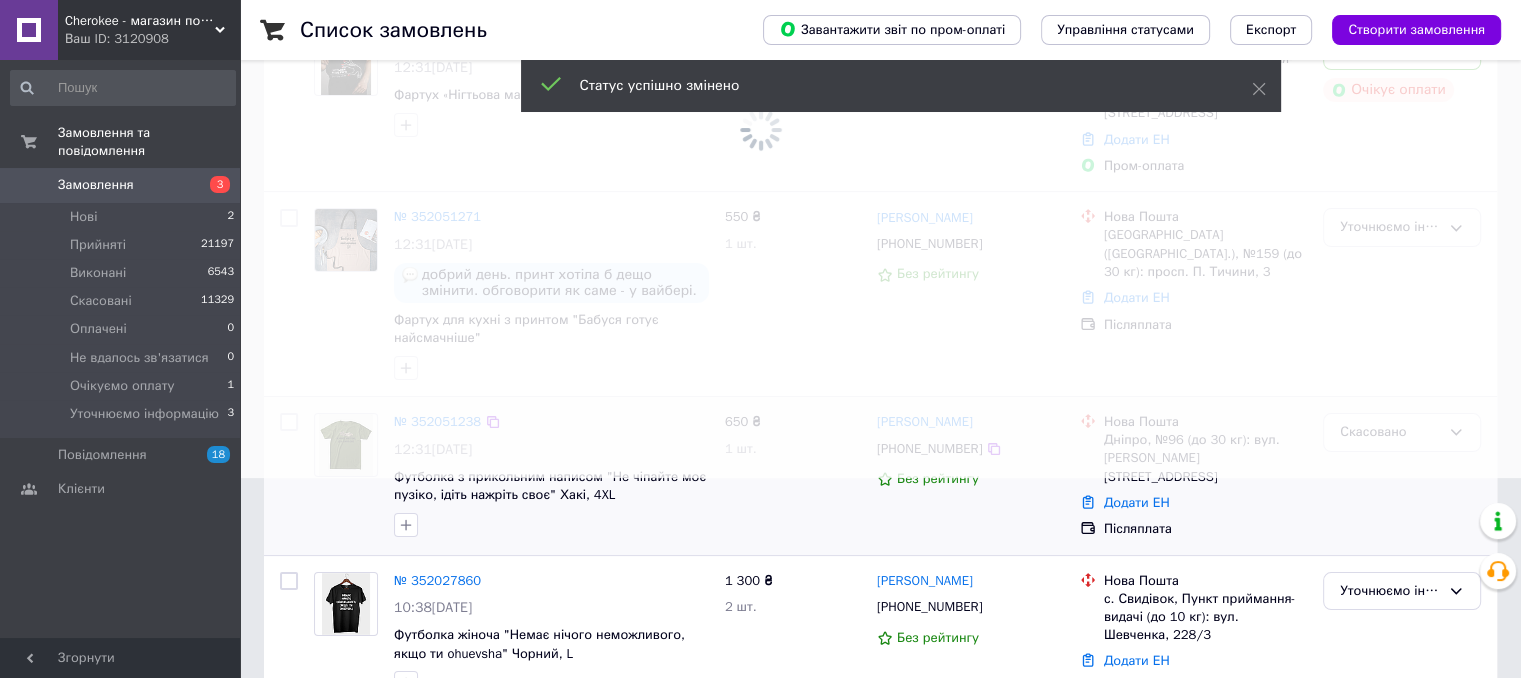 click at bounding box center [760, 139] 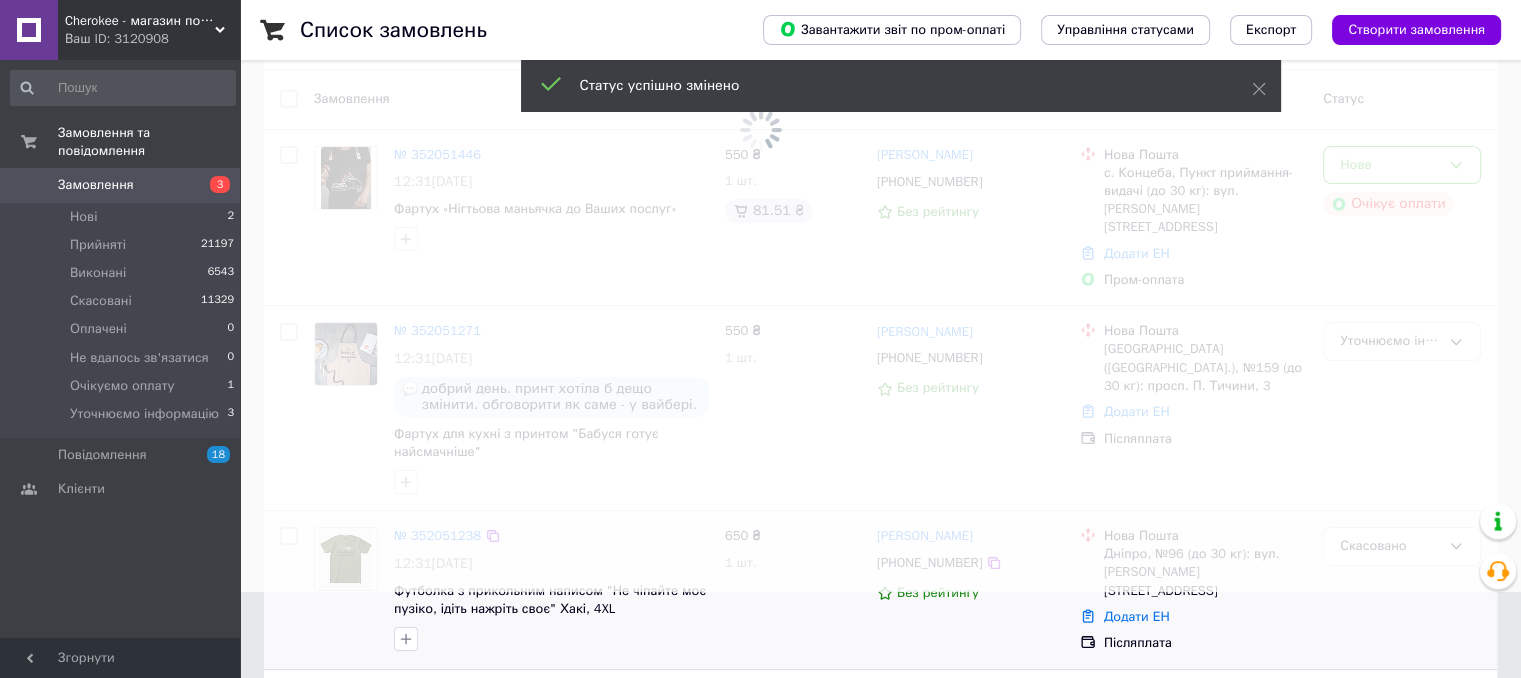 scroll, scrollTop: 0, scrollLeft: 0, axis: both 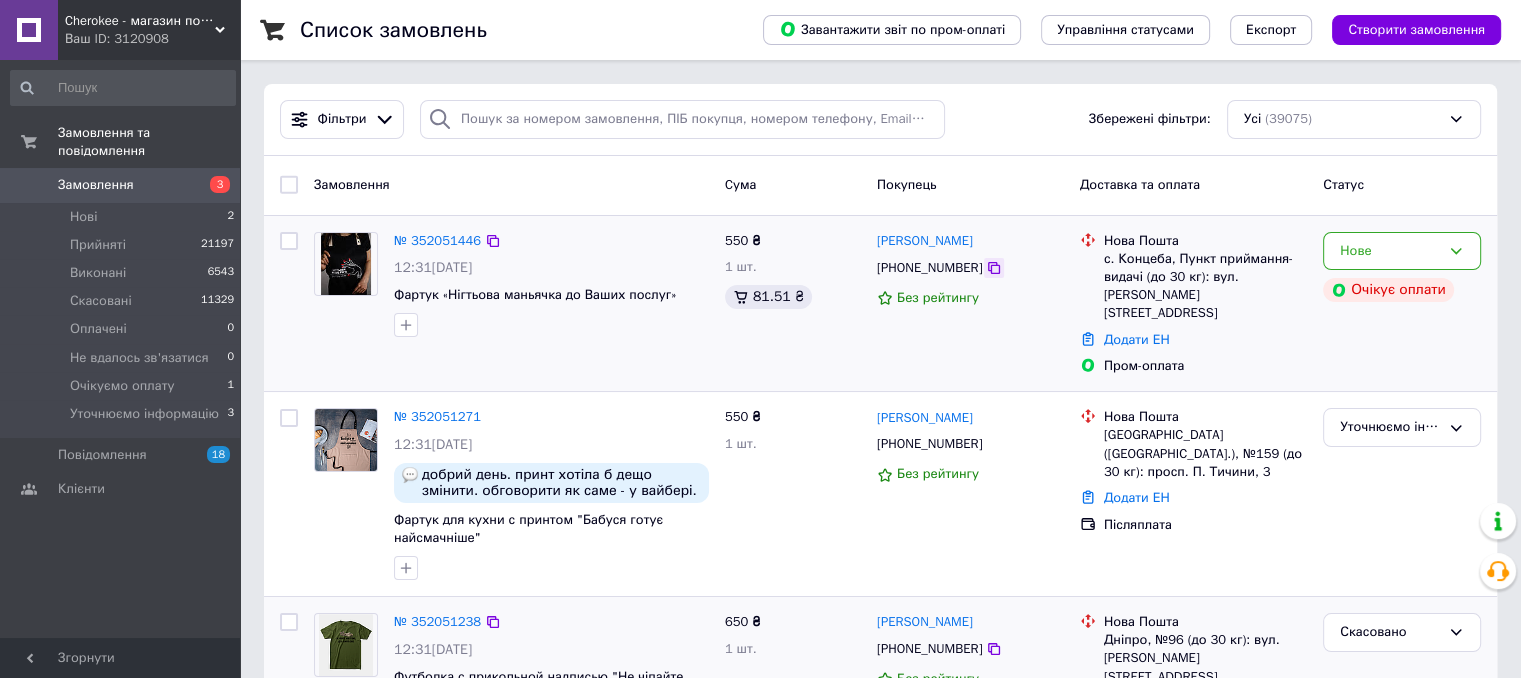 click 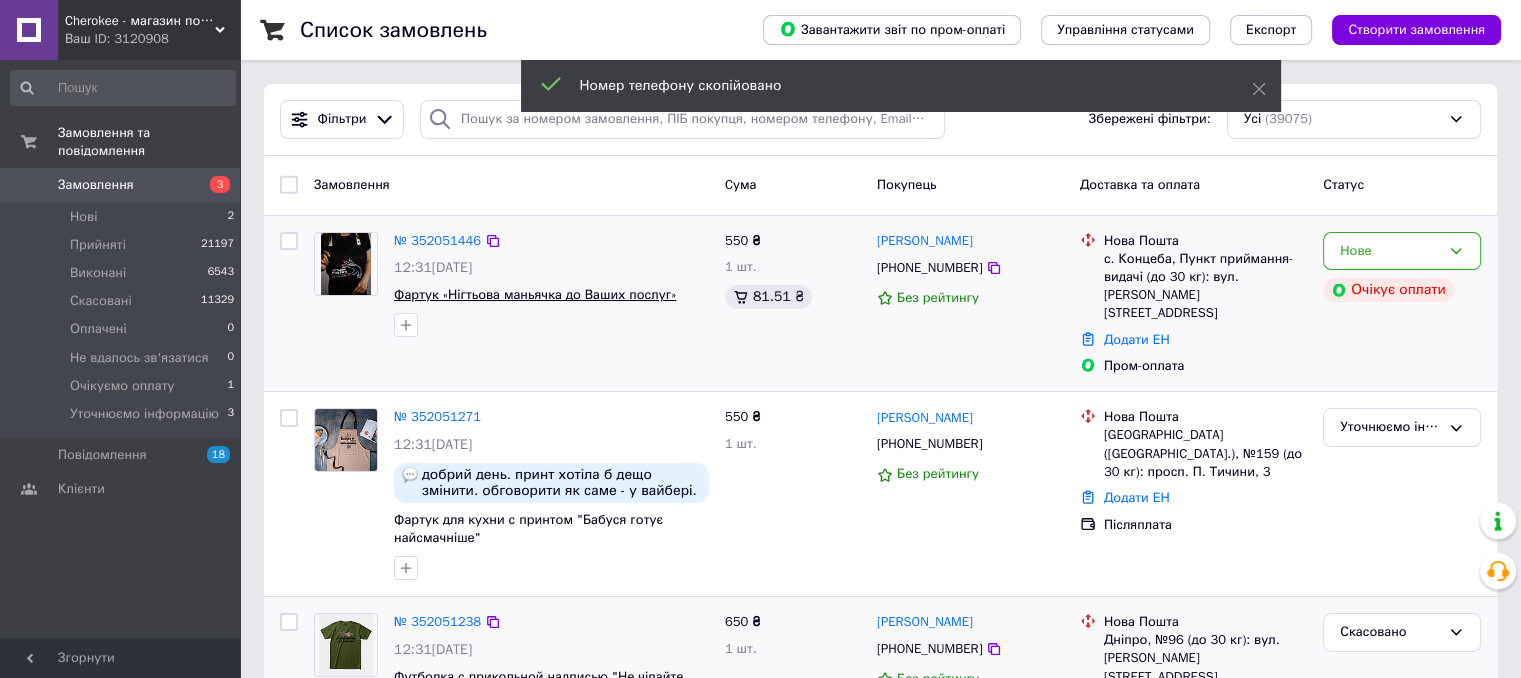 click on "Фартук «Нігтьова маньячка до Ваших послуг»" at bounding box center [535, 294] 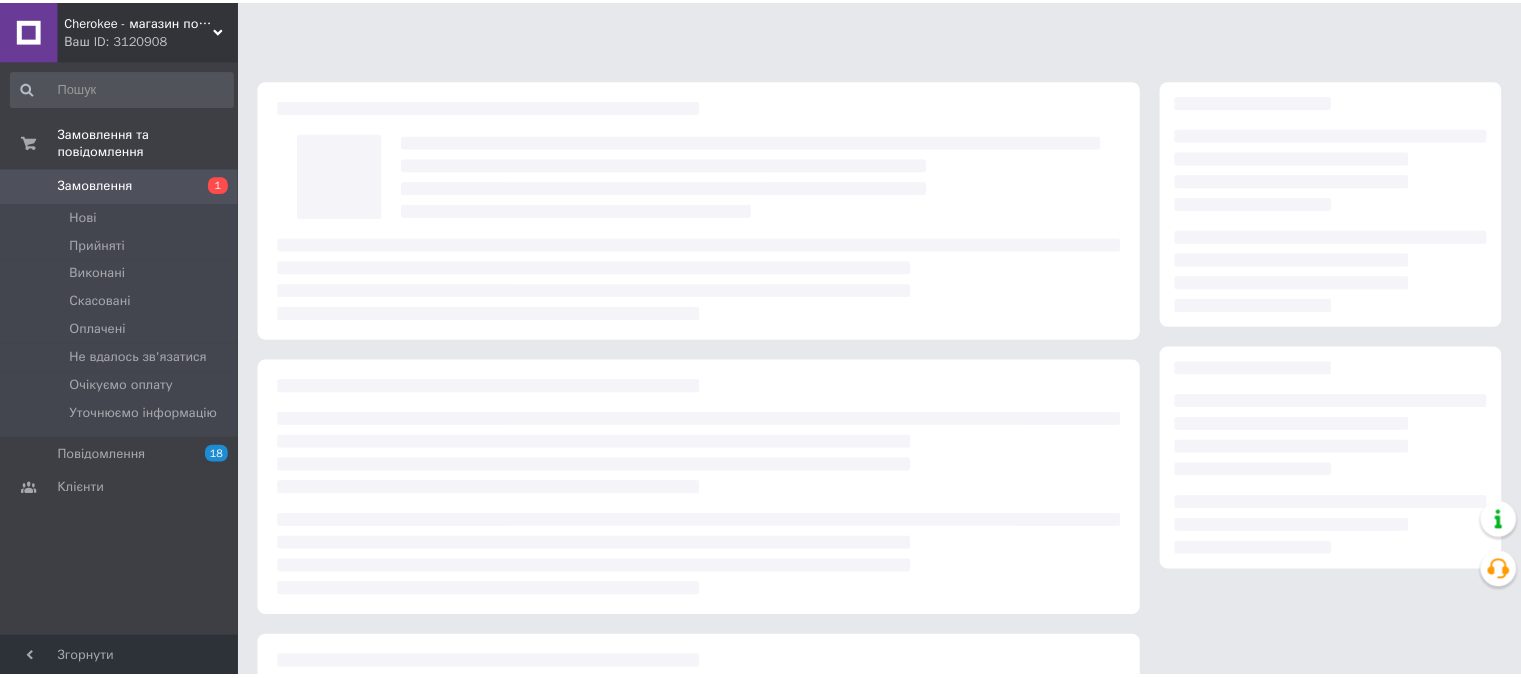 scroll, scrollTop: 0, scrollLeft: 0, axis: both 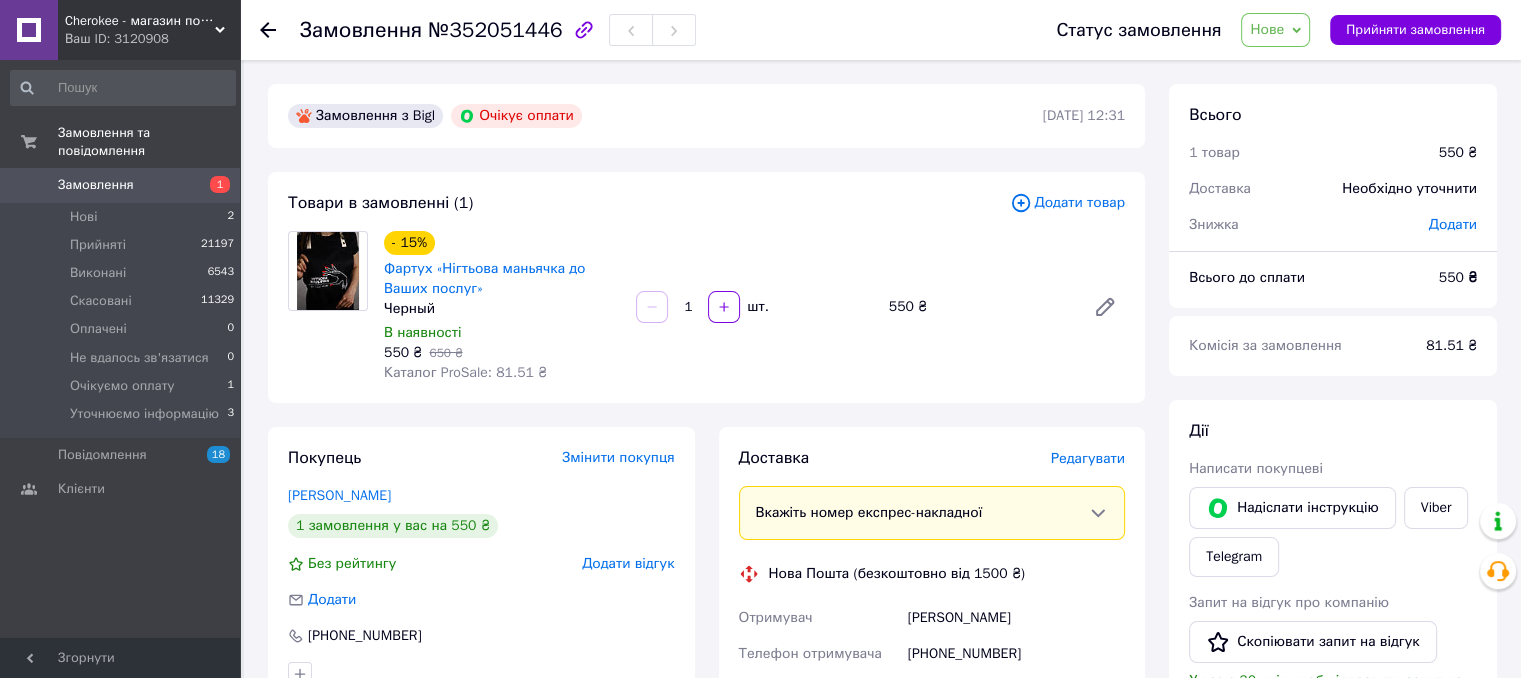 click on "Покупець Змінити покупця [PERSON_NAME] 1 замовлення у вас на 550 ₴ Без рейтингу   Додати відгук Додати [PHONE_NUMBER] Оплата Очікує оплати Пром-оплата Відправити запит на оплату Покупець отримає посилання на оплату цього замовлення через сповіщення в додатку Prom або у Viber. [PERSON_NAME] надішліть інструкцію, що таке Пром-оплата." at bounding box center (481, 758) 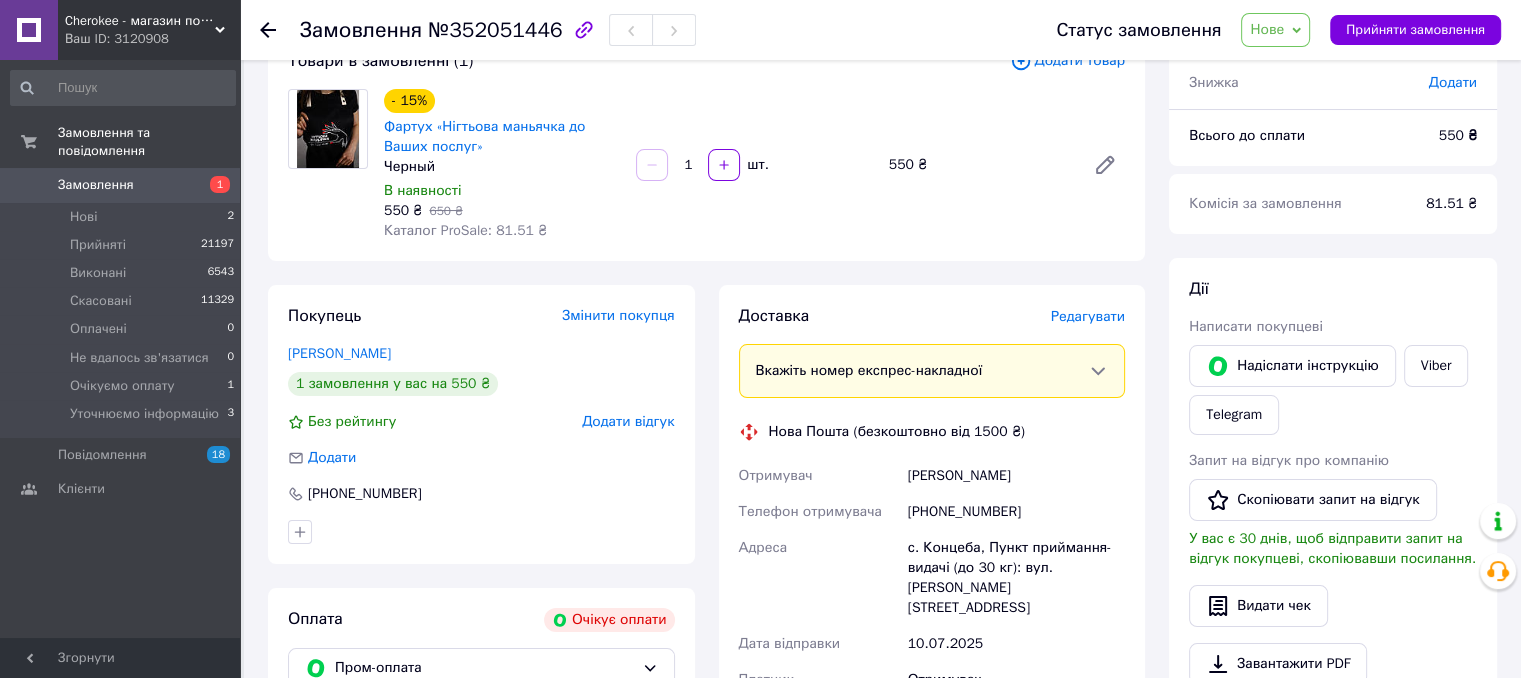 scroll, scrollTop: 100, scrollLeft: 0, axis: vertical 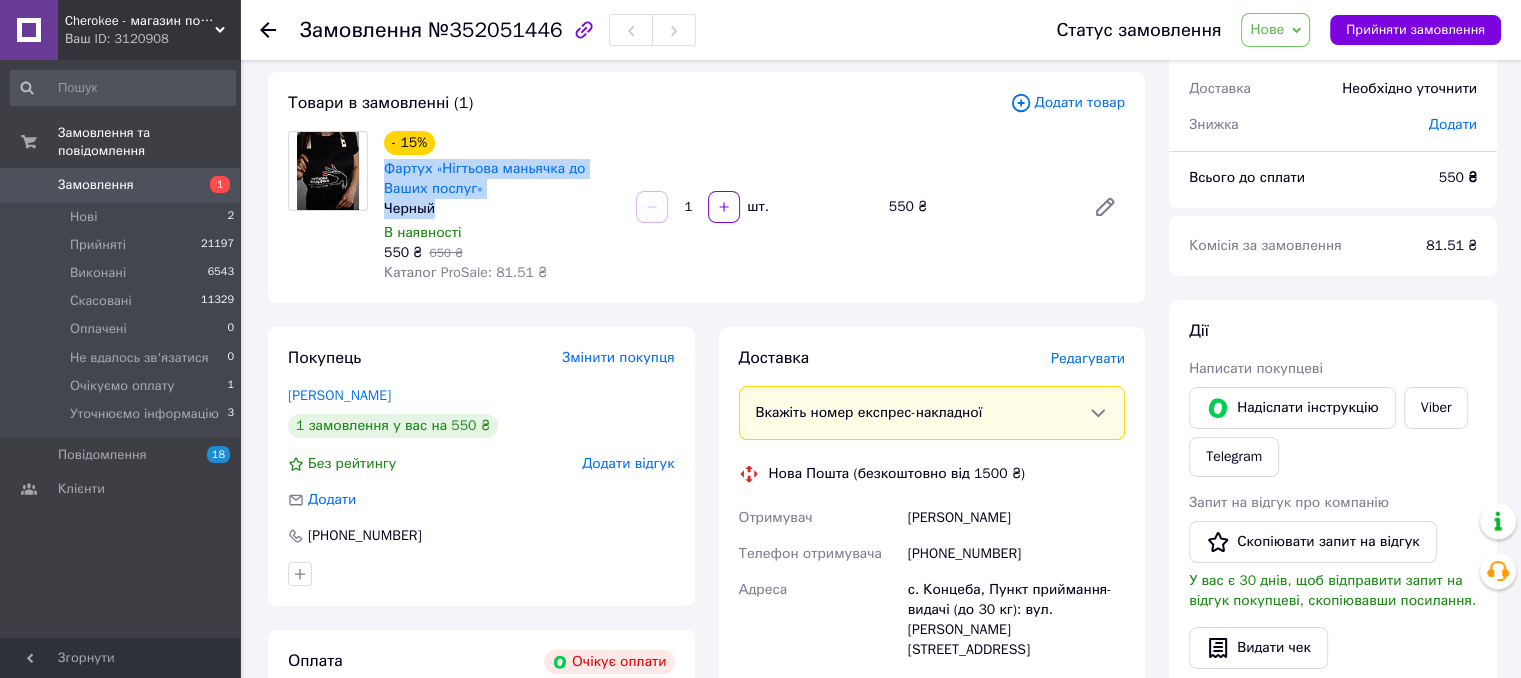 drag, startPoint x: 382, startPoint y: 162, endPoint x: 454, endPoint y: 212, distance: 87.658424 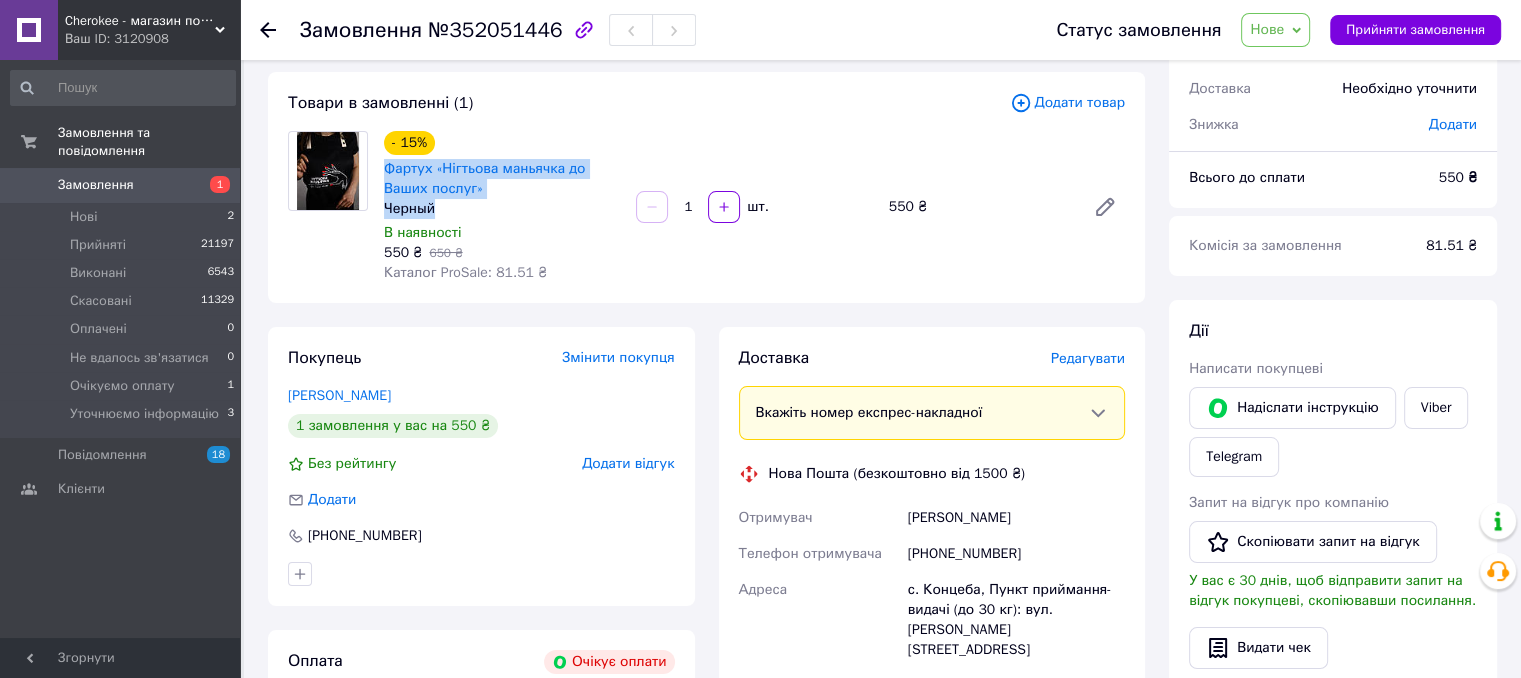 copy on "Фартух «Нігтьова маньячка до Ваших послуг» Черный" 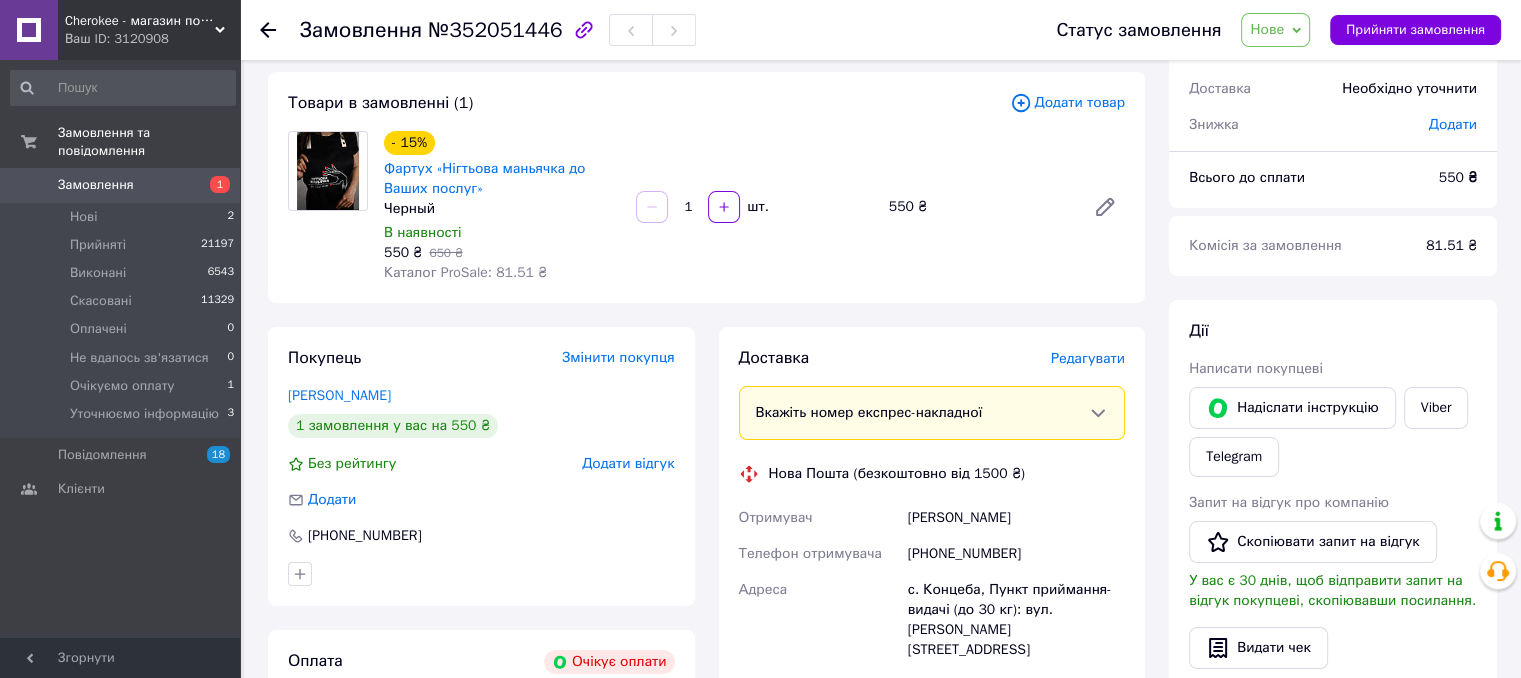 click on "Покупець Змінити покупця Братко Юлія 1 замовлення у вас на 550 ₴ Без рейтингу   Додати відгук Додати +380962922149 Оплата Очікує оплати Пром-оплата Відправити запит на оплату Покупець отримає посилання на оплату цього замовлення через сповіщення в додатку Prom або у Viber. Або надішліть інструкцію, що таке Пром-оплата." at bounding box center [481, 658] 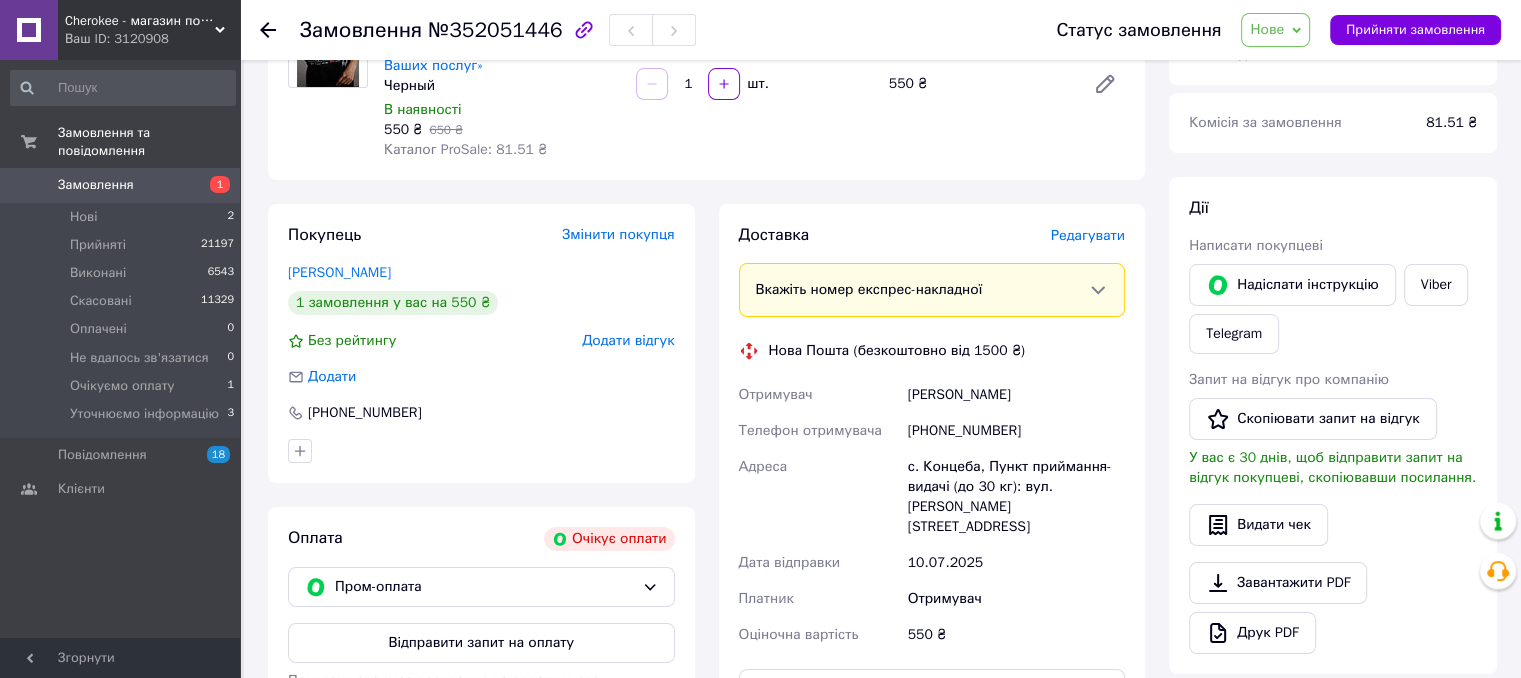 scroll, scrollTop: 300, scrollLeft: 0, axis: vertical 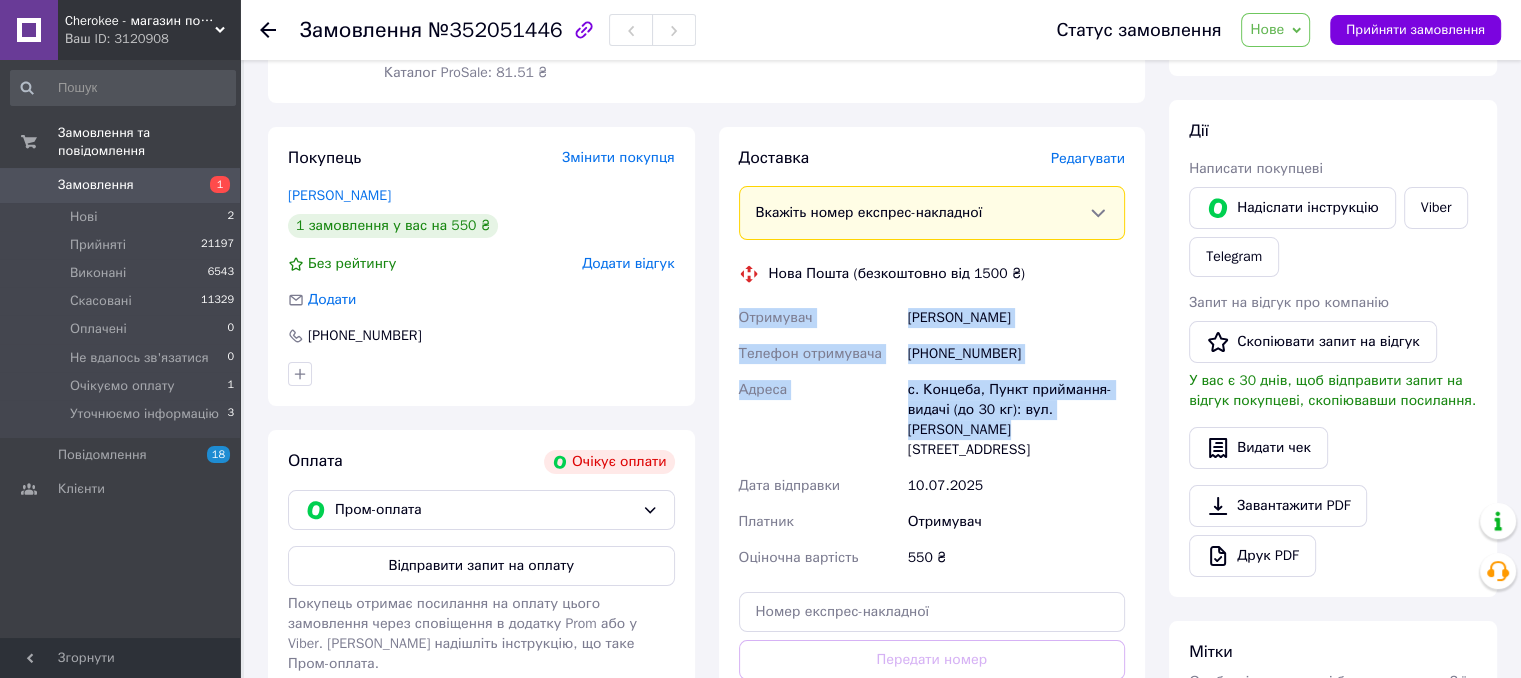 drag, startPoint x: 739, startPoint y: 314, endPoint x: 1140, endPoint y: 426, distance: 416.3472 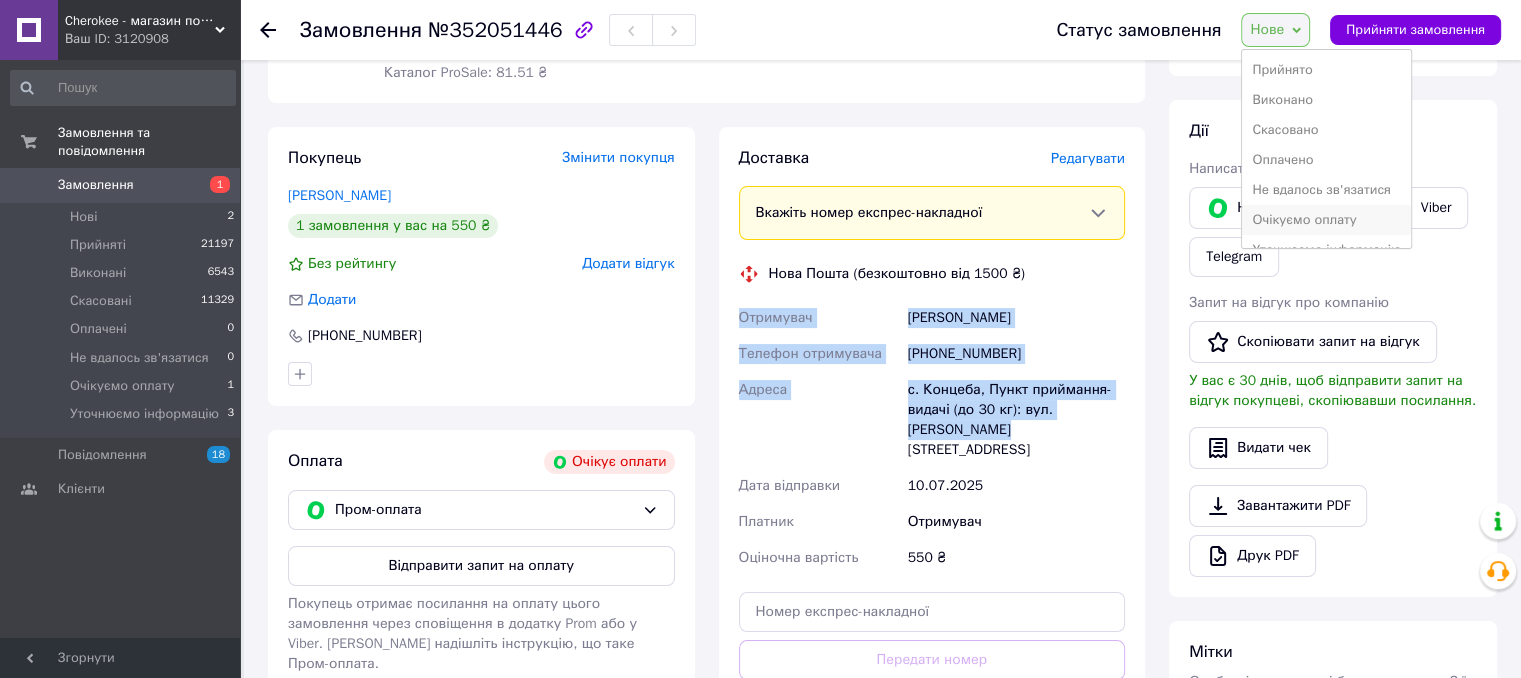 scroll, scrollTop: 21, scrollLeft: 0, axis: vertical 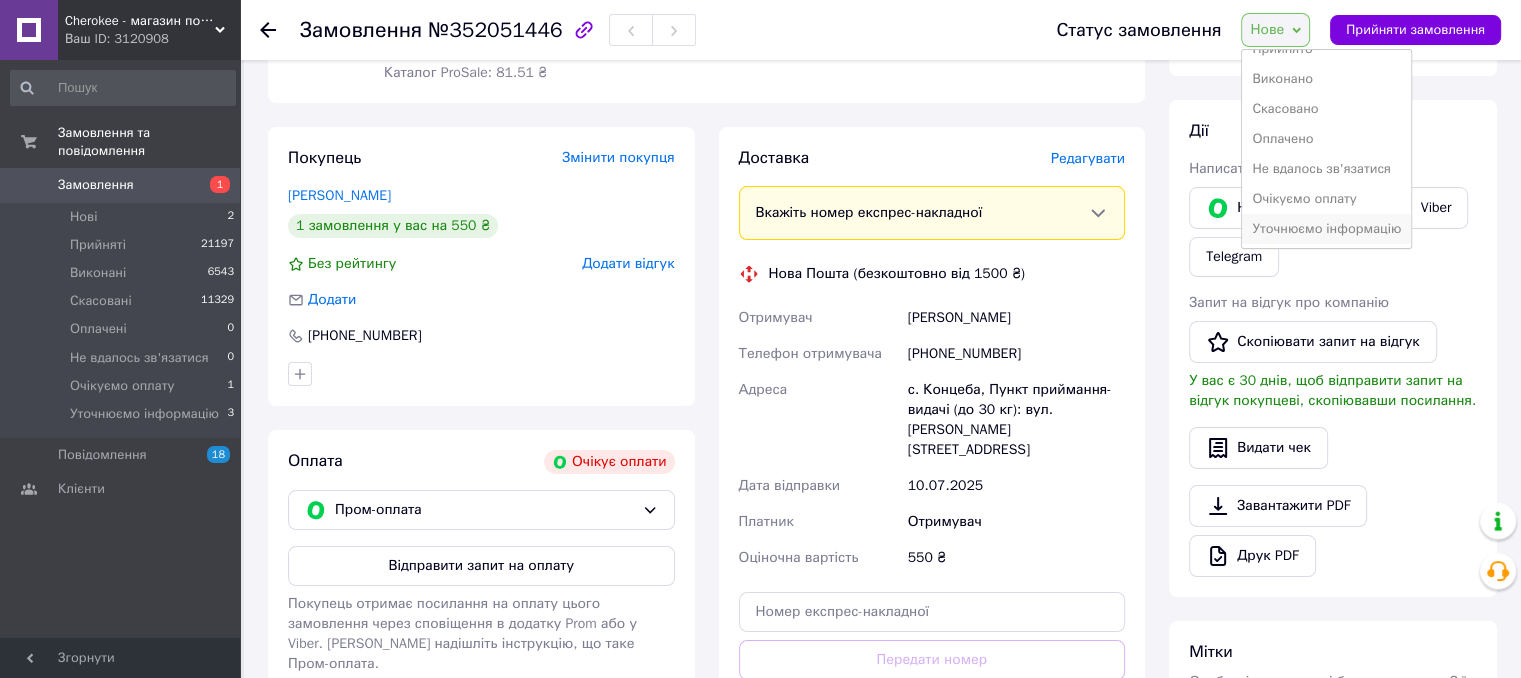 click on "Уточнюємо інформацію" at bounding box center [1326, 229] 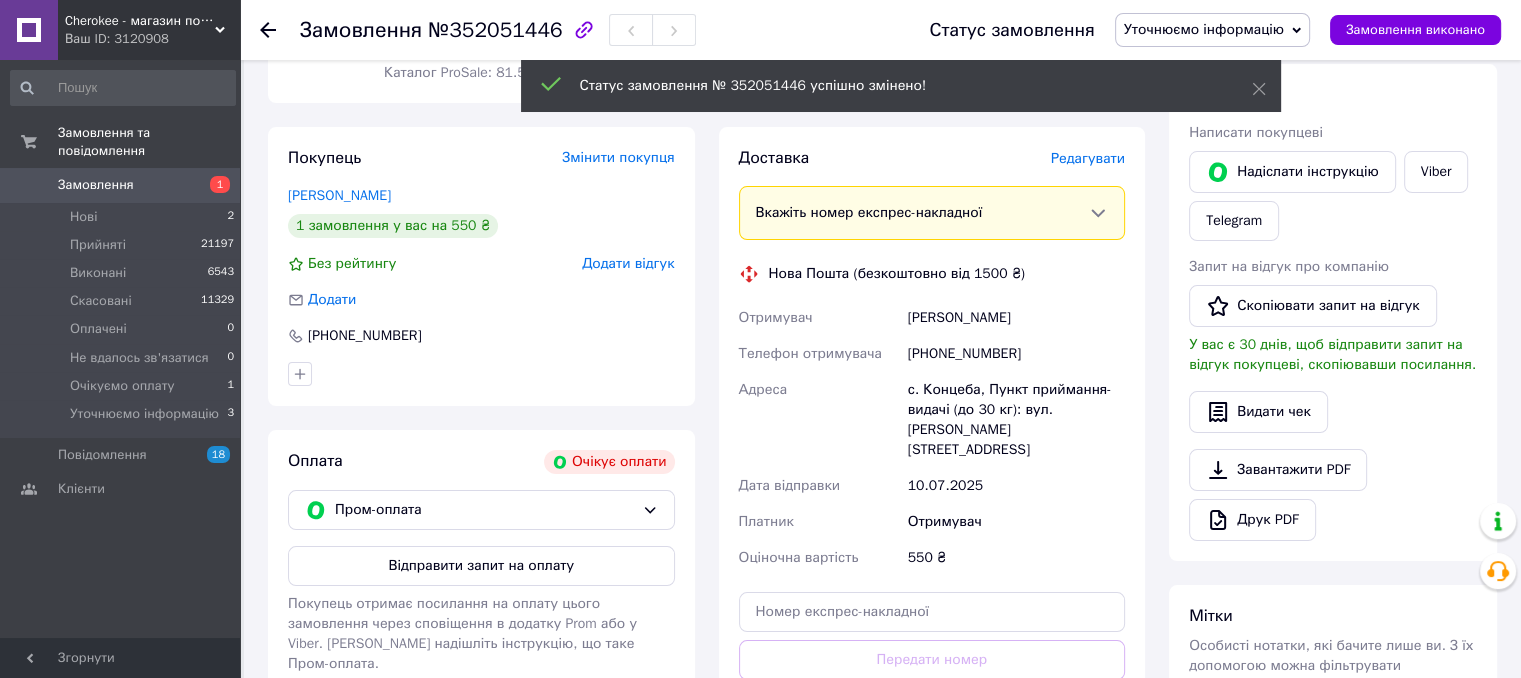 click on "Всього 1 товар 550 ₴ Знижка Додати Всього до сплати 550 ₴ Комісія за замовлення 81.51 ₴ Дії Написати покупцеві   Надіслати інструкцію Viber Telegram Запит на відгук про компанію   Скопіювати запит на відгук У вас є 30 днів, щоб відправити запит на відгук покупцеві, скопіювавши посилання.   Видати чек   Завантажити PDF   Друк PDF Мітки Особисті нотатки, які бачите лише ви. З їх допомогою можна фільтрувати замовлення Примітки Залишилося 300 символів Очистити Зберегти" at bounding box center (1333, 414) 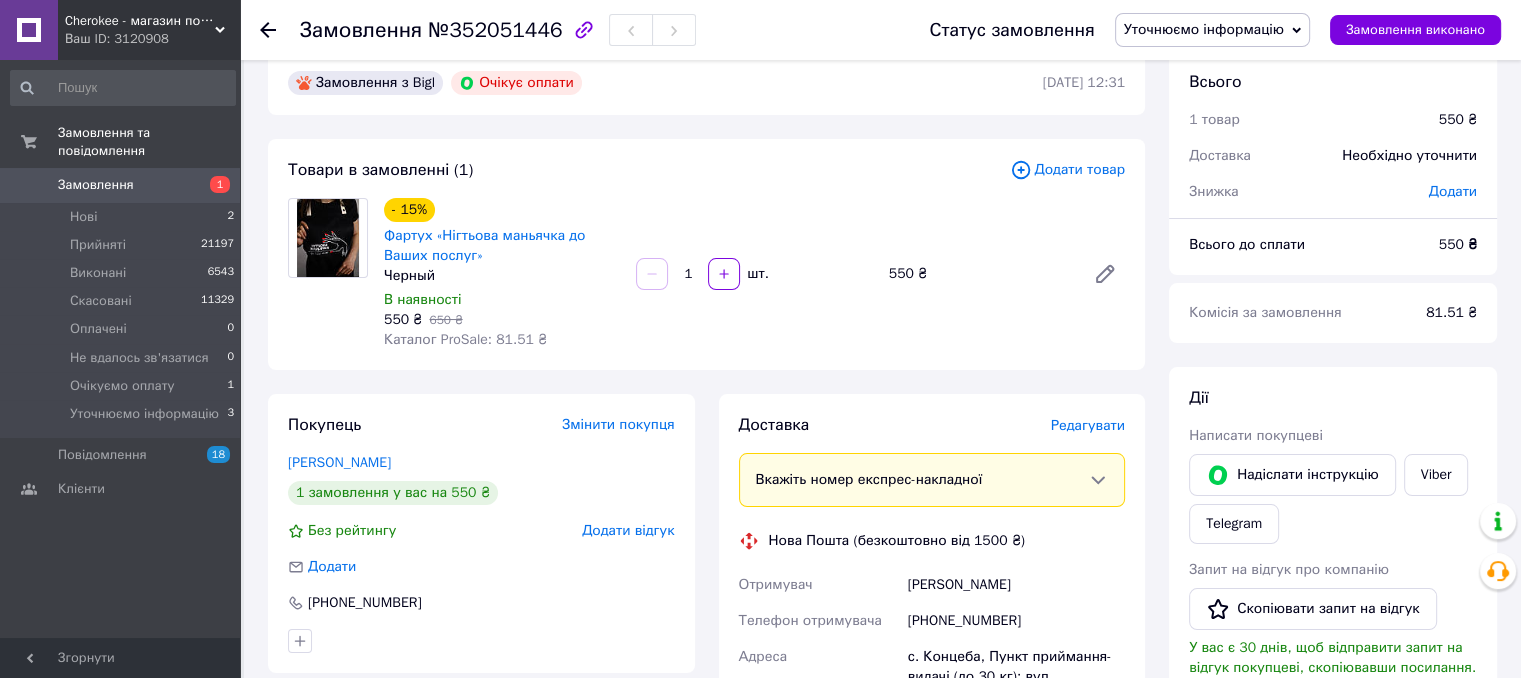 scroll, scrollTop: 0, scrollLeft: 0, axis: both 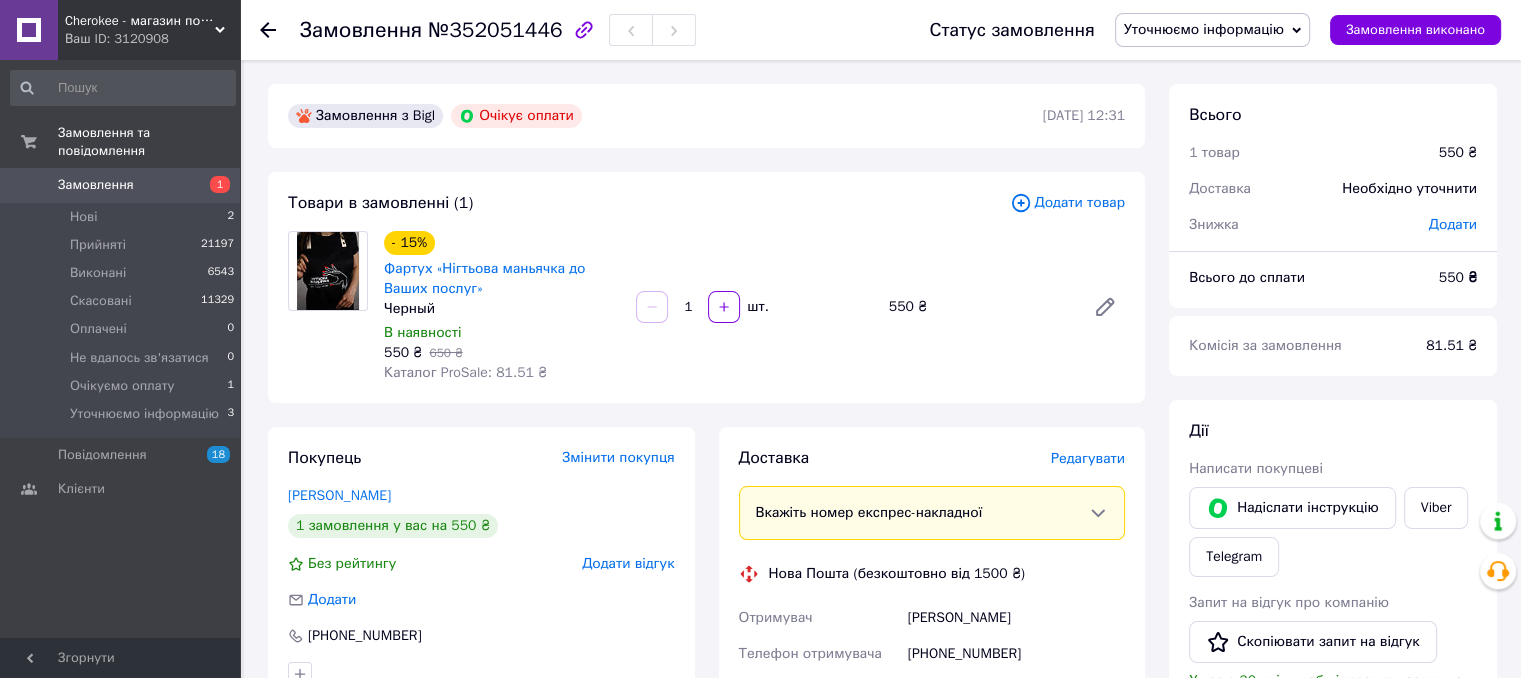 click on "Замовлення" at bounding box center (121, 185) 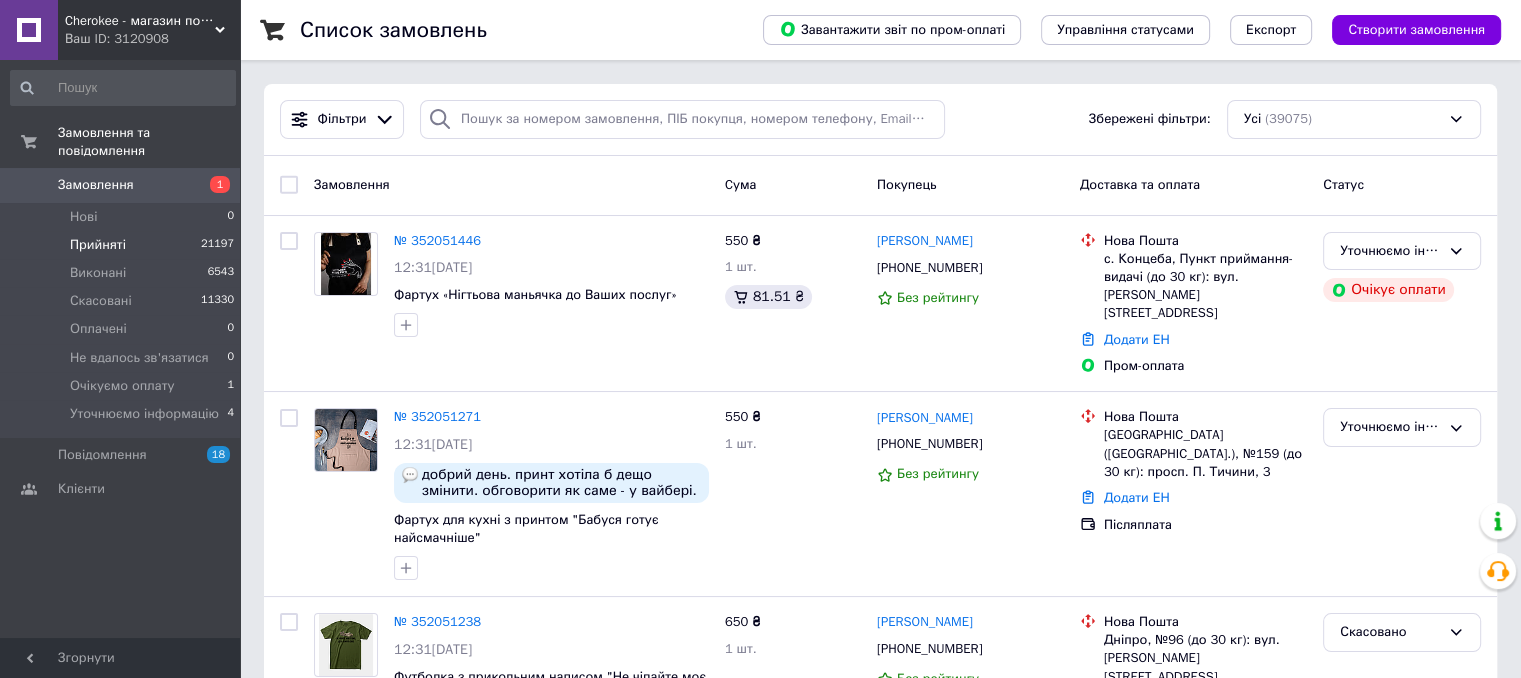 click on "Прийняті 21197" at bounding box center (123, 245) 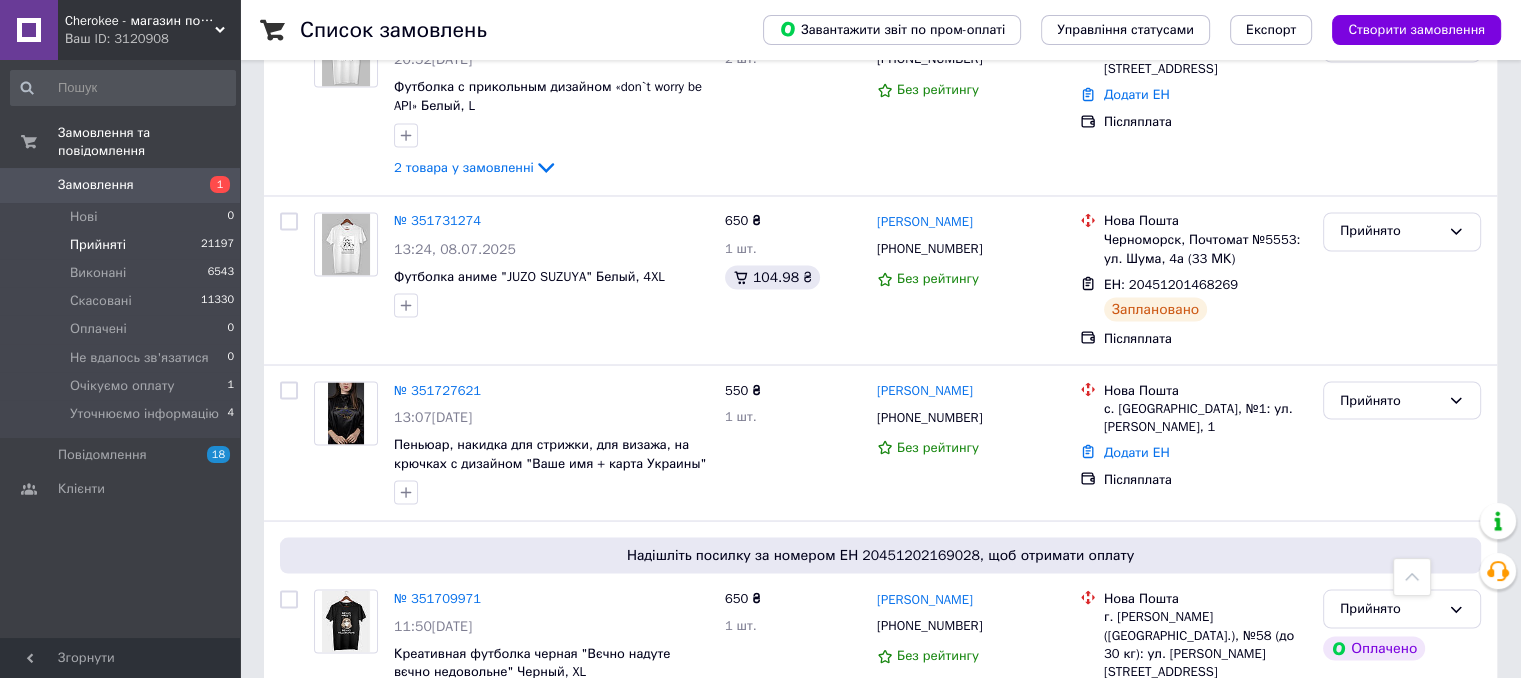 scroll, scrollTop: 3562, scrollLeft: 0, axis: vertical 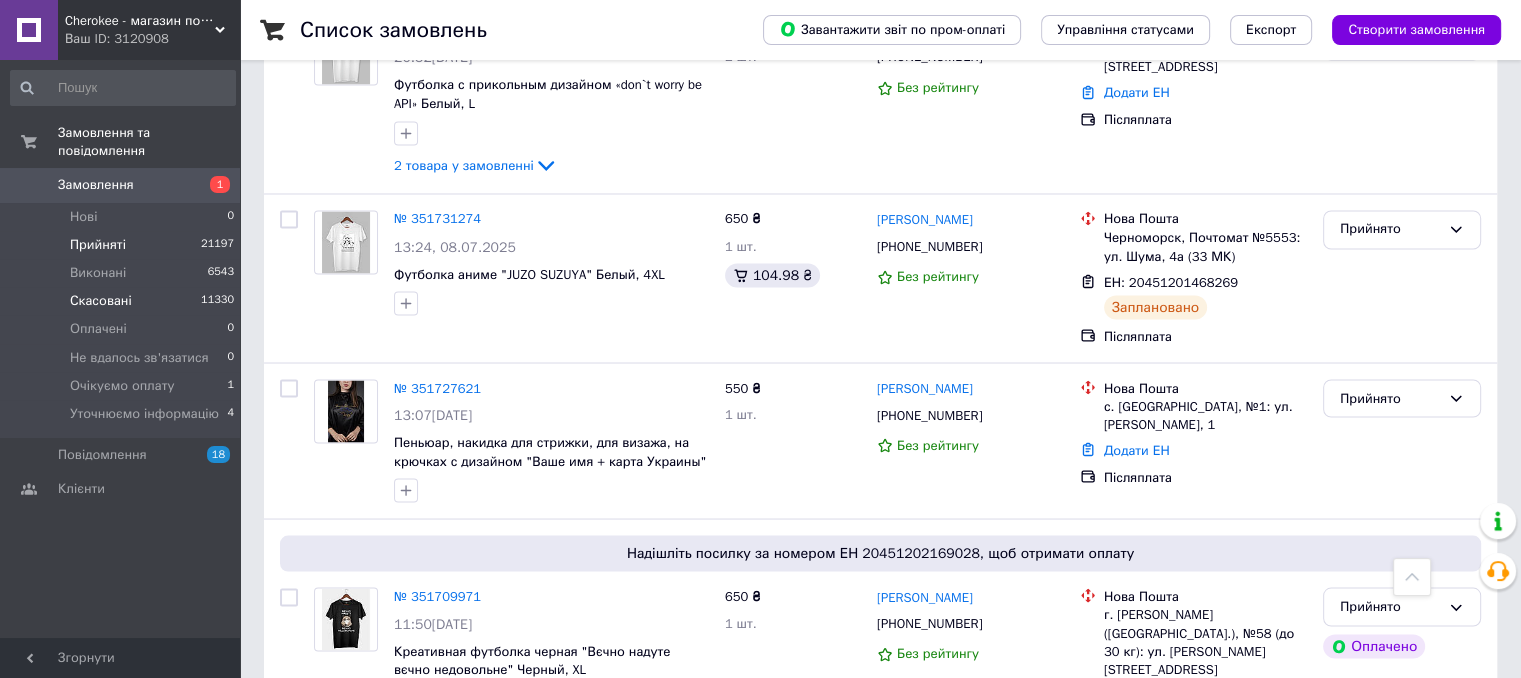click on "11330" at bounding box center (217, 301) 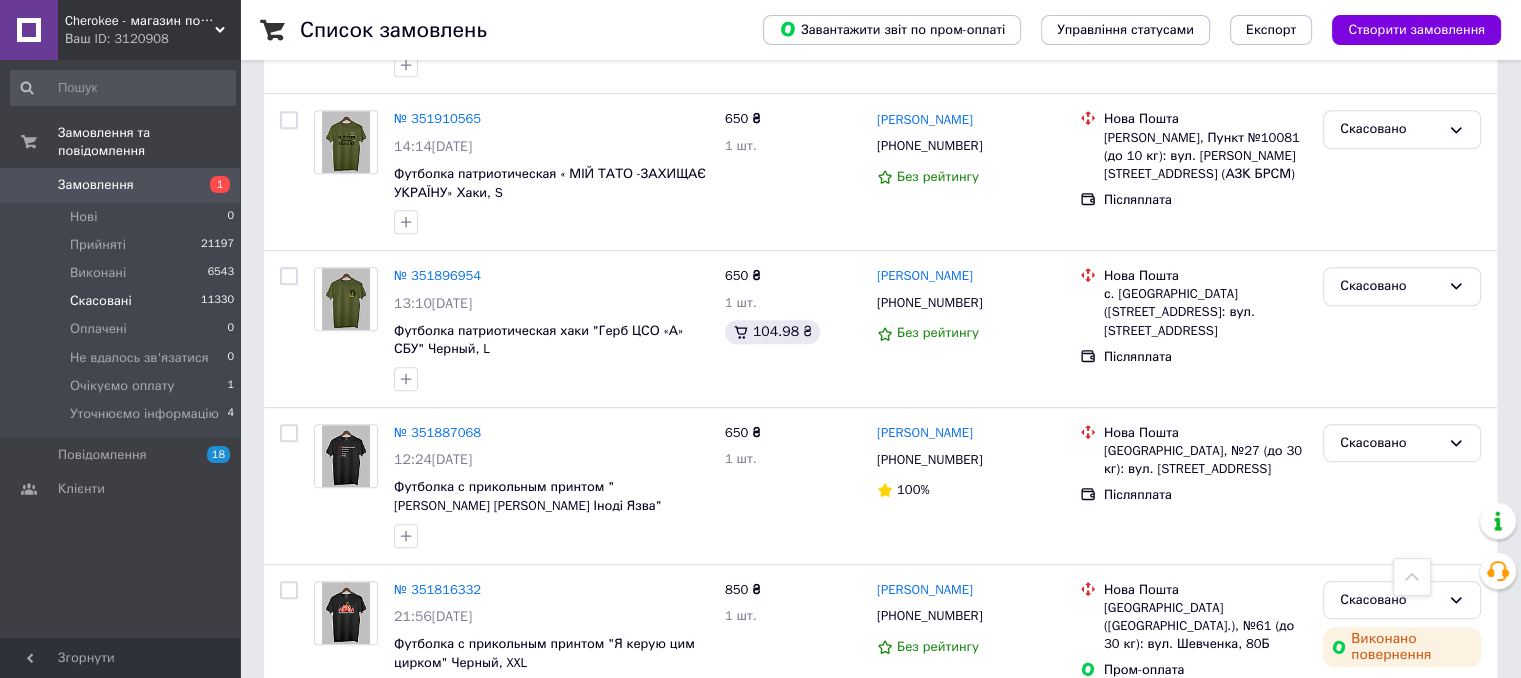 scroll, scrollTop: 1000, scrollLeft: 0, axis: vertical 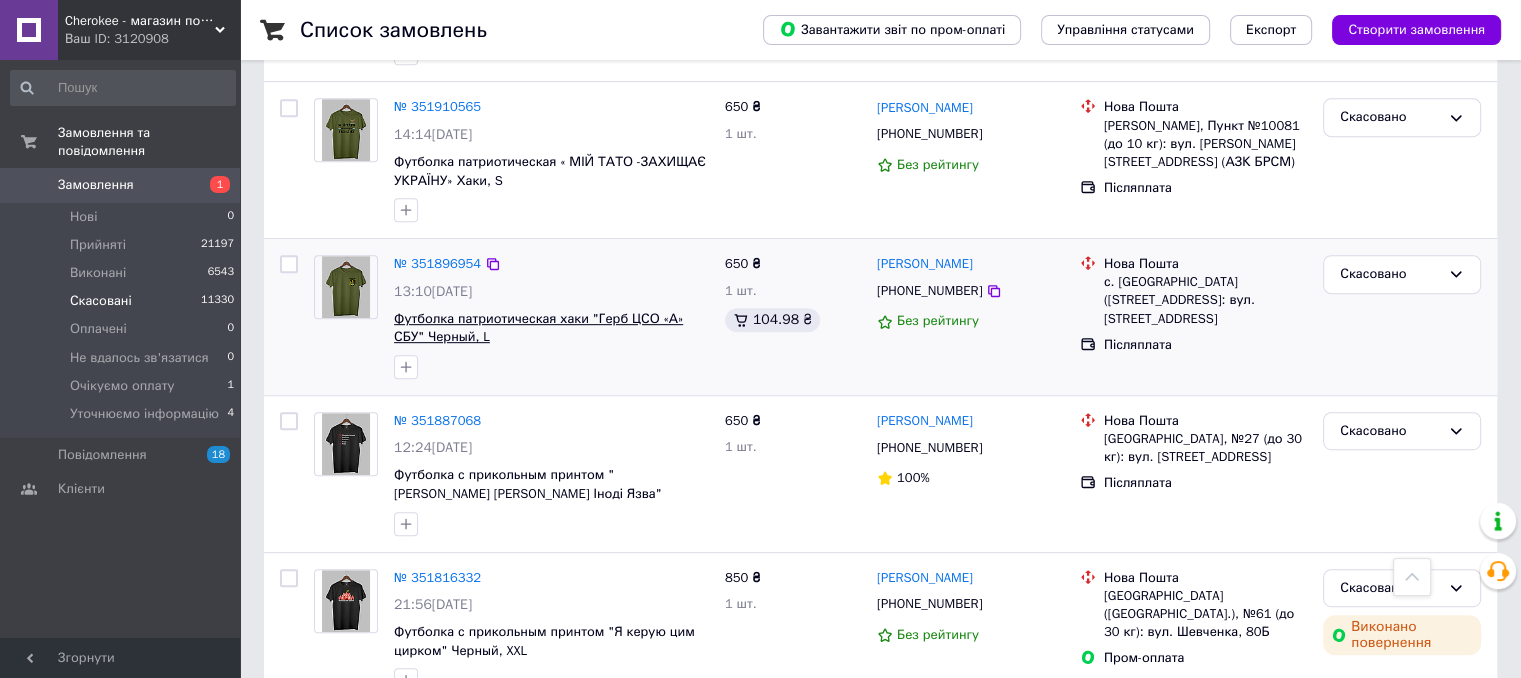 click on "Футболка патриотическая хаки  "Герб ЦСО «А» СБУ" Черный, L" at bounding box center [538, 328] 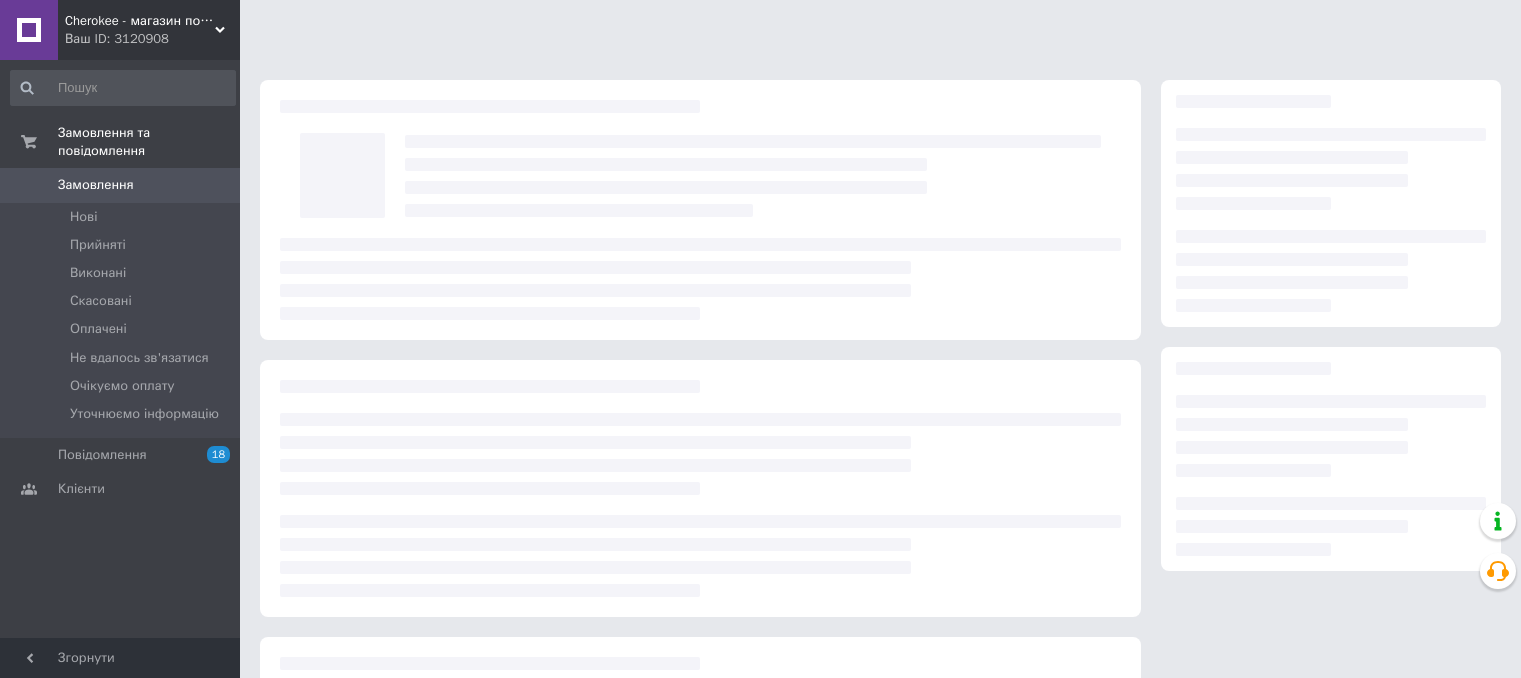 scroll, scrollTop: 0, scrollLeft: 0, axis: both 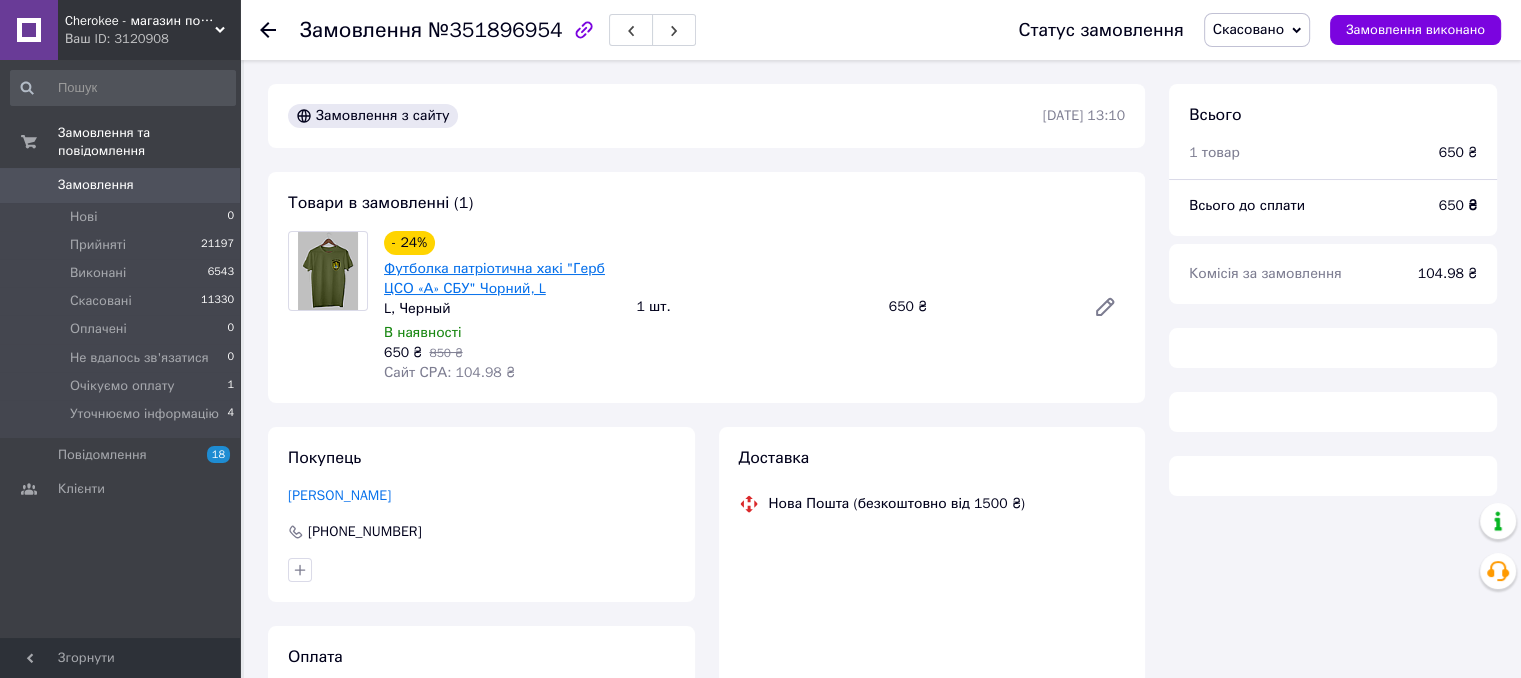 click on "Футболка патріотична хакі  "Герб ЦСО «А» СБУ" Чорний, L" at bounding box center (494, 278) 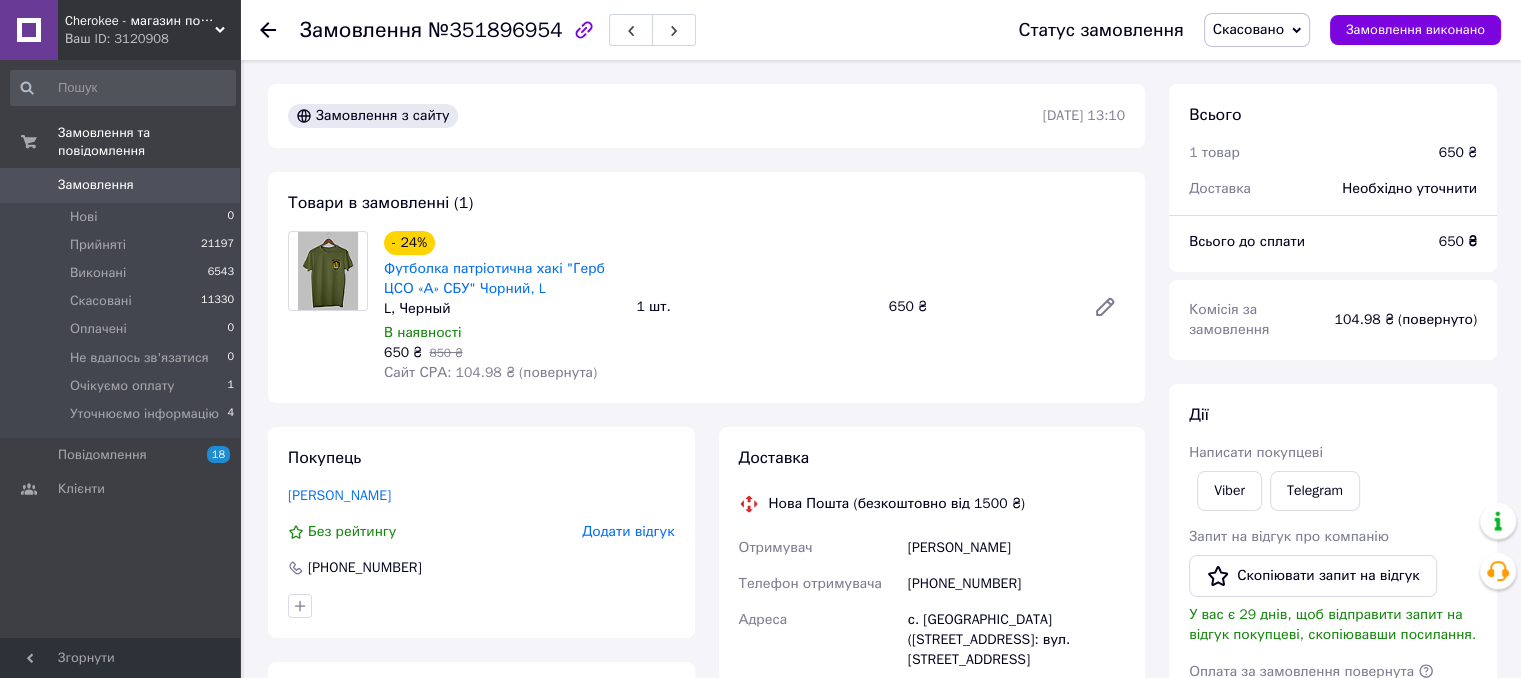 click on "Замовлення" at bounding box center [96, 185] 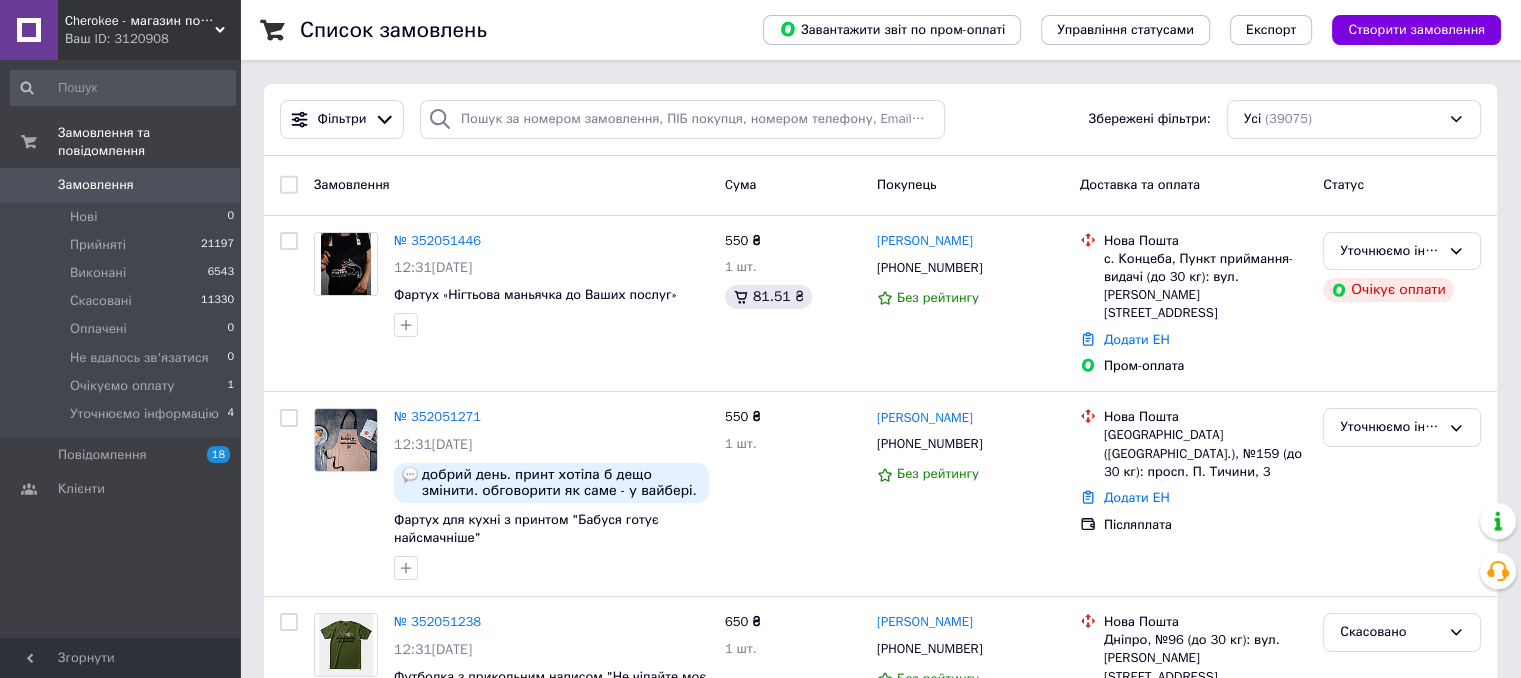 click on "Список замовлень   Завантажити звіт по пром-оплаті Управління статусами Експорт Створити замовлення Фільтри Збережені фільтри: Усі (39075) Замовлення Cума Покупець Доставка та оплата Статус № 352051446 12:31[DATE] Фартух «Нігтьова маньячка до Ваших послуг» 550 ₴ 1 шт. 81.51 ₴ [PERSON_NAME] [PHONE_NUMBER] Без рейтингу Нова Пошта с. Концеба, Пункт приймання-видачі (до 30 кг): вул. [PERSON_NAME][STREET_ADDRESS] Додати ЕН Пром-оплата Уточнюємо інформацію Очікує оплати № 352051271 12:31[DATE] добрий день. принт хотіла б дещо змінити. обговорити як саме - у вайбері. [PERSON_NAME] - 0677303758. дякую 550 ₴ 1 шт. [PHONE_NUMBER] 100% 1" at bounding box center (880, 2074) 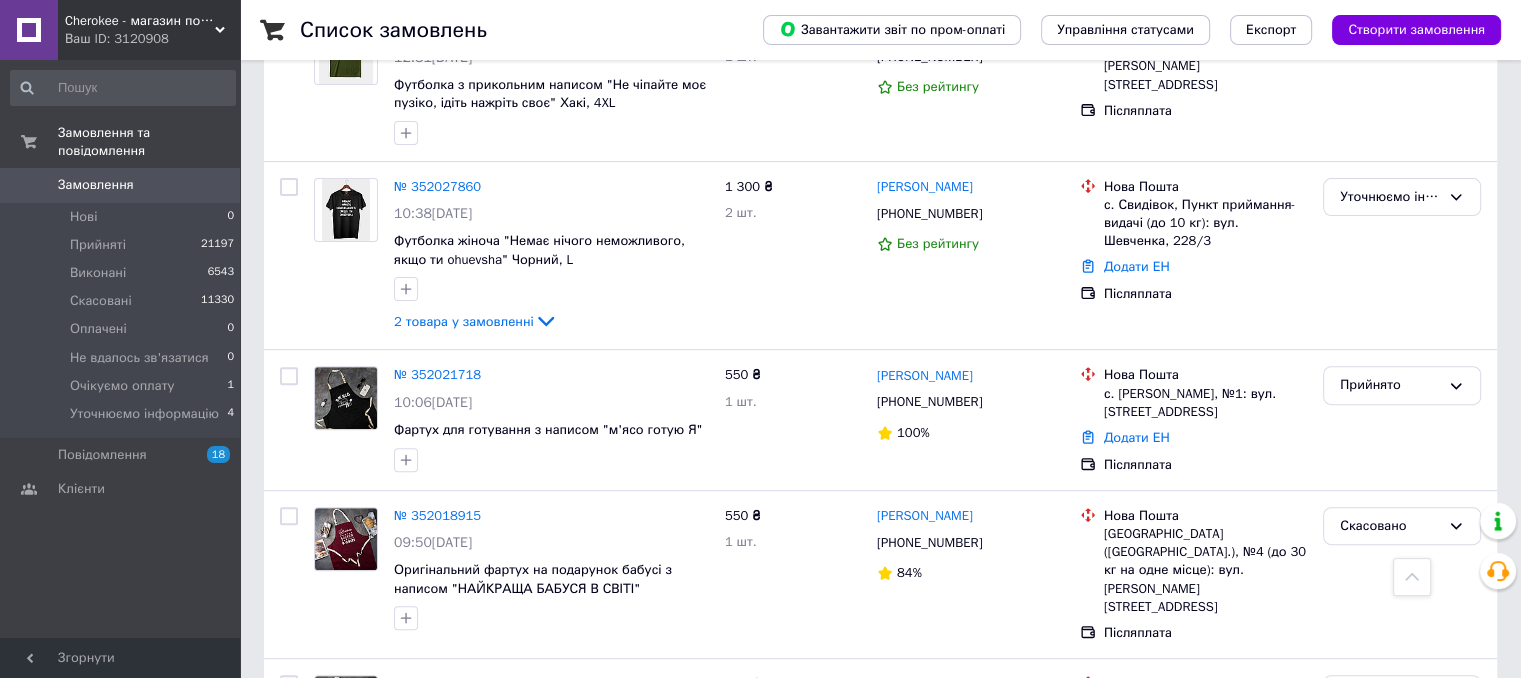 click on "Список замовлень   Завантажити звіт по пром-оплаті Управління статусами Експорт Створити замовлення Фільтри Збережені фільтри: Усі (39075) Замовлення Cума Покупець Доставка та оплата Статус № 352051446 12:31, 10.07.2025 Фартух «Нігтьова маньячка до Ваших послуг» 550 ₴ 1 шт. 81.51 ₴ Юлія Братко +380962922149 Без рейтингу Нова Пошта с. Концеба, Пункт приймання-видачі (до 30 кг): вул. Вишнева, 100а Додати ЕН Пром-оплата Уточнюємо інформацію Очікує оплати № 352051271 12:31, 10.07.2025 добрий день. принт хотіла б дещо змінити. обговорити як саме - у вайбері. мій вайбер - 0677303758. дякую 550 ₴ 1 шт. +380677303758 100% 1" at bounding box center [880, 1482] 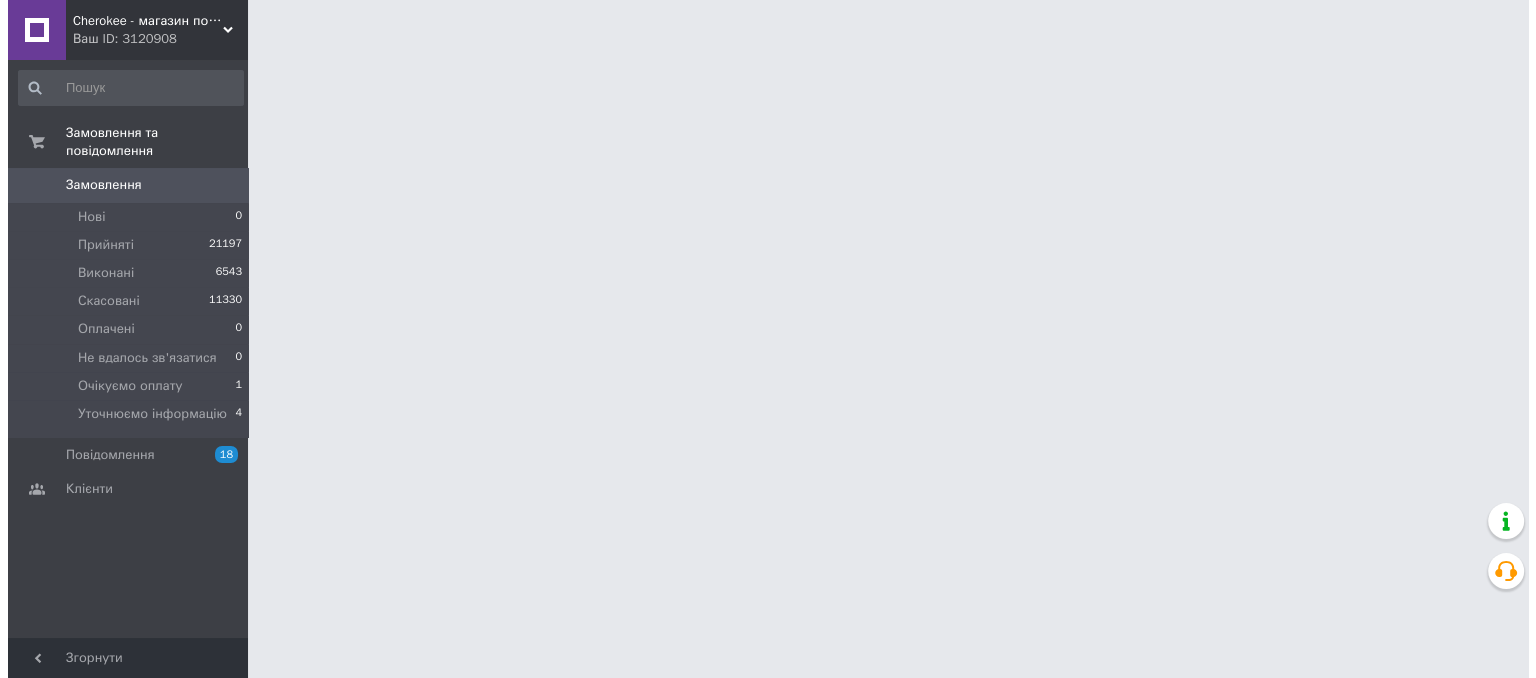 scroll, scrollTop: 0, scrollLeft: 0, axis: both 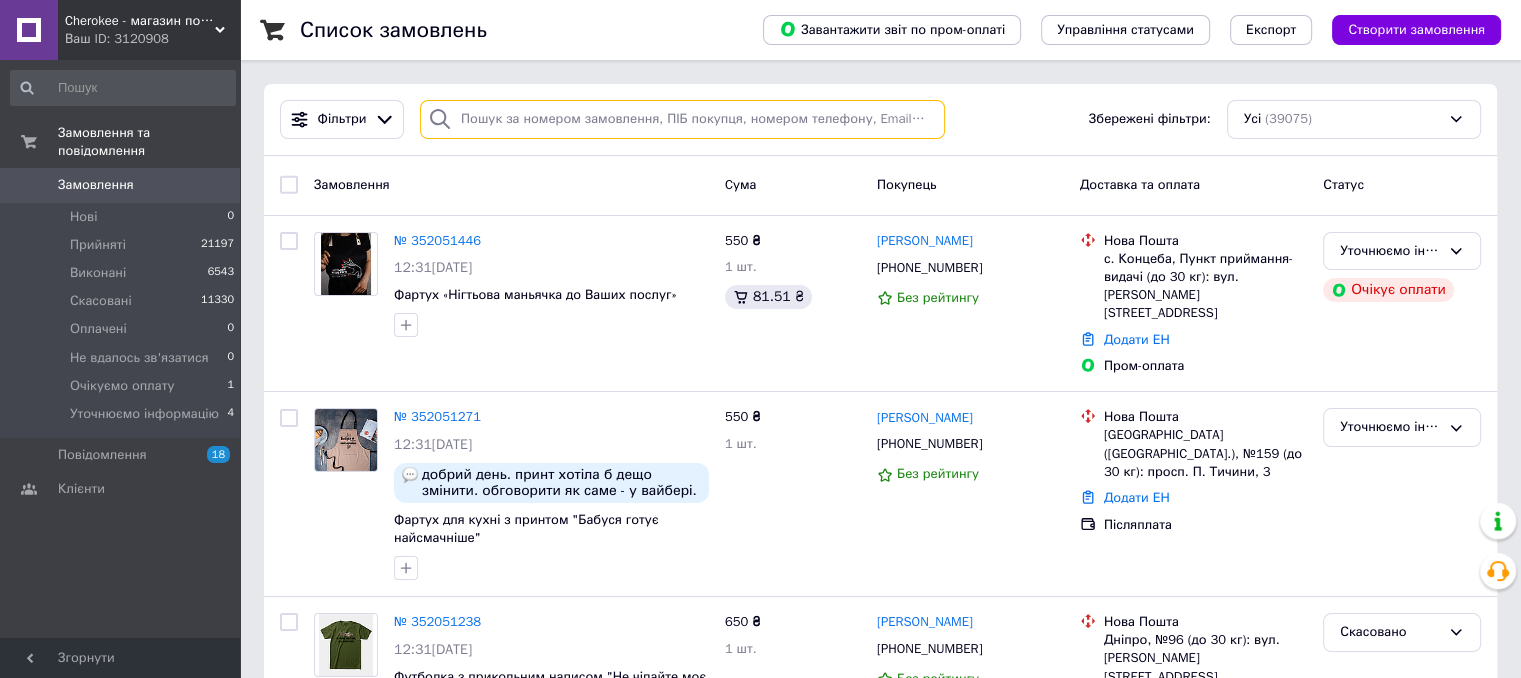 paste on "[PHONE_NUMBER]" 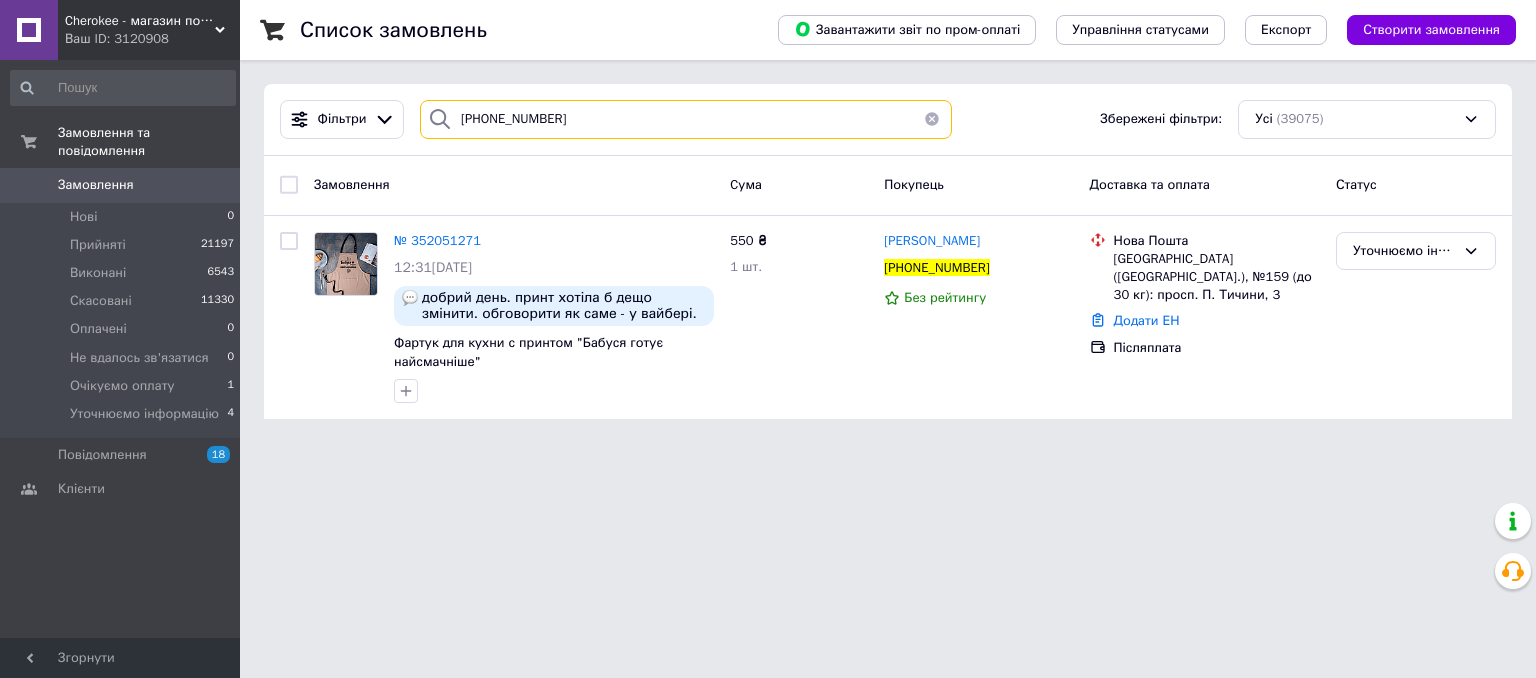 type on "[PHONE_NUMBER]" 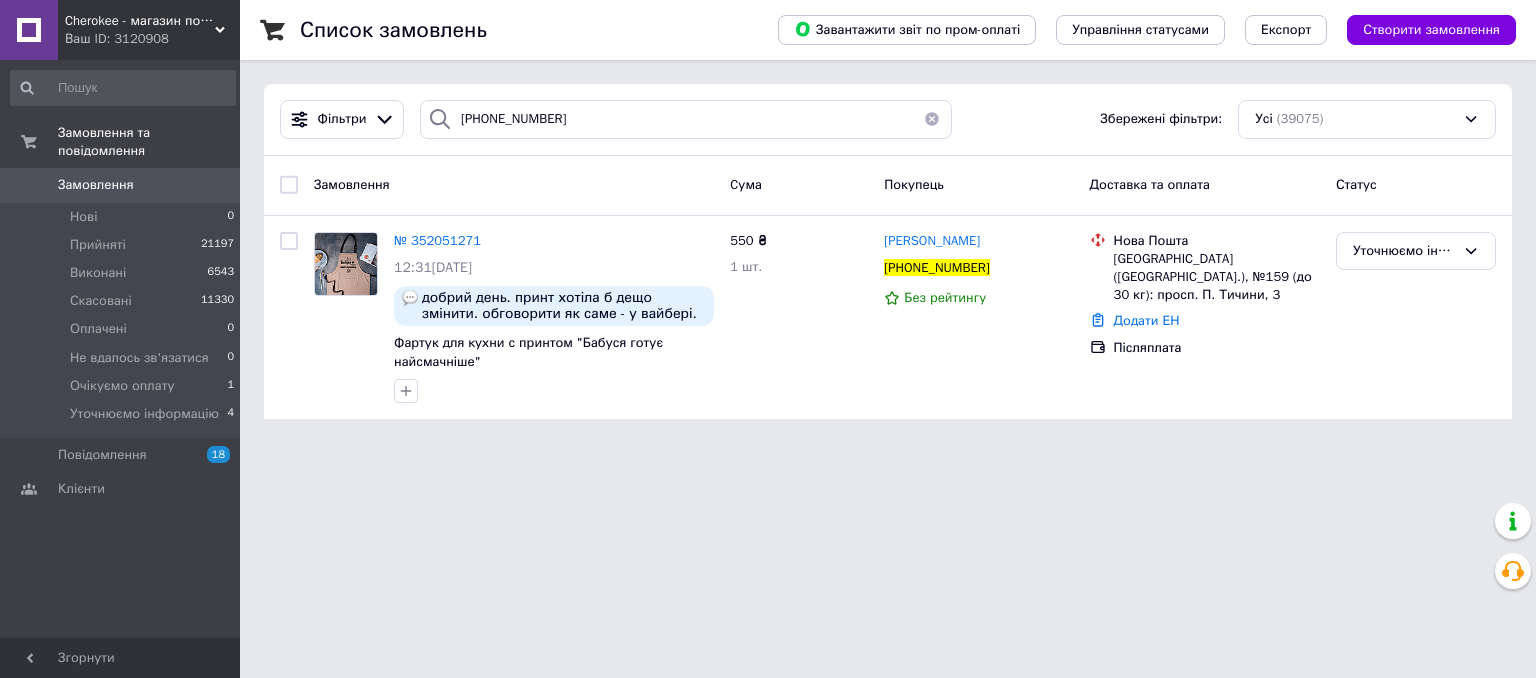 click on "Cherokee - магазин подарунків Ваш ID: 3120908 Сайт Cherokee - магазин подарунків Кабінет покупця Перевірити стан системи Сторінка на порталі Катерина  Самойленко Довідка Вийти Замовлення та повідомлення Замовлення 0 Нові 0 Прийняті 21197 Виконані 6543 Скасовані 11330 Оплачені 0 Не вдалось зв'язатися 0 Очікуємо оплату 1 Уточнюємо інформацію 4 Повідомлення 18 Клієнти Згорнути
Список замовлень   Завантажити звіт по пром-оплаті Управління статусами Експорт Створити замовлення Фільтри +380677303758 Збережені фільтри: Усі" at bounding box center (768, 221) 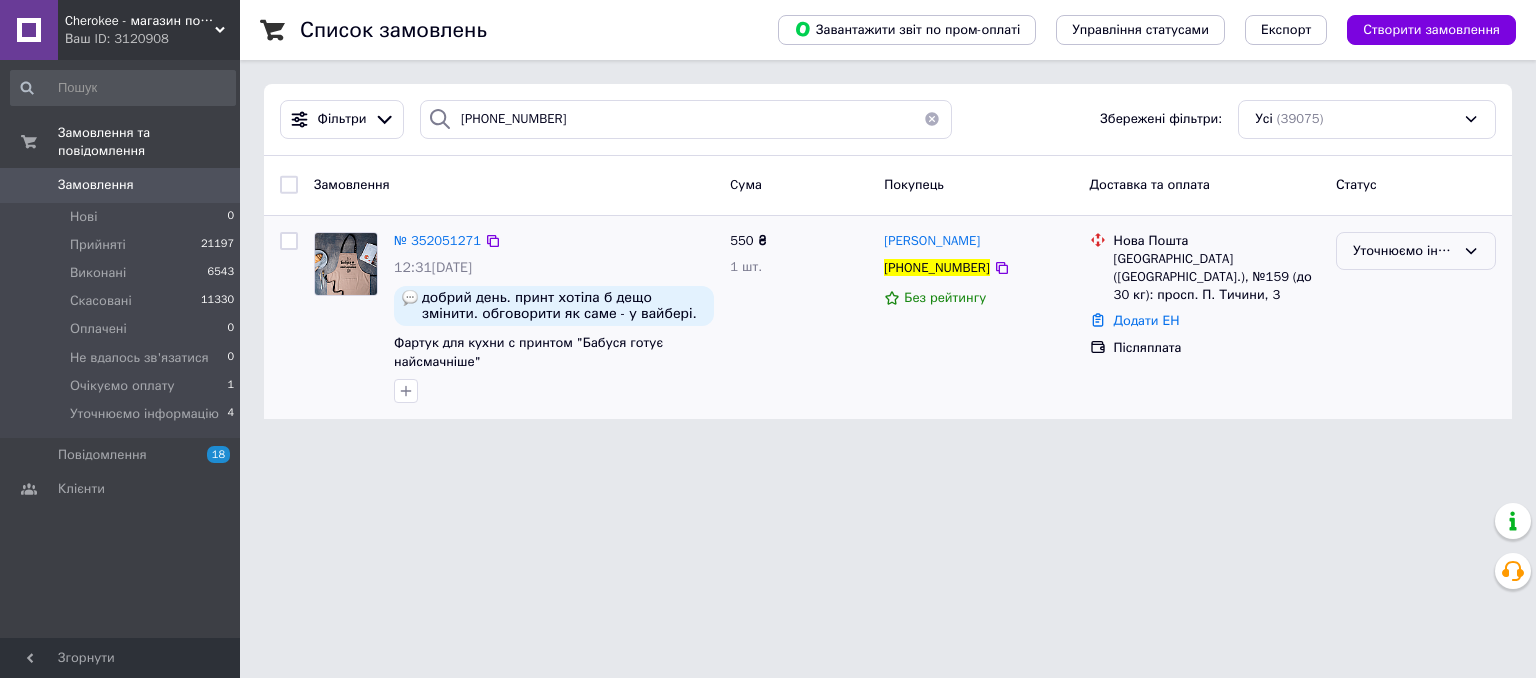 click on "Уточнюємо інформацію" at bounding box center (1404, 251) 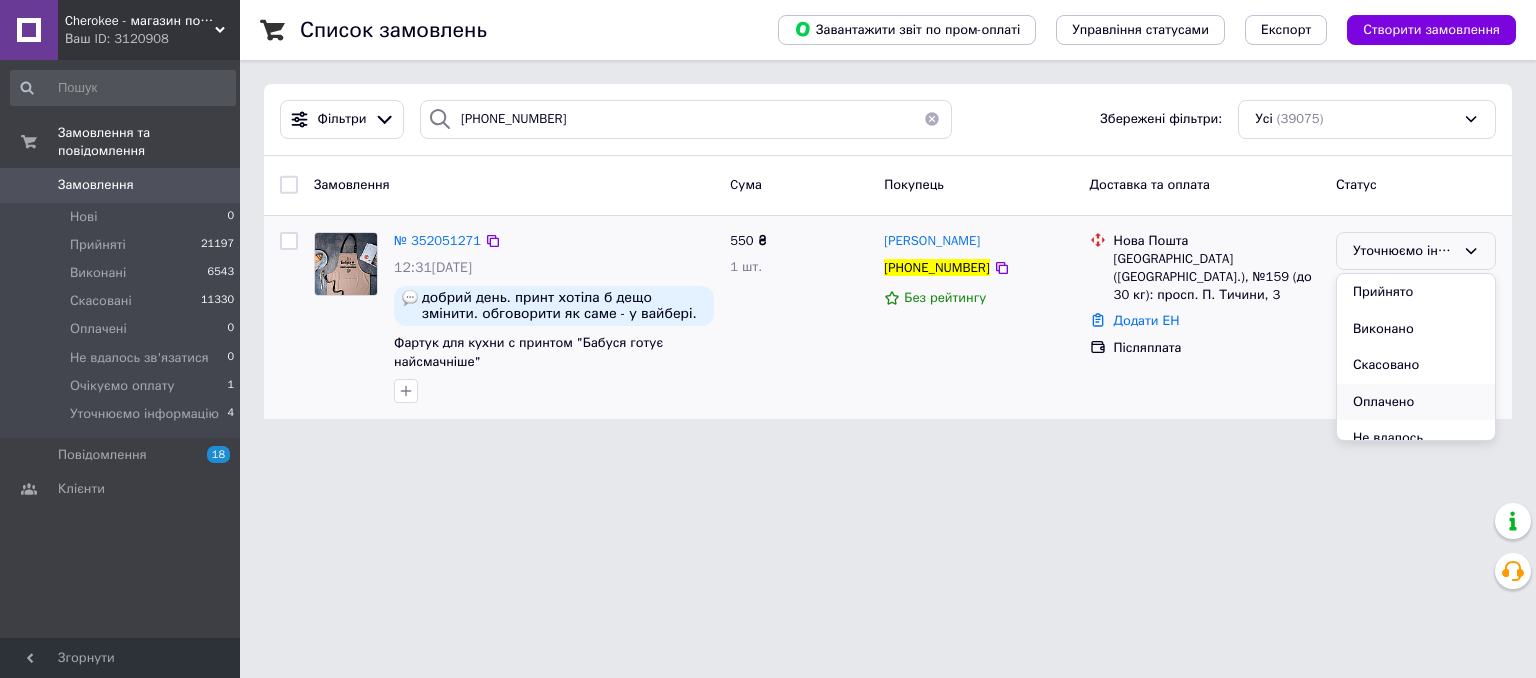 scroll, scrollTop: 73, scrollLeft: 0, axis: vertical 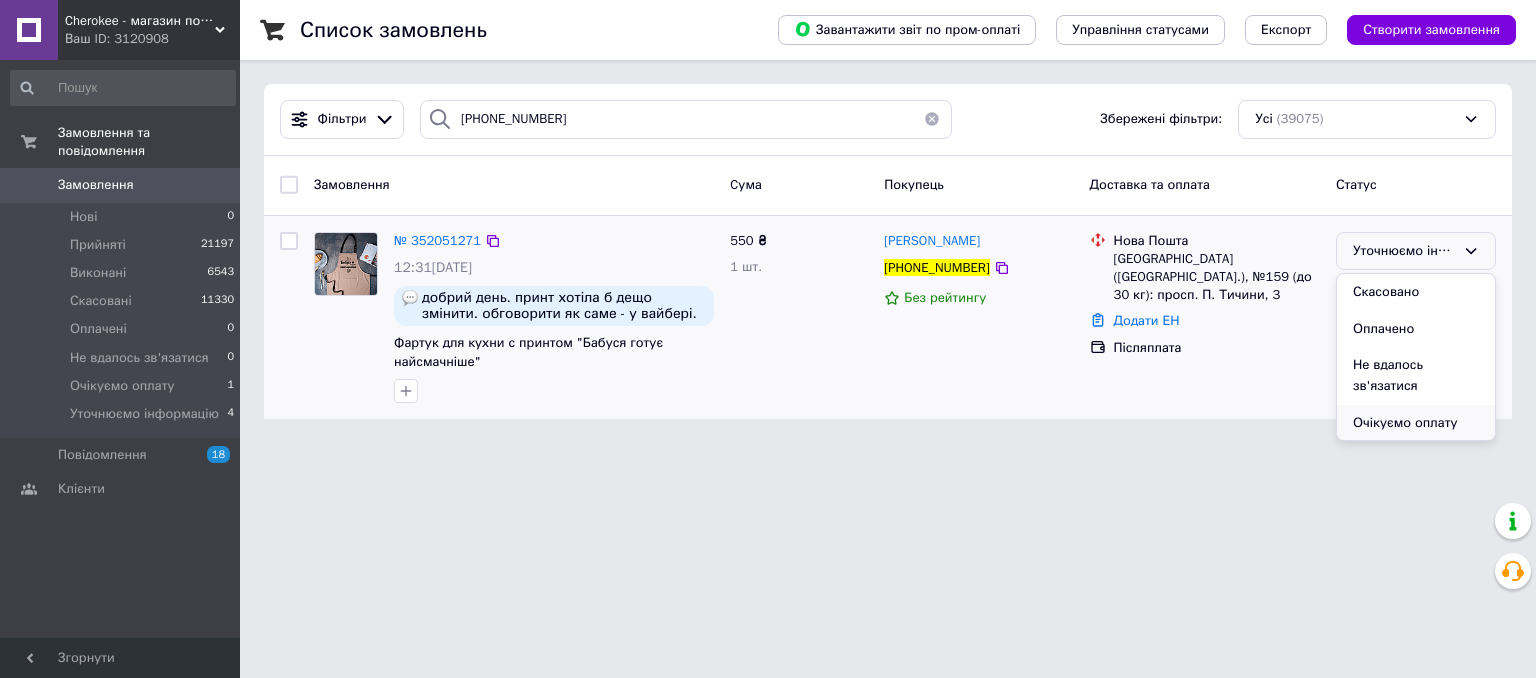 click on "Очікуємо оплату" at bounding box center (1416, 423) 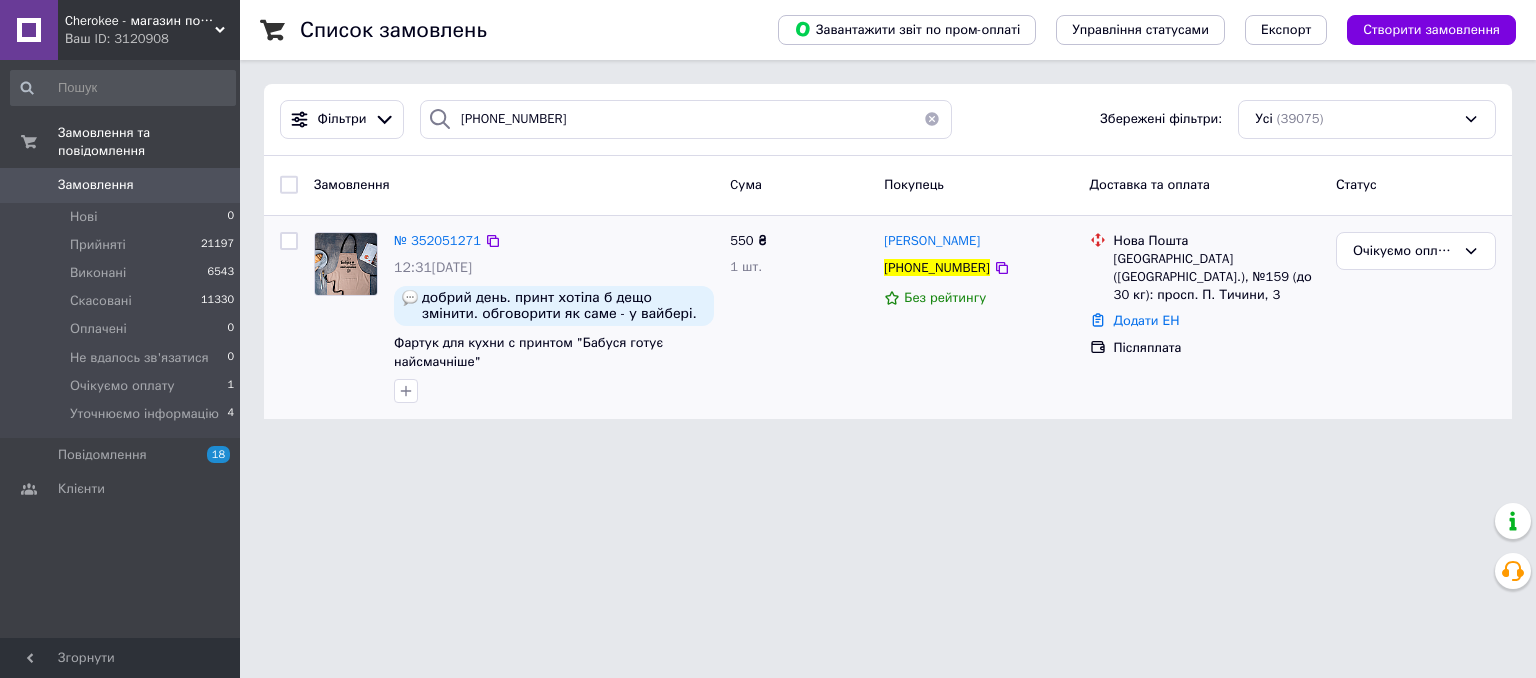 click on "Cherokee - магазин подарунків Ваш ID: 3120908 Сайт Cherokee - магазин подарунків Кабінет покупця Перевірити стан системи Сторінка на порталі Катерина  Самойленко Довідка Вийти Замовлення та повідомлення Замовлення 0 Нові 0 Прийняті 21197 Виконані 6543 Скасовані 11330 Оплачені 0 Не вдалось зв'язатися 0 Очікуємо оплату 1 Уточнюємо інформацію 4 Повідомлення 18 Клієнти Згорнути
Список замовлень   Завантажити звіт по пром-оплаті Управління статусами Експорт Створити замовлення Фільтри +380677303758 Збережені фільтри: Усі" at bounding box center [768, 221] 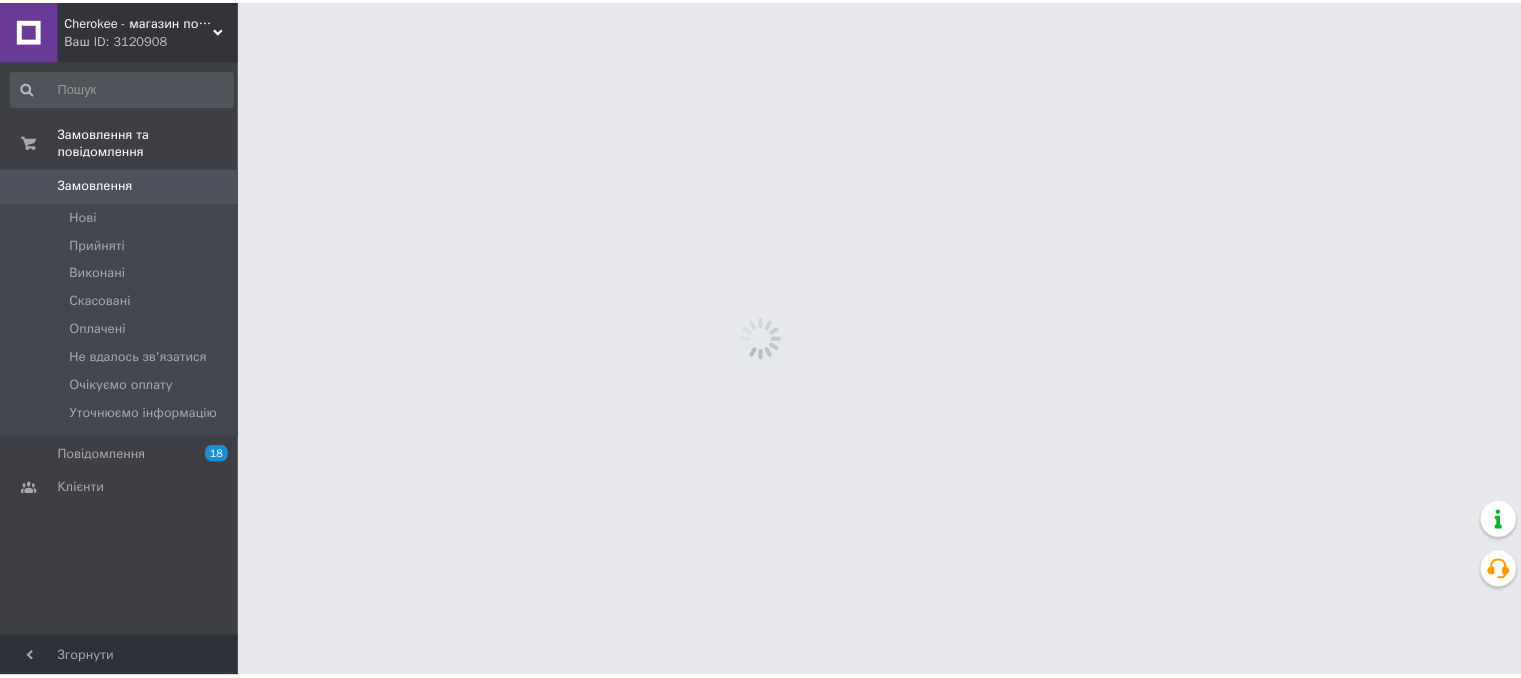 scroll, scrollTop: 0, scrollLeft: 0, axis: both 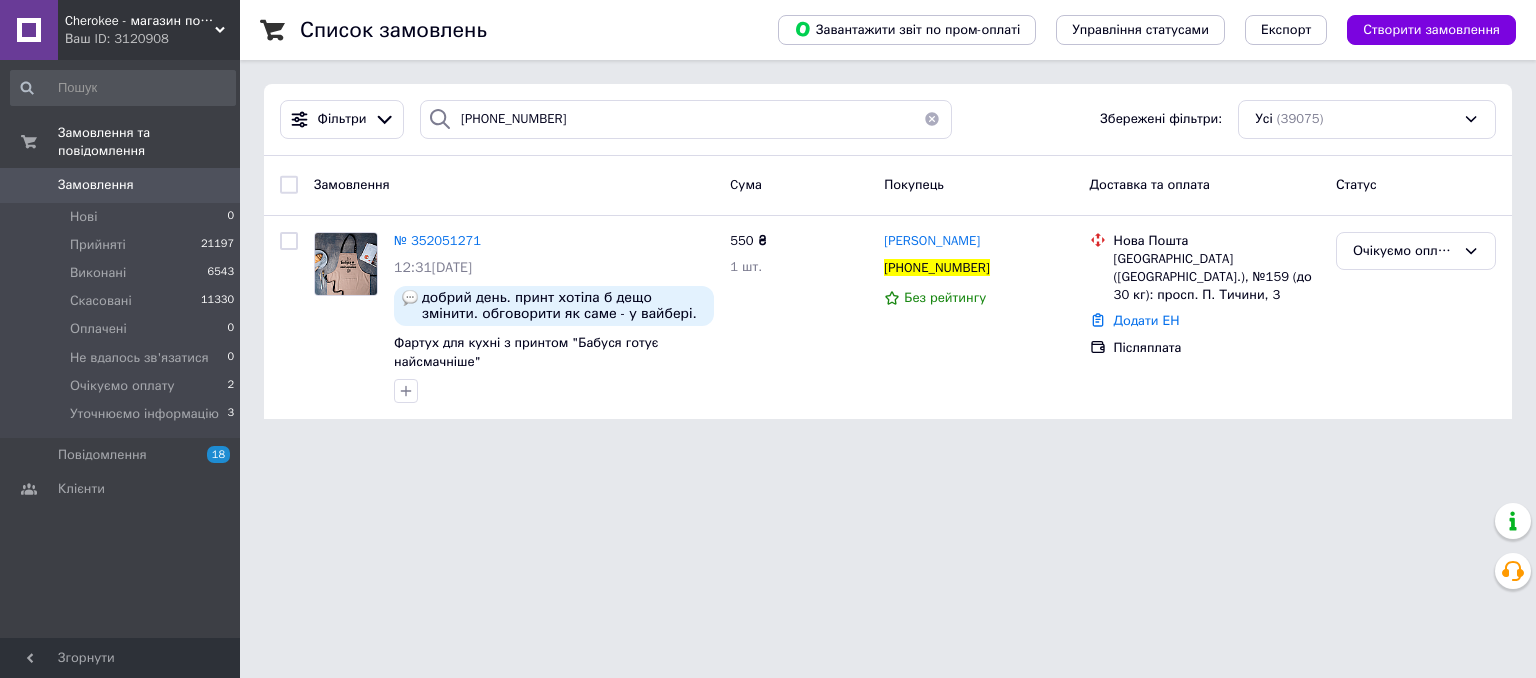 click on "Cherokee - магазин подарунків Ваш ID: 3120908 Сайт Cherokee - магазин подарунків Кабінет покупця Перевірити стан системи Сторінка на порталі [PERSON_NAME] Довідка Вийти Замовлення та повідомлення Замовлення 0 Нові 0 Прийняті 21197 Виконані 6543 Скасовані 11330 Оплачені 0 Не вдалось зв'язатися 0 Очікуємо оплату 2 Уточнюємо інформацію 3 Повідомлення 18 Клієнти Згорнути
Список замовлень   Завантажити звіт по пром-оплаті Управління статусами Експорт Створити замовлення Фільтри [PHONE_NUMBER] Збережені фільтри: Усі" at bounding box center [768, 221] 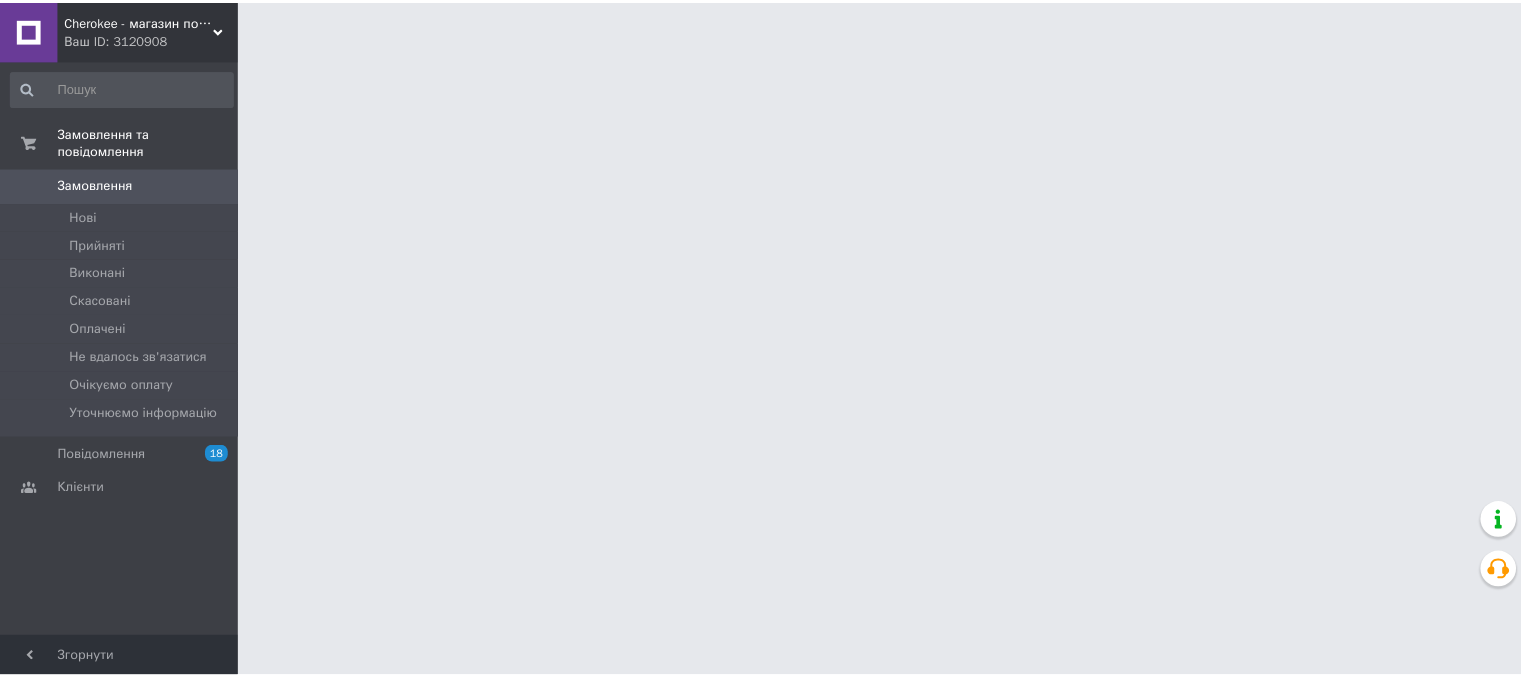 scroll, scrollTop: 0, scrollLeft: 0, axis: both 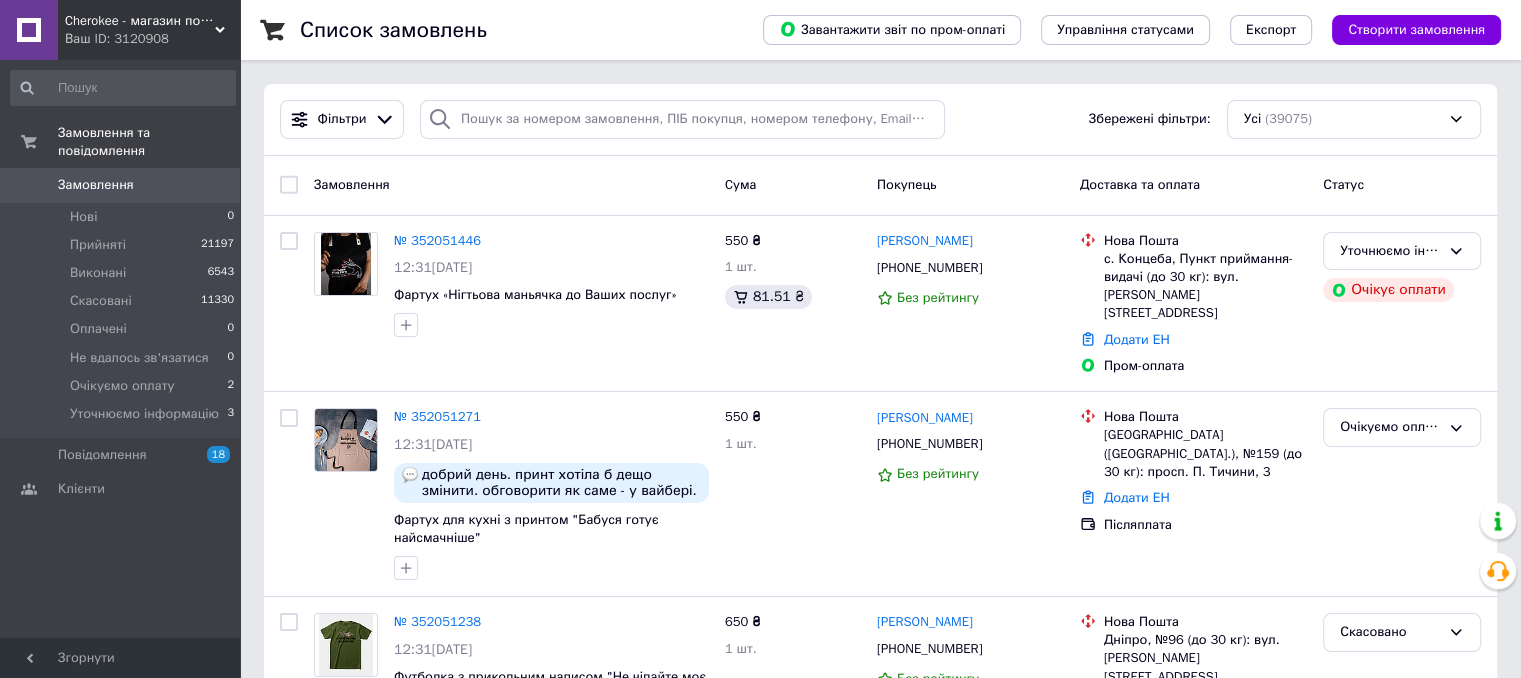 click on "Замовлення" at bounding box center [121, 185] 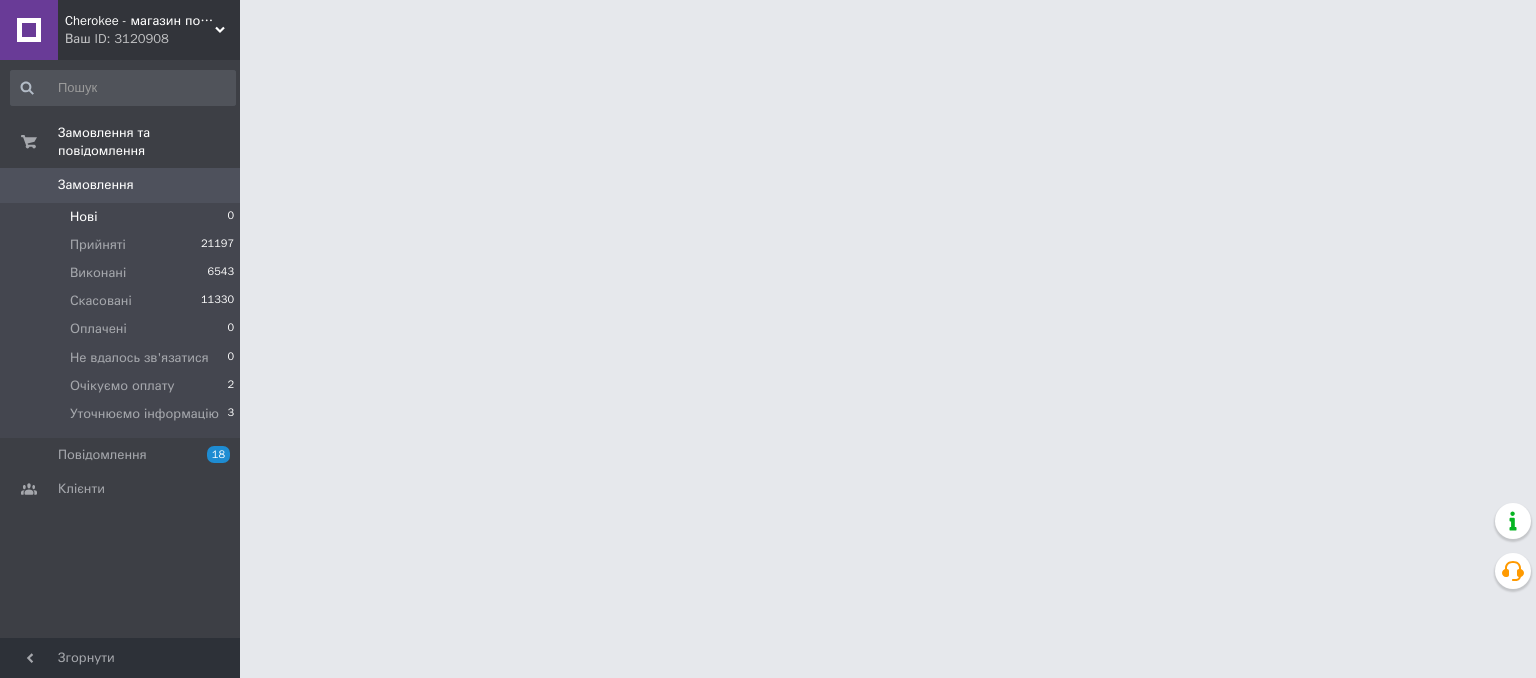 click on "Нові 0" at bounding box center (123, 217) 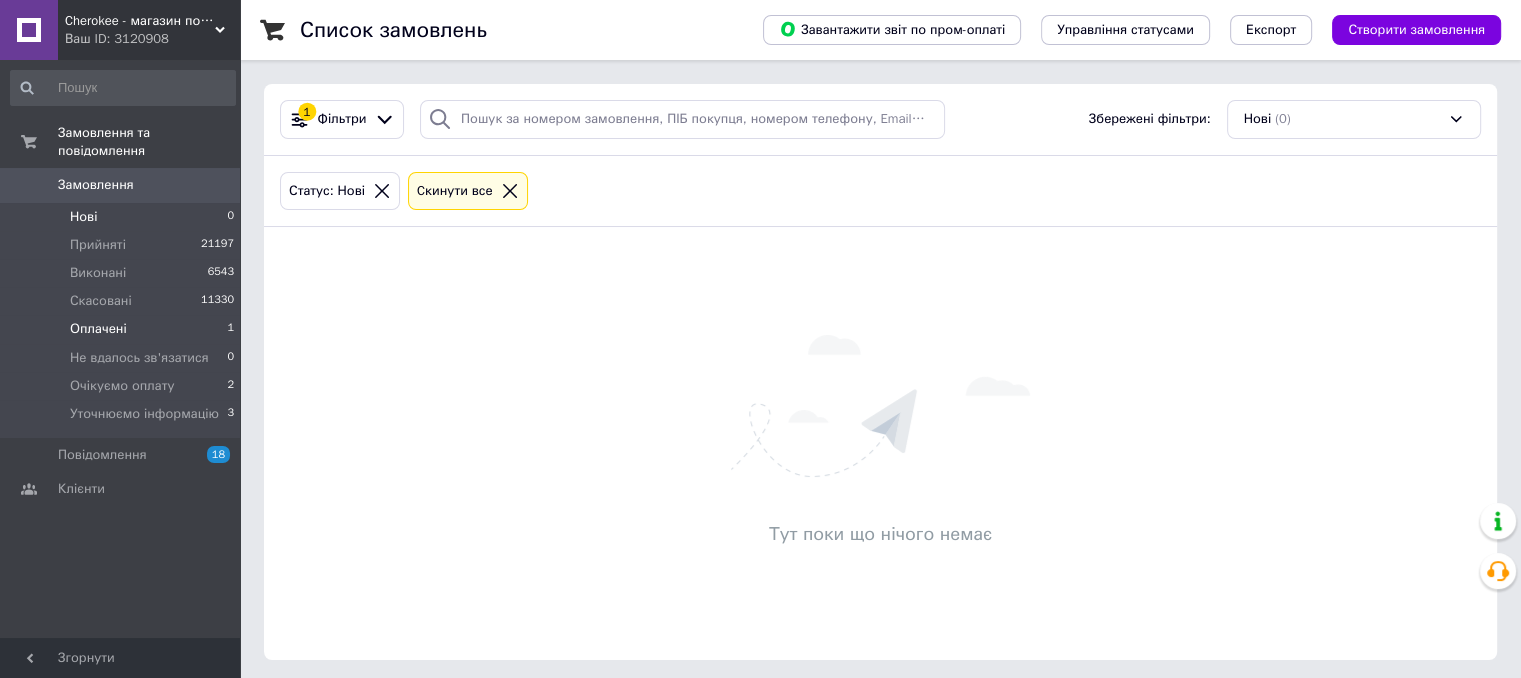 click on "Оплачені 1" at bounding box center (123, 329) 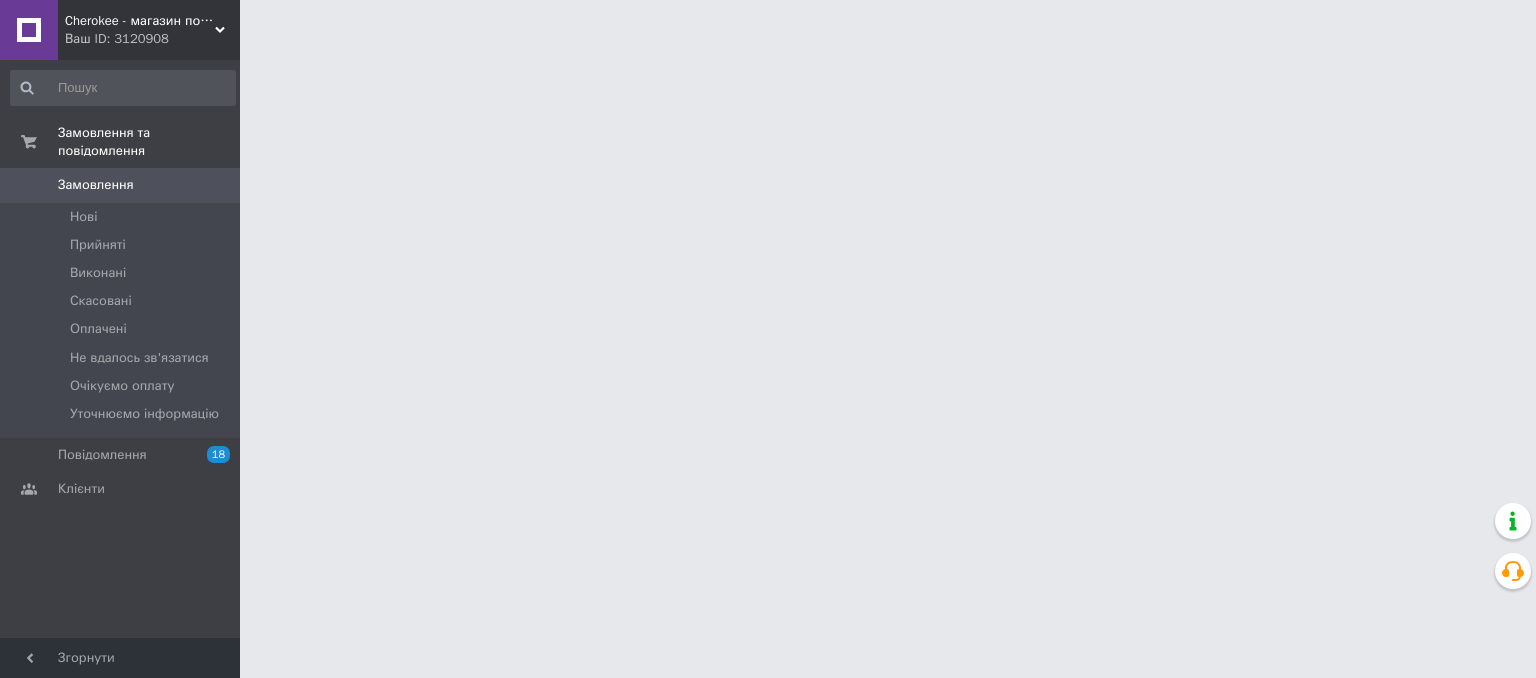 scroll, scrollTop: 0, scrollLeft: 0, axis: both 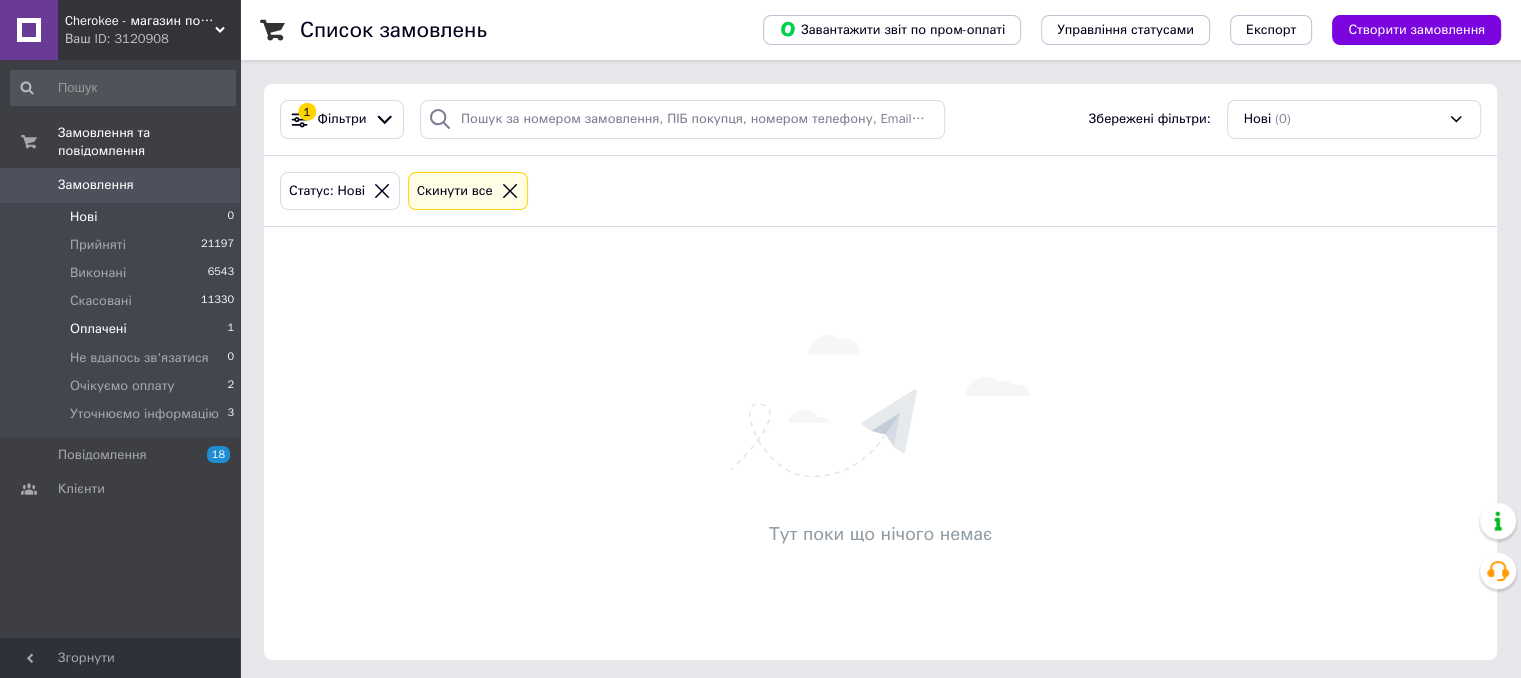 click on "Оплачені 1" at bounding box center [123, 329] 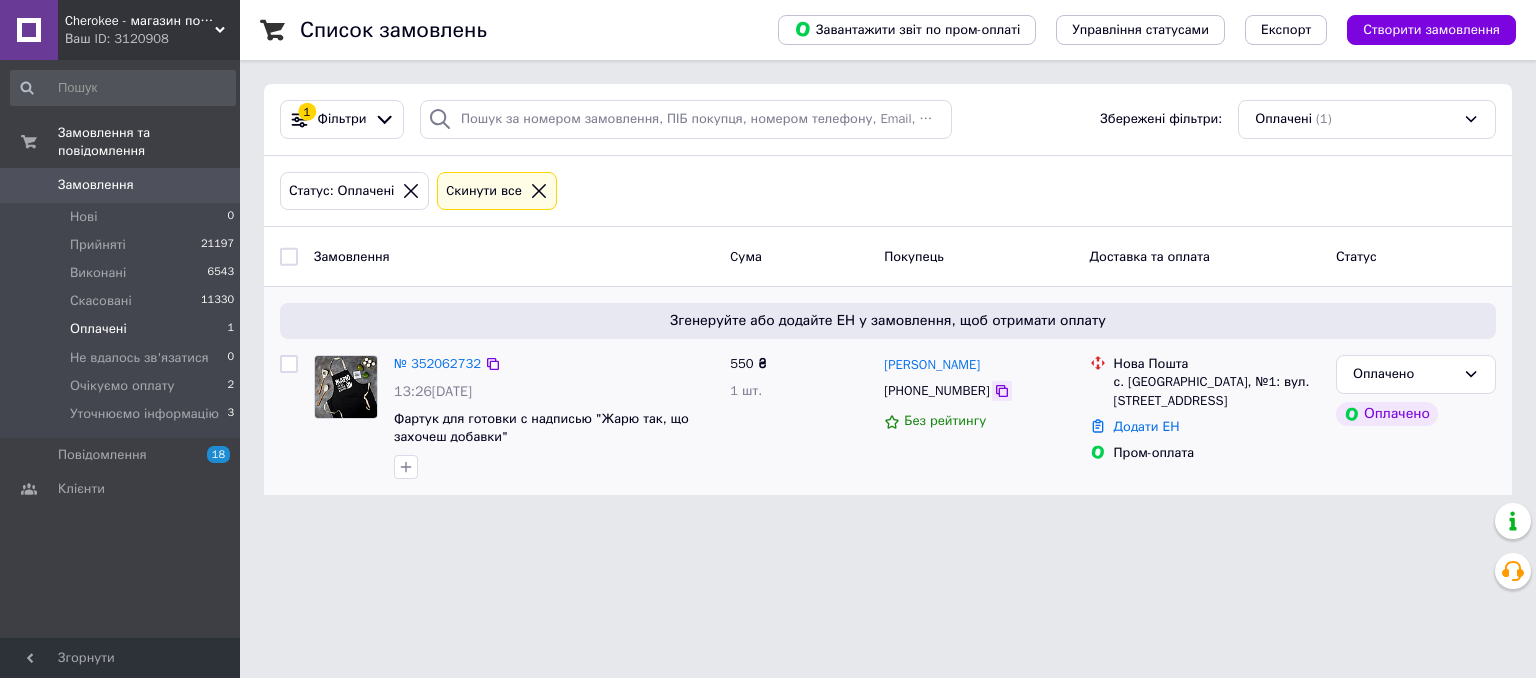 click 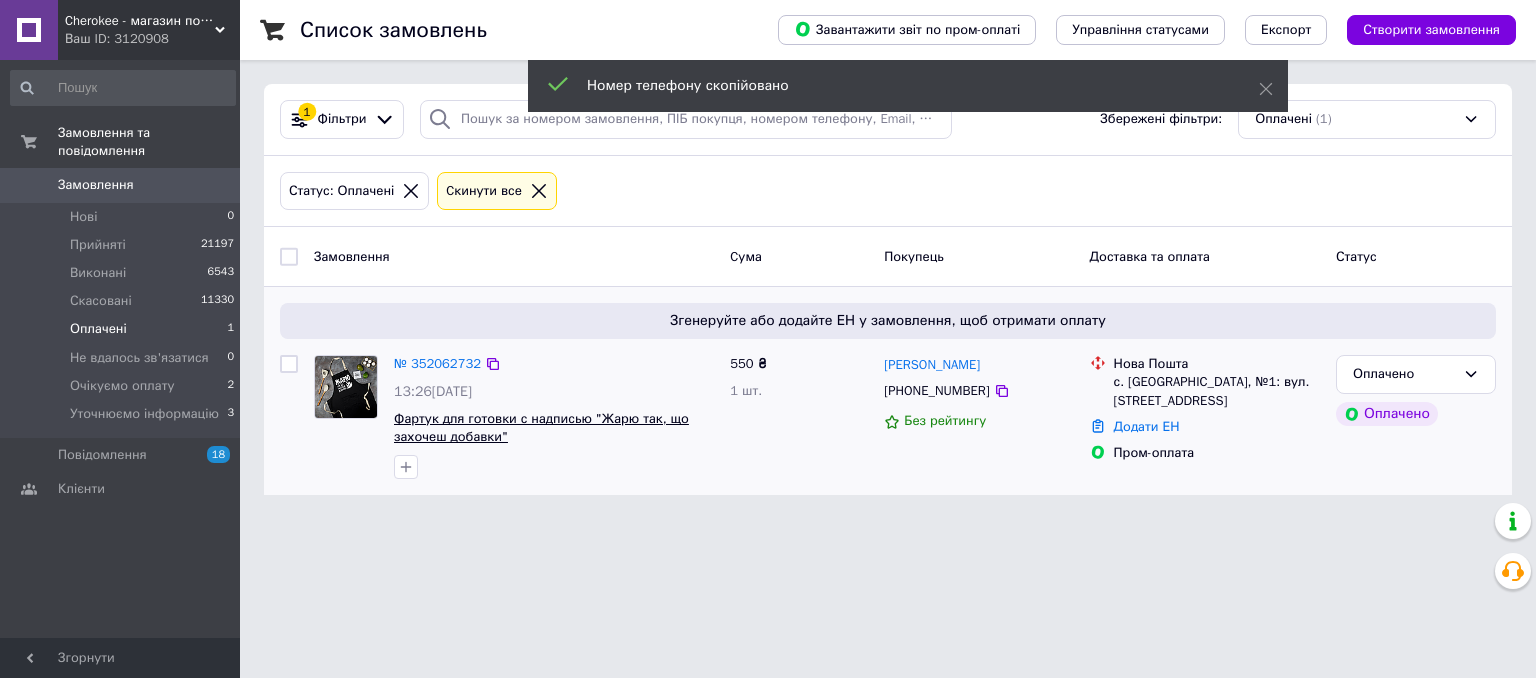 click on "Фартук для готовки с надписью "Жарю так, що захочеш добавки"" at bounding box center [541, 428] 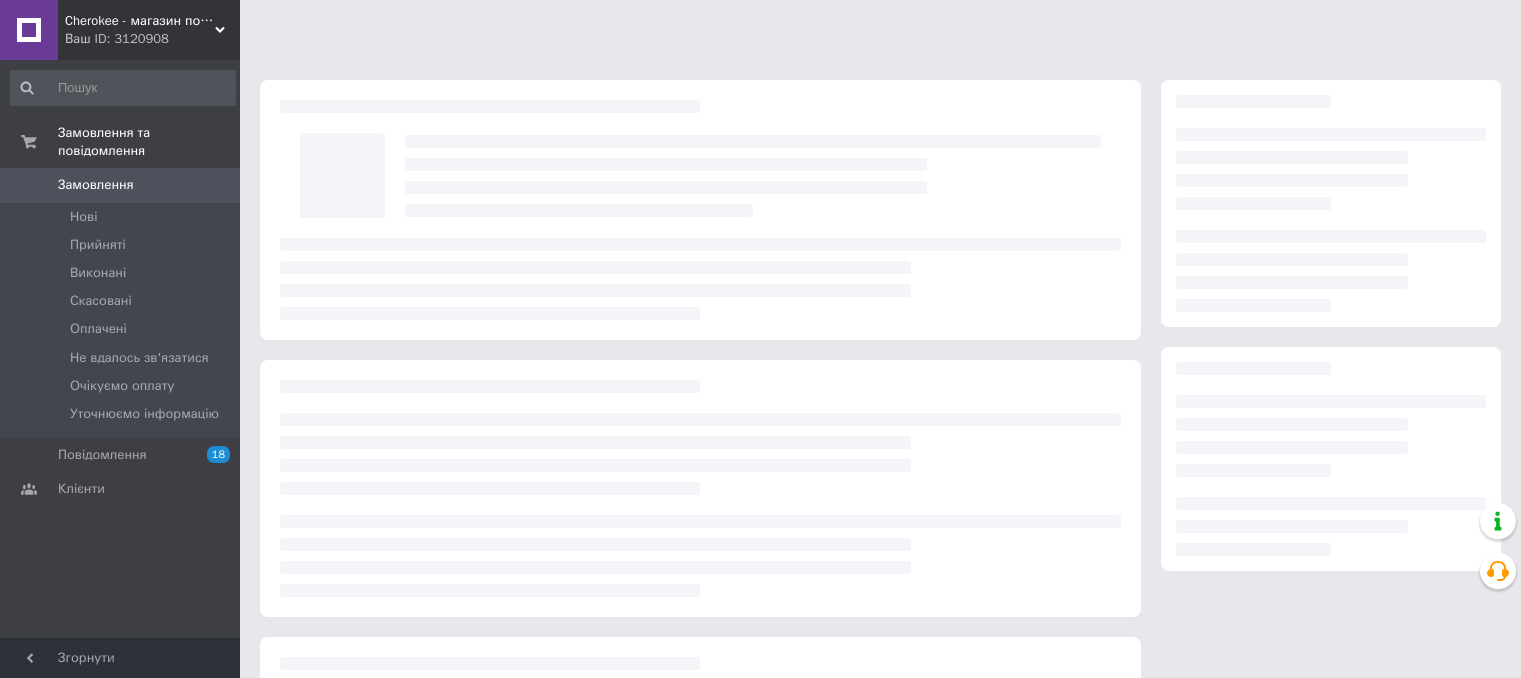 scroll, scrollTop: 0, scrollLeft: 0, axis: both 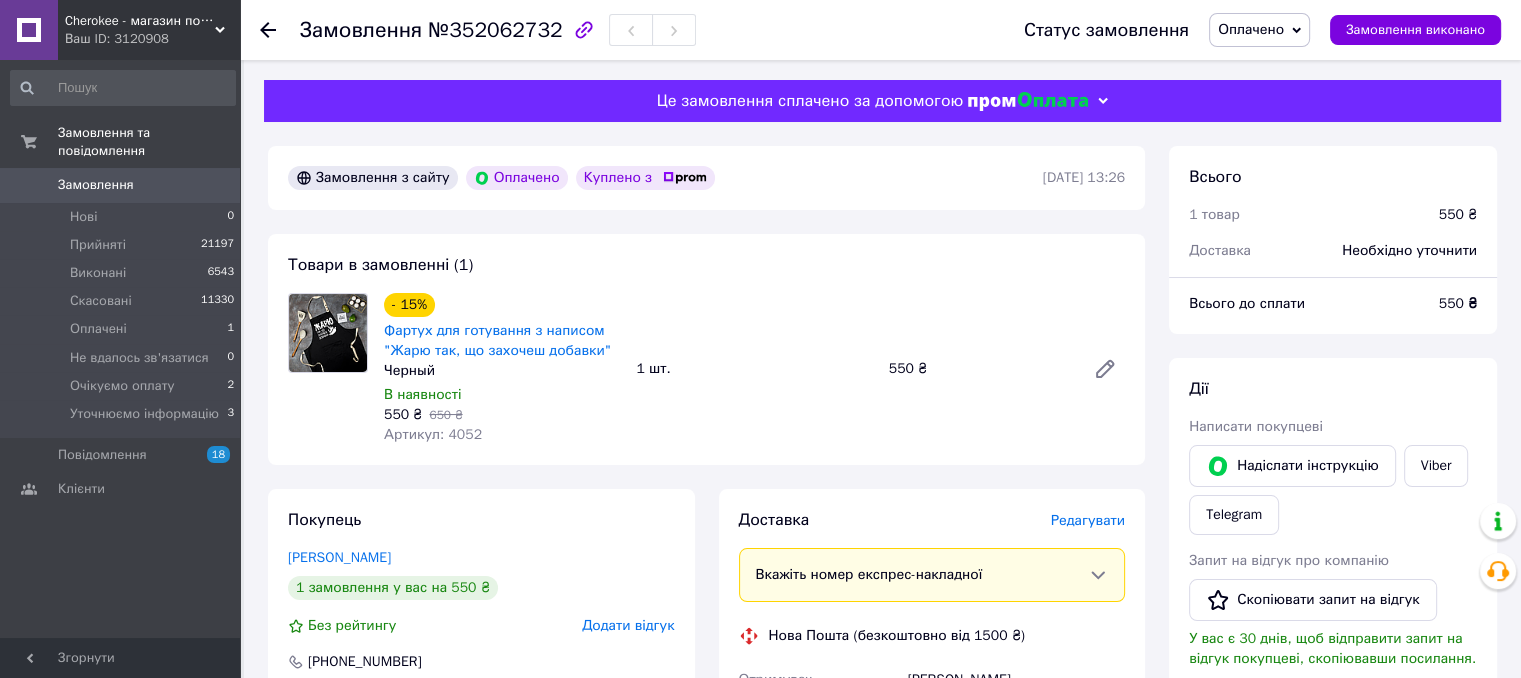 click on "Покупець [PERSON_NAME] 1 замовлення у вас на 550 ₴ Без рейтингу   Додати відгук [PHONE_NUMBER] Оплата Оплачено Пром-оплата Кошти будуть зараховані на розрахунковий рахунок [FC_Acquiring] Prom site ФОП [PERSON_NAME] (Активирован)" at bounding box center (481, 800) 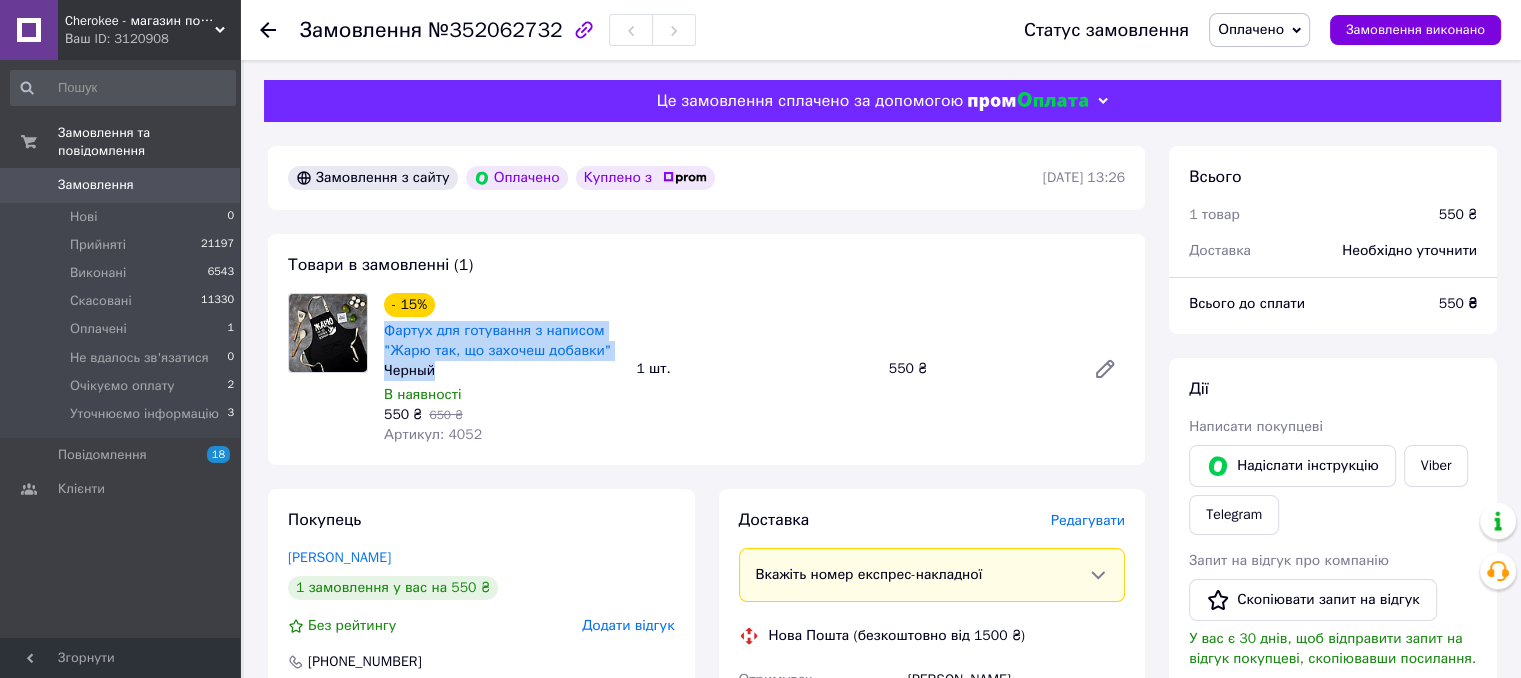 drag, startPoint x: 376, startPoint y: 327, endPoint x: 439, endPoint y: 363, distance: 72.56032 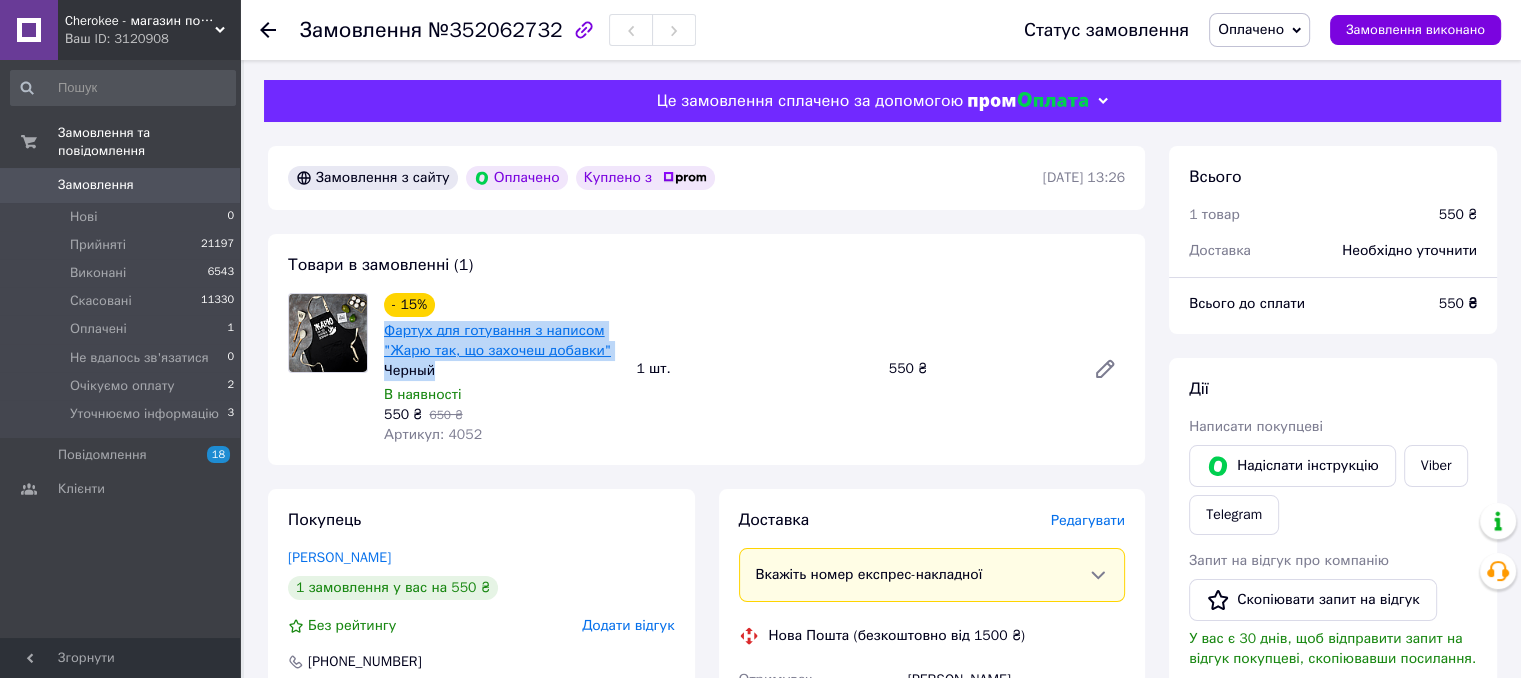 copy on "Фартух для готування з написом "Жарю так, що захочеш добавки" Черный" 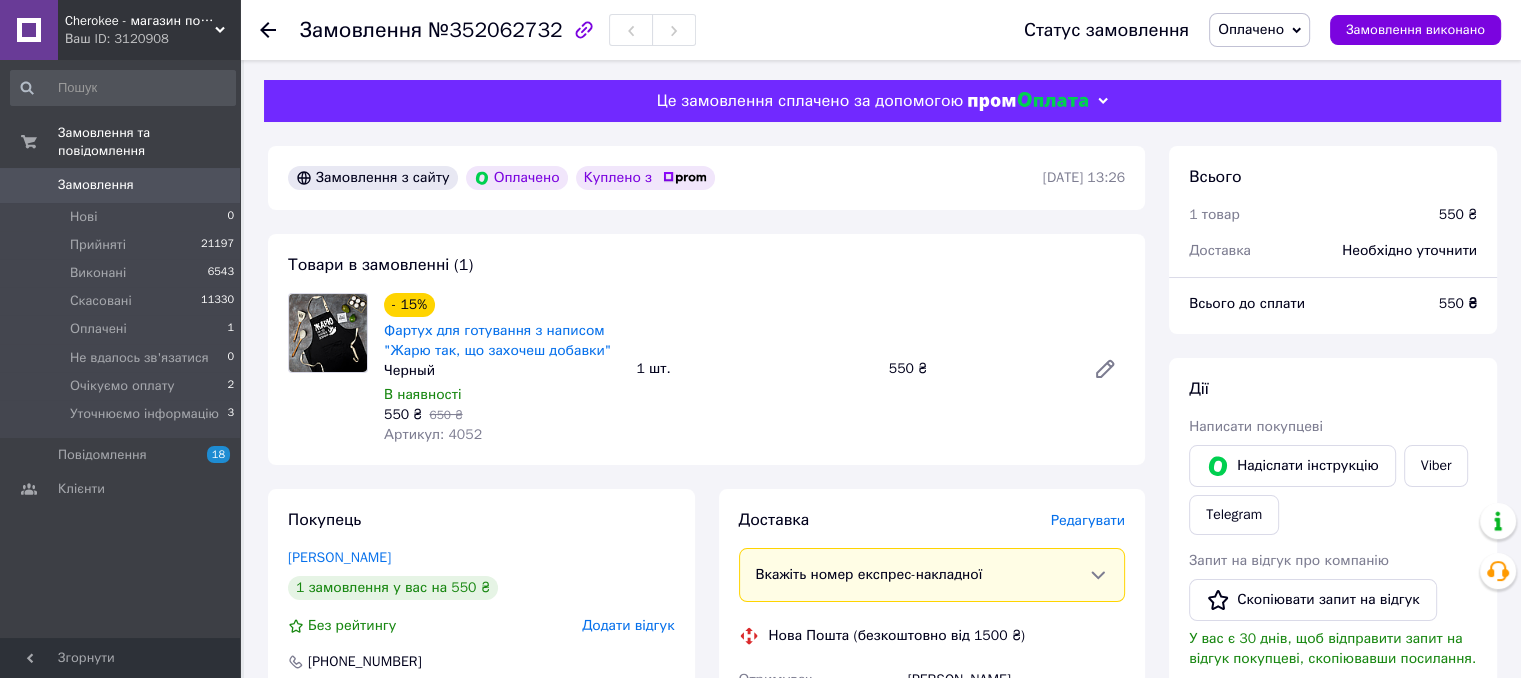 click on "Покупець [PERSON_NAME] 1 замовлення у вас на 550 ₴ Без рейтингу   Додати відгук [PHONE_NUMBER] Оплата Оплачено Пром-оплата Кошти будуть зараховані на розрахунковий рахунок [FC_Acquiring] Prom site ФОП [PERSON_NAME] (Активирован)" at bounding box center [481, 800] 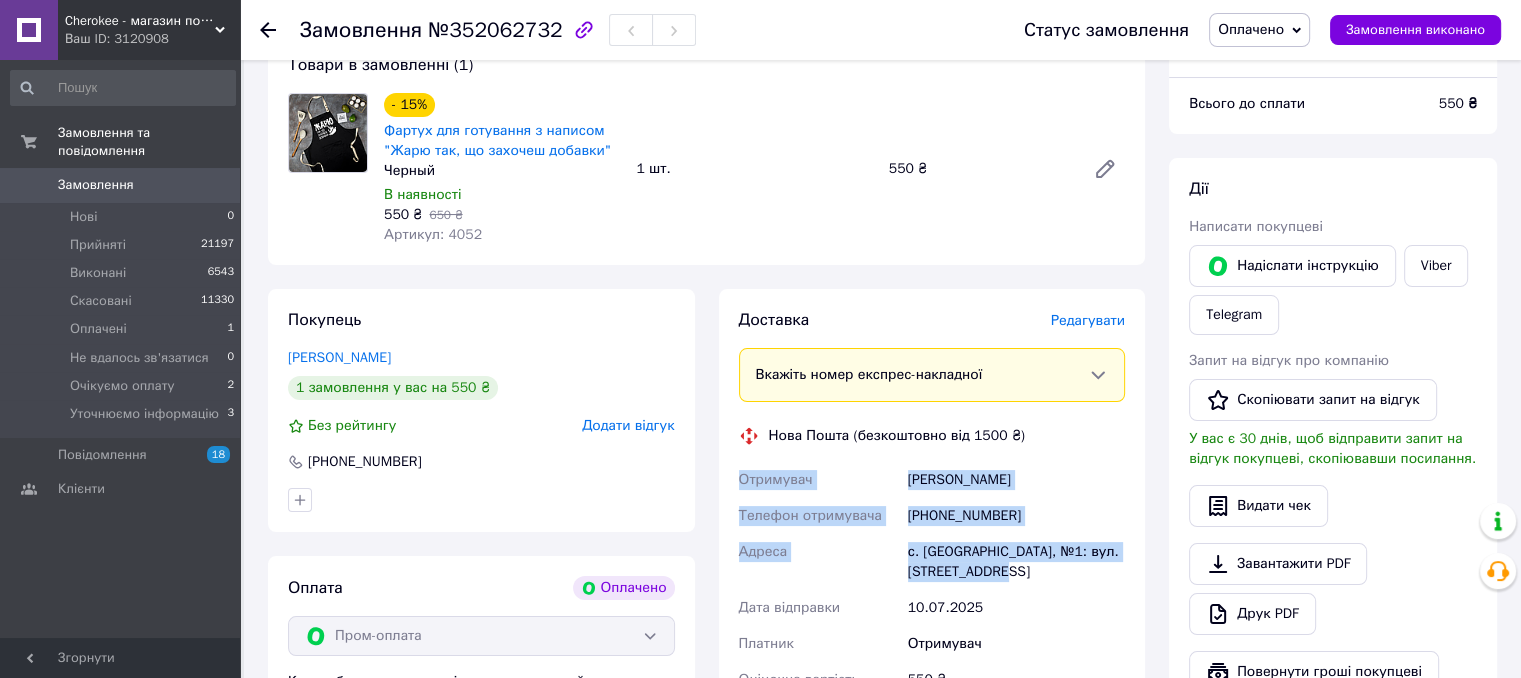 drag, startPoint x: 740, startPoint y: 483, endPoint x: 1020, endPoint y: 572, distance: 293.80435 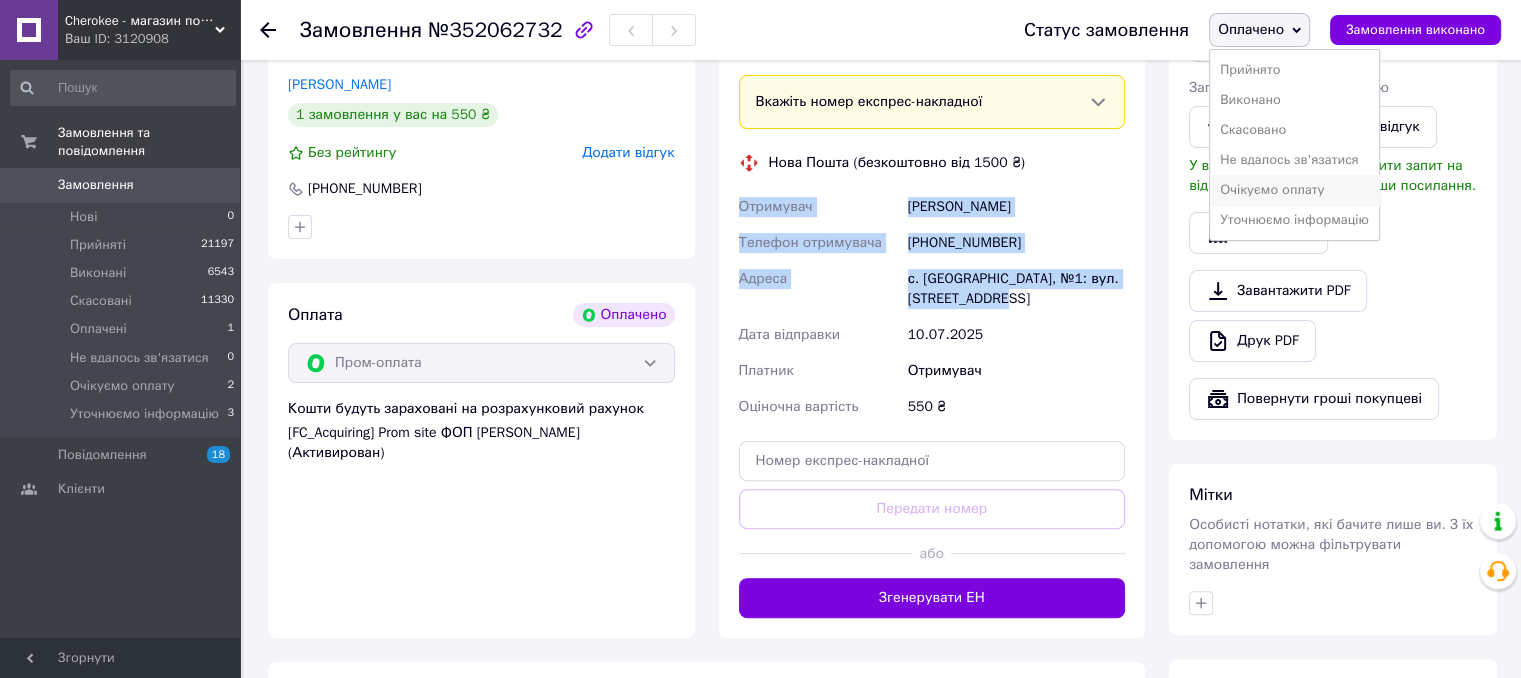 scroll, scrollTop: 500, scrollLeft: 0, axis: vertical 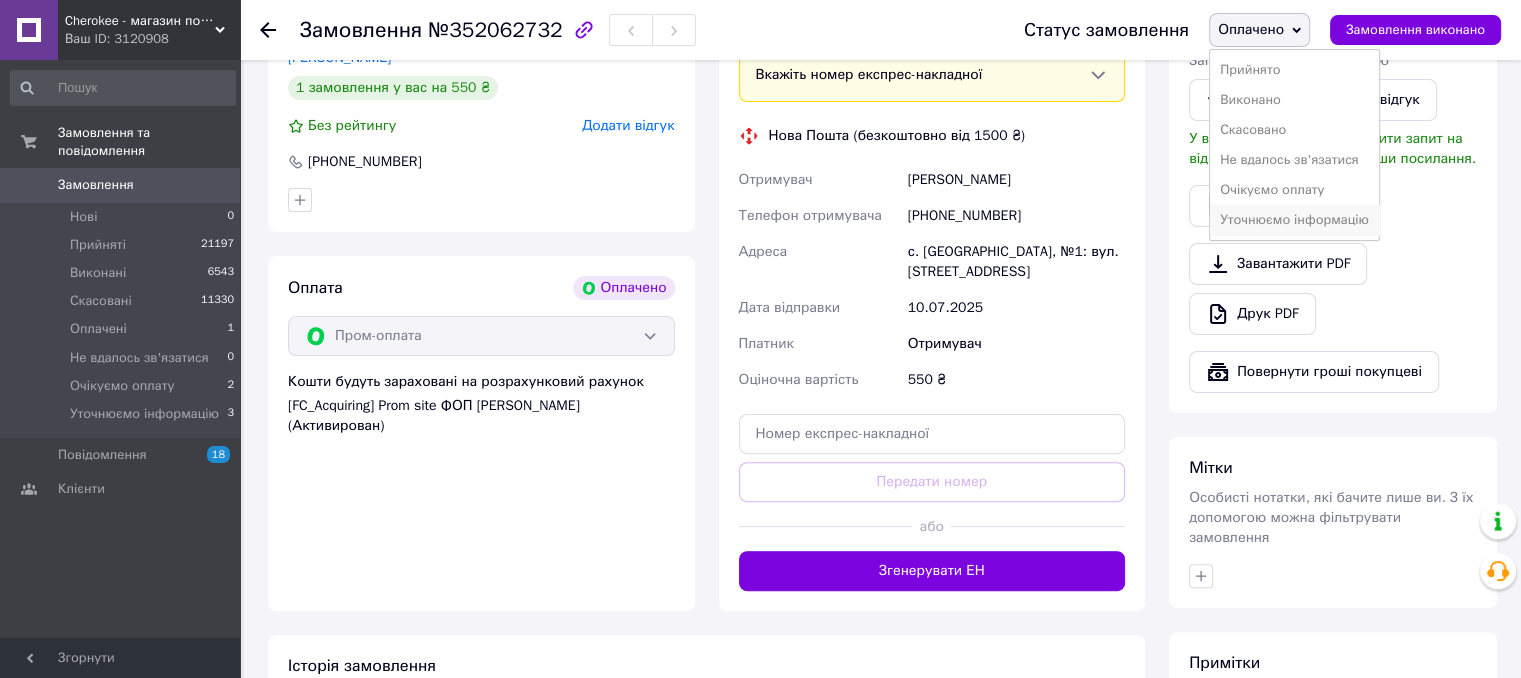 click on "Уточнюємо інформацію" at bounding box center [1294, 220] 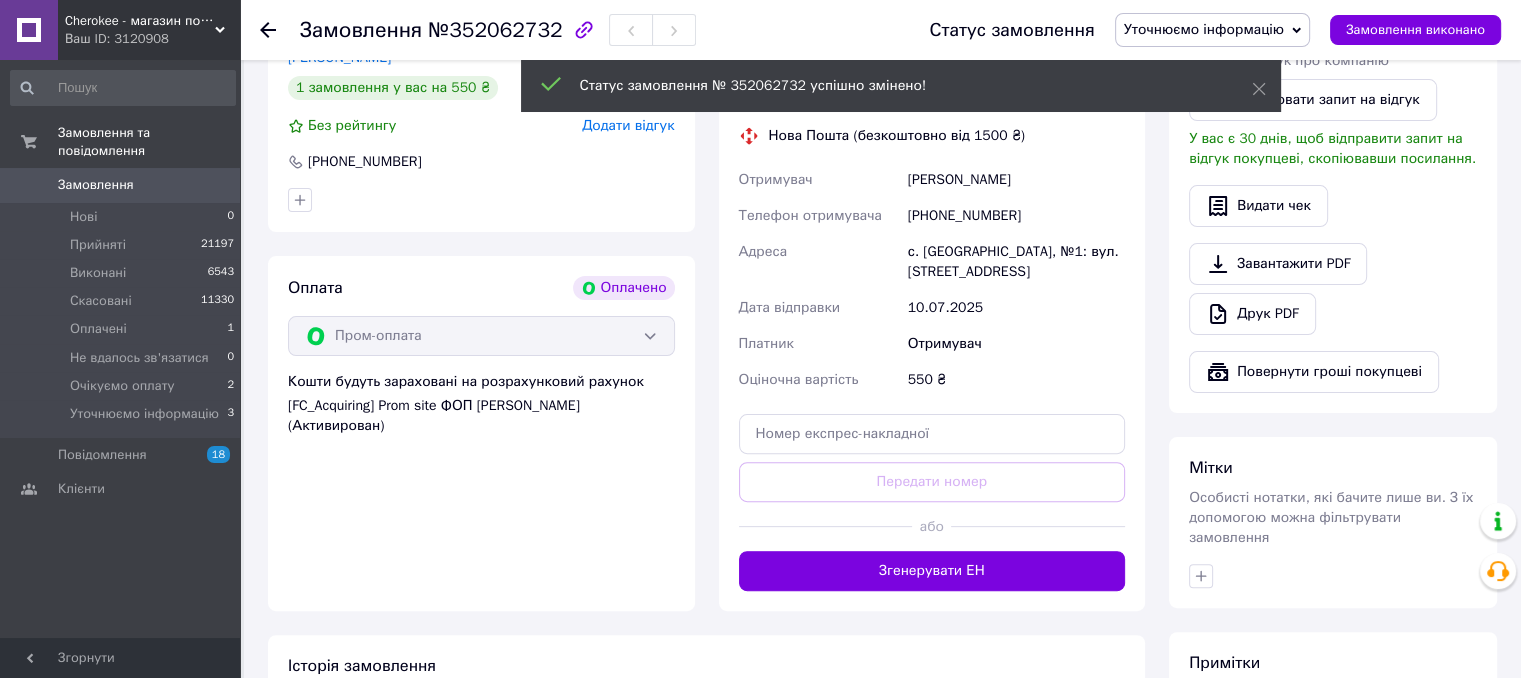 click on "0" at bounding box center [212, 185] 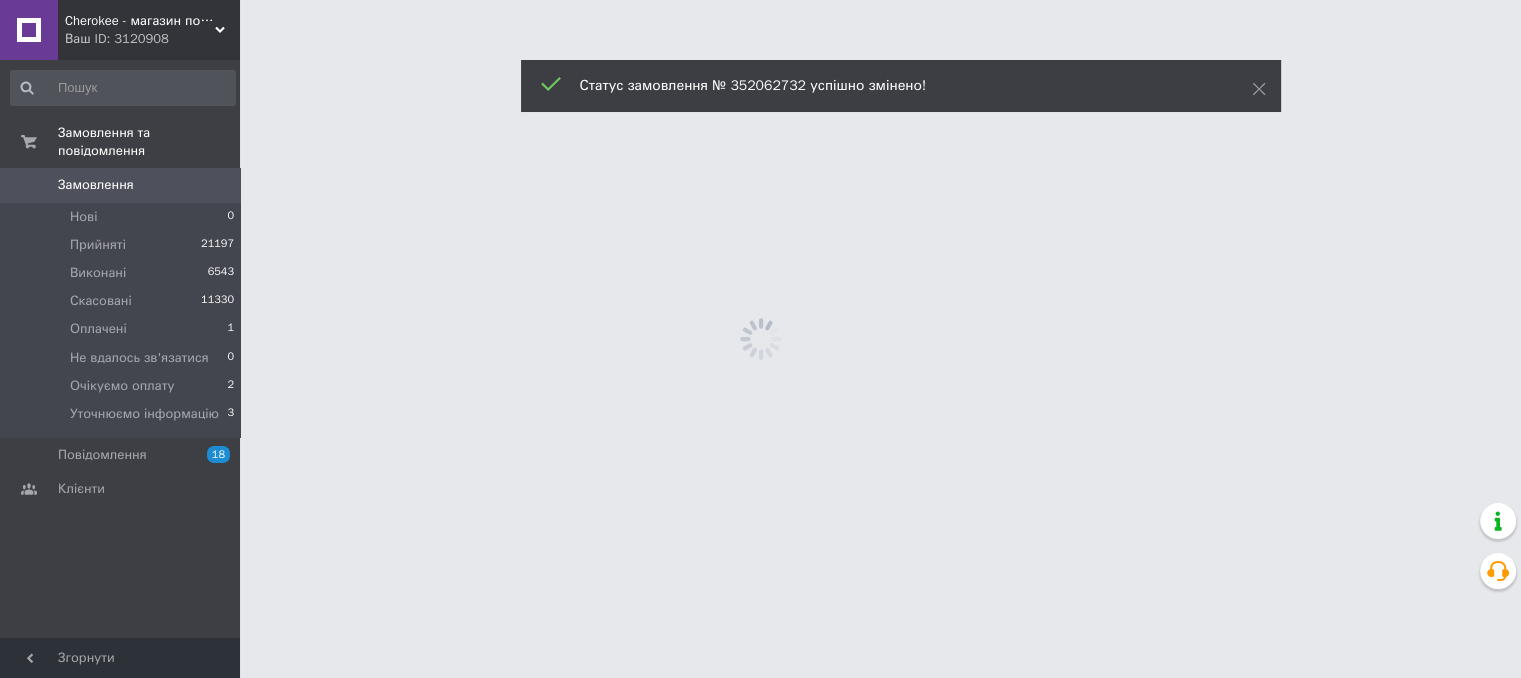 scroll, scrollTop: 0, scrollLeft: 0, axis: both 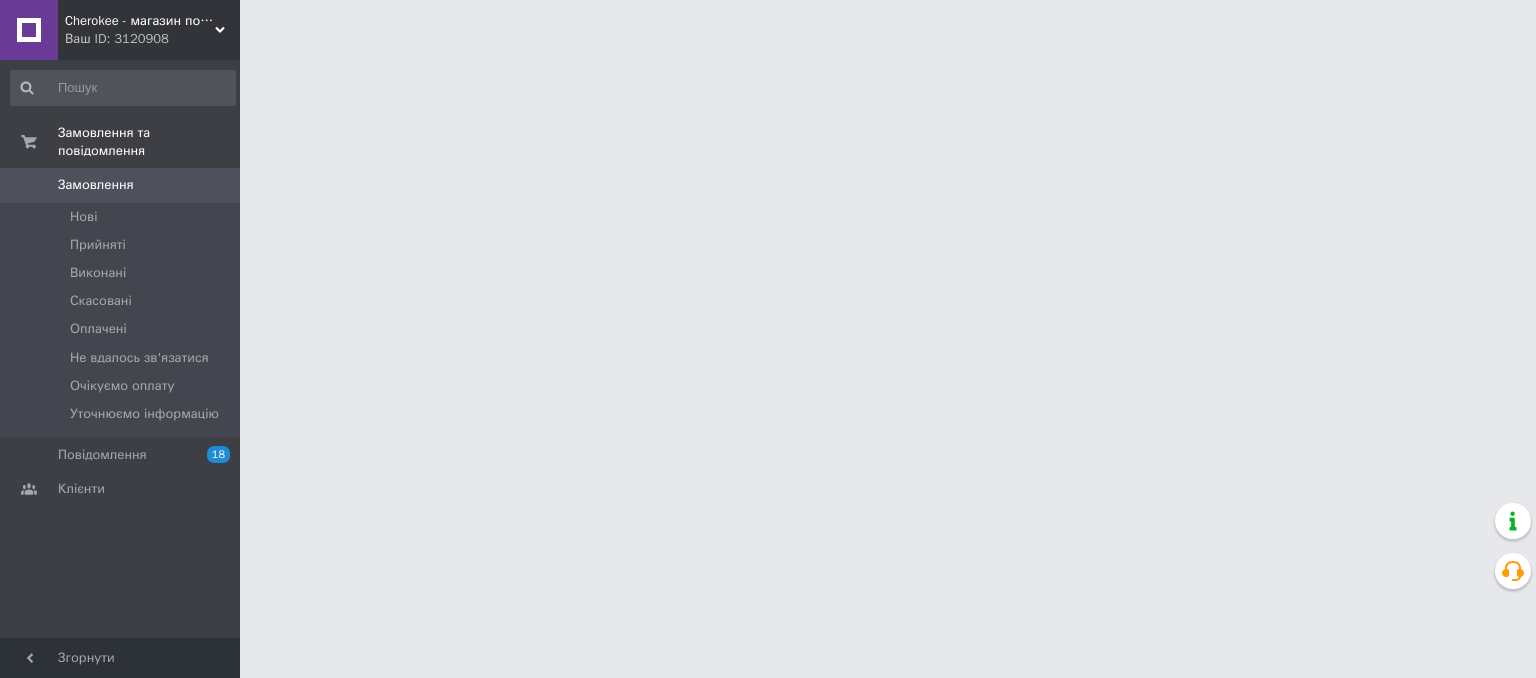 click on "Cherokee - магазин подарунків Ваш ID: 3120908 Сайт Cherokee - магазин подарунків Кабінет покупця Перевірити стан системи Сторінка на порталі [PERSON_NAME] Довідка Вийти Замовлення та повідомлення Замовлення 0 [GEOGRAPHIC_DATA] Виконані Скасовані Оплачені Не вдалось зв'язатися Очікуємо оплату Уточнюємо інформацію Повідомлення 18 Клієнти Згорнути
Тех підтримка" at bounding box center [768, 25] 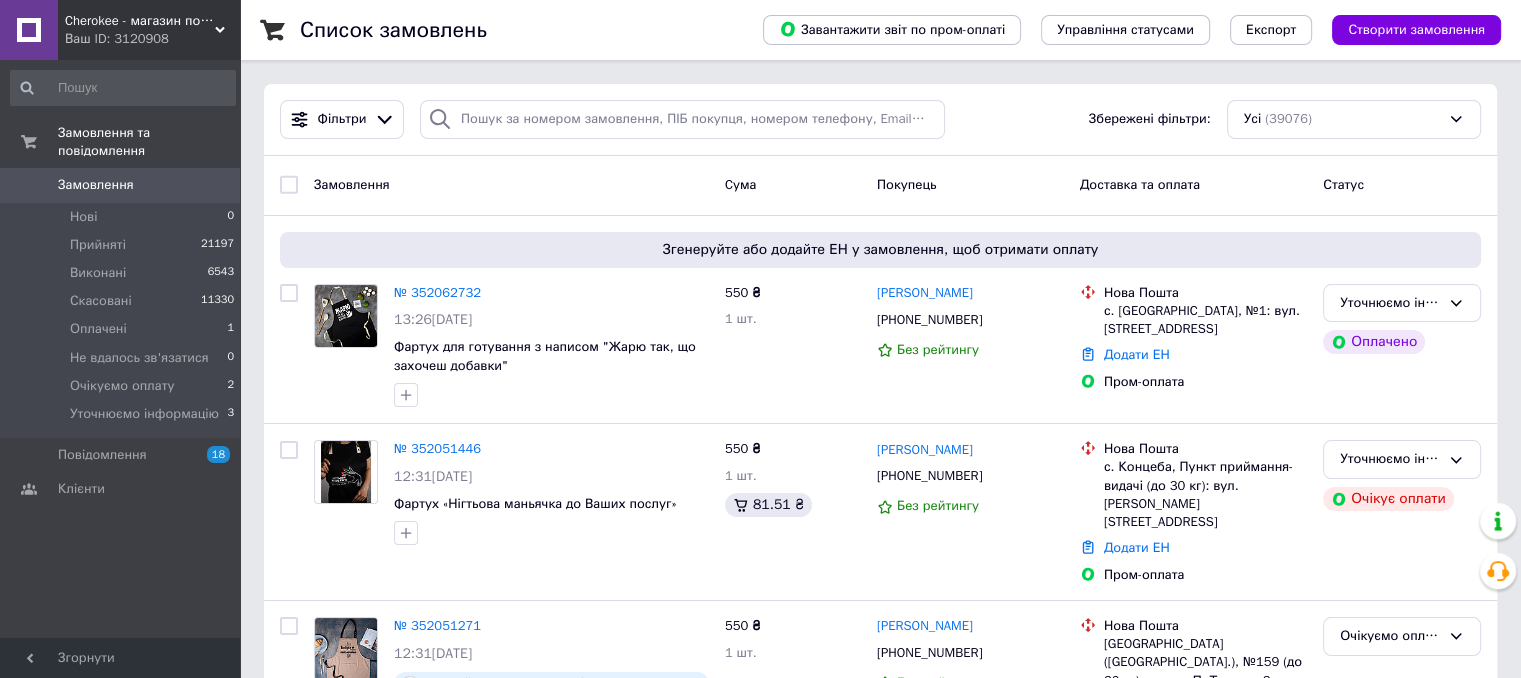 click on "Список замовлень   Завантажити звіт по пром-оплаті Управління статусами Експорт Створити замовлення Фільтри Збережені фільтри: Усі (39076) Замовлення Cума Покупець Доставка та оплата Статус Згенеруйте або додайте ЕН у замовлення, щоб отримати оплату № 352062732 13:26[DATE] Фартух для готування з написом "Жарю так, що захочеш добавки" 550 ₴ 1 шт. [PERSON_NAME] [PHONE_NUMBER] Без рейтингу Нова Пошта с. [GEOGRAPHIC_DATA], №1: вул. [STREET_ADDRESS] Додати ЕН Пром-оплата Уточнюємо інформацію Оплачено № 352051446 12:31[DATE] Фартух «Нігтьова маньячка до Ваших послуг» 550 ₴ 1 шт. 81.51 ₴ 84%" at bounding box center [880, 2041] 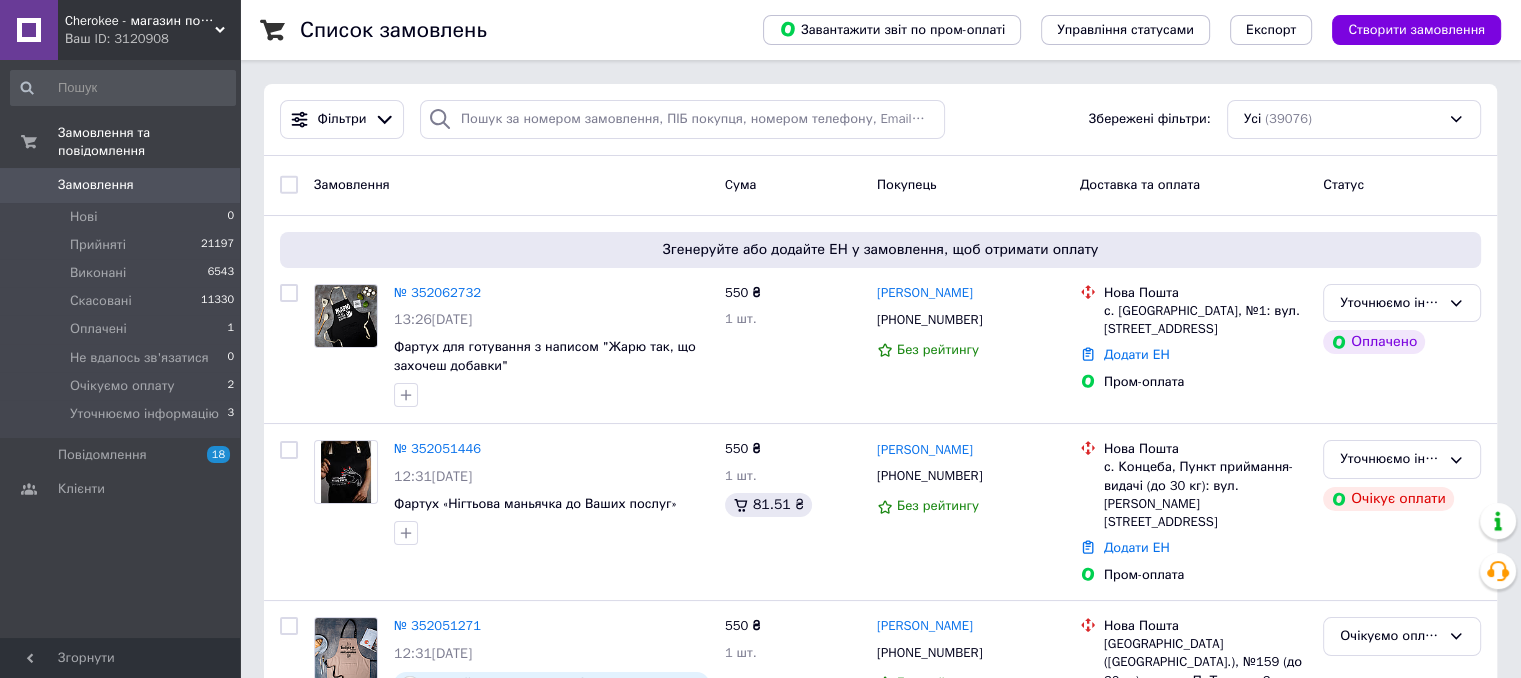click on "Список замовлень   Завантажити звіт по пром-оплаті Управління статусами Експорт Створити замовлення Фільтри Збережені фільтри: Усі (39076) Замовлення Cума Покупець Доставка та оплата Статус Згенеруйте або додайте ЕН у замовлення, щоб отримати оплату № 352062732 13:26[DATE] Фартух для готування з написом "Жарю так, що захочеш добавки" 550 ₴ 1 шт. [PERSON_NAME] [PHONE_NUMBER] Без рейтингу Нова Пошта с. [GEOGRAPHIC_DATA], №1: вул. [STREET_ADDRESS] Додати ЕН Пром-оплата Уточнюємо інформацію Оплачено № 352051446 12:31[DATE] Фартух «Нігтьова маньячка до Ваших послуг» 550 ₴ 1 шт. 81.51 ₴ 84%" at bounding box center (880, 2041) 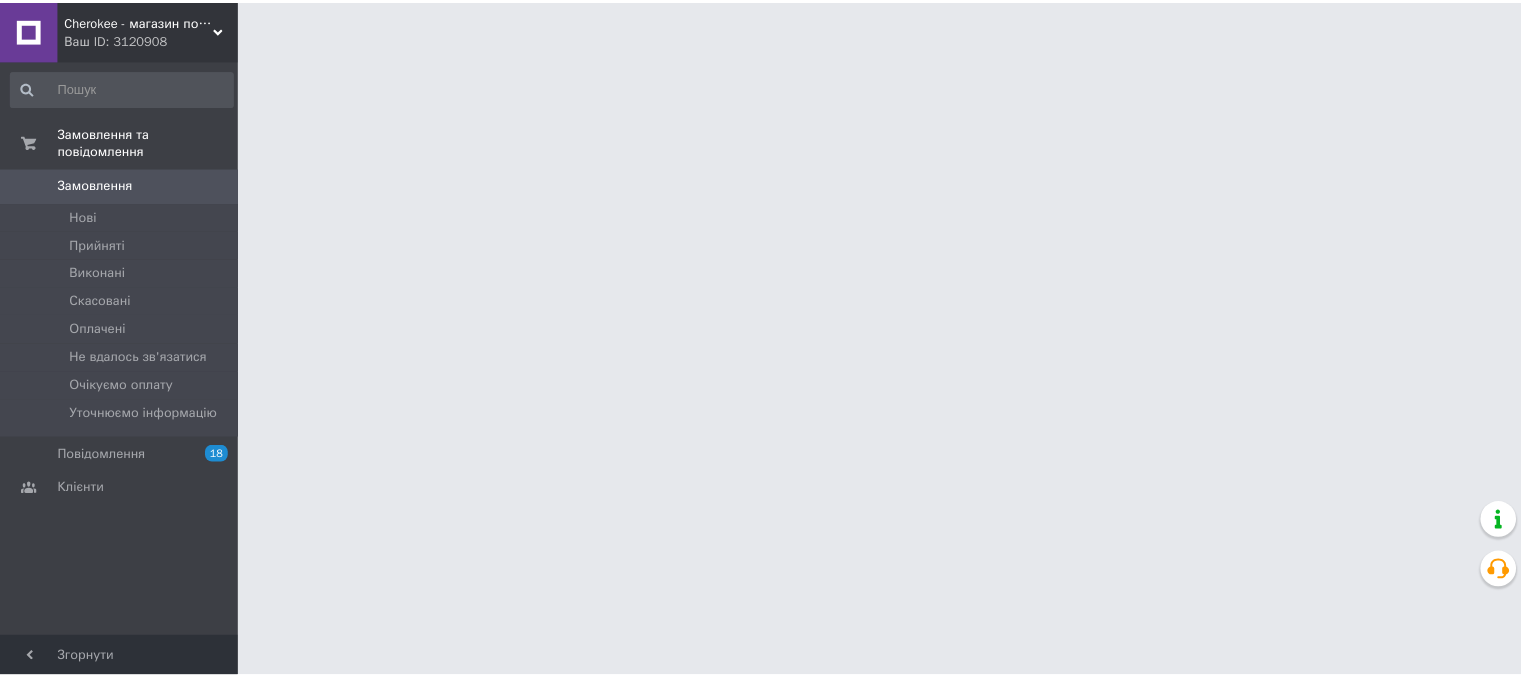 scroll, scrollTop: 0, scrollLeft: 0, axis: both 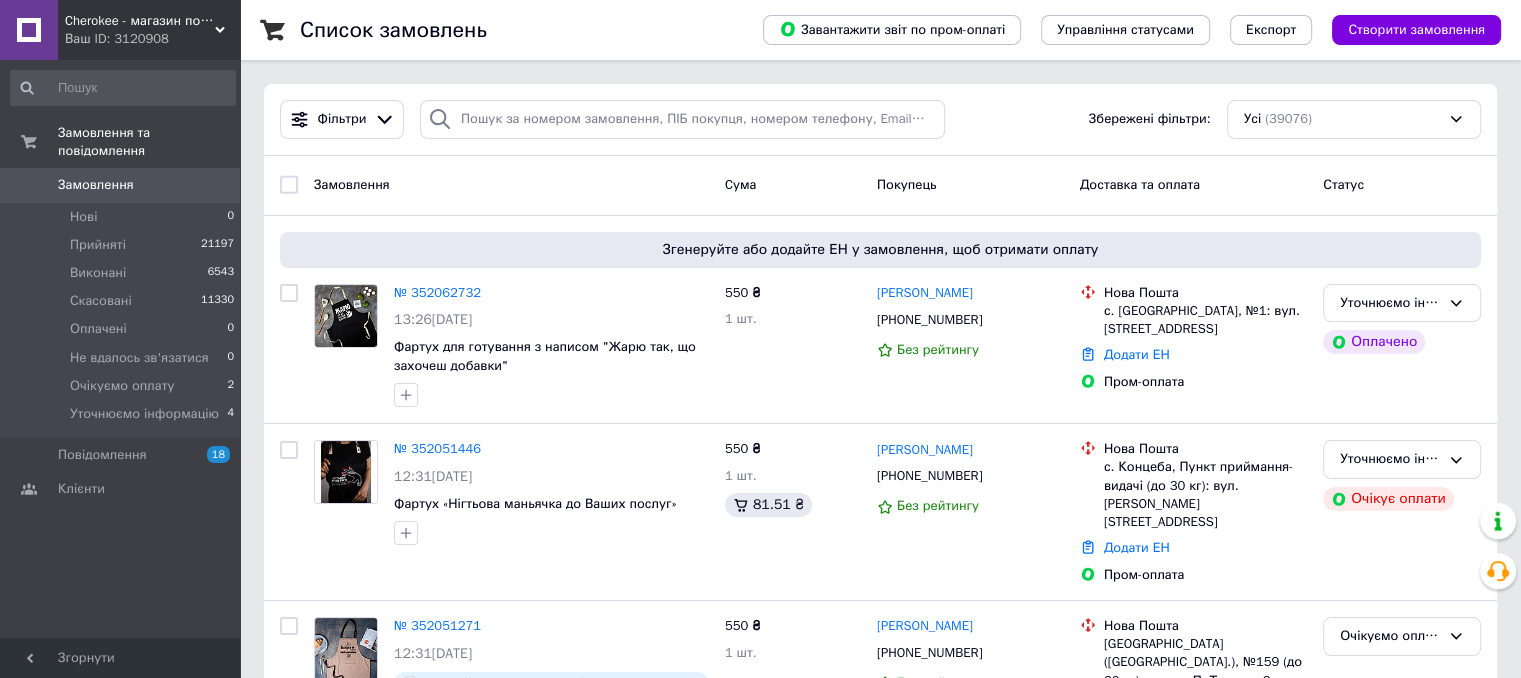 click on "Список замовлень   Завантажити звіт по пром-оплаті Управління статусами Експорт Створити замовлення Фільтри Збережені фільтри: Усі (39076) Замовлення Cума Покупець Доставка та оплата Статус Згенеруйте або додайте ЕН у замовлення, щоб отримати оплату № 352062732 13:26, 10.07.2025 Фартух для готування з написом "Жарю так, що захочеш добавки" 550 ₴ 1 шт. Виктория Бондаренко +380634276072 Без рейтингу Нова Пошта с. Старі Петрівці, №1: вул. Дубрівська, 12/4 Додати ЕН Пром-оплата Уточнюємо інформацію Оплачено № 352051446 12:31, 10.07.2025 Фартух «Нігтьова маньячка до Ваших послуг» 550 ₴ 1 шт. 81.51 ₴ 84%" at bounding box center [880, 2041] 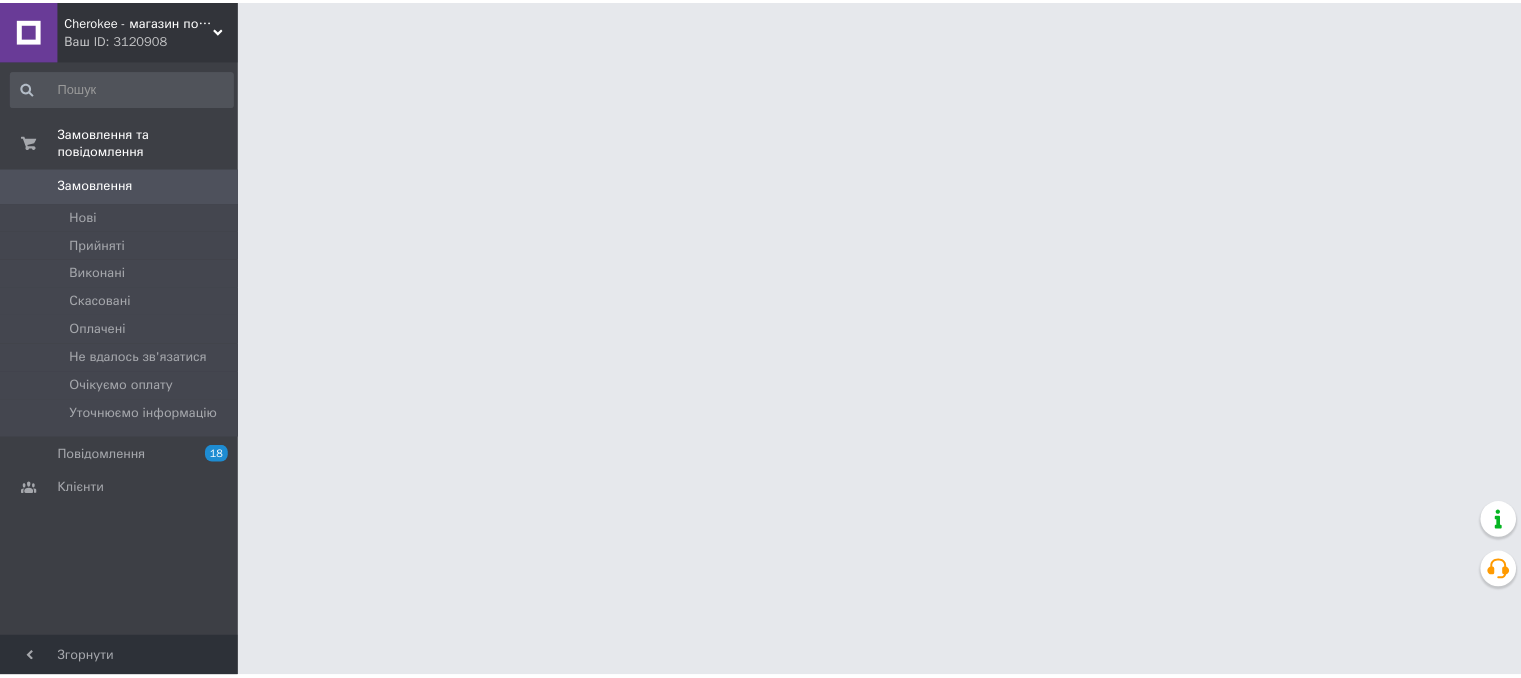scroll, scrollTop: 0, scrollLeft: 0, axis: both 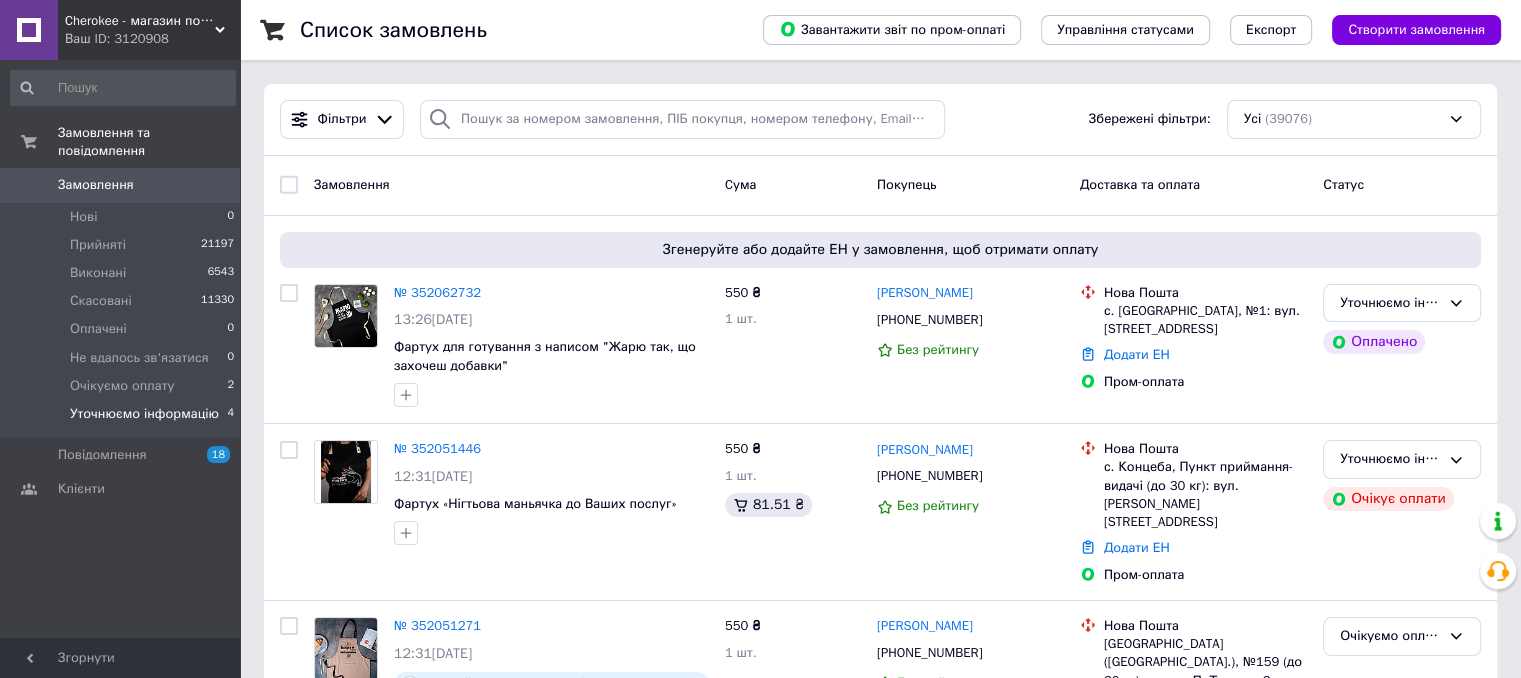 click on "Уточнюємо інформацію" at bounding box center (144, 414) 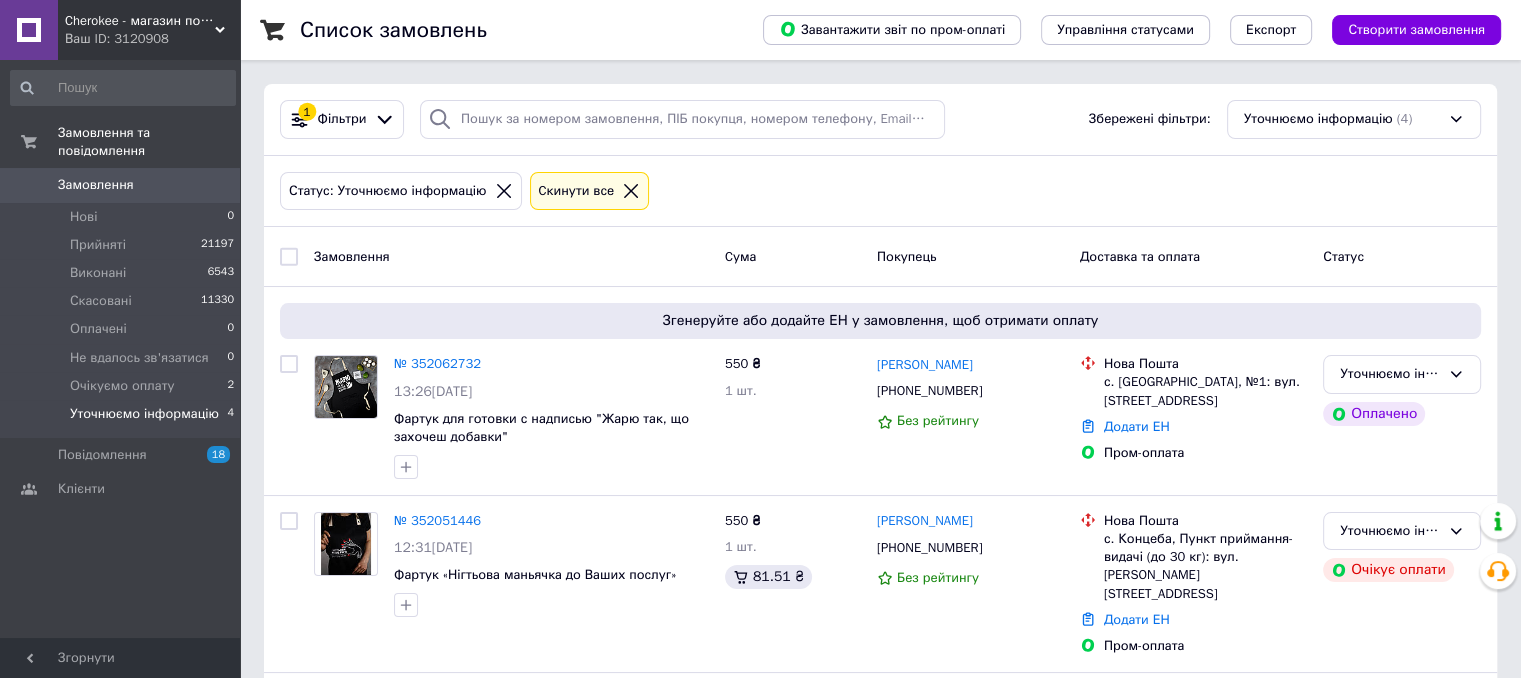 click on "Список замовлень   Завантажити звіт по пром-оплаті Управління статусами Експорт Створити замовлення 1 Фільтри Збережені фільтри: Уточнюємо інформацію (4) Статус: Уточнюємо інформацію Cкинути все Замовлення Cума Покупець Доставка та оплата Статус Згенеруйте або додайте ЕН у замовлення, щоб отримати оплату № 352062732 13:26, 10.07.2025 Фартук для готовки с надписью "Жарю так, що захочеш добавки" 550 ₴ 1 шт. Виктория Бондаренко +380634276072 Без рейтингу Нова Пошта с. Старі Петрівці, №1: вул. Дубрівська, 12/4 Додати ЕН Пром-оплата Уточнюємо інформацію Оплачено № 352051446 12:31, 10.07.2025 67%" at bounding box center (880, 530) 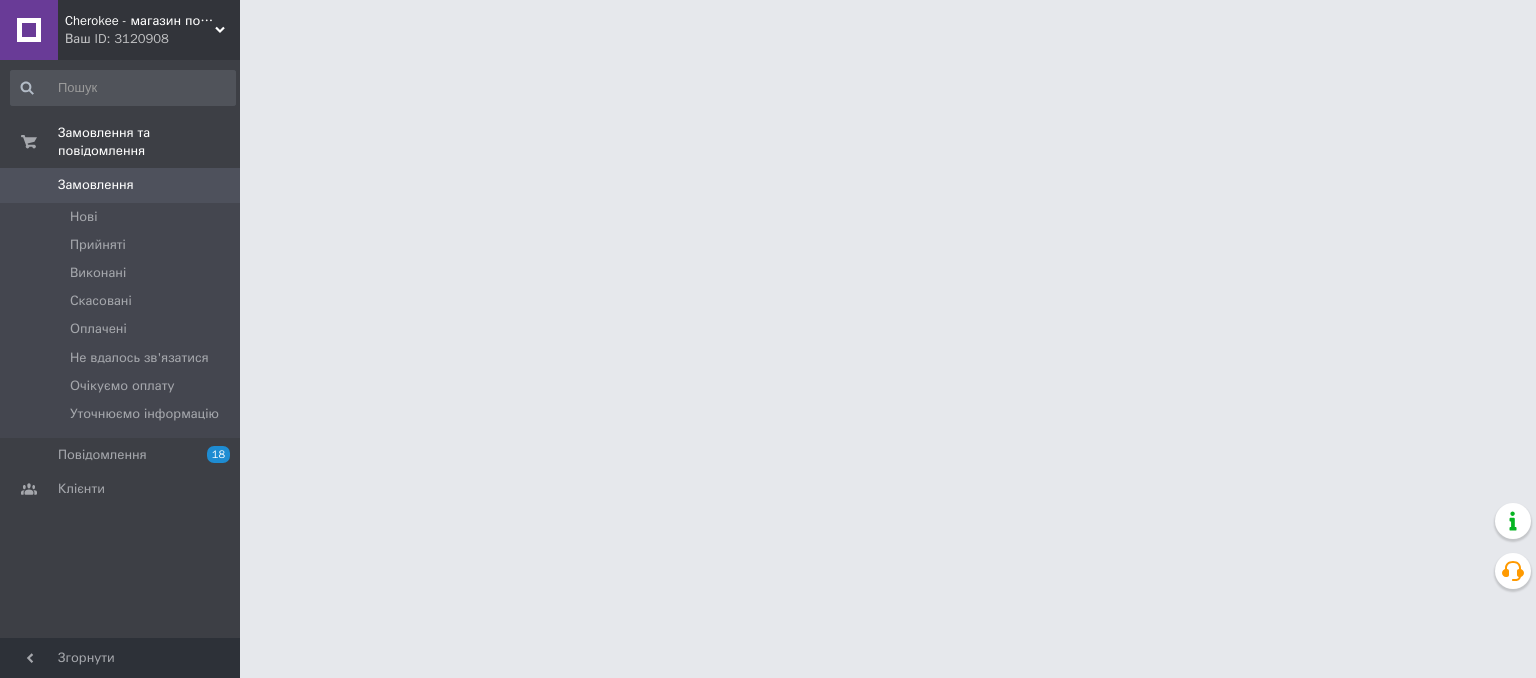 scroll, scrollTop: 0, scrollLeft: 0, axis: both 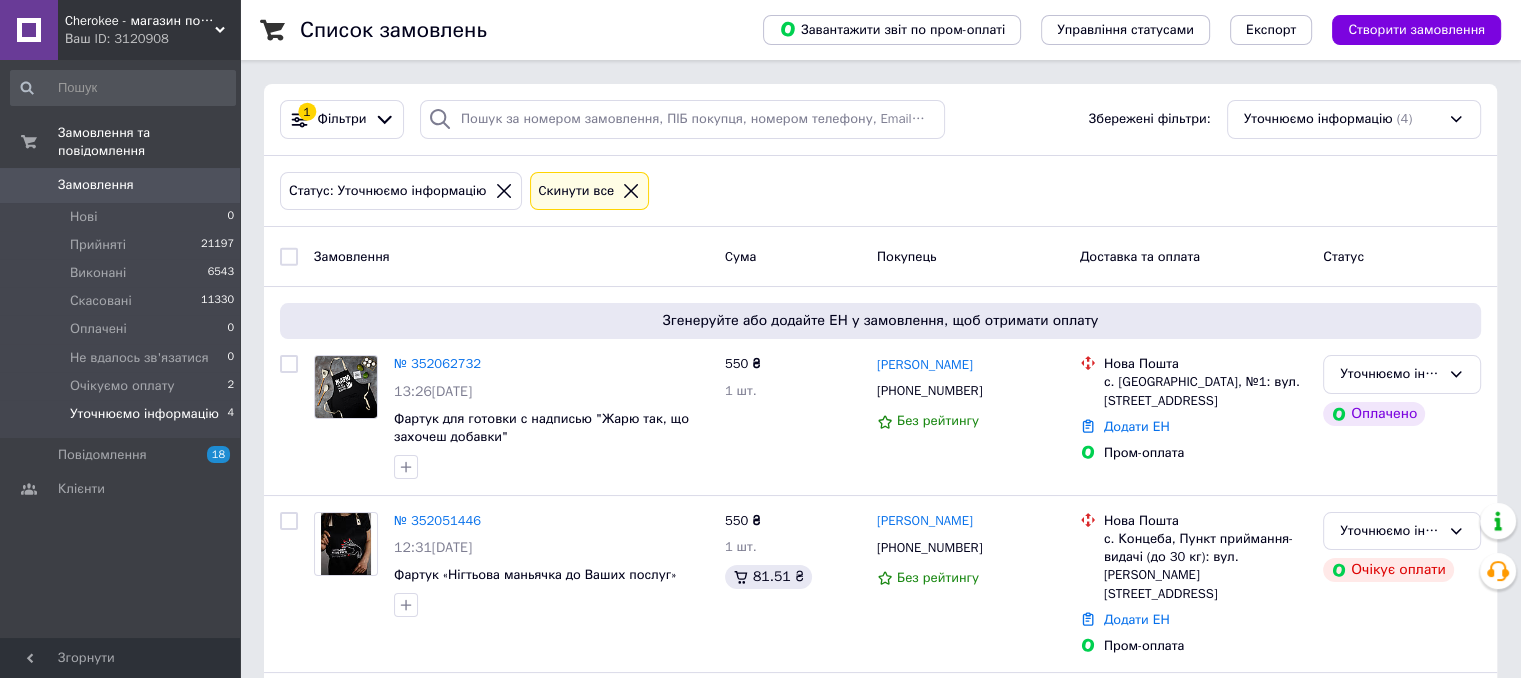 click on "Список замовлень   Завантажити звіт по пром-оплаті Управління статусами Експорт Створити замовлення 1 Фільтри Збережені фільтри: Уточнюємо інформацію (4) Статус: Уточнюємо інформацію Cкинути все Замовлення Cума Покупець Доставка та оплата Статус Згенеруйте або додайте ЕН у замовлення, щоб отримати оплату № 352062732 13:26[DATE] Фартук для готовки с надписью "Жарю так, що захочеш добавки" 550 ₴ 1 шт. [PERSON_NAME] [PHONE_NUMBER] Без рейтингу Нова Пошта с. [GEOGRAPHIC_DATA], №1: вул. [STREET_ADDRESS] Пром-оплата Уточнюємо інформацію Оплачено № 352051446 12:31[DATE] 67%" at bounding box center [880, 530] 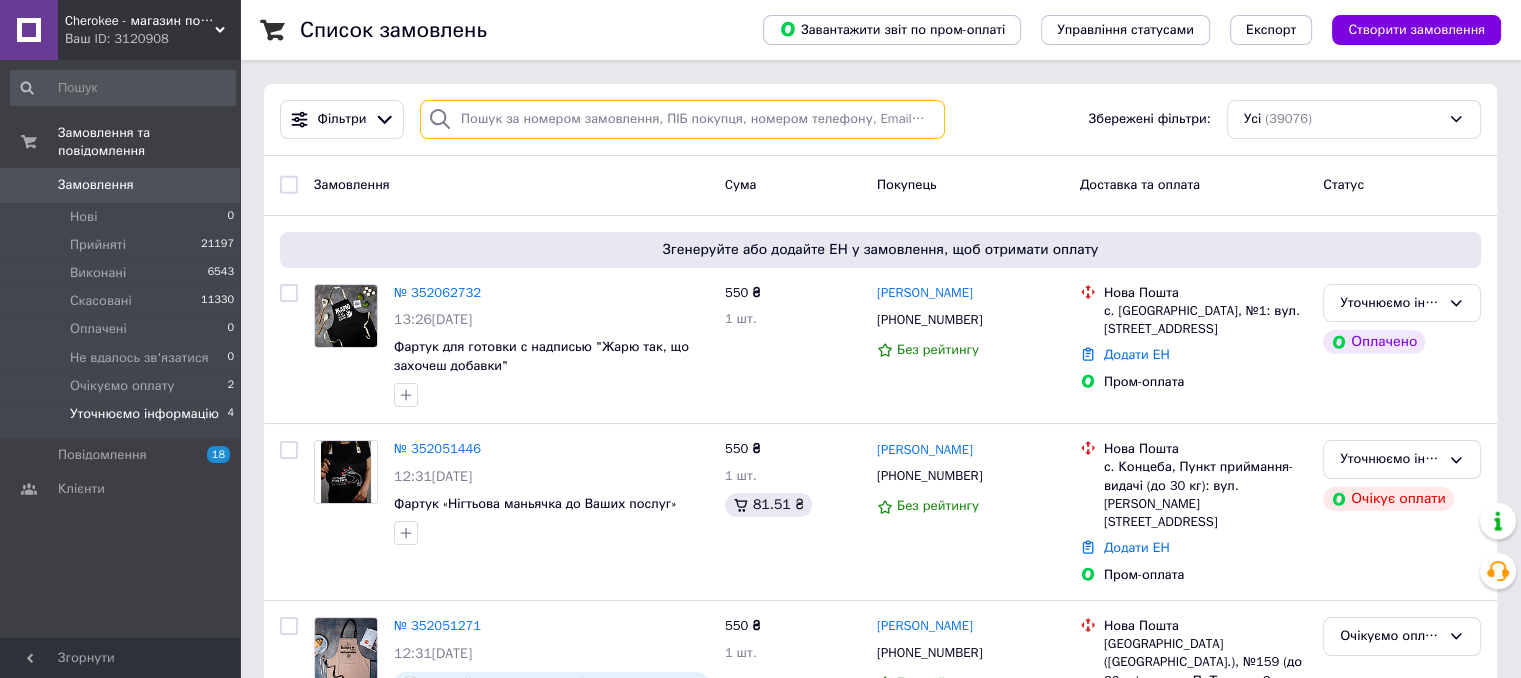 paste on "[PHONE_NUMBER]" 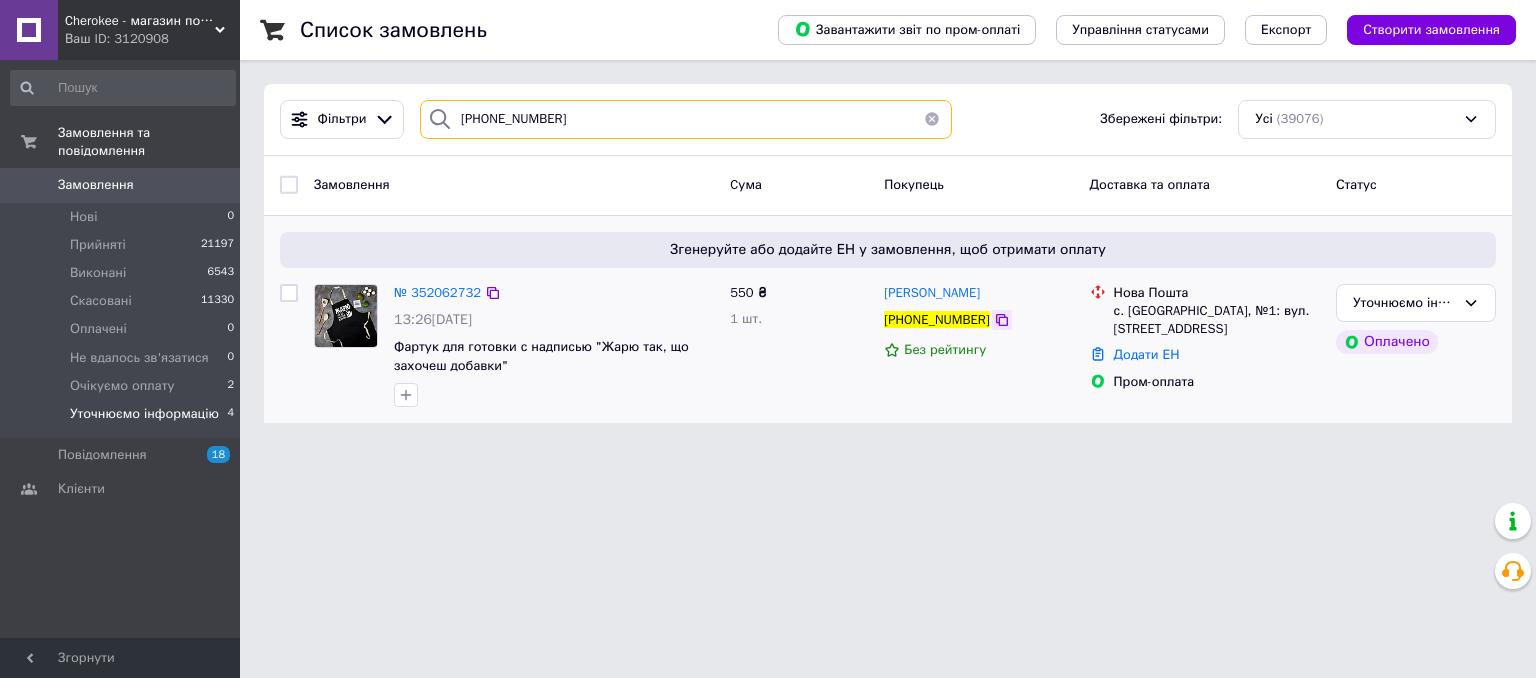 type on "[PHONE_NUMBER]" 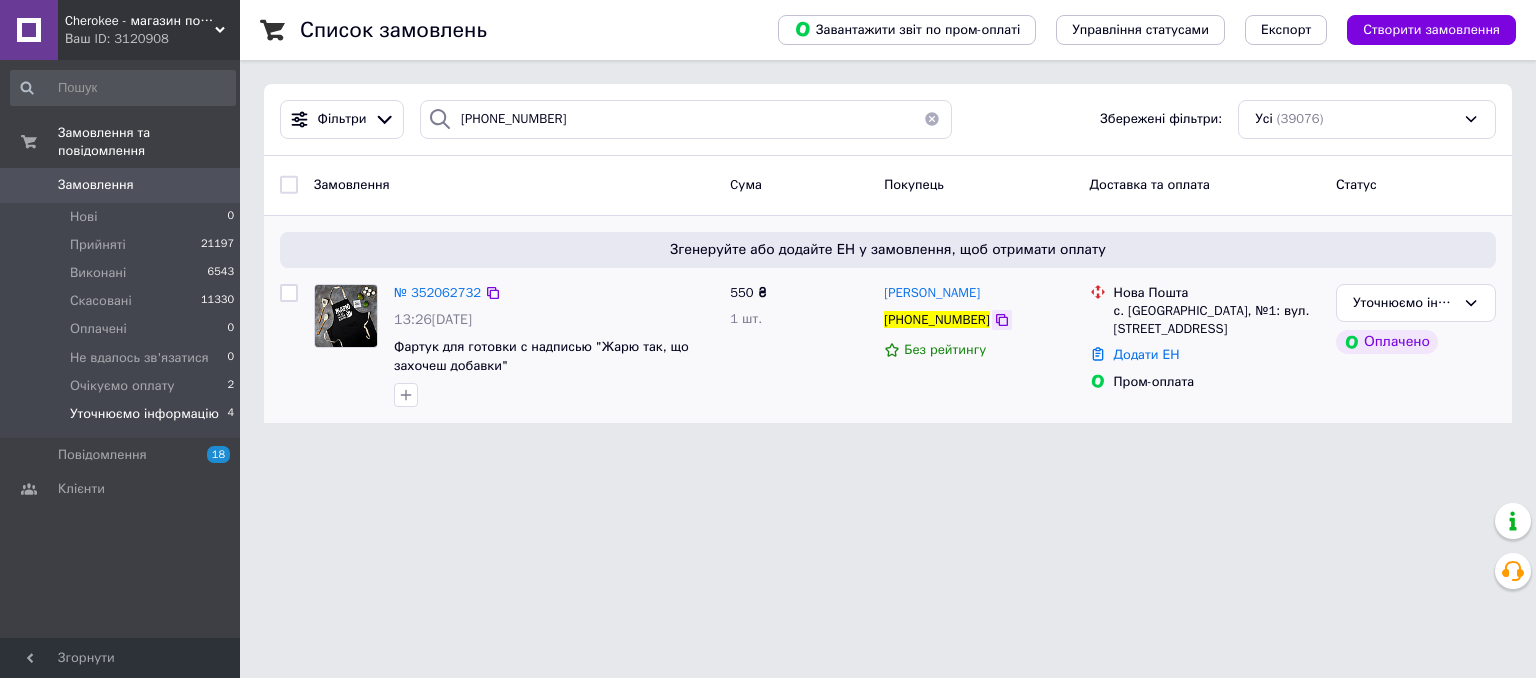 click 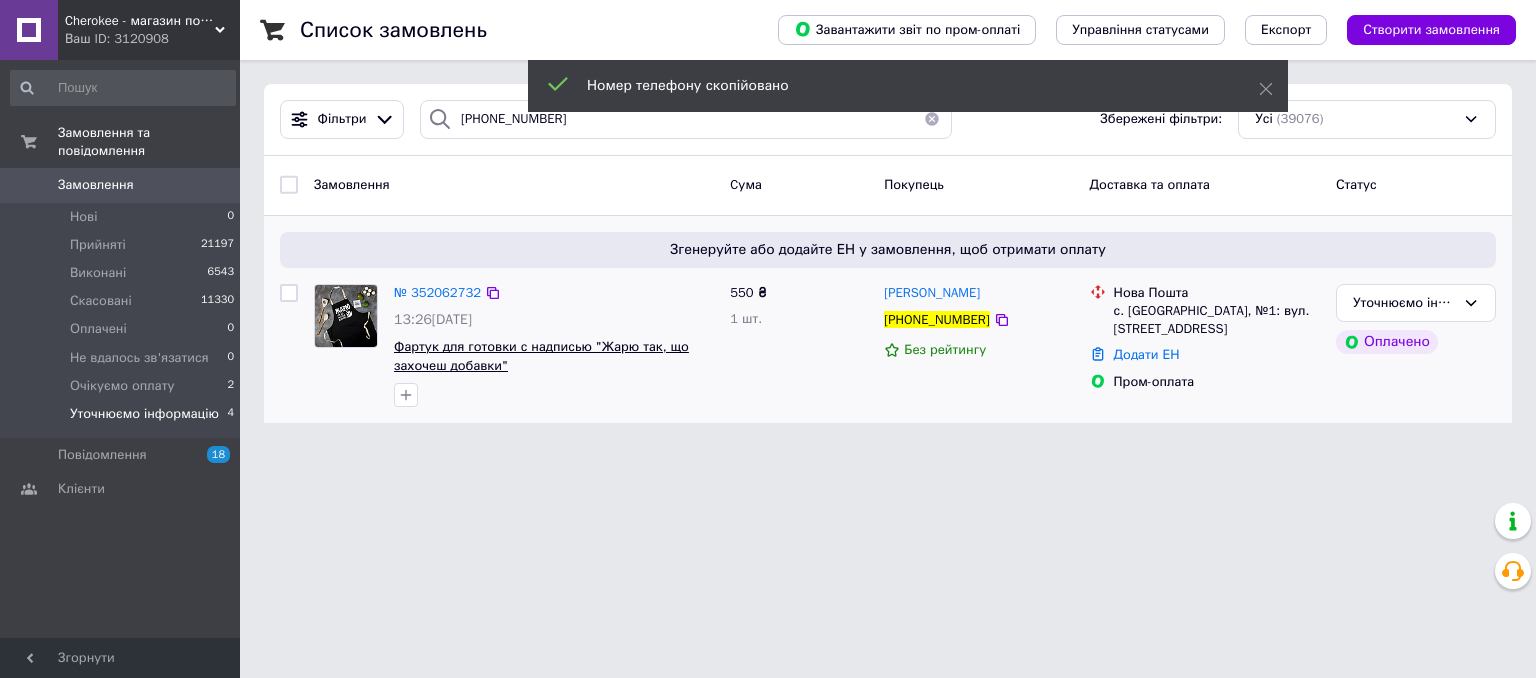 click on "Фартук для готовки с надписью "Жарю так, що захочеш добавки"" at bounding box center (541, 356) 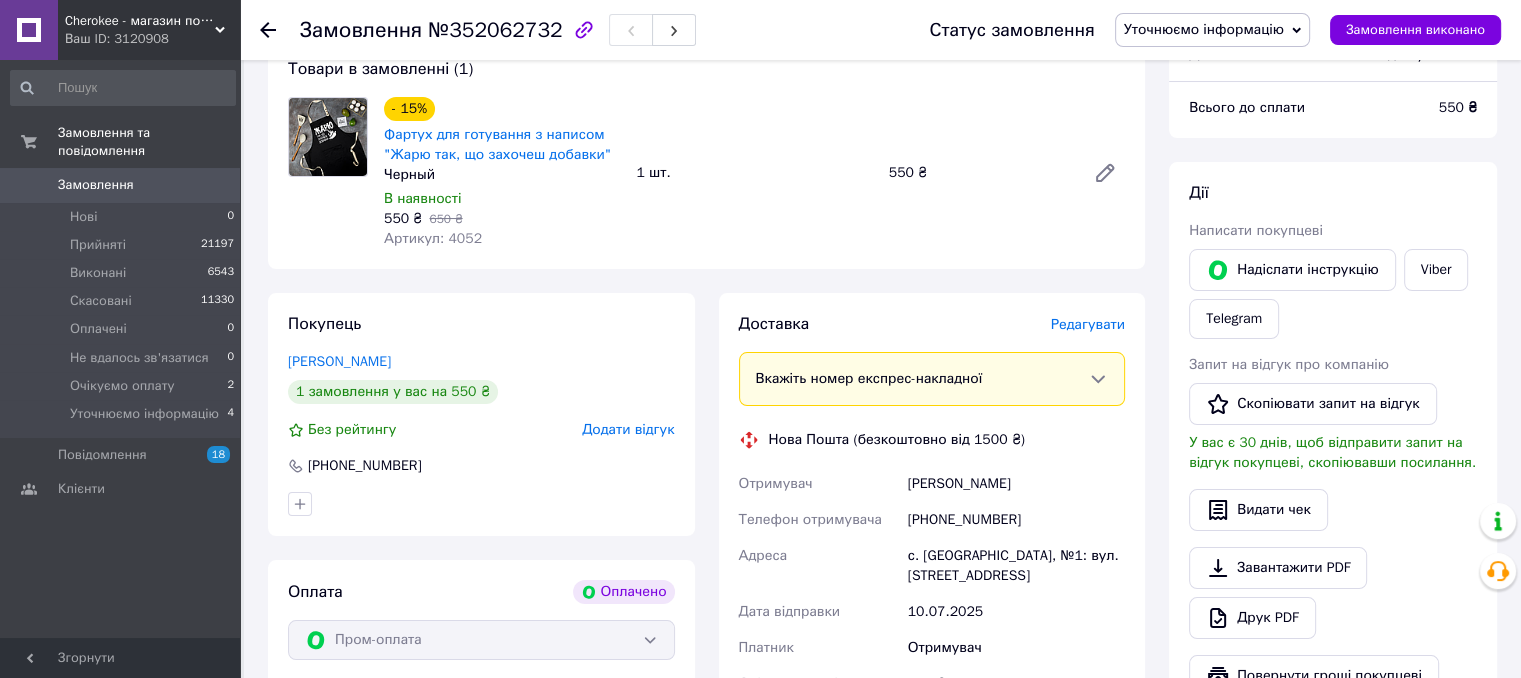 scroll, scrollTop: 200, scrollLeft: 0, axis: vertical 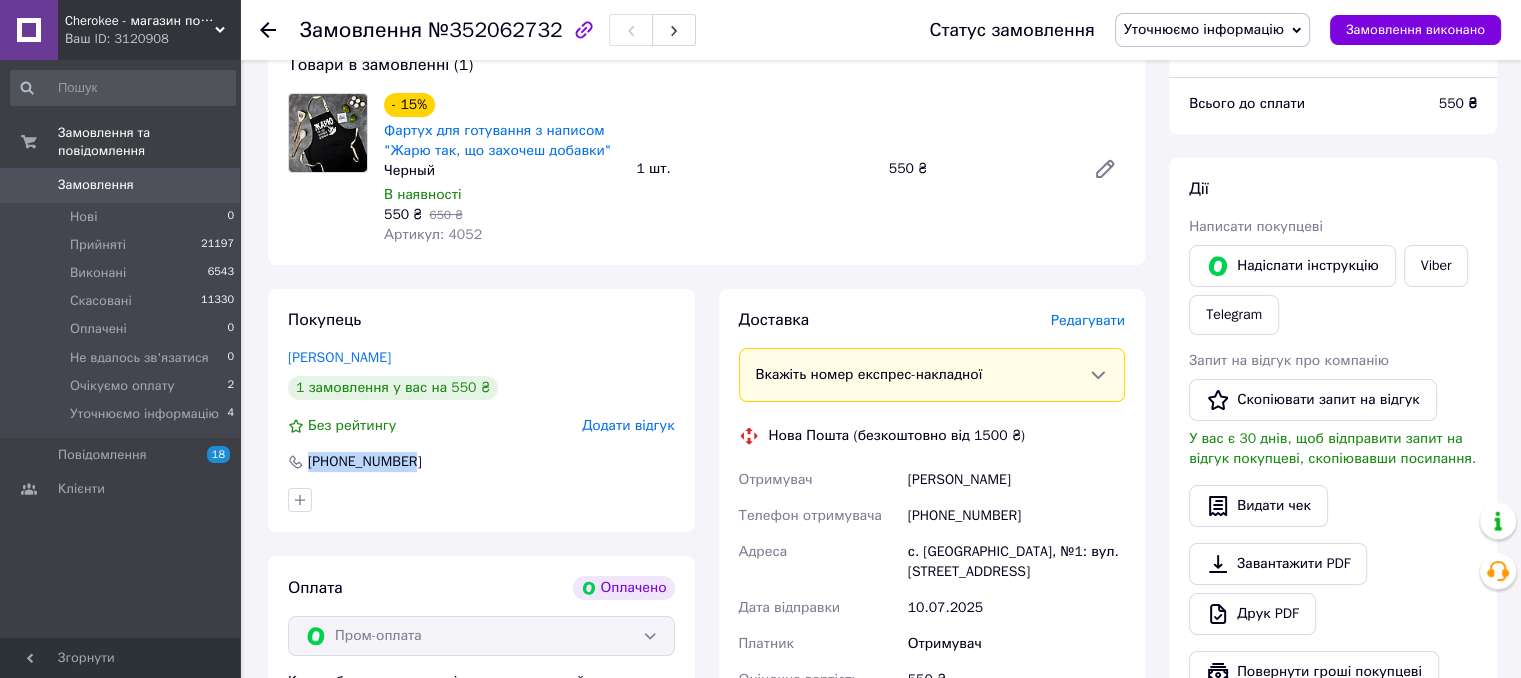 drag, startPoint x: 411, startPoint y: 464, endPoint x: 299, endPoint y: 462, distance: 112.01785 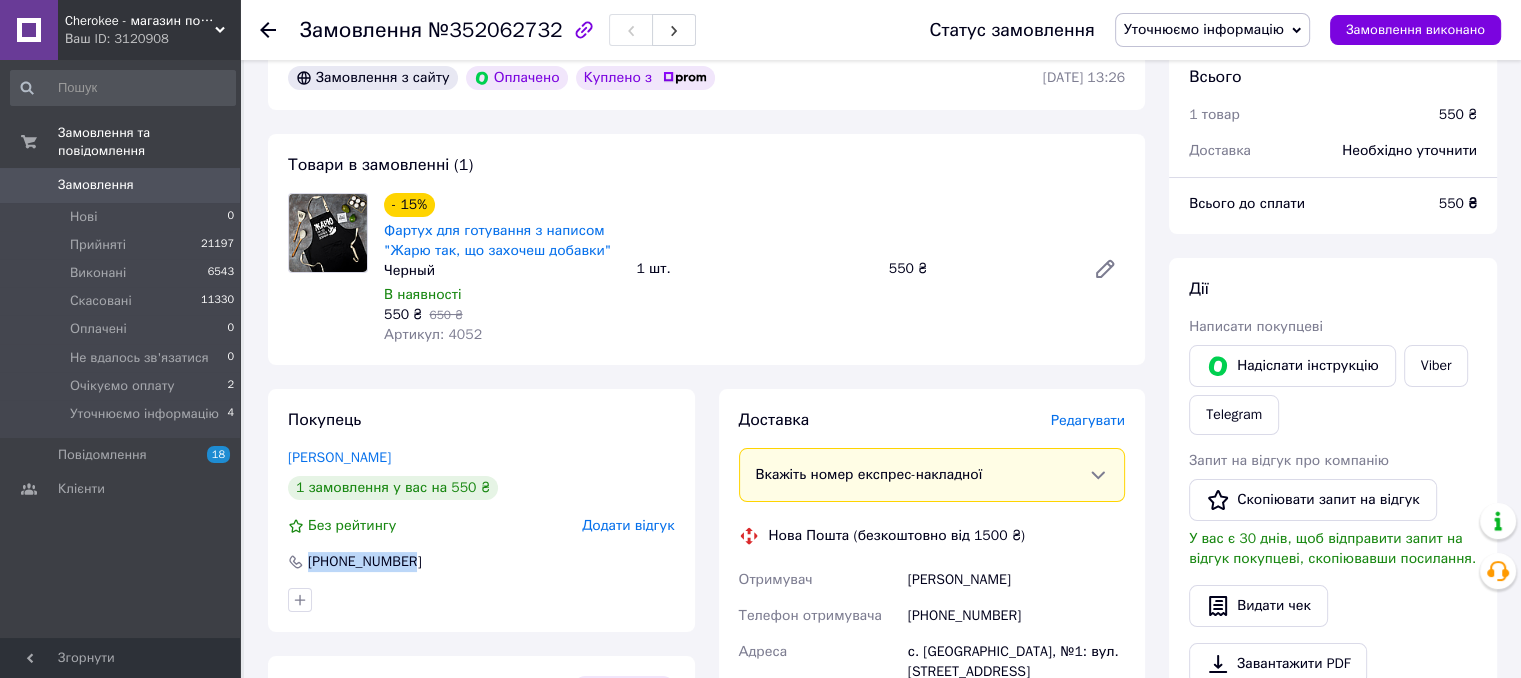 click on "Уточнюємо інформацію" at bounding box center (1204, 29) 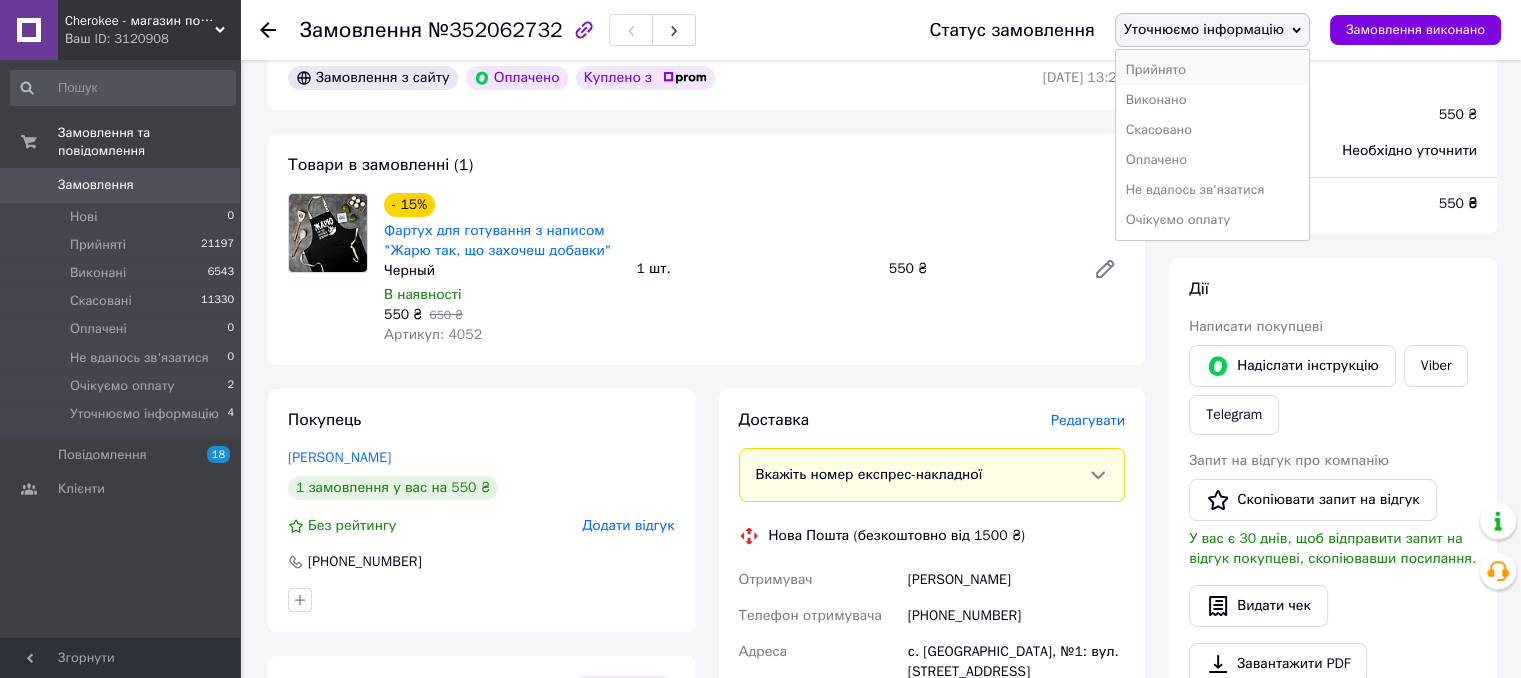 click on "Прийнято" at bounding box center [1212, 70] 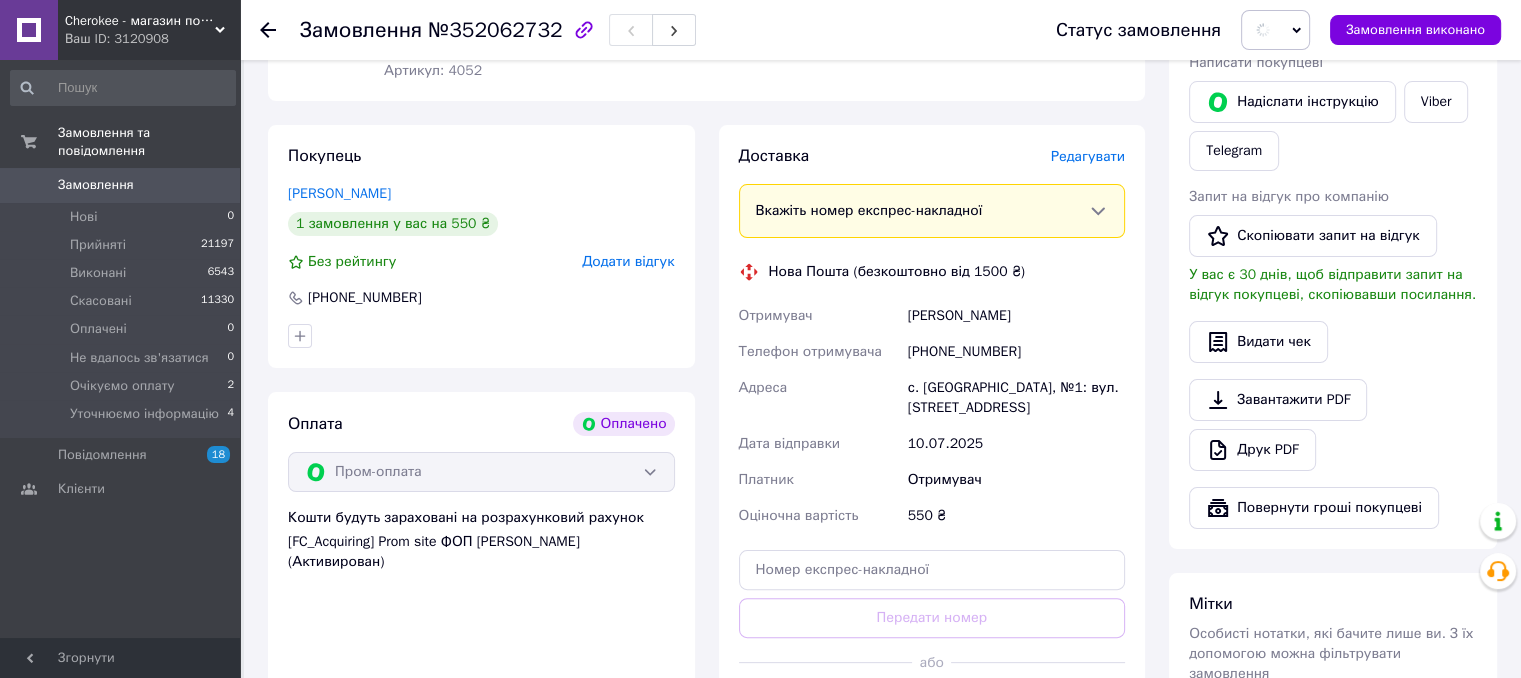 scroll, scrollTop: 400, scrollLeft: 0, axis: vertical 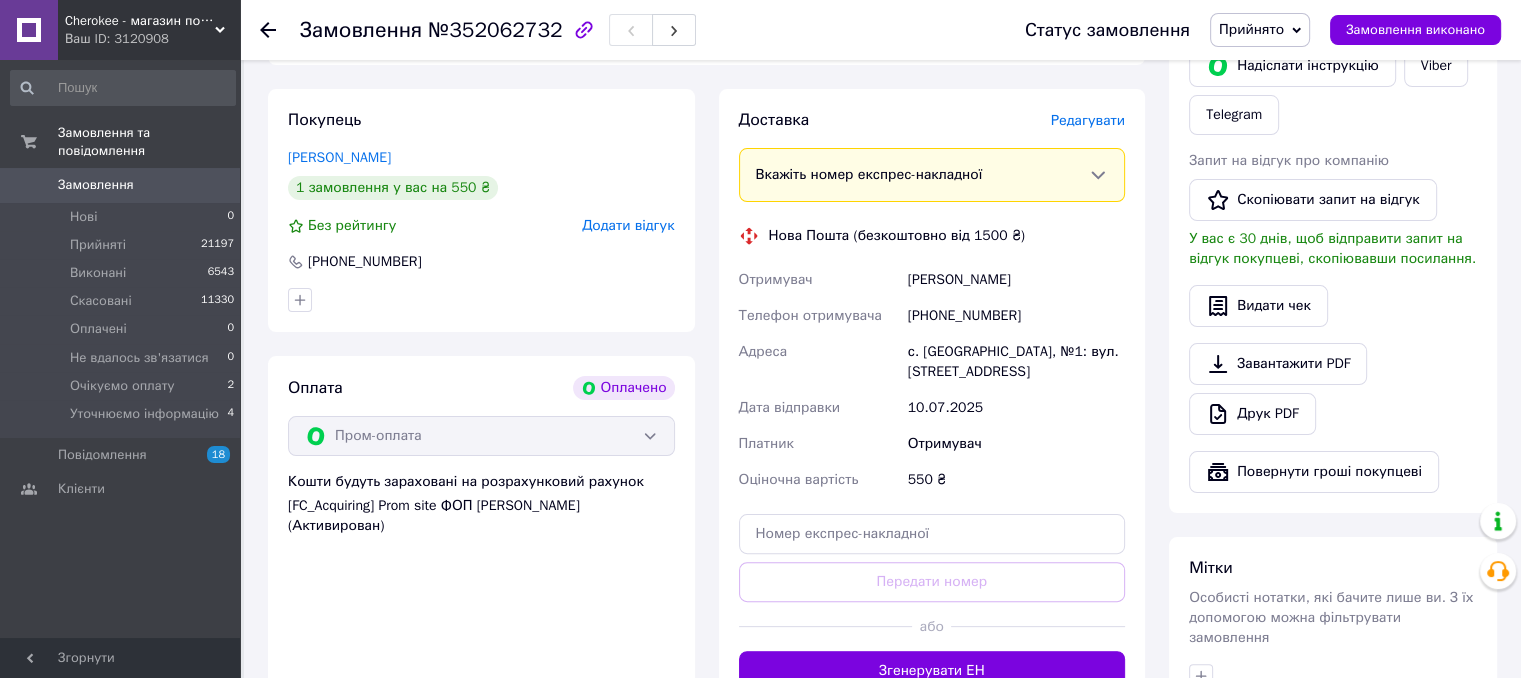 click on "Замовлення" at bounding box center [121, 185] 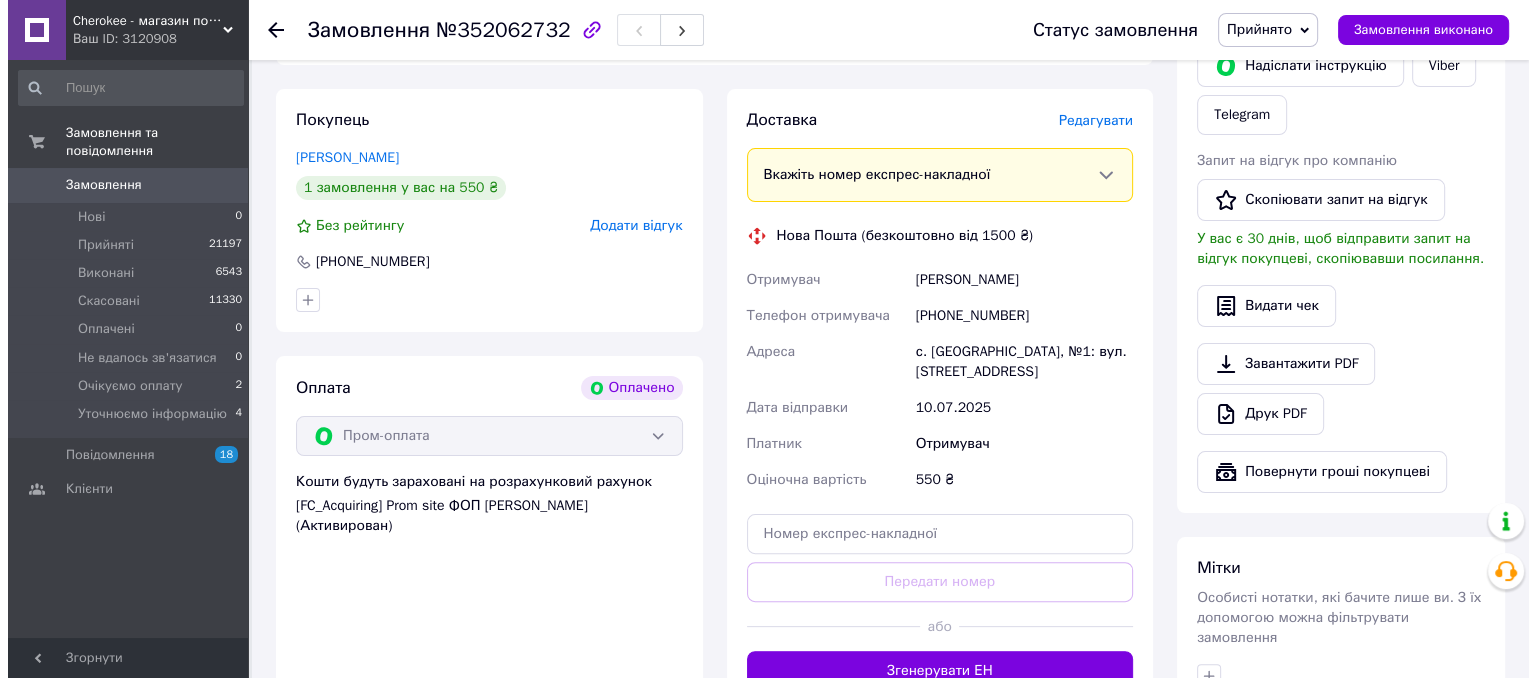 scroll, scrollTop: 0, scrollLeft: 0, axis: both 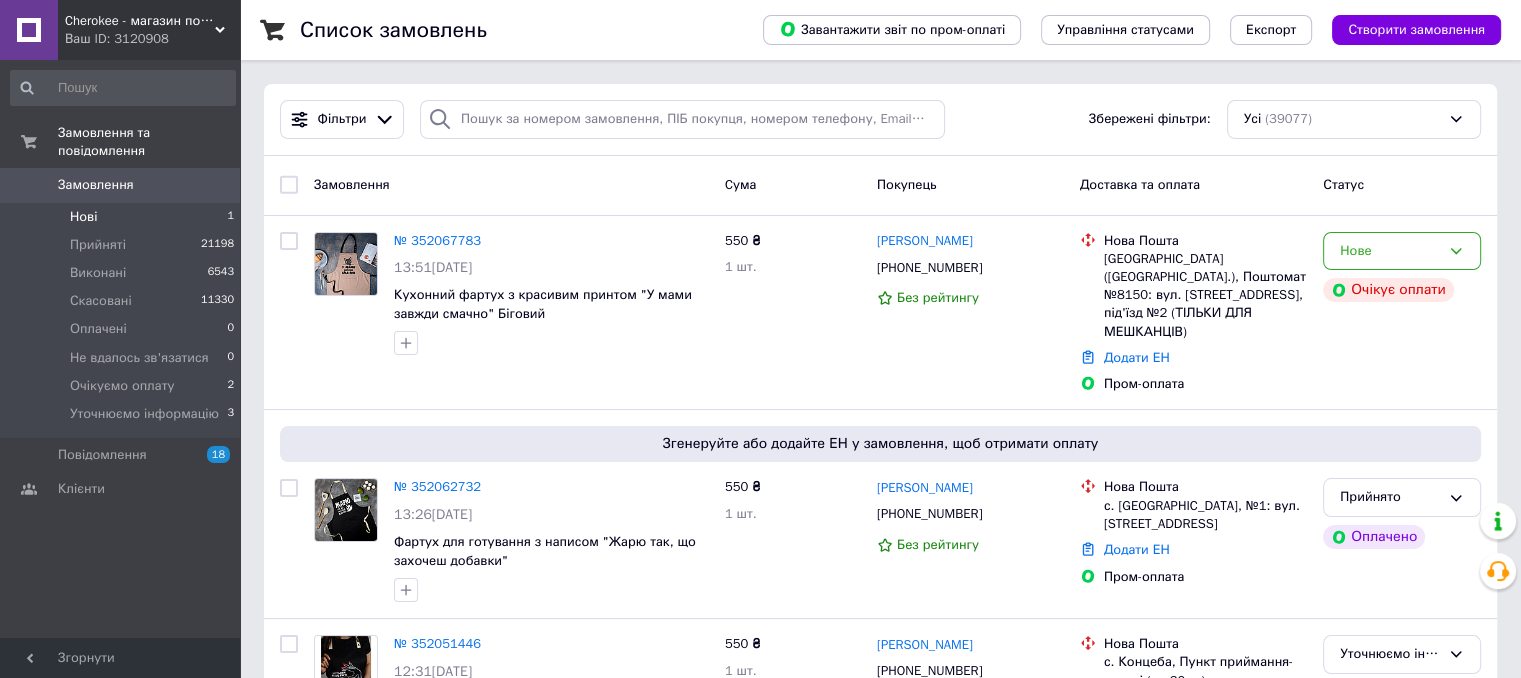 click on "Нові 1" at bounding box center [123, 217] 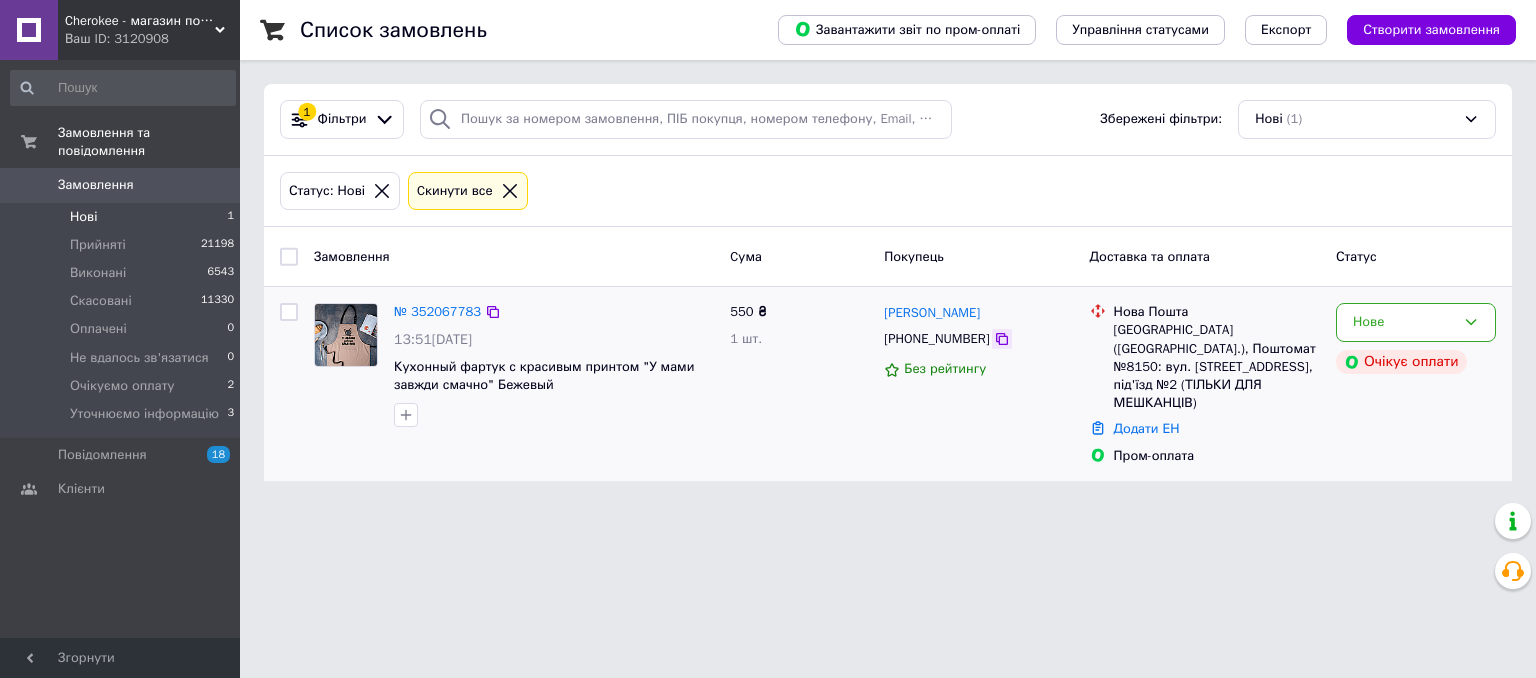 click 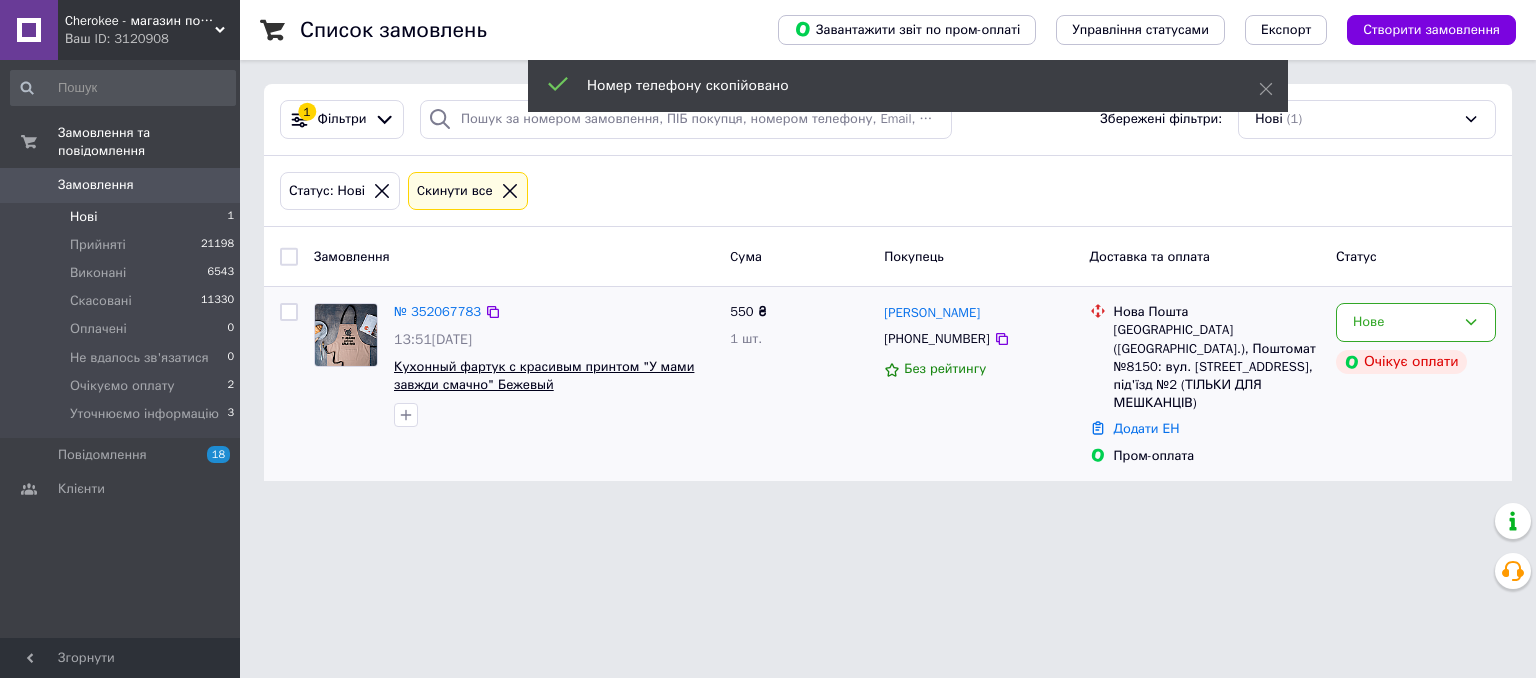 click on "Кухонный фартук с красивым принтом "У мами завжди смачно" Бежевый" at bounding box center [544, 376] 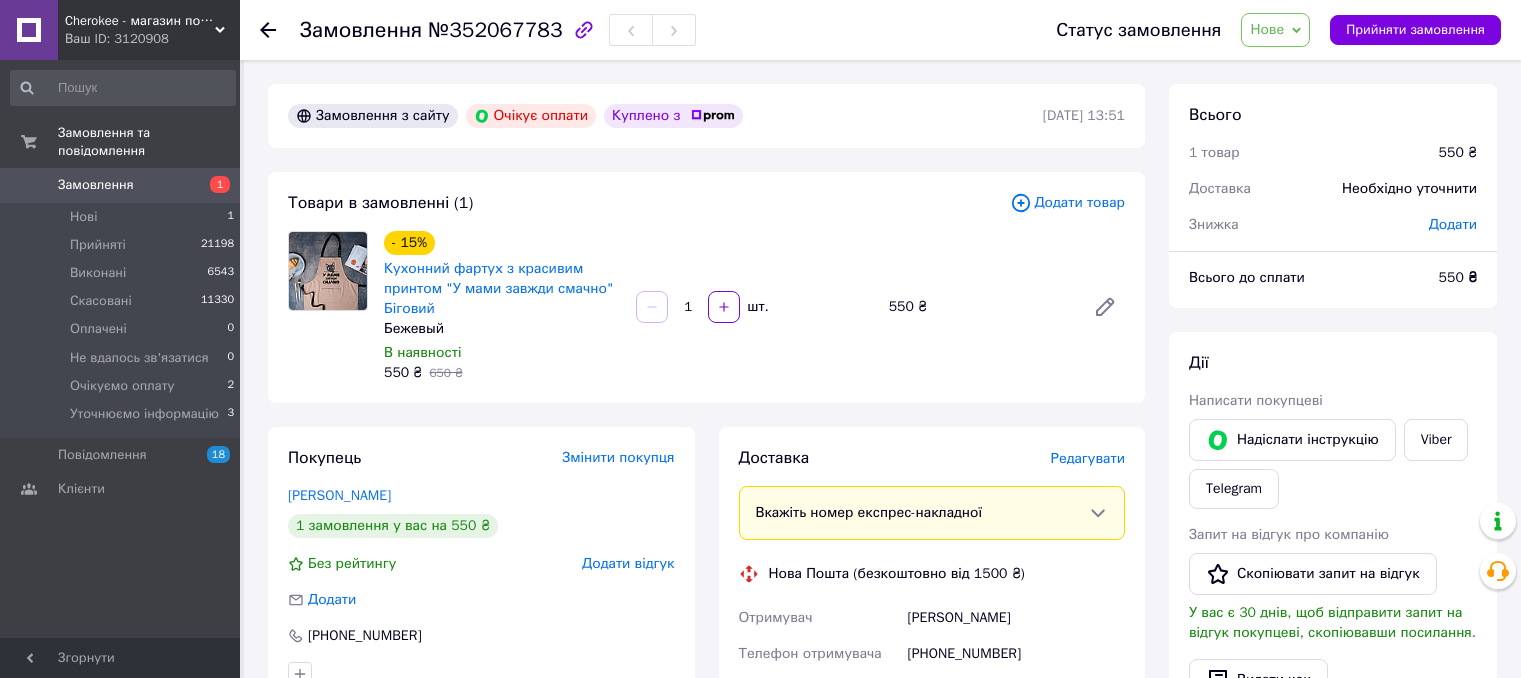 scroll, scrollTop: 0, scrollLeft: 0, axis: both 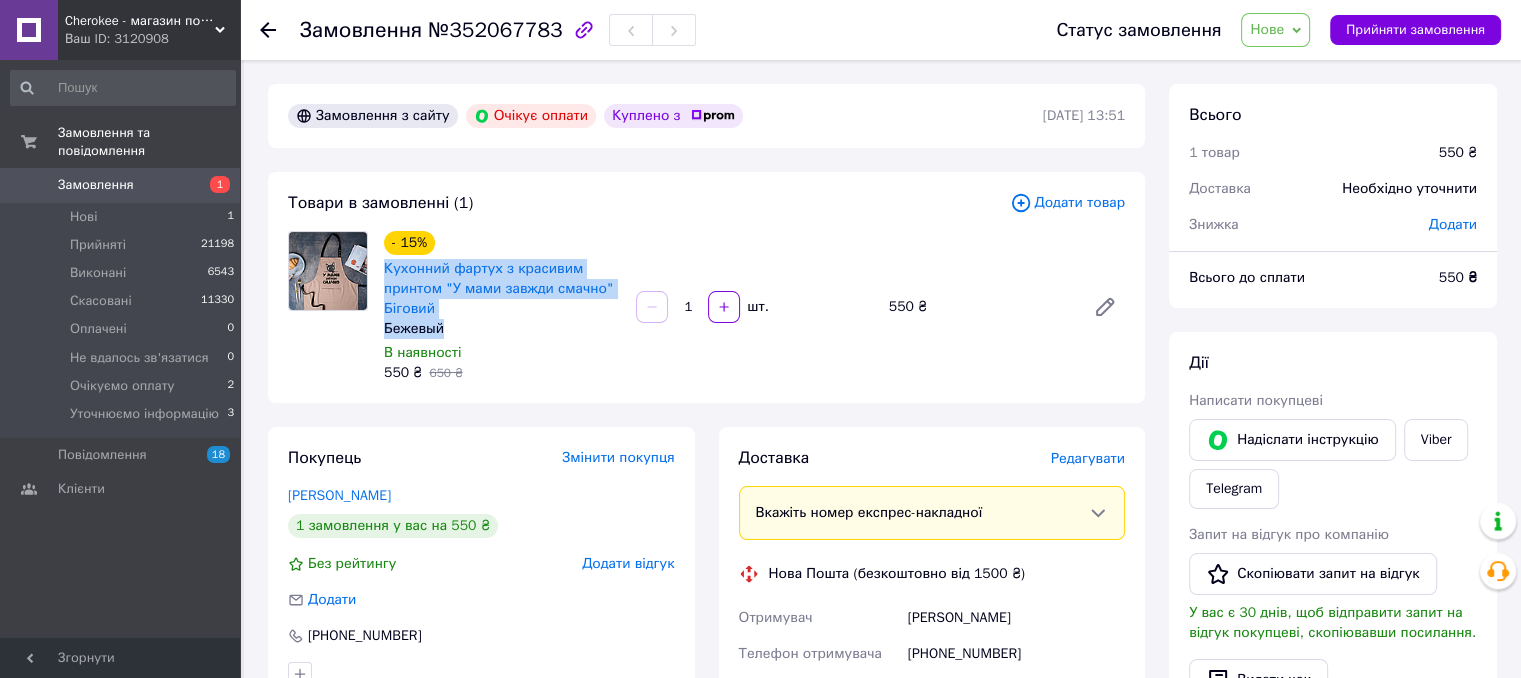 drag, startPoint x: 380, startPoint y: 267, endPoint x: 453, endPoint y: 325, distance: 93.23626 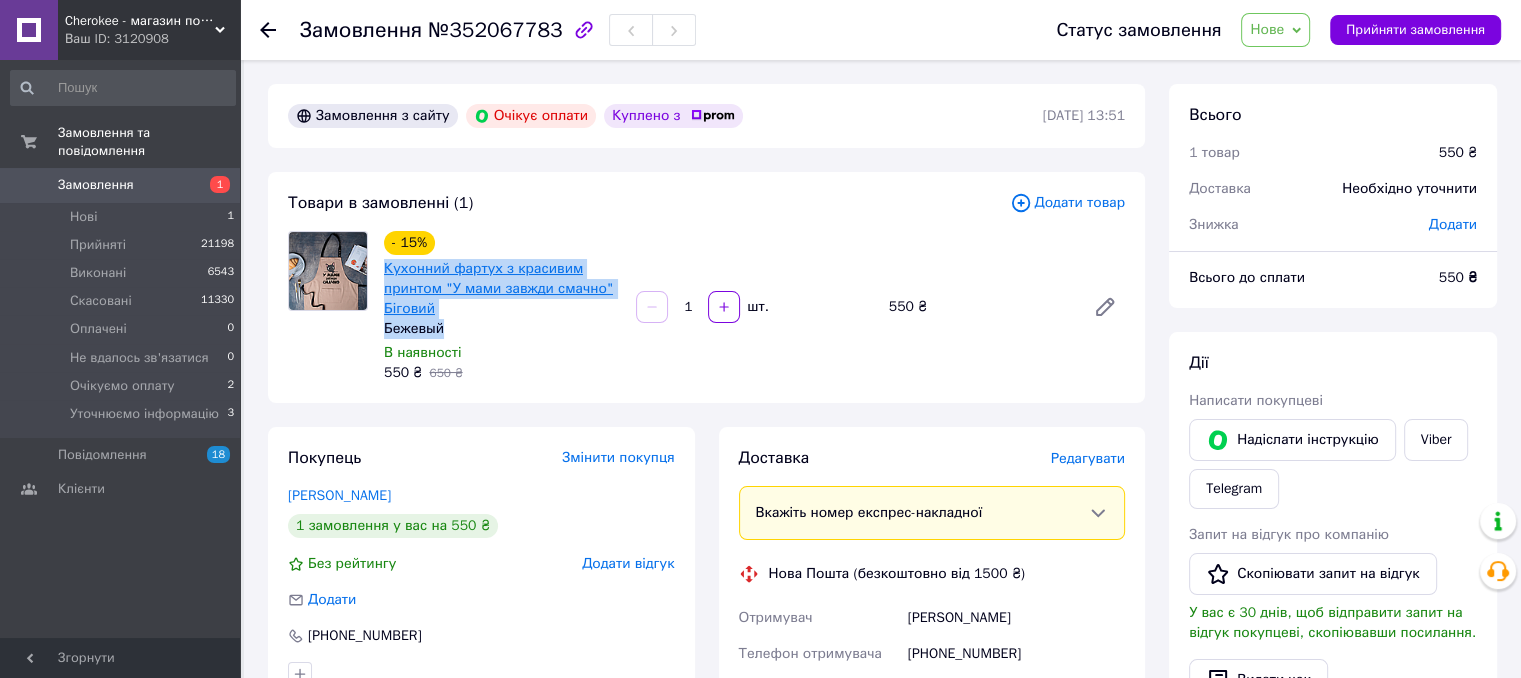 copy on "Кухонний фартух з красивим принтом "У мами завжди смачно" Біговий Бежевый" 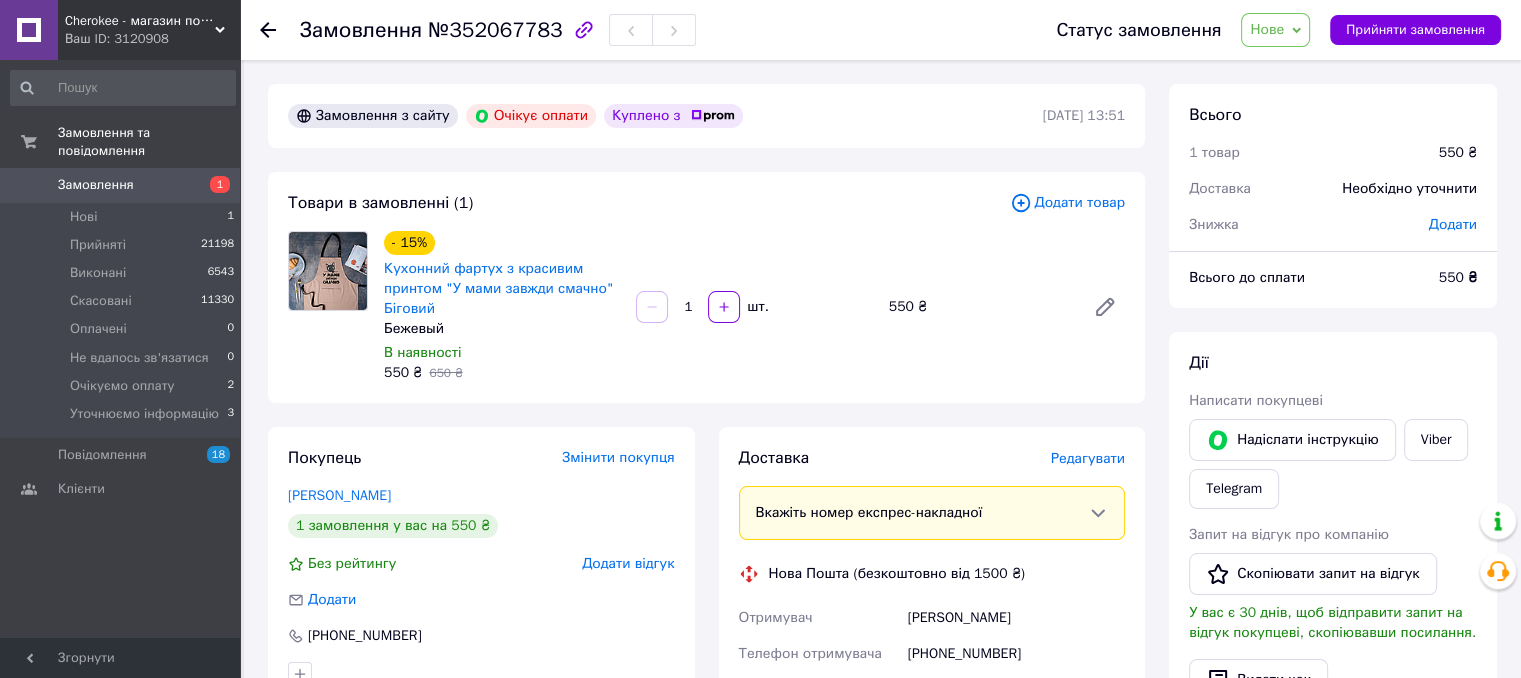 click on "Доставка Редагувати Вкажіть номер експрес-накладної Обов'язково введіть номер експрес-накладної,
якщо створювали її не на цій сторінці. У разі,
якщо номер ЕН не буде доданий, ми не зможемо
виплатити гроші за замовлення Мобільний номер покупця (із замовлення) повинен відповідати номеру отримувача за накладною Нова Пошта (безкоштовно від 1500 ₴) Отримувач Логачов Артем Телефон отримувача +380950442580 Адреса м. Київ (Київська обл.), Поштомат №8150: вул. Урлівська, 30, під'їзд №2 (ТІЛЬКИ ДЛЯ МЕШКАНЦІВ) Дата відправки 10.07.2025 Платник Отримувач Оціночна вартість 550 ₴ або 550" at bounding box center (932, 768) 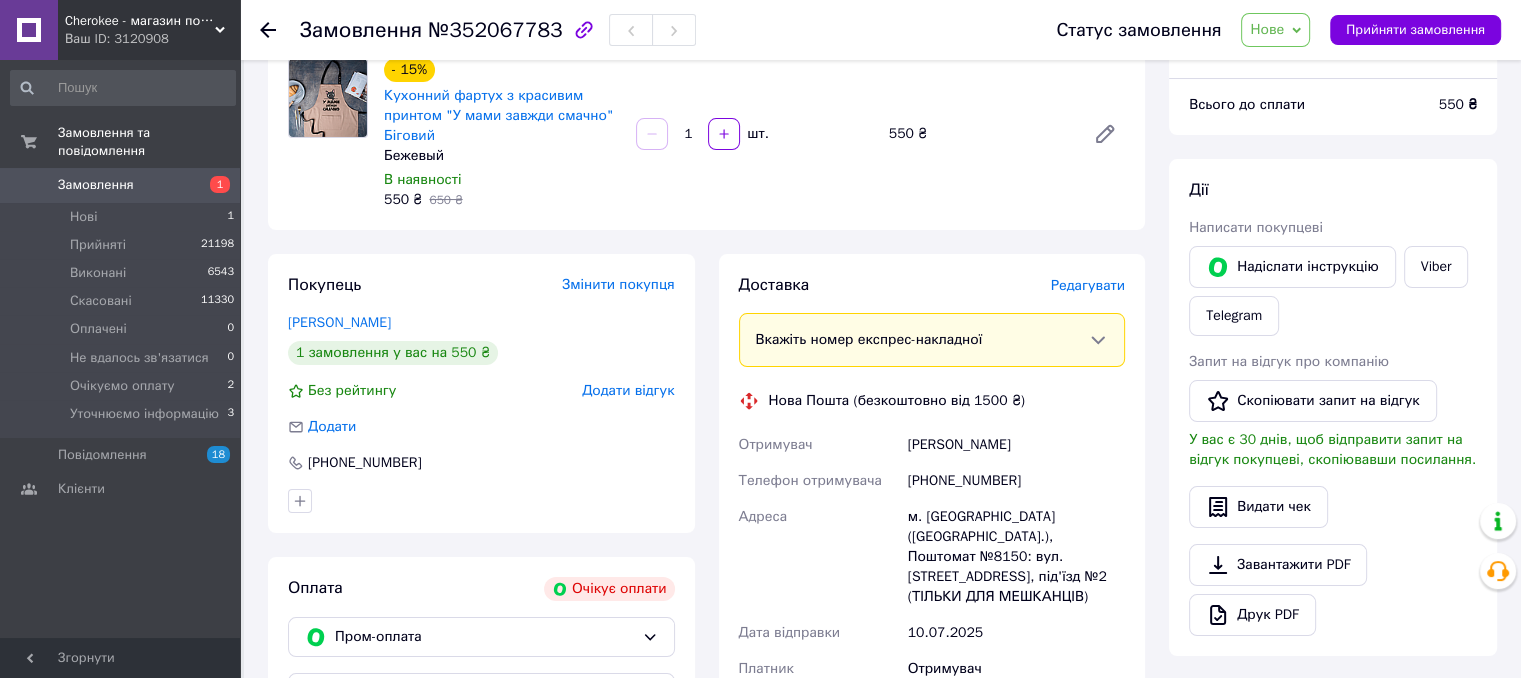 scroll, scrollTop: 200, scrollLeft: 0, axis: vertical 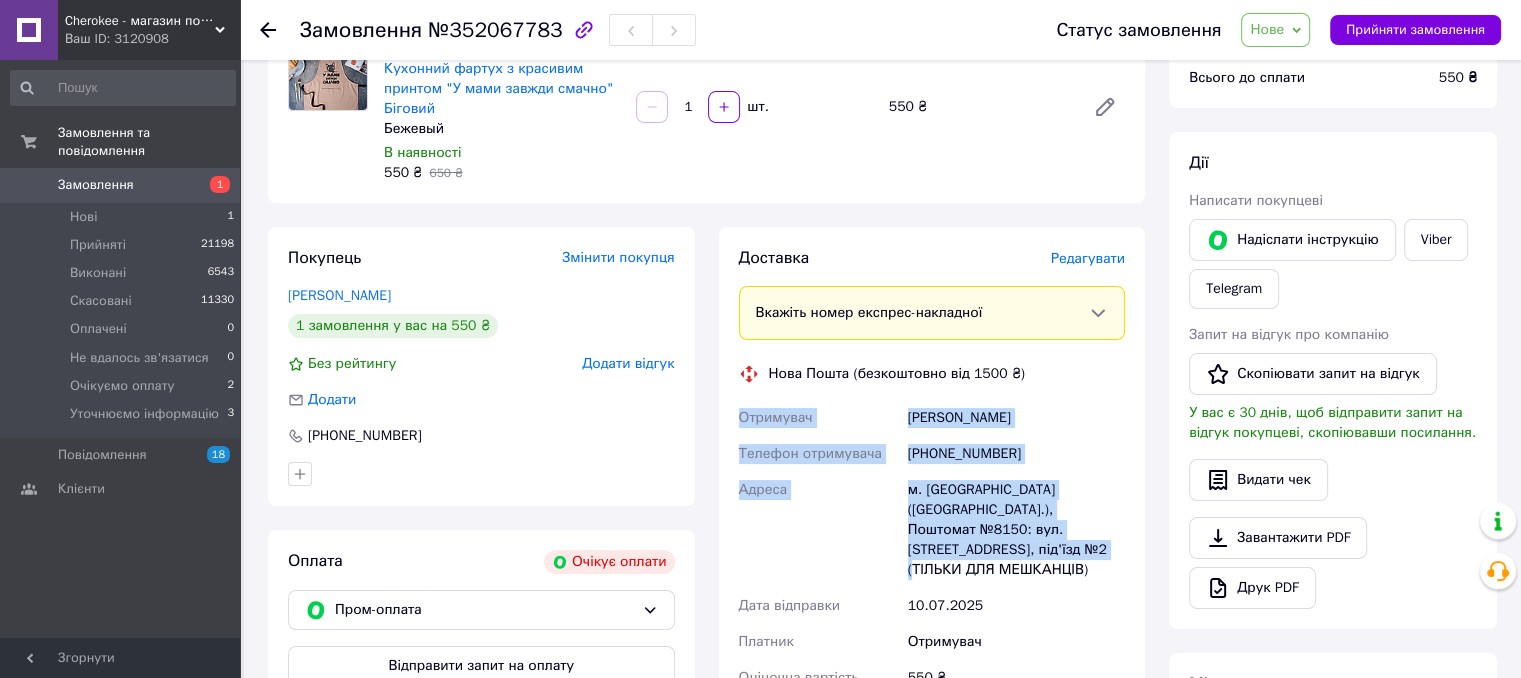 drag, startPoint x: 736, startPoint y: 416, endPoint x: 1124, endPoint y: 538, distance: 406.72842 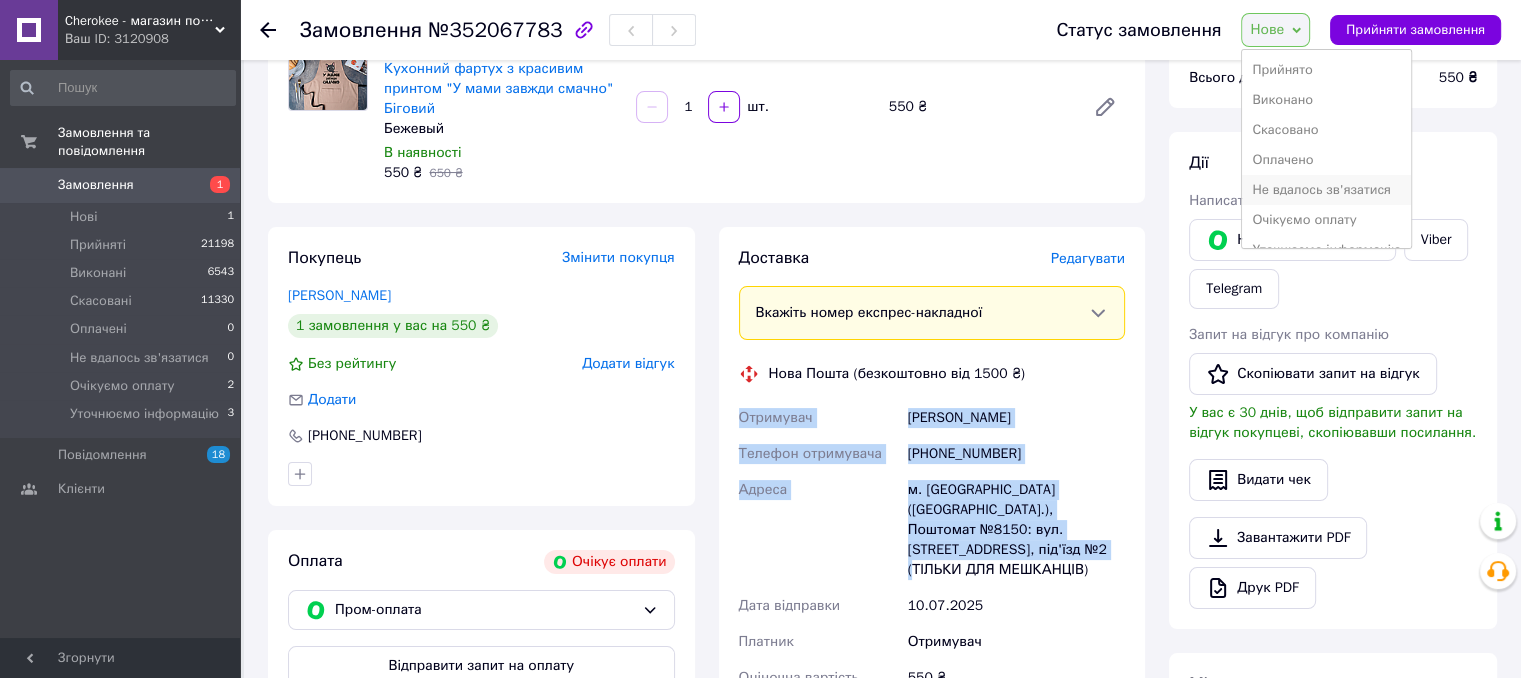 scroll, scrollTop: 21, scrollLeft: 0, axis: vertical 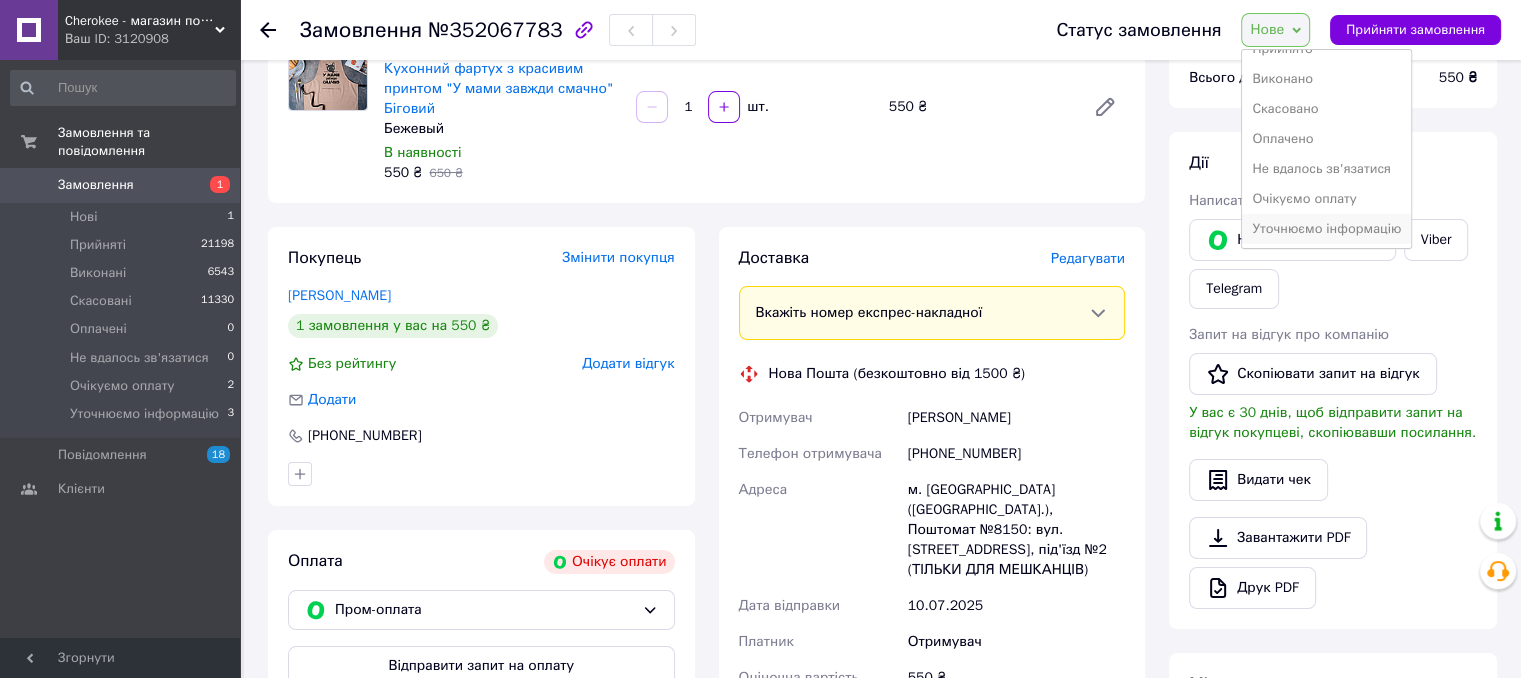 click on "Уточнюємо інформацію" at bounding box center (1326, 229) 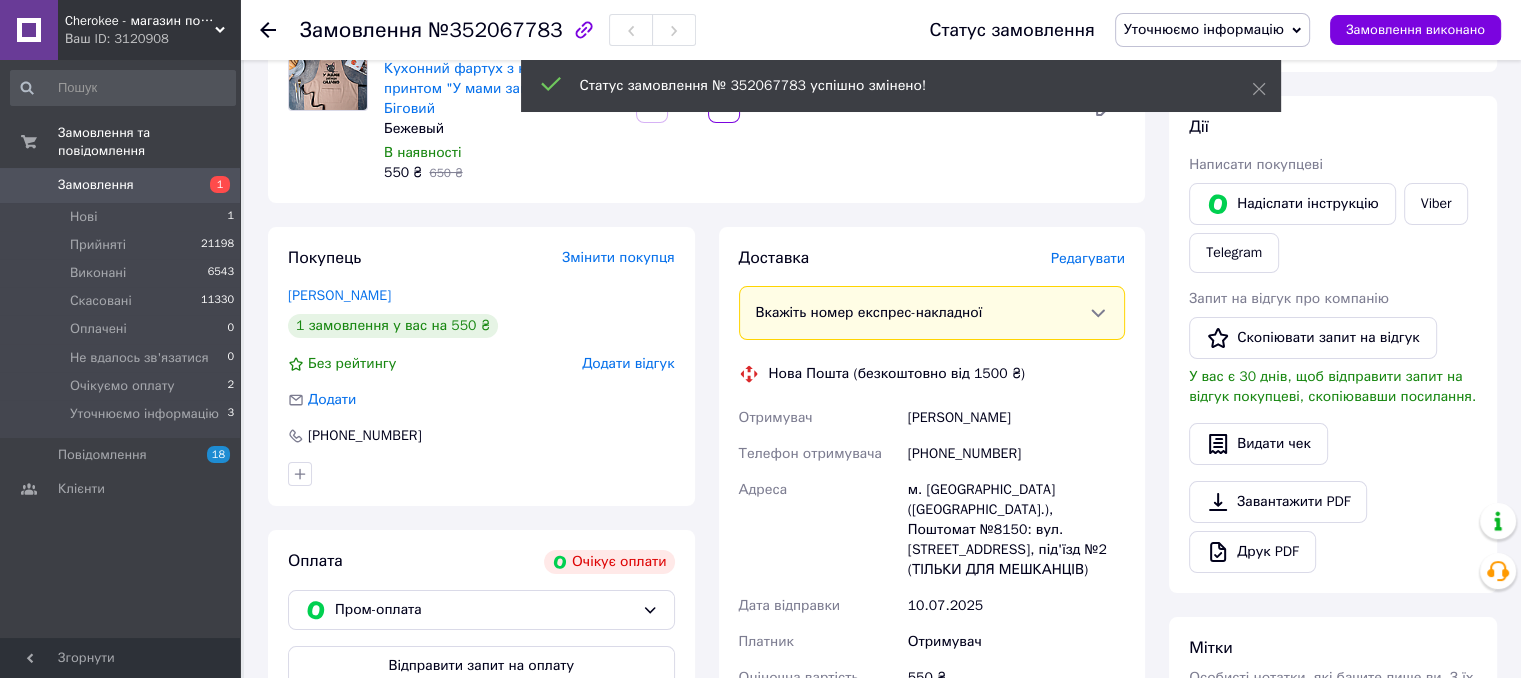 click on "Замовлення" at bounding box center (121, 185) 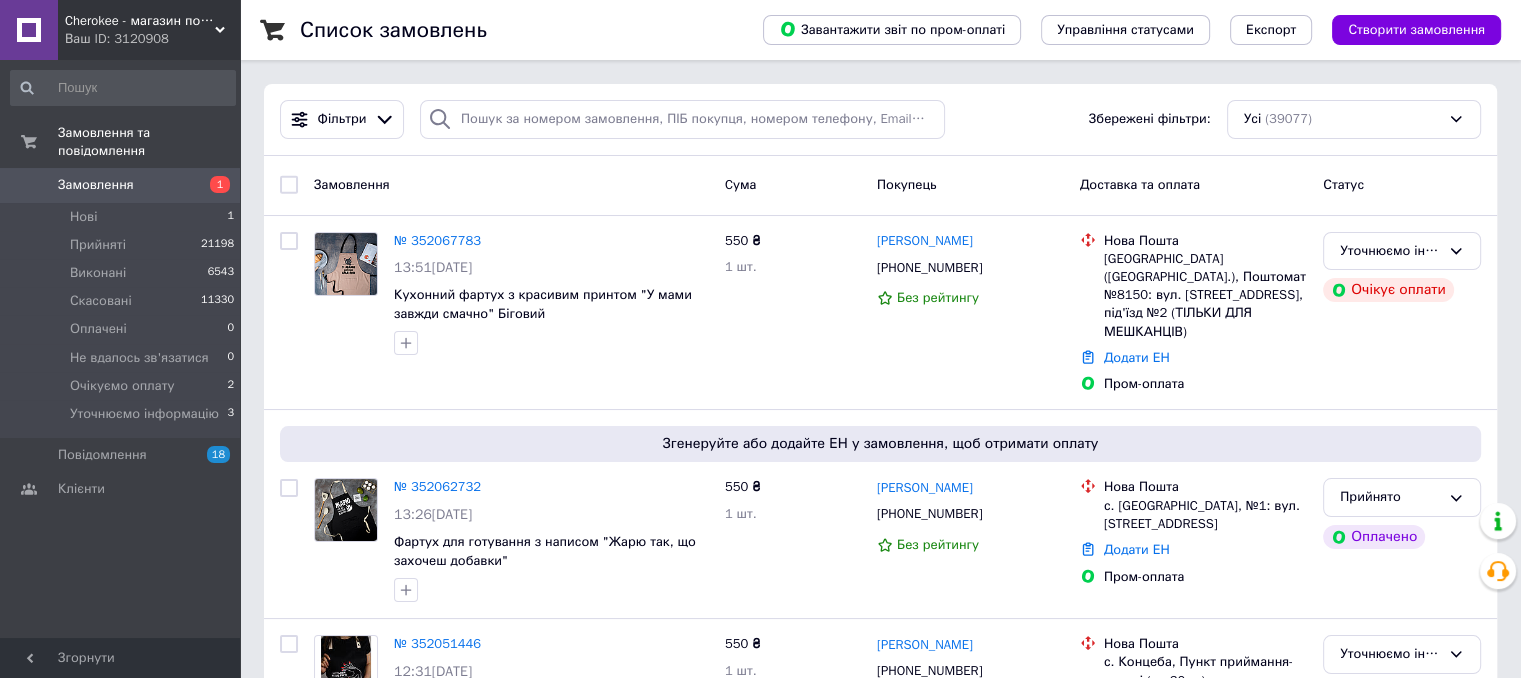 click on "Замовлення" at bounding box center (121, 185) 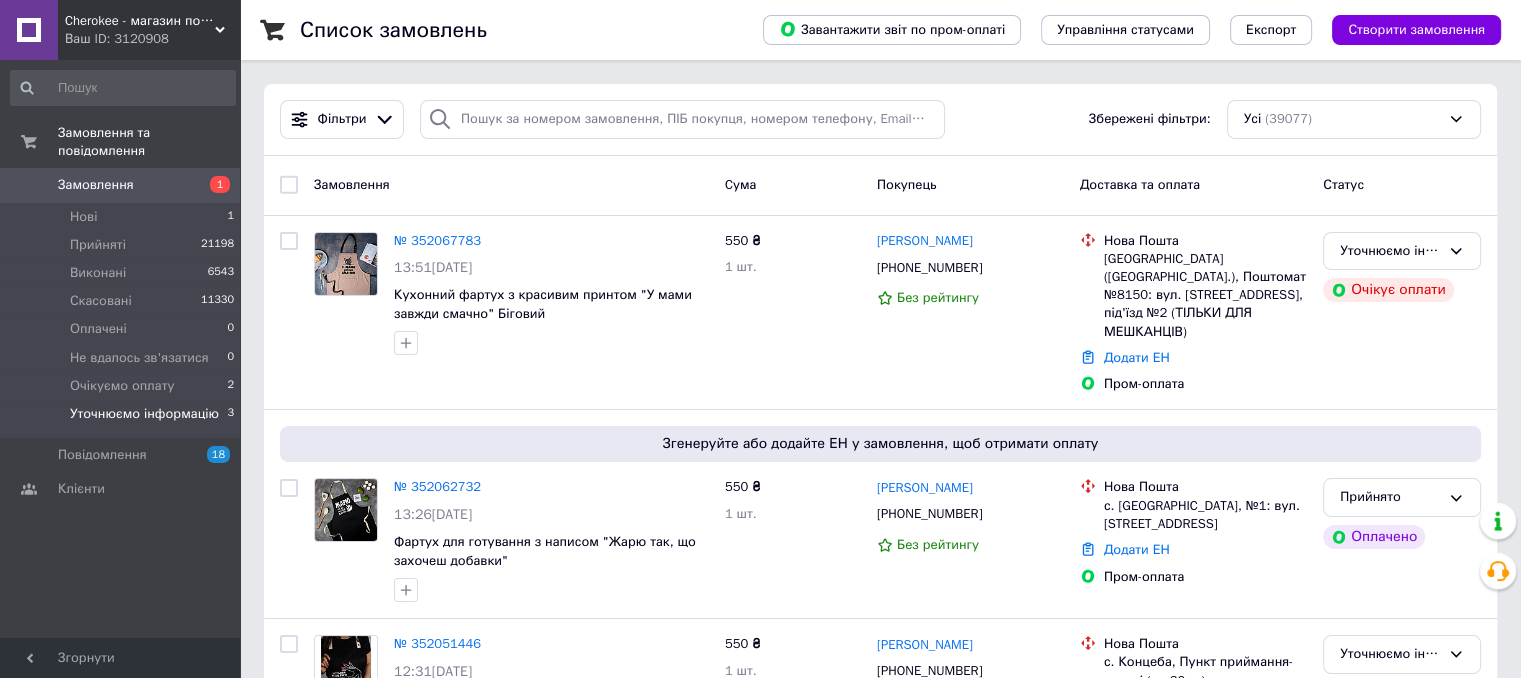 click on "Уточнюємо інформацію" at bounding box center (144, 414) 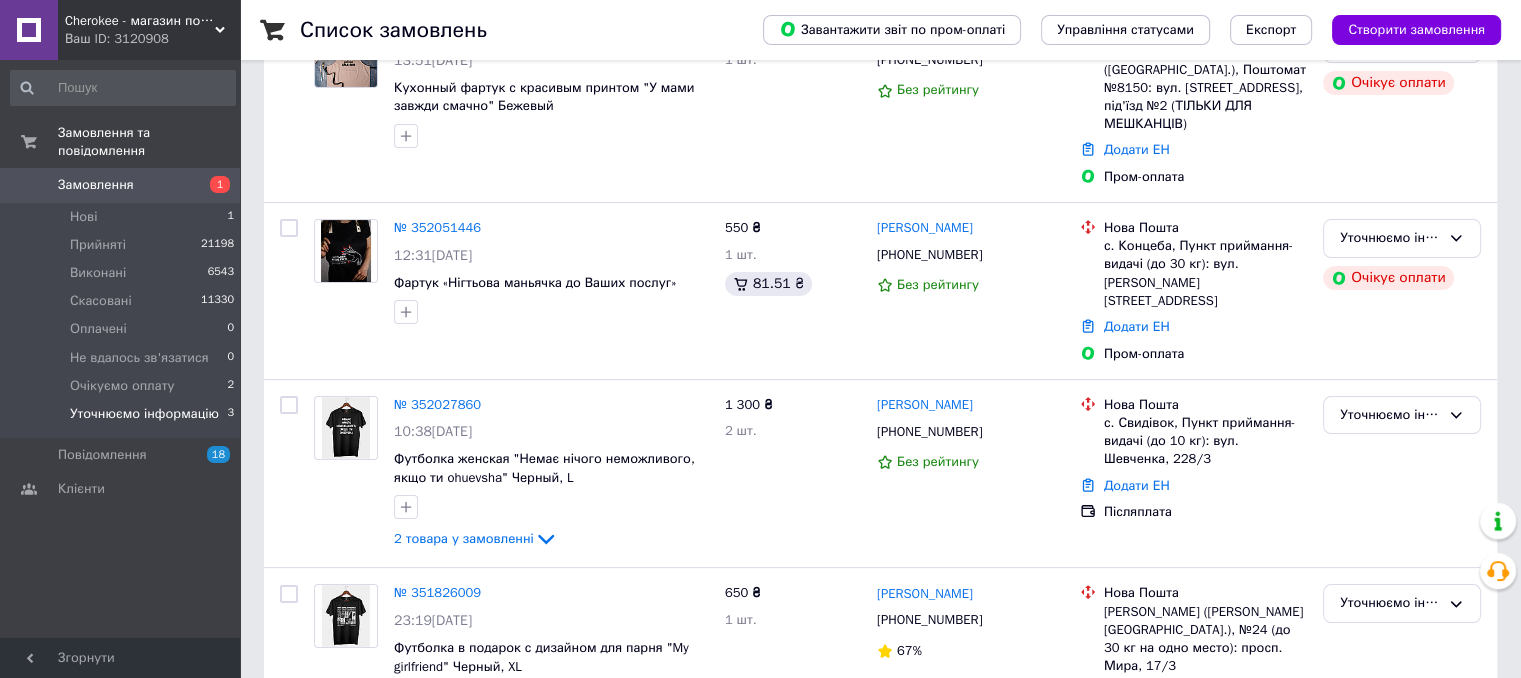 scroll, scrollTop: 295, scrollLeft: 0, axis: vertical 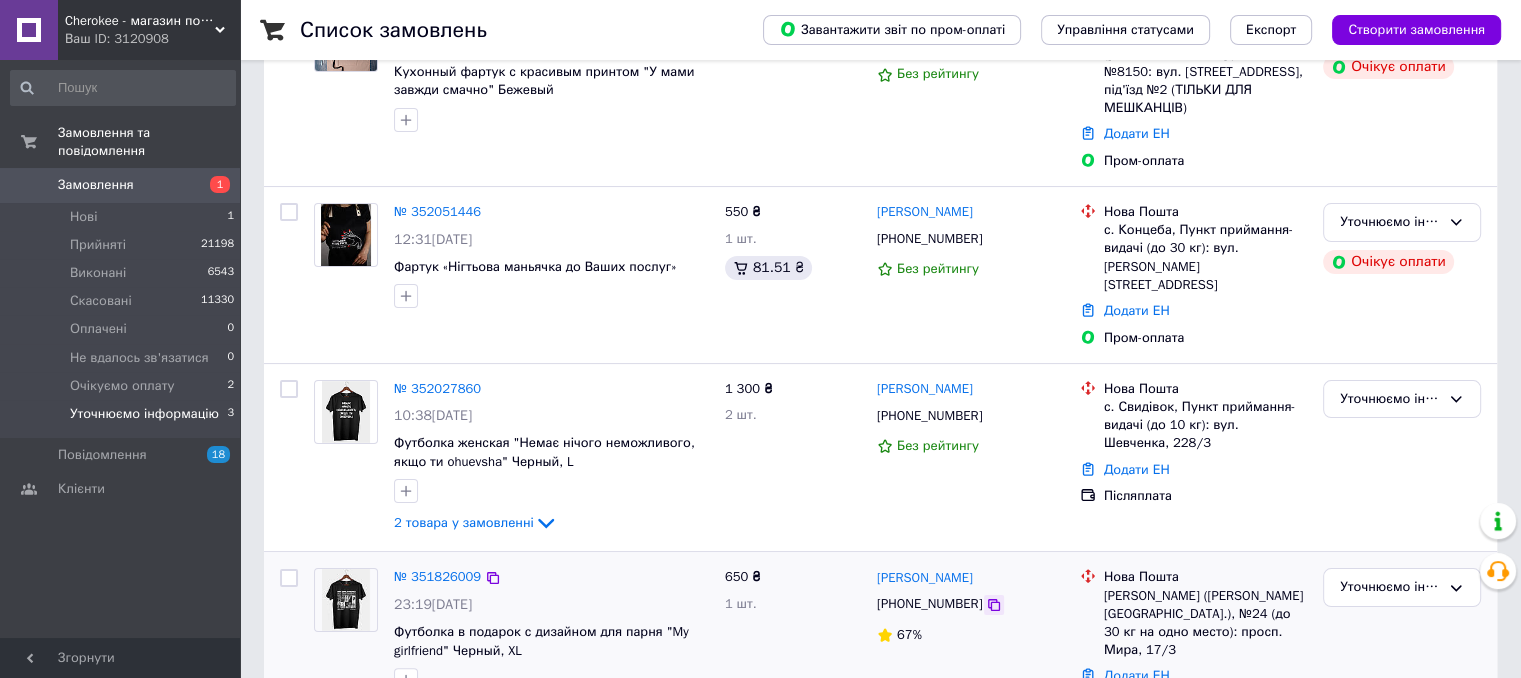 click 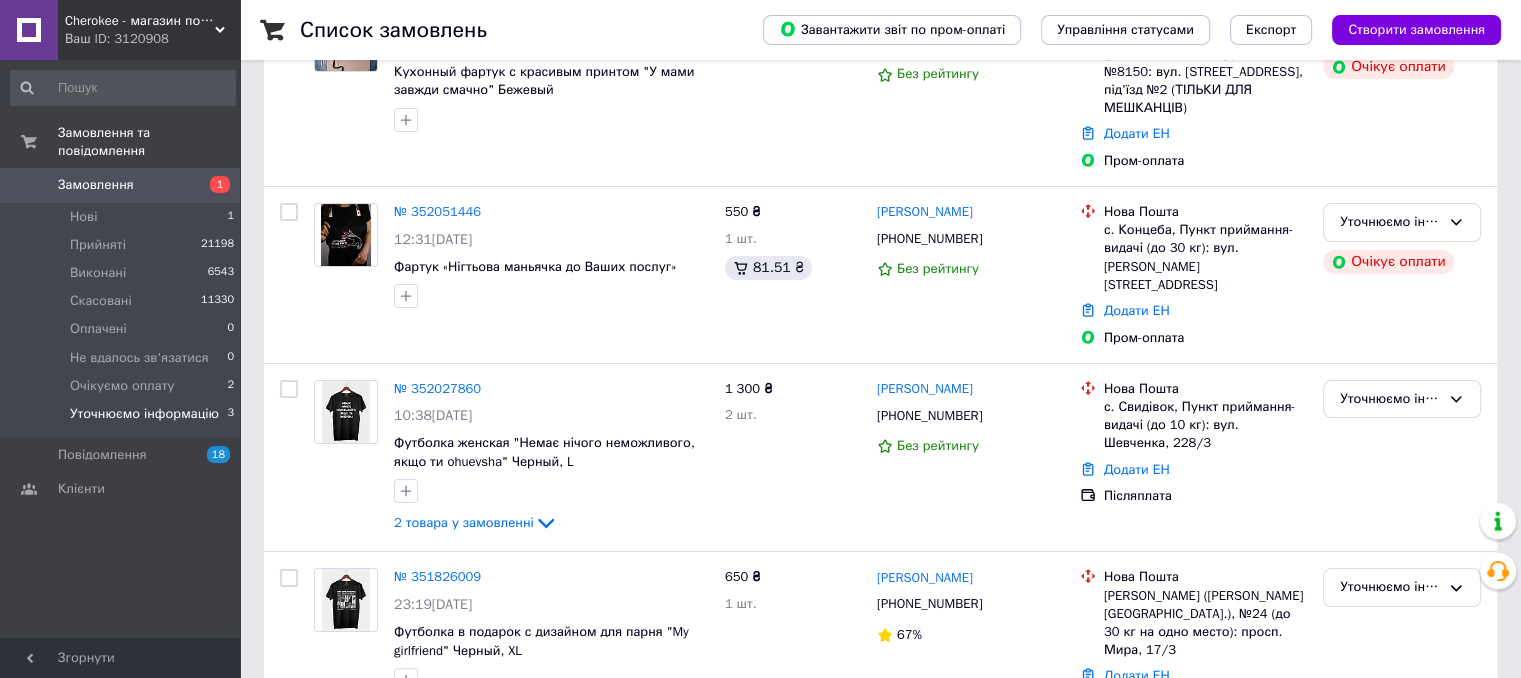 click on "Список замовлень   Завантажити звіт по пром-оплаті Управління статусами Експорт Створити замовлення 1 Фільтри Збережені фільтри: Уточнюємо інформацію (4) Статус: Уточнюємо інформацію Cкинути все Замовлення Cума Покупець Доставка та оплата Статус № 352067783 13:51, 10.07.2025 Кухонный фартук с красивым принтом "У мами завжди смачно" Бежевый 550 ₴ 1 шт. Артем Логачов +380950442580 Без рейтингу Нова Пошта Київ (Київська обл.), Поштомат №8150: вул. Урлівська, 30, під'їзд №2 (ТІЛЬКИ ДЛЯ МЕШКАНЦІВ) Додати ЕН Пром-оплата Уточнюємо інформацію Очікує оплати № 352051446 12:31, 10.07.2025 550 ₴ 1 шт. 81.51 ₴" at bounding box center (880, 228) 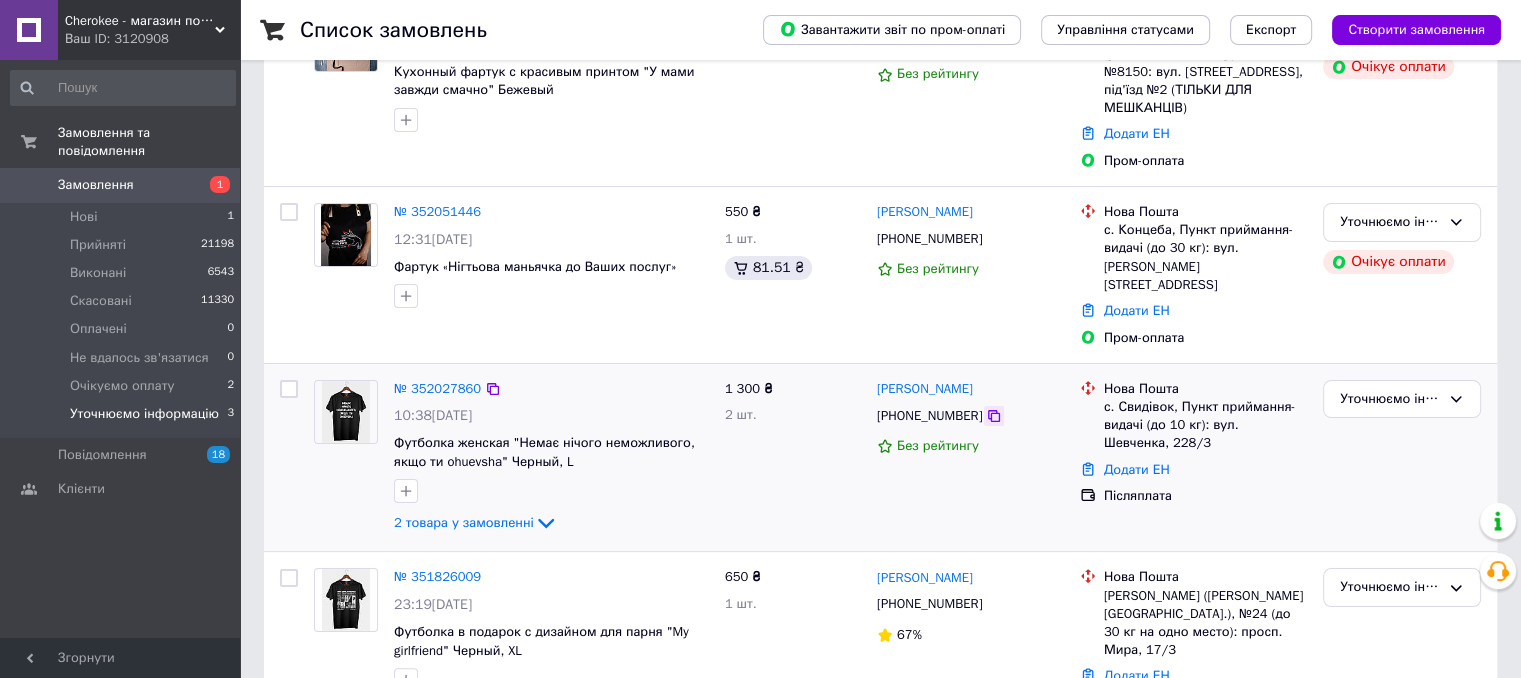 click 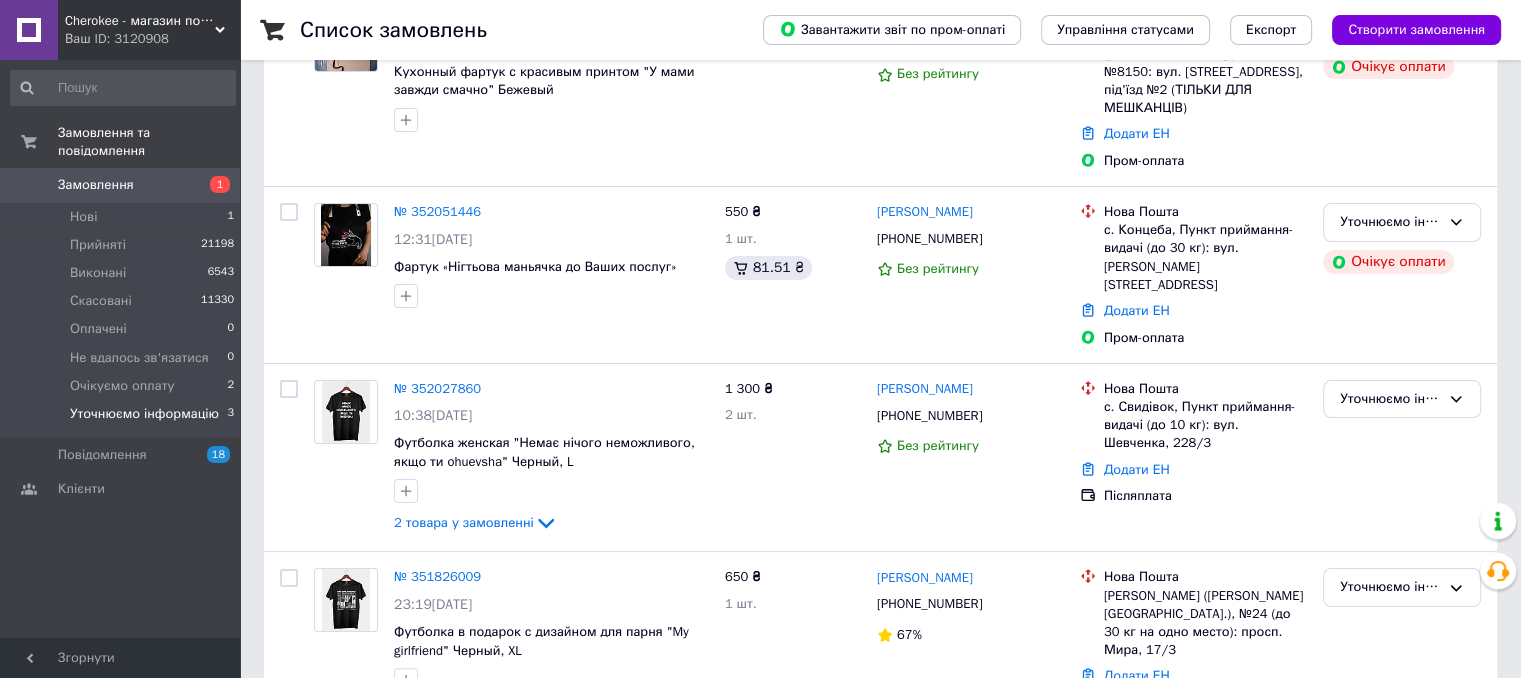 click on "Список замовлень   Завантажити звіт по пром-оплаті Управління статусами Експорт Створити замовлення 1 Фільтри Збережені фільтри: Уточнюємо інформацію (4) Статус: Уточнюємо інформацію Cкинути все Замовлення Cума Покупець Доставка та оплата Статус № 352067783 13:51, 10.07.2025 Кухонный фартук с красивым принтом "У мами завжди смачно" Бежевый 550 ₴ 1 шт. Артем Логачов +380950442580 Без рейтингу Нова Пошта Київ (Київська обл.), Поштомат №8150: вул. Урлівська, 30, під'їзд №2 (ТІЛЬКИ ДЛЯ МЕШКАНЦІВ) Додати ЕН Пром-оплата Уточнюємо інформацію Очікує оплати № 352051446 12:31, 10.07.2025 550 ₴ 1 шт. 81.51 ₴" at bounding box center (880, 228) 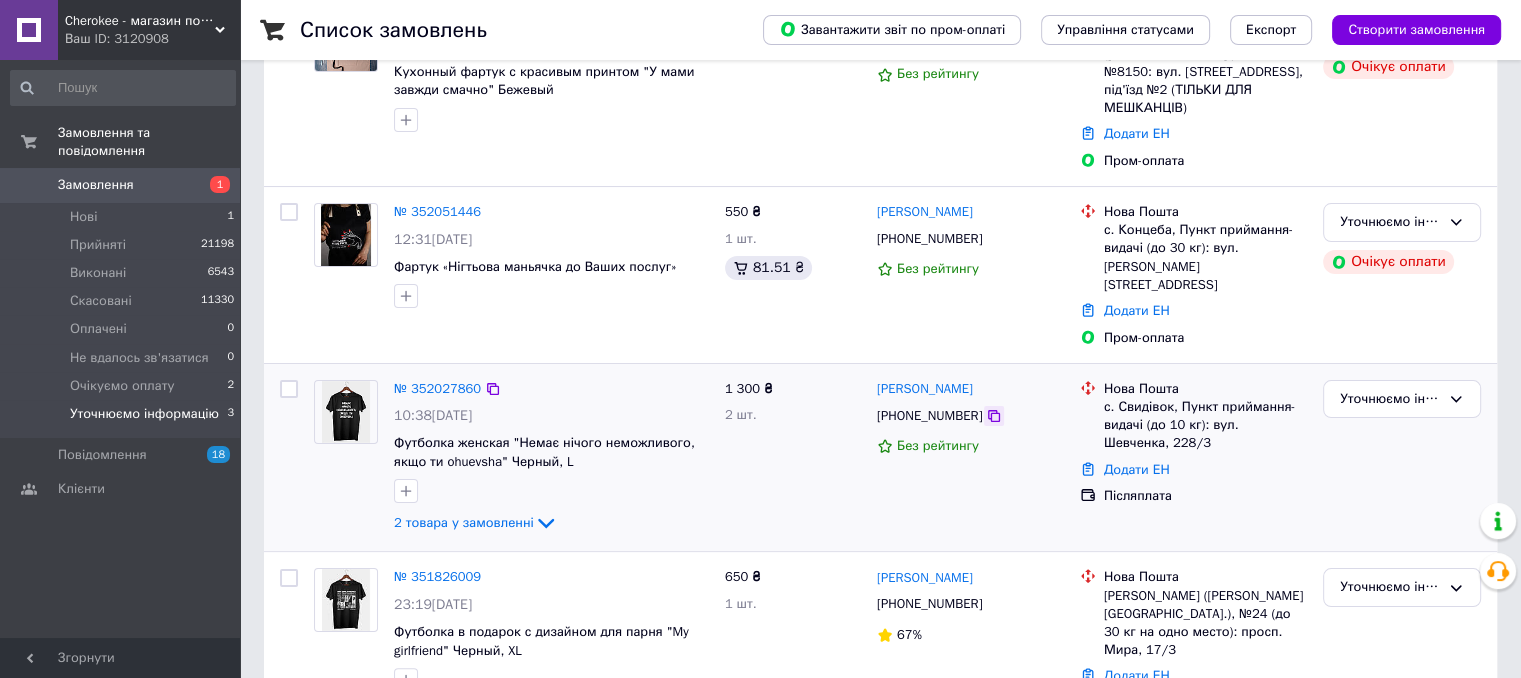 click at bounding box center [994, 416] 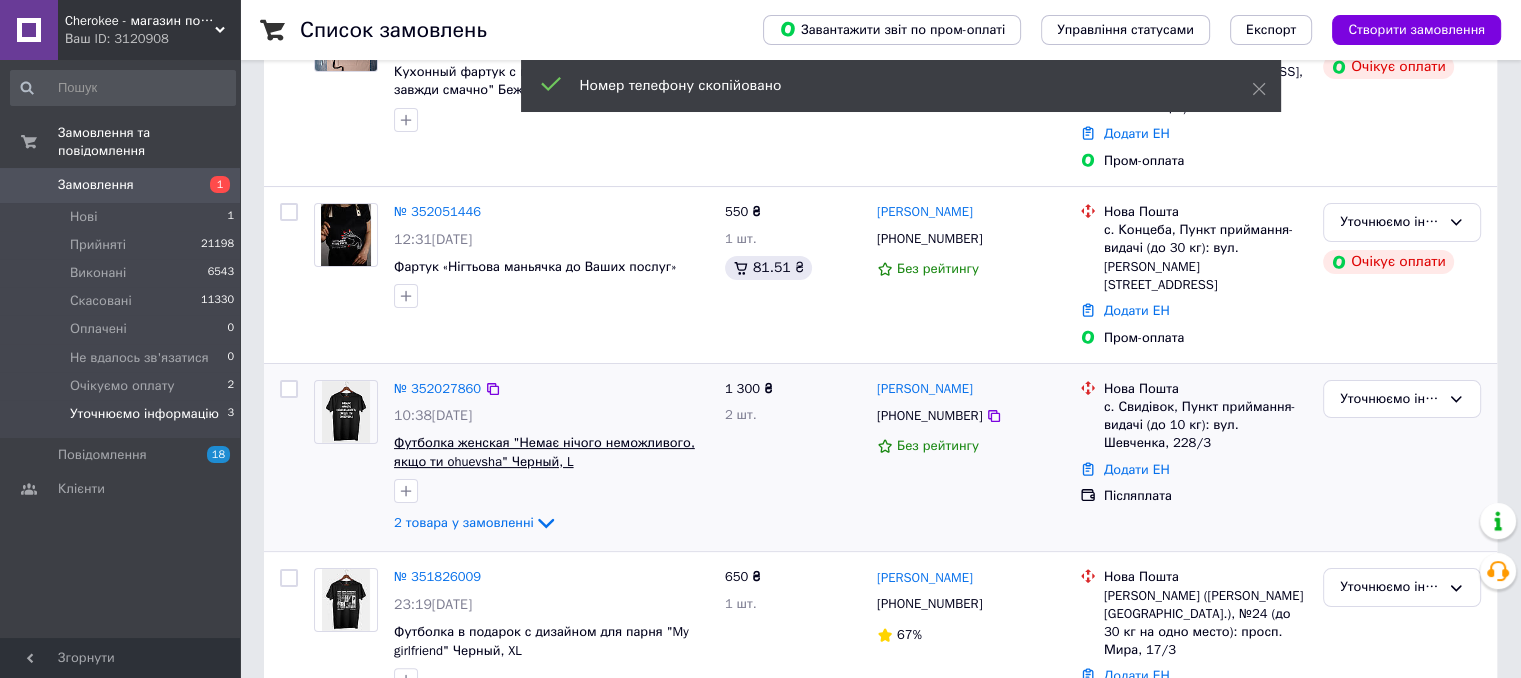 click on "Футболка женская "Немає нічого неможливого, якщо ти ohuevsha" Черный, L" at bounding box center (544, 452) 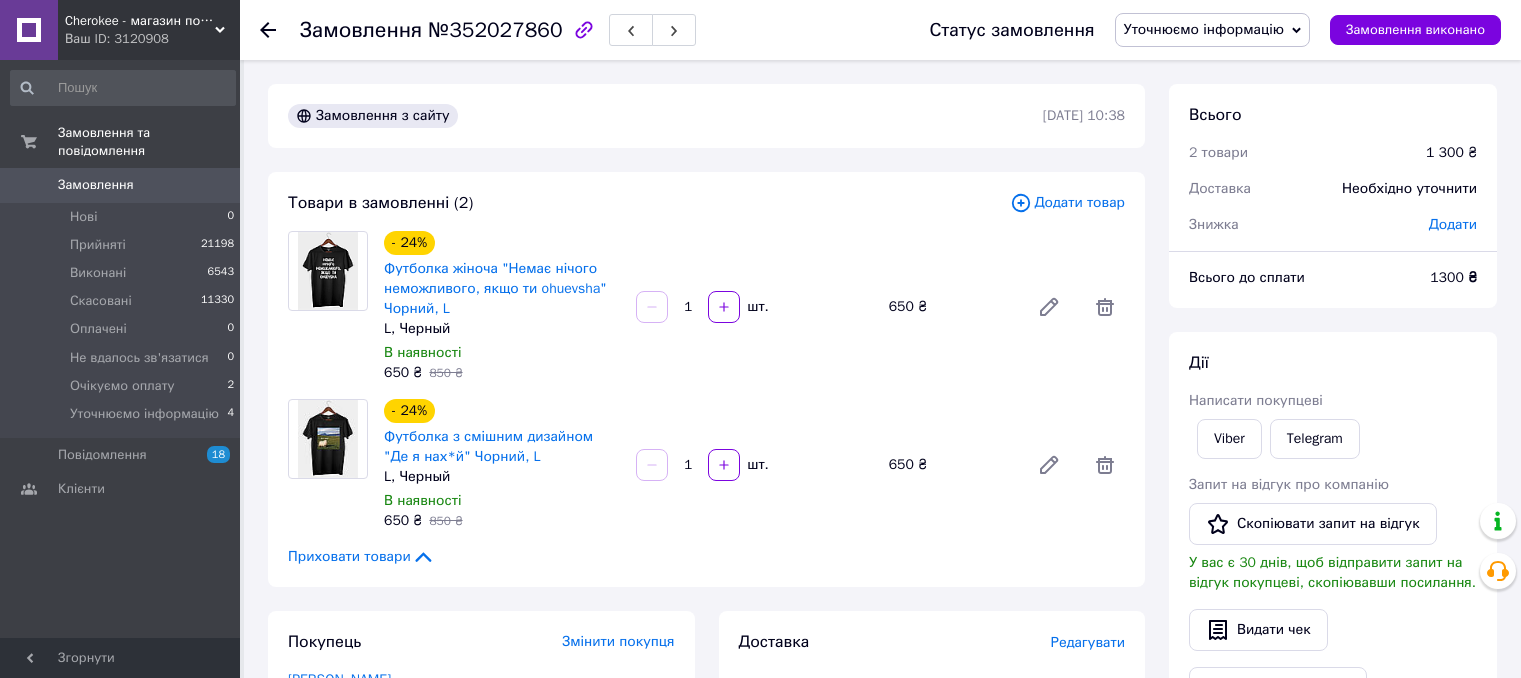 scroll, scrollTop: 0, scrollLeft: 0, axis: both 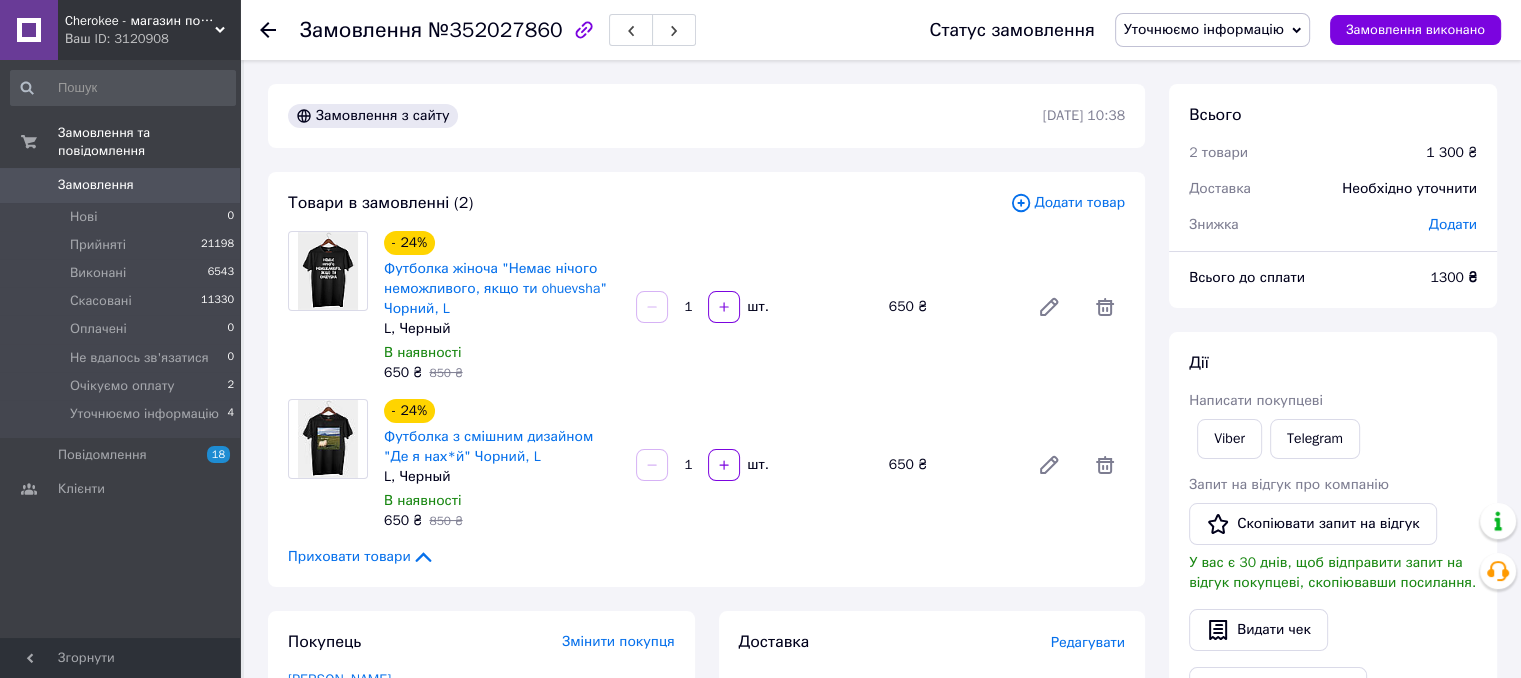 click on "Уточнюємо інформацію" at bounding box center [1204, 29] 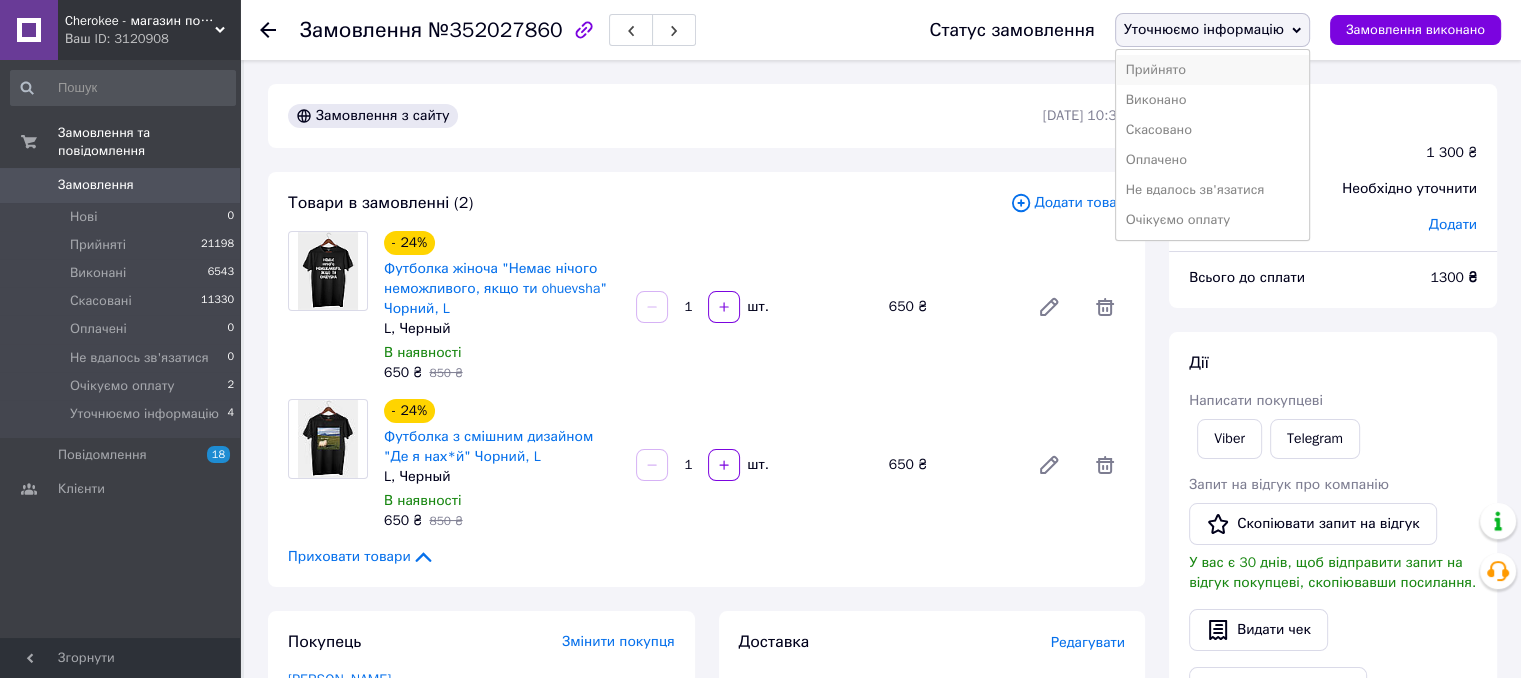 click on "Прийнято" at bounding box center (1212, 70) 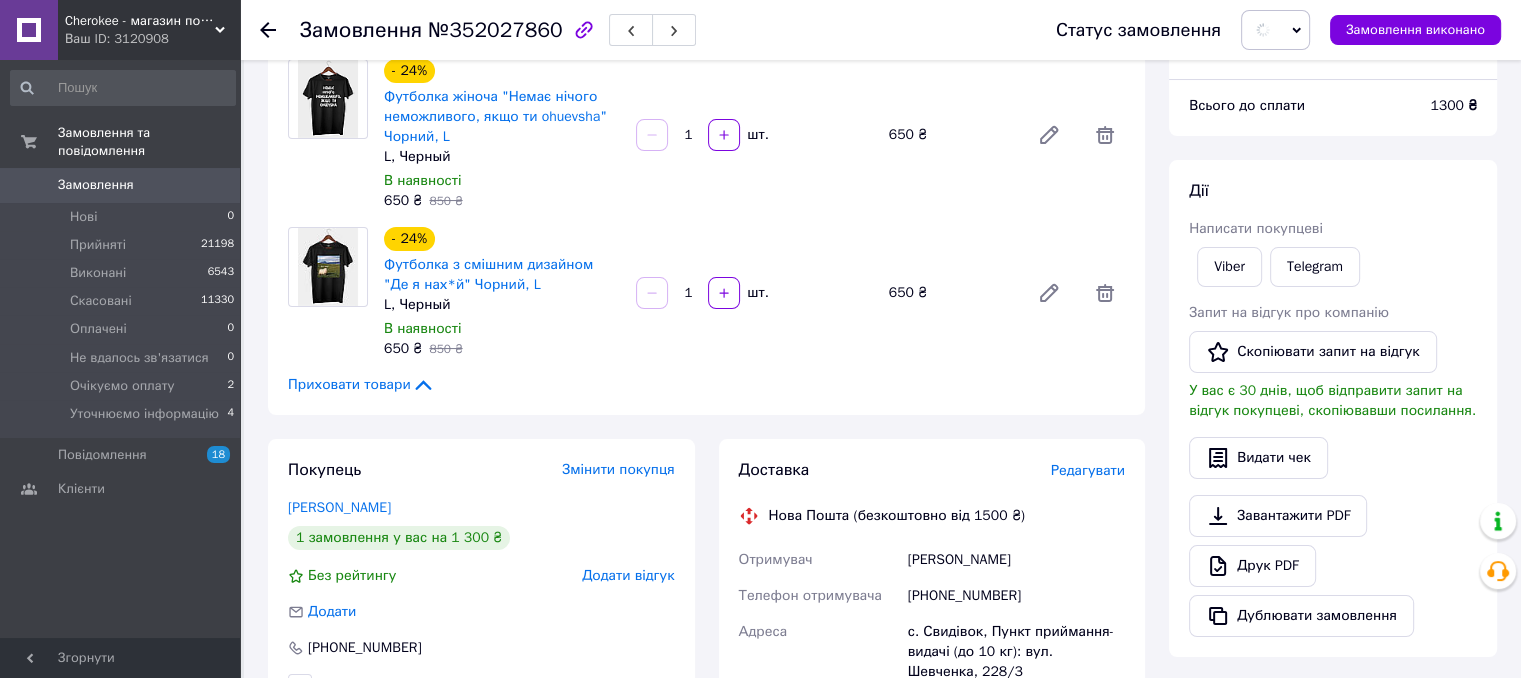 scroll, scrollTop: 200, scrollLeft: 0, axis: vertical 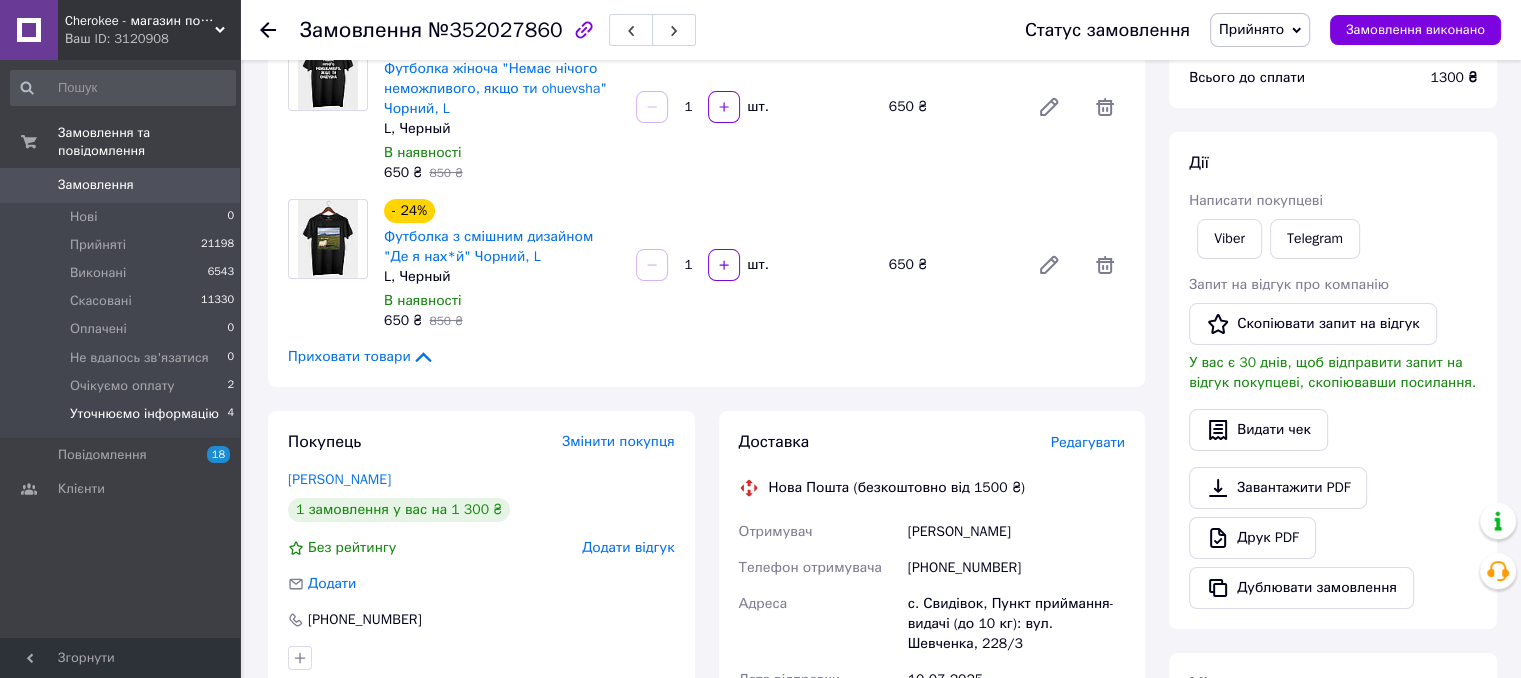 click on "Уточнюємо інформацію" at bounding box center [144, 414] 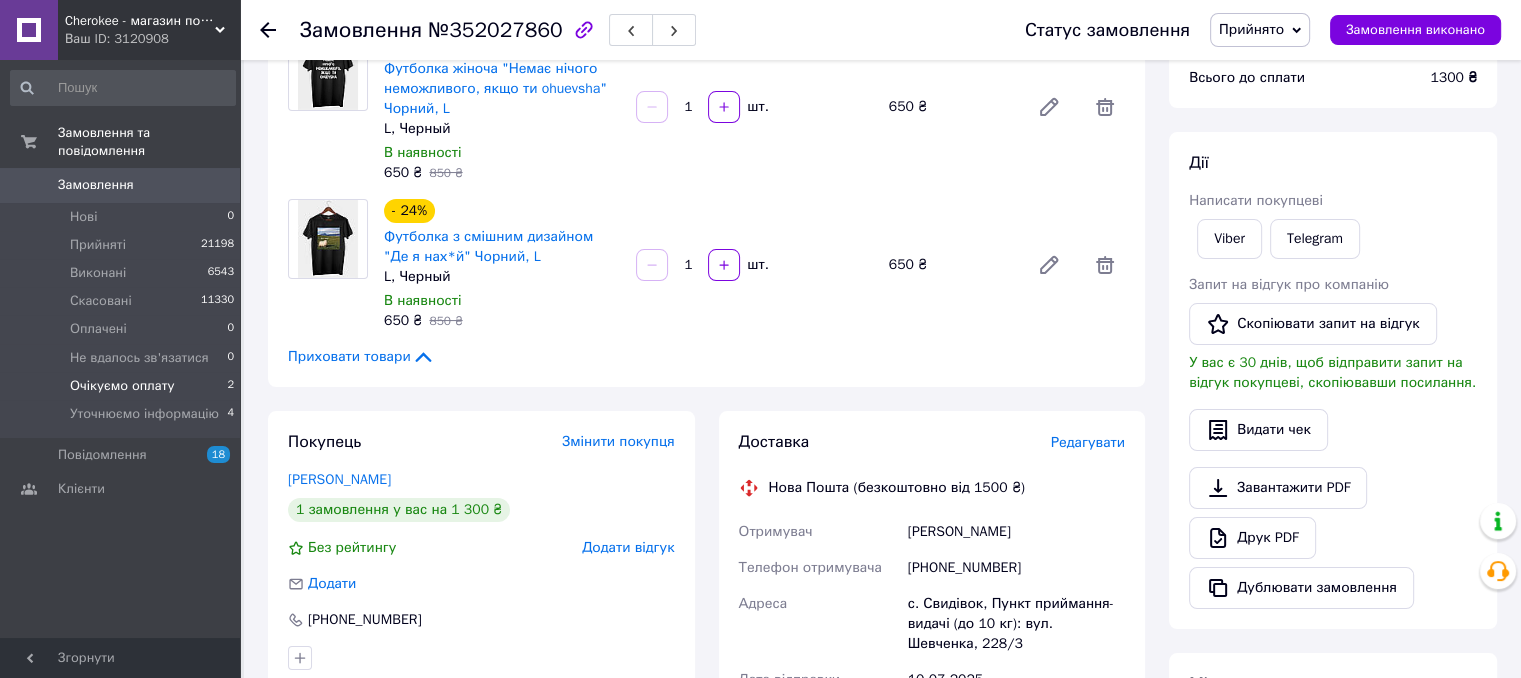 scroll, scrollTop: 0, scrollLeft: 0, axis: both 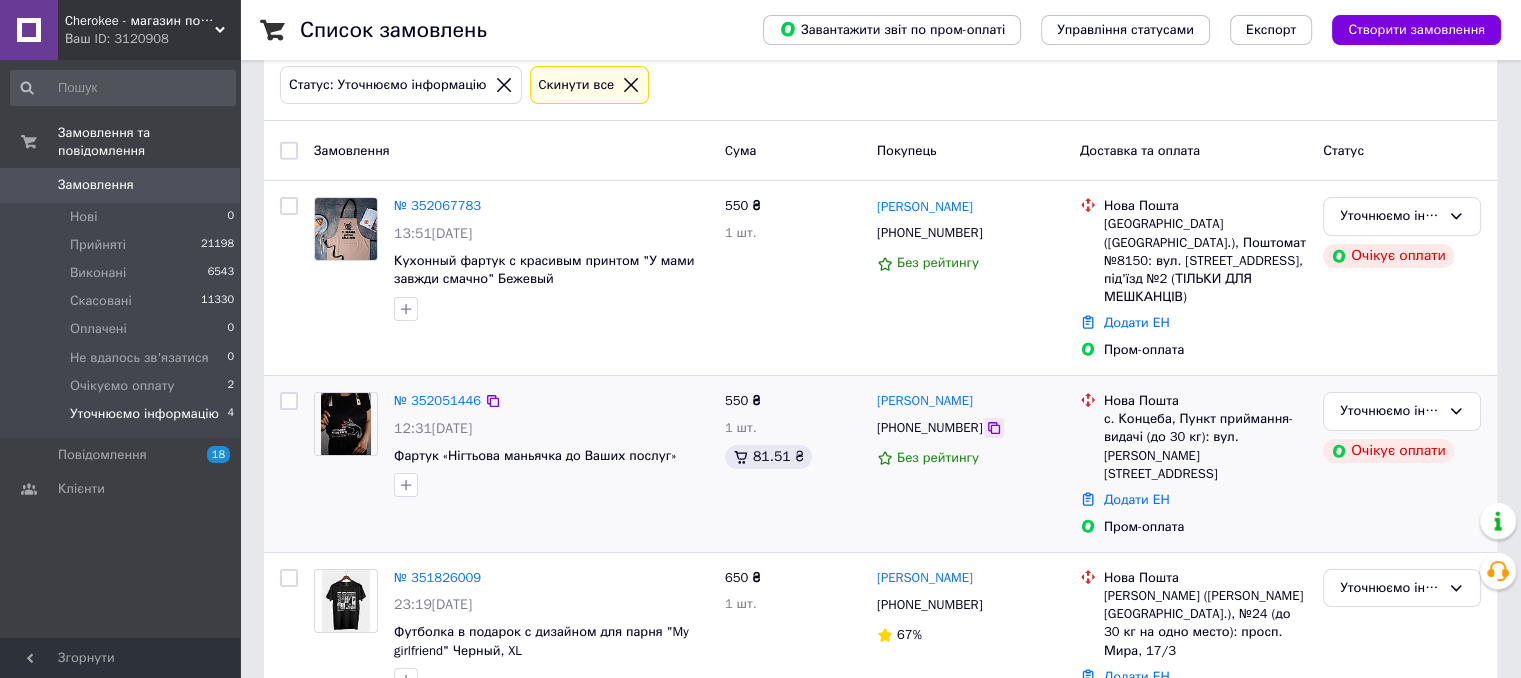 click 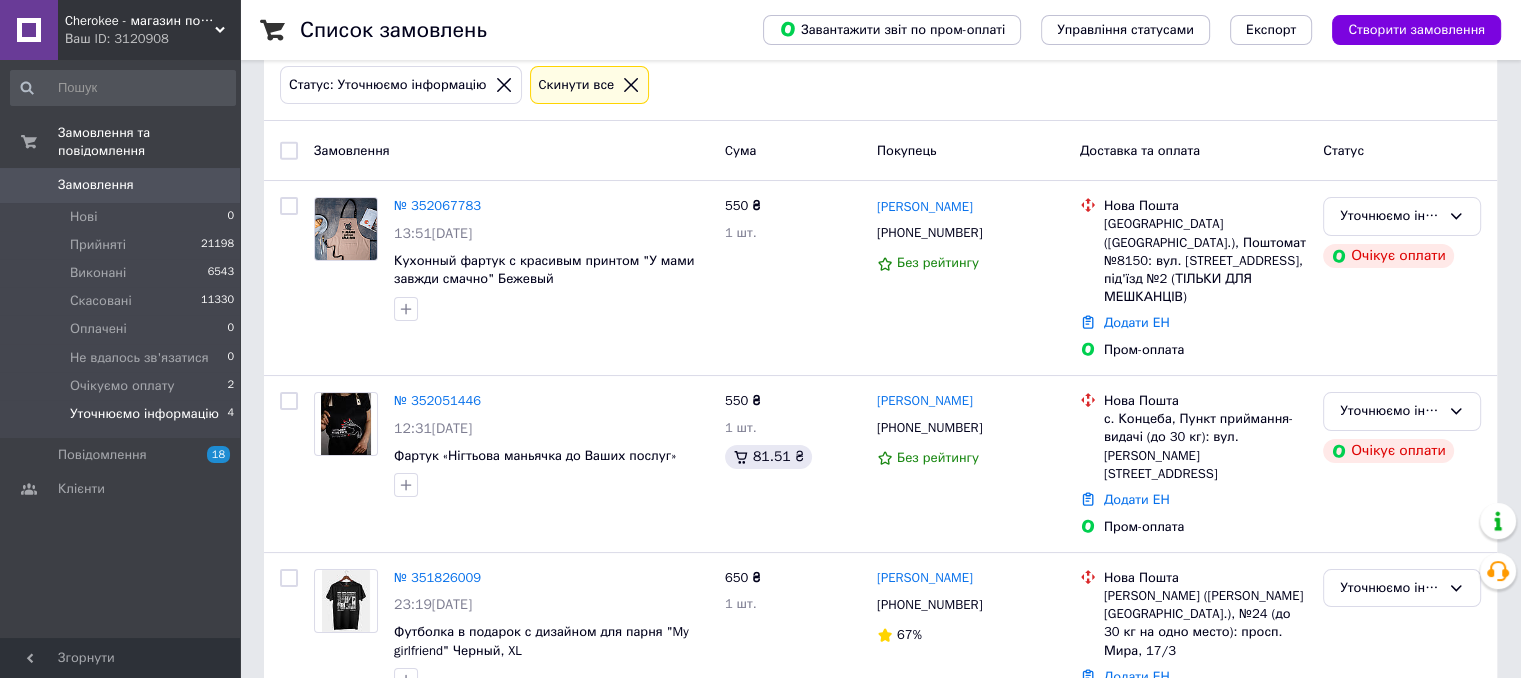 click on "Список замовлень   Завантажити звіт по пром-оплаті Управління статусами Експорт Створити замовлення 1 Фільтри Збережені фільтри: Уточнюємо інформацію (4) Статус: Уточнюємо інформацію Cкинути все Замовлення Cума Покупець Доставка та оплата Статус № 352067783 13:51, 10.07.2025 Кухонный фартук с красивым принтом "У мами завжди смачно" Бежевый 550 ₴ 1 шт. Артем Логачов +380950442580 Без рейтингу Нова Пошта Київ (Київська обл.), Поштомат №8150: вул. Урлівська, 30, під'їзд №2 (ТІЛЬКИ ДЛЯ МЕШКАНЦІВ) Додати ЕН Пром-оплата Уточнюємо інформацію Очікує оплати № 352051446 12:31, 10.07.2025 550 ₴ 1 шт. 81.51 ₴" at bounding box center (880, 323) 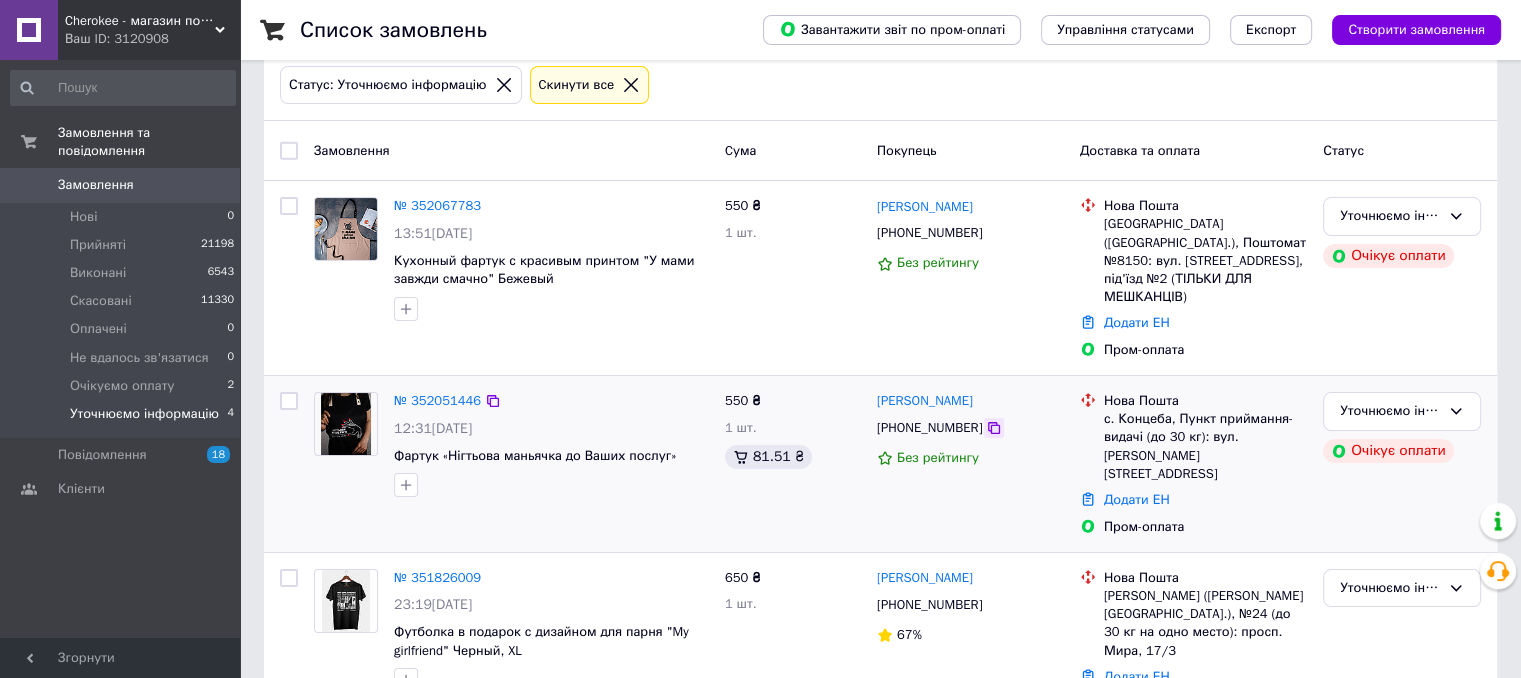 click 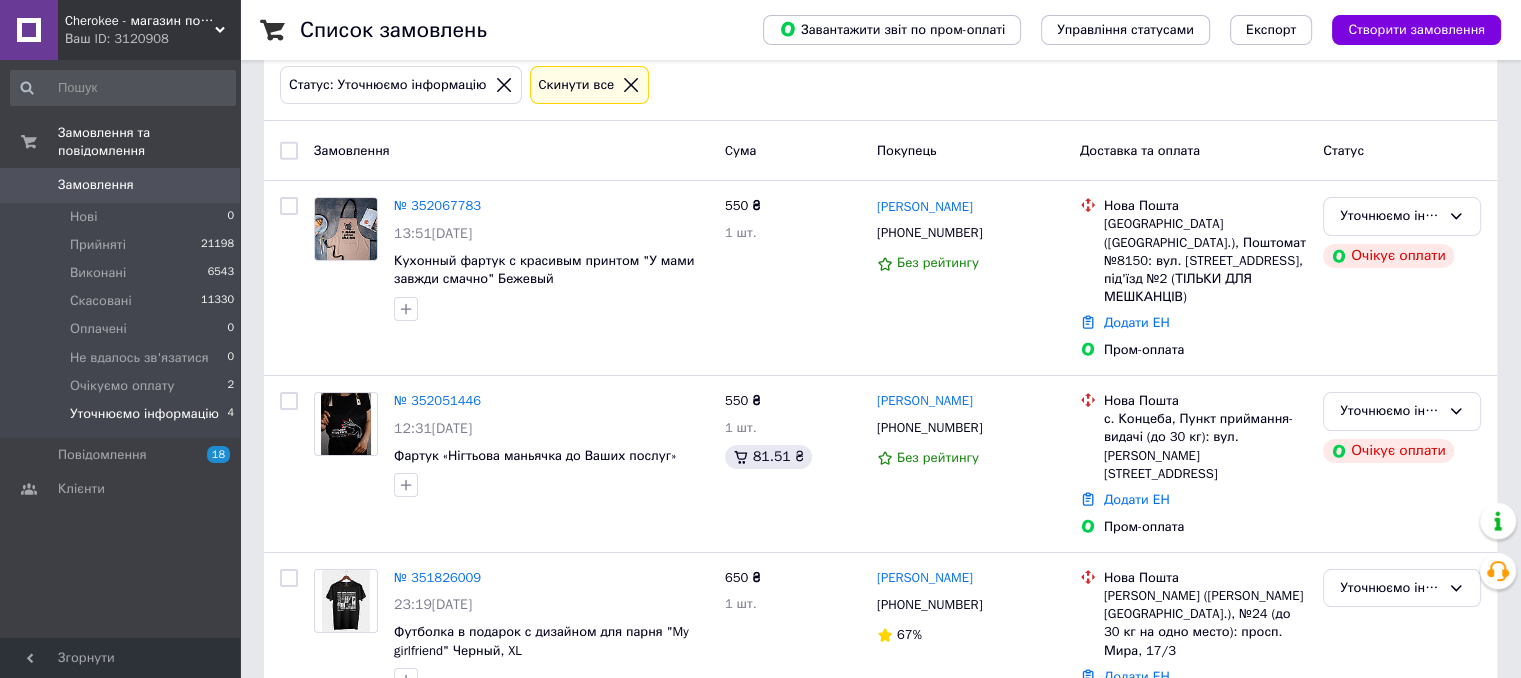 click on "Замовлення та повідомлення Замовлення 0 Нові 0 Прийняті 21198 Виконані 6543 Скасовані 11330 Оплачені 0 Не вдалось зв'язатися 0 Очікуємо оплату 2 Уточнюємо інформацію 4 Повідомлення 18 Клієнти" at bounding box center (123, 352) 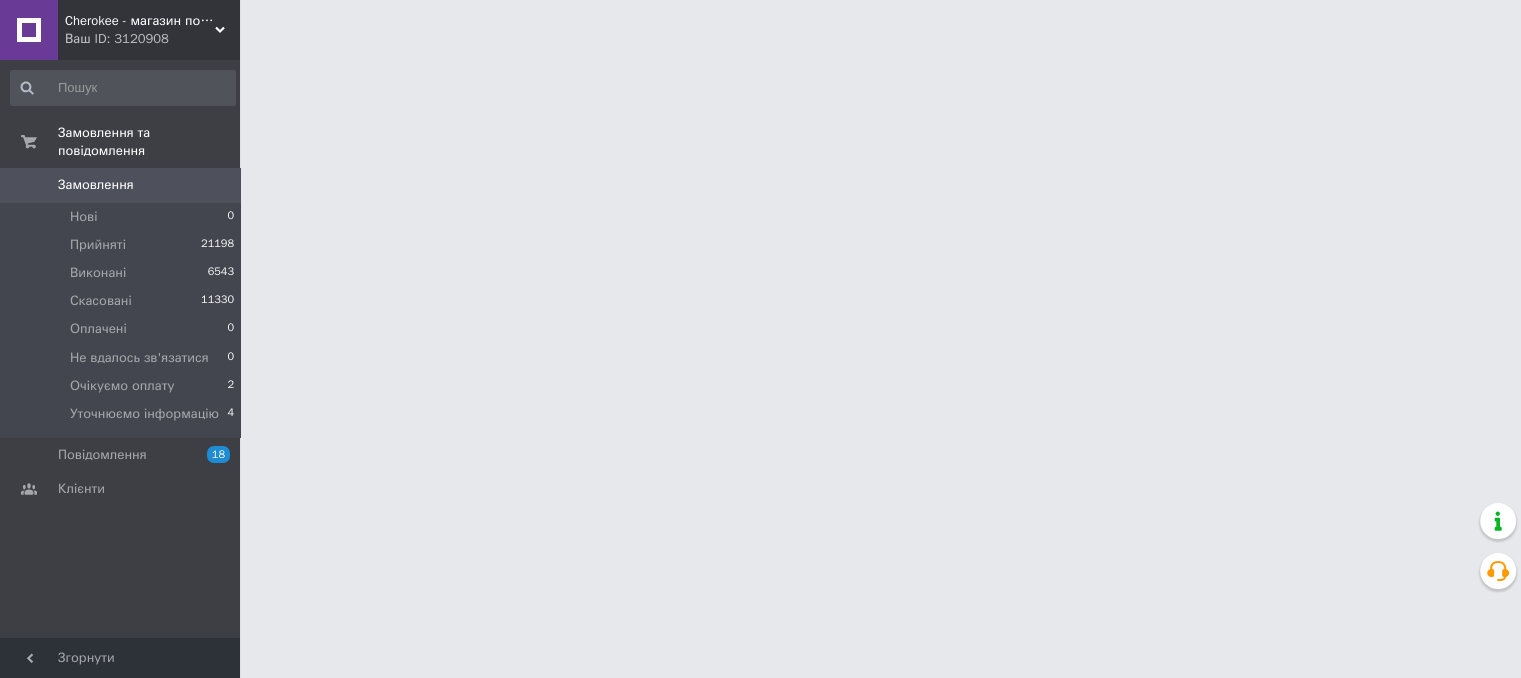 scroll, scrollTop: 0, scrollLeft: 0, axis: both 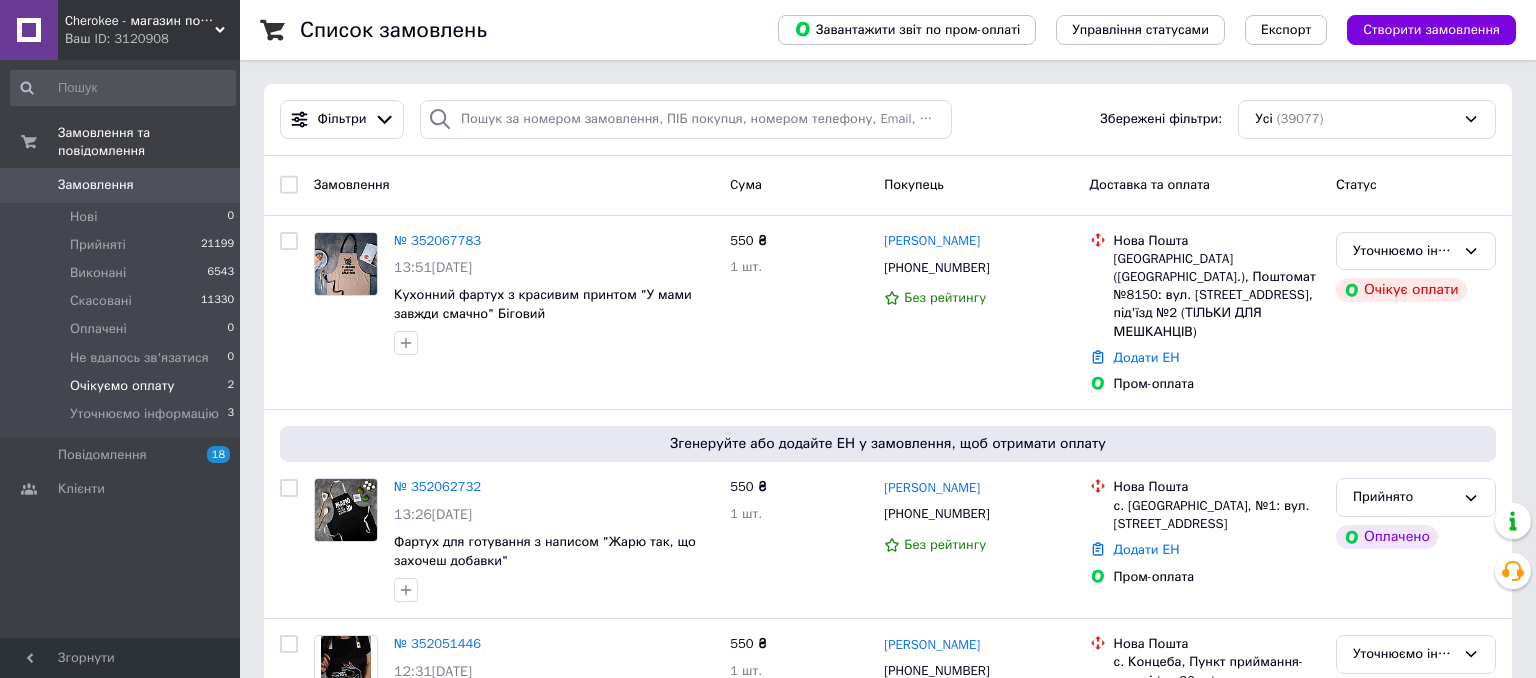 click on "Очікуємо оплату" at bounding box center (122, 386) 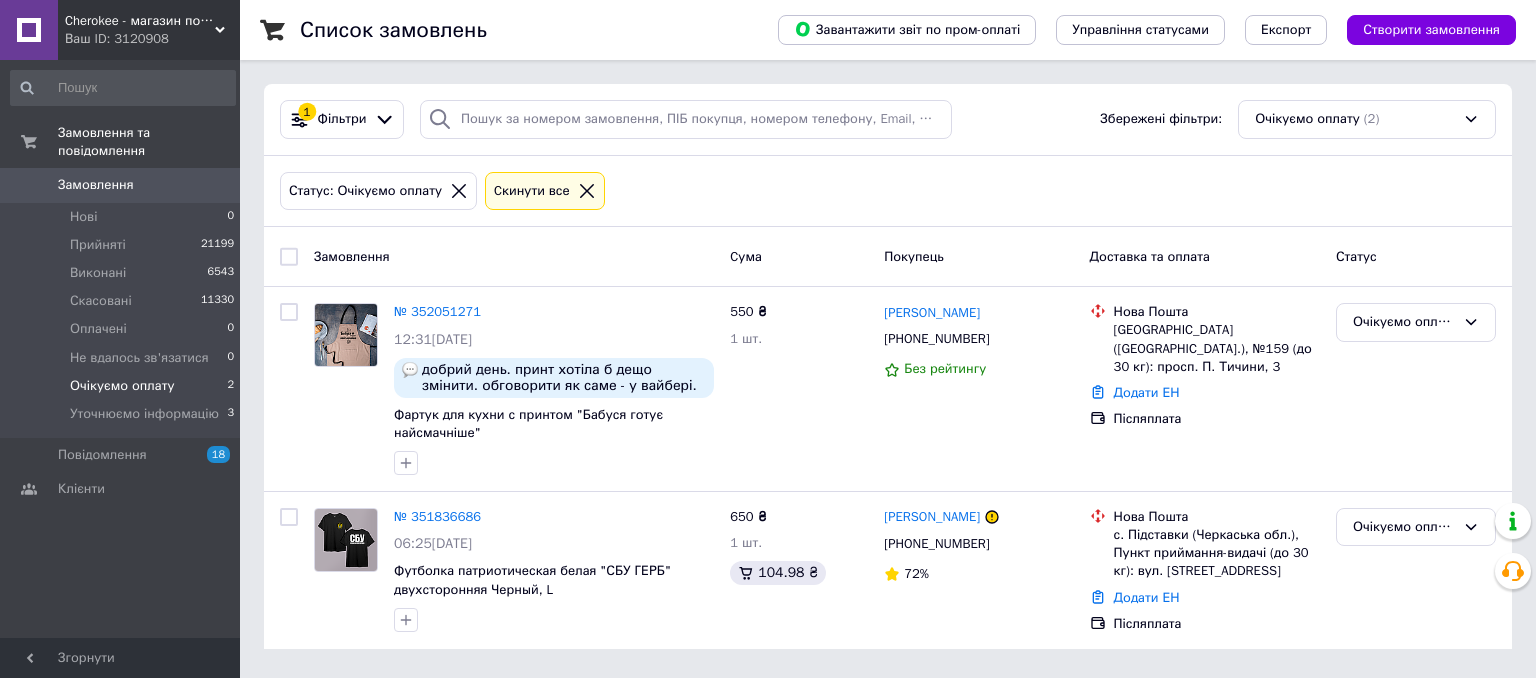 click on "Список замовлень   Завантажити звіт по пром-оплаті Управління статусами Експорт Створити замовлення 1 Фільтри Збережені фільтри: Очікуємо оплату (2) Статус: Очікуємо оплату Cкинути все Замовлення Cума Покупець Доставка та оплата Статус № 352051271 12:31, 10.07.2025 добрий день. принт хотіла б дещо змінити. обговорити як саме - у вайбері. мій вайбер - 0677303758. дякую Фартук для кухни с принтом "Бабуся готує найсмачніше" 550 ₴ 1 шт. Жанна Ковіня +380677303758 Без рейтингу Нова Пошта Київ (Київська обл.), №159 (до 30 кг): просп. П. Тичини, 3 Додати ЕН Післяплата Очікуємо оплату № 351836686 650 ₴ 72%" at bounding box center [888, 336] 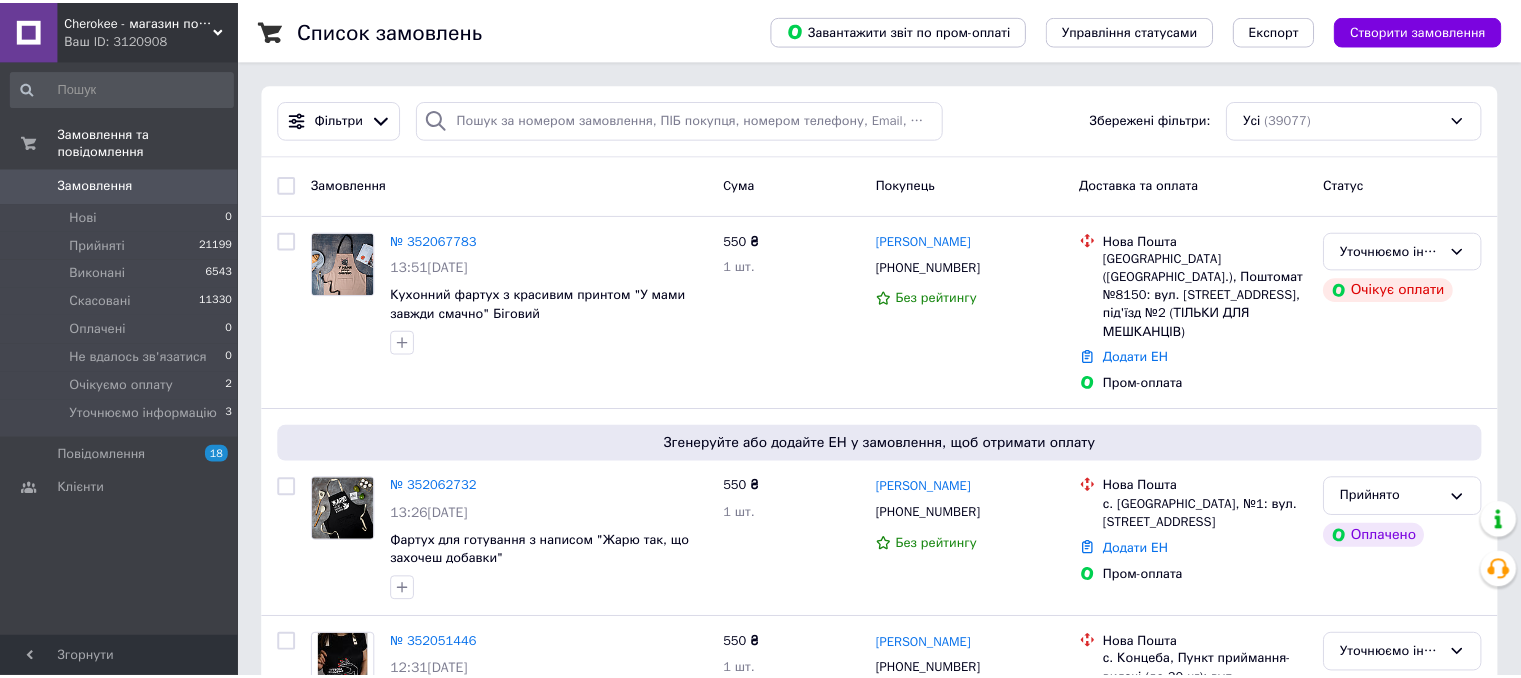 scroll, scrollTop: 0, scrollLeft: 0, axis: both 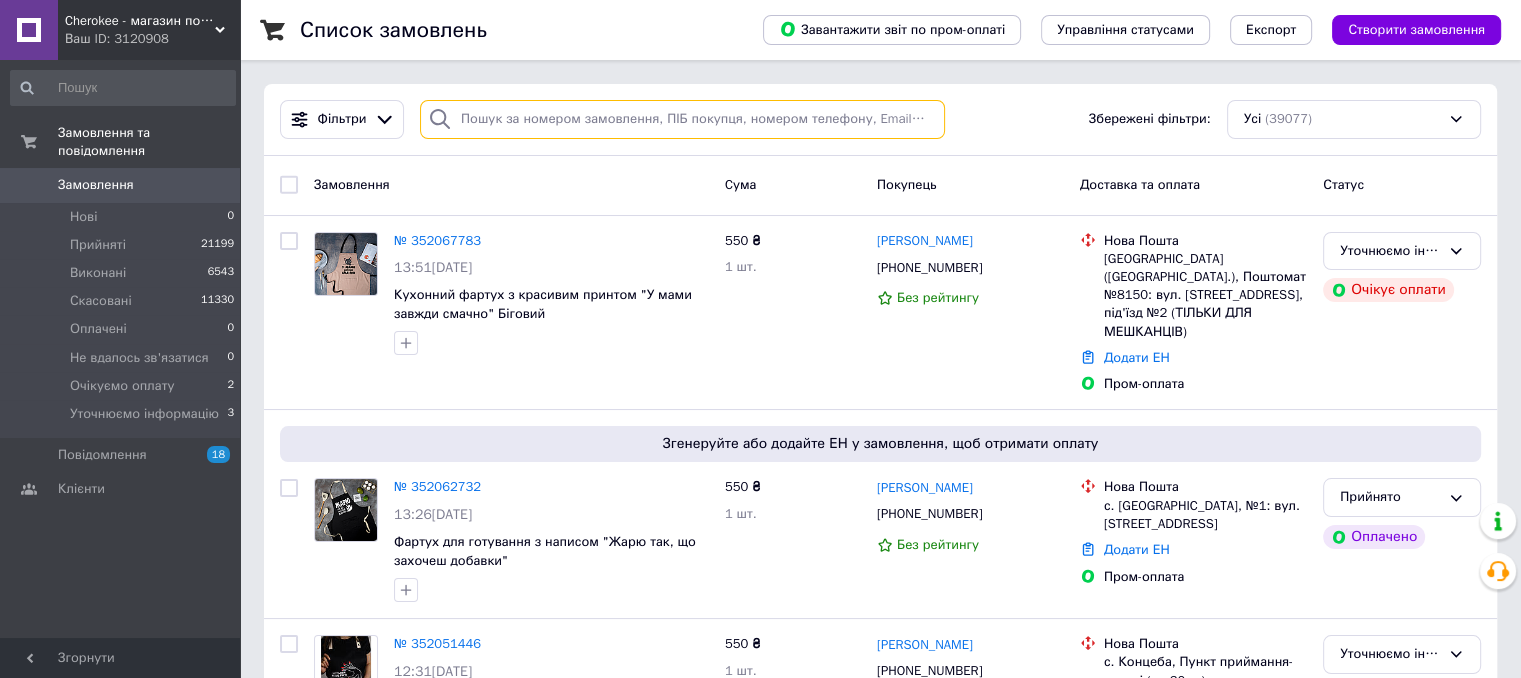 paste on "[PHONE_NUMBER]" 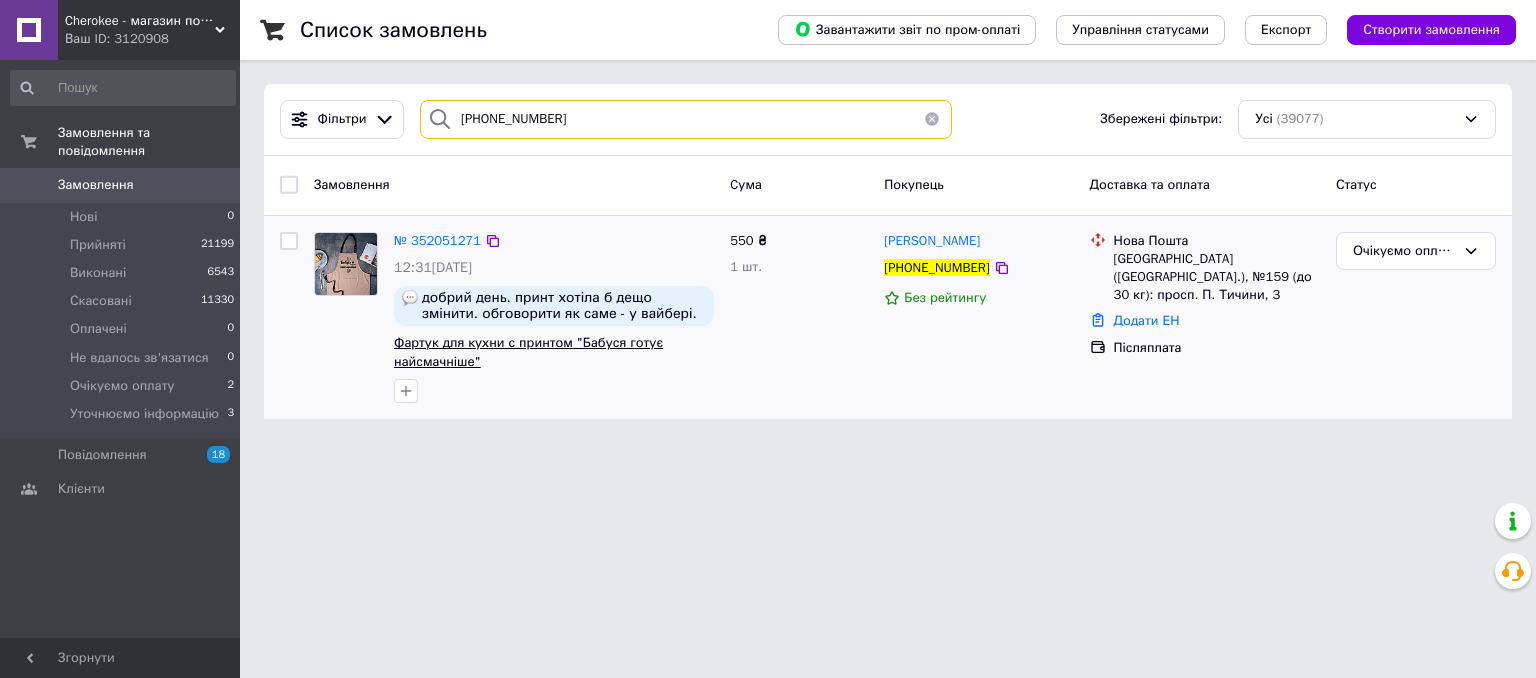type on "[PHONE_NUMBER]" 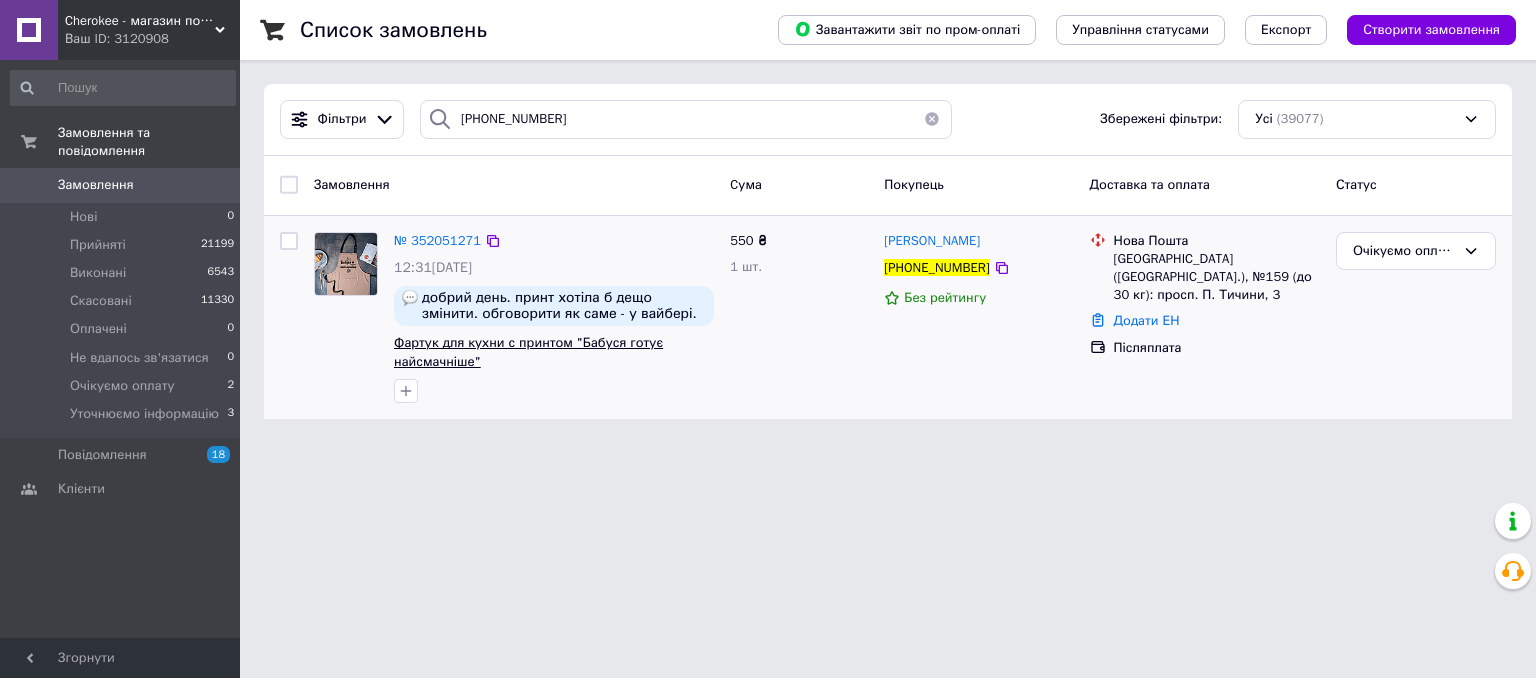 click on "Фартук для кухни с принтом "Бабуся готує найсмачніше"" at bounding box center (528, 352) 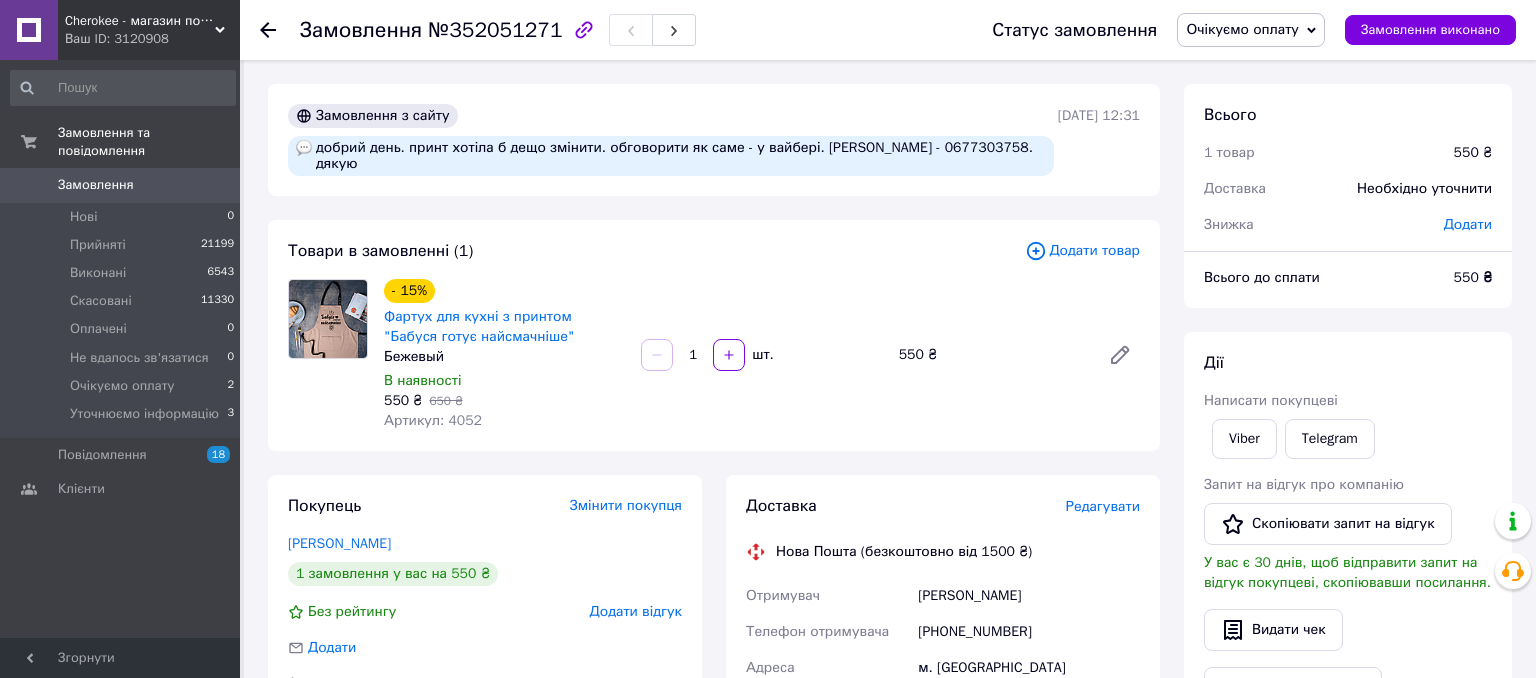 scroll, scrollTop: 0, scrollLeft: 0, axis: both 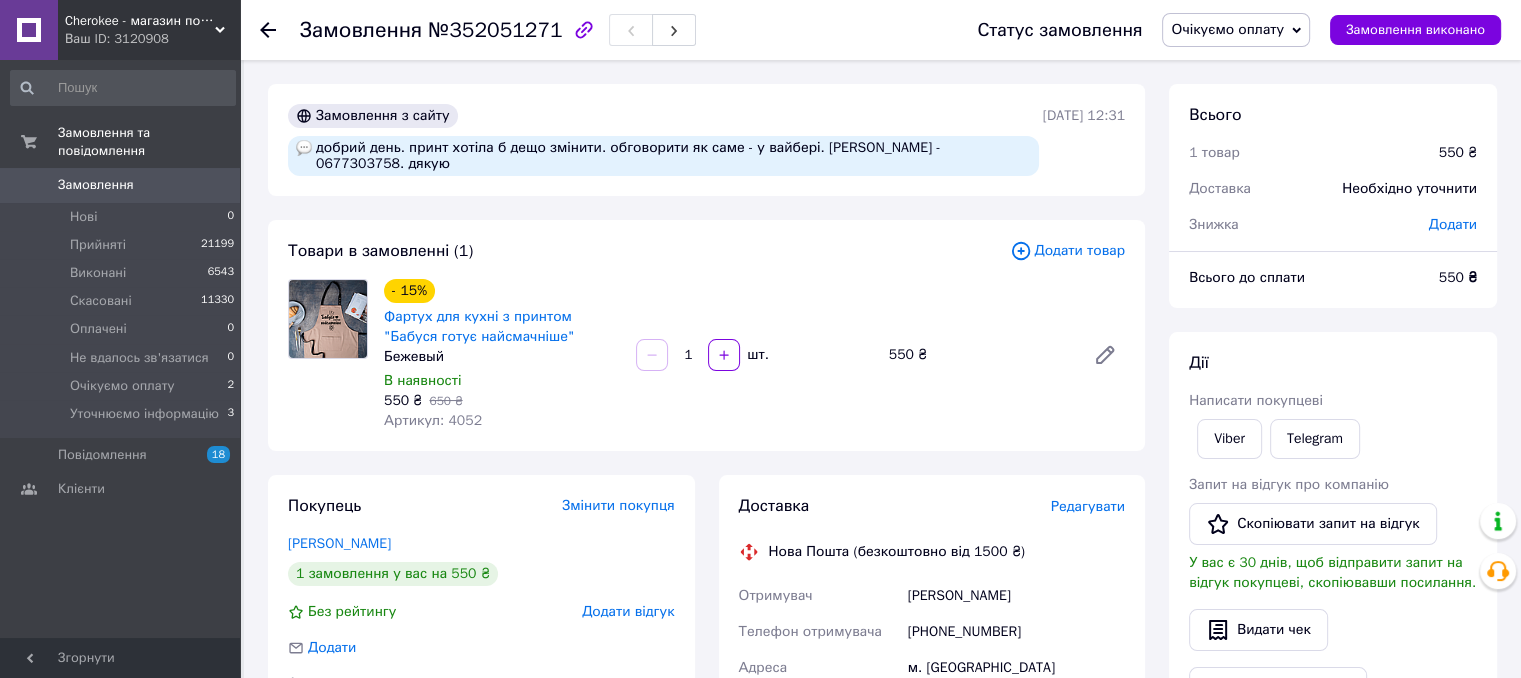 click on "Очікуємо оплату" at bounding box center (1227, 29) 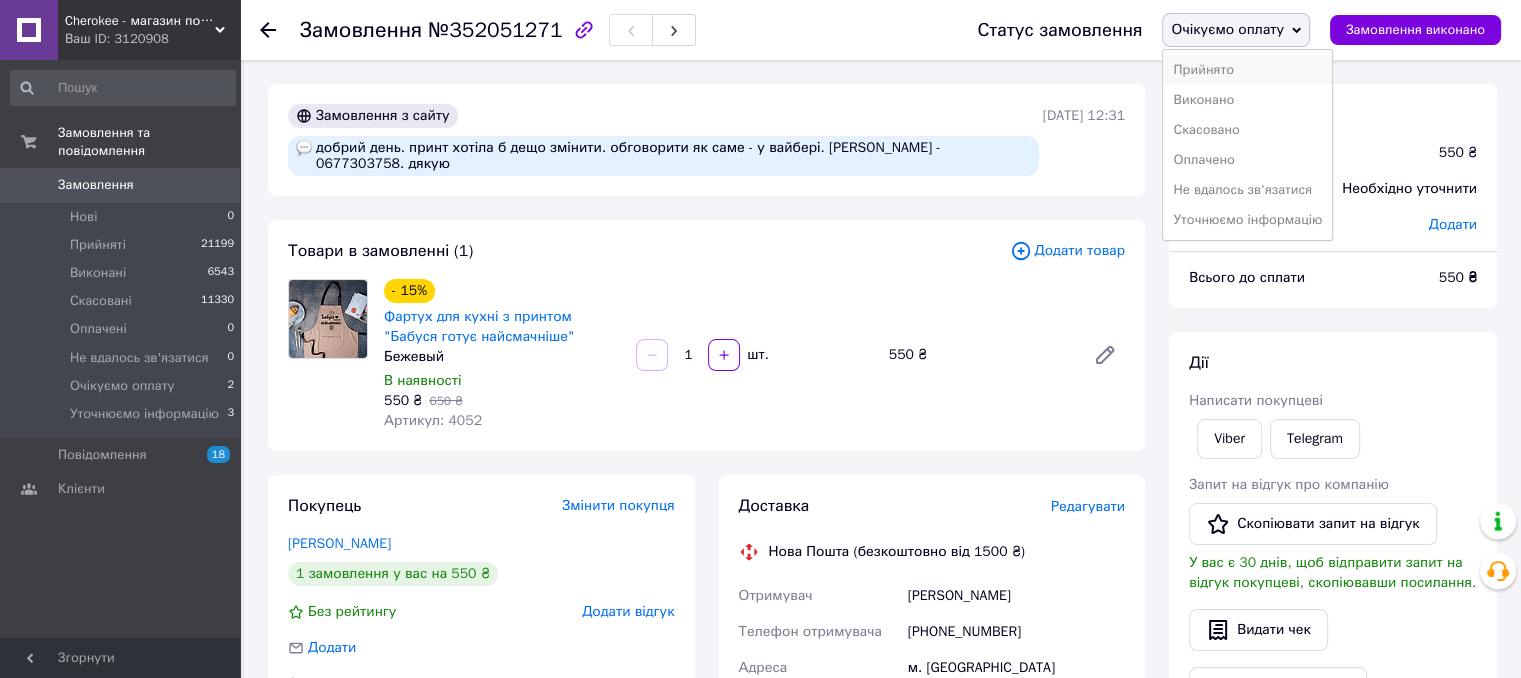 click on "Прийнято" at bounding box center [1247, 70] 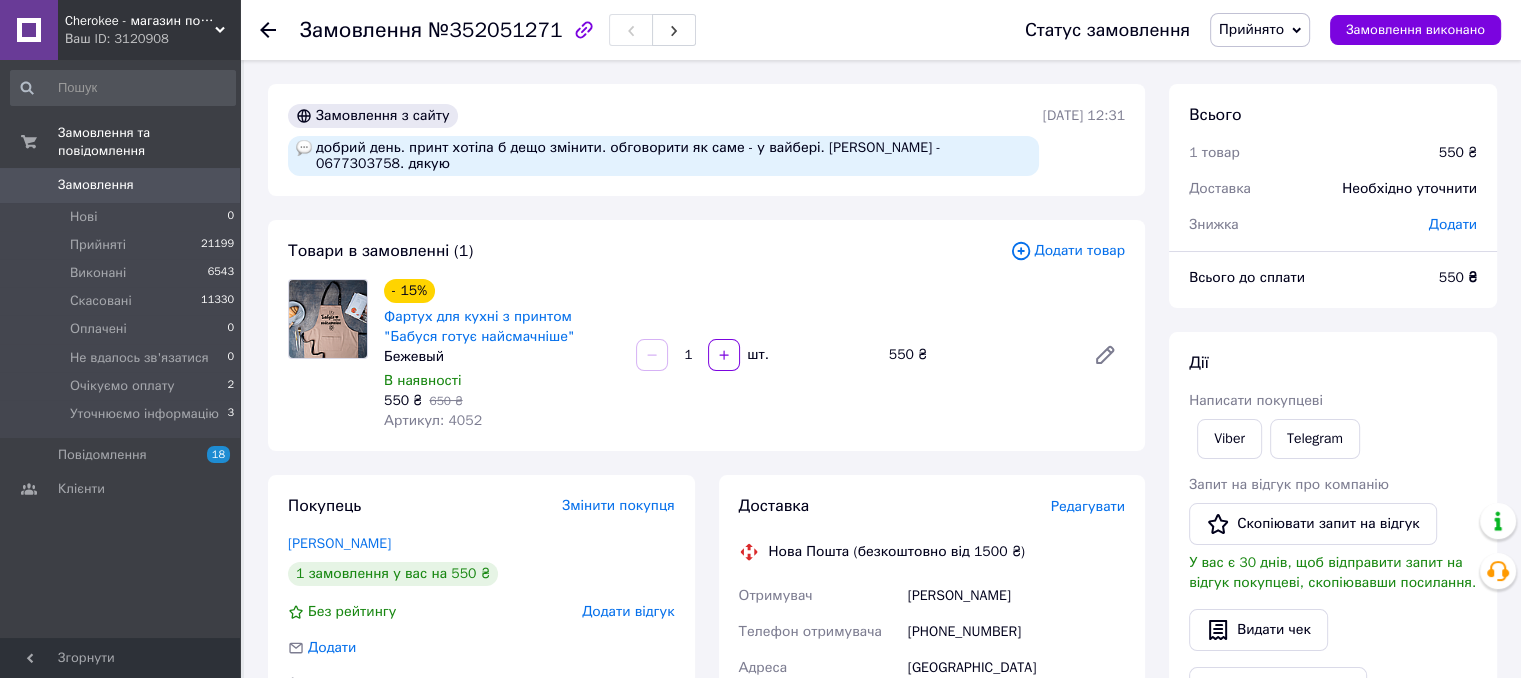click on "Замовлення" at bounding box center [121, 185] 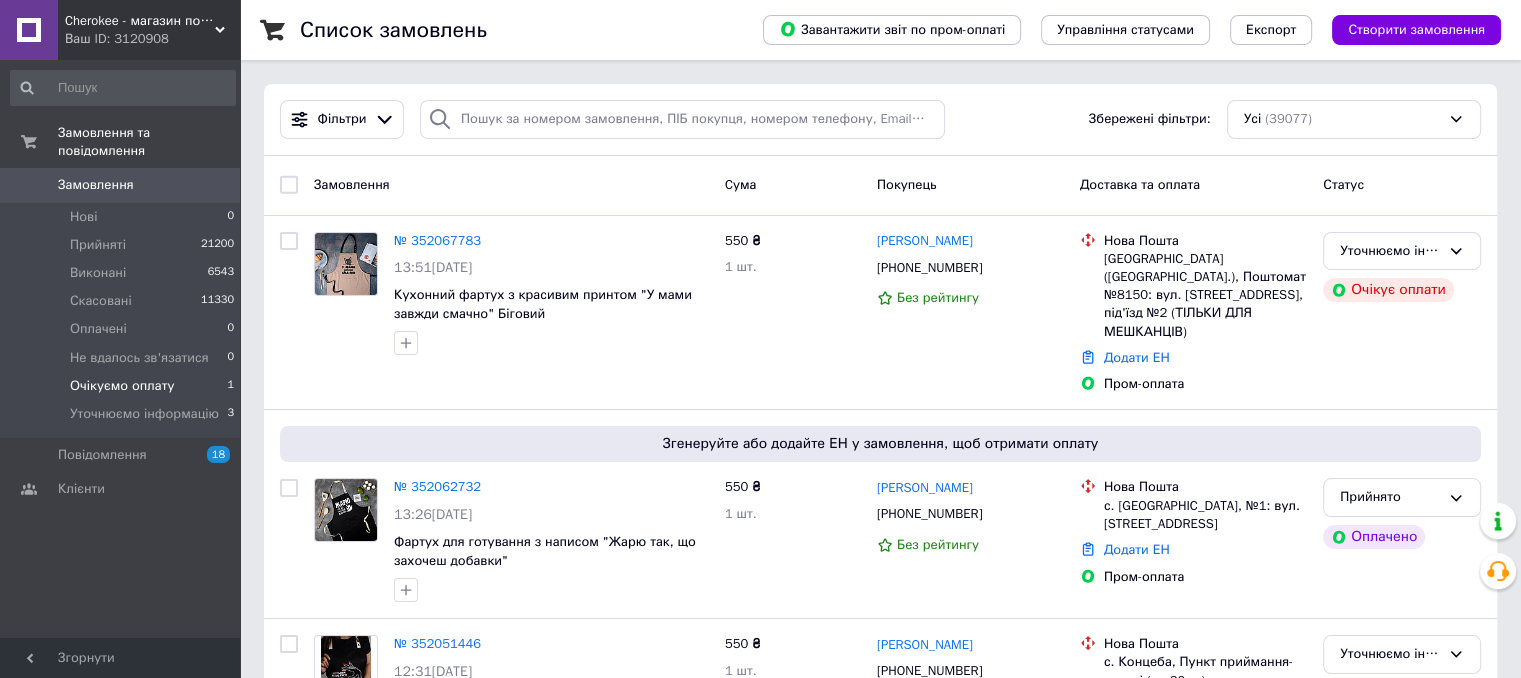 click on "Очікуємо оплату" at bounding box center [122, 386] 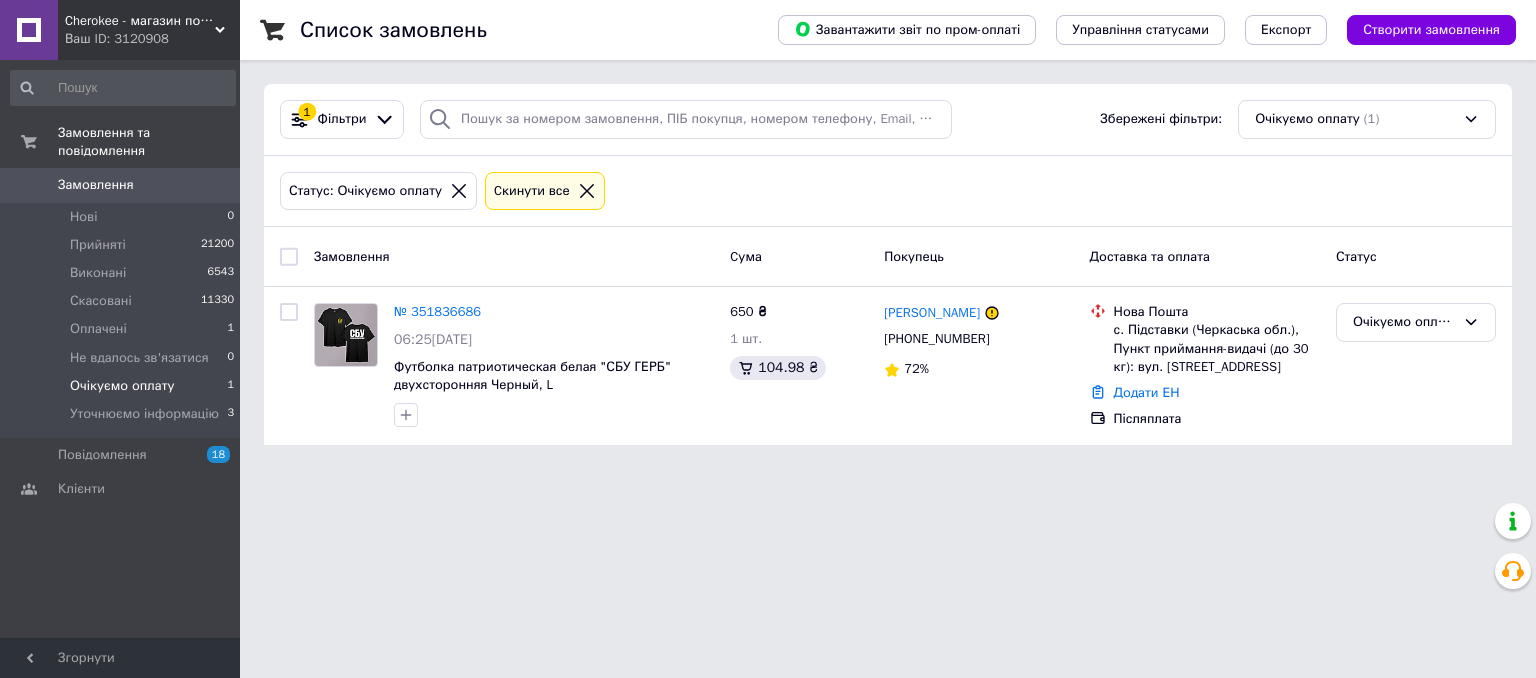 scroll, scrollTop: 0, scrollLeft: 0, axis: both 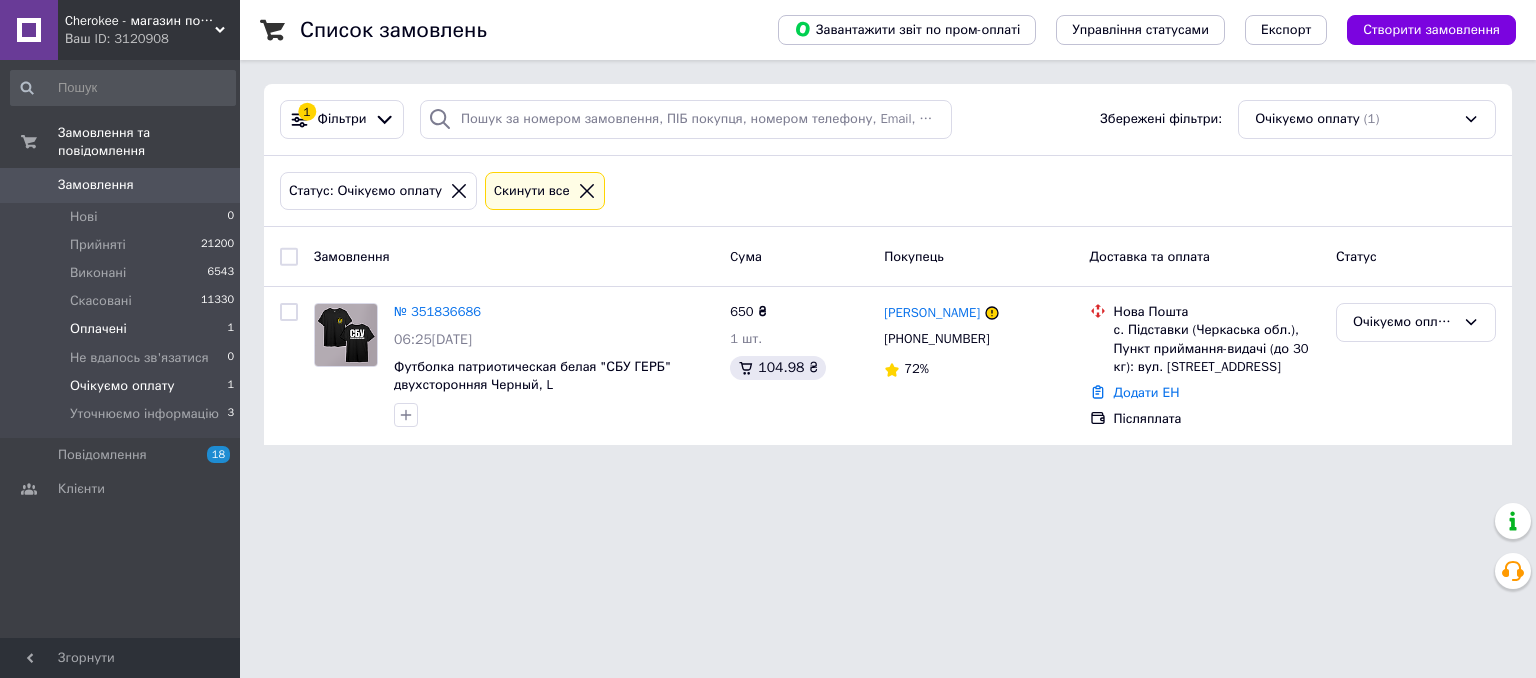click on "Оплачені 1" at bounding box center [123, 329] 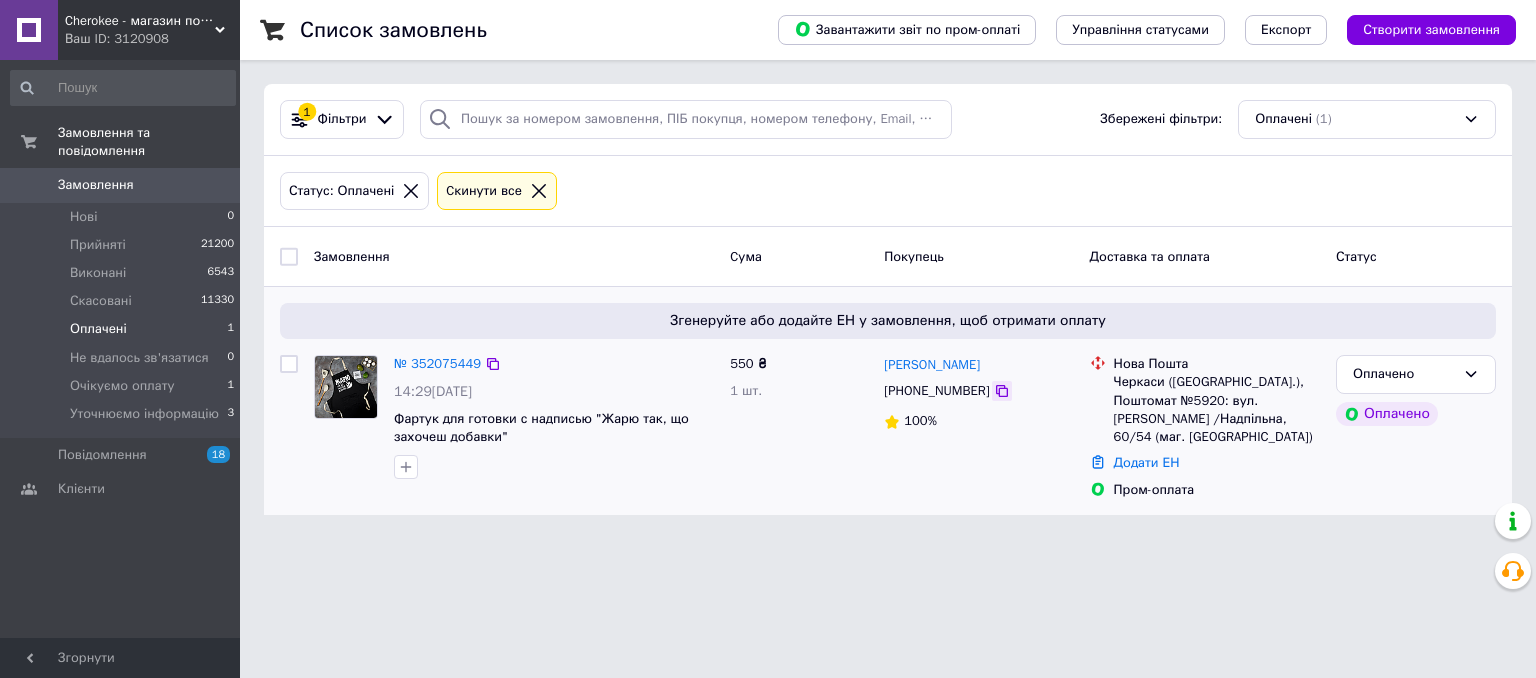 click 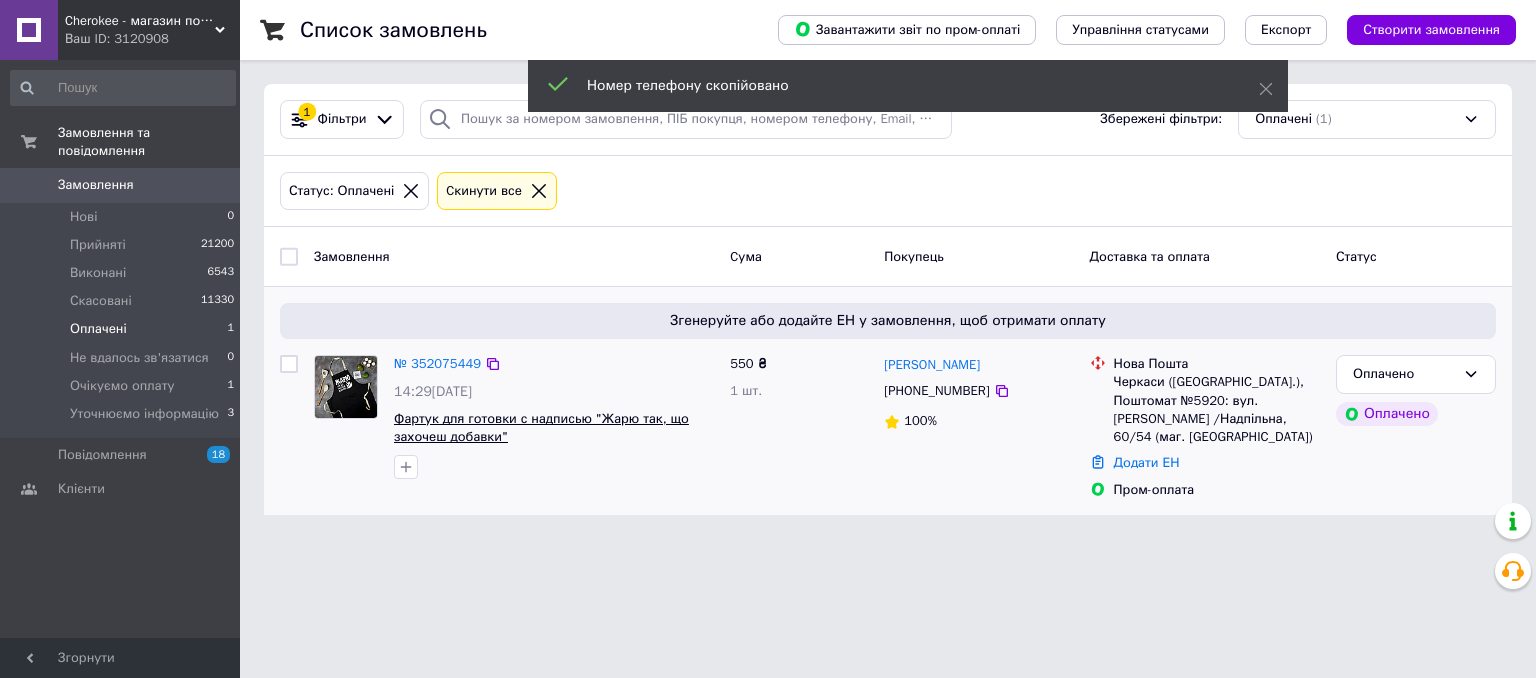 click on "Фартук для готовки с надписью "Жарю так, що захочеш добавки"" at bounding box center [541, 428] 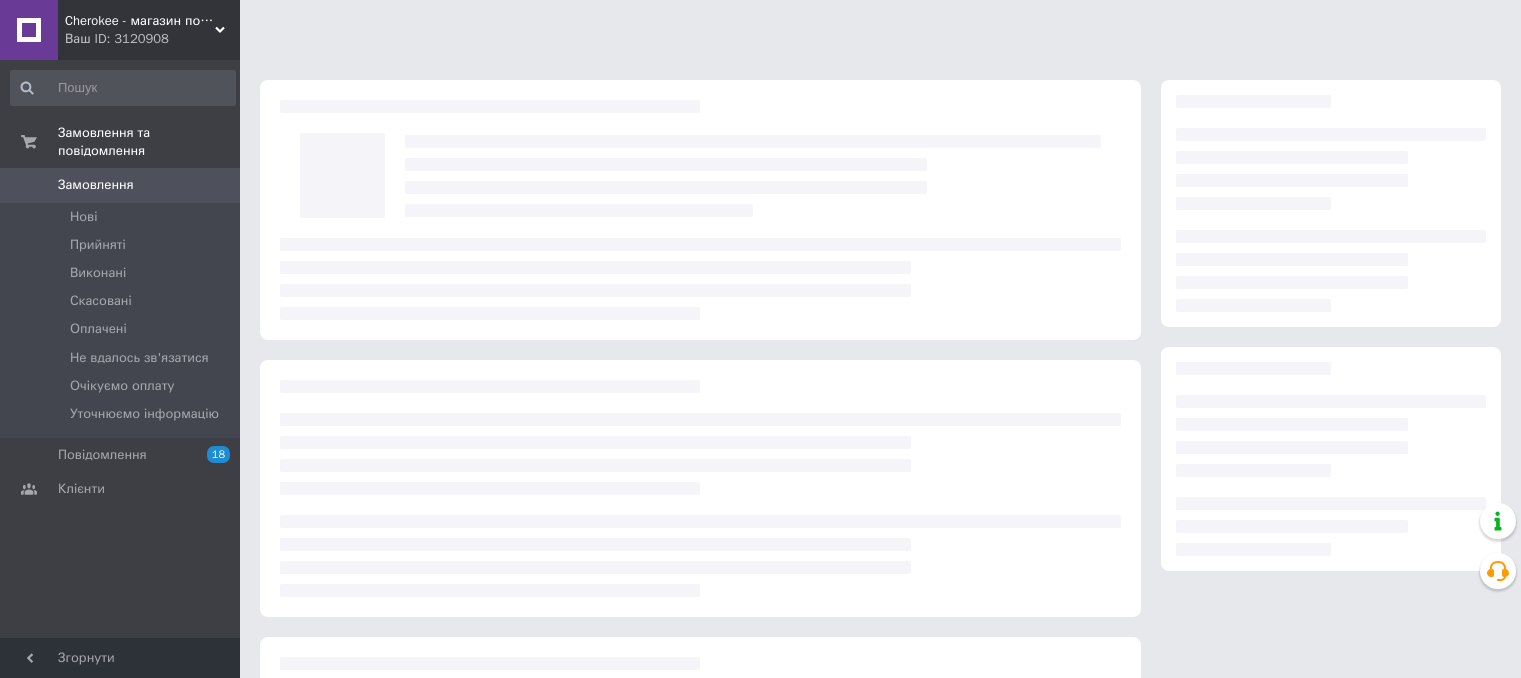 scroll, scrollTop: 0, scrollLeft: 0, axis: both 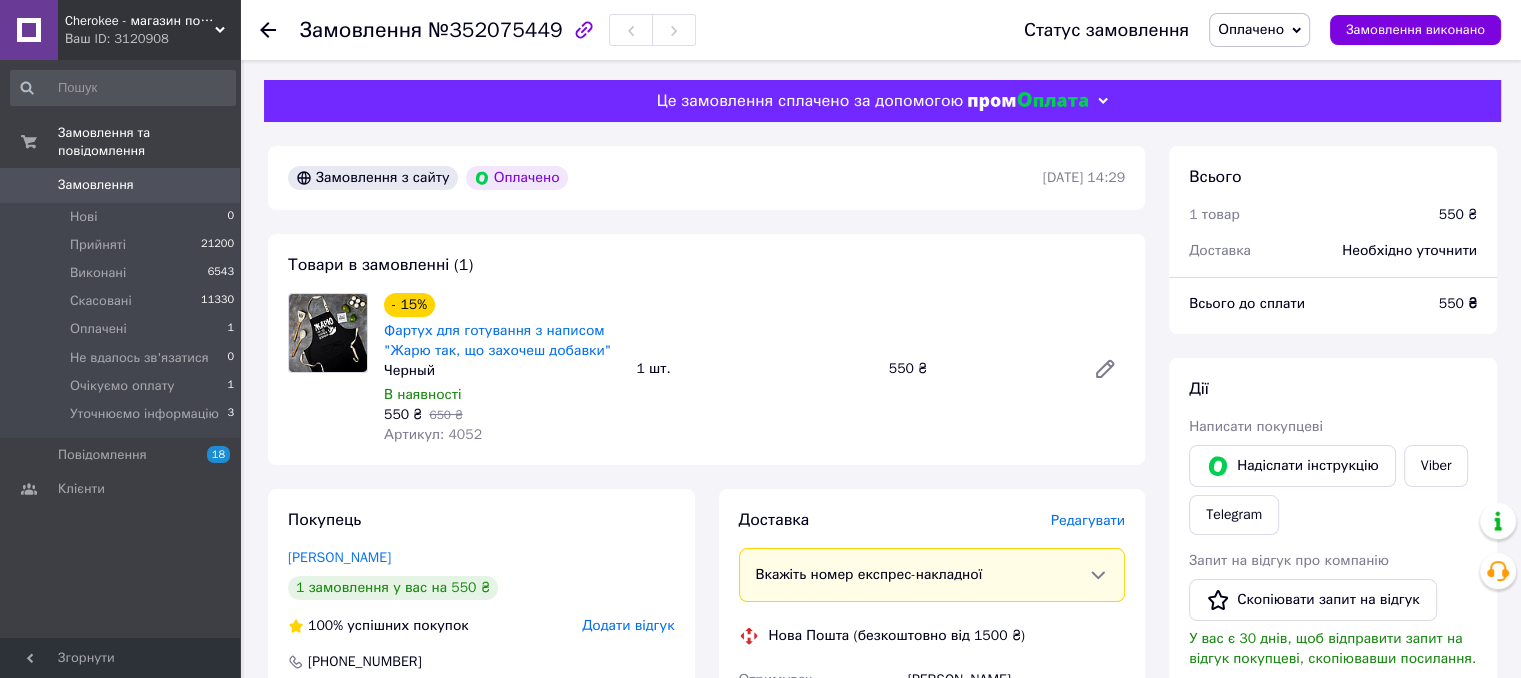 click on "Покупець [PERSON_NAME] 1 замовлення у вас на 550 ₴ 100%   успішних покупок Додати відгук [PHONE_NUMBER] Оплата Оплачено Пром-оплата Кошти будуть зараховані на розрахунковий рахунок [FC_Acquiring] Prom site ФОП [PERSON_NAME] (Активирован)" at bounding box center (481, 830) 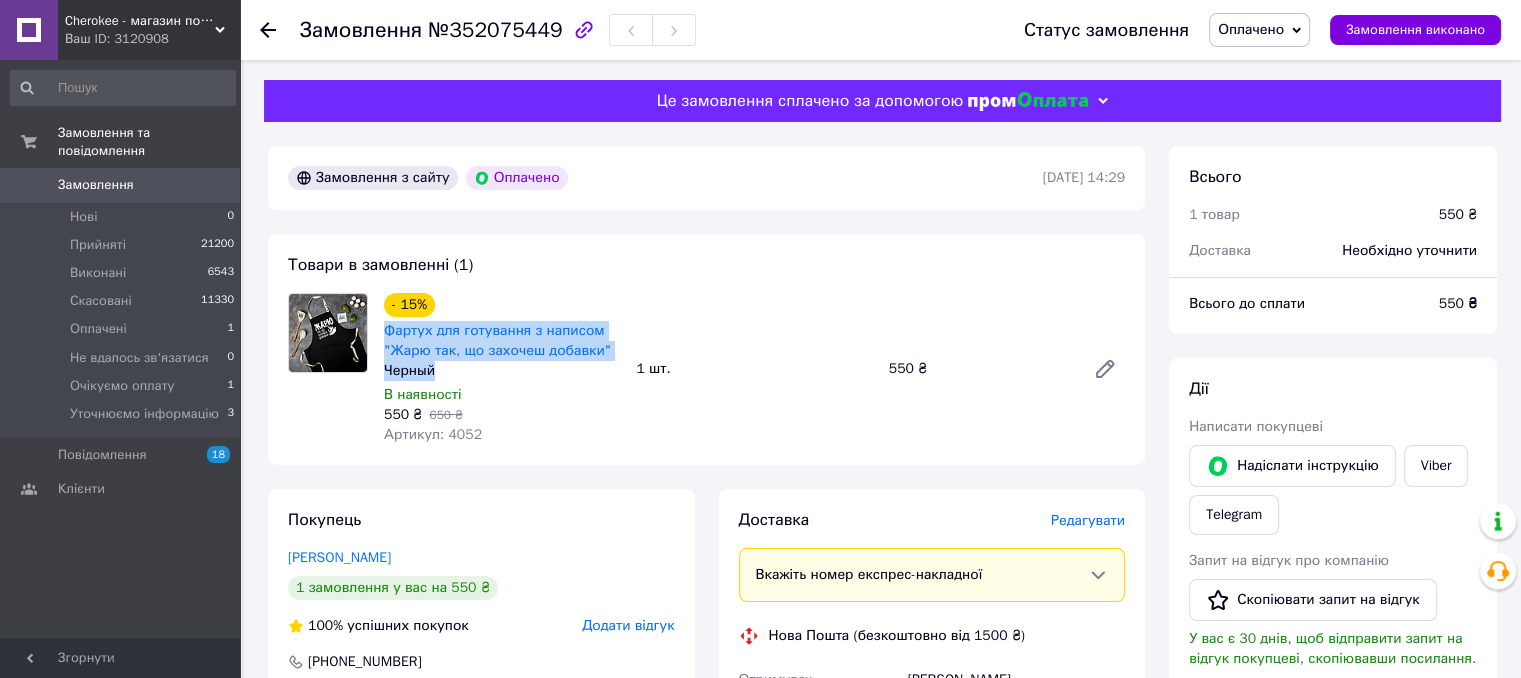 drag, startPoint x: 379, startPoint y: 332, endPoint x: 462, endPoint y: 380, distance: 95.880135 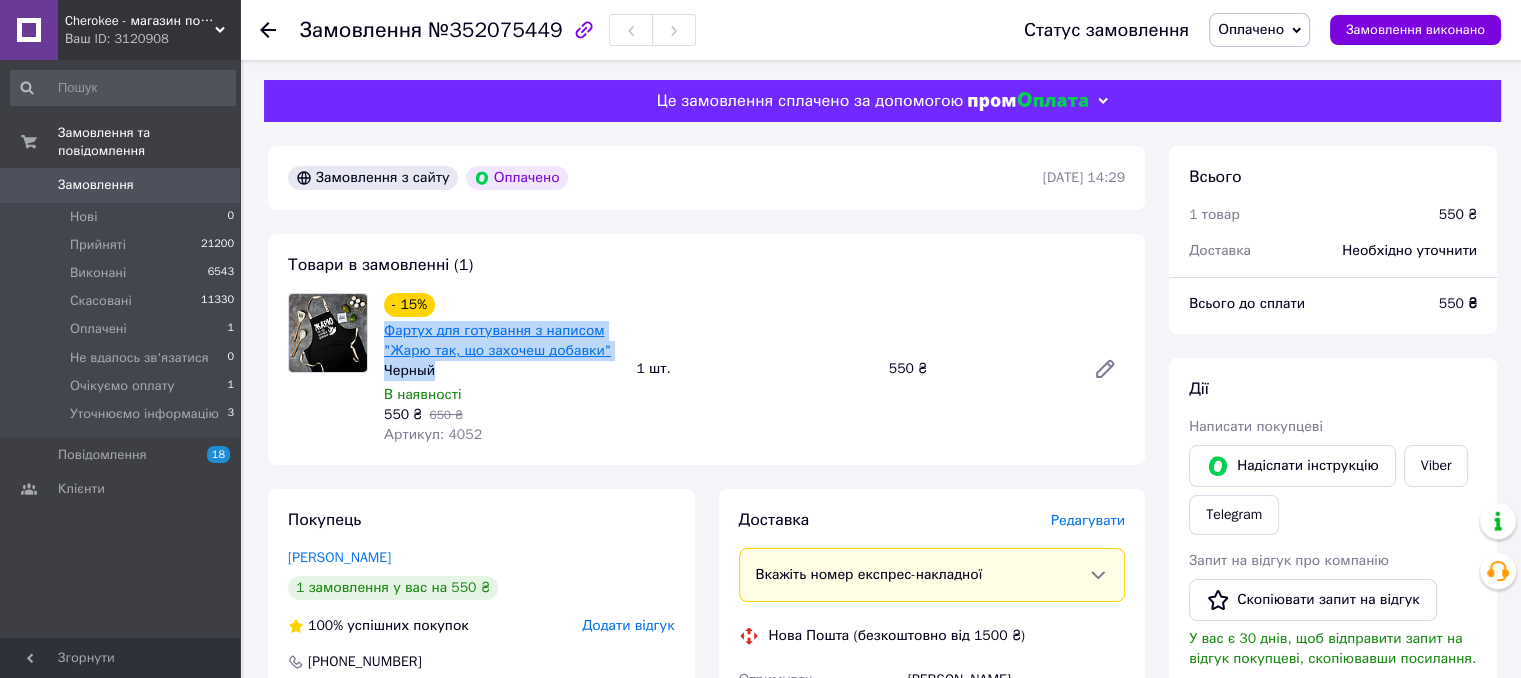 copy on "Фартух для готування з написом "Жарю так, що захочеш добавки" Черный" 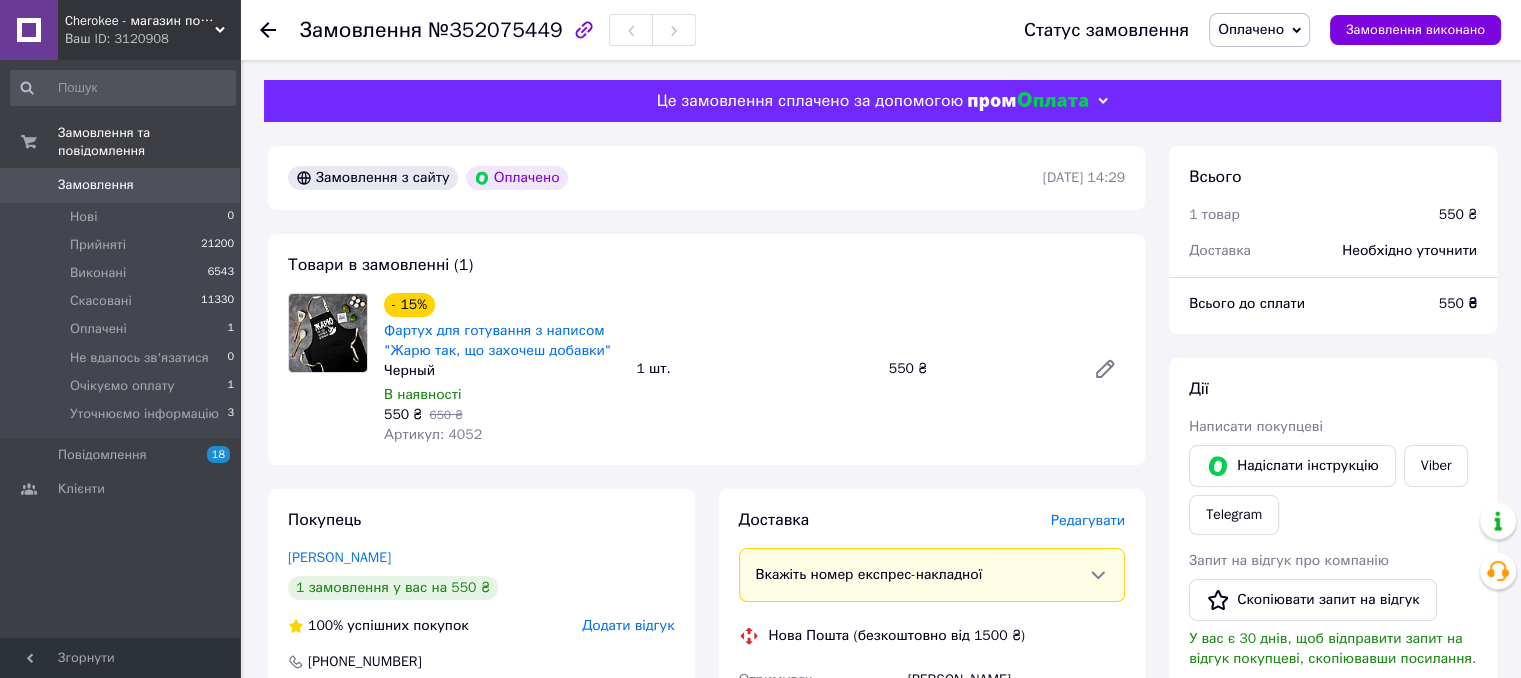 drag, startPoint x: 705, startPoint y: 654, endPoint x: 712, endPoint y: 623, distance: 31.780497 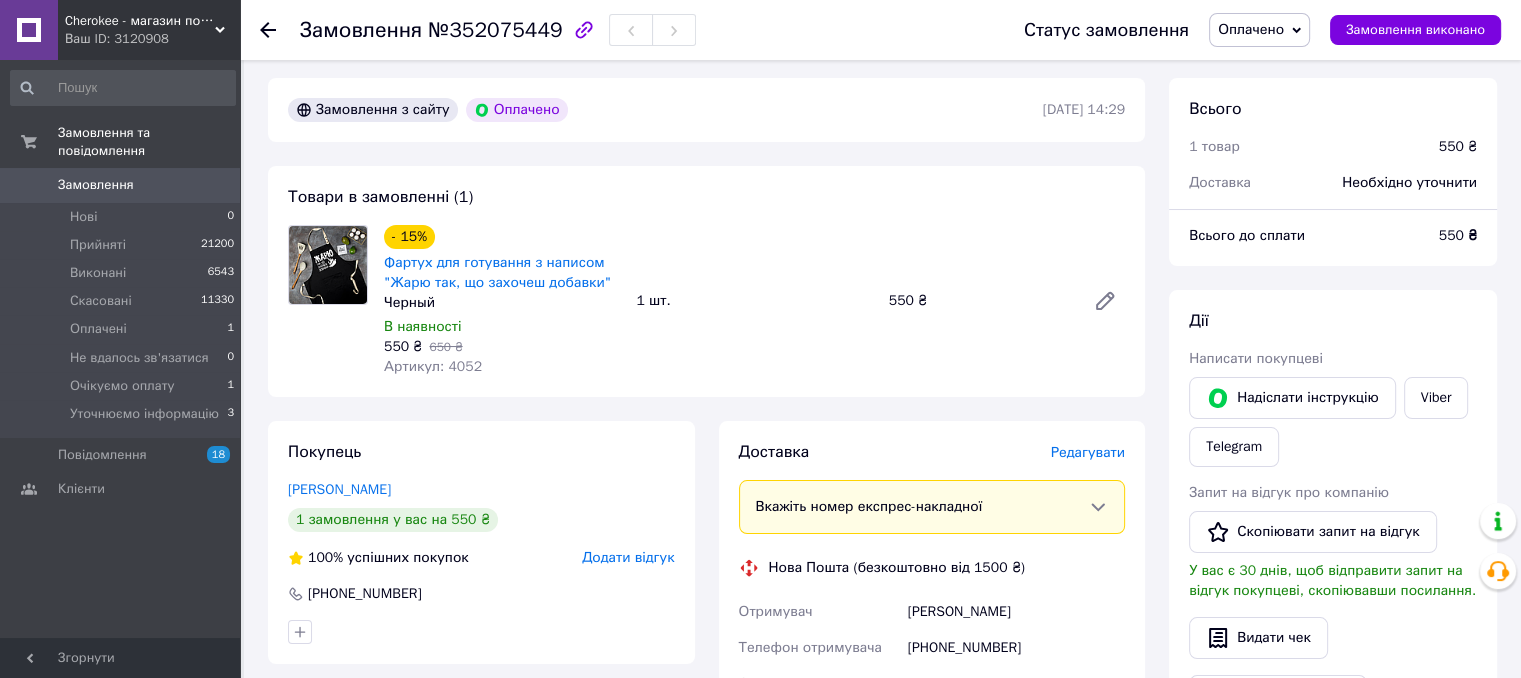 scroll, scrollTop: 300, scrollLeft: 0, axis: vertical 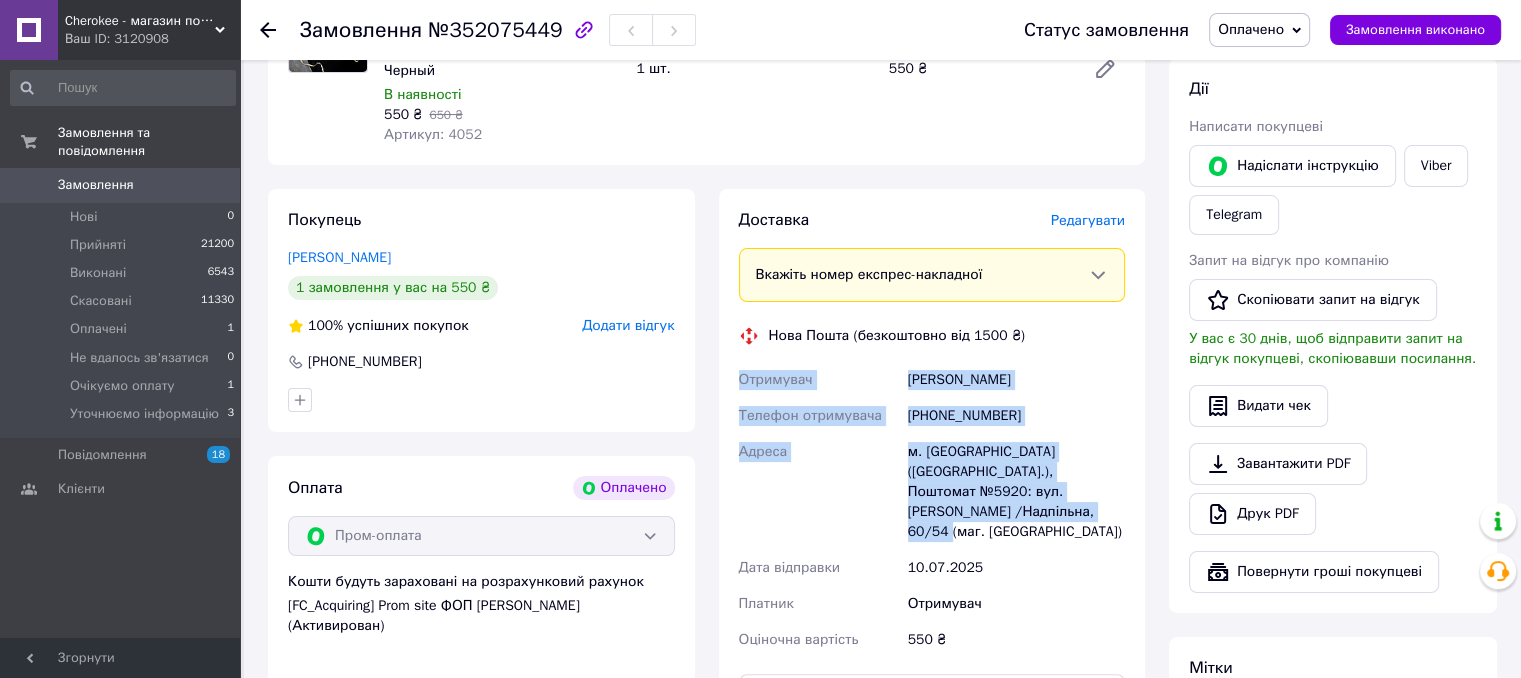 drag, startPoint x: 738, startPoint y: 385, endPoint x: 1091, endPoint y: 509, distance: 374.1457 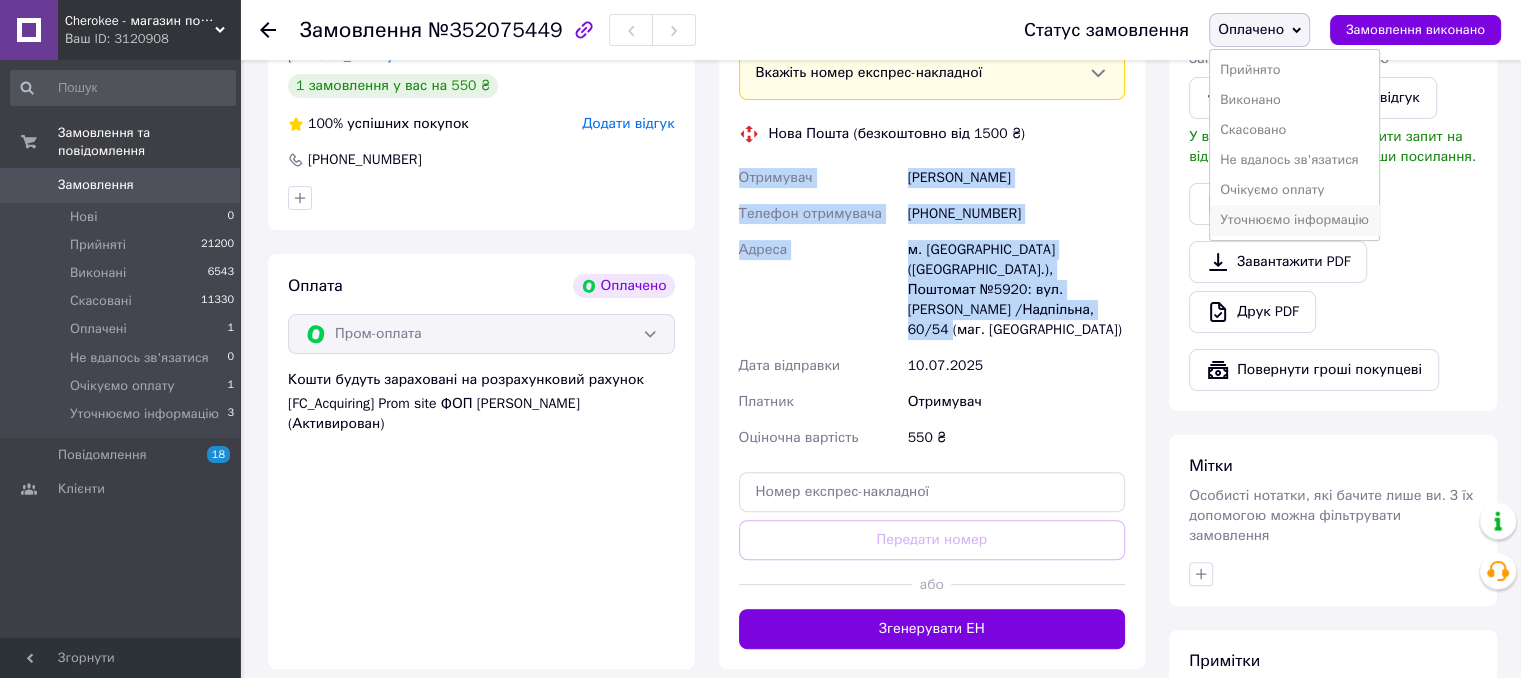 scroll, scrollTop: 600, scrollLeft: 0, axis: vertical 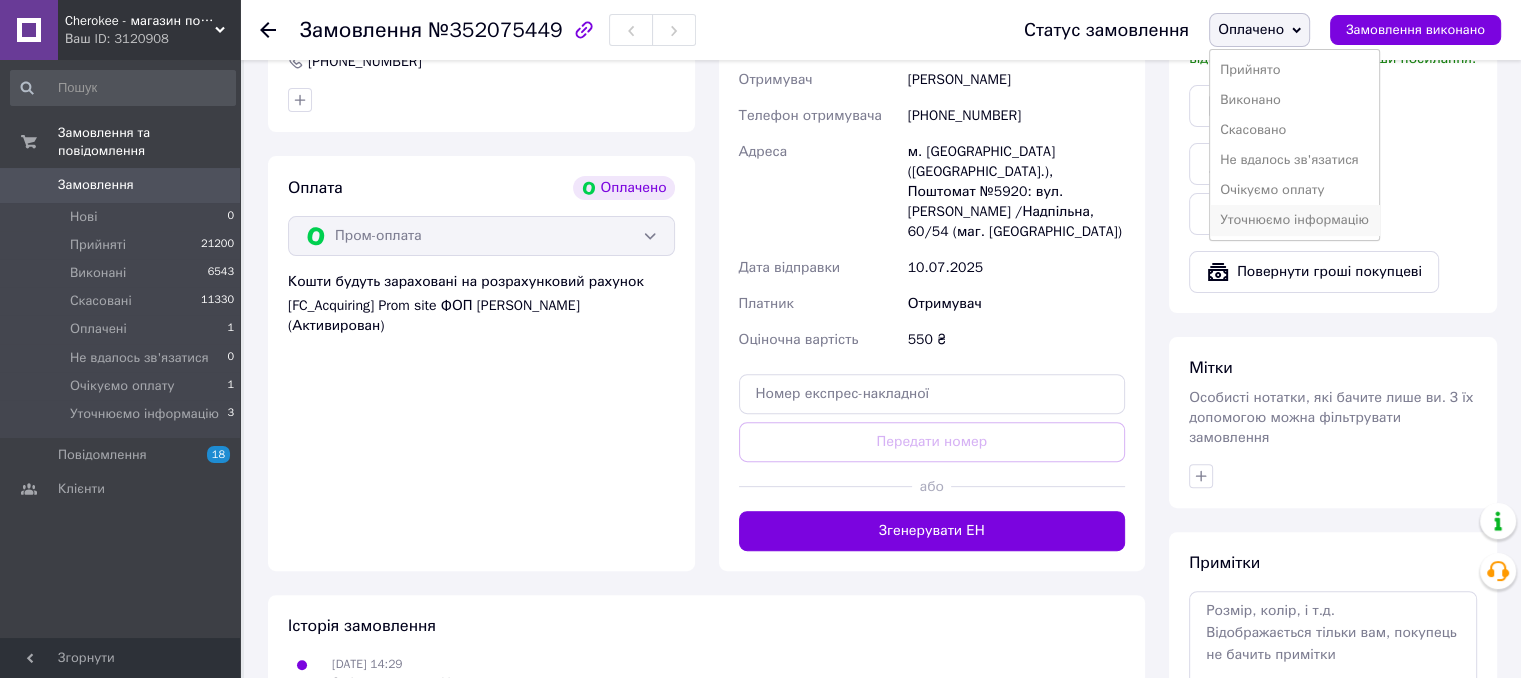 click on "Уточнюємо інформацію" at bounding box center [1294, 220] 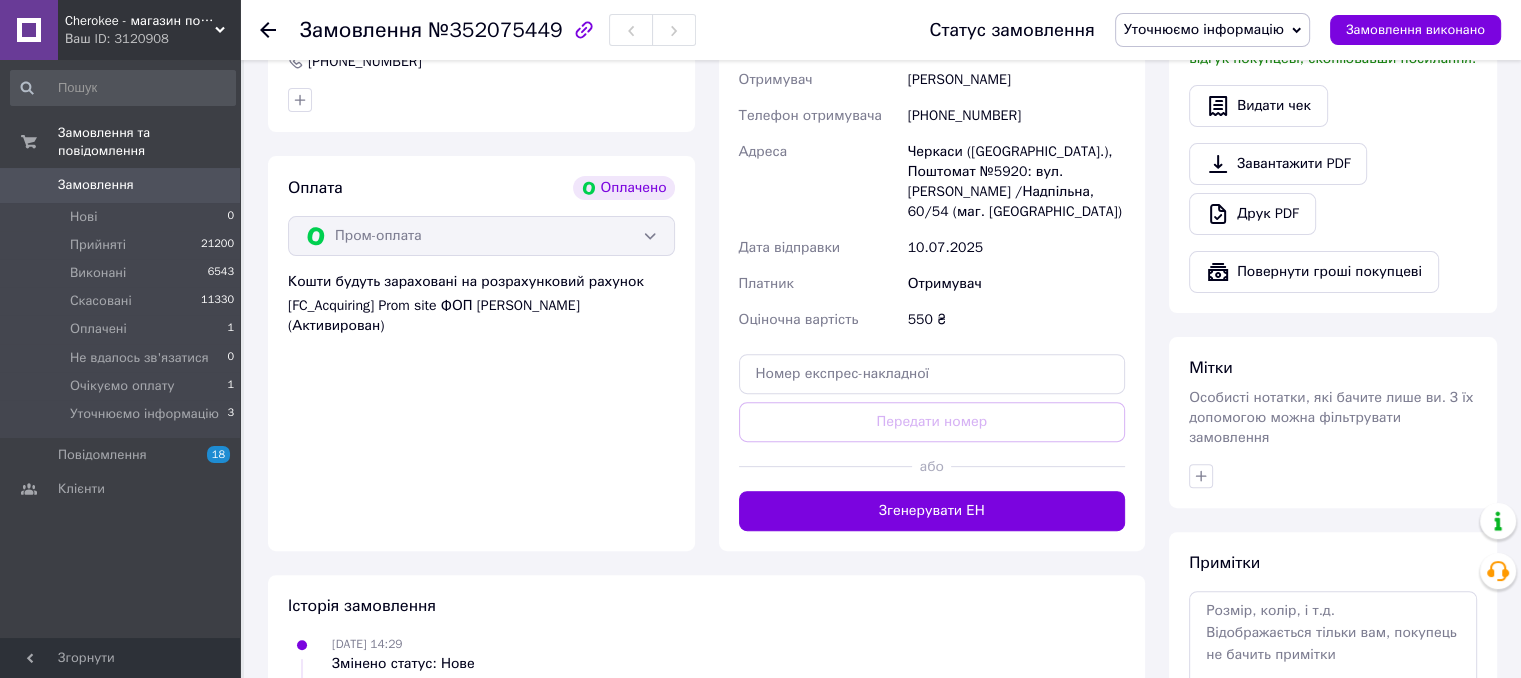 click on "Замовлення" at bounding box center (121, 185) 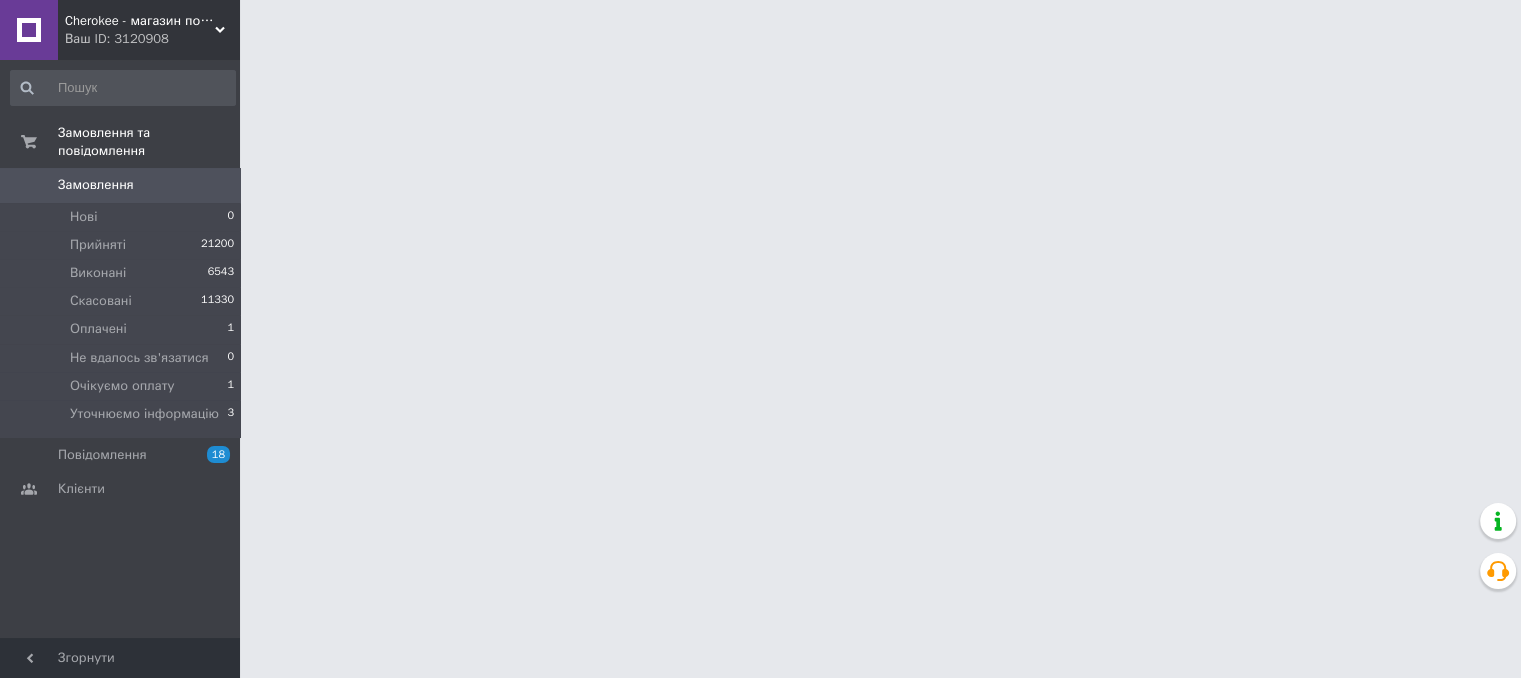 scroll, scrollTop: 0, scrollLeft: 0, axis: both 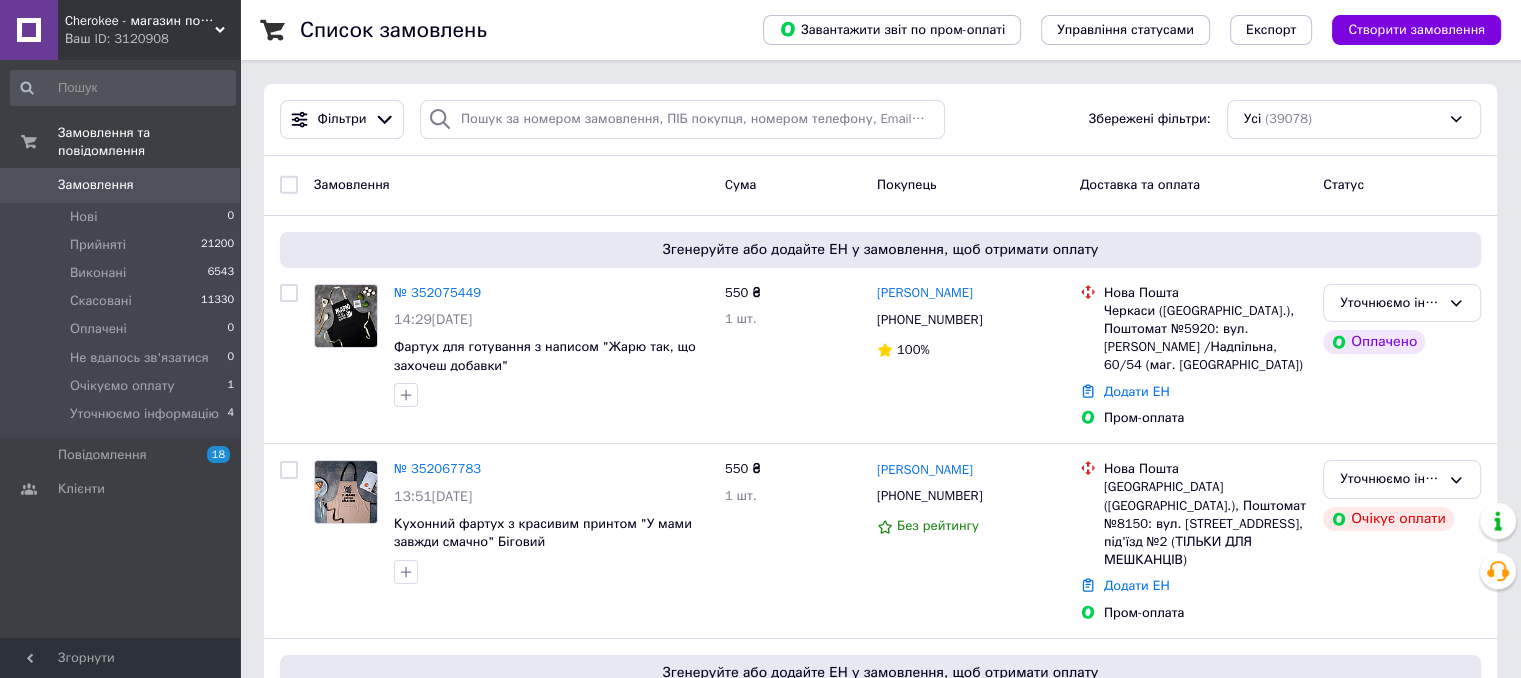 click on "Список замовлень   Завантажити звіт по пром-оплаті Управління статусами Експорт Створити замовлення Фільтри Збережені фільтри: Усі (39078) Замовлення Cума Покупець Доставка та оплата Статус Згенеруйте або додайте ЕН у замовлення, щоб отримати оплату № 352075449 14:29, 10.07.2025 Фартух для готування з написом "Жарю так, що захочеш добавки" 550 ₴ 1 шт. Світлана Гуріна +380503133411 100% Нова Пошта Черкаси (Черкаська обл.), Поштомат №5920: вул. Степана Бандери /Надпільна, 60/54 (маг. Делві) Додати ЕН Пром-оплата Уточнюємо інформацію Оплачено № 352067783 13:51, 10.07.2025 550 ₴ 1 шт. Артем Логачов 550 ₴ 100%" at bounding box center [880, 2096] 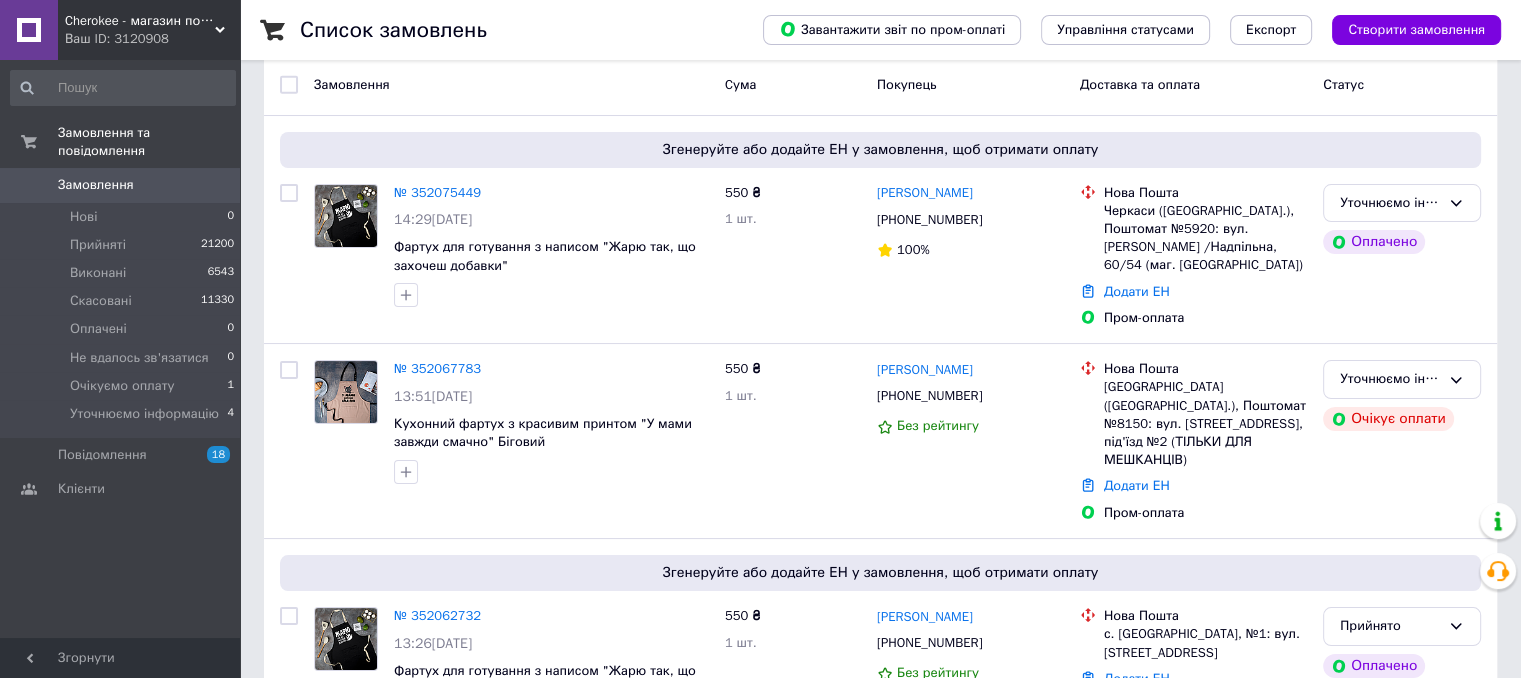 scroll, scrollTop: 0, scrollLeft: 0, axis: both 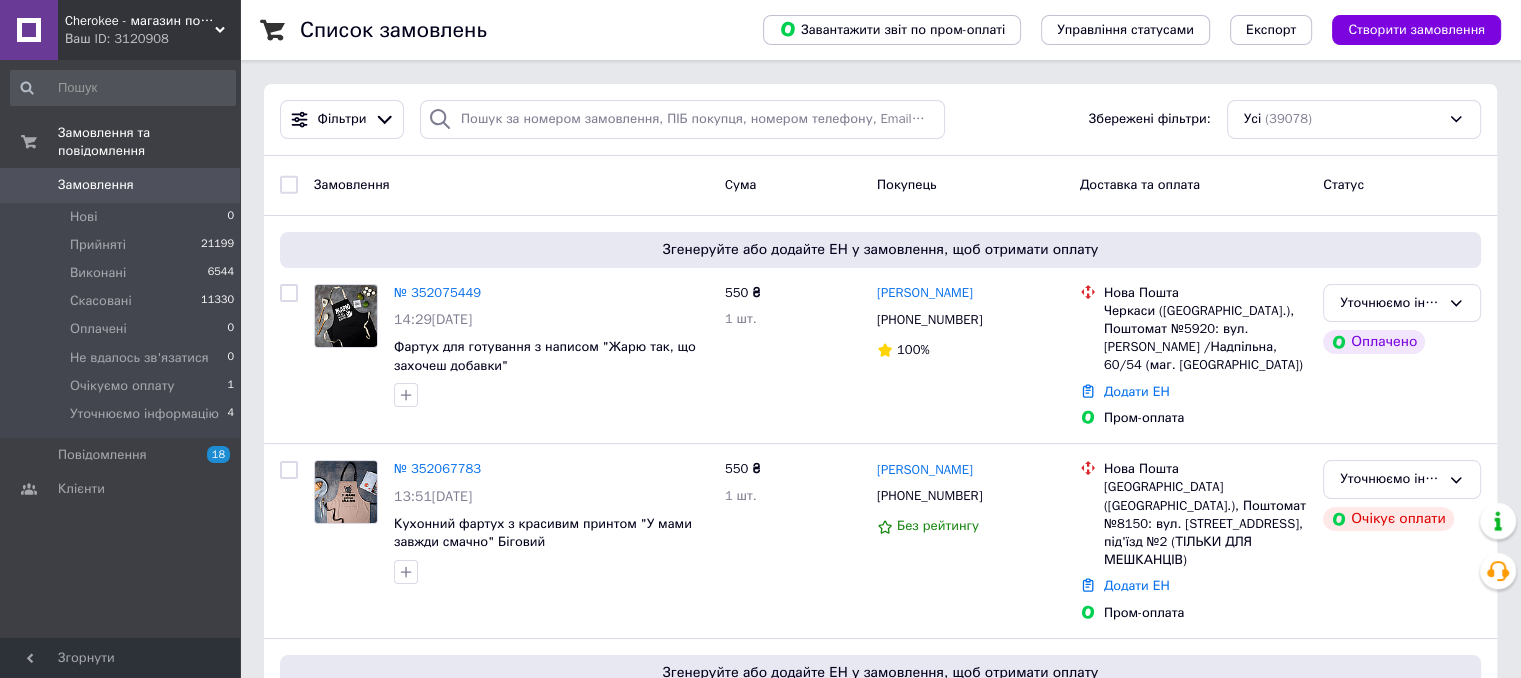 click on "Замовлення та повідомлення Замовлення 0 Нові 0 Прийняті 21199 Виконані 6544 Скасовані 11330 Оплачені 0 Не вдалось зв'язатися 0 Очікуємо оплату 1 Уточнюємо інформацію 4 Повідомлення 18 Клієнти" at bounding box center (123, 352) 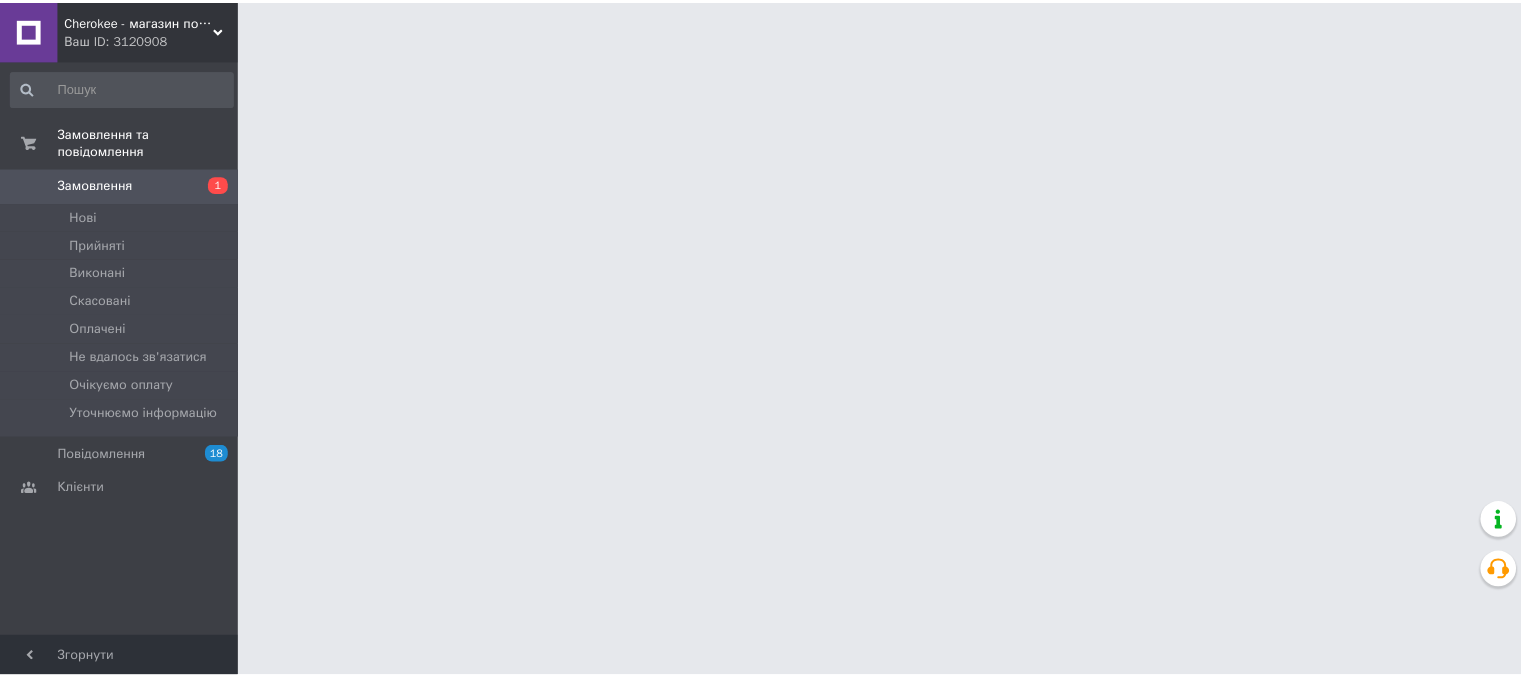 scroll, scrollTop: 0, scrollLeft: 0, axis: both 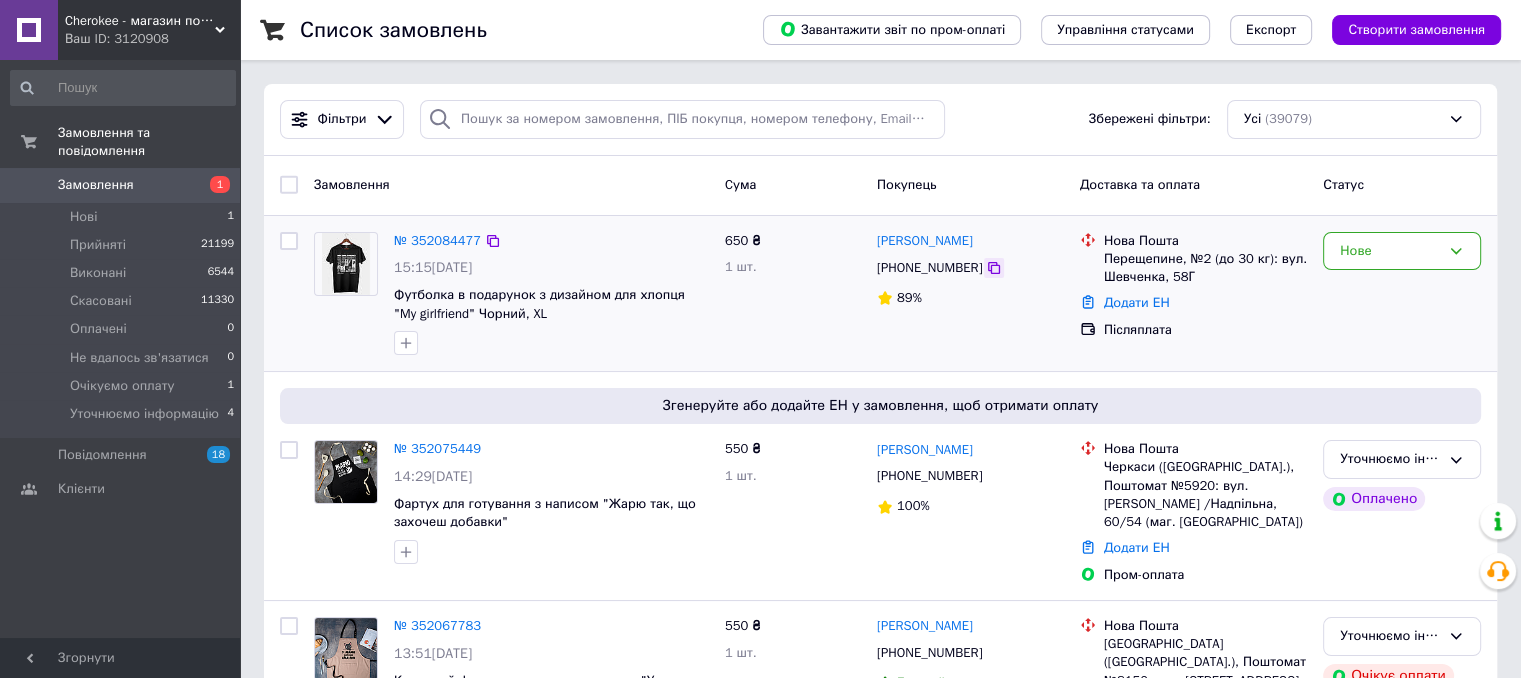click 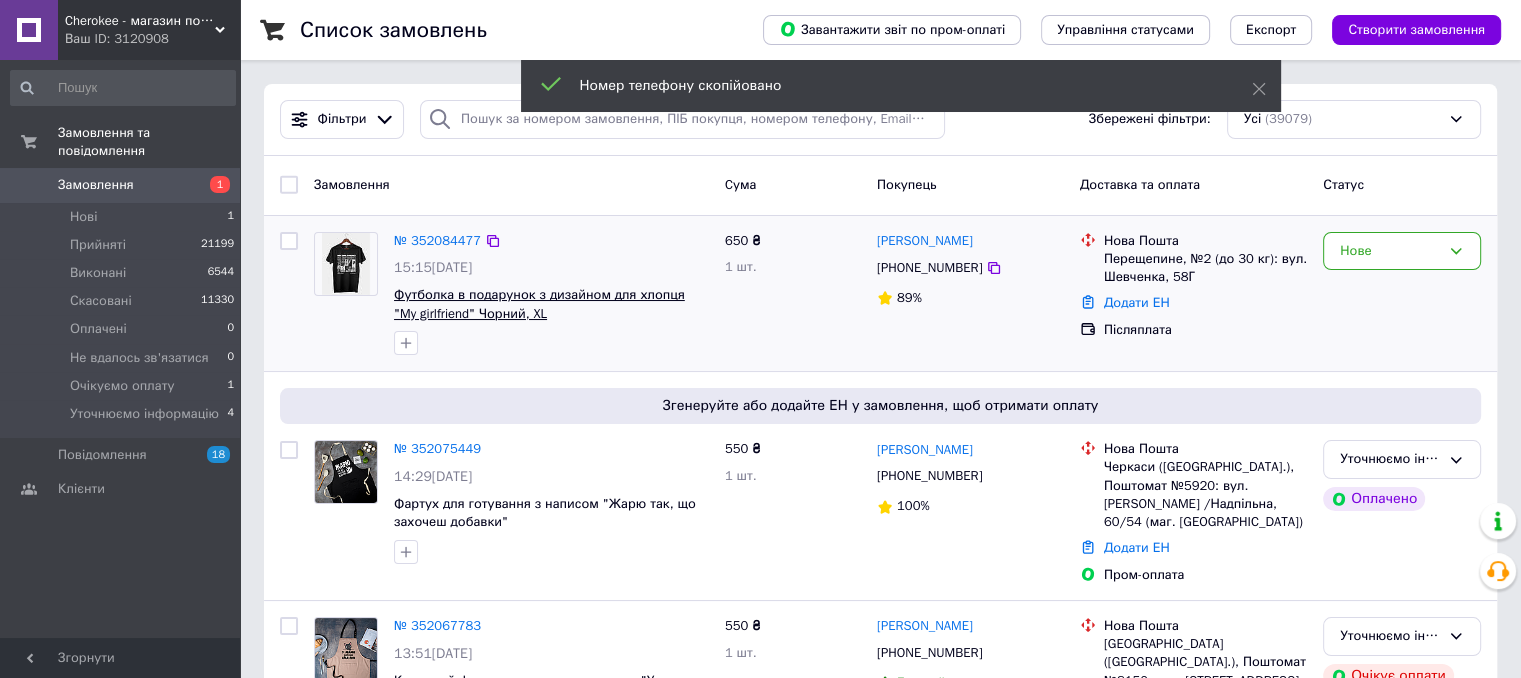 click on "Футболка в подарунок з дизайном для хлопця "My girlfriend" Чорний, XL" at bounding box center (539, 304) 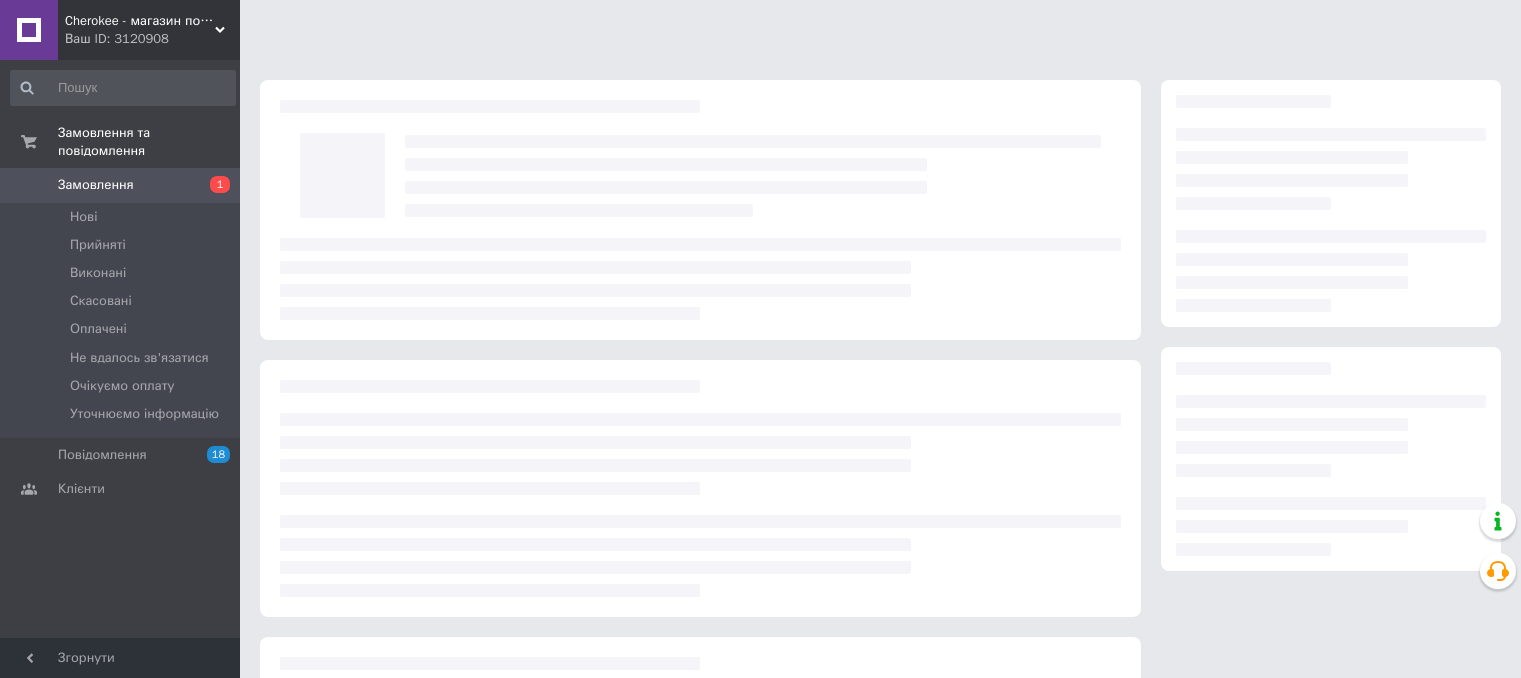 scroll, scrollTop: 0, scrollLeft: 0, axis: both 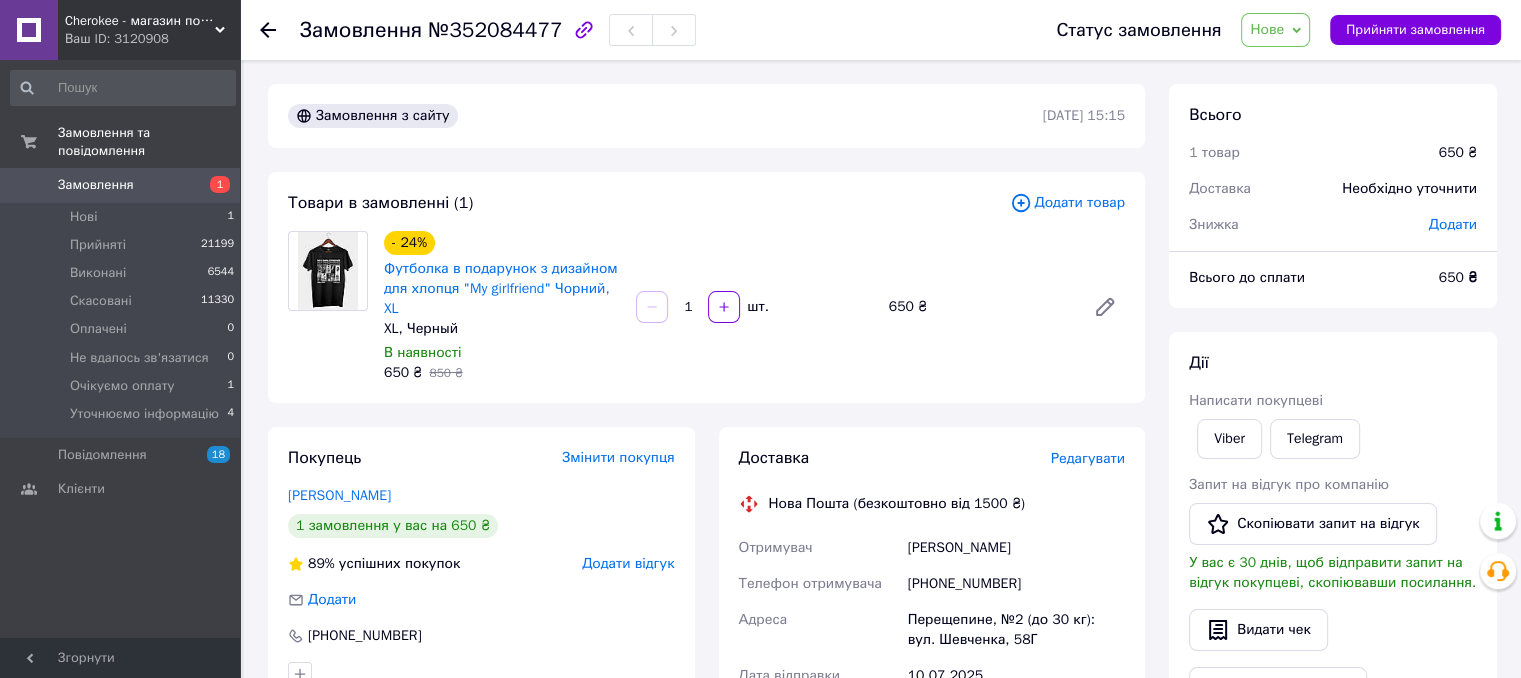 click on "Доставка Редагувати Нова Пошта (безкоштовно від 1500 ₴) Отримувач [PERSON_NAME] Телефон отримувача [PHONE_NUMBER] [GEOGRAPHIC_DATA] (до 30 кг): вул. Шевченка, 58Г Дата відправки [DATE] Платник Отримувач Оціночна вартість 650 ₴ Сума післяплати 650 ₴ Комісія за післяплату 33 ₴ Платник комісії післяплати Отримувач Передати номер або Згенерувати ЕН Платник Отримувач Відправник Прізвище отримувача [PERSON_NAME] Ім'я отримувача [PERSON_NAME] батькові отримувача Телефон отримувача [PHONE_NUMBER] Тип доставки У відділенні Кур'єром В поштоматі Місто Перещепине Відділення Вантаж 650 <" at bounding box center [932, 767] 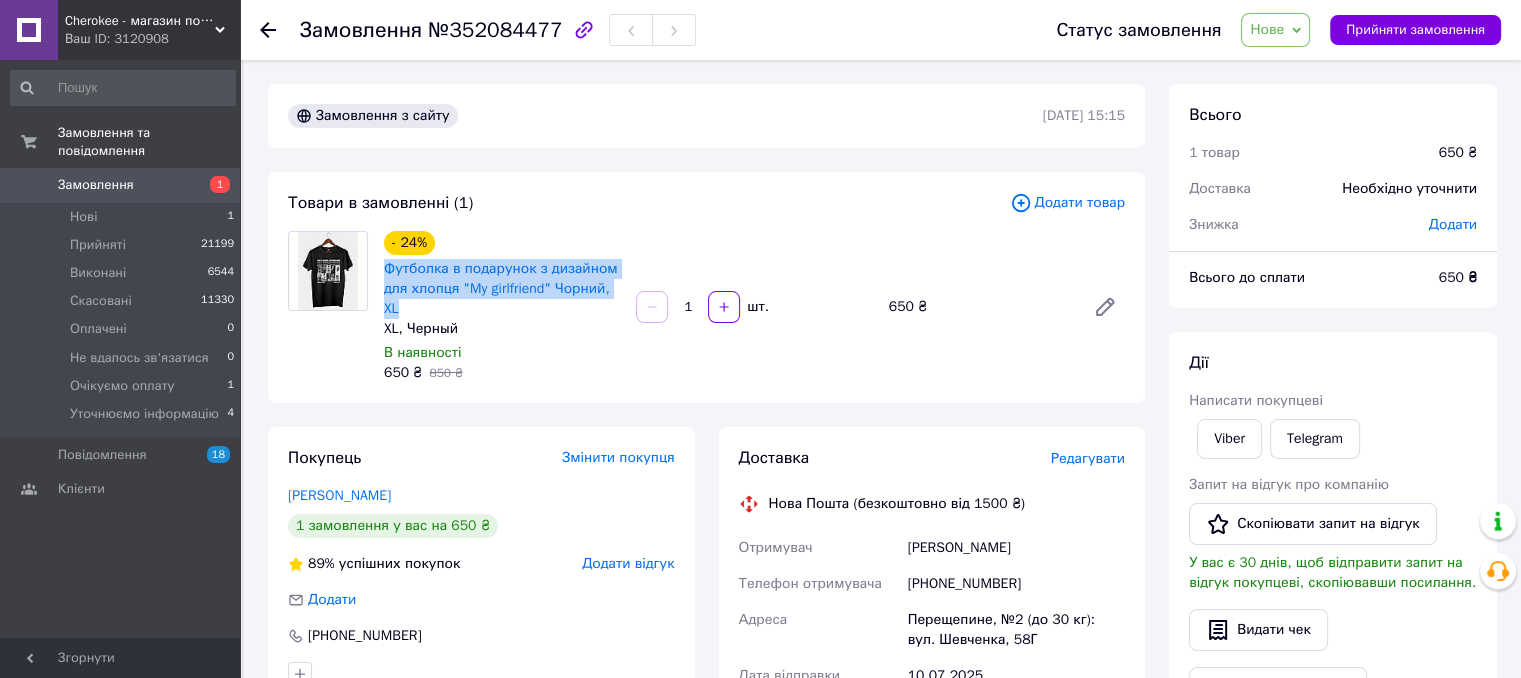 drag, startPoint x: 379, startPoint y: 262, endPoint x: 441, endPoint y: 305, distance: 75.45197 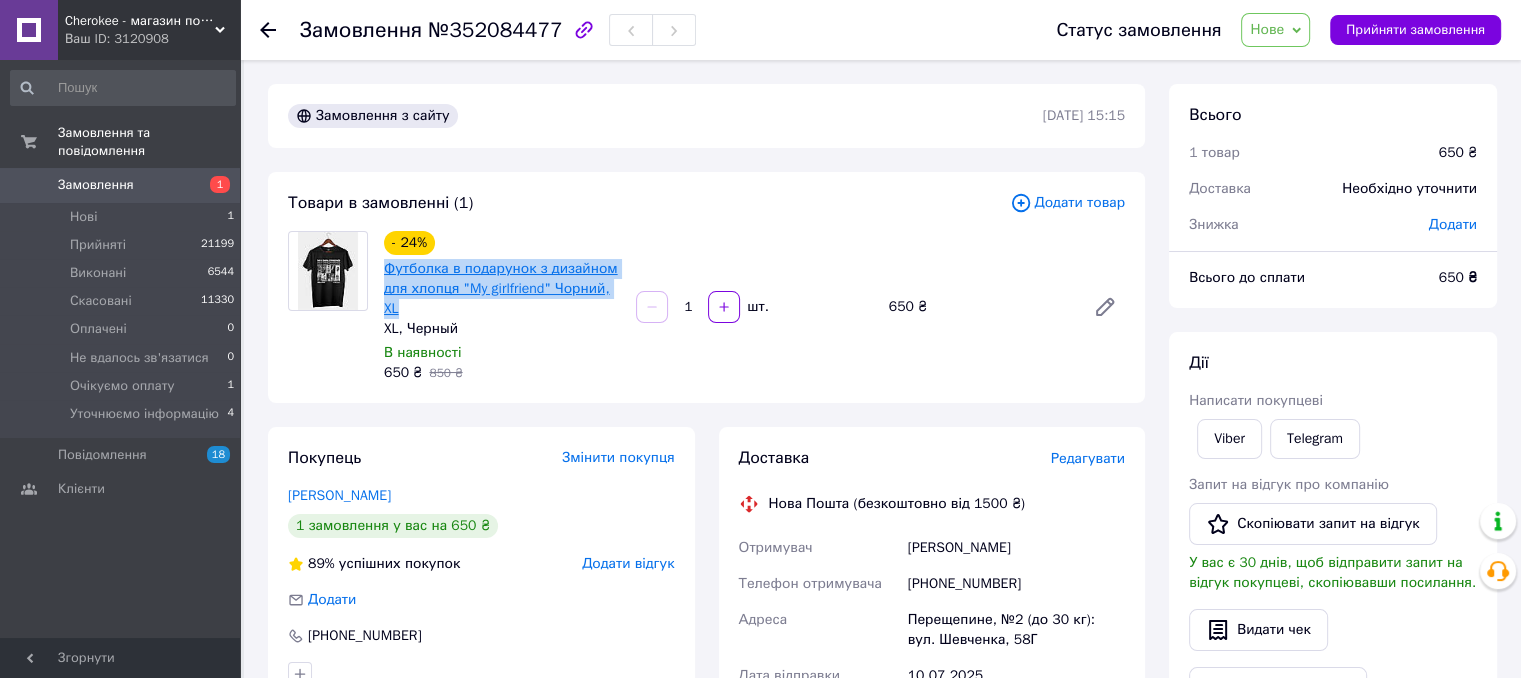 drag, startPoint x: 448, startPoint y: 256, endPoint x: 425, endPoint y: 270, distance: 26.925823 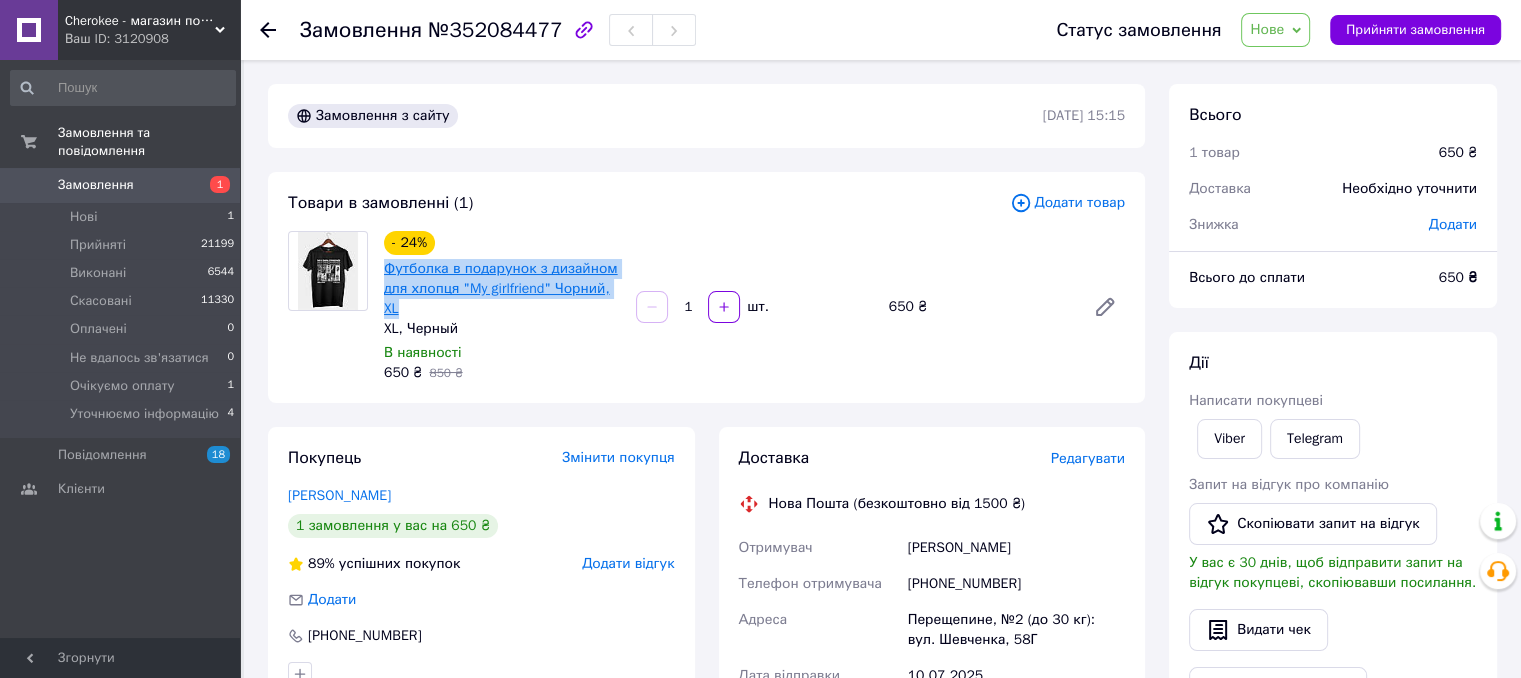 copy on "Футболка в подарунок з дизайном для хлопця "My girlfriend" Чорний, XL" 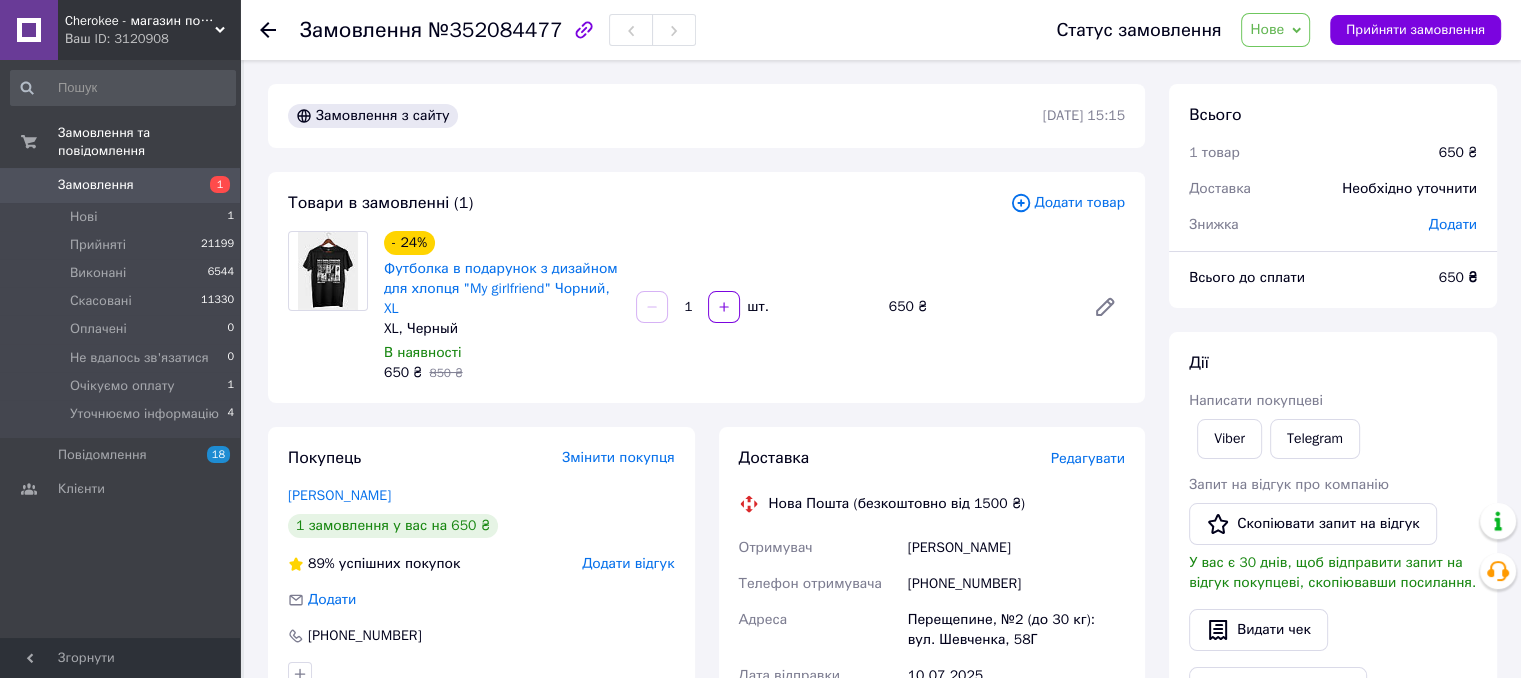 click on "Доставка Редагувати Нова Пошта (безкоштовно від 1500 ₴) Отримувач Гордієнко Надія Телефон отримувача +380932787617 Адреса Перещепине, №2 (до 30 кг): вул. Шевченка, 58Г Дата відправки 10.07.2025 Платник Отримувач Оціночна вартість 650 ₴ Сума післяплати 650 ₴ Комісія за післяплату 33 ₴ Платник комісії післяплати Отримувач Передати номер або Згенерувати ЕН Платник Отримувач Відправник Прізвище отримувача Гордієнко Ім'я отримувача Надія По батькові отримувача Телефон отримувача +380932787617 Тип доставки У відділенні Кур'єром В поштоматі Місто Перещепине Відділення Вантаж 650 <" at bounding box center (932, 767) 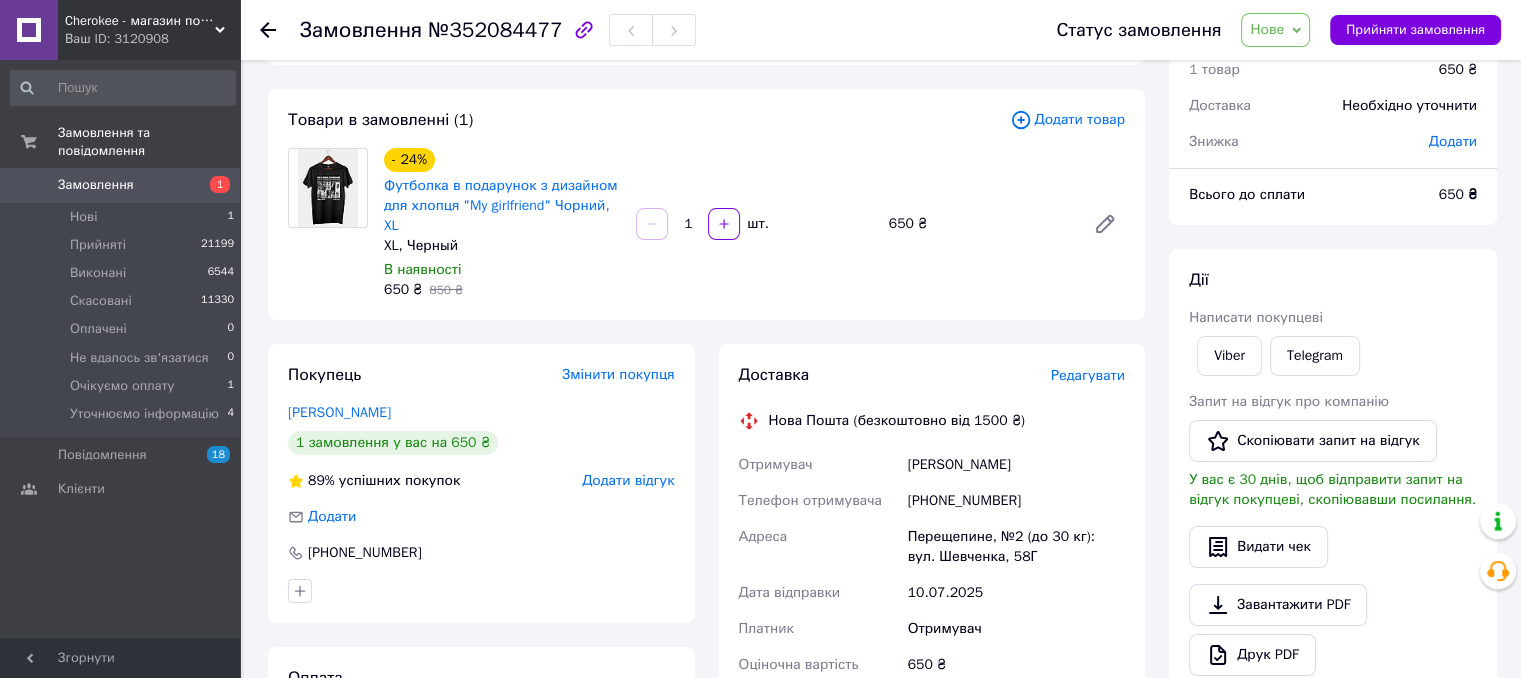 scroll, scrollTop: 400, scrollLeft: 0, axis: vertical 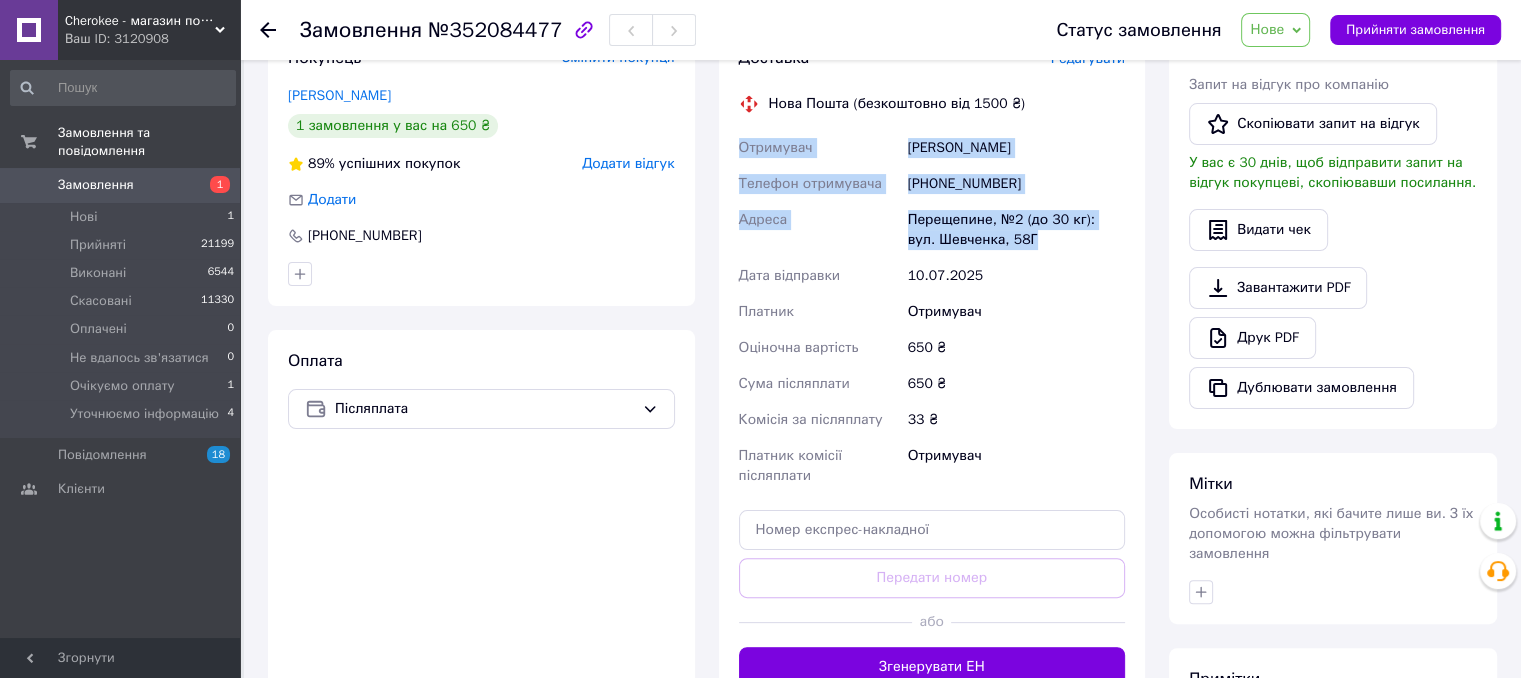 drag, startPoint x: 740, startPoint y: 149, endPoint x: 1033, endPoint y: 237, distance: 305.92972 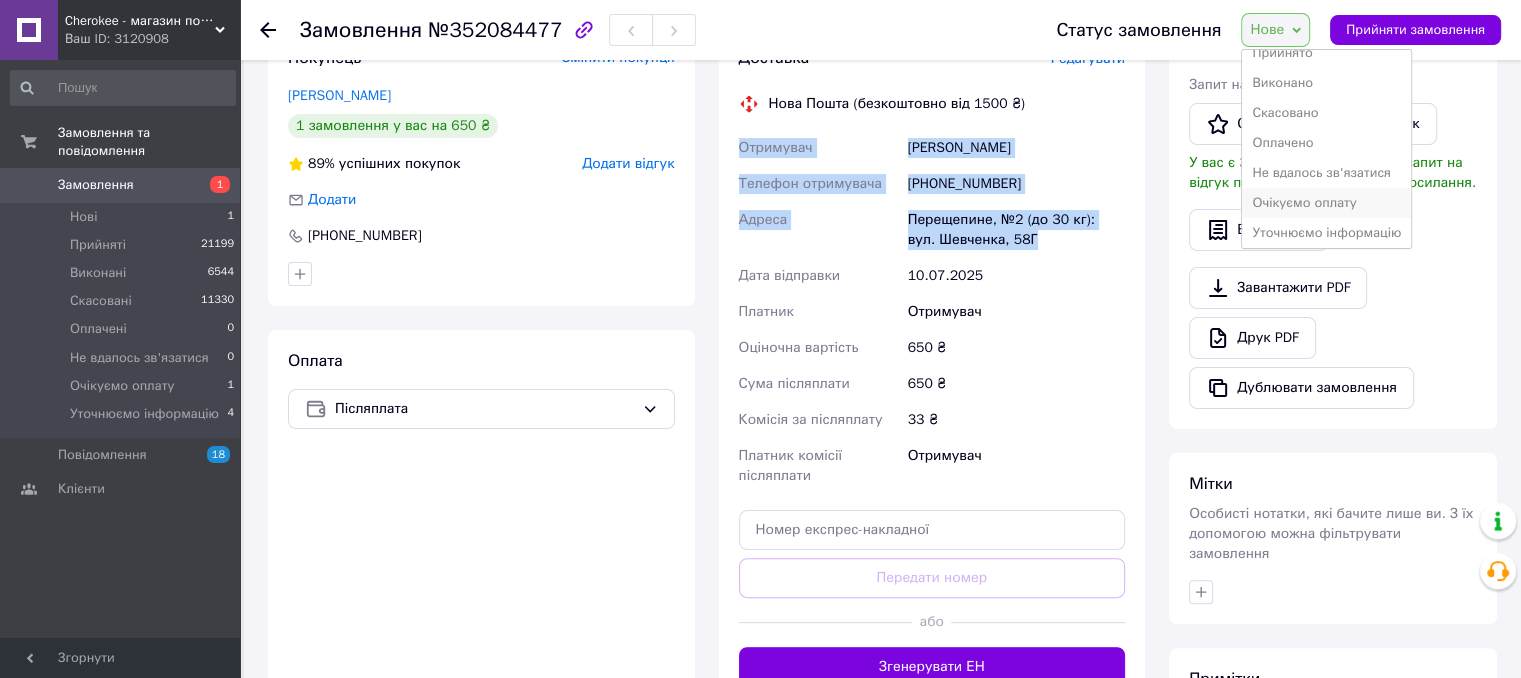 scroll, scrollTop: 21, scrollLeft: 0, axis: vertical 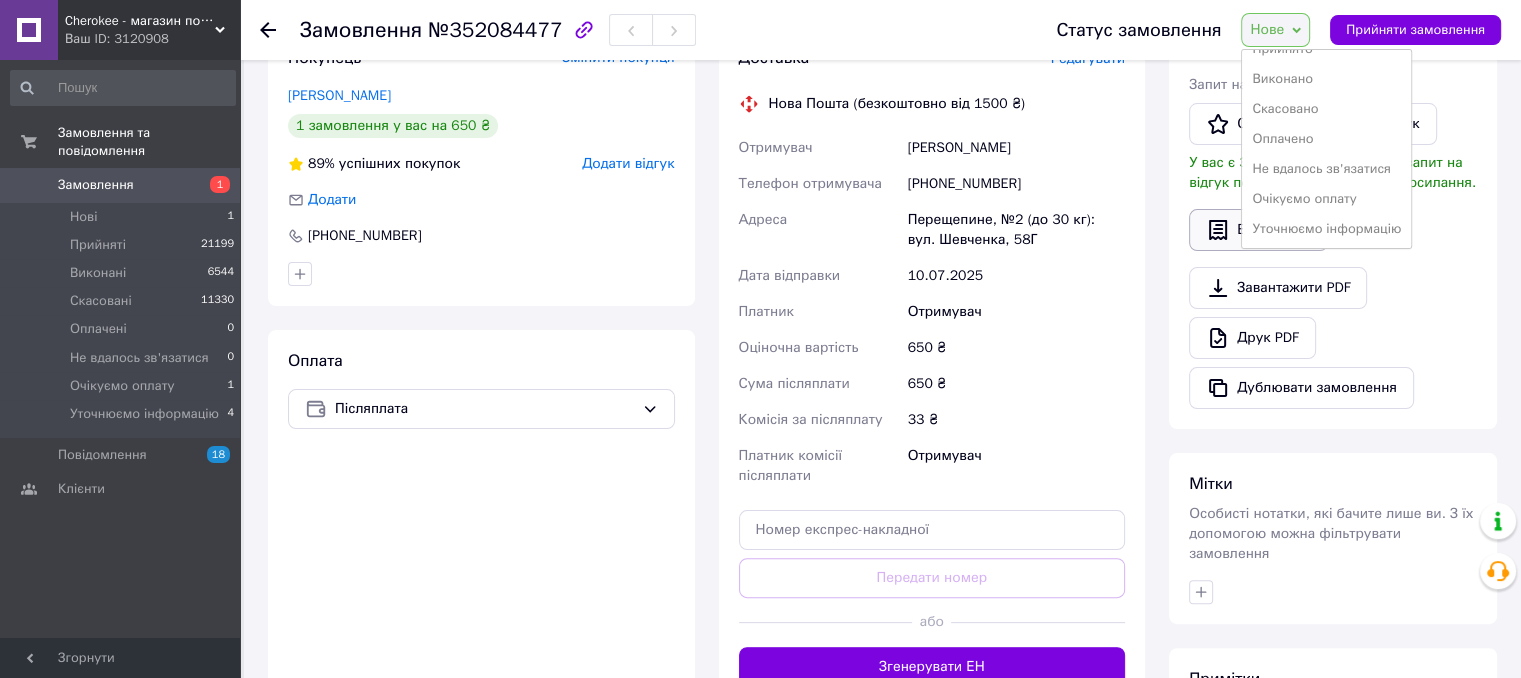click on "Уточнюємо інформацію" at bounding box center [1326, 229] 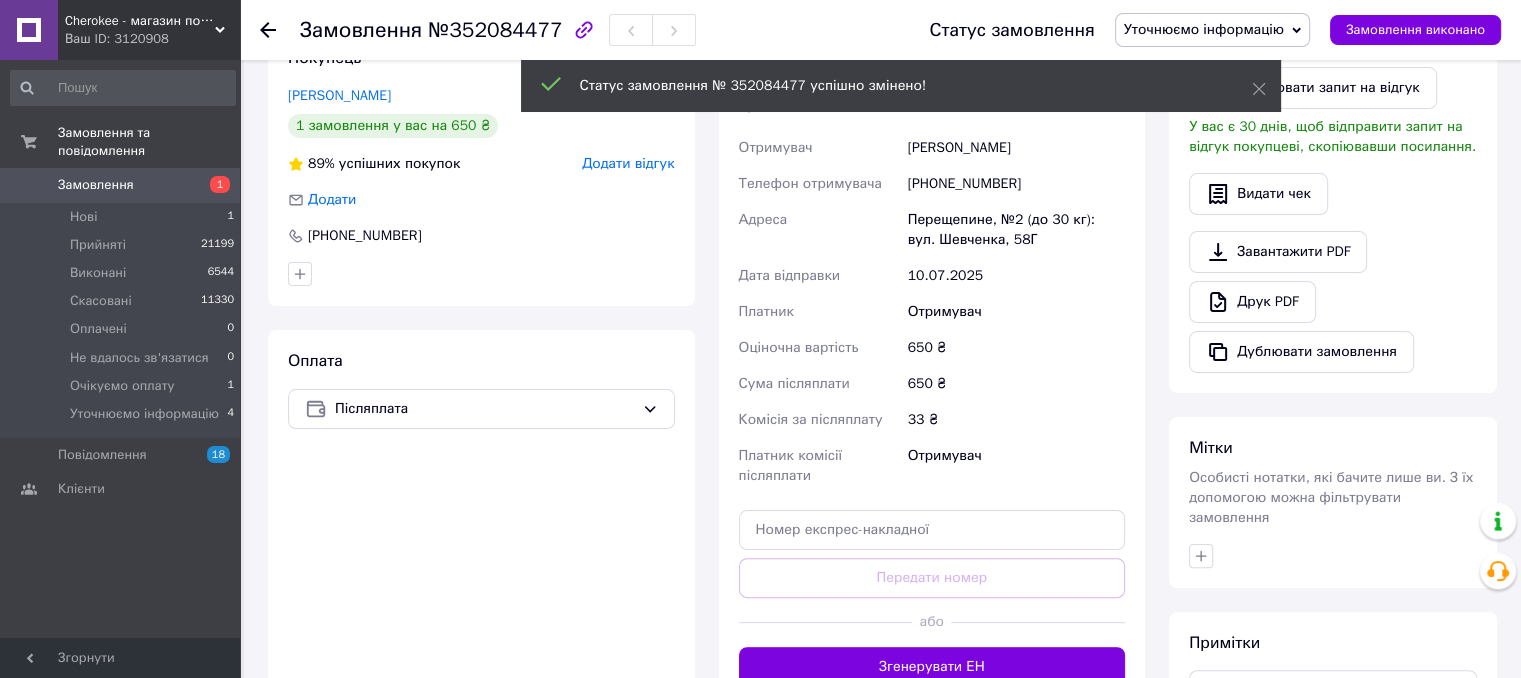 click on "Замовлення" at bounding box center [96, 185] 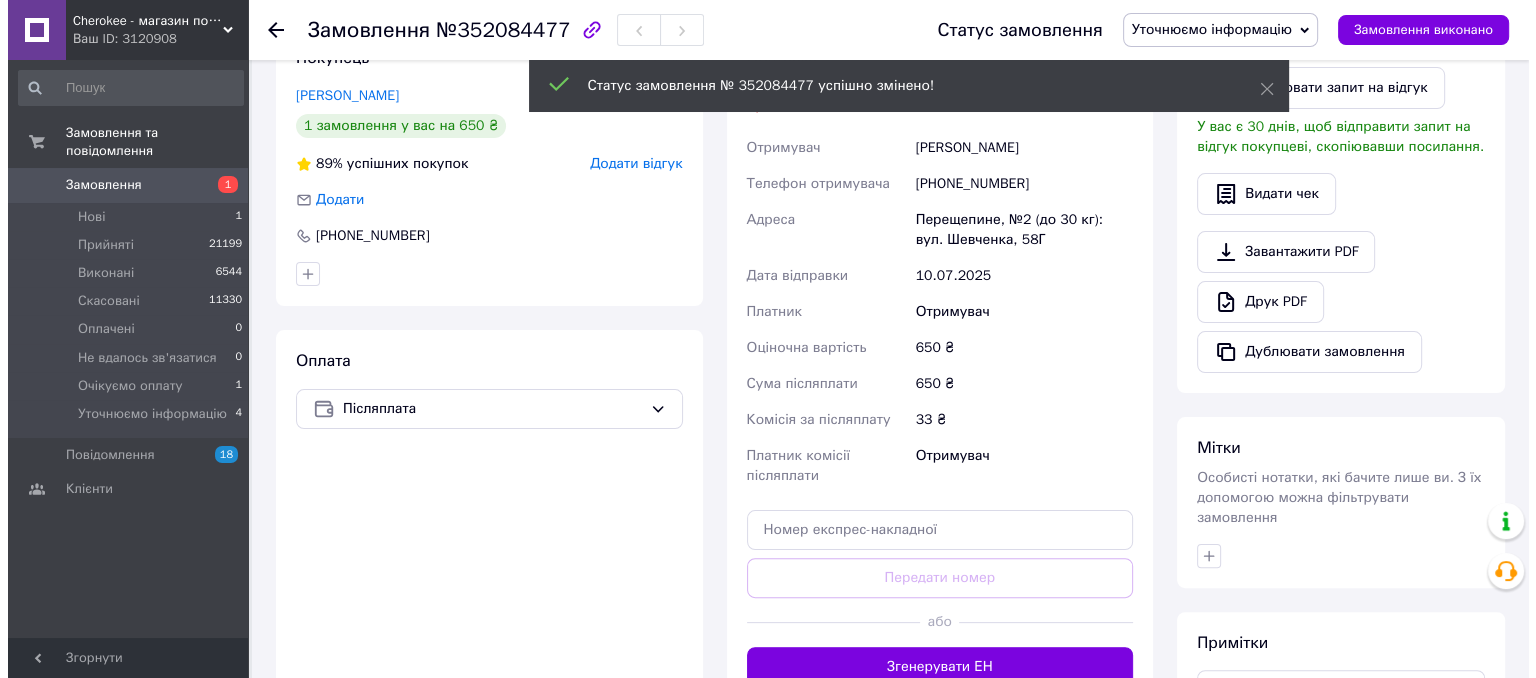 scroll, scrollTop: 0, scrollLeft: 0, axis: both 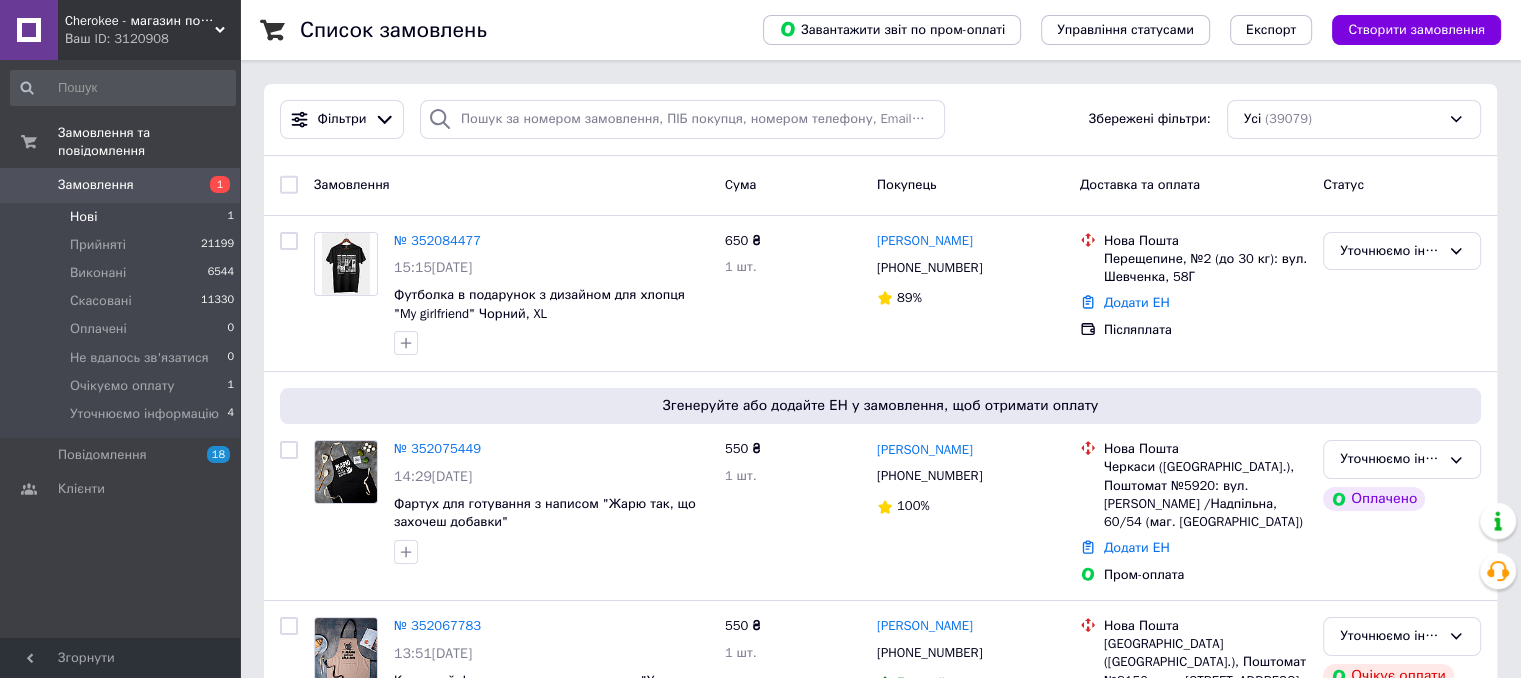 click on "Нові 1" at bounding box center [123, 217] 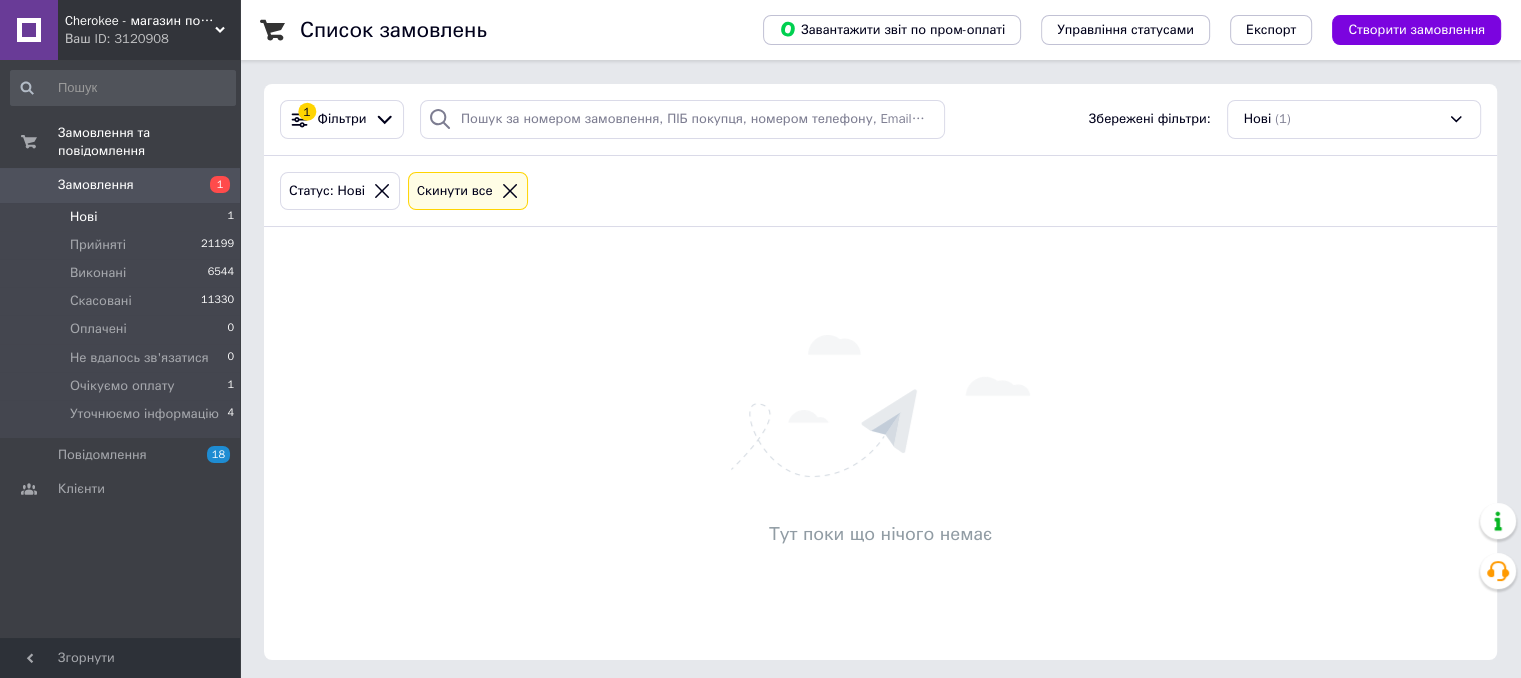 click on "Замовлення" at bounding box center (121, 185) 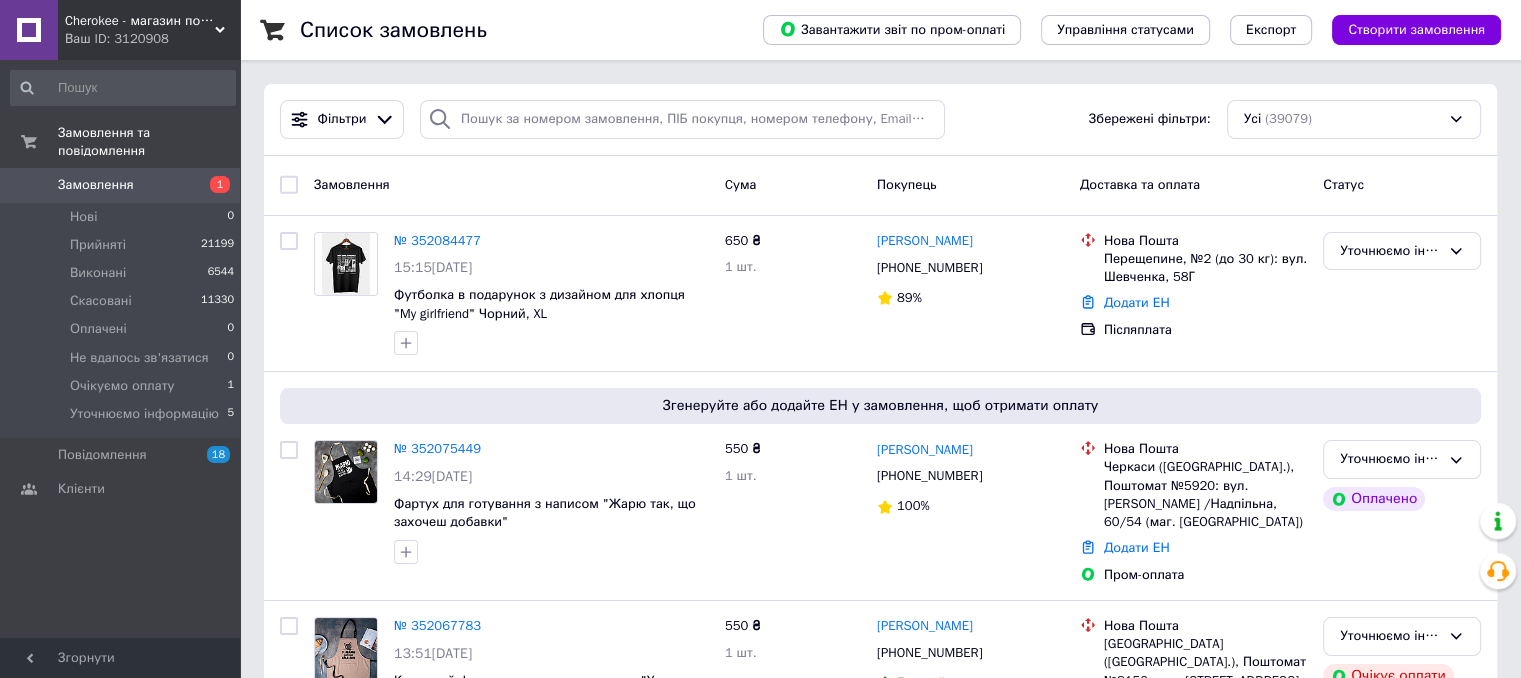 drag, startPoint x: 248, startPoint y: 293, endPoint x: 347, endPoint y: 190, distance: 142.86357 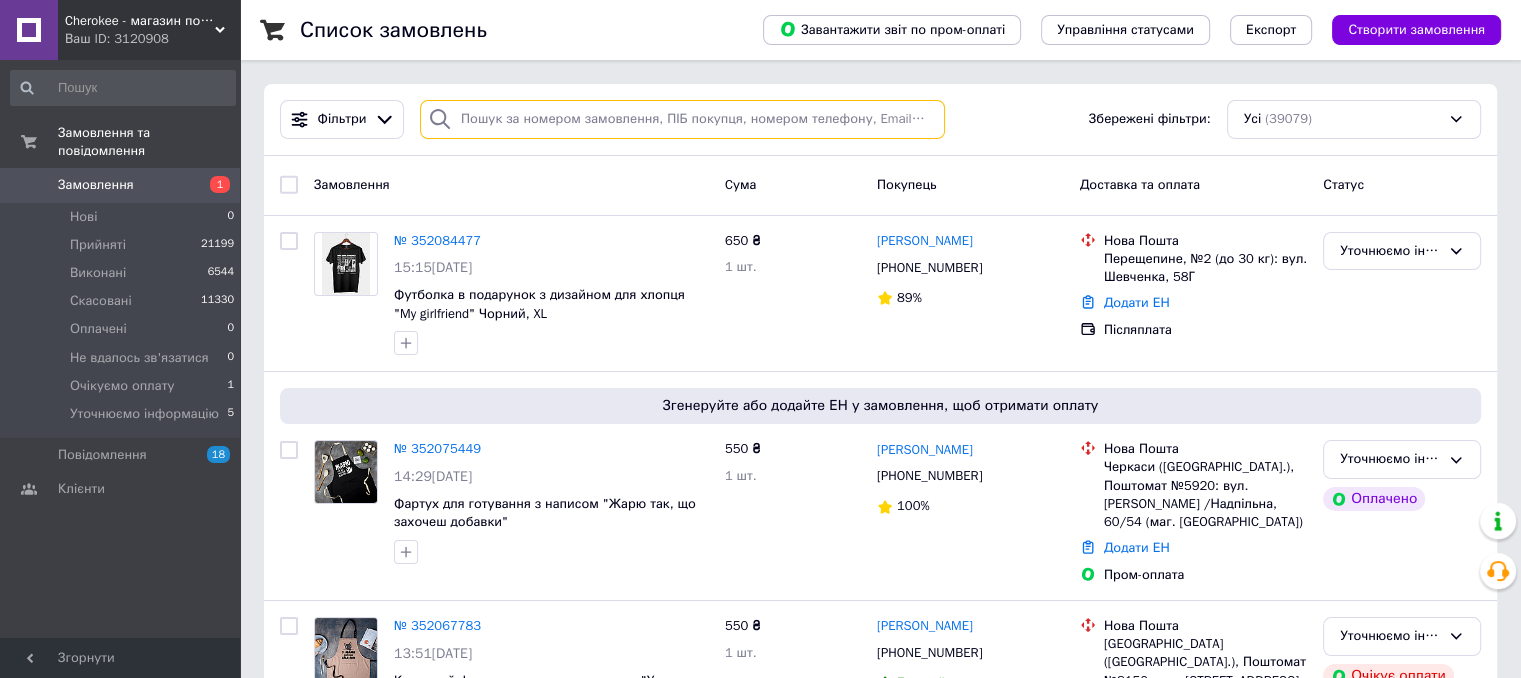 paste on "+380962922149" 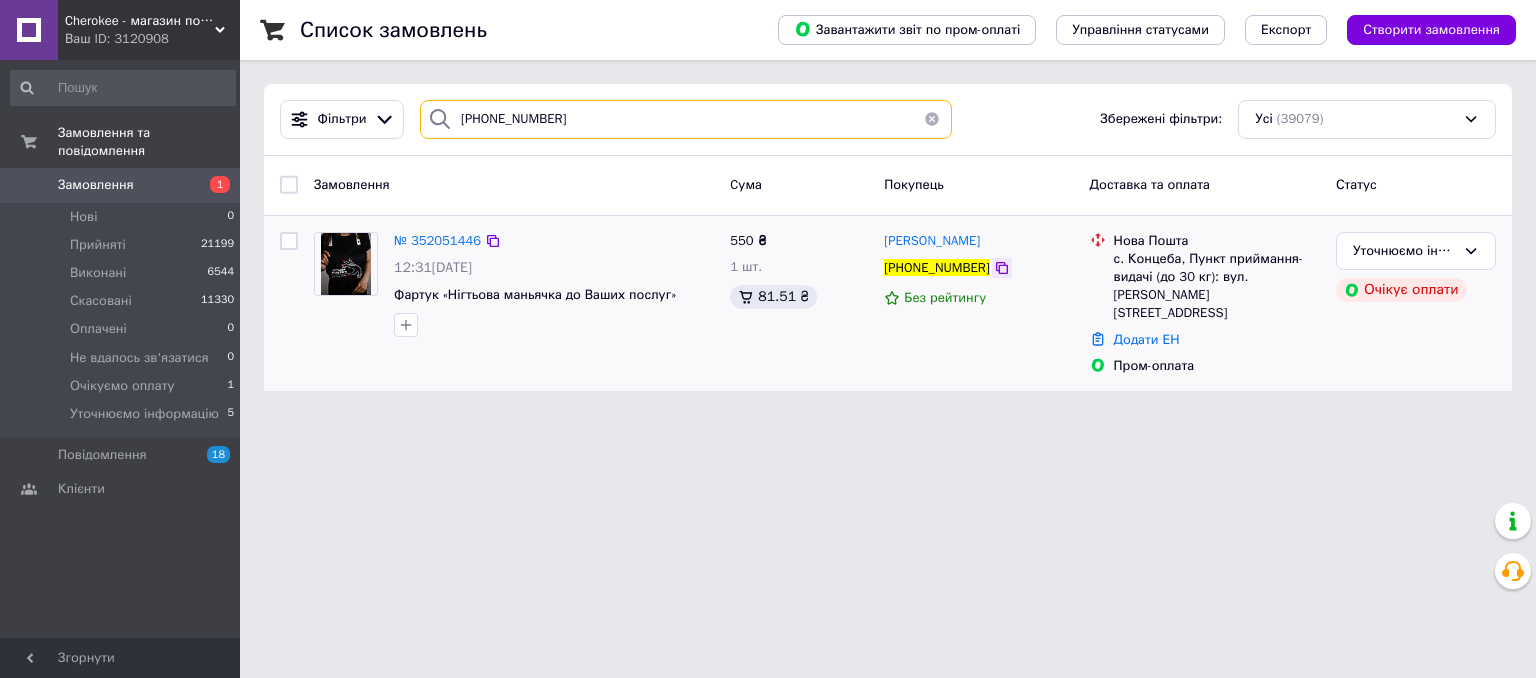 type on "+380962922149" 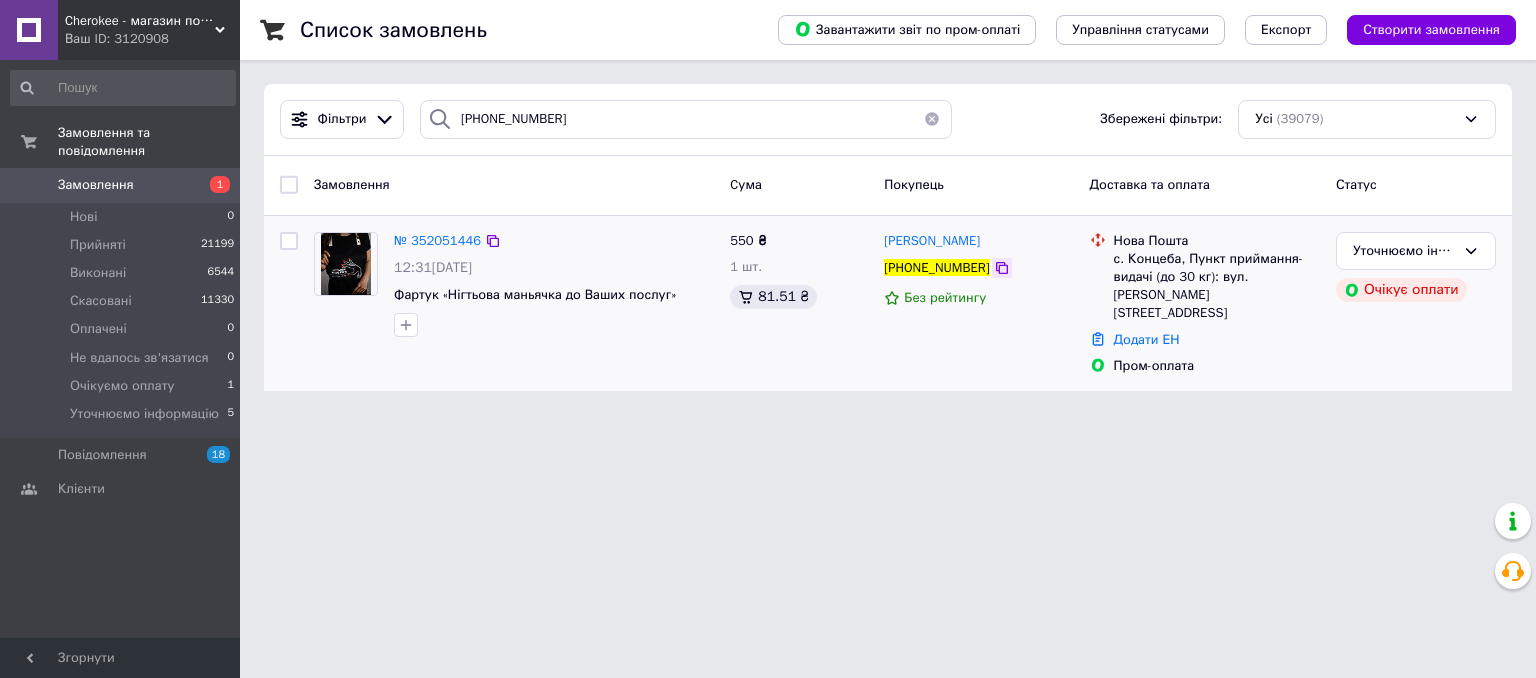 click 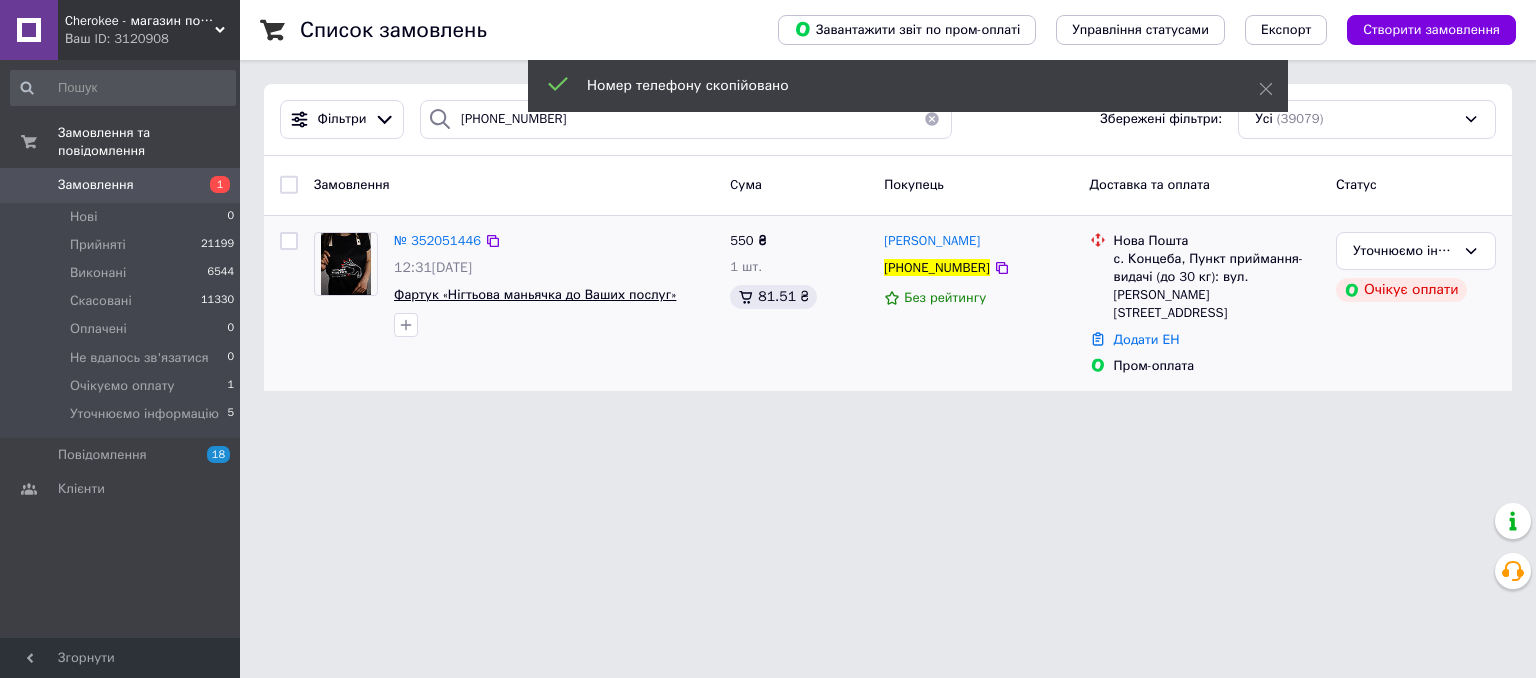 click on "Фартук «Нігтьова маньячка до Ваших послуг»" at bounding box center (535, 294) 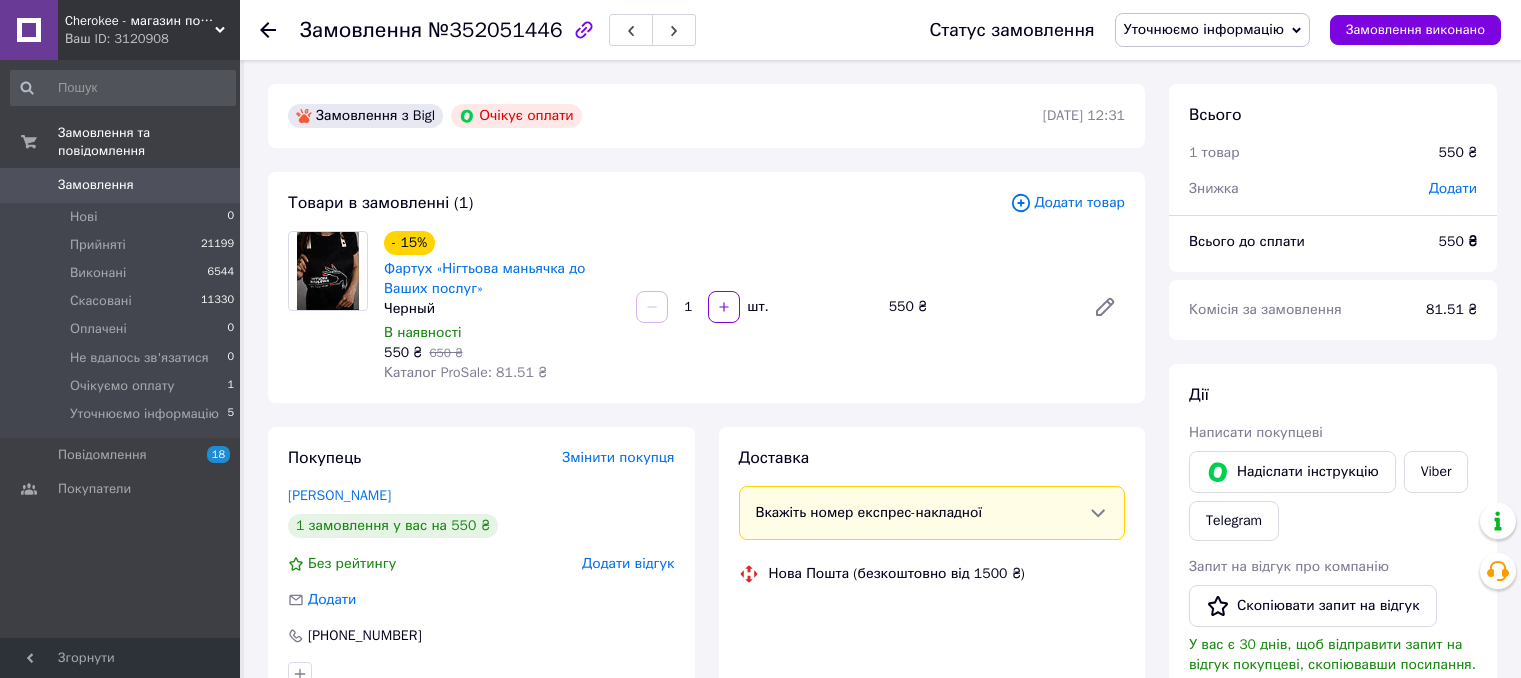 scroll, scrollTop: 0, scrollLeft: 0, axis: both 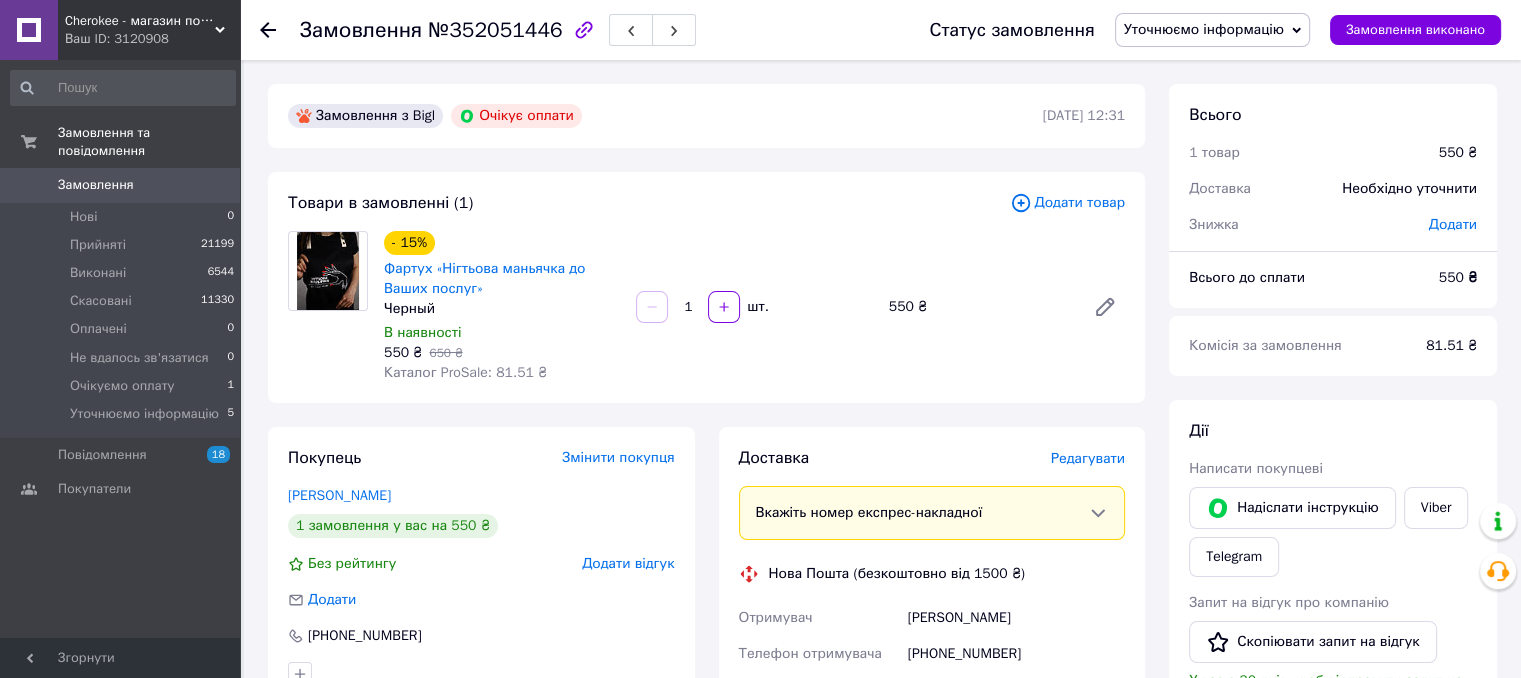 click on "Уточнюємо інформацію" at bounding box center (1204, 29) 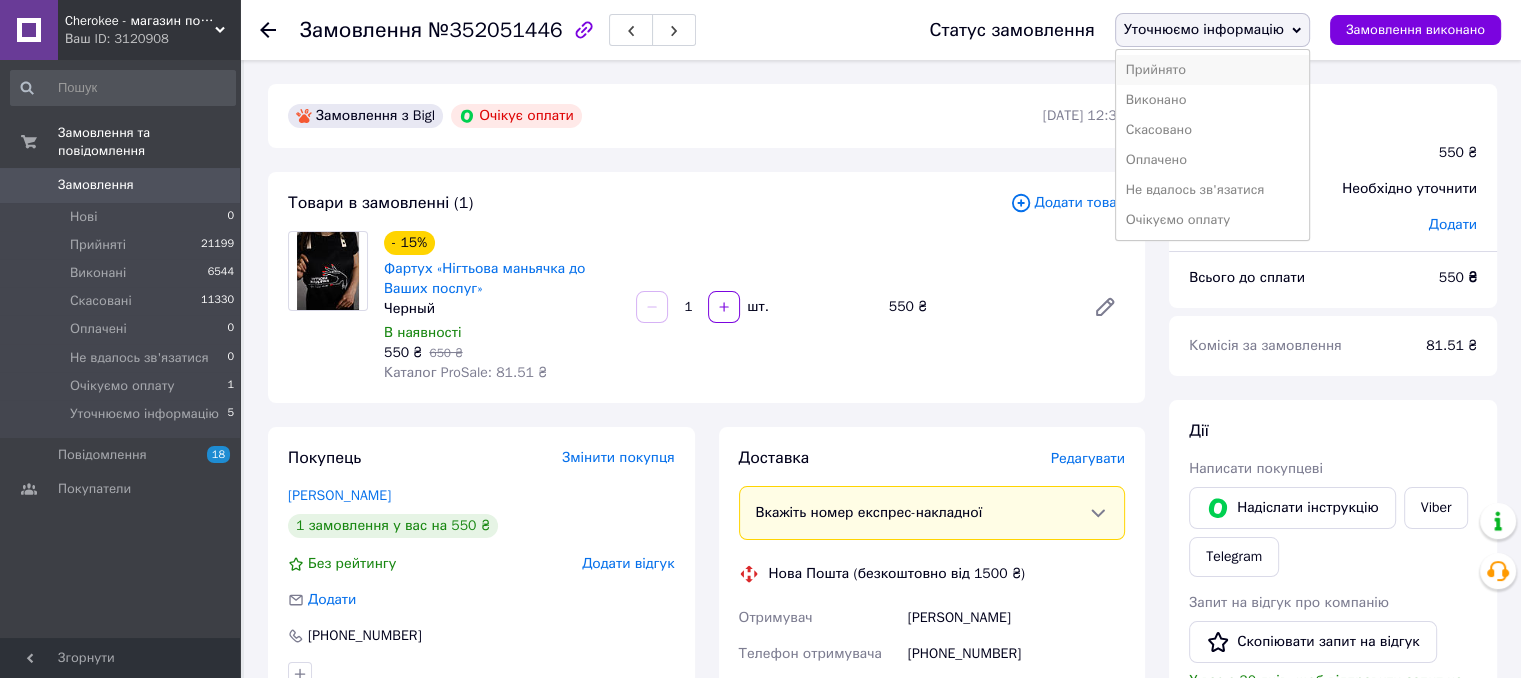 click on "Прийнято" at bounding box center (1212, 70) 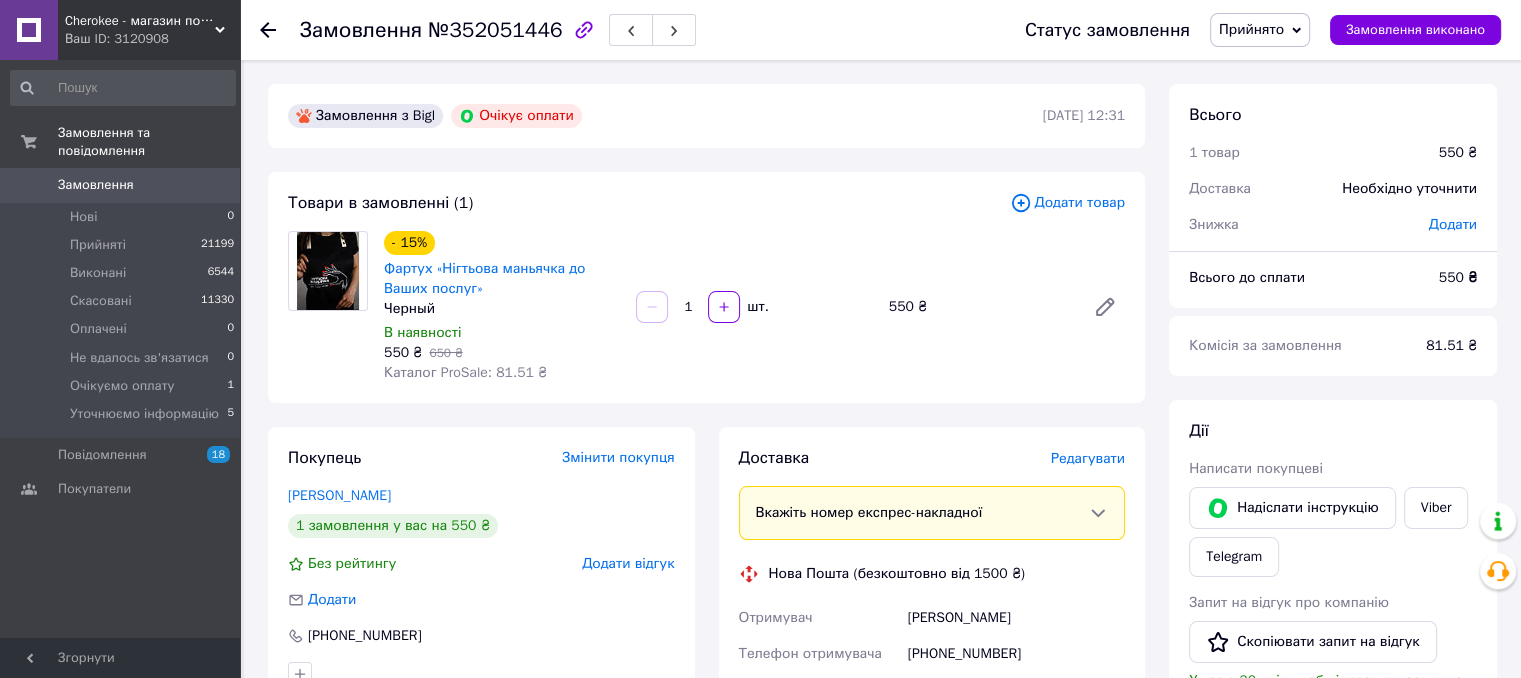click on "Покупець Змінити покупця Братко Юлія 1 замовлення у вас на 550 ₴ Без рейтингу   Додати відгук Додати +380962922149" at bounding box center (481, 566) 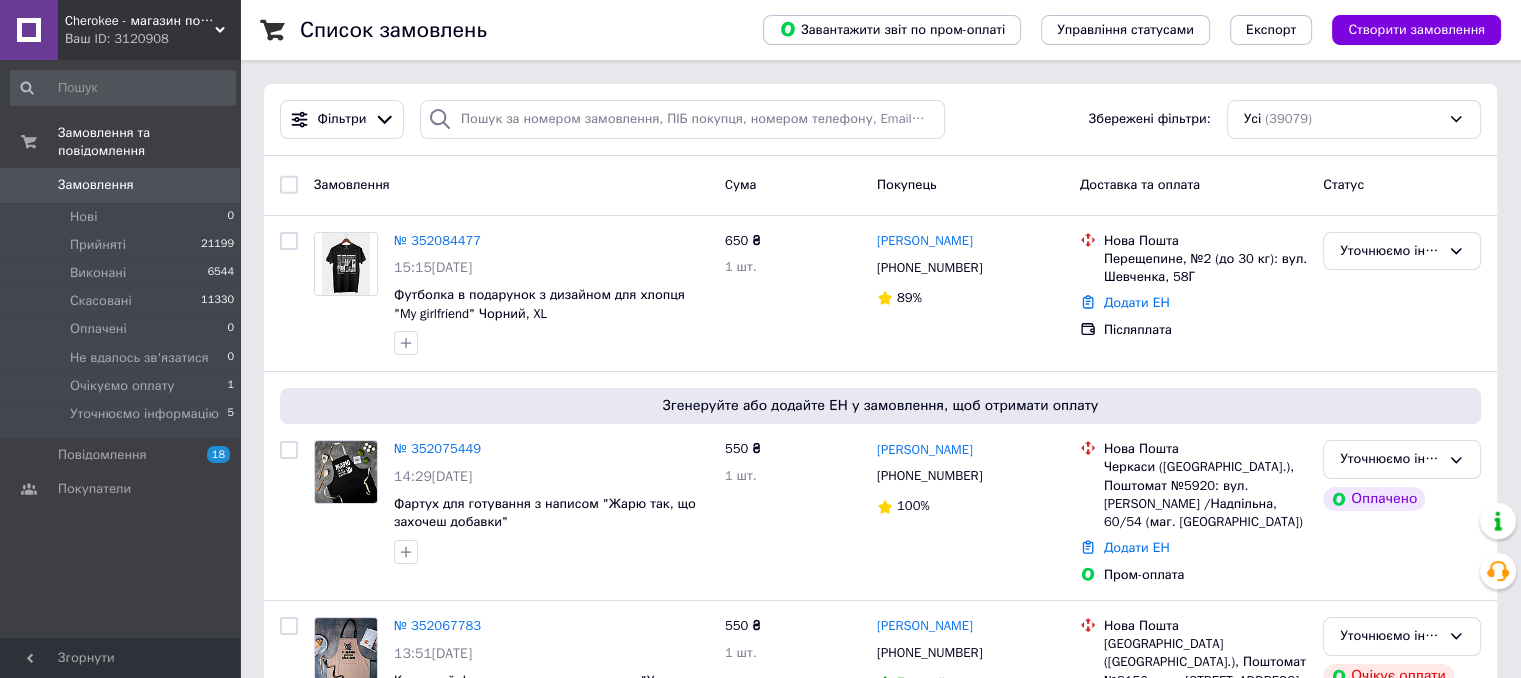click on "Список замовлень   Завантажити звіт по пром-оплаті Управління статусами Експорт Створити замовлення Фільтри Збережені фільтри: Усі (39079) Замовлення Cума Покупець Доставка та оплата Статус № 352084477 15:15, 10.07.2025 Футболка в подарунок з дизайном для хлопця "My girlfriend" Чорний, XL 650 ₴ 1 шт. Надія Гордієнко +380932787617 89% Нова Пошта Перещепине, №2 (до 30 кг): вул. Шевченка, 58Г Додати ЕН Післяплата Уточнюємо інформацію Згенеруйте або додайте ЕН у замовлення, щоб отримати оплату № 352075449 14:29, 10.07.2025 Фартух для готування з написом "Жарю так, що захочеш добавки" 550 ₴ 1 шт. +380503133411 100% 550 ₴ 1" at bounding box center (880, 2096) 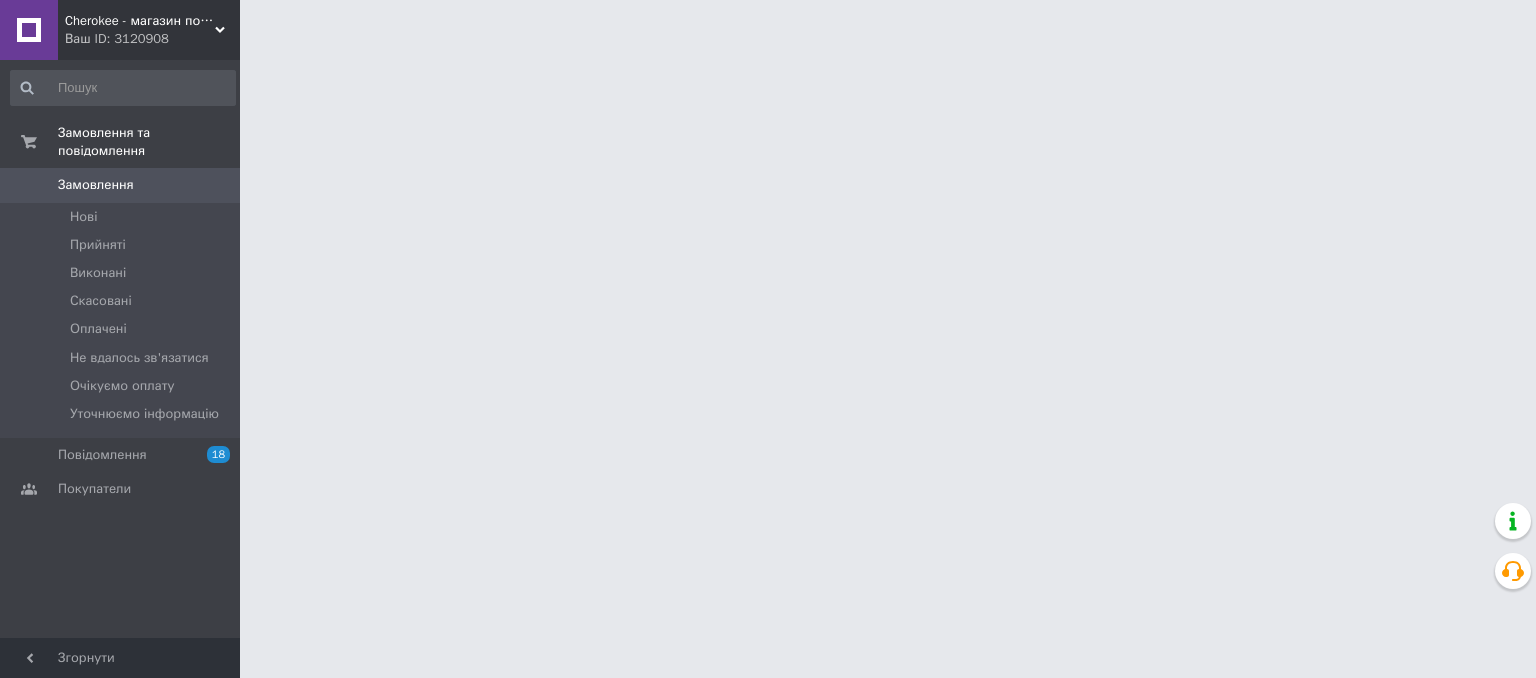 scroll, scrollTop: 0, scrollLeft: 0, axis: both 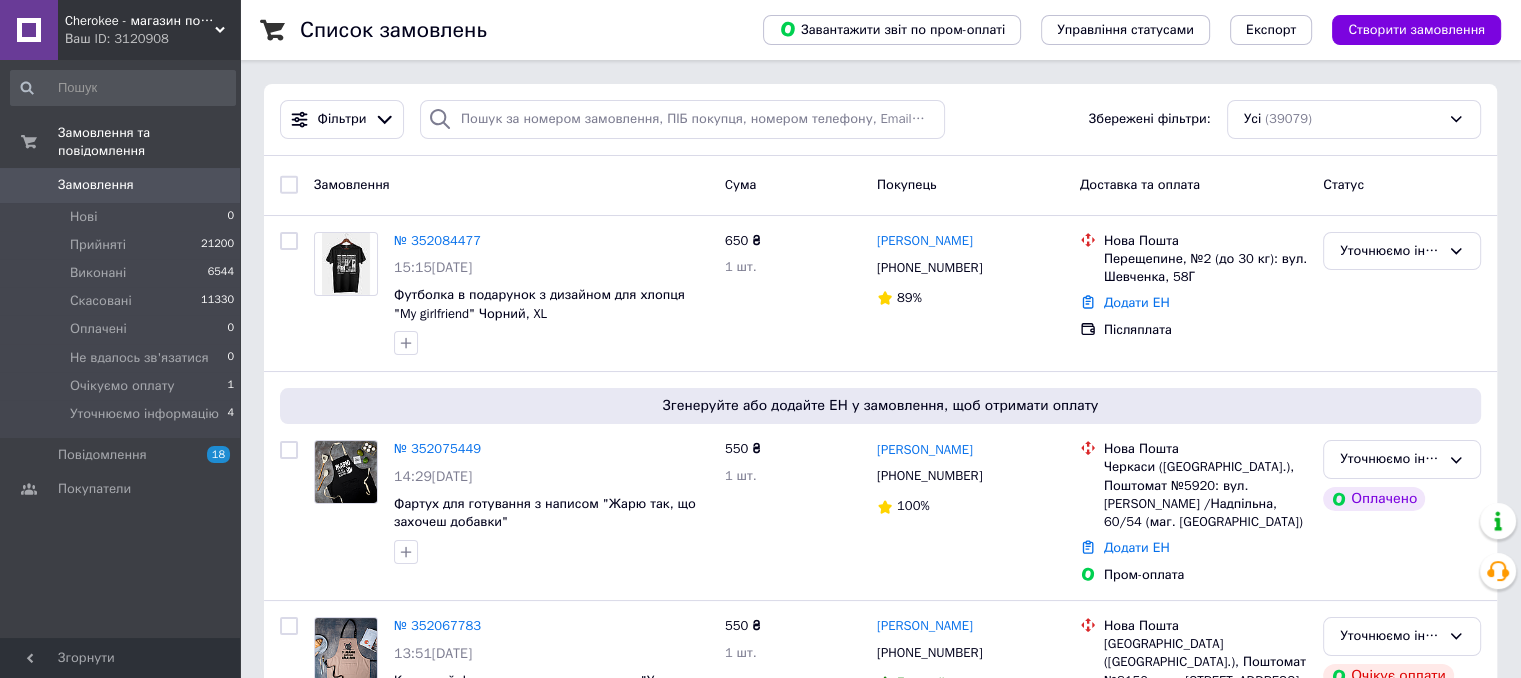click on "Список замовлень   Завантажити звіт по пром-оплаті Управління статусами Експорт Створити замовлення Фільтри Збережені фільтри: Усі (39079) Замовлення Cума Покупець Доставка та оплата Статус № 352084477 15:15[DATE] Футболка в подарунок з дизайном для хлопця "My girlfriend" Чорний, XL 650 ₴ 1 шт. [PERSON_NAME] [PHONE_NUMBER] 89% [GEOGRAPHIC_DATA], №2 (до 30 кг): вул. [PERSON_NAME][STREET_ADDRESS] Додати ЕН Післяплата Уточнюємо інформацію Згенеруйте або додайте ЕН у замовлення, щоб отримати оплату № 352075449 14:29[DATE] Фартух для готування з написом "Жарю так, що захочеш добавки" 550 ₴ 1 шт. [PHONE_NUMBER] 100% 550 ₴ 1" at bounding box center [880, 2096] 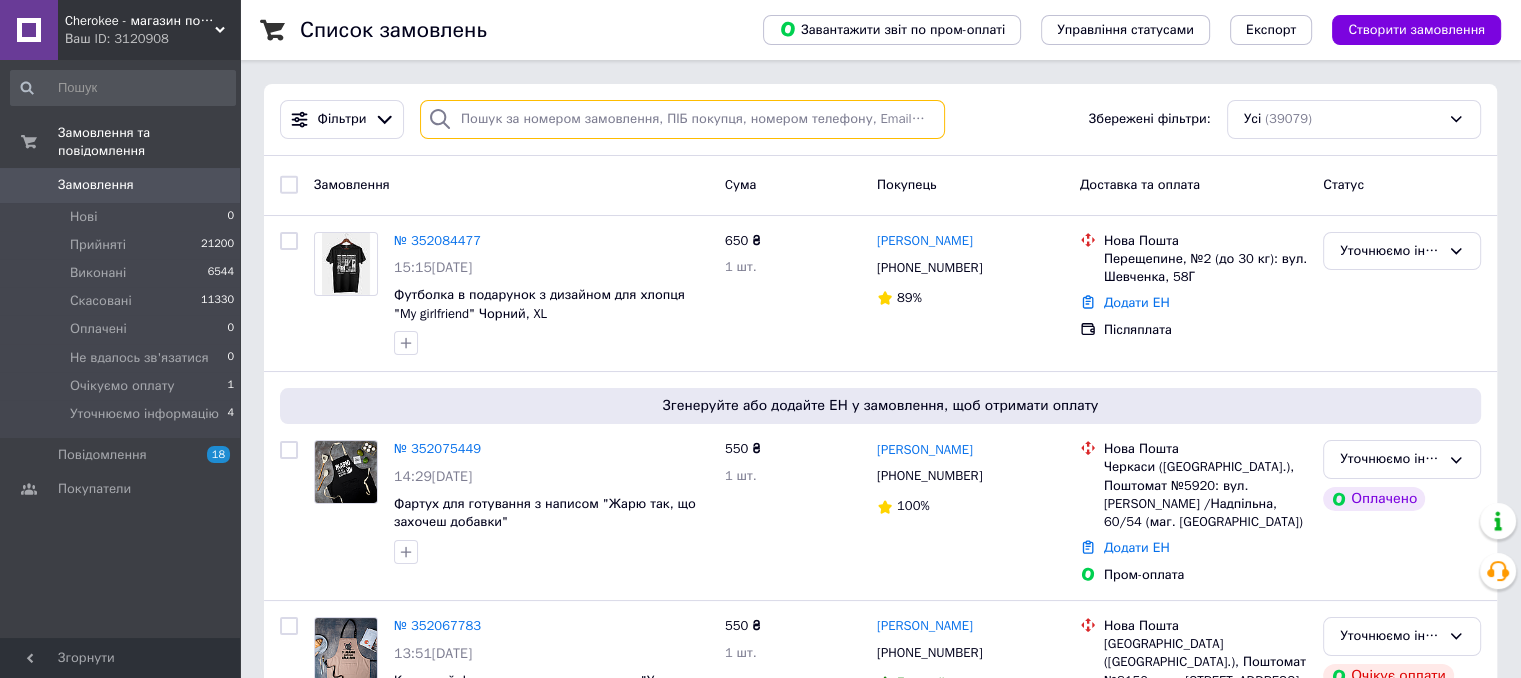 paste on "[PHONE_NUMBER]" 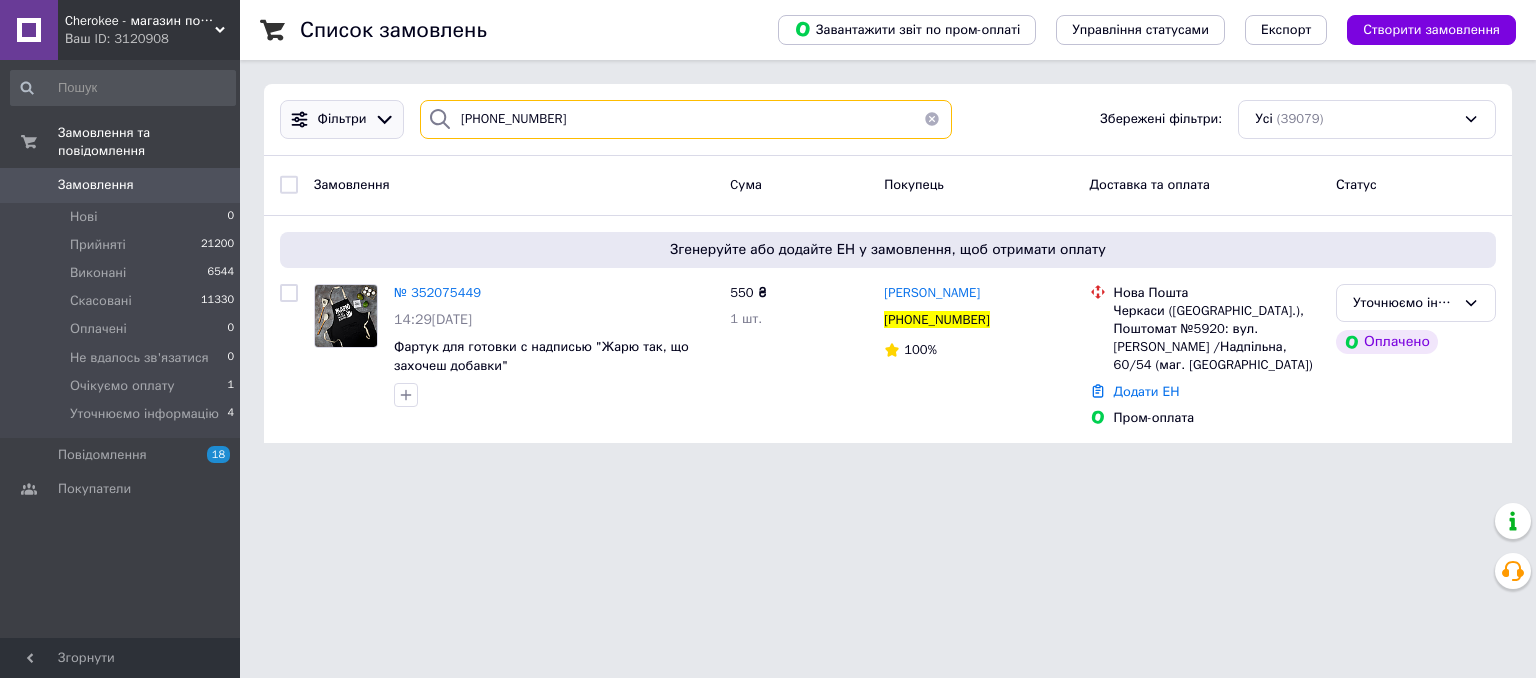 drag, startPoint x: 657, startPoint y: 118, endPoint x: 290, endPoint y: 118, distance: 367 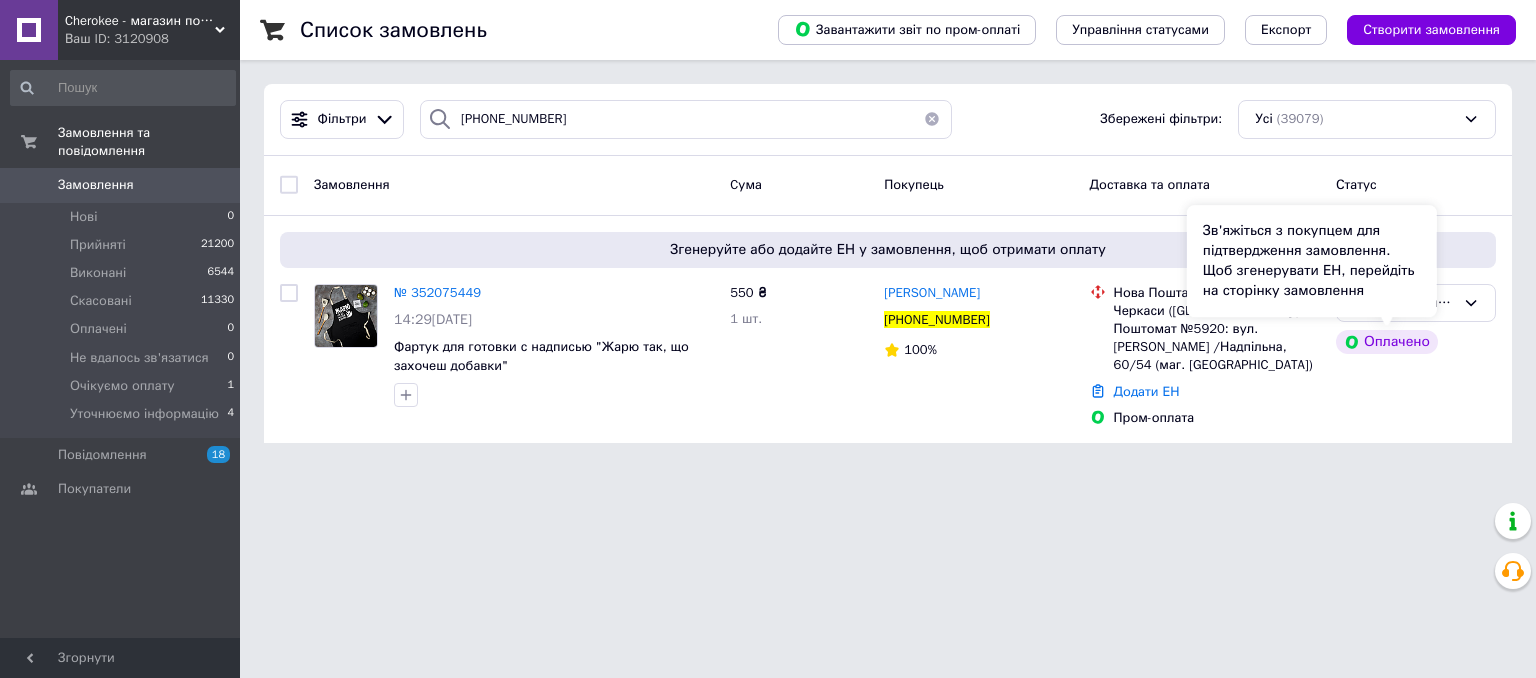 click on "Зв'яжіться з покупцем для підтвердження замовлення.
Щоб згенерувати ЕН, перейдіть на сторінку замовлення" at bounding box center [1312, 261] 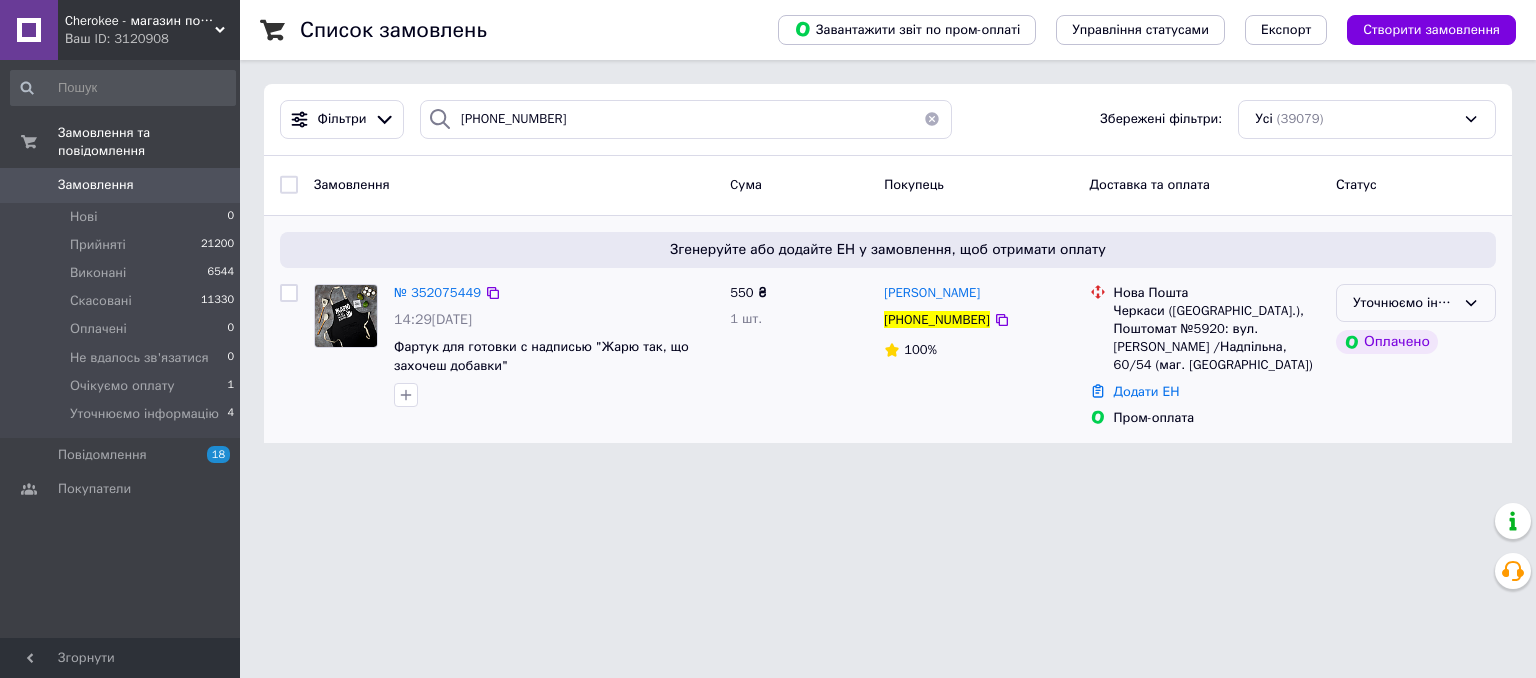 click 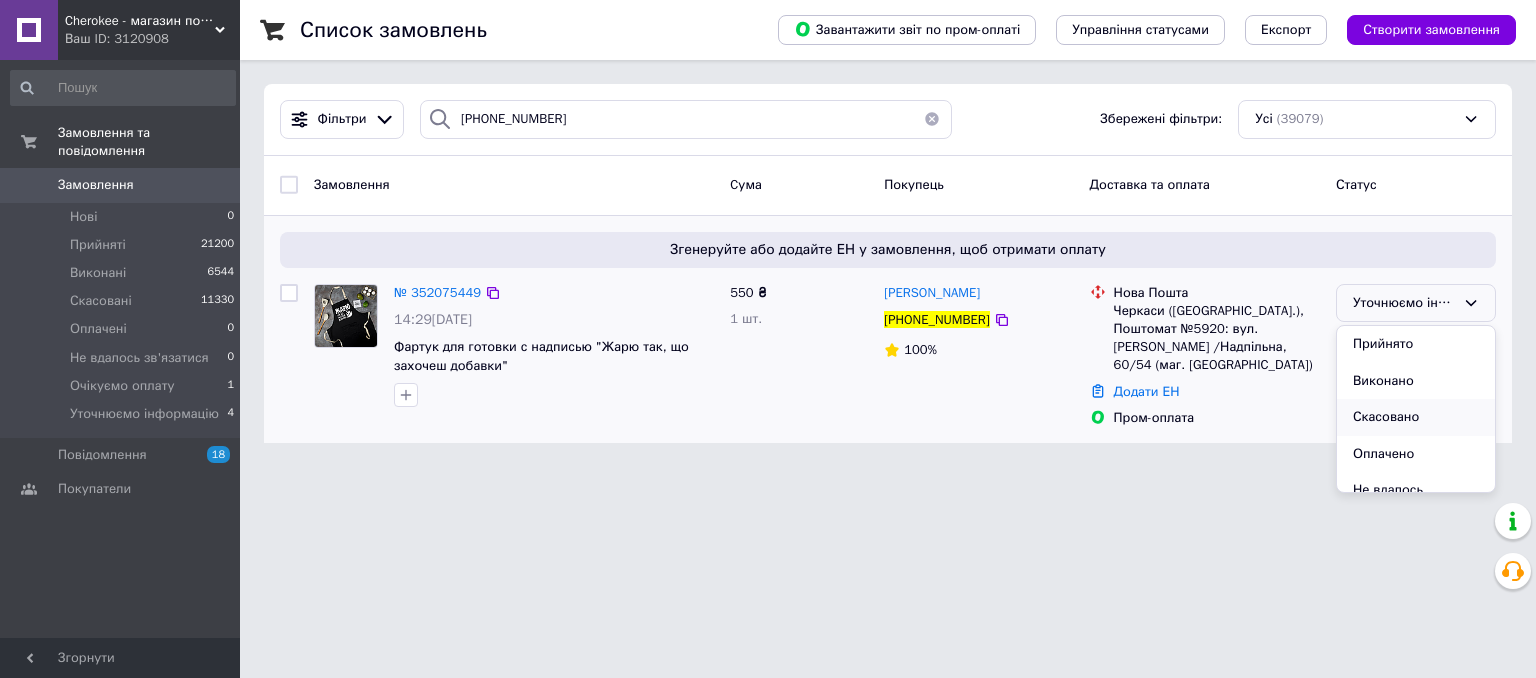 click on "Скасовано" at bounding box center (1416, 417) 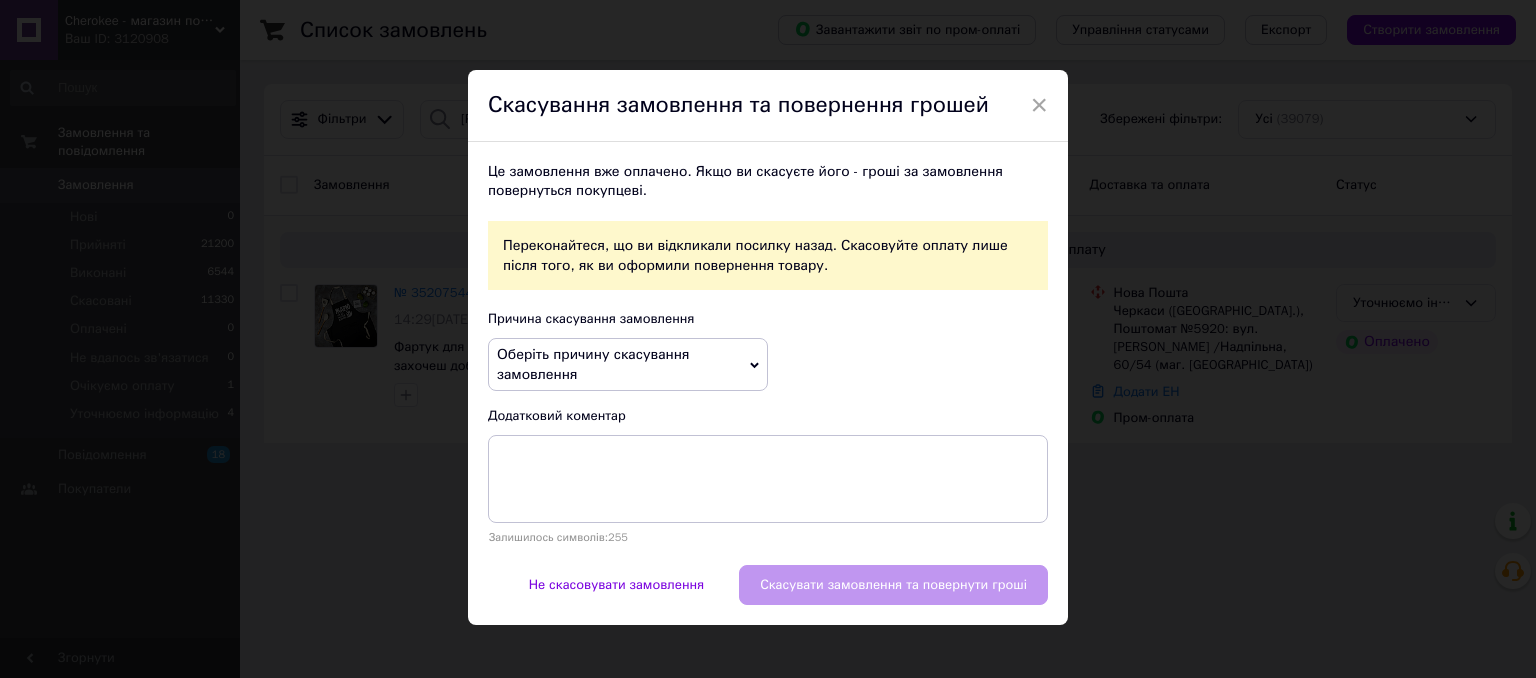 click on "Оберіть причину скасування замовлення" at bounding box center [593, 364] 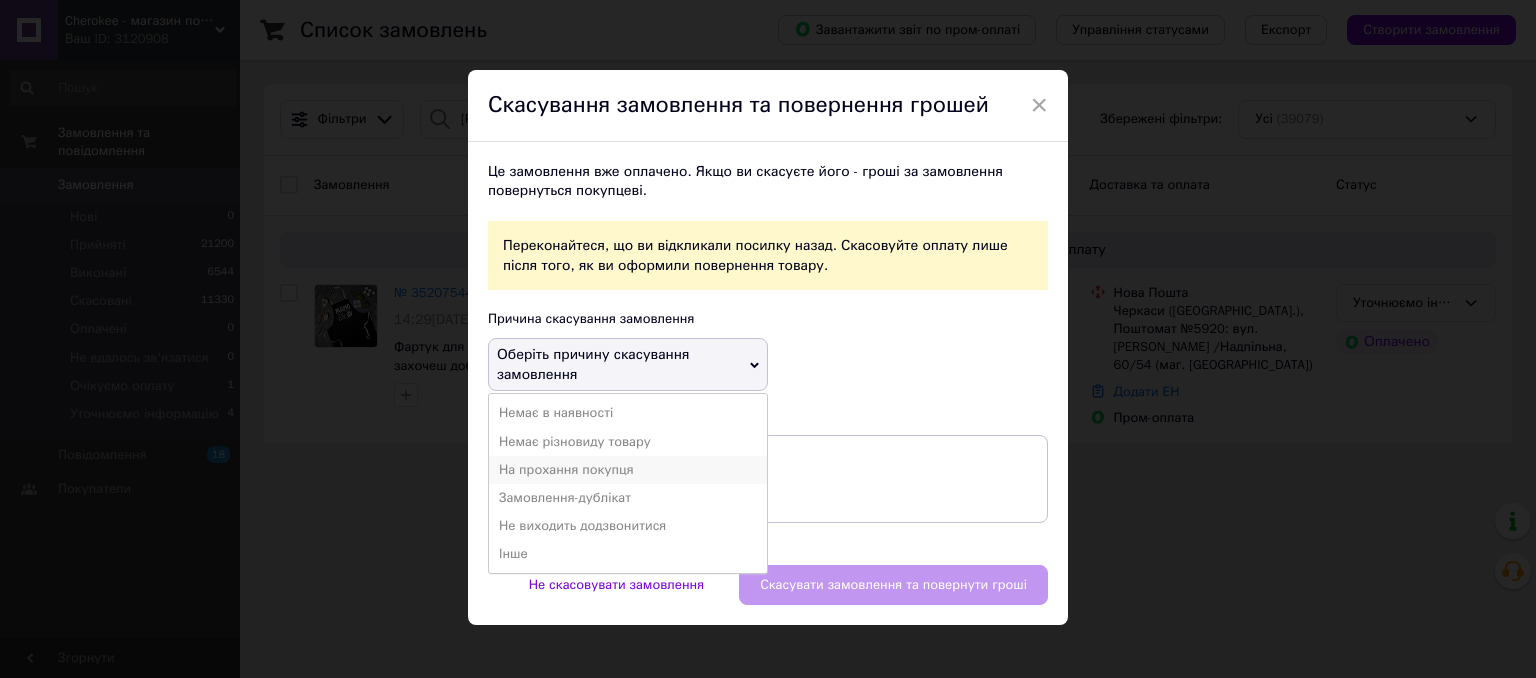 click on "На прохання покупця" at bounding box center [628, 470] 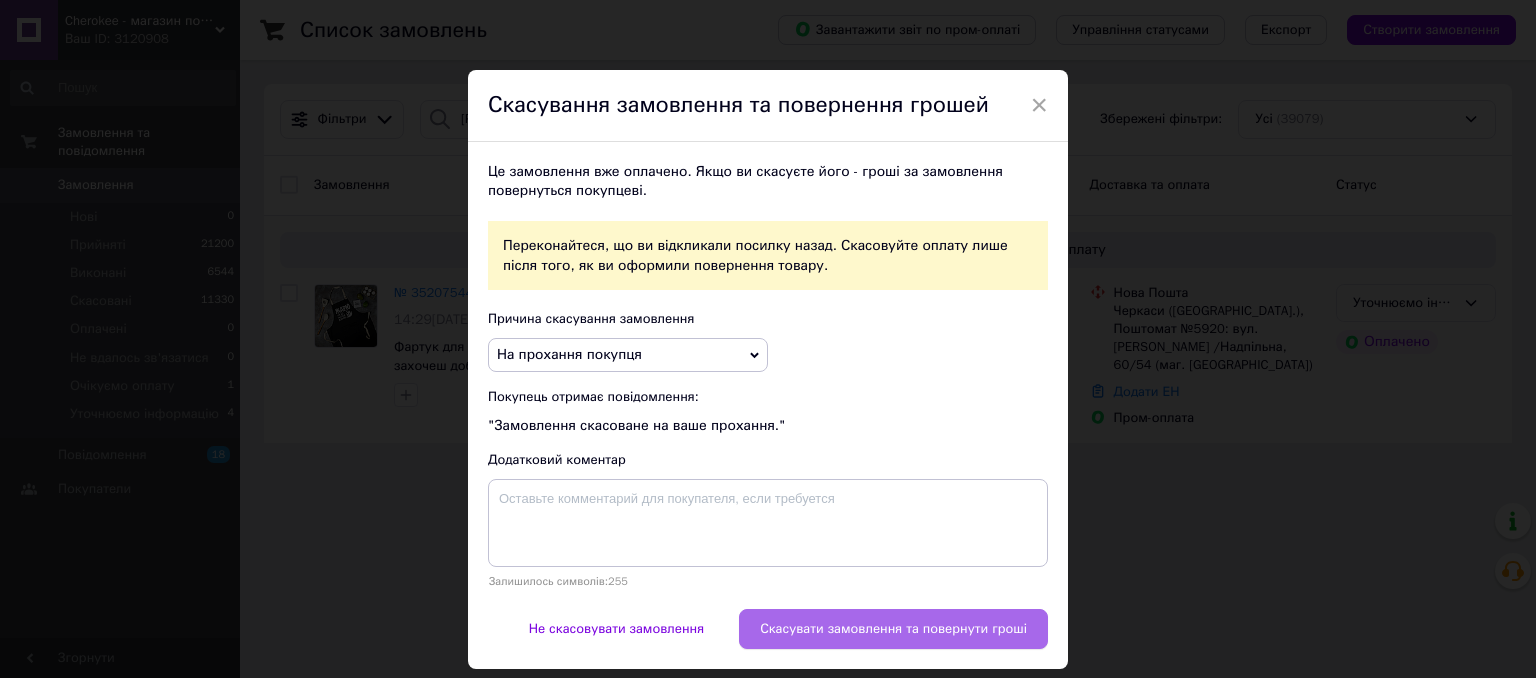 click on "Скасувати замовлення та повернути гроші" at bounding box center (893, 629) 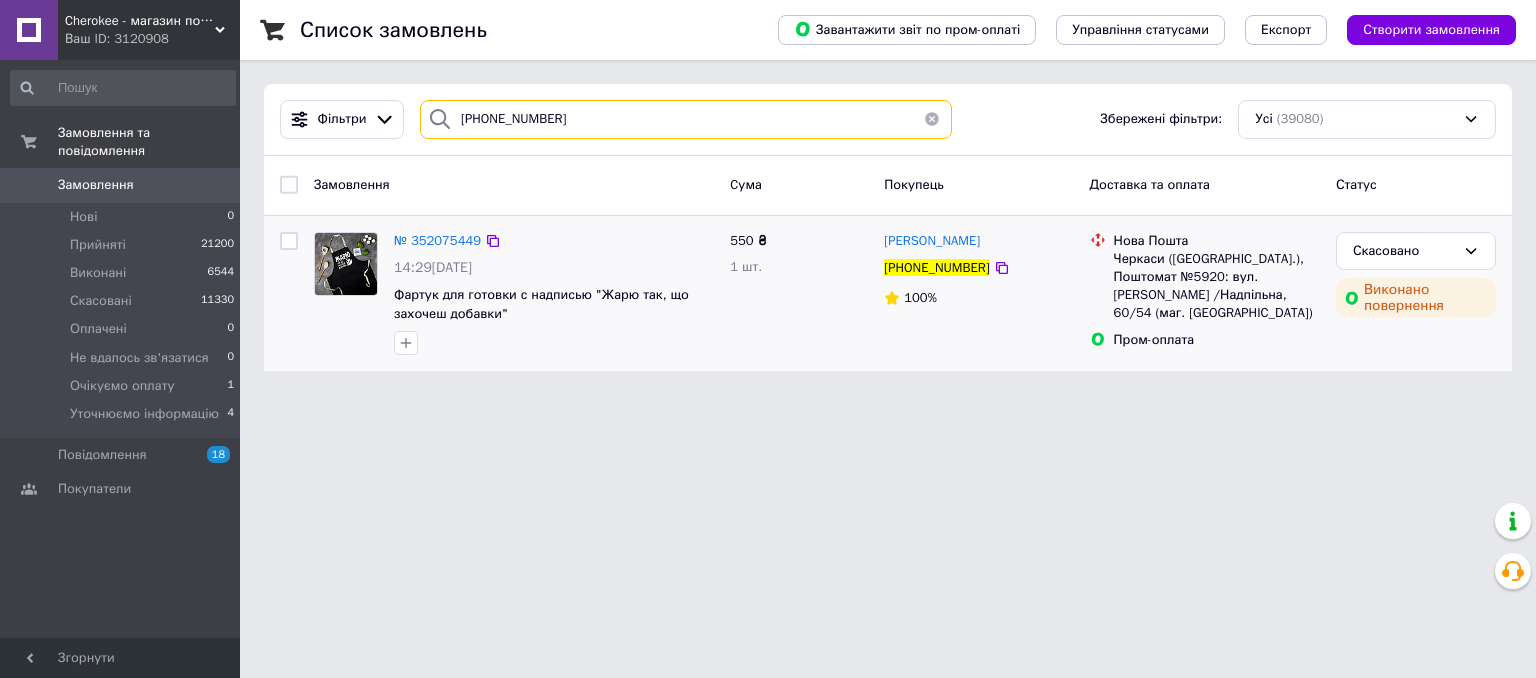 drag, startPoint x: 601, startPoint y: 113, endPoint x: 426, endPoint y: 98, distance: 175.64168 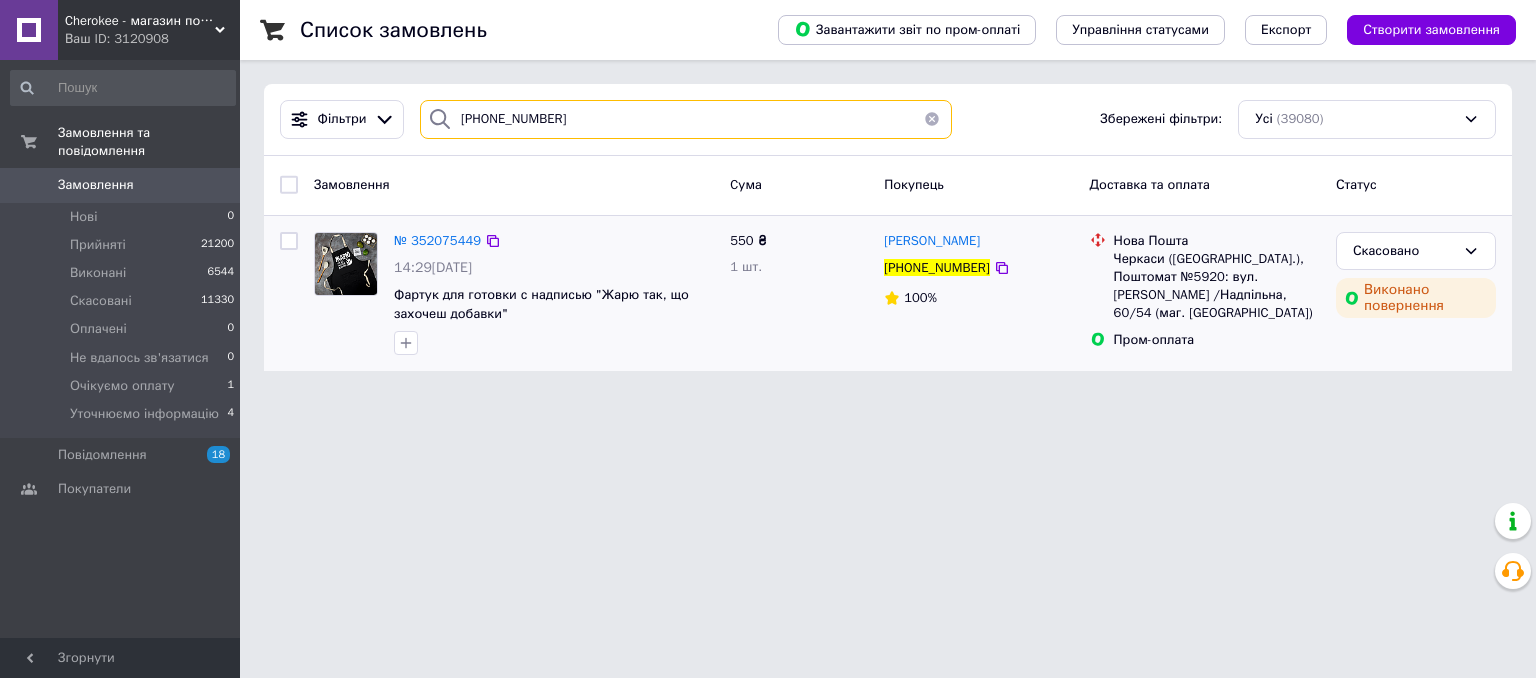 paste on "664002655" 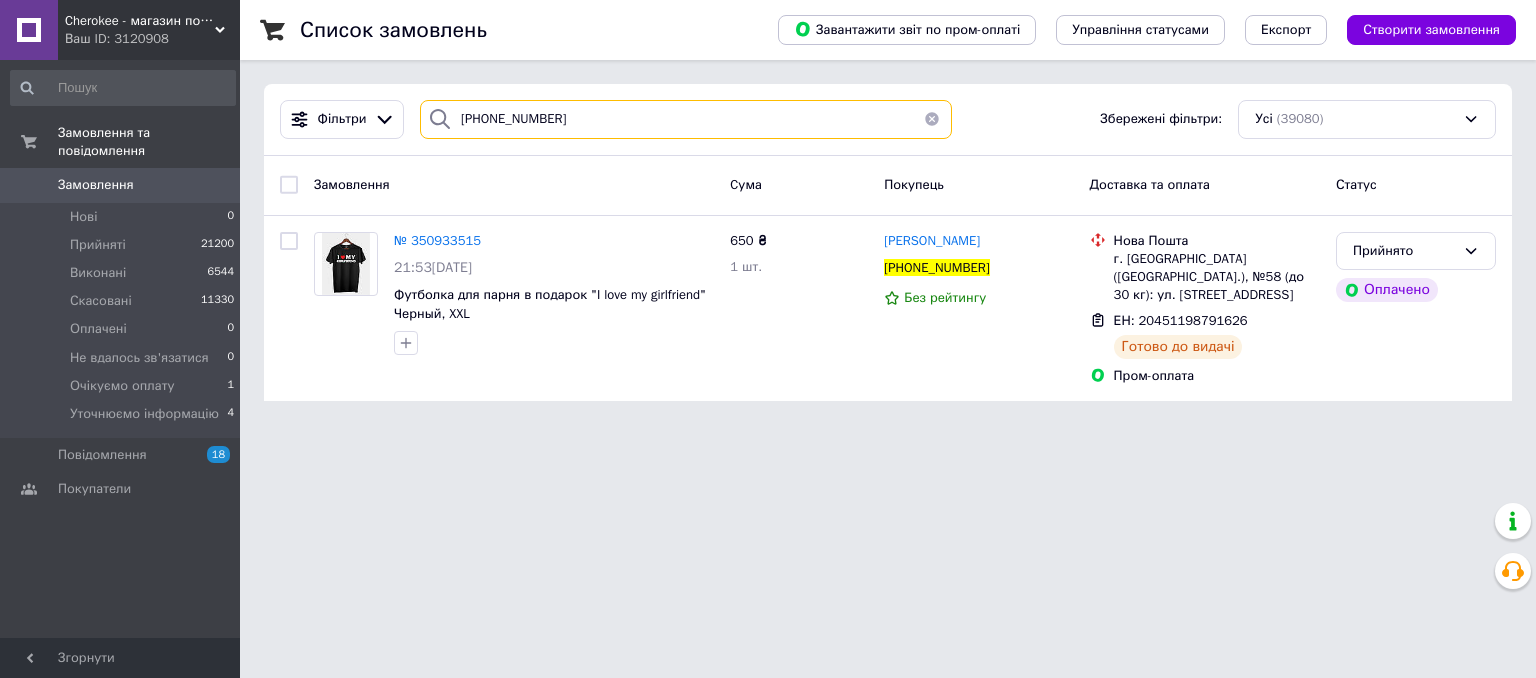 type on "+380664002655" 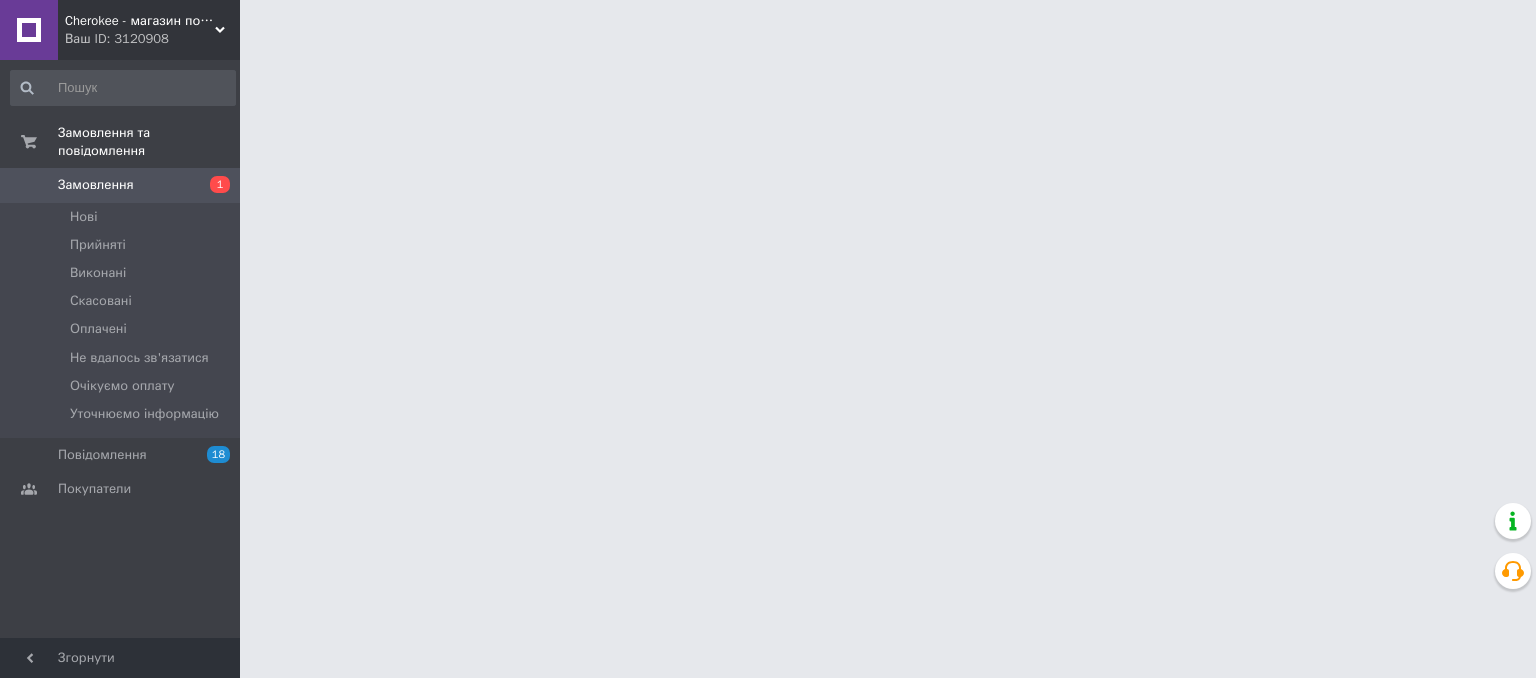 scroll, scrollTop: 0, scrollLeft: 0, axis: both 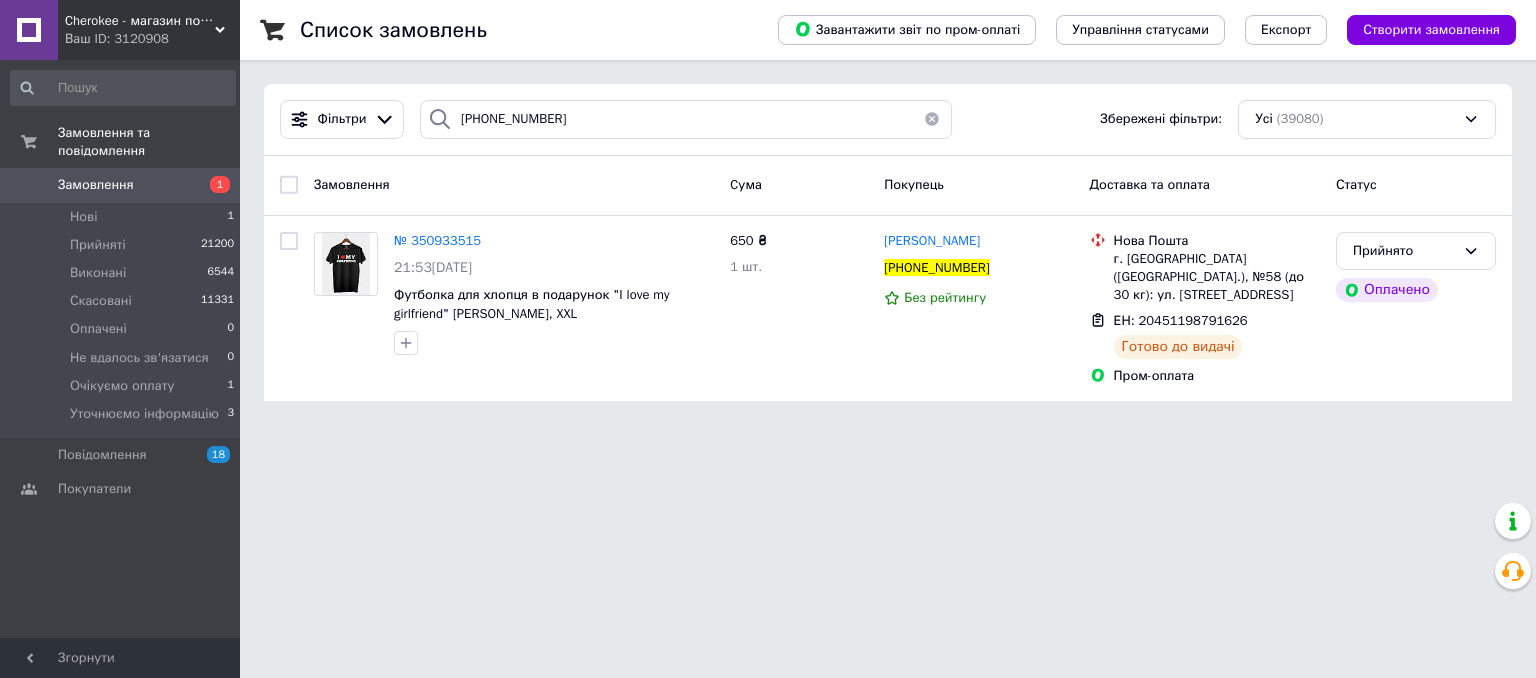 click on "Cherokee - магазин подарунків Ваш ID: 3120908 Сайт Cherokee - магазин подарунків Кабінет покупця Перевірити стан системи Сторінка на порталі Катерина  Самойленко Довідка Вийти Замовлення та повідомлення Замовлення 1 Нові 1 Прийняті 21200 Виконані 6544 Скасовані 11331 Оплачені 0 Не вдалось зв'язатися 0 Очікуємо оплату 1 Уточнюємо інформацію 3 Повідомлення 18 Покупатели Згорнути
Список замовлень   Завантажити звіт по пром-оплаті Управління статусами Експорт Створити замовлення Фільтри +380664002655 Збережені фільтри:" at bounding box center [768, 212] 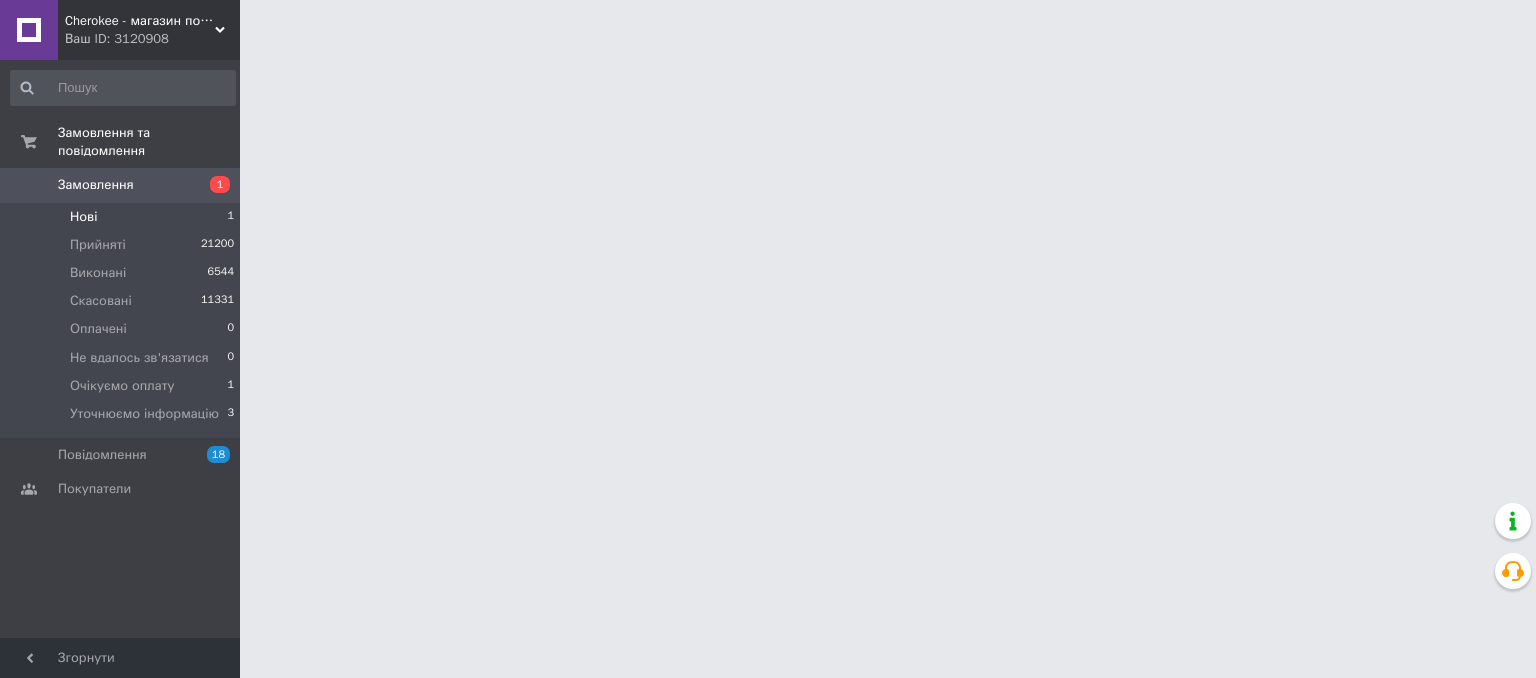 click on "Нові 1" at bounding box center [123, 217] 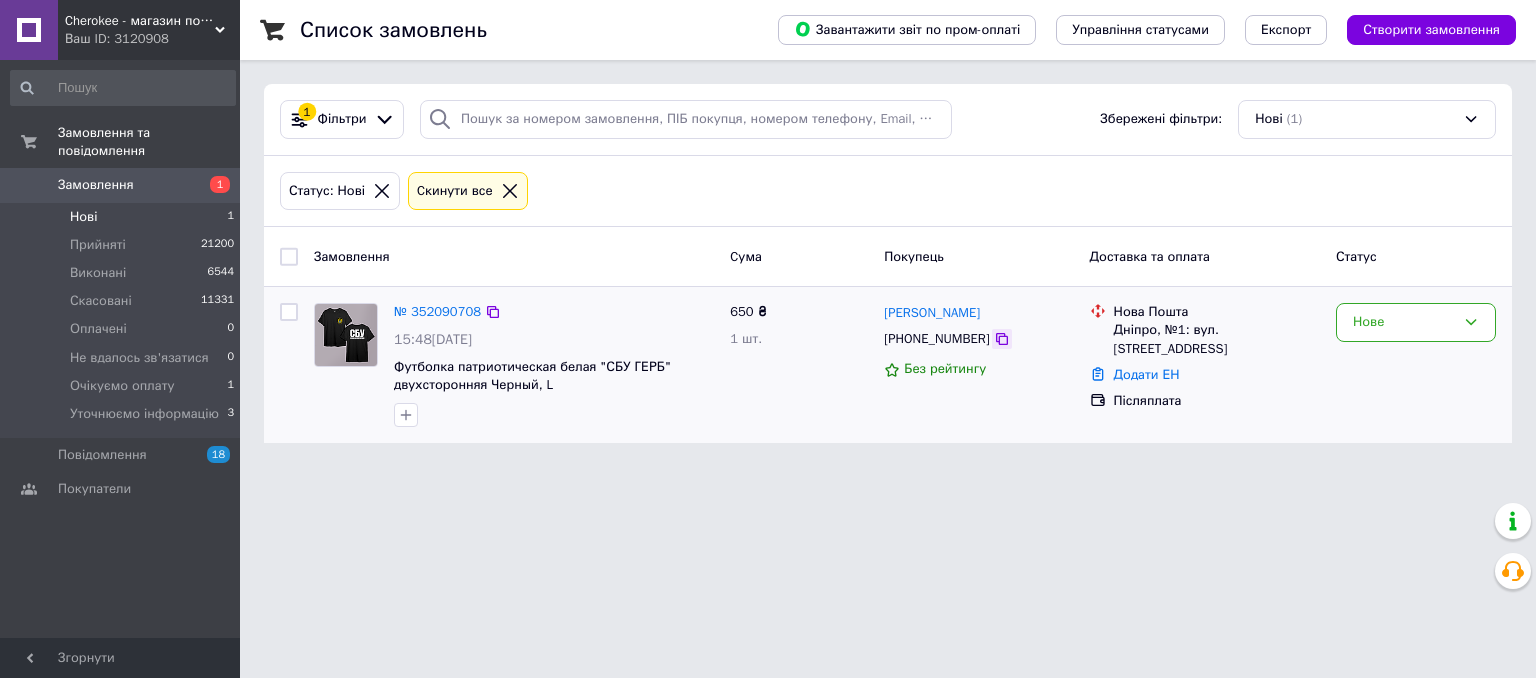 click 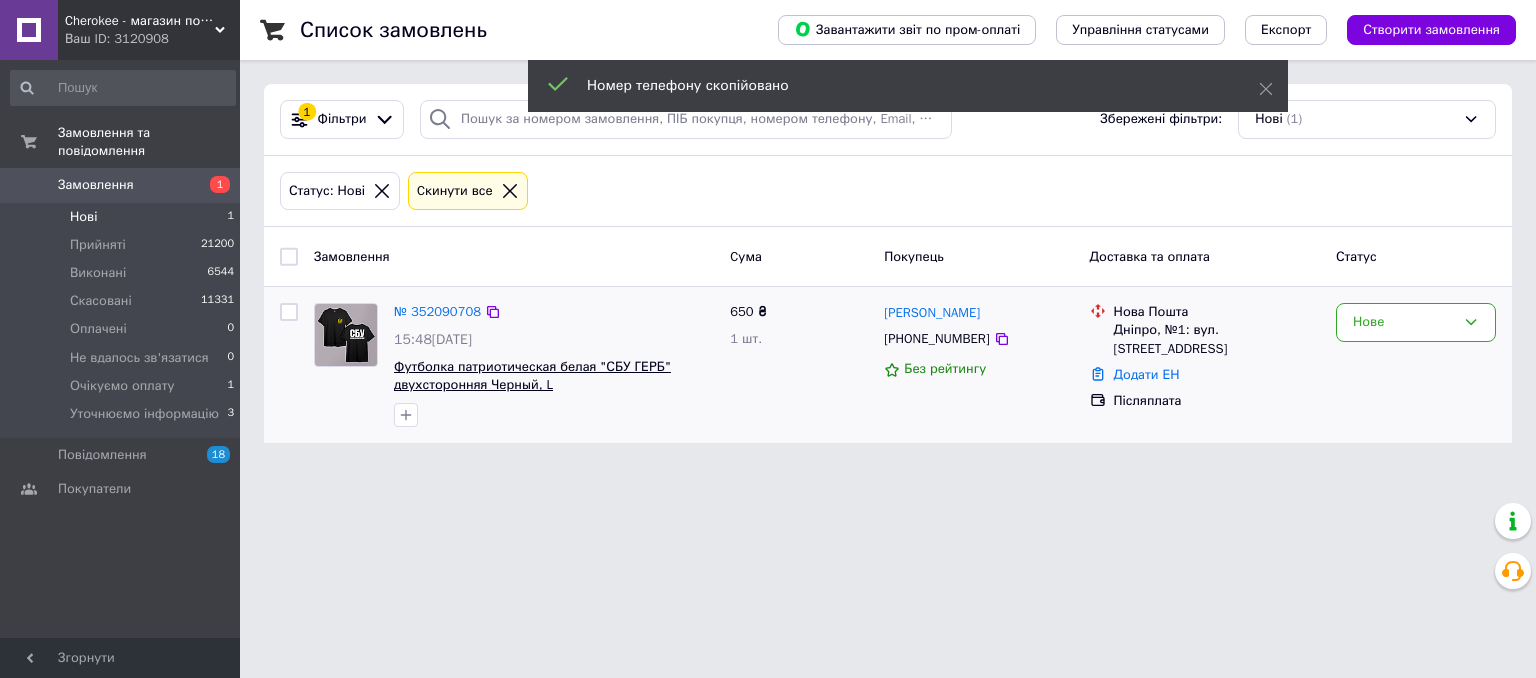 click on "Футболка патриотическая белая "СБУ ГЕРБ" двухсторонняя Черный, L" at bounding box center [532, 376] 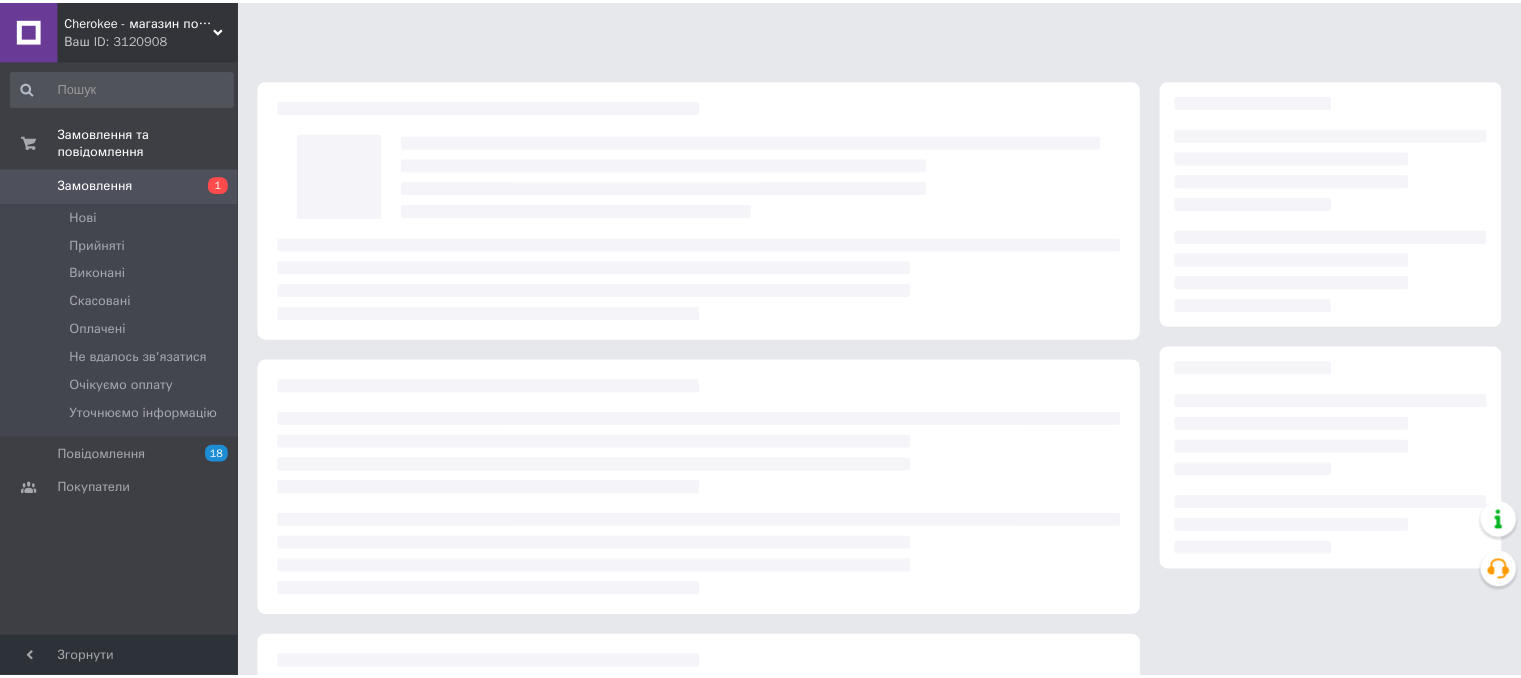 scroll, scrollTop: 0, scrollLeft: 0, axis: both 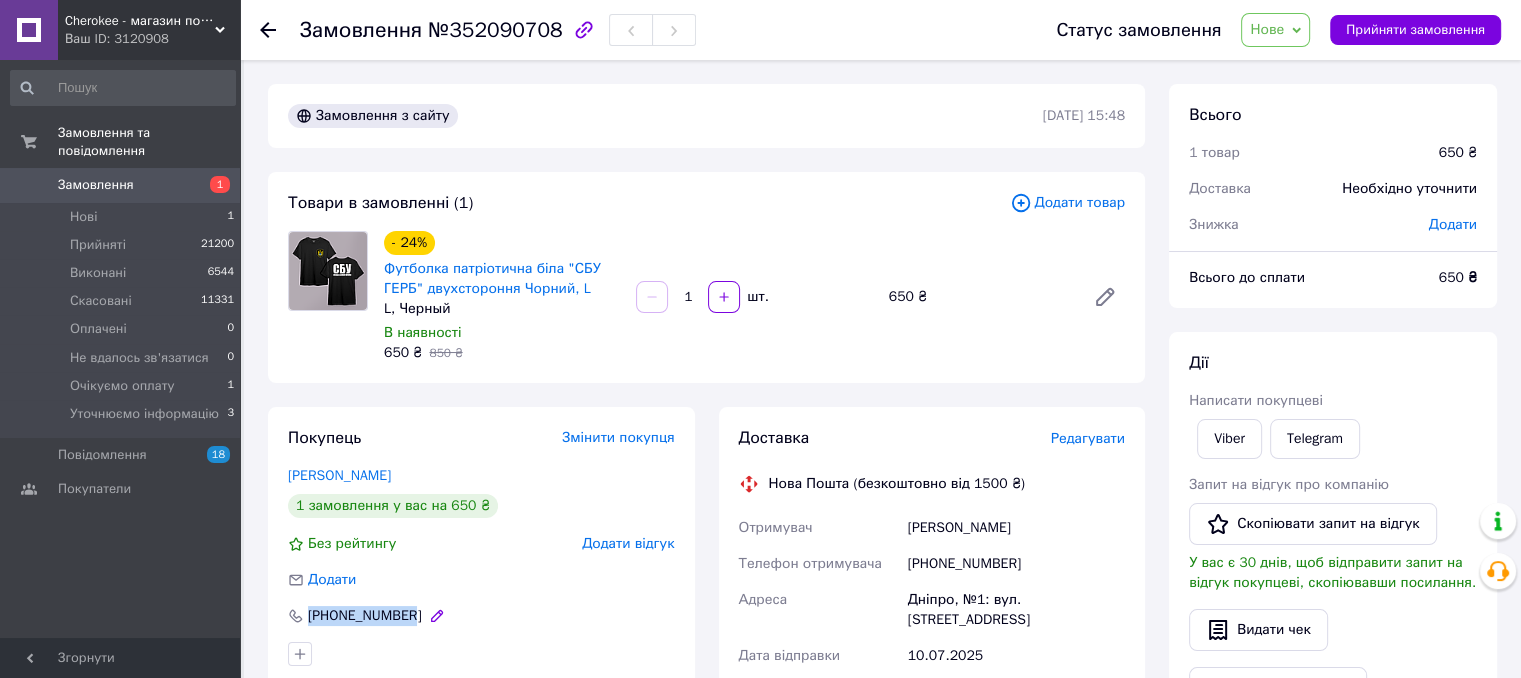 drag, startPoint x: 408, startPoint y: 613, endPoint x: 302, endPoint y: 614, distance: 106.004715 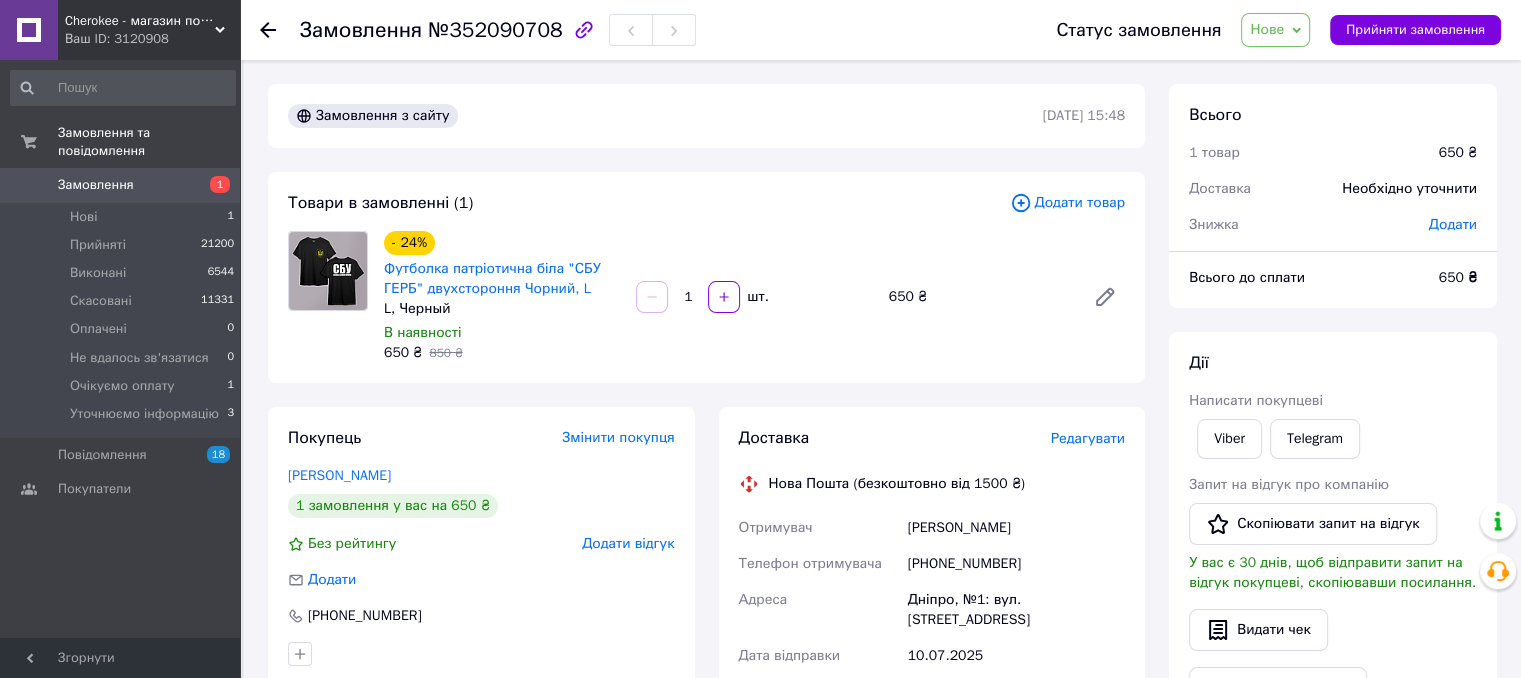 click on "Доставка Редагувати Нова Пошта (безкоштовно від 1500 ₴) Отримувач [PERSON_NAME] Телефон отримувача [PHONE_NUMBER] [GEOGRAPHIC_DATA]: вул. Сонячна Набережна, 114 Дата відправки [DATE] Платник Отримувач Оціночна вартість 650 ₴ Сума післяплати 650 ₴ Комісія за післяплату 33 ₴ Платник комісії післяплати Отримувач Передати номер або Згенерувати ЕН Платник Отримувач Відправник Прізвище отримувача рильський Ім'я отримувача [PERSON_NAME] батькові отримувача Телефон отримувача [PHONE_NUMBER] Тип доставки У відділенні Кур'єром В поштоматі Місто Дніпро Відділення Місце відправки" at bounding box center [932, 747] 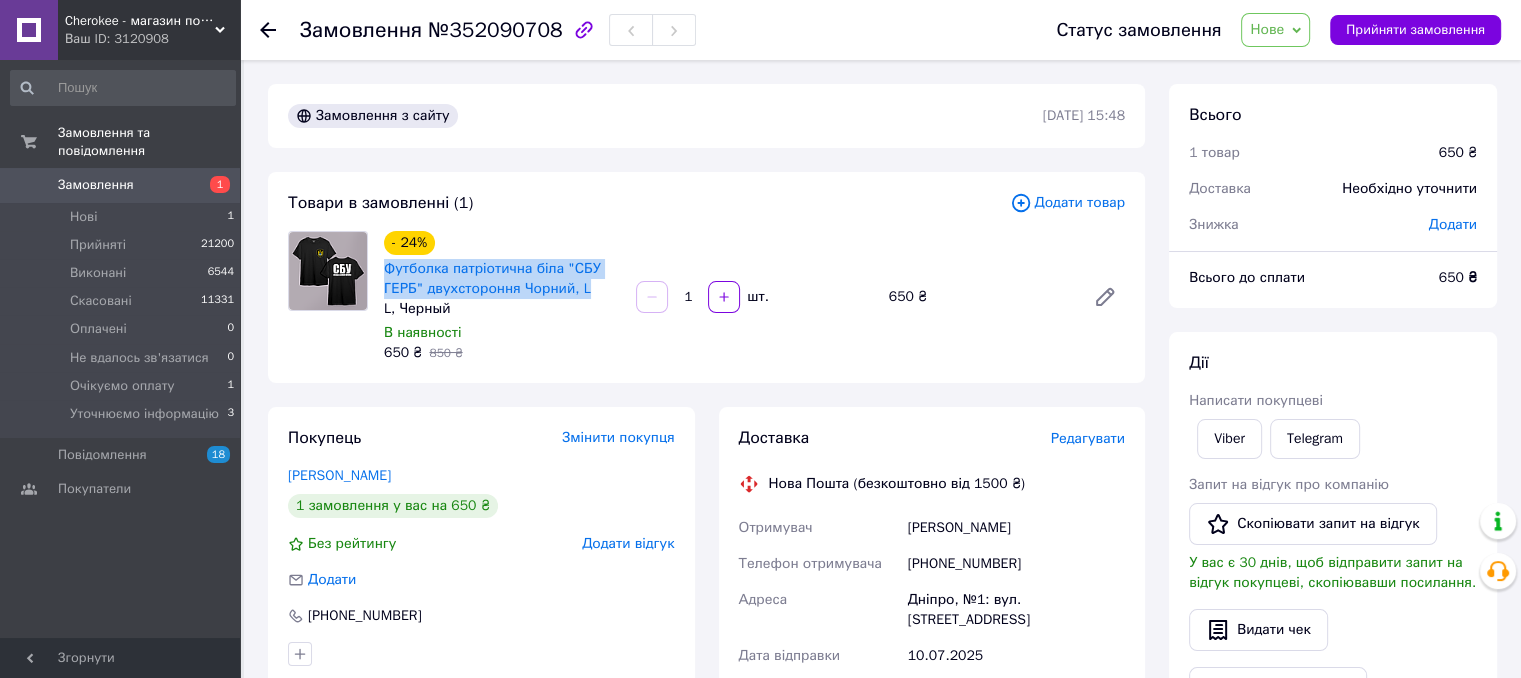 drag, startPoint x: 379, startPoint y: 265, endPoint x: 596, endPoint y: 291, distance: 218.55205 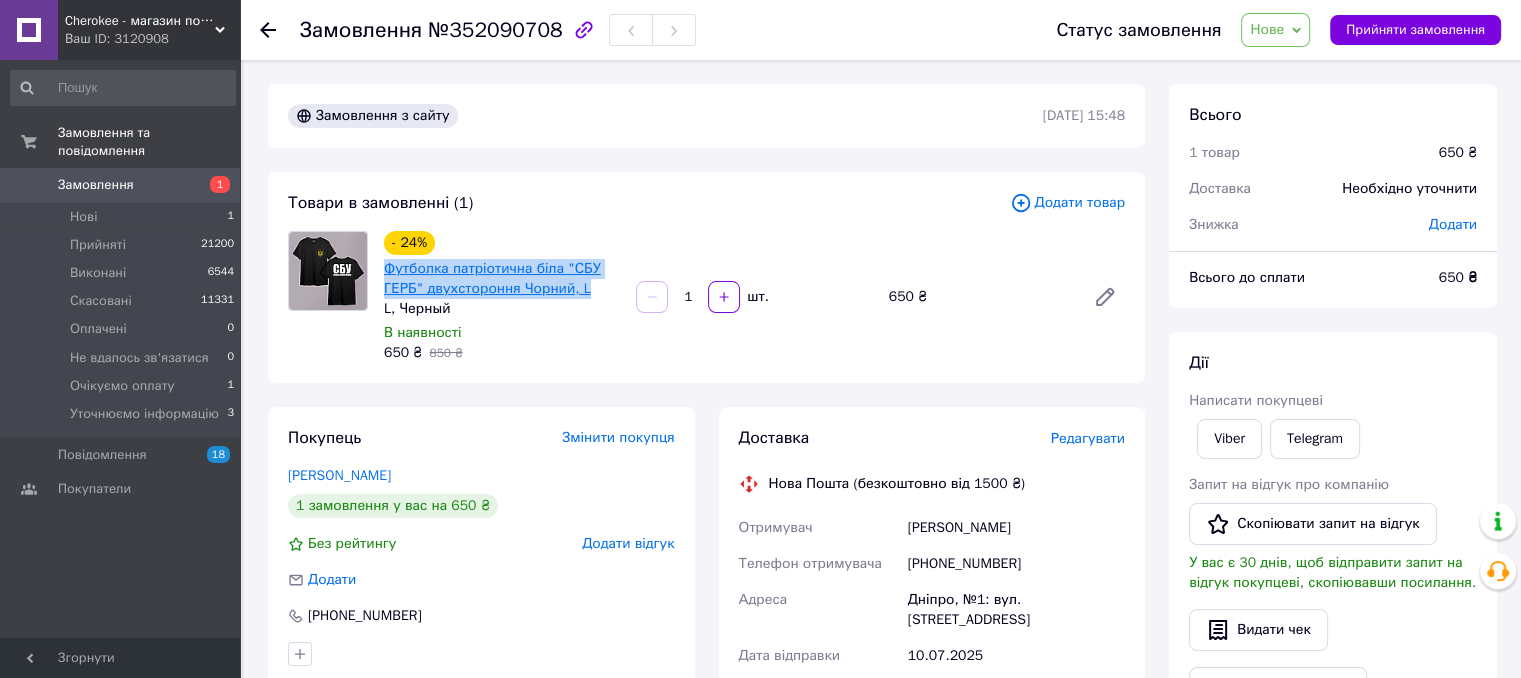 copy on "Футболка патріотична біла "СБУ ГЕРБ" двухстороння Чорний, L" 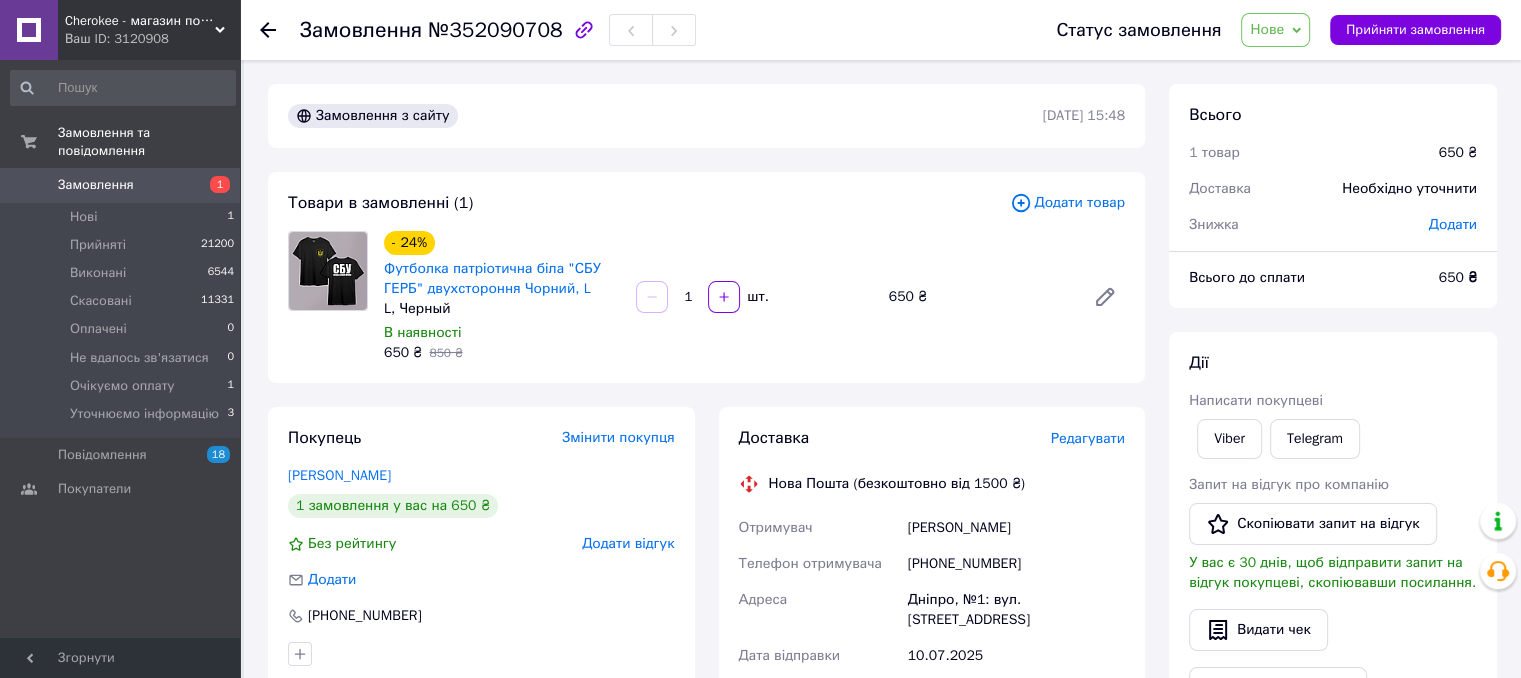 click on "Доставка Редагувати Нова Пошта (безкоштовно від 1500 ₴) Отримувач [PERSON_NAME] Телефон отримувача [PHONE_NUMBER] [GEOGRAPHIC_DATA]: вул. Сонячна Набережна, 114 Дата відправки [DATE] Платник Отримувач Оціночна вартість 650 ₴ Сума післяплати 650 ₴ Комісія за післяплату 33 ₴ Платник комісії післяплати Отримувач Передати номер або Згенерувати ЕН Платник Отримувач Відправник Прізвище отримувача рильський Ім'я отримувача [PERSON_NAME] батькові отримувача Телефон отримувача [PHONE_NUMBER] Тип доставки У відділенні Кур'єром В поштоматі Місто Дніпро Відділення Місце відправки" at bounding box center [932, 747] 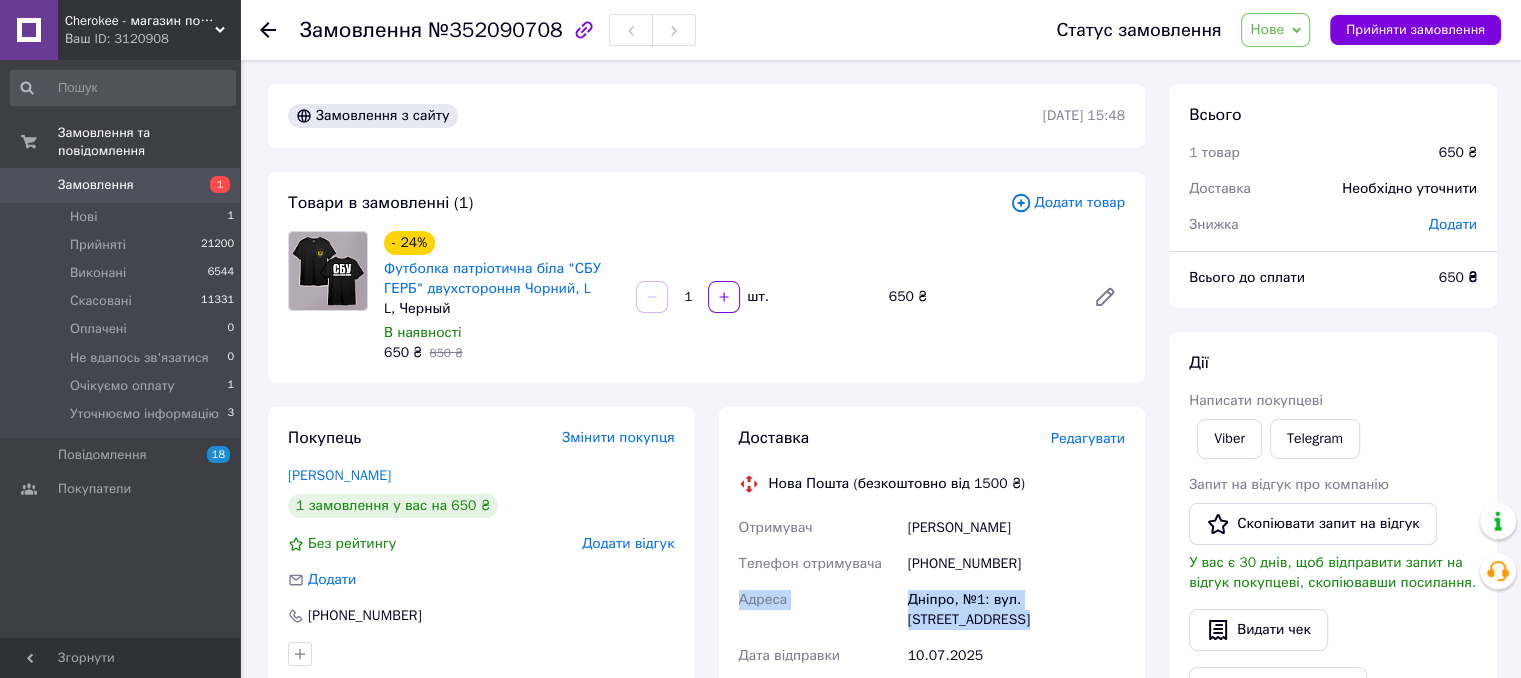 scroll, scrollTop: 200, scrollLeft: 0, axis: vertical 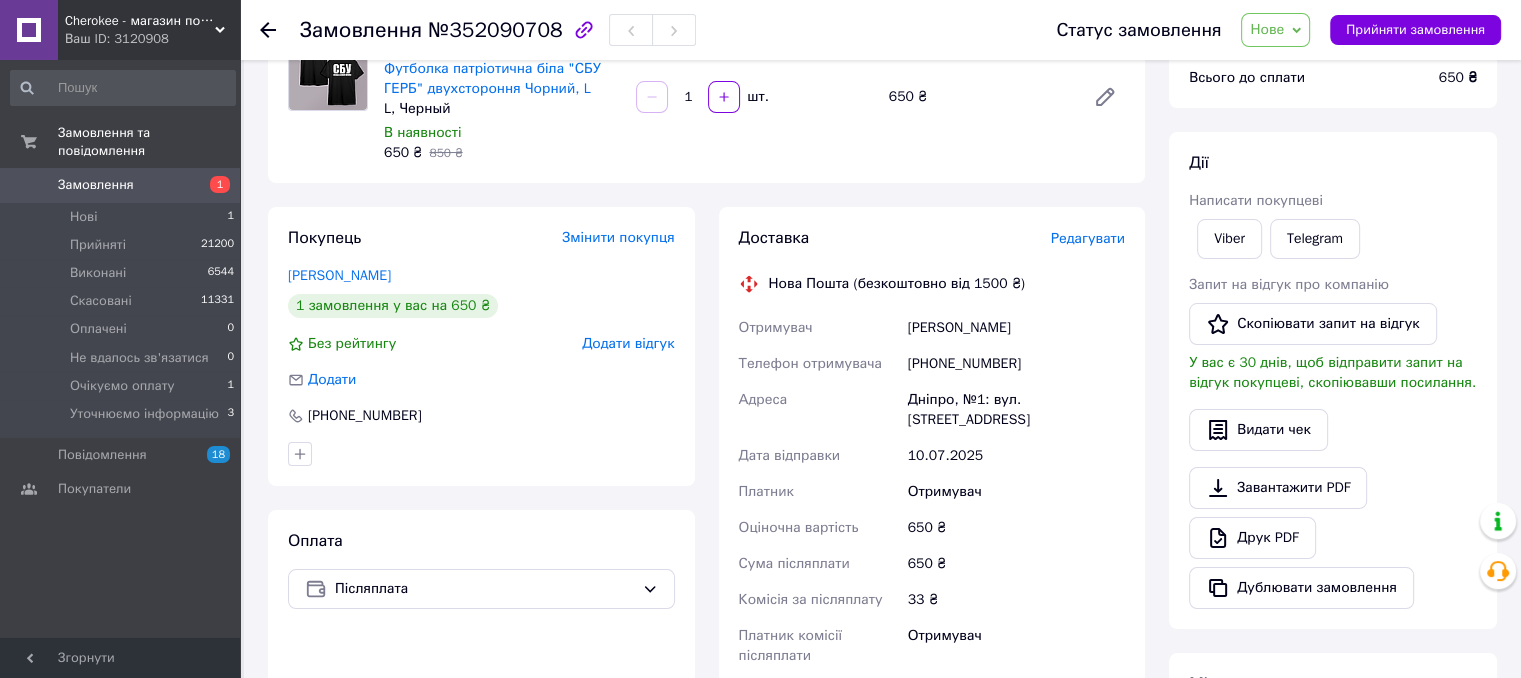 click on "Отримувач" at bounding box center [819, 328] 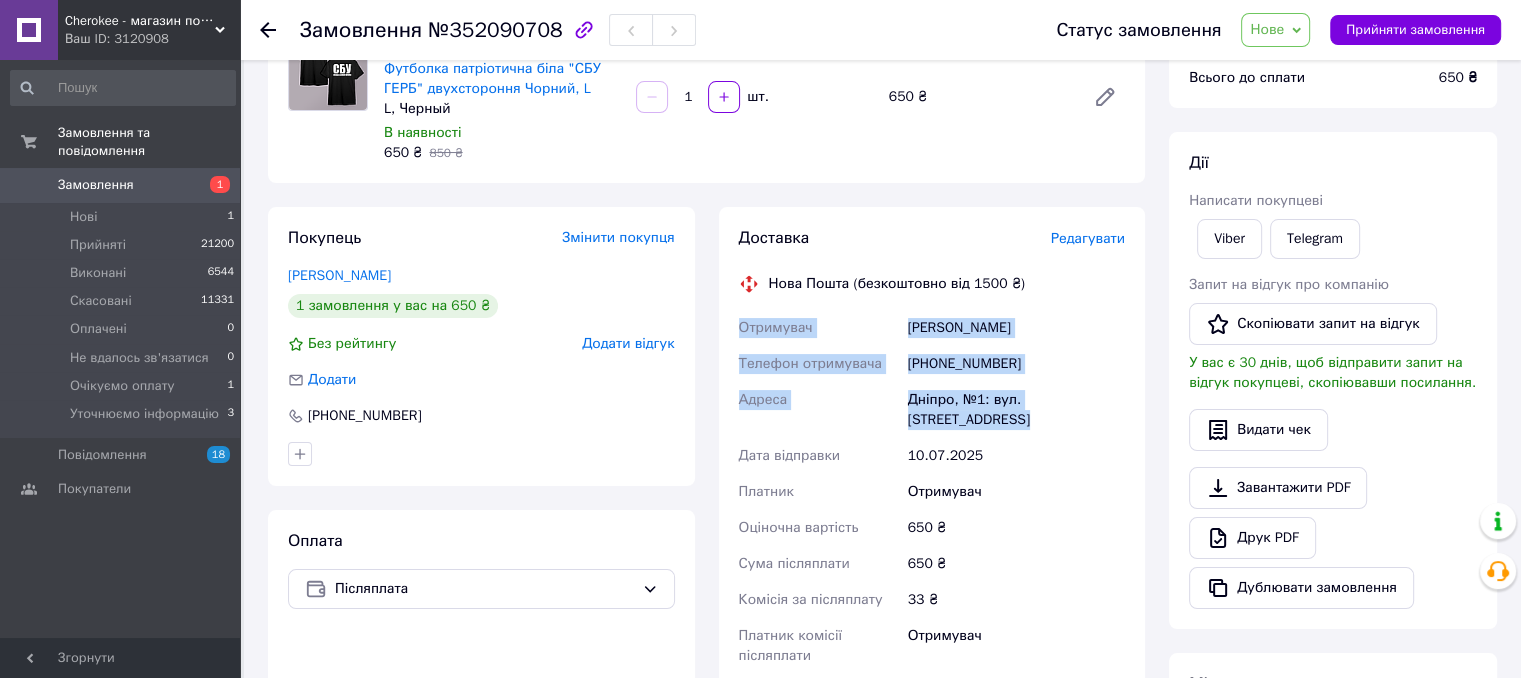 drag, startPoint x: 737, startPoint y: 329, endPoint x: 1058, endPoint y: 421, distance: 333.92365 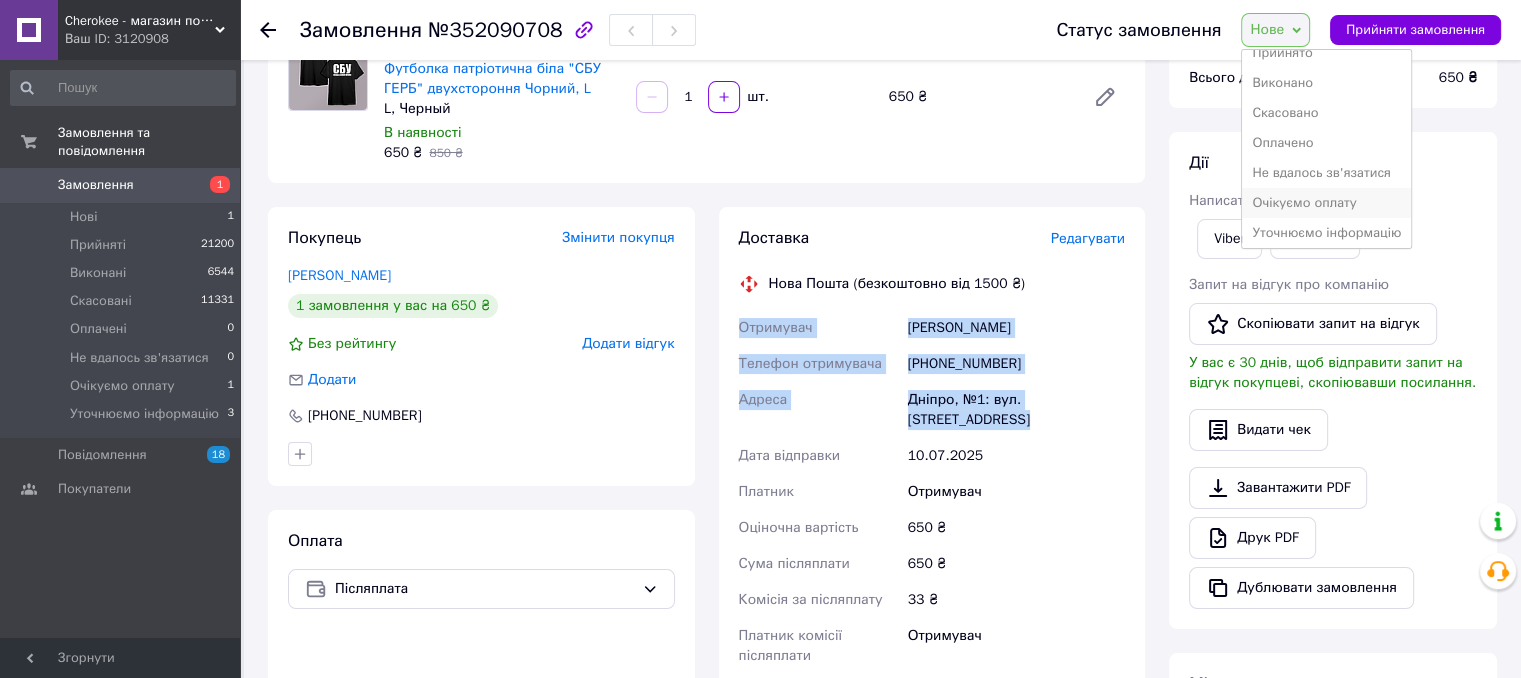scroll, scrollTop: 21, scrollLeft: 0, axis: vertical 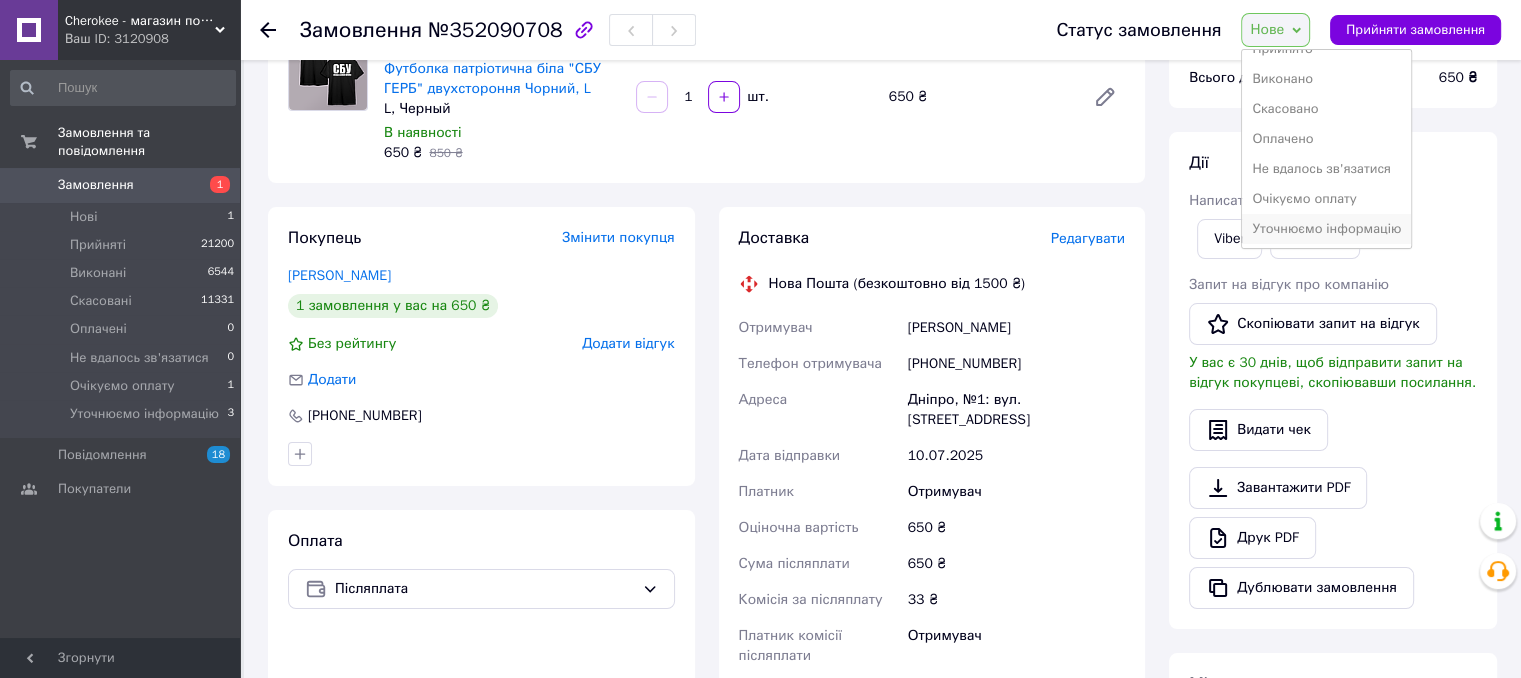 click on "Уточнюємо інформацію" at bounding box center [1326, 229] 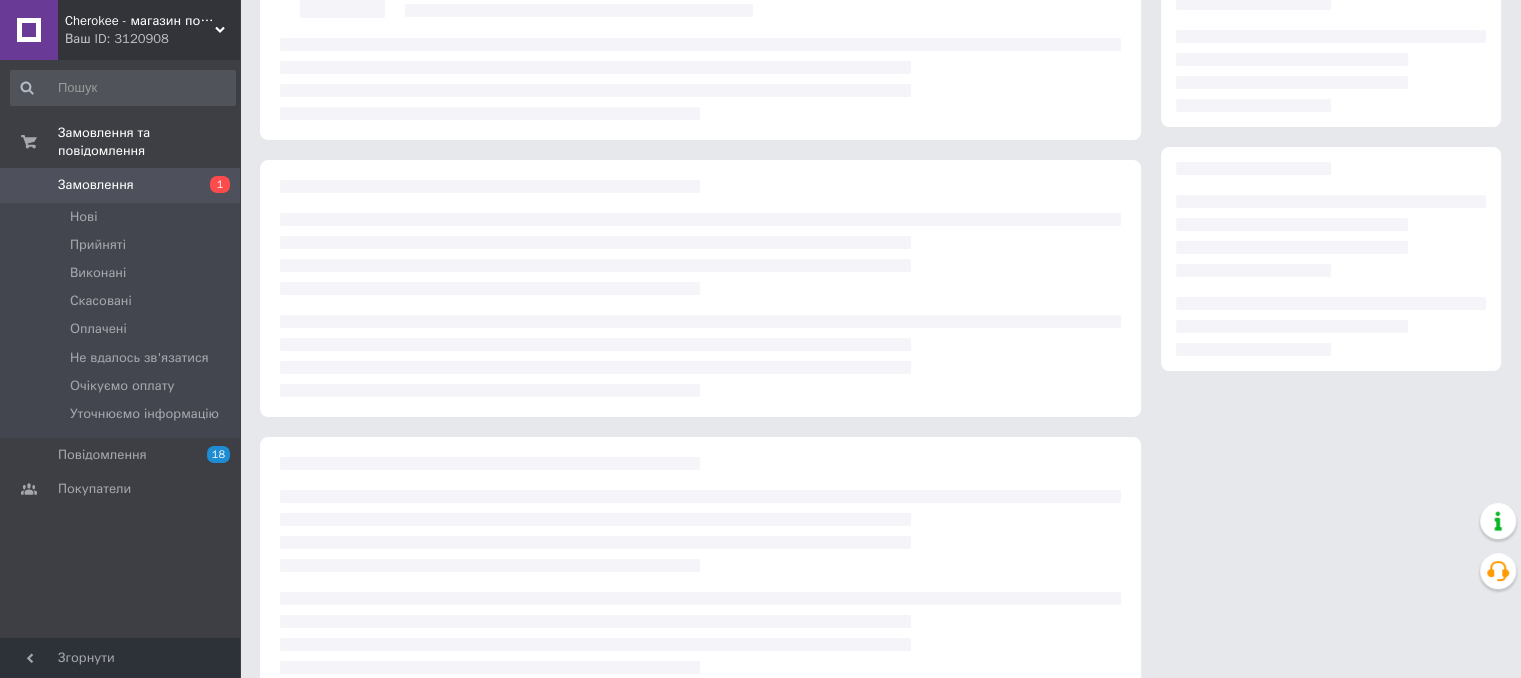 scroll, scrollTop: 200, scrollLeft: 0, axis: vertical 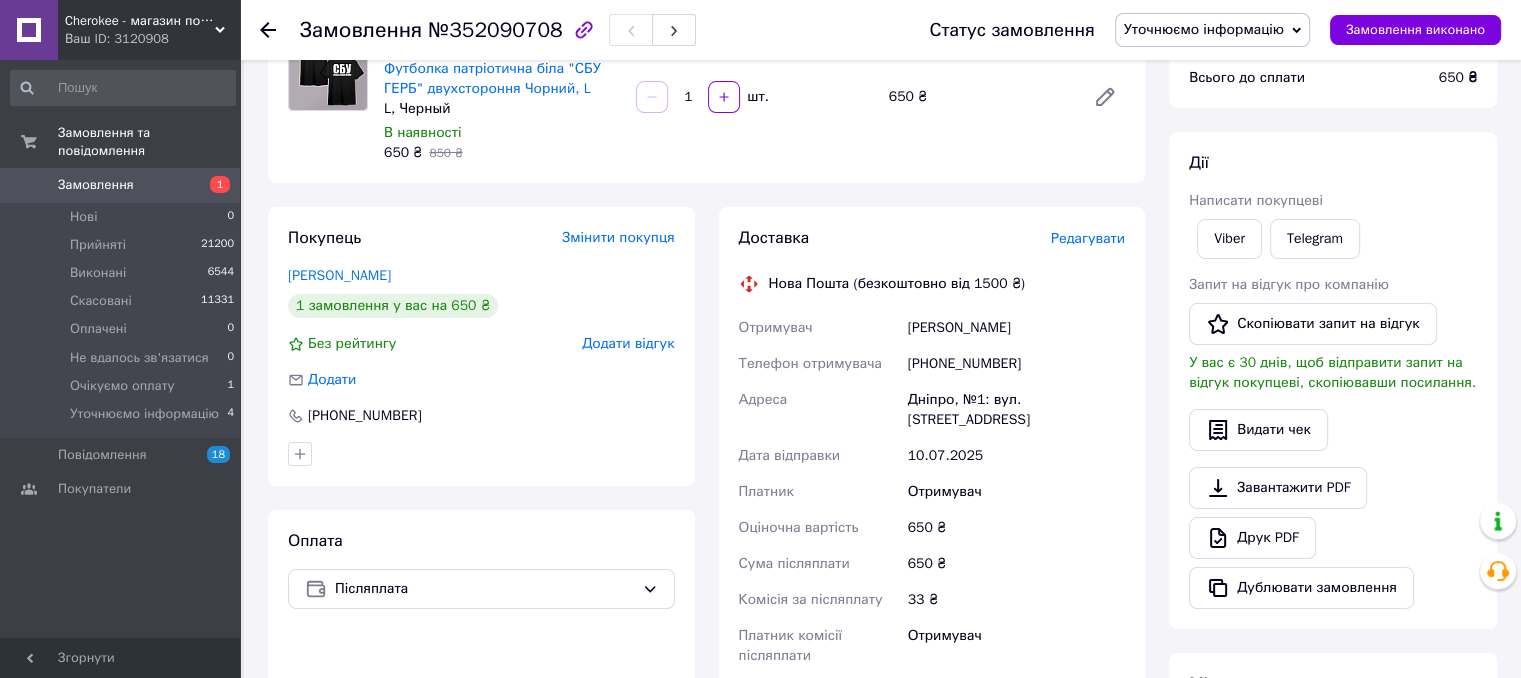 click on "Доставка Редагувати Нова Пошта (безкоштовно від 1500 ₴) Отримувач [PERSON_NAME] Телефон отримувача [PHONE_NUMBER] [GEOGRAPHIC_DATA]: вул. Сонячна Набережна, 114 Дата відправки [DATE] Платник Отримувач Оціночна вартість 650 ₴ Сума післяплати 650 ₴ Комісія за післяплату 33 ₴ Платник комісії післяплати Отримувач Передати номер або Згенерувати ЕН Платник Отримувач Відправник Прізвище отримувача рильський Ім'я отримувача [PERSON_NAME] батькові отримувача Телефон отримувача [PHONE_NUMBER] Тип доставки У відділенні Кур'єром В поштоматі Місто Дніпро Відділення Місце відправки" at bounding box center [932, 547] 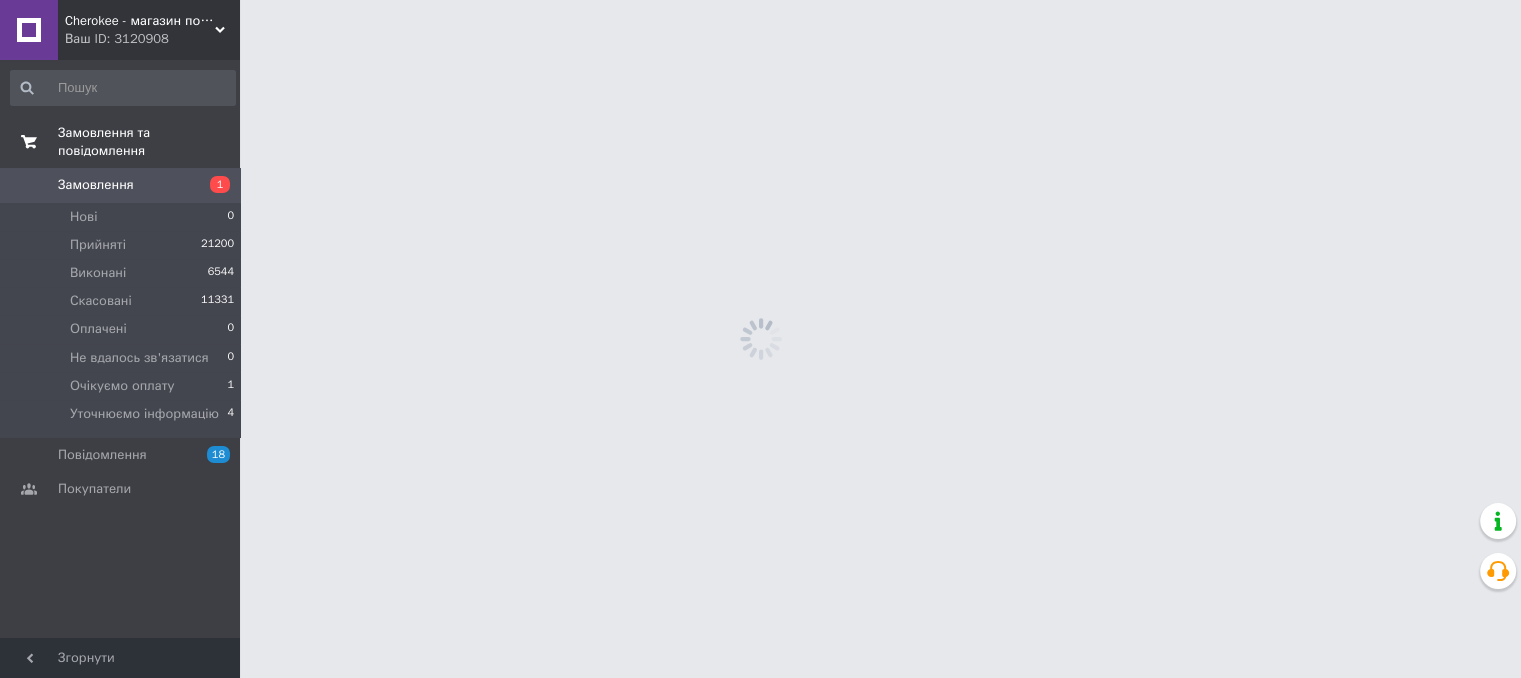 scroll, scrollTop: 0, scrollLeft: 0, axis: both 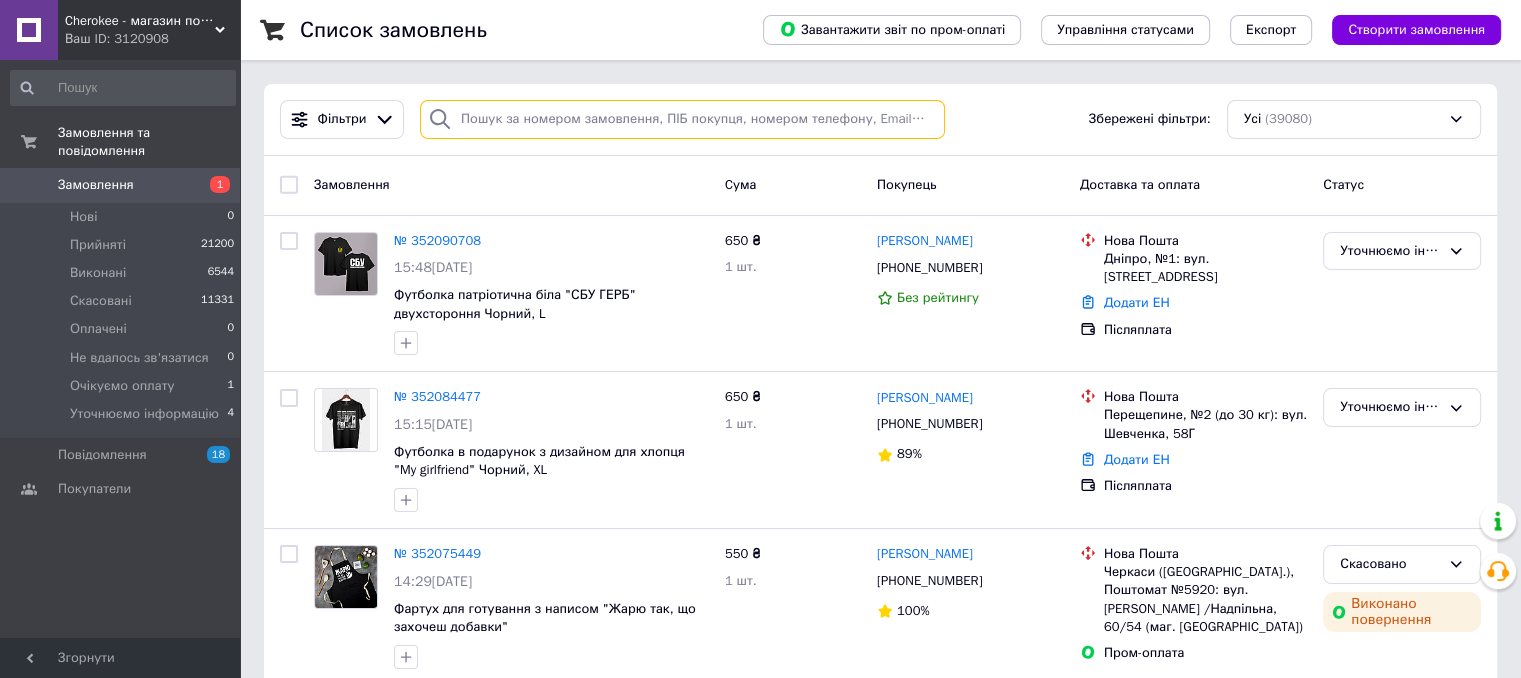 paste on "[PHONE_NUMBER]" 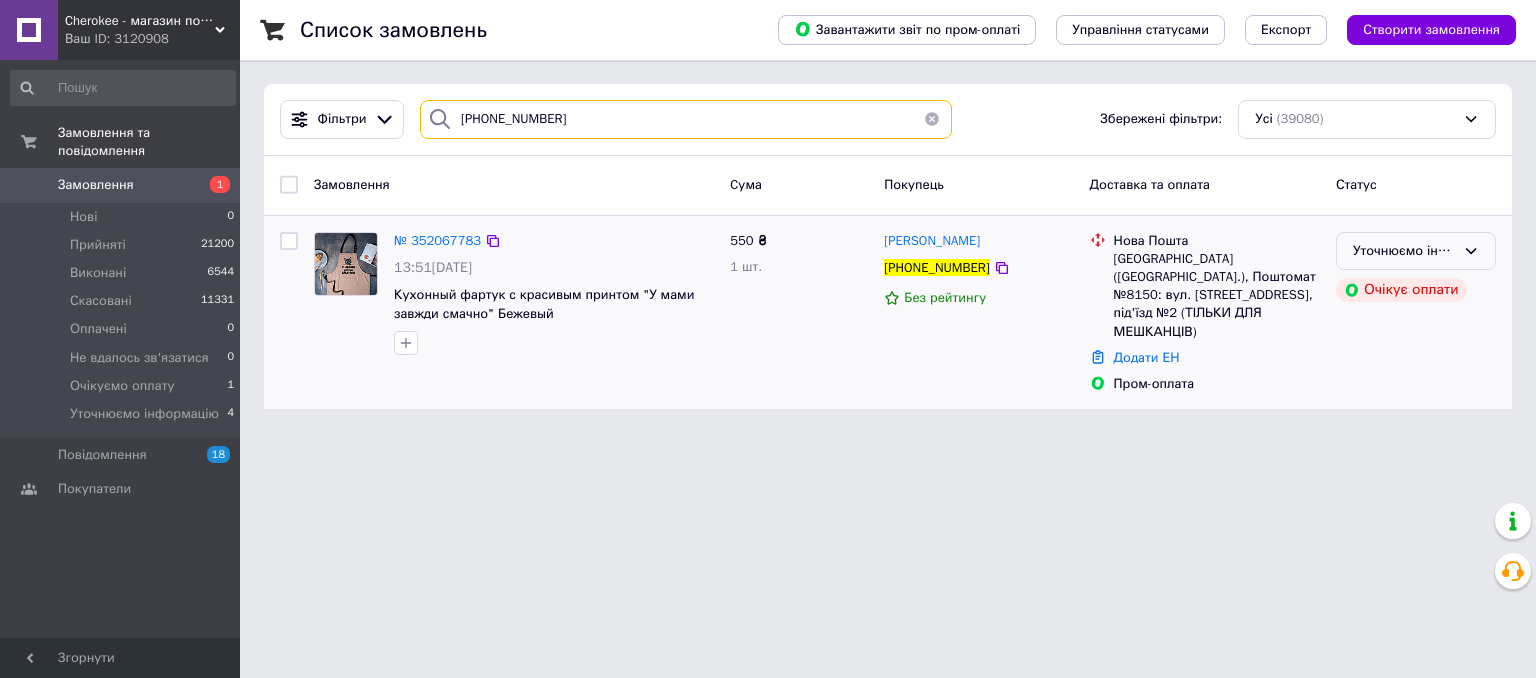 type on "[PHONE_NUMBER]" 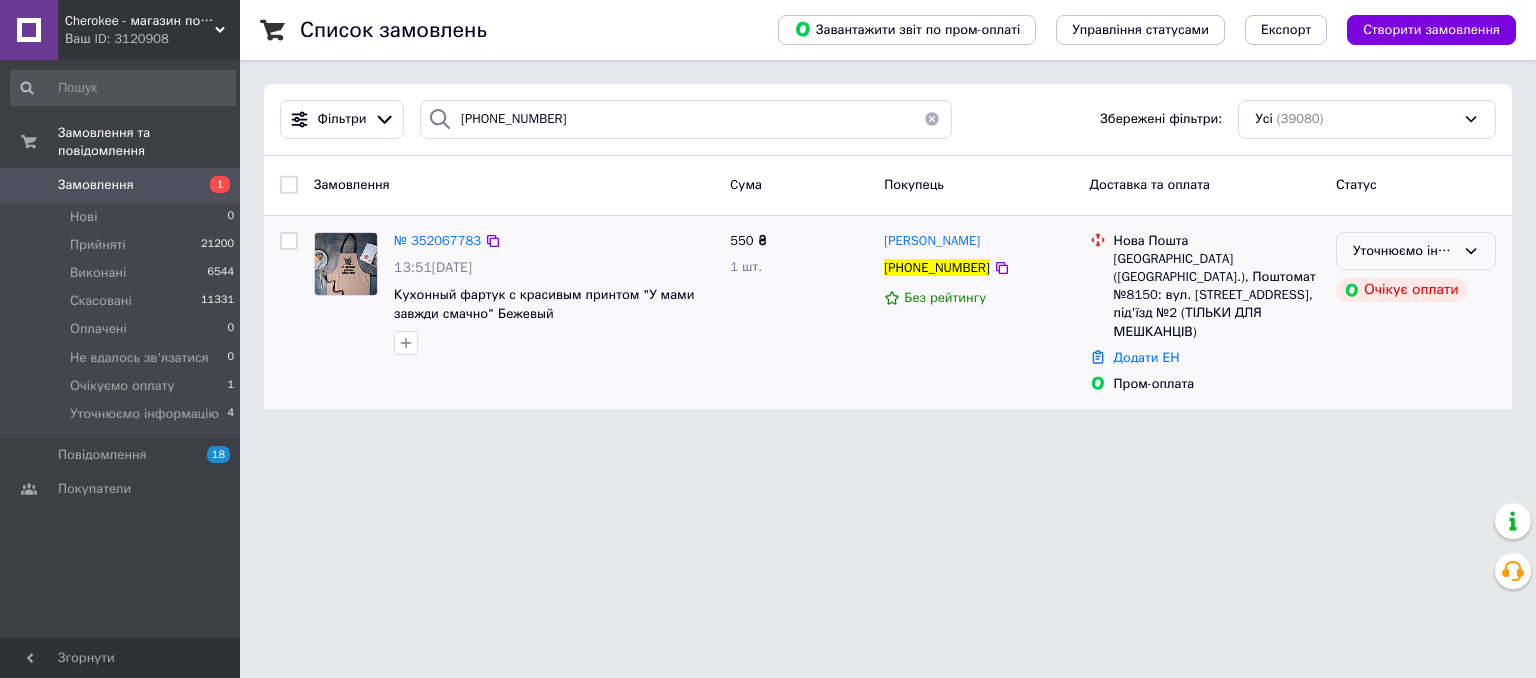 click on "Уточнюємо інформацію" at bounding box center [1404, 251] 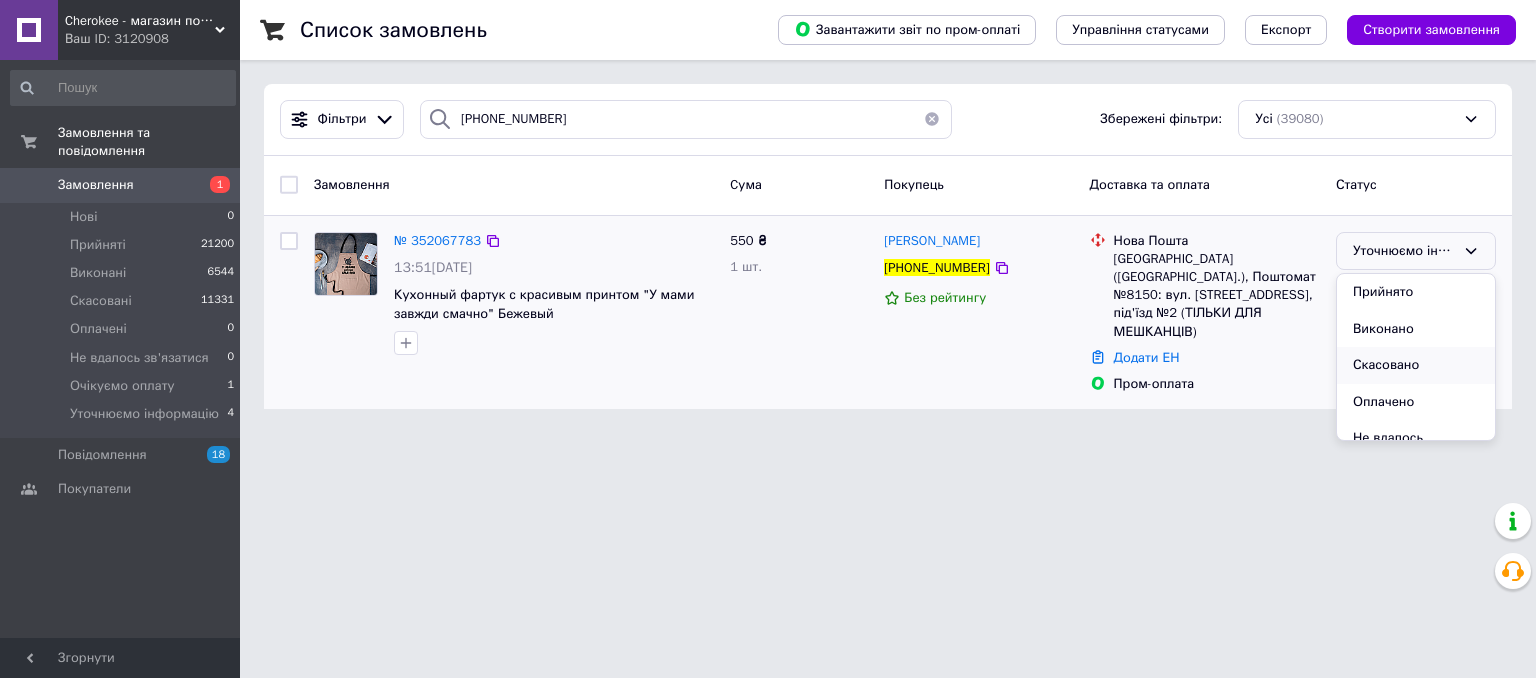 click on "Скасовано" at bounding box center [1416, 365] 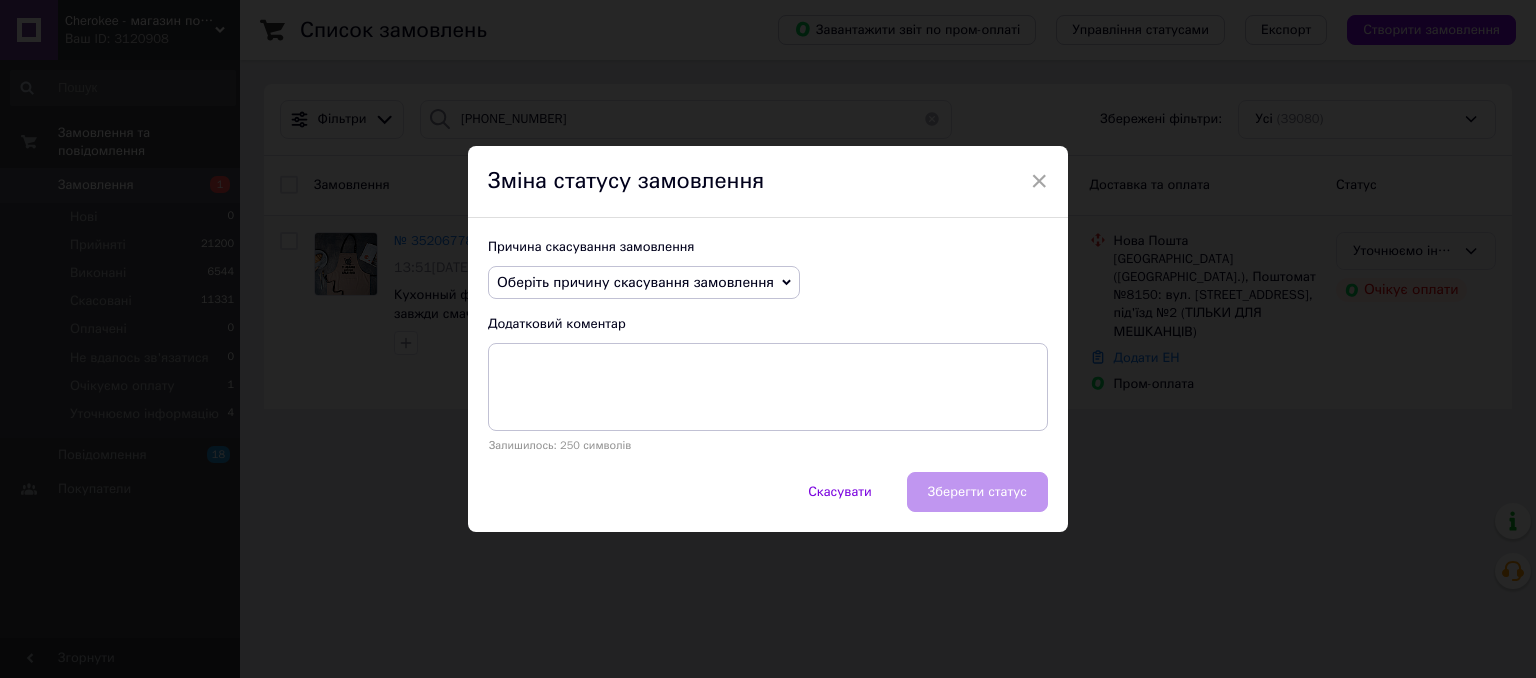 click on "Оберіть причину скасування замовлення" at bounding box center [635, 282] 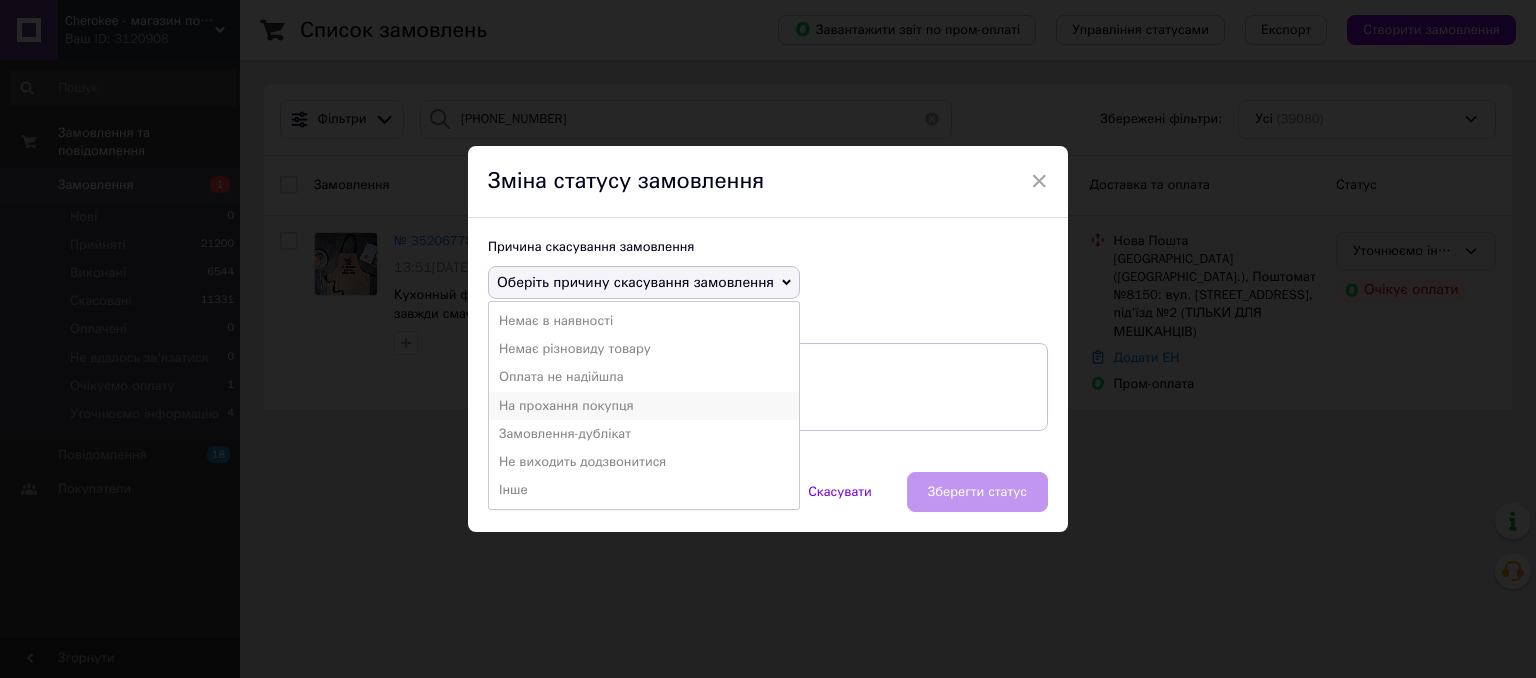 click on "На прохання покупця" at bounding box center [644, 406] 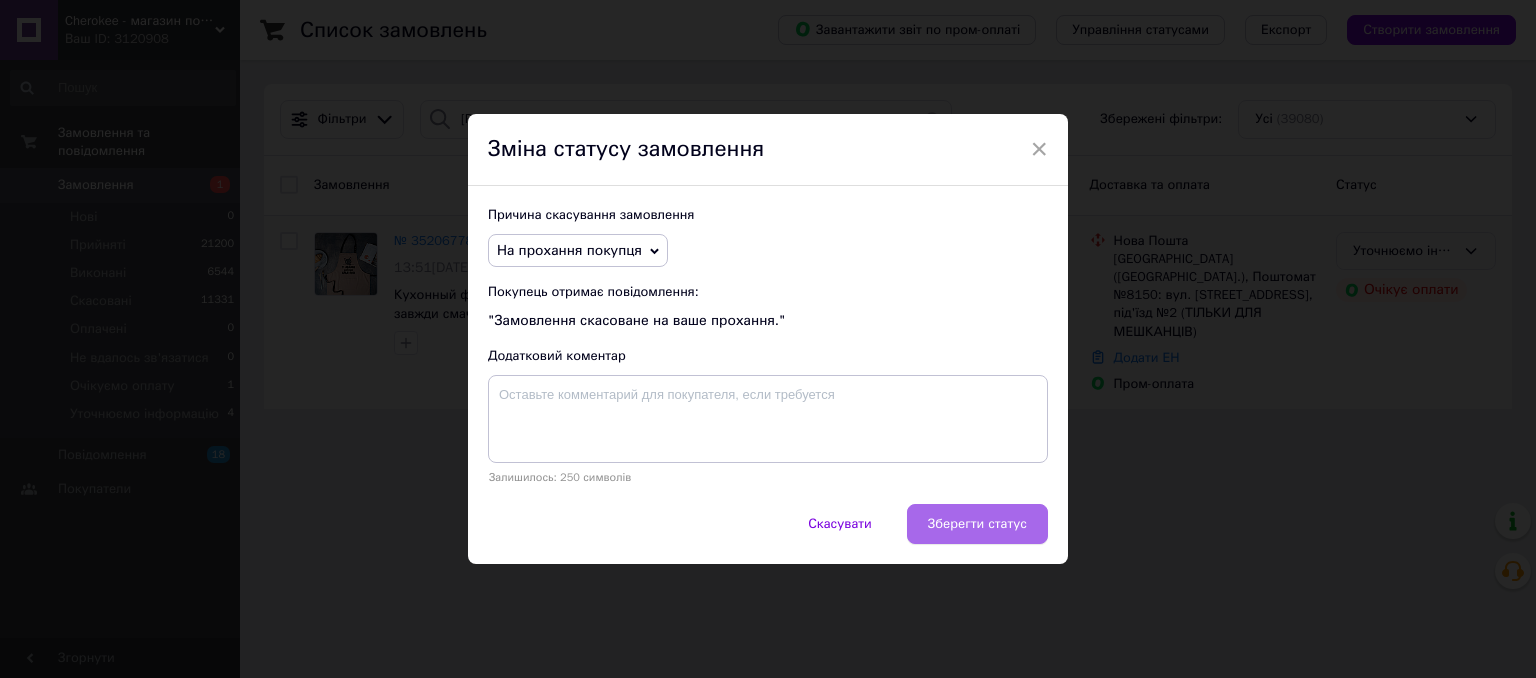 click on "Зберегти статус" at bounding box center [977, 524] 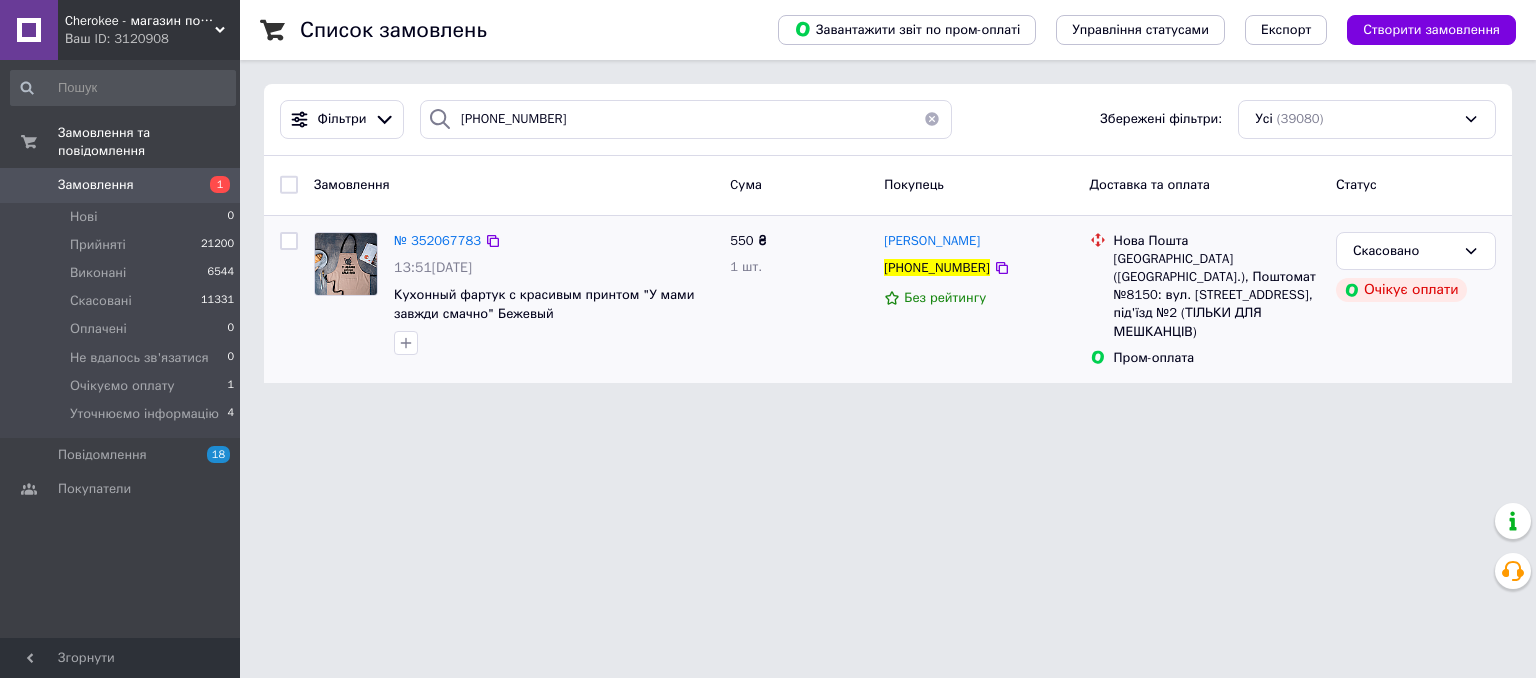 click on "Замовлення 1" at bounding box center (123, 185) 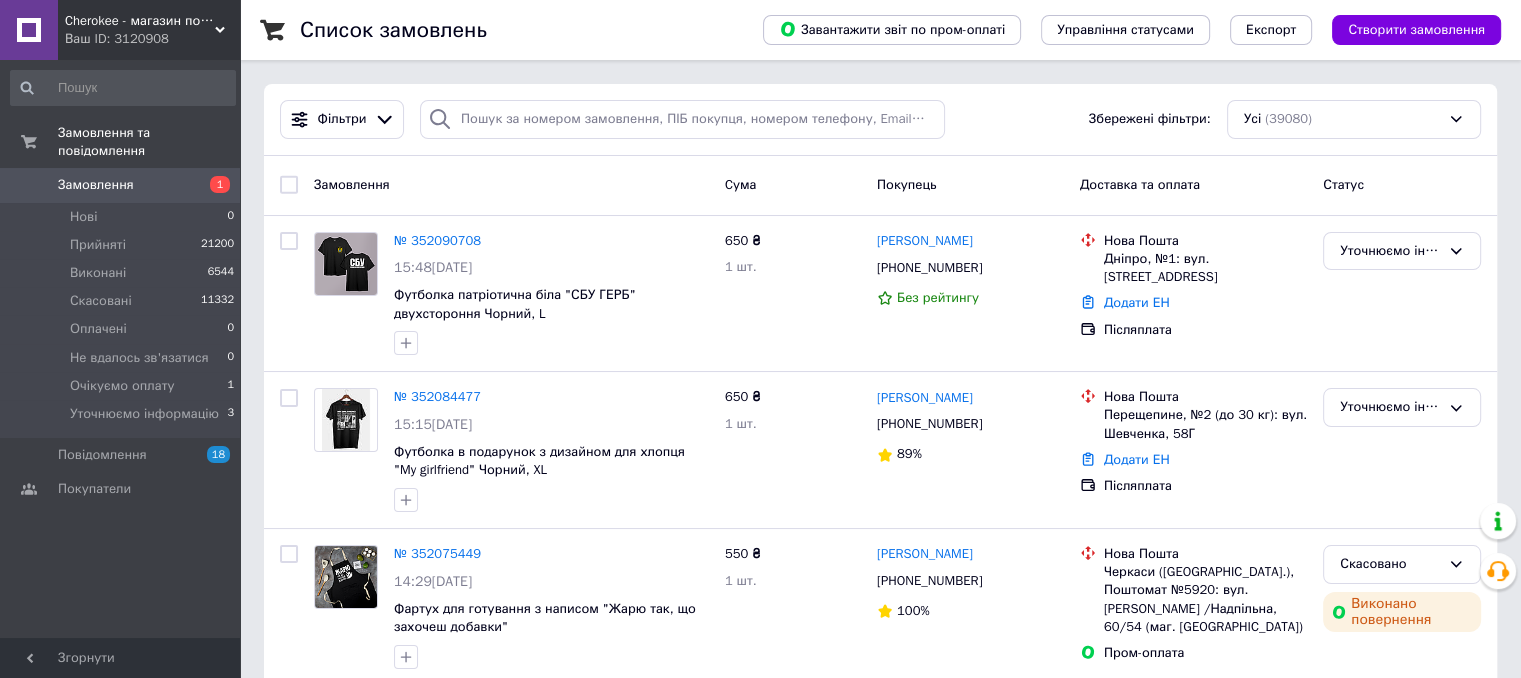 click on "Список замовлень   Завантажити звіт по пром-оплаті Управління статусами Експорт Створити замовлення Фільтри Збережені фільтри: Усі (39080) Замовлення Cума Покупець Доставка та оплата Статус № 352090708 15:48, 10.07.2025 Футболка патріотична біла "СБУ ГЕРБ" двухстороння Чорний, L 650 ₴ 1 шт. максим рильський +380983568856 Без рейтингу Нова Пошта Дніпро, №1: вул. Сонячна Набережна, 114 Додати ЕН Післяплата Уточнюємо інформацію № 352084477 15:15, 10.07.2025 Футболка в подарунок з дизайном для хлопця "My girlfriend" Чорний, XL 650 ₴ 1 шт. Надія Гордієнко +380932787617 89% Нова Пошта Додати ЕН Післяплата № 352075449 100%" at bounding box center [880, 2019] 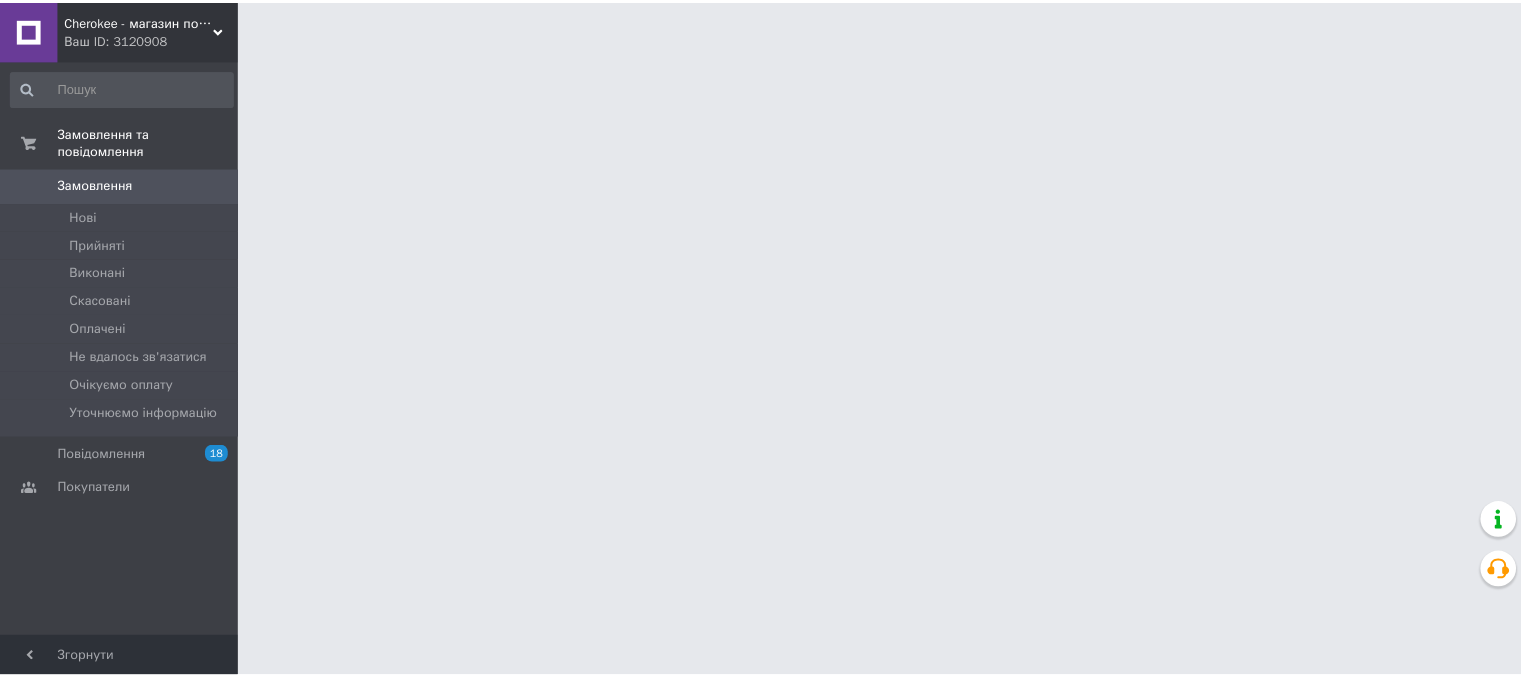 scroll, scrollTop: 0, scrollLeft: 0, axis: both 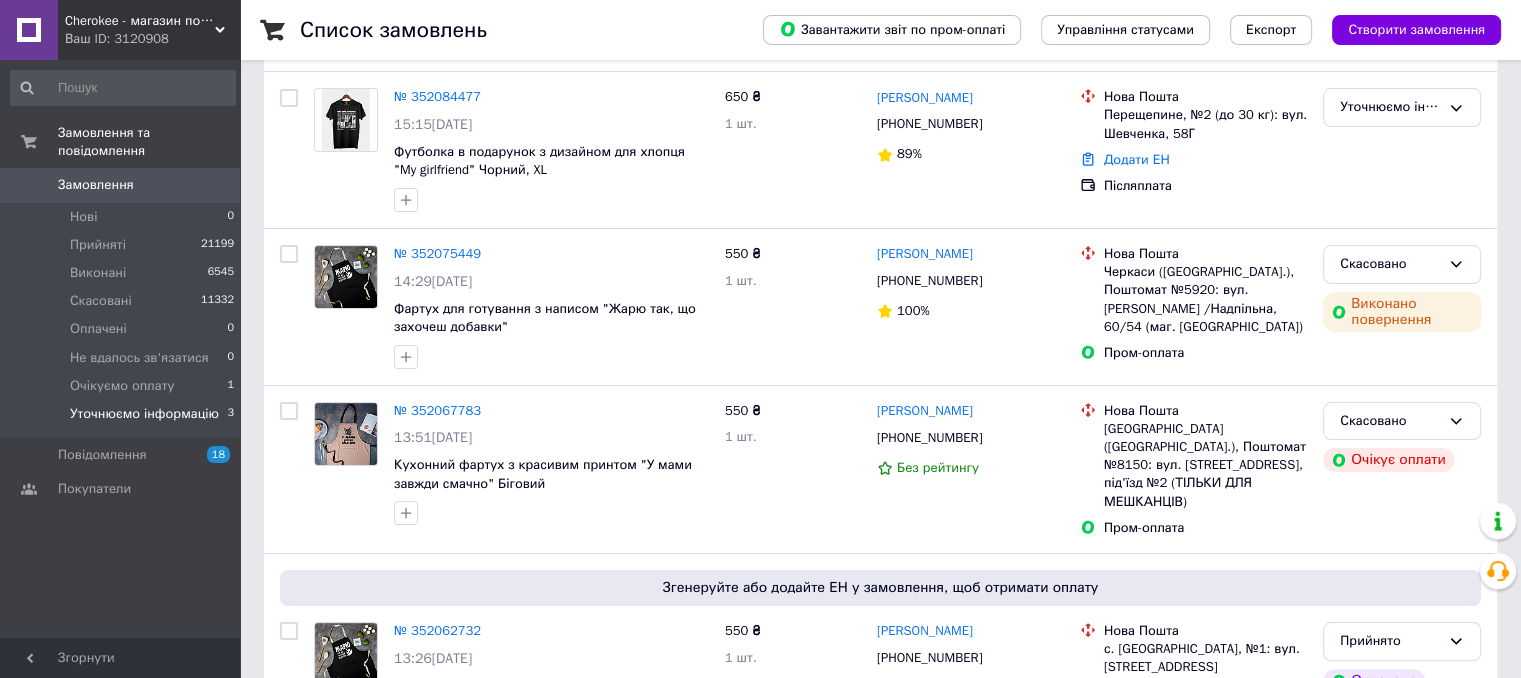 click on "Уточнюємо інформацію 3" at bounding box center (123, 419) 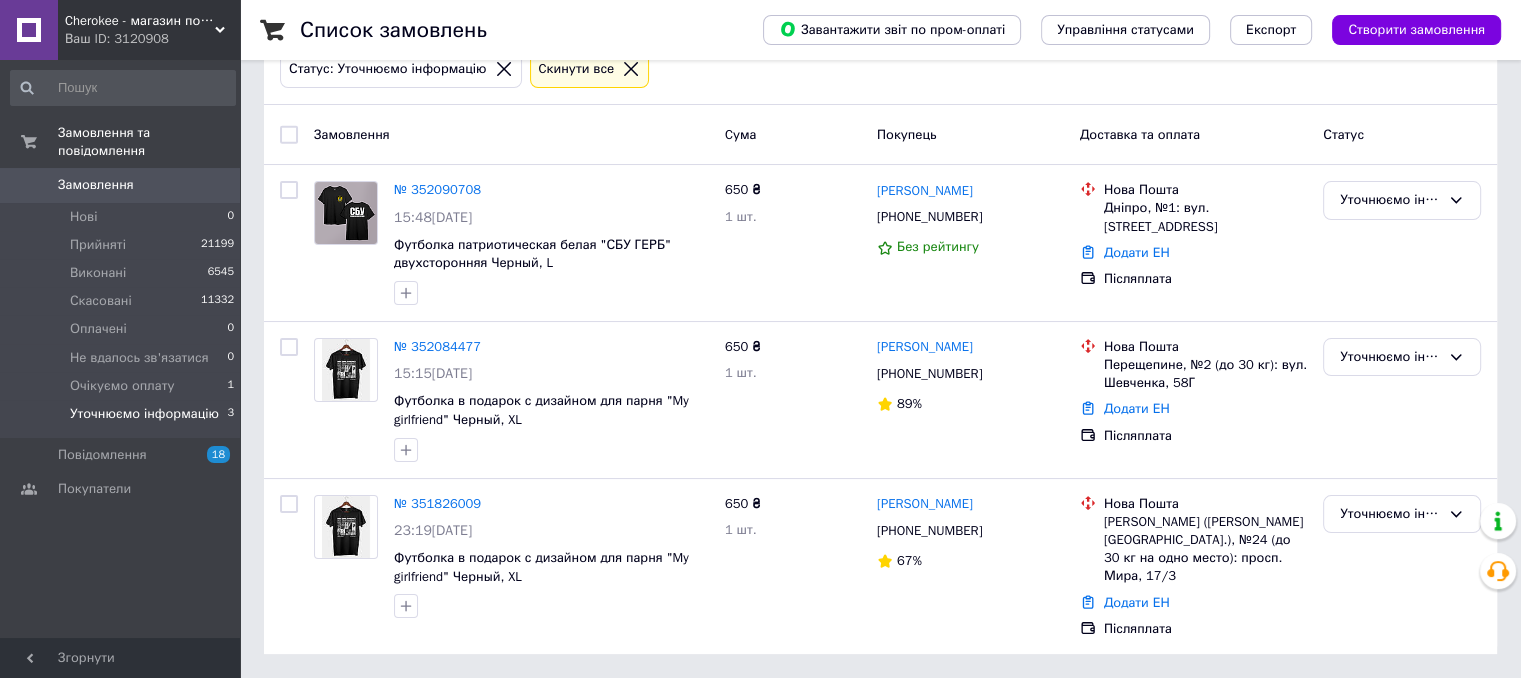 scroll, scrollTop: 0, scrollLeft: 0, axis: both 